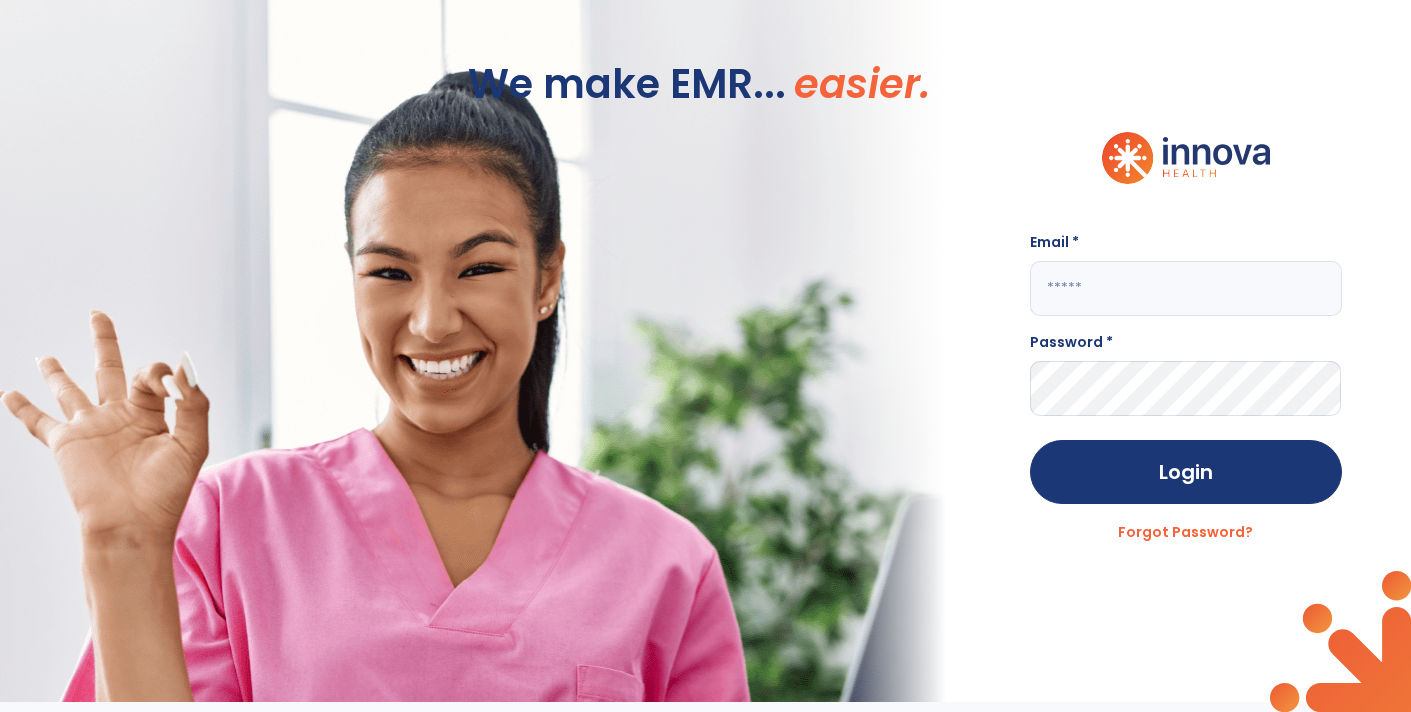 scroll, scrollTop: 0, scrollLeft: 0, axis: both 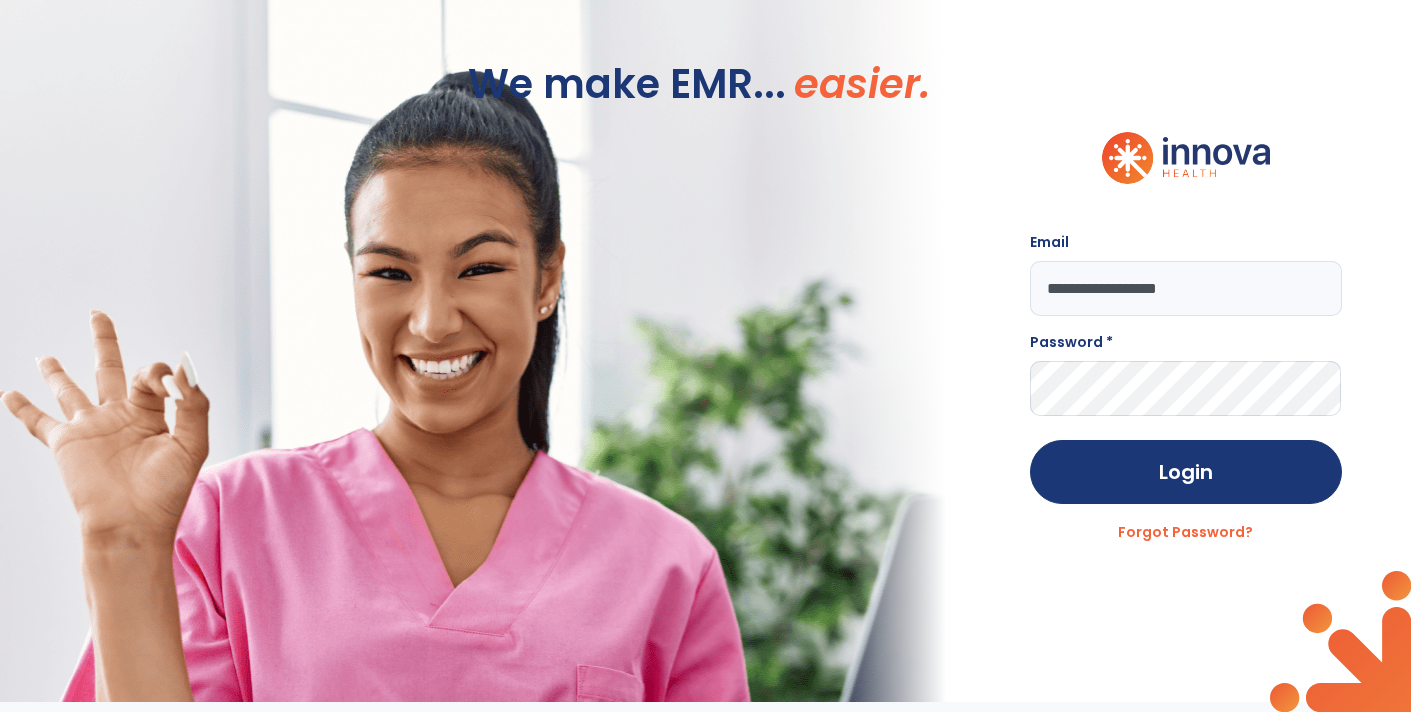type on "**********" 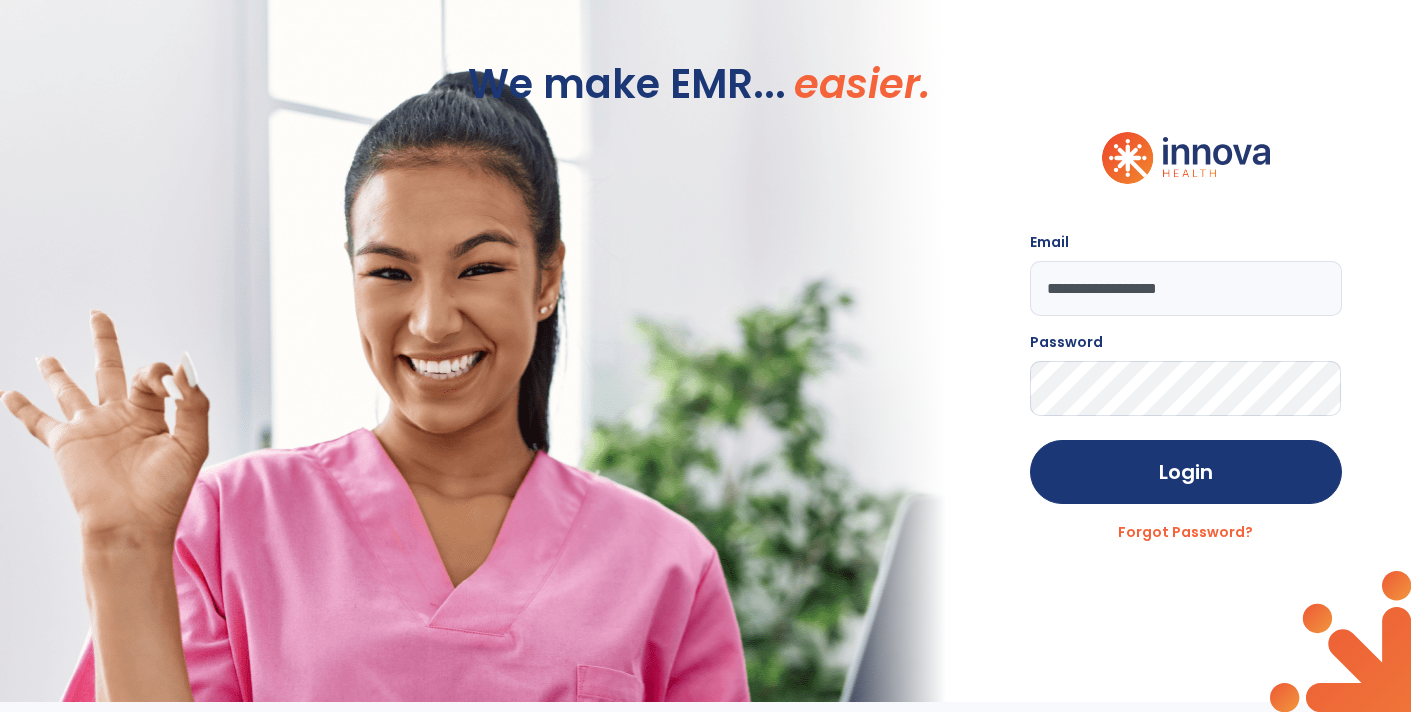 click on "Login" 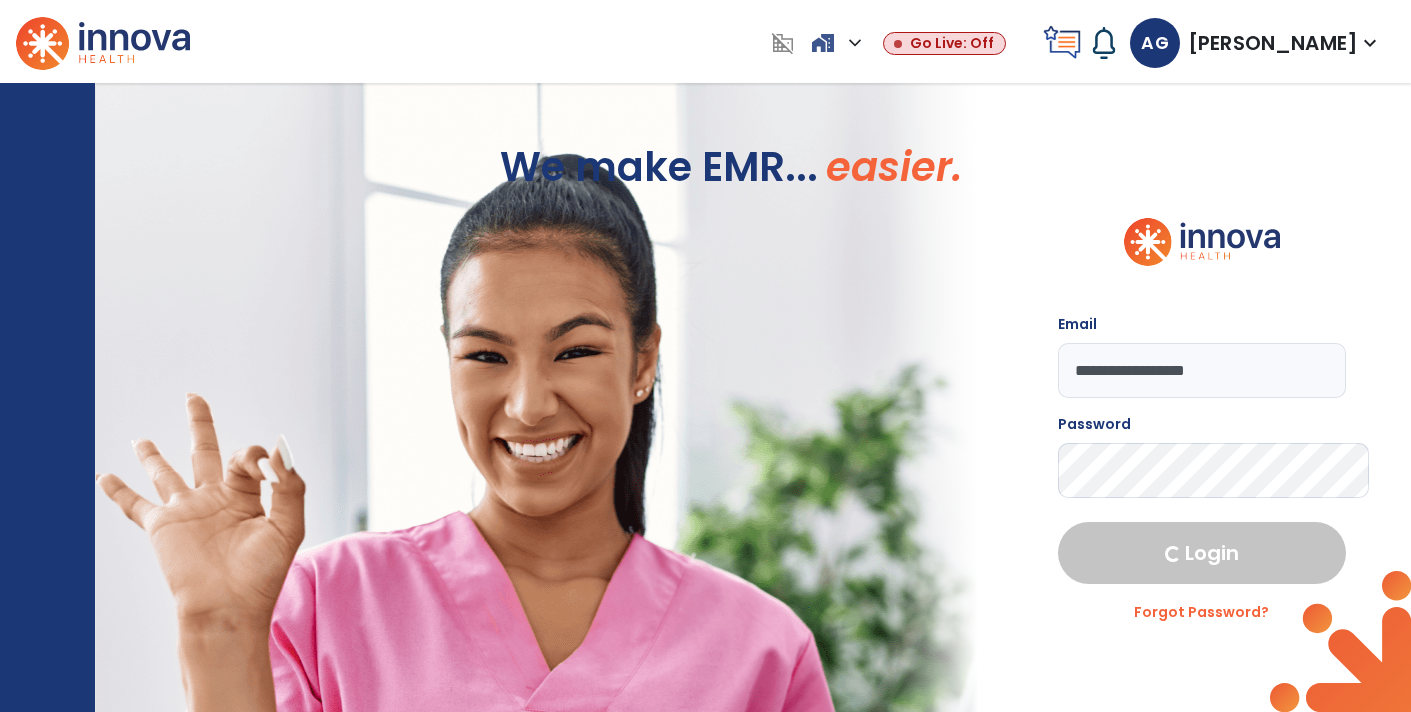 select on "****" 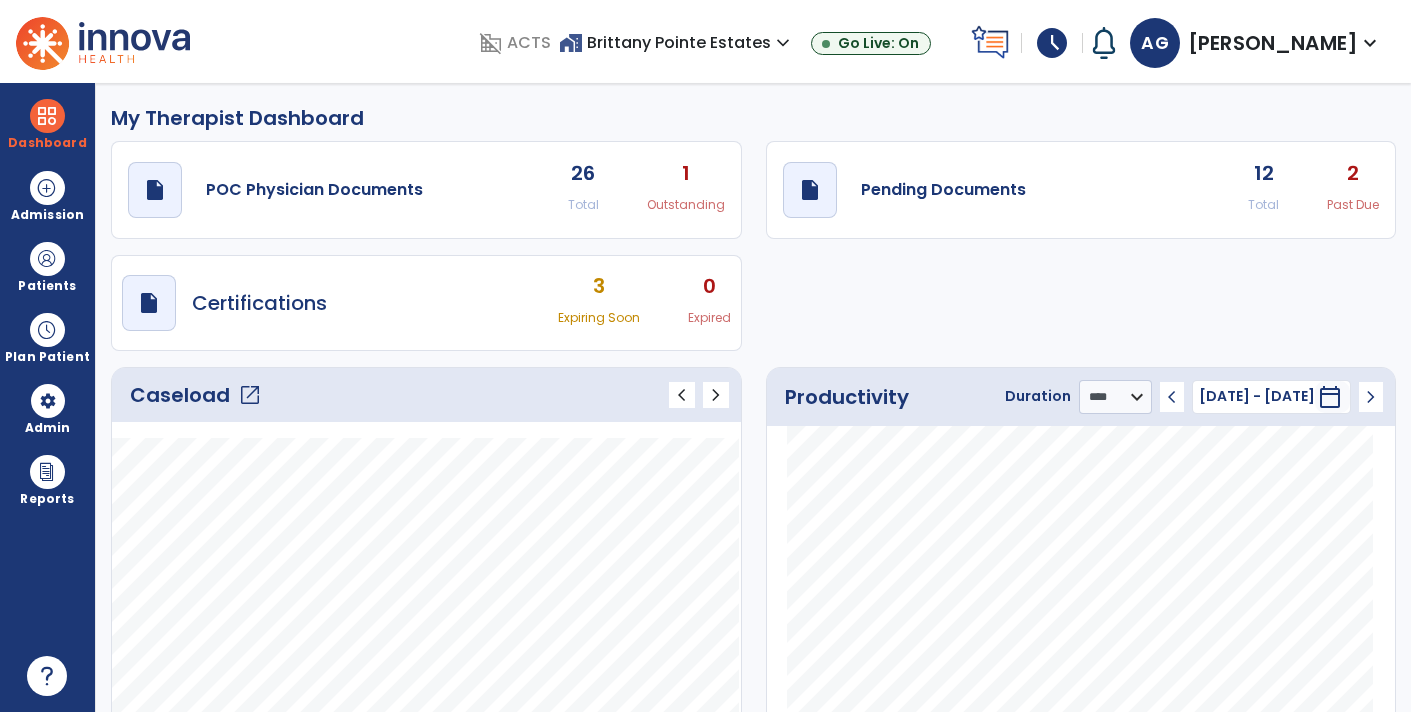 click on "draft   open_in_new  Pending Documents 12 Total 2 Past Due" 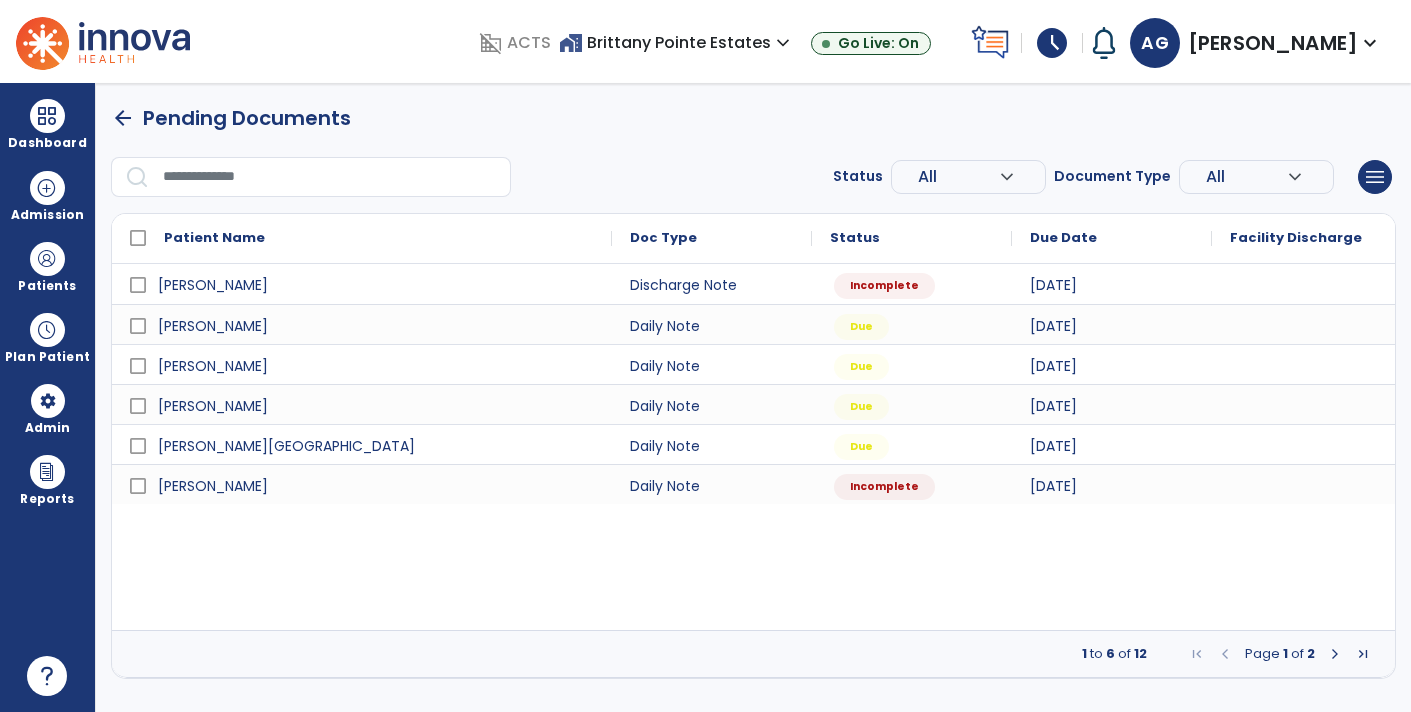scroll, scrollTop: 0, scrollLeft: 0, axis: both 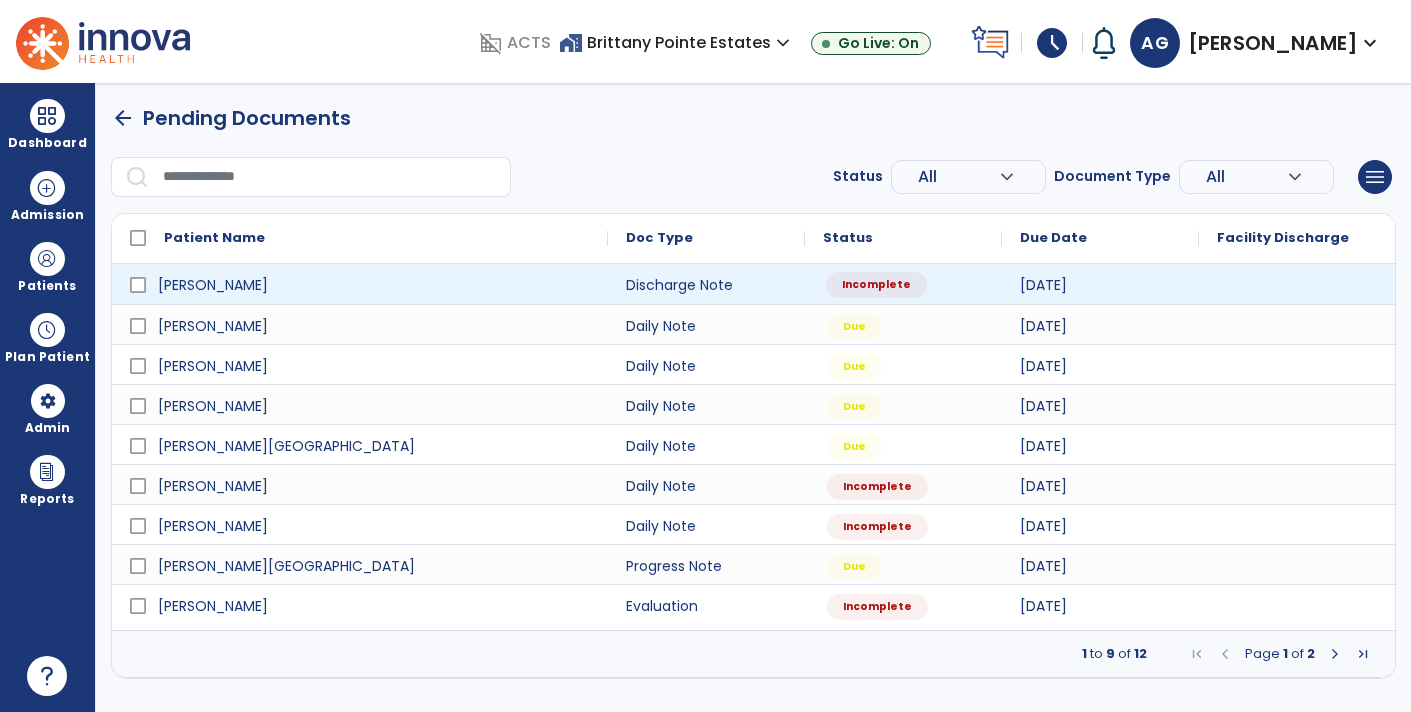 click on "Incomplete" at bounding box center [876, 285] 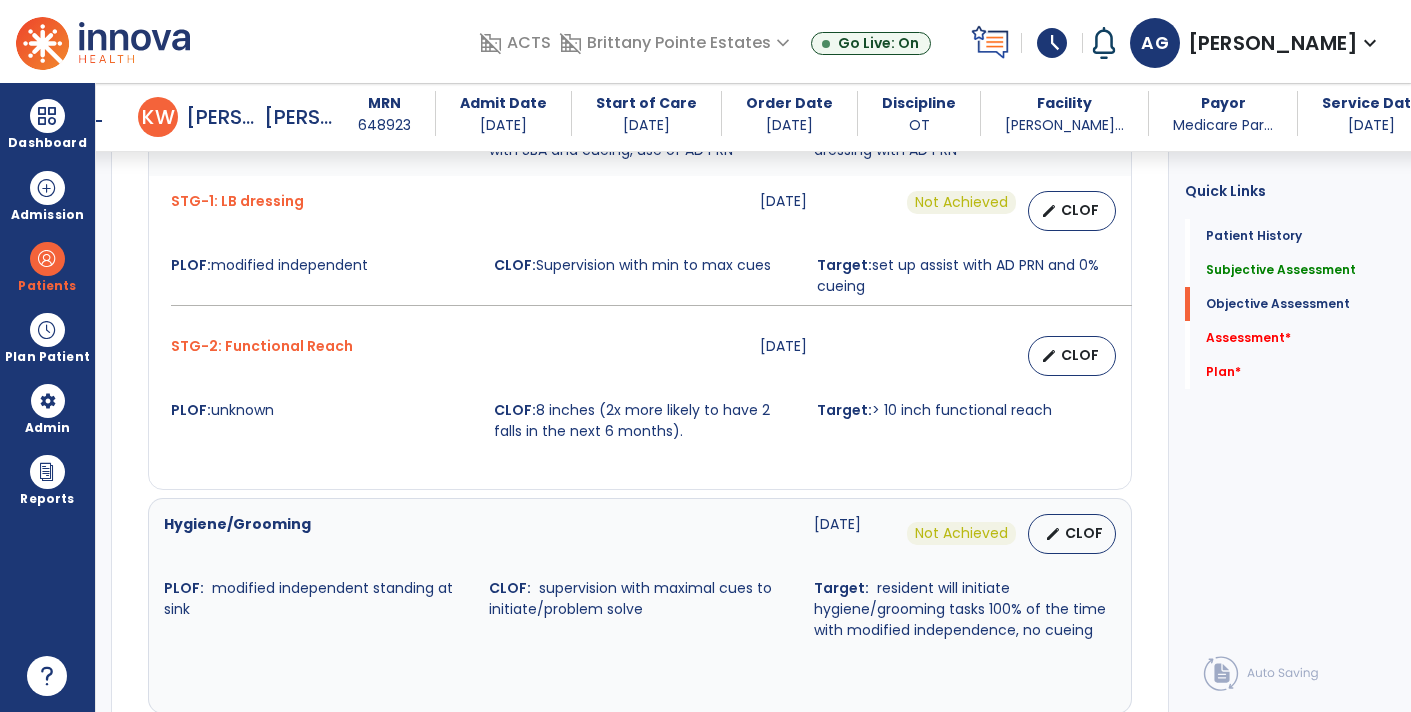 click on "arrow_back" at bounding box center (94, 121) 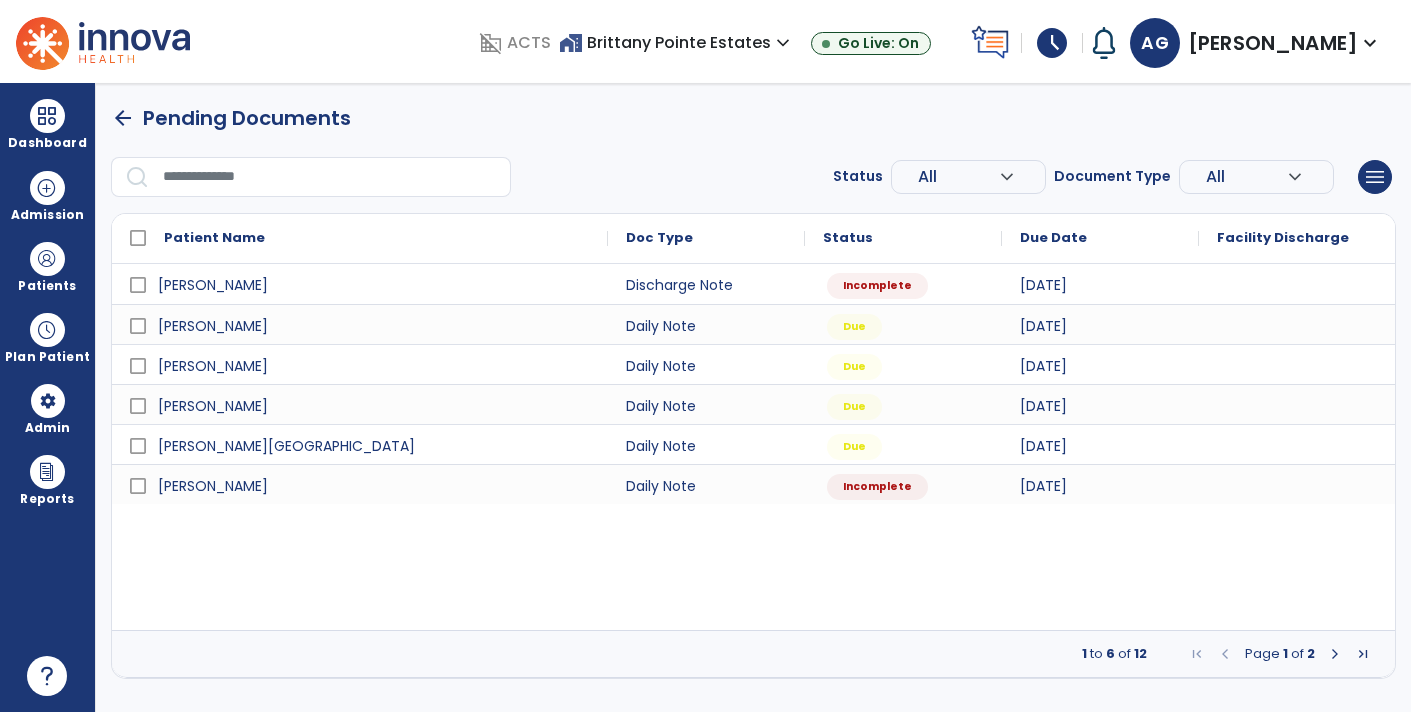 scroll, scrollTop: 0, scrollLeft: 0, axis: both 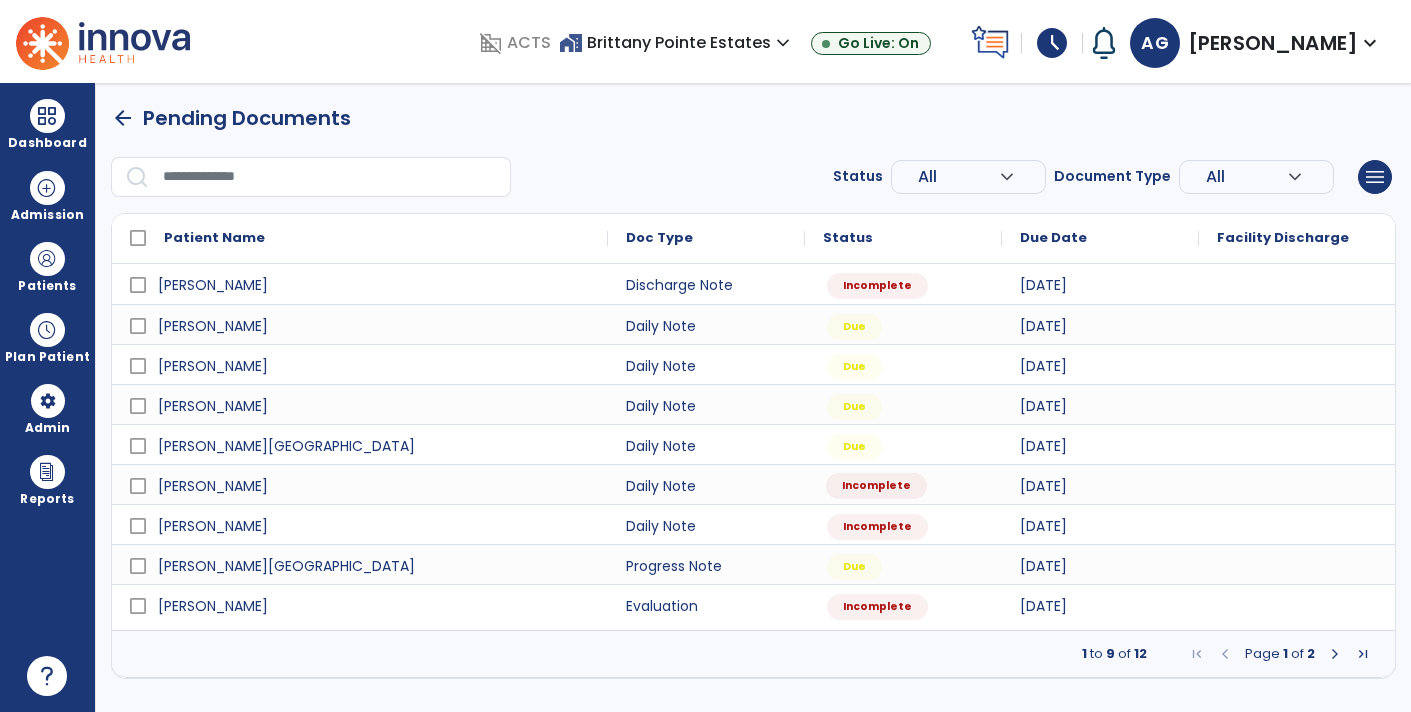 click on "Incomplete" at bounding box center [876, 486] 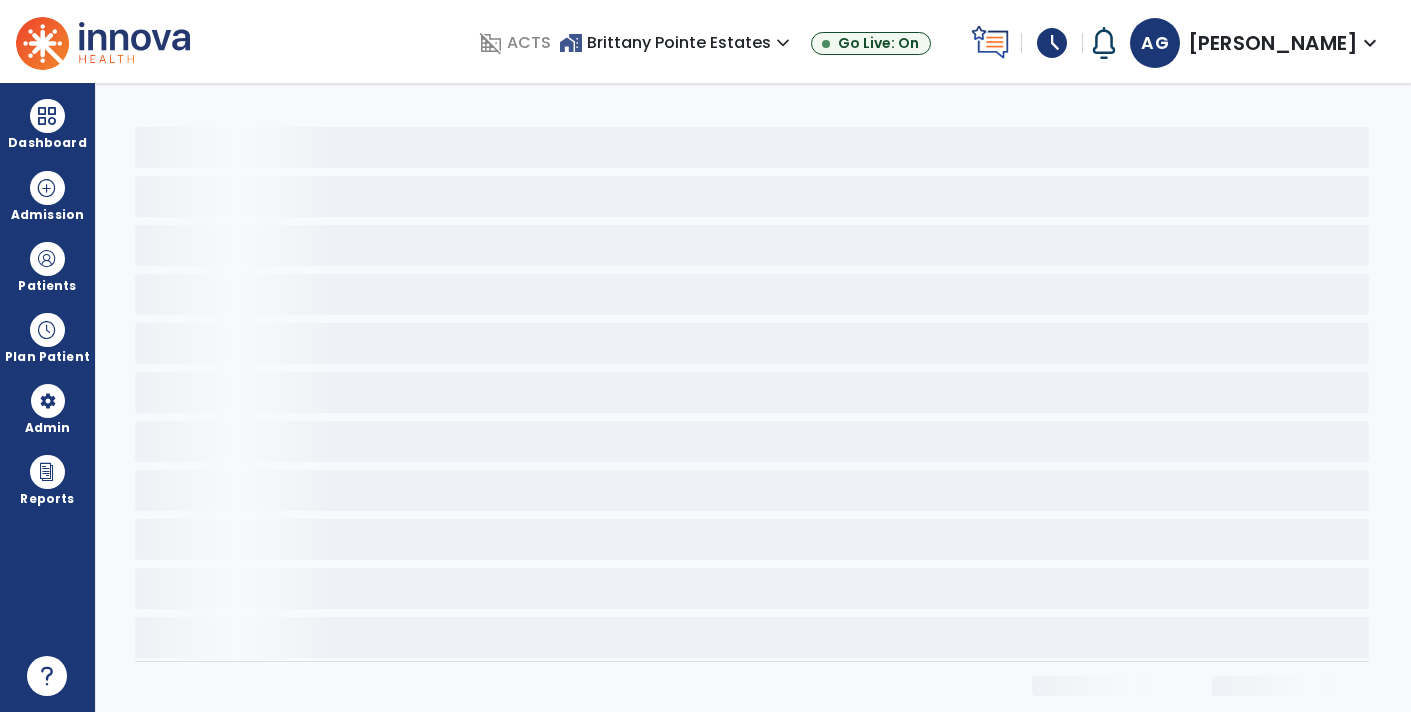 select on "*" 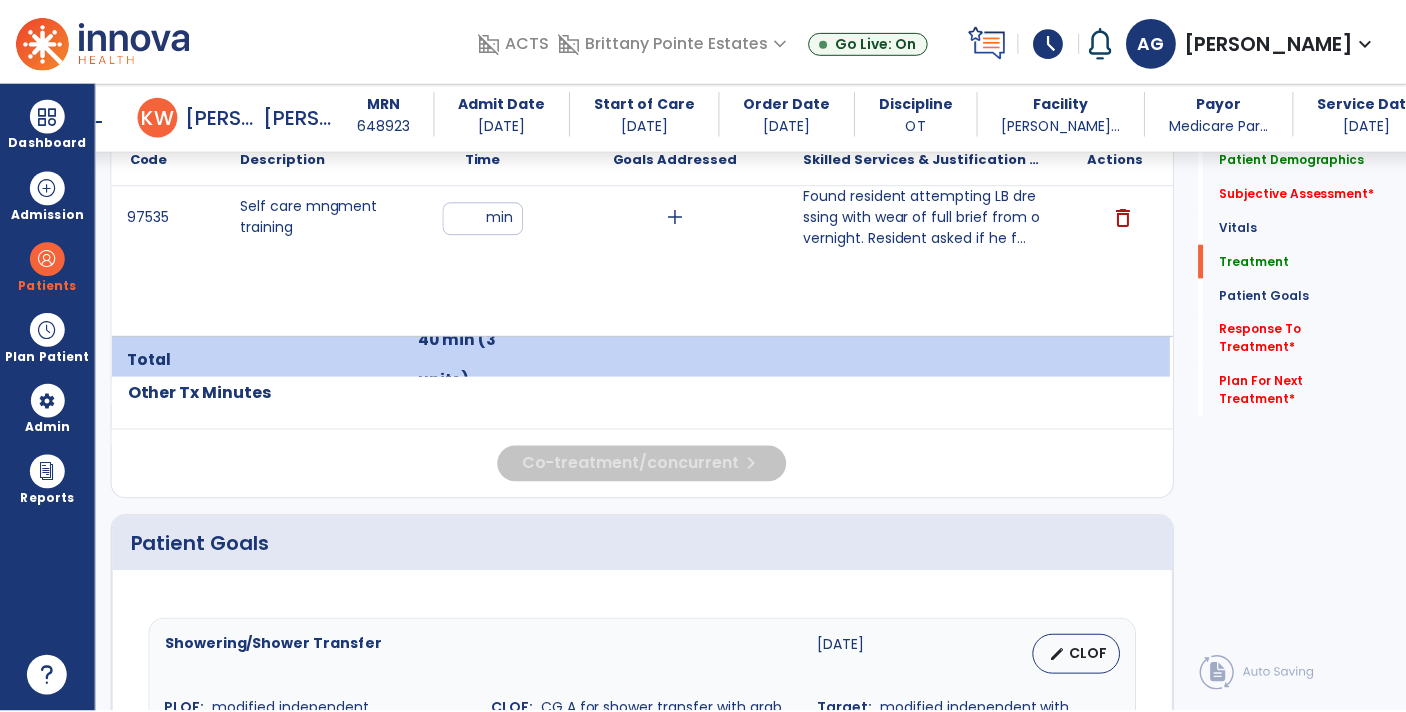 scroll, scrollTop: 1358, scrollLeft: 0, axis: vertical 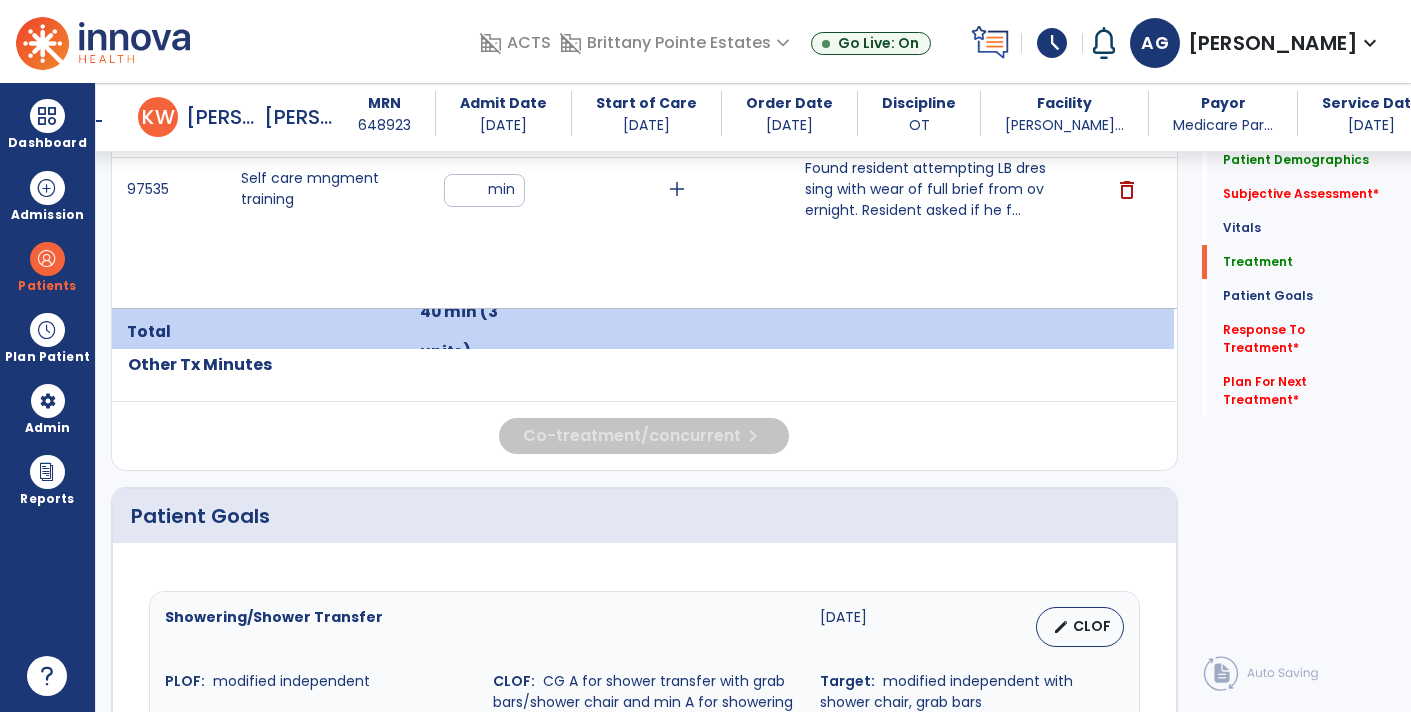 click on "Found resident attempting LB dressing with wear of full brief from overnight. Resident asked if he f..." at bounding box center [926, 189] 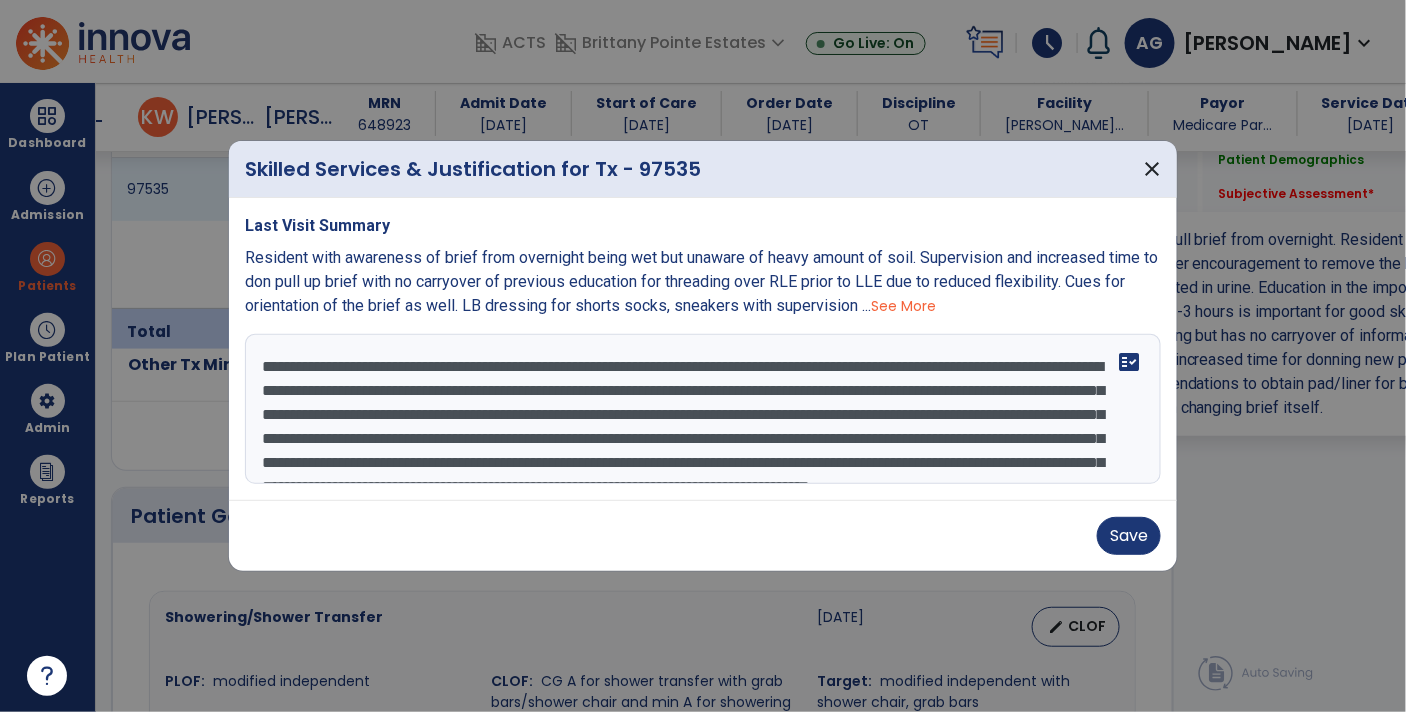 scroll, scrollTop: 1358, scrollLeft: 0, axis: vertical 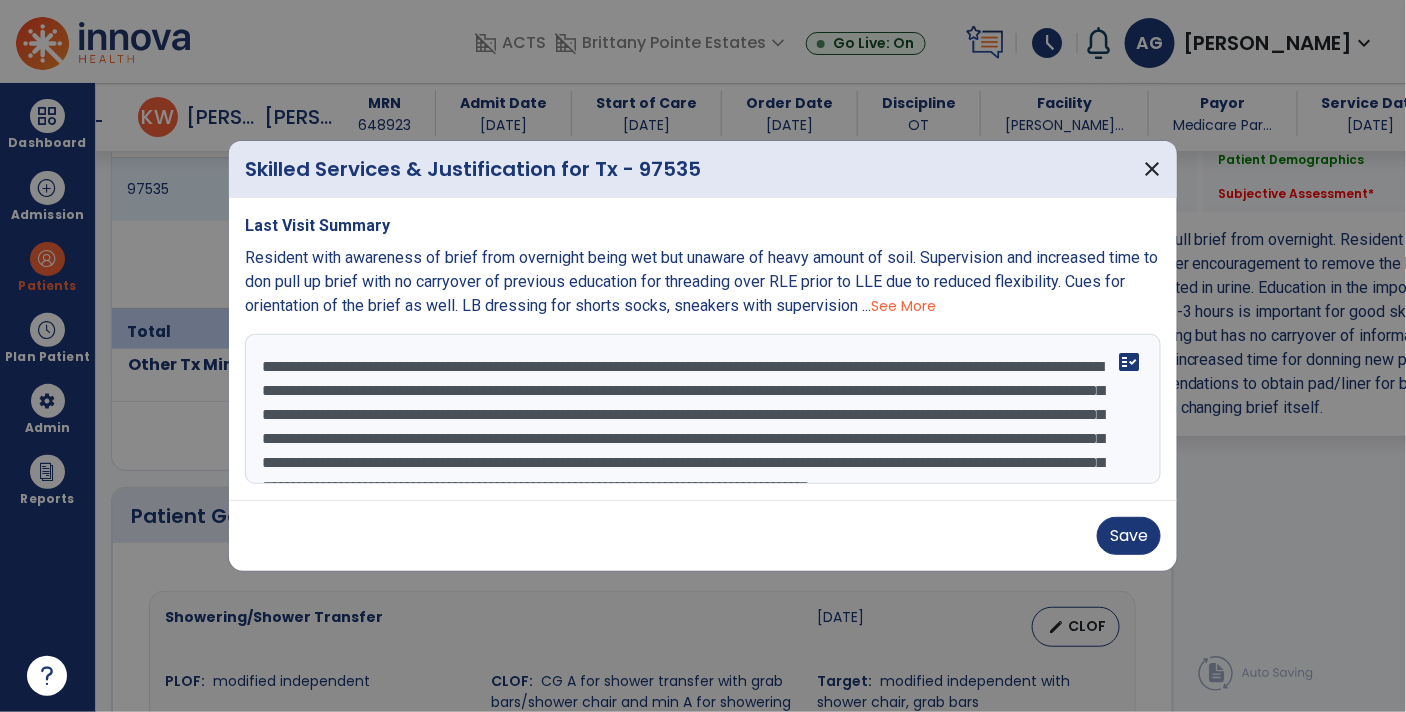 click on "**********" at bounding box center (703, 409) 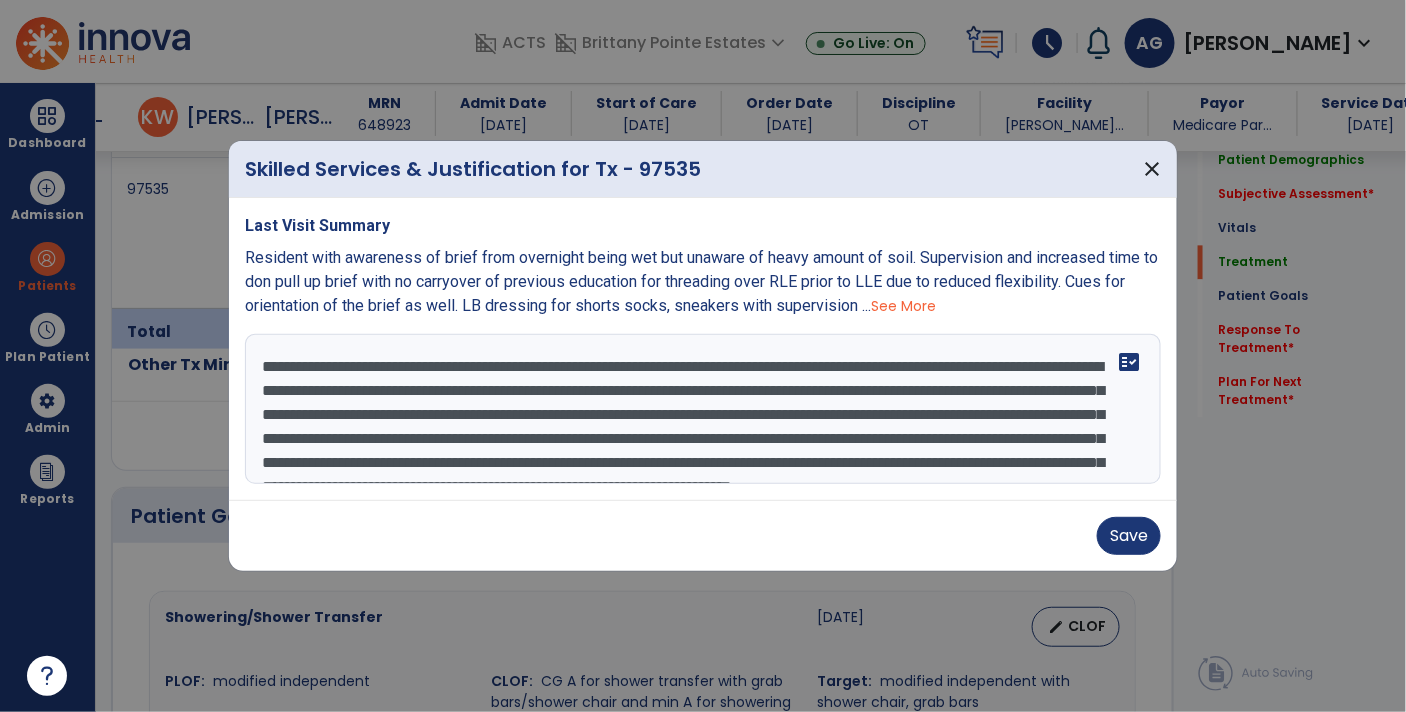 scroll, scrollTop: 38, scrollLeft: 0, axis: vertical 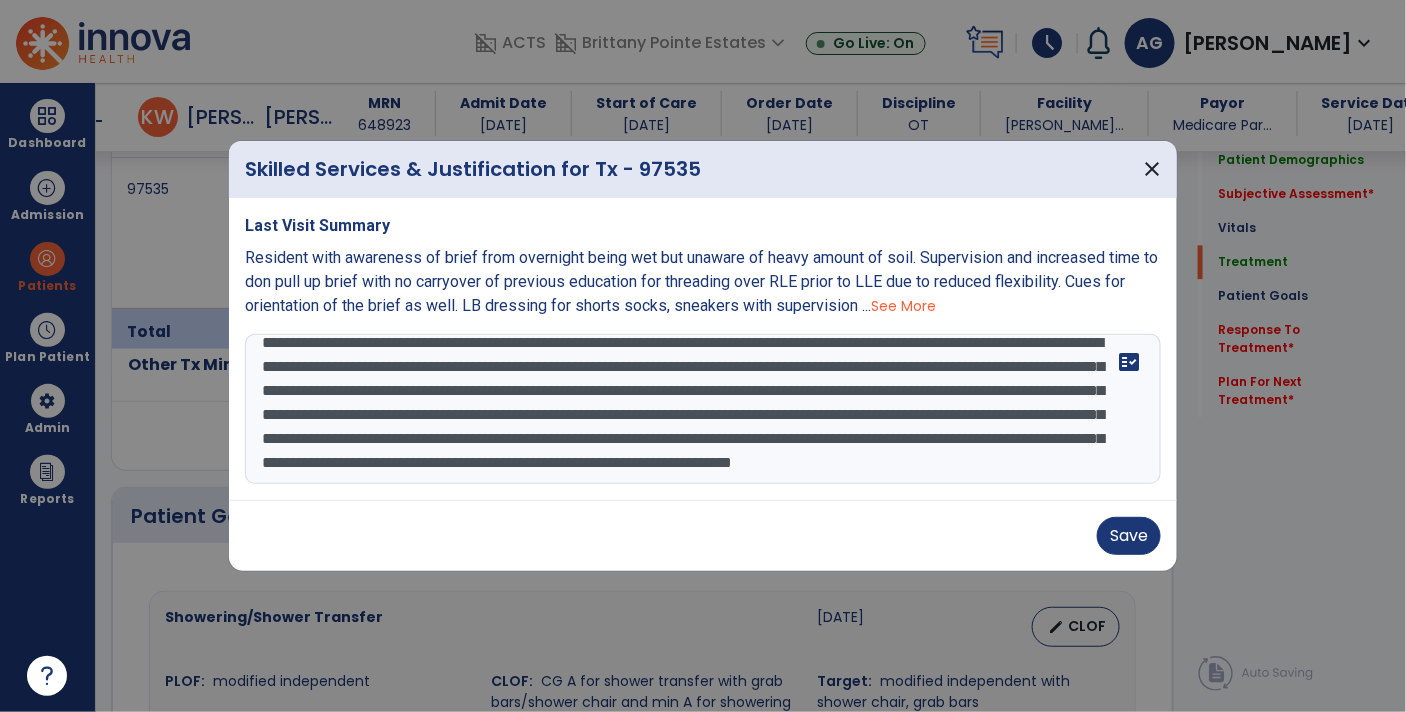click on "Last Visit Summary Resident with awareness of brief from overnight being wet but unaware of heavy amount of soil. Supervision and increased time to don pull up brief with no carryover of previous education for threading over RLE prior to LLE due to reduced flexibility. Cues for orientation of the brief as well. LB dressing for shorts socks, sneakers with supervision  ...  See More   fact_check" at bounding box center (703, 349) 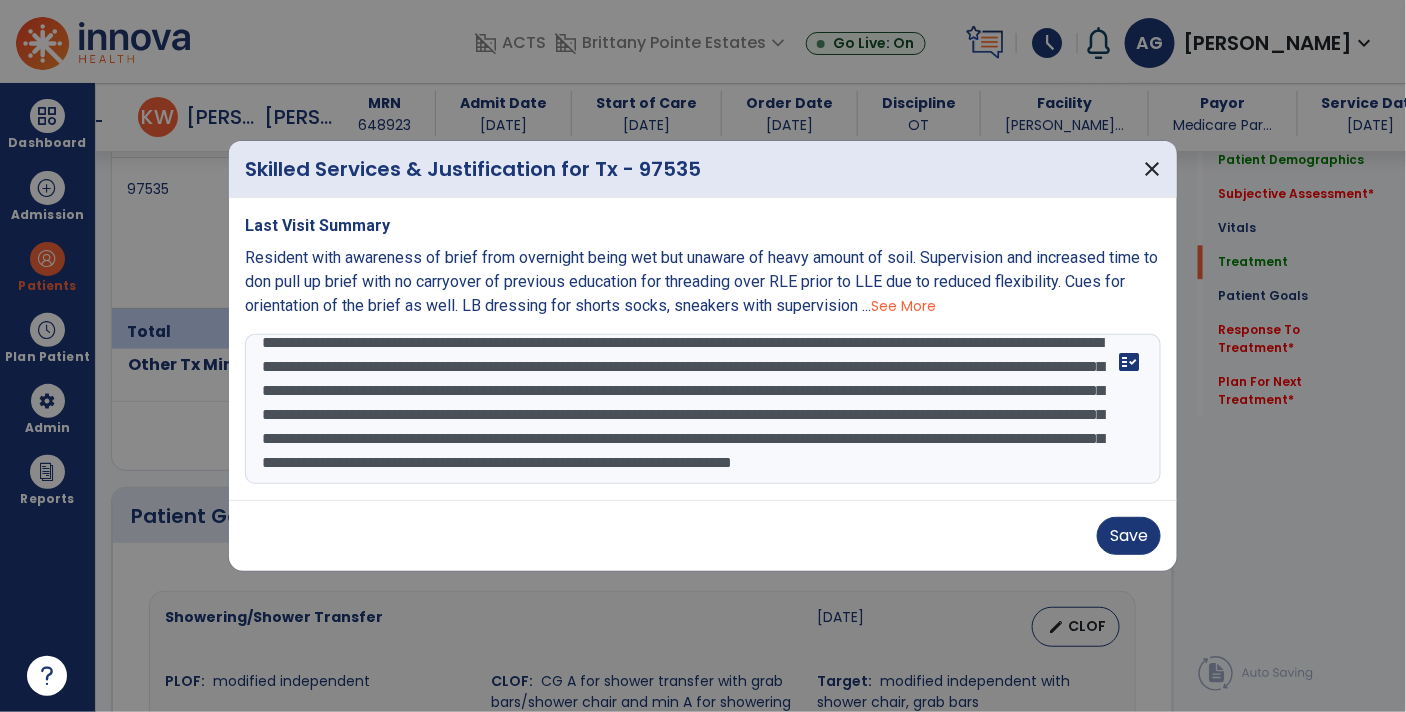 click on "**********" at bounding box center [703, 409] 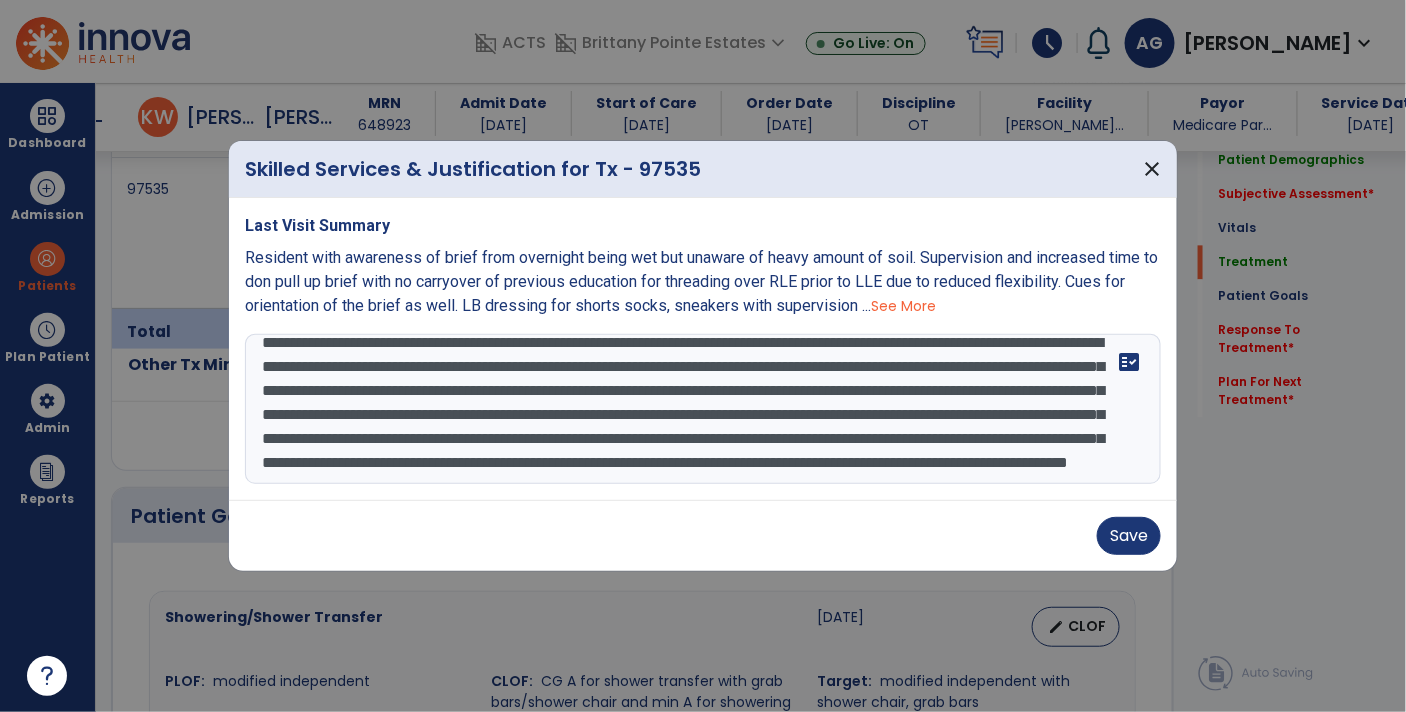 scroll, scrollTop: 72, scrollLeft: 0, axis: vertical 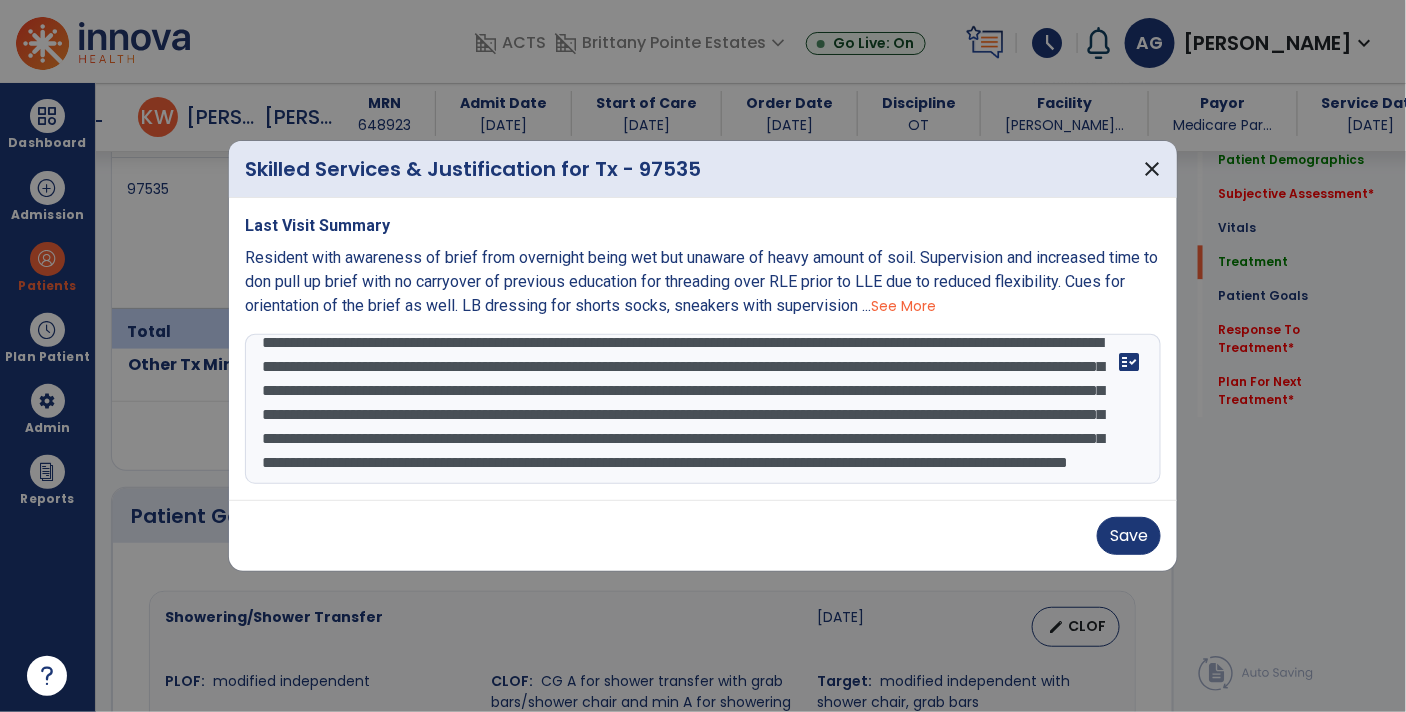 click on "**********" at bounding box center (703, 409) 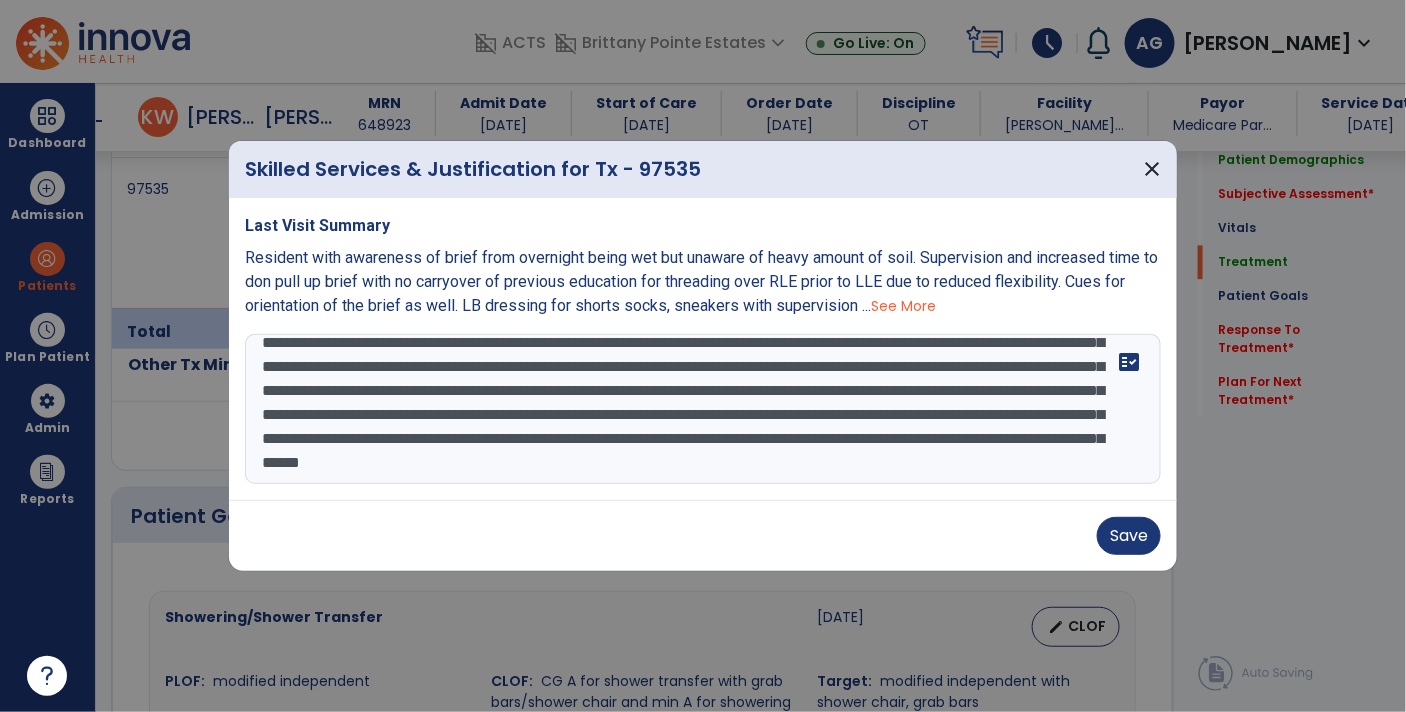 scroll, scrollTop: 86, scrollLeft: 0, axis: vertical 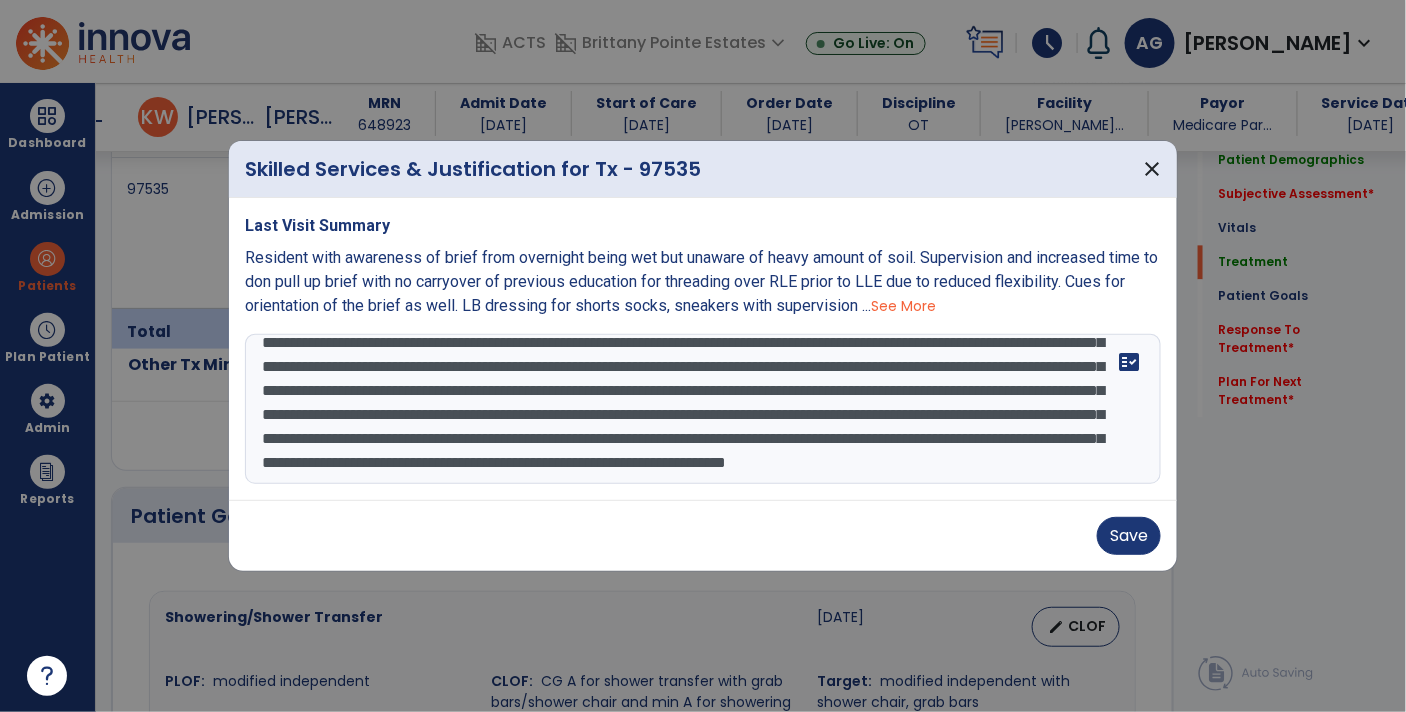 click on "**********" at bounding box center (703, 409) 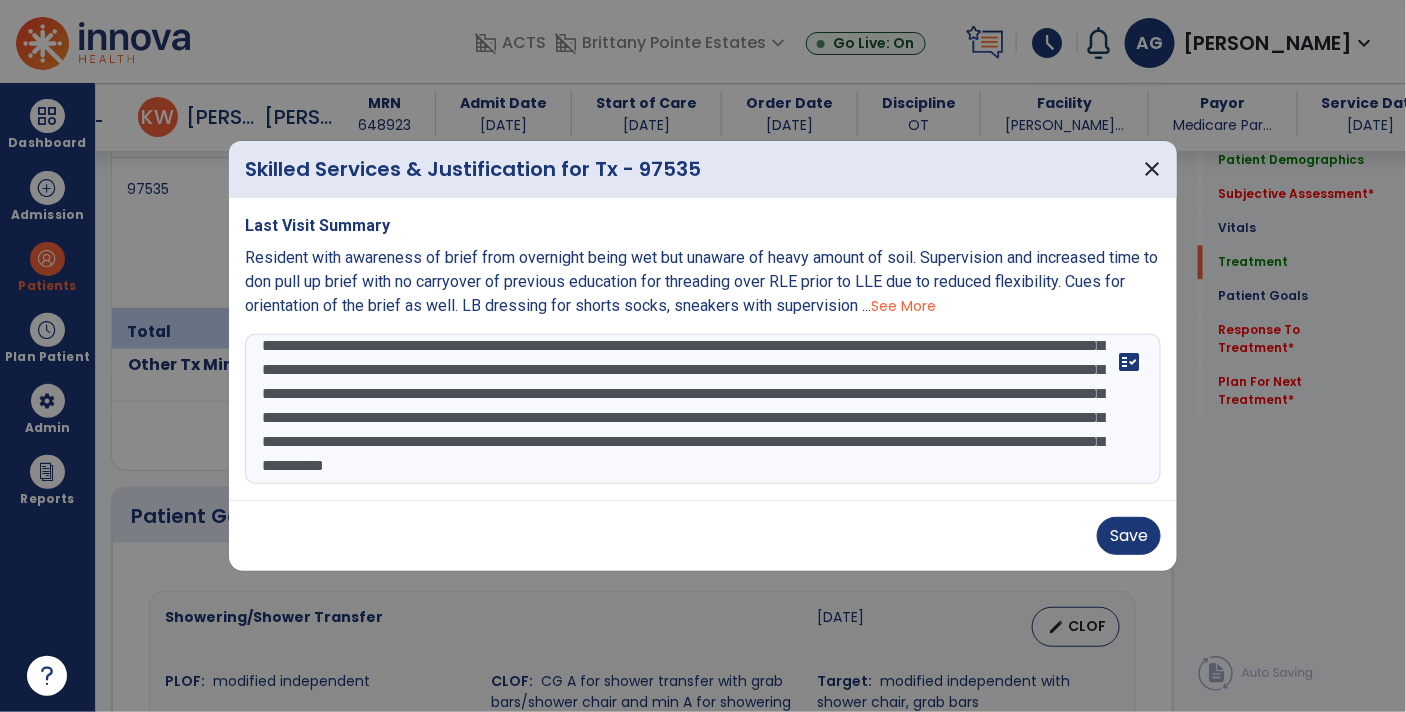 click on "**********" at bounding box center (703, 409) 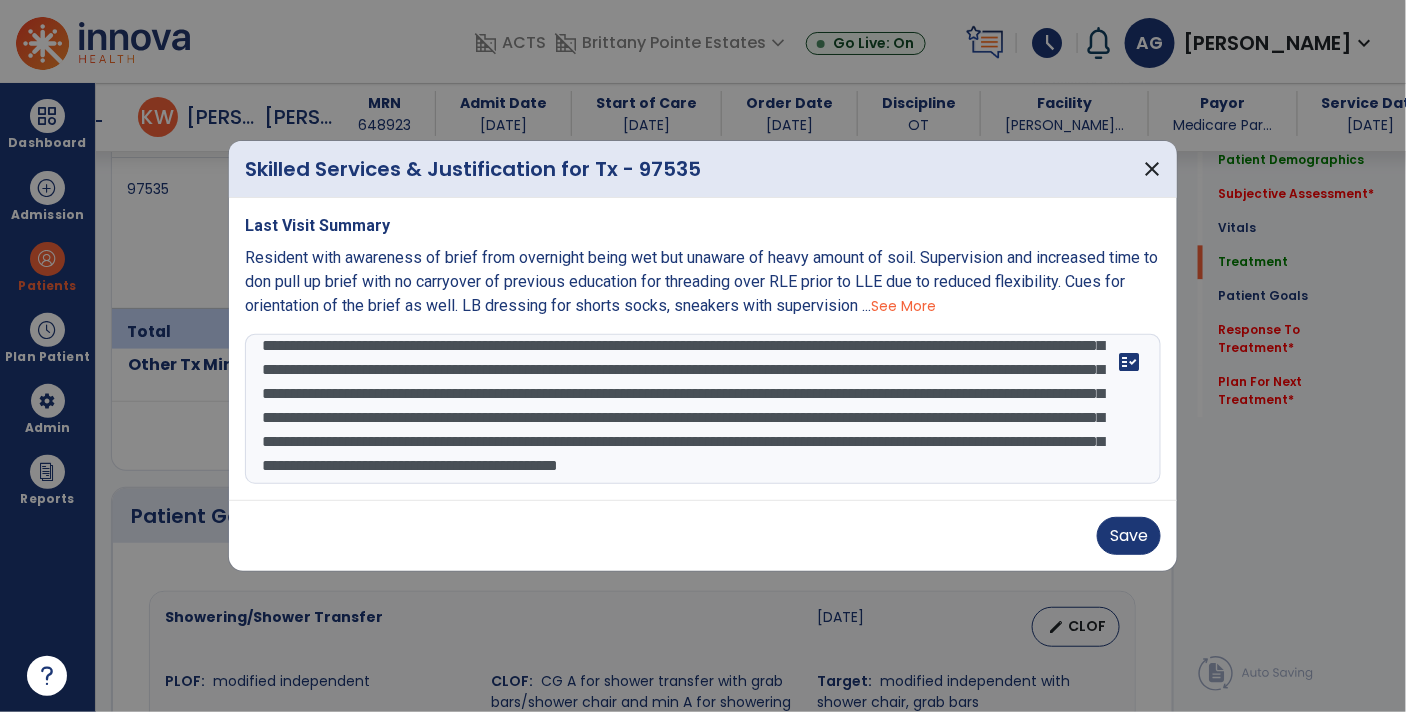 scroll, scrollTop: 119, scrollLeft: 0, axis: vertical 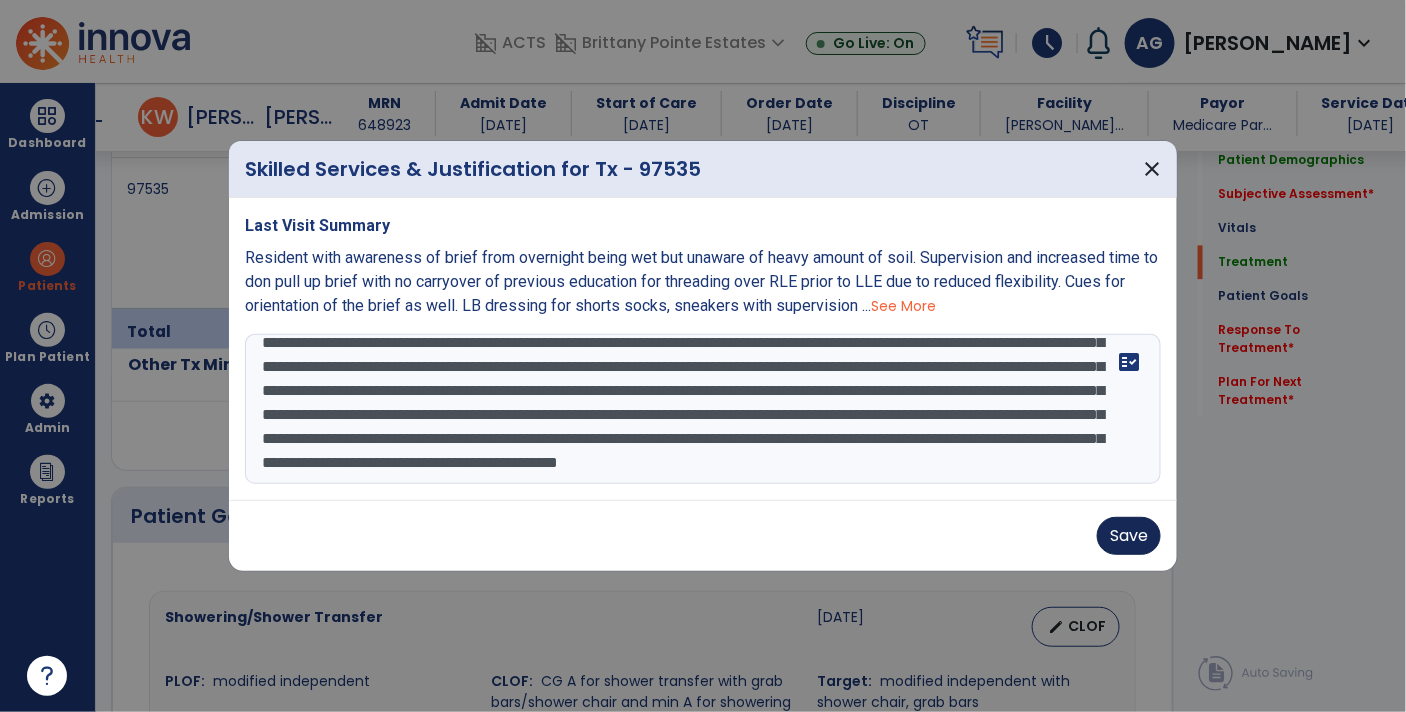 type on "**********" 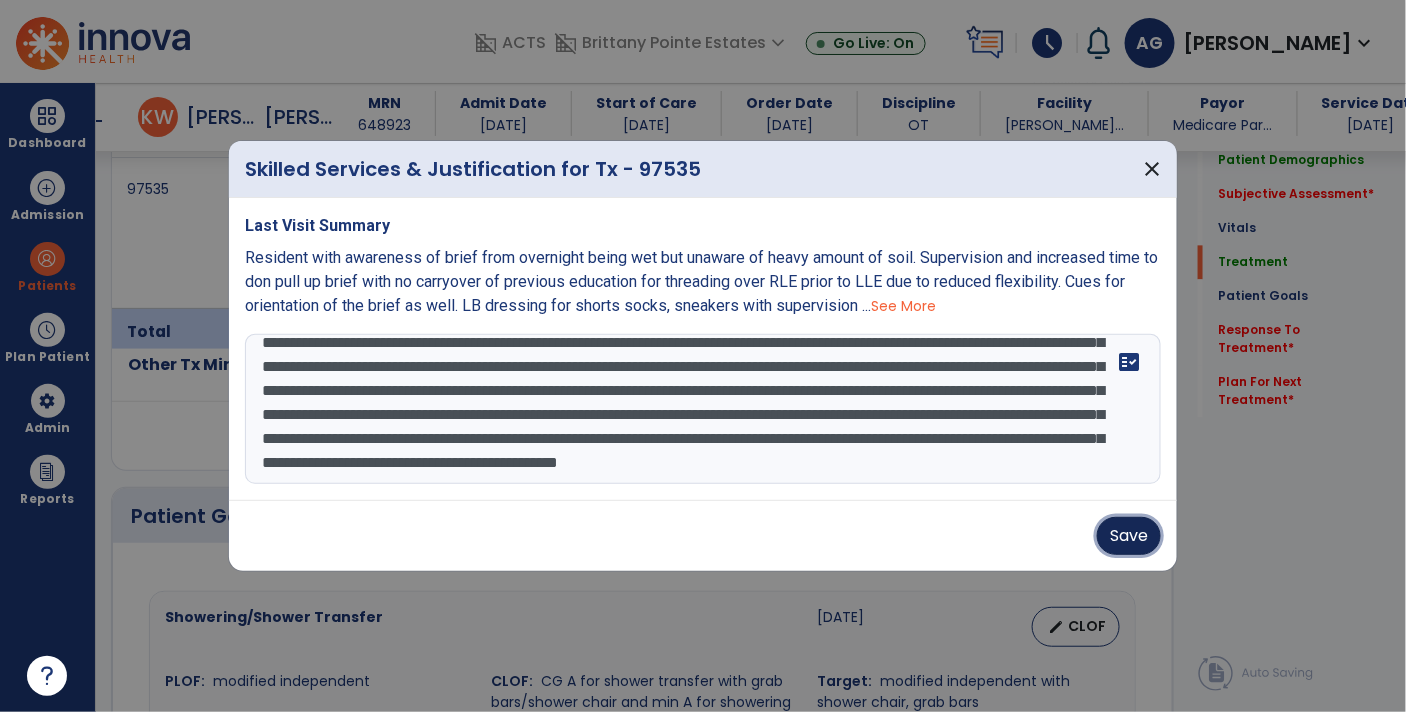 click on "Save" at bounding box center [1129, 536] 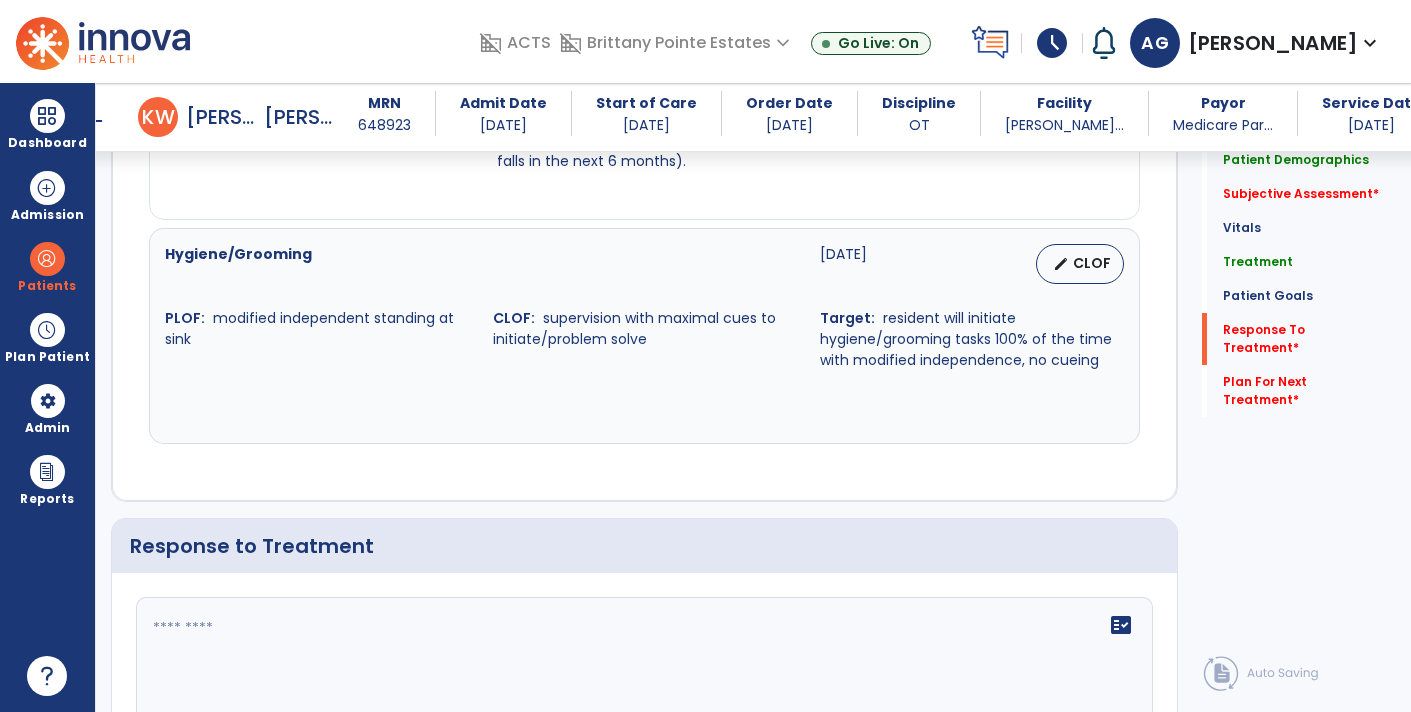 scroll, scrollTop: 3193, scrollLeft: 0, axis: vertical 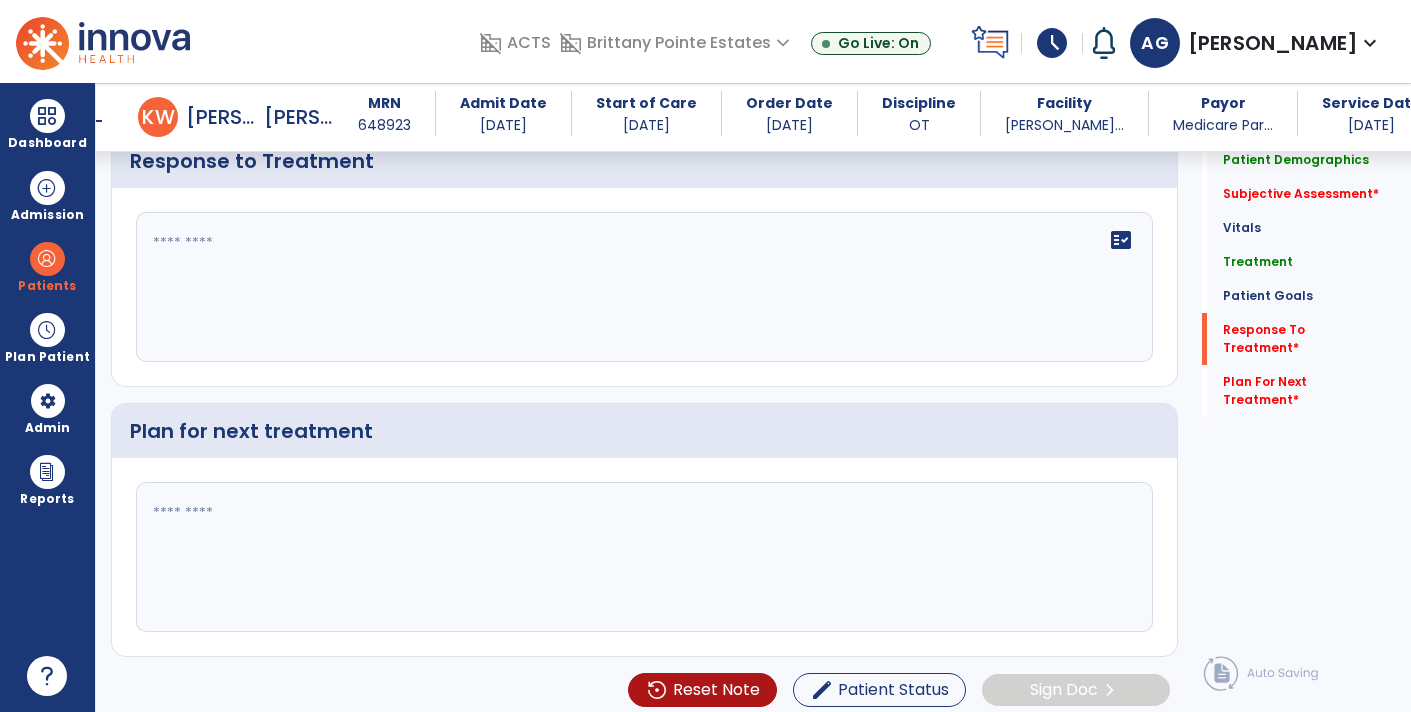 click on "fact_check" 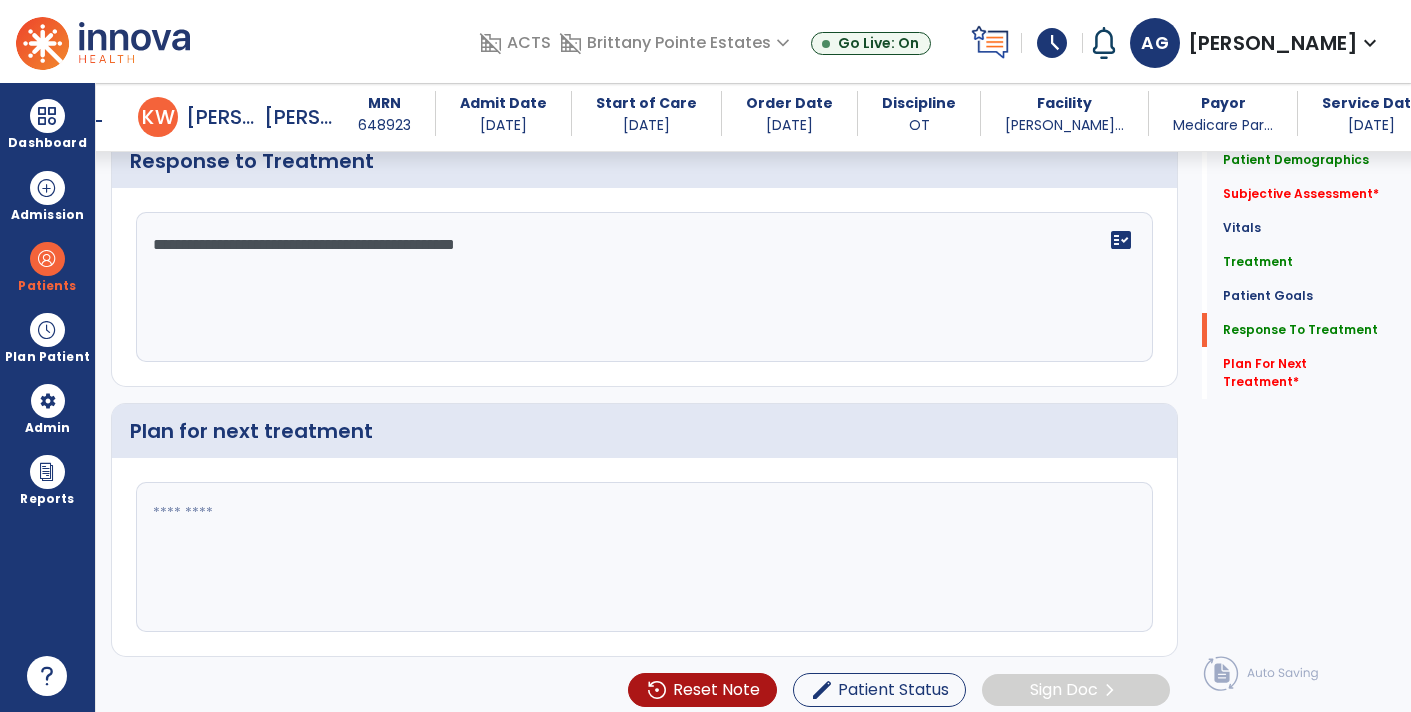 type on "**********" 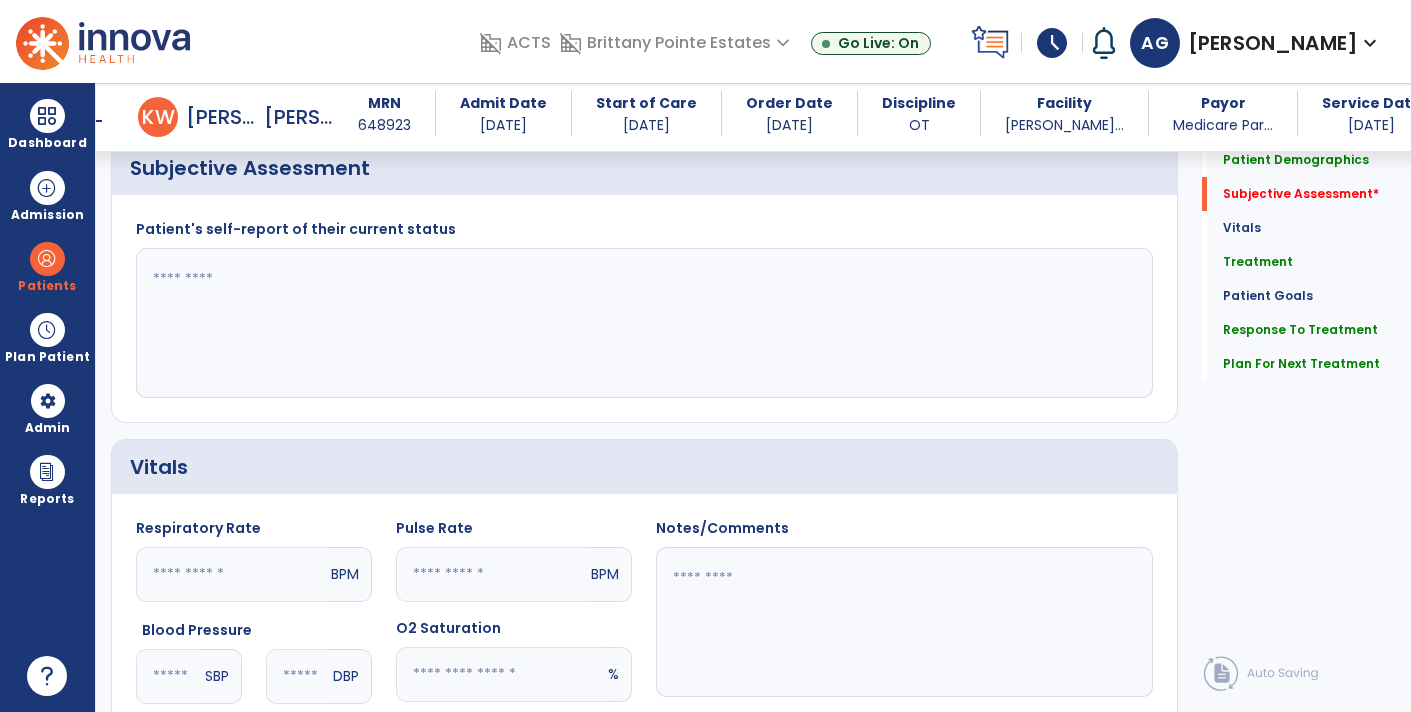 scroll, scrollTop: 540, scrollLeft: 0, axis: vertical 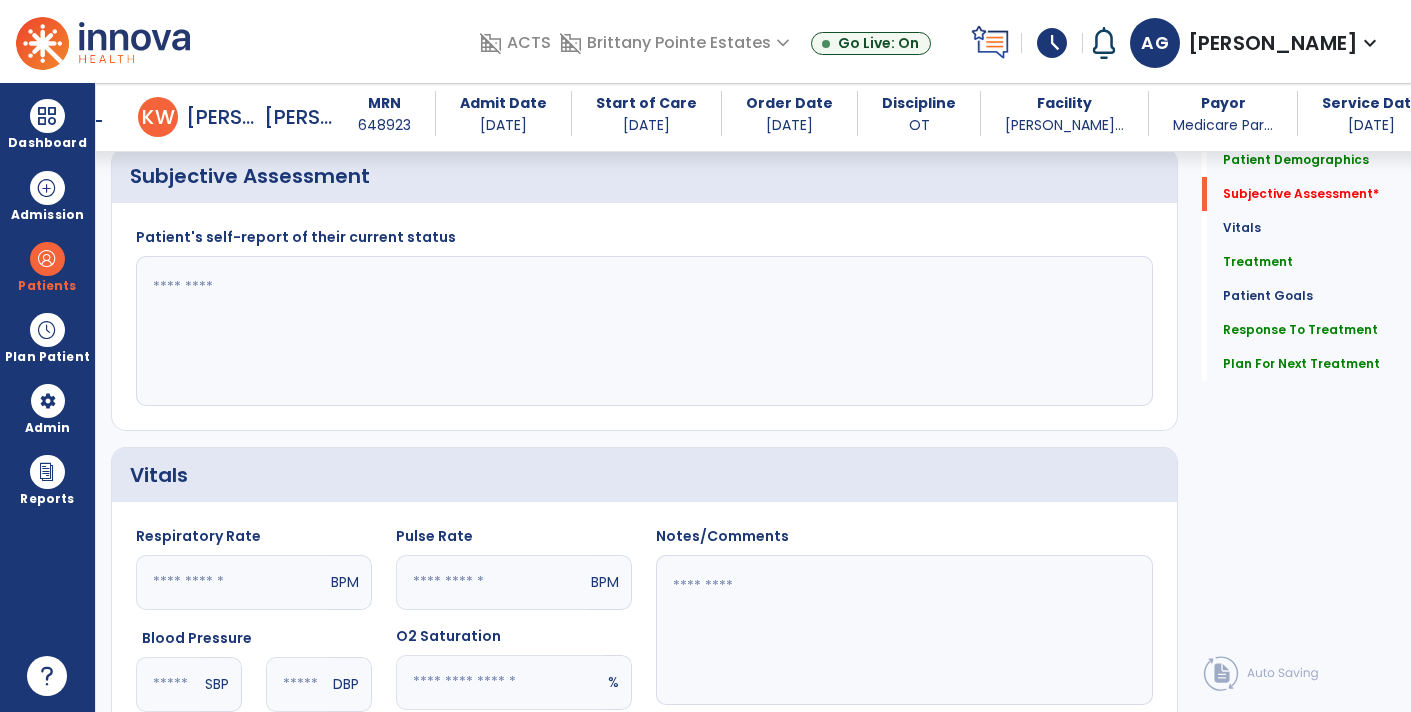 type on "**********" 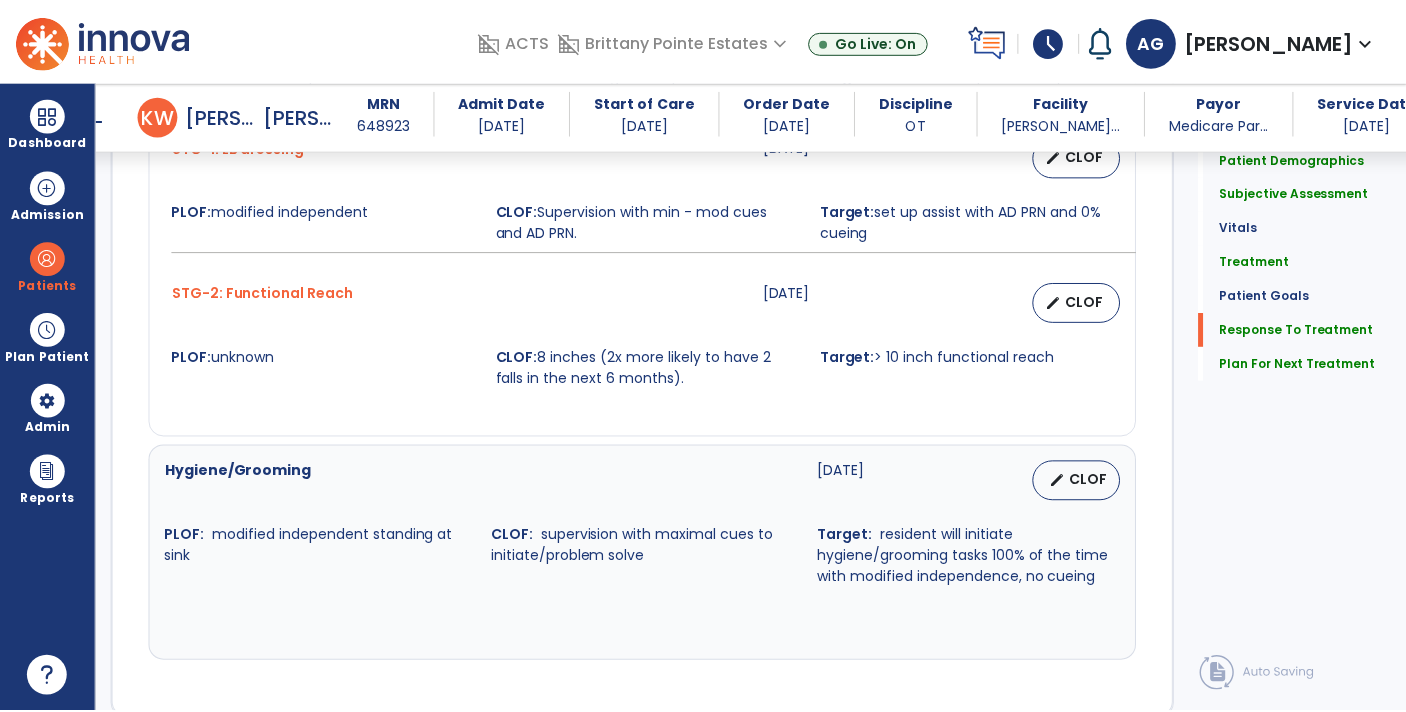 scroll, scrollTop: 3193, scrollLeft: 0, axis: vertical 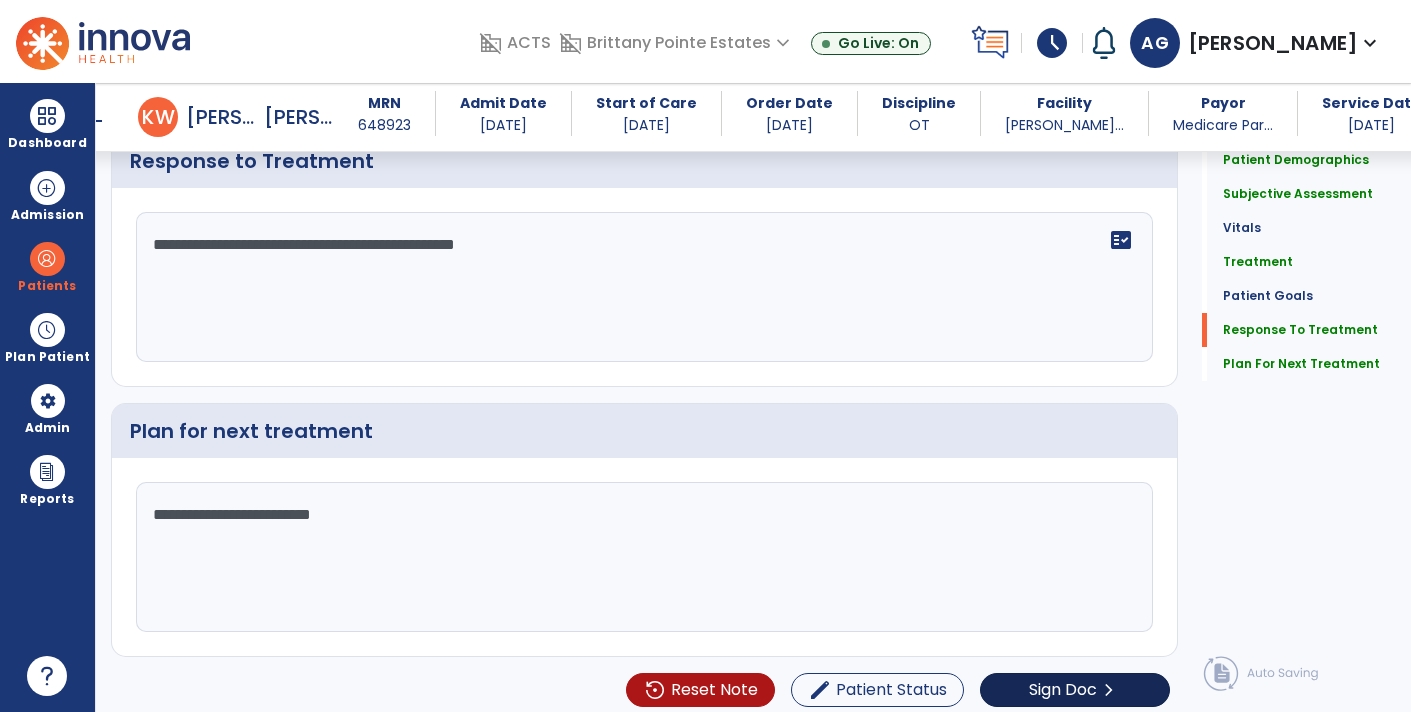 type on "**********" 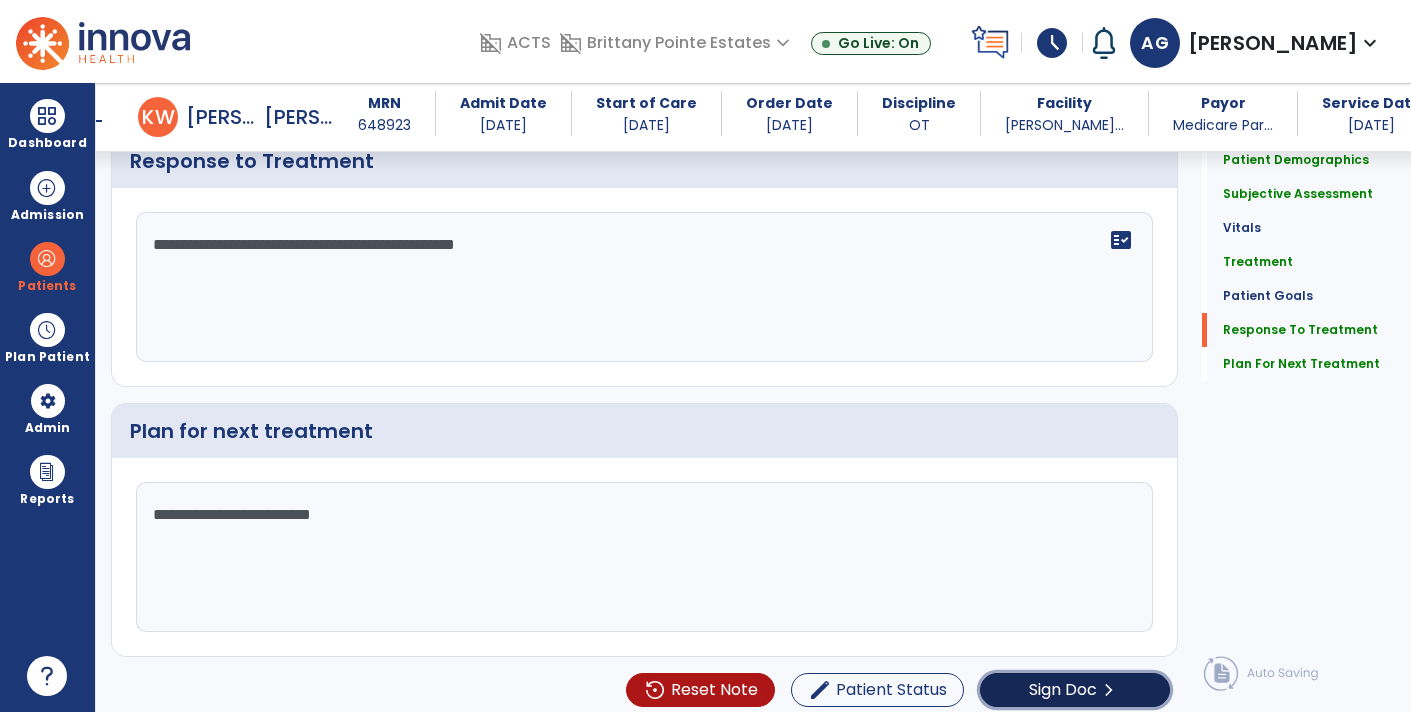 click on "Sign Doc" 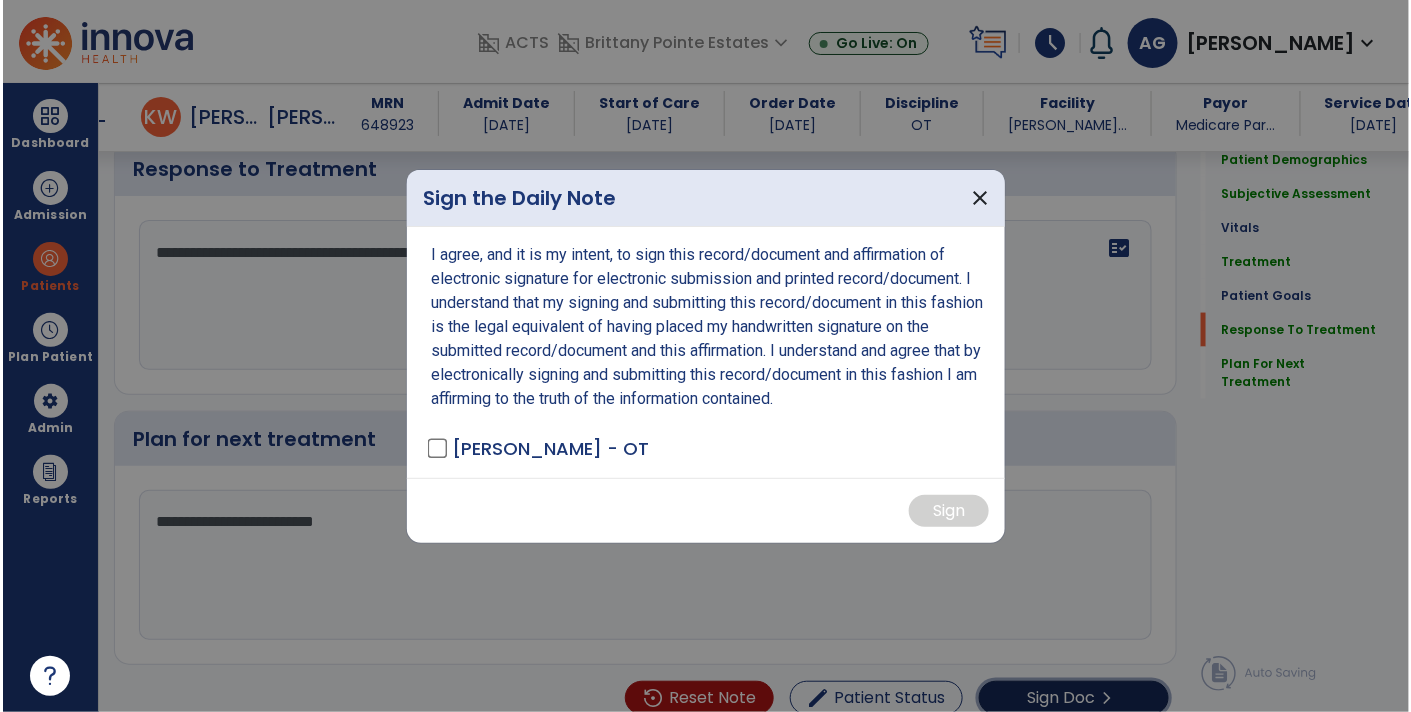 scroll, scrollTop: 3193, scrollLeft: 0, axis: vertical 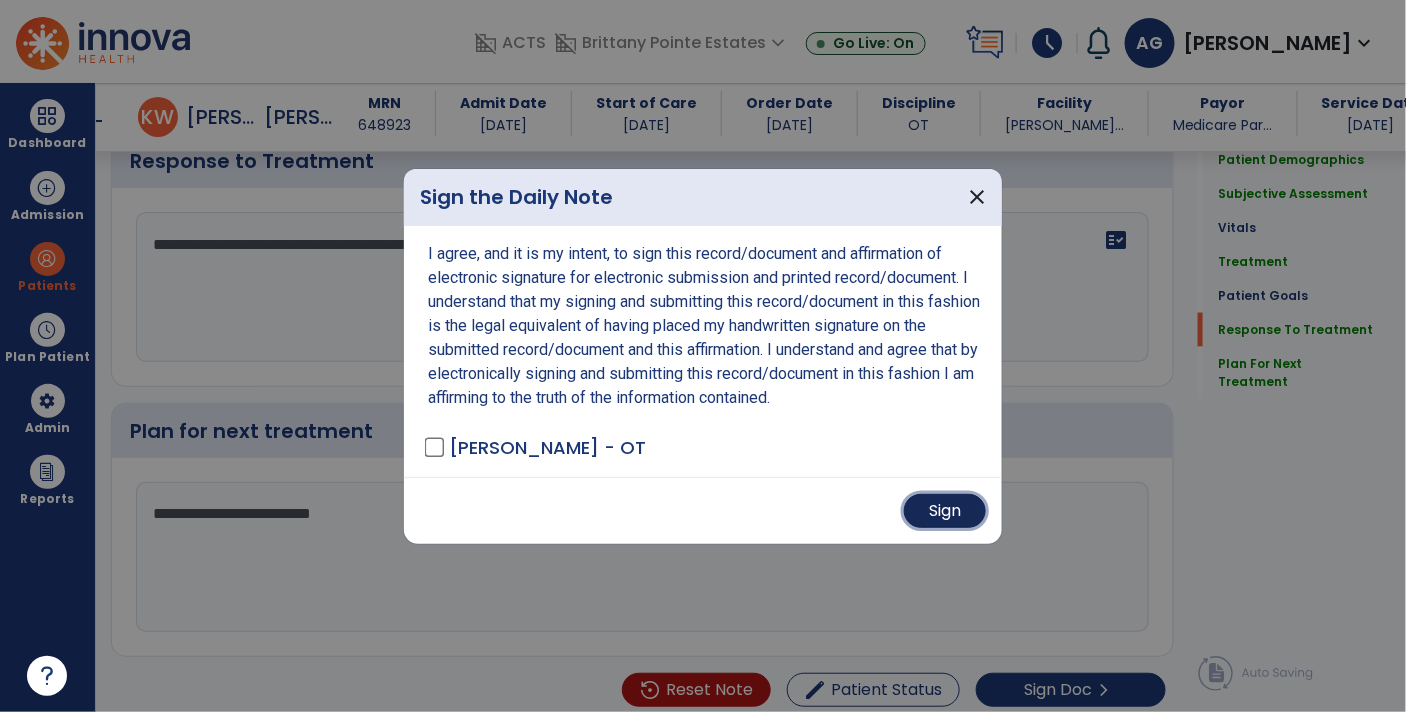 click on "Sign" at bounding box center [945, 511] 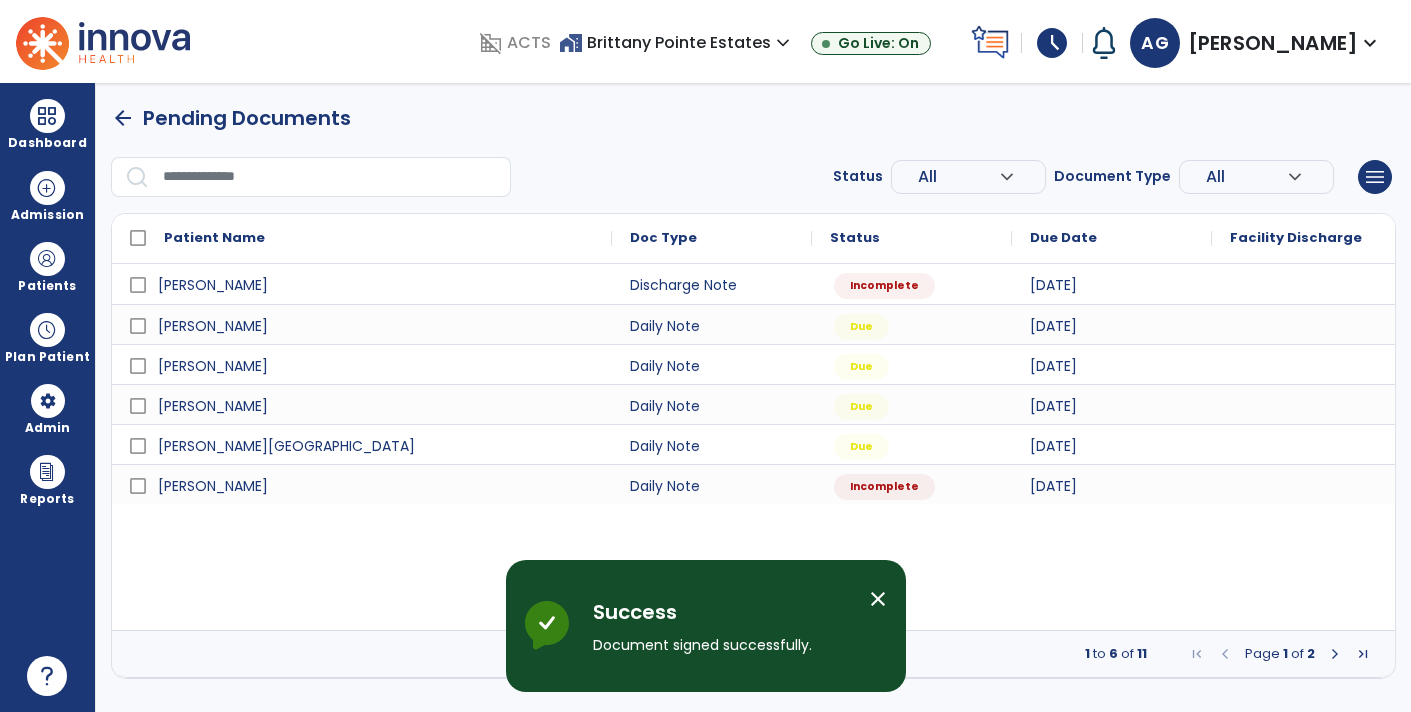scroll, scrollTop: 0, scrollLeft: 0, axis: both 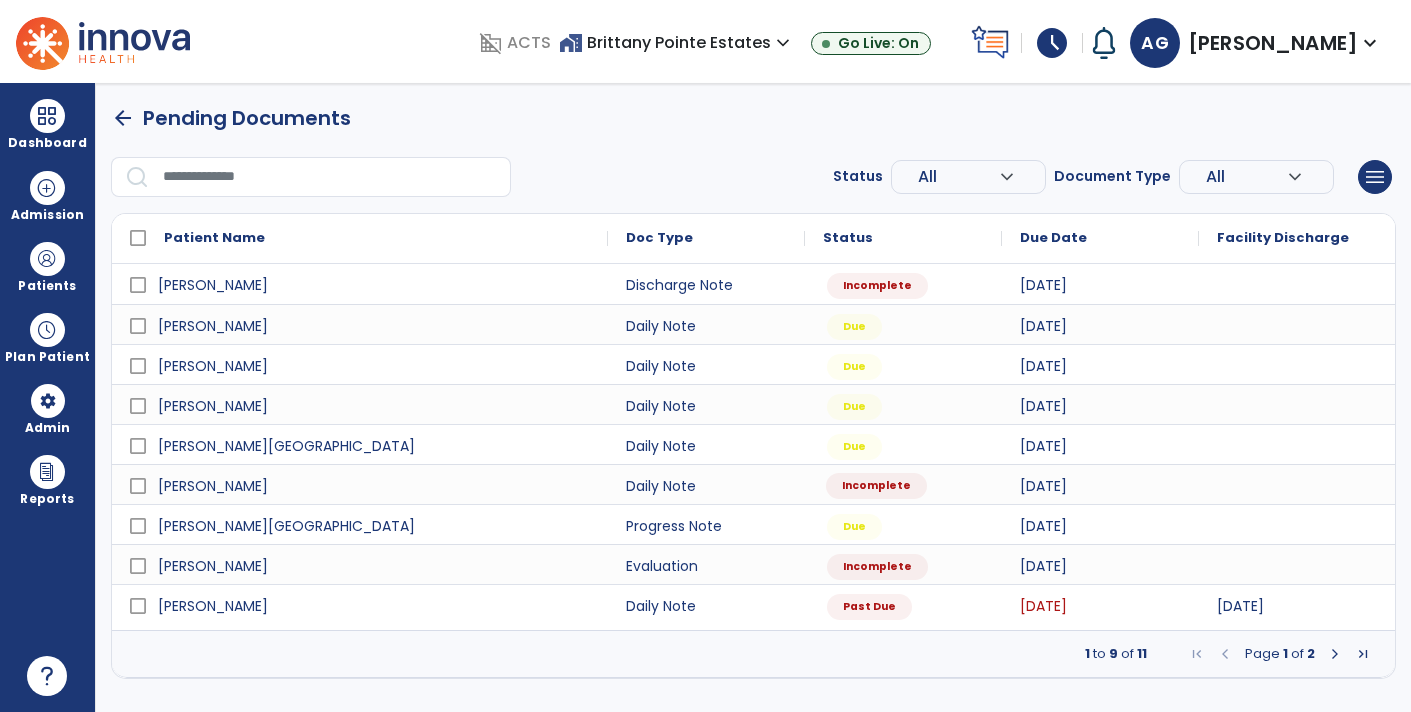 click on "Incomplete" at bounding box center (876, 486) 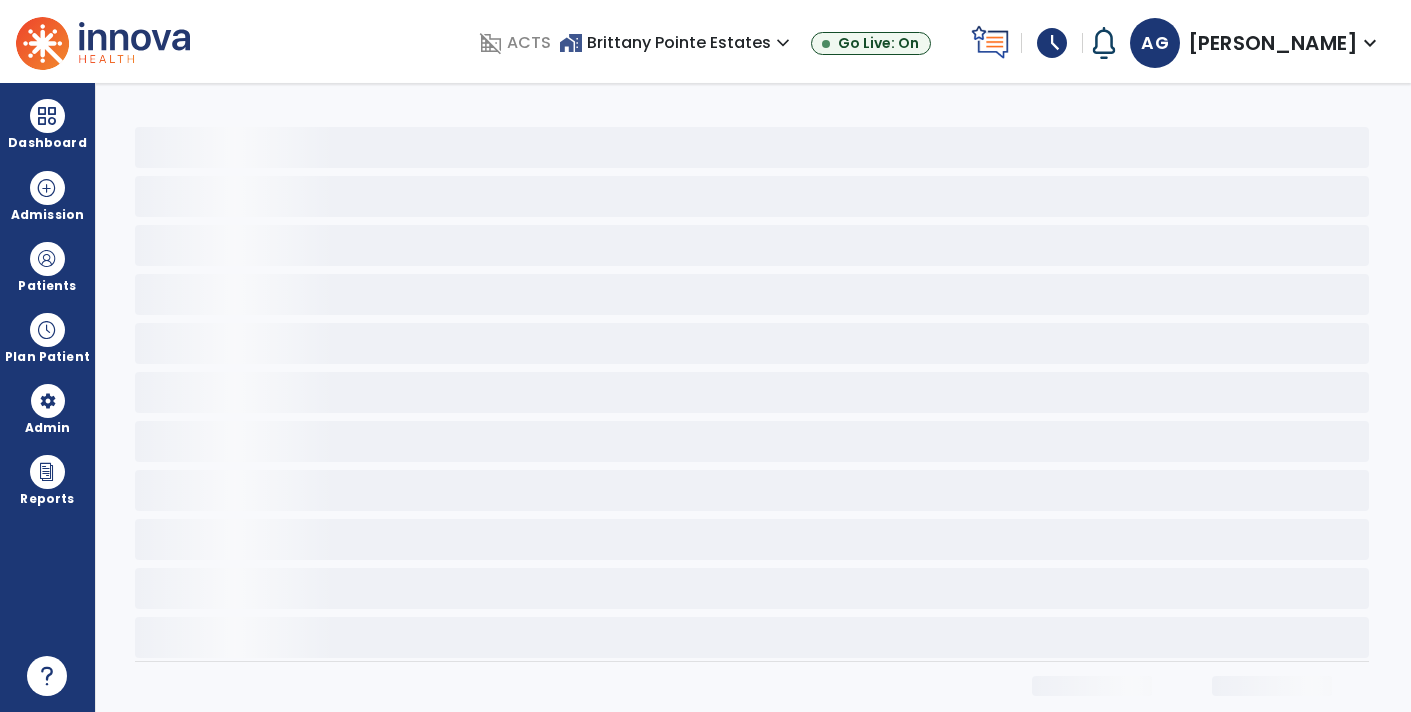 select on "*" 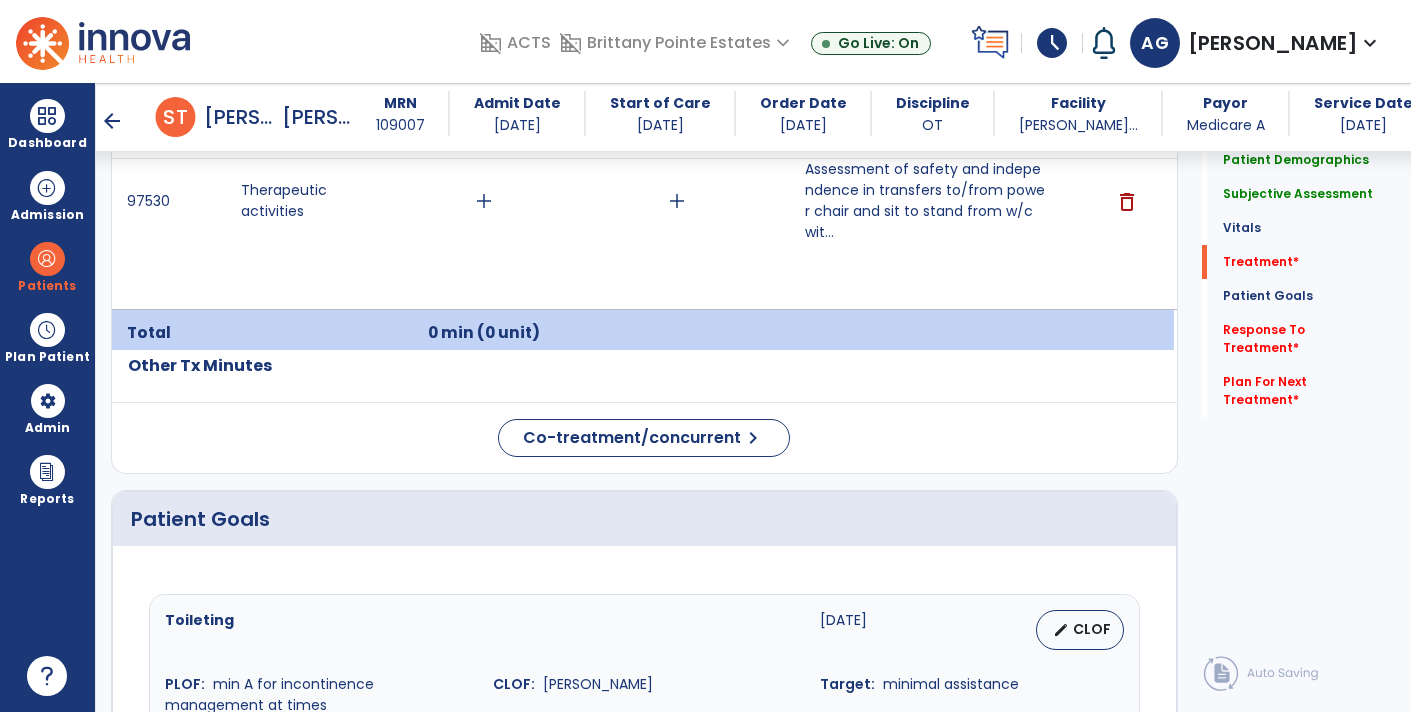 click on "Assessment of safety and independence in transfers to/from power chair and sit to stand from w/c wit..." at bounding box center (926, 201) 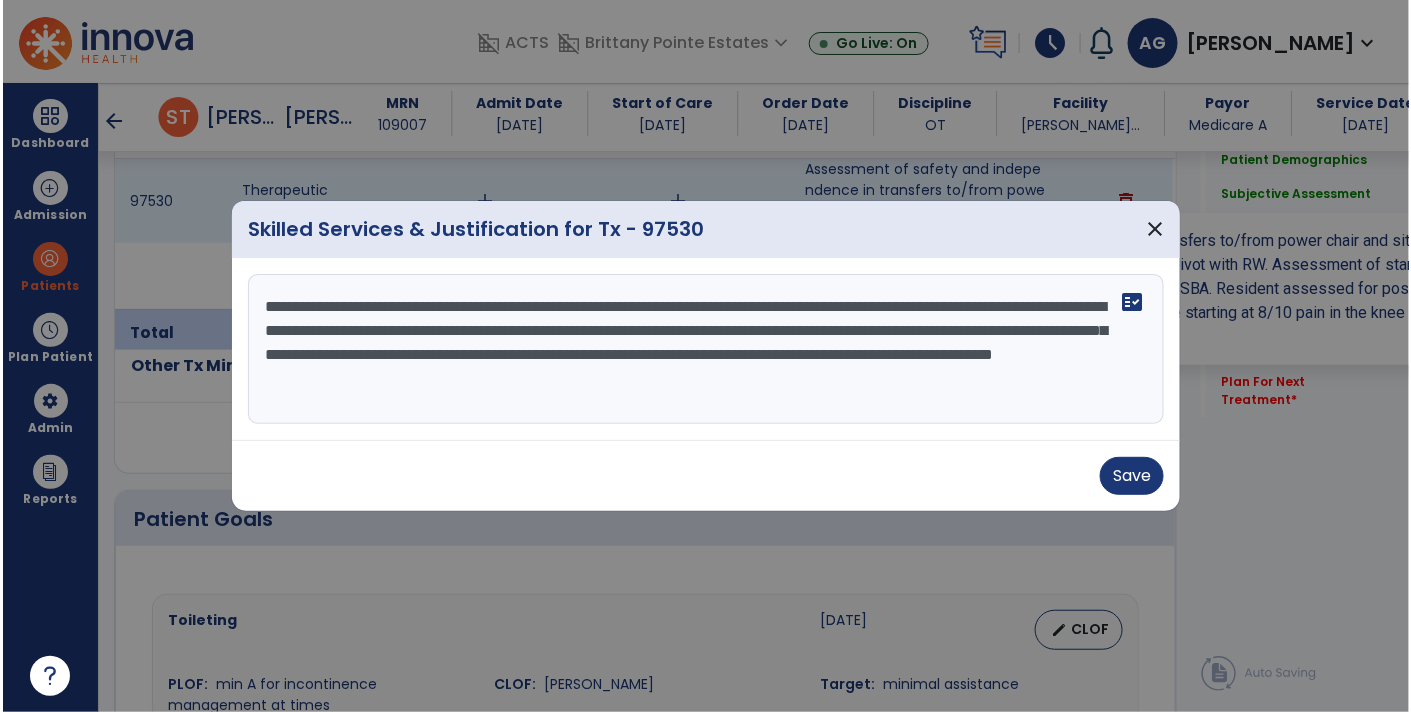 scroll, scrollTop: 1357, scrollLeft: 0, axis: vertical 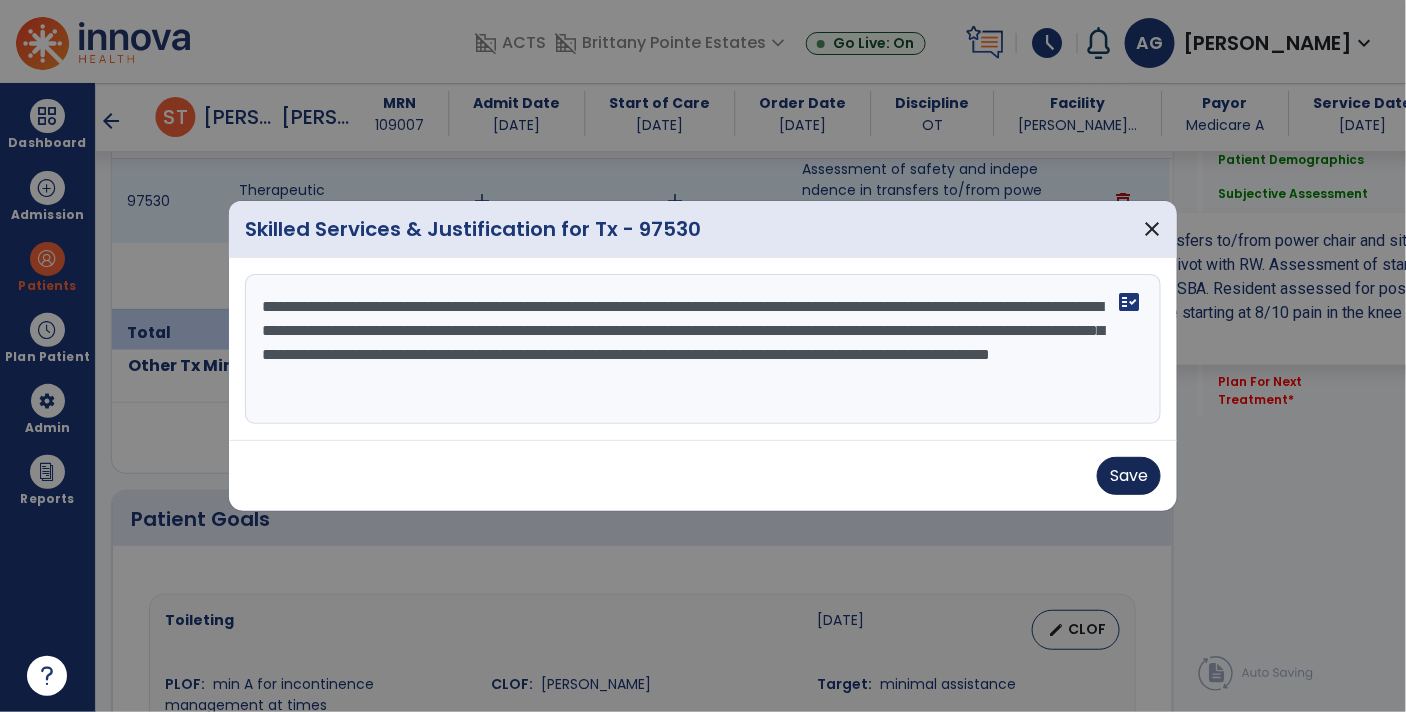 click on "Save" at bounding box center [1129, 476] 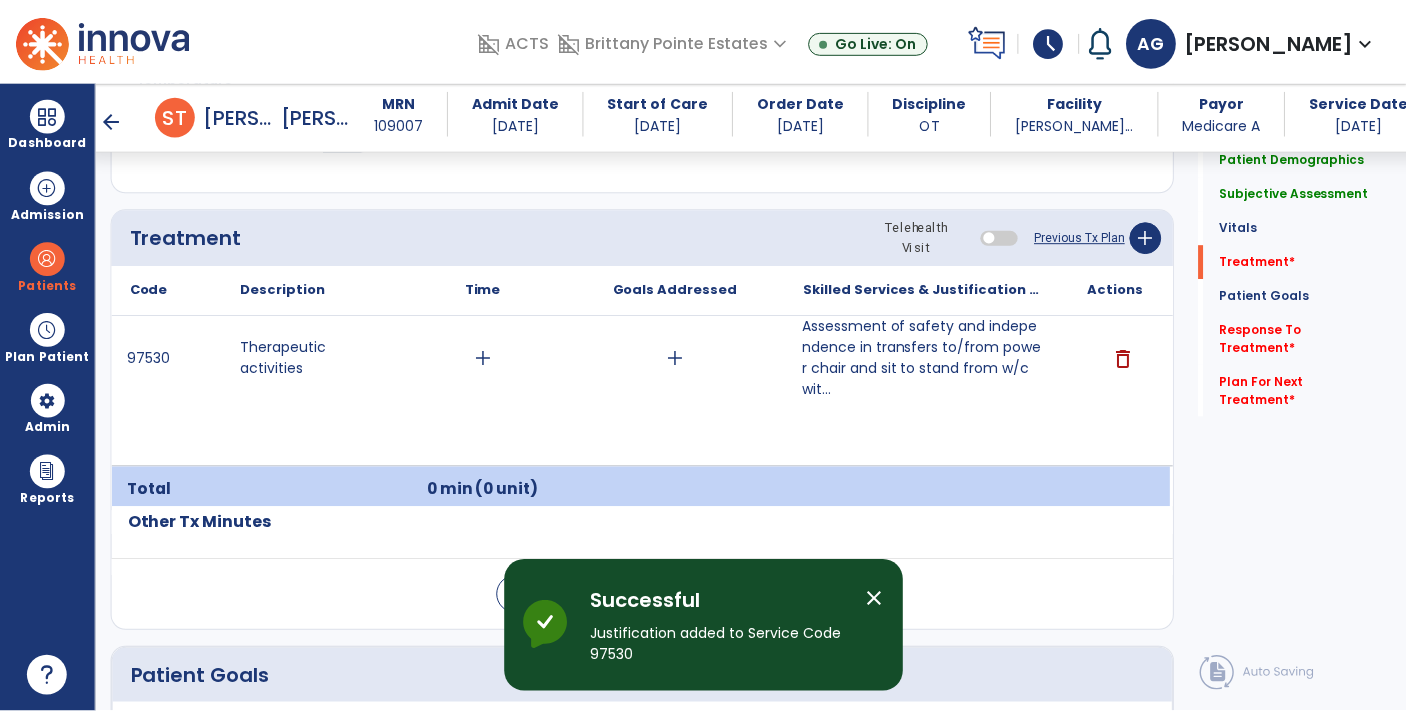 scroll, scrollTop: 1198, scrollLeft: 0, axis: vertical 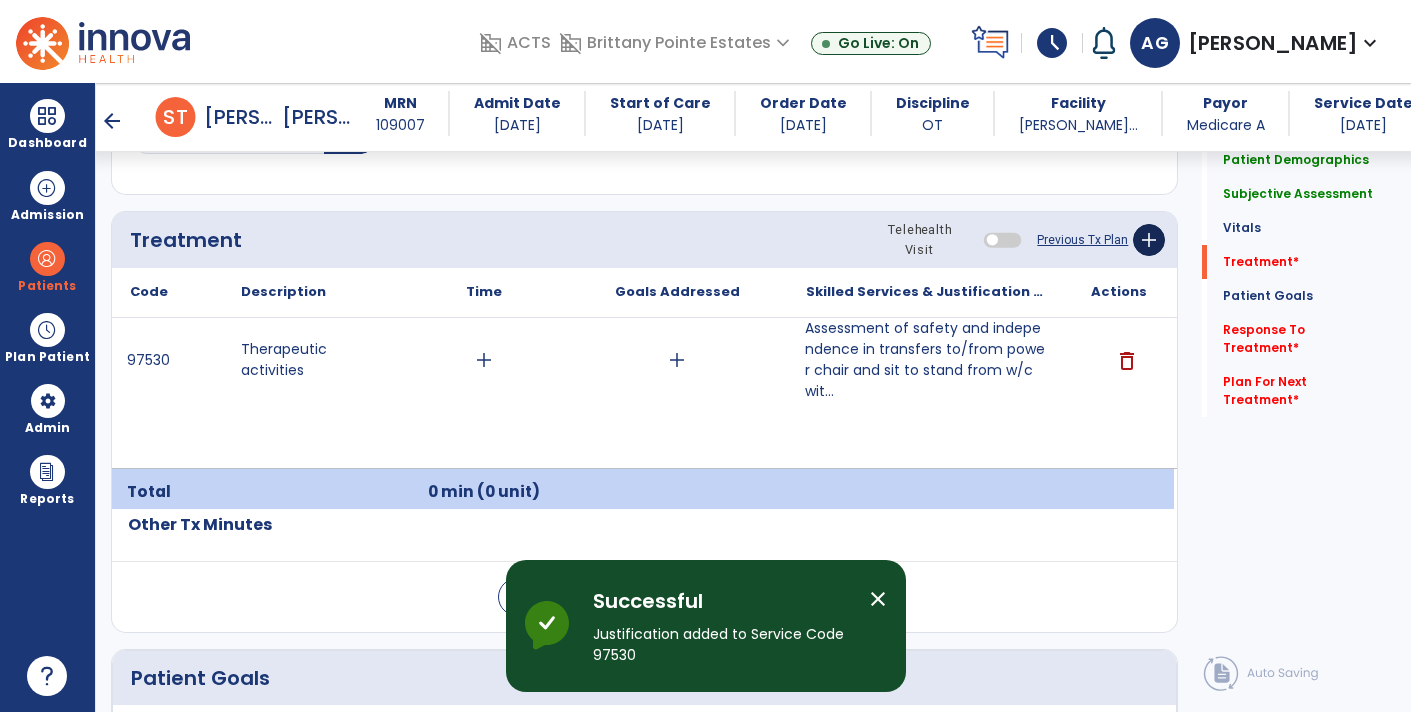 click on "add" 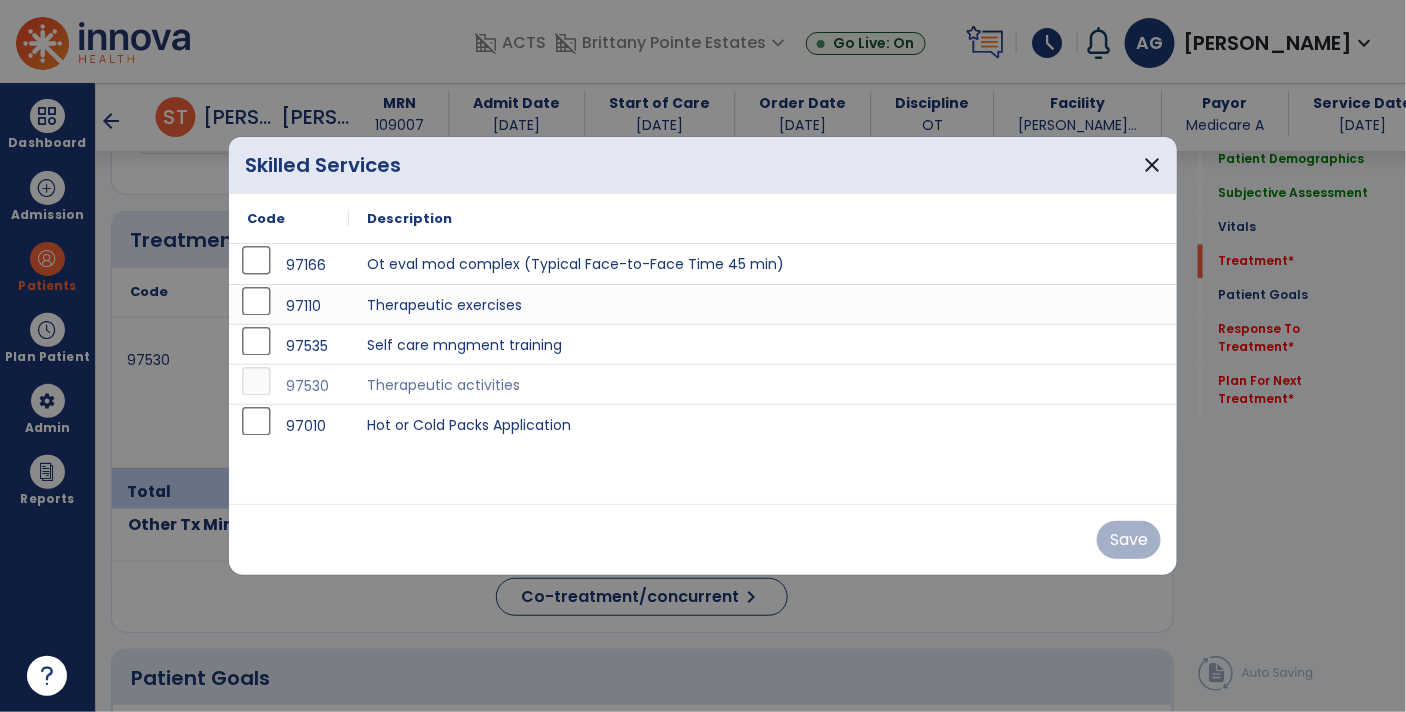 scroll, scrollTop: 1198, scrollLeft: 0, axis: vertical 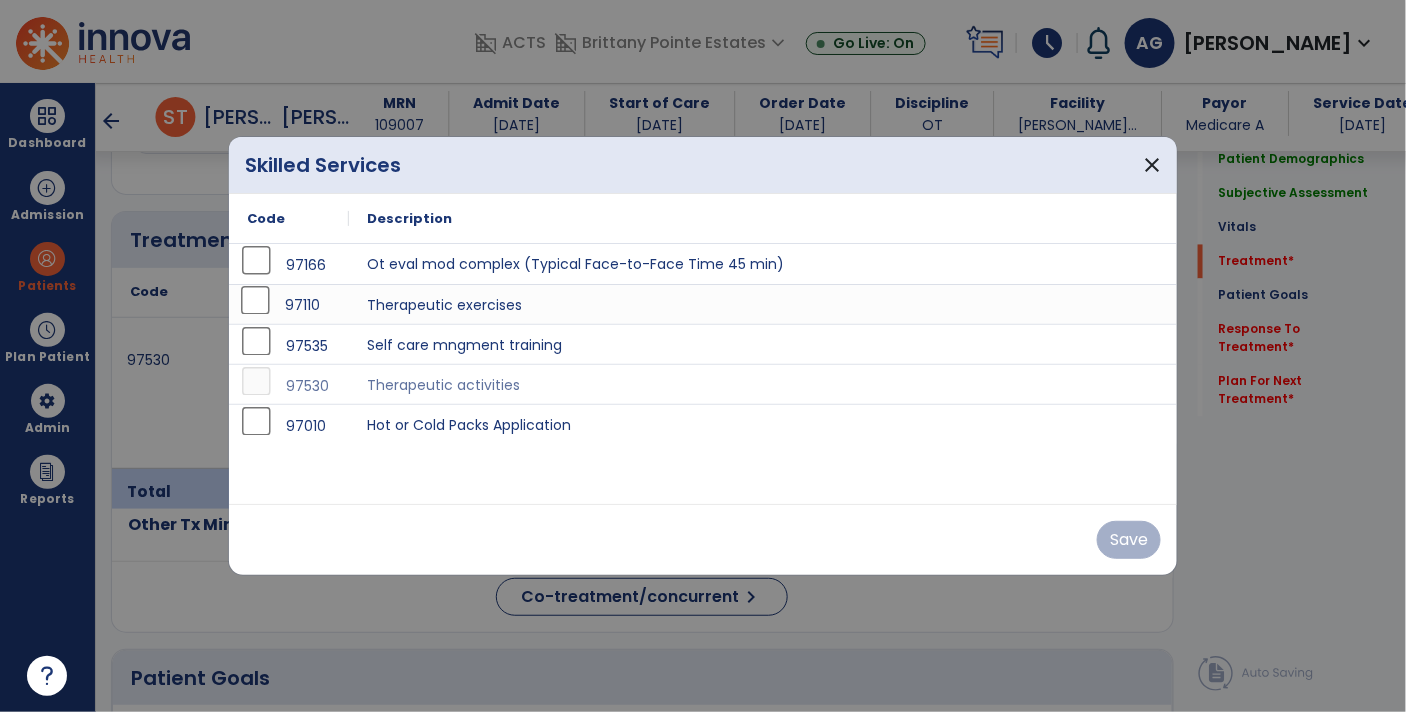 click on "97110" at bounding box center (289, 304) 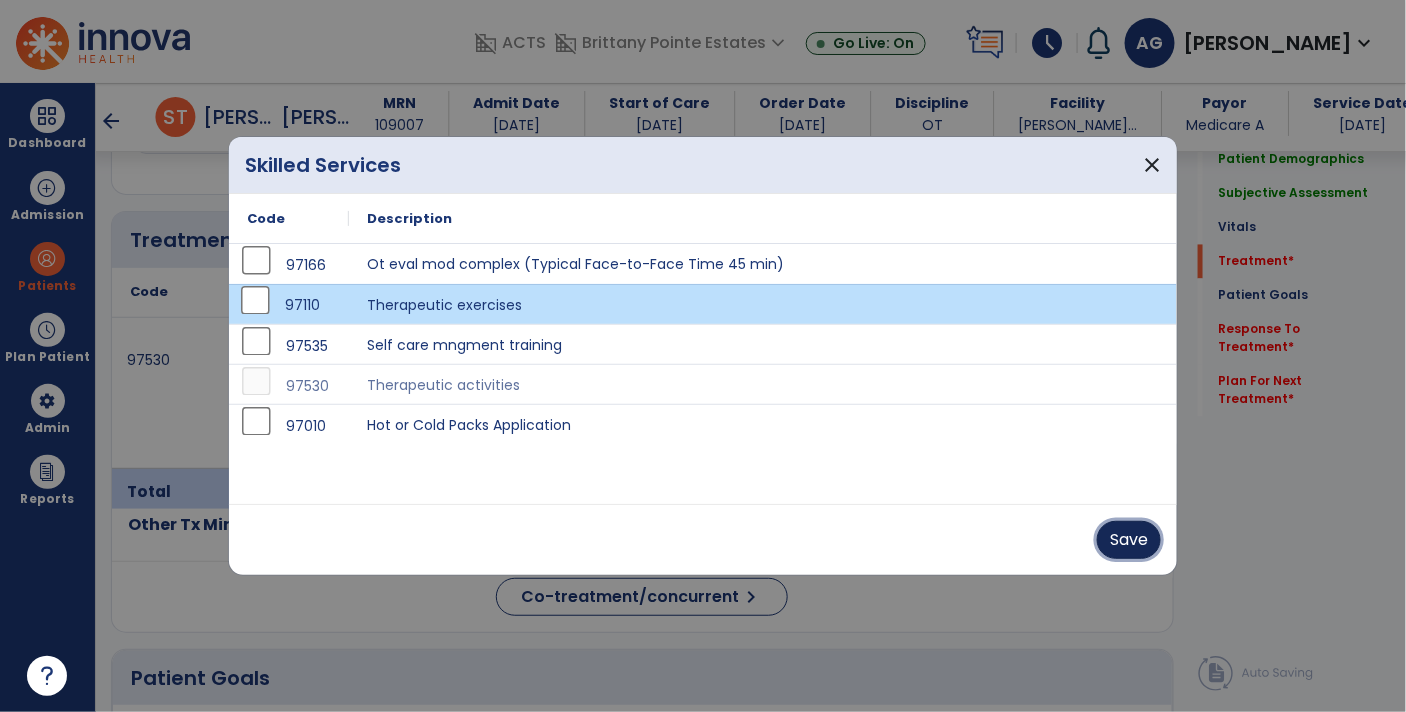 click on "Save" at bounding box center [1129, 540] 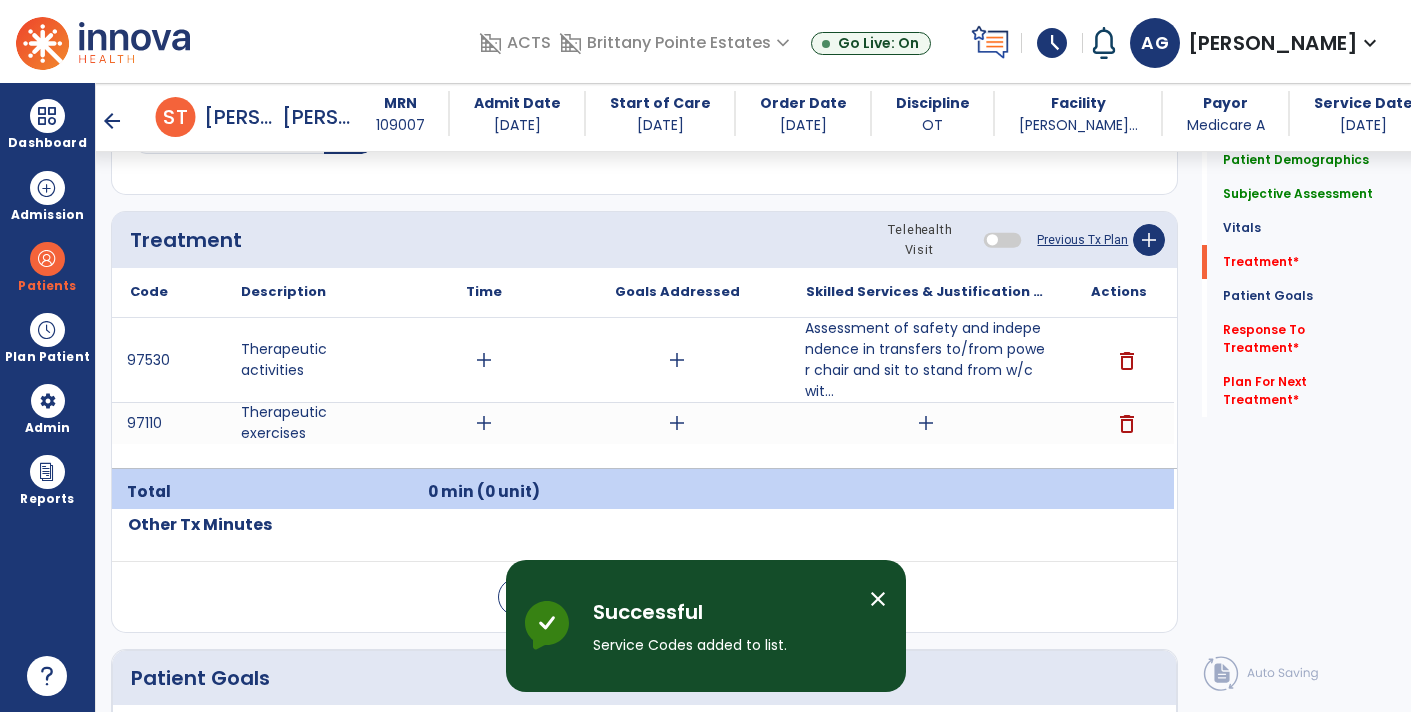click on "add" at bounding box center [926, 423] 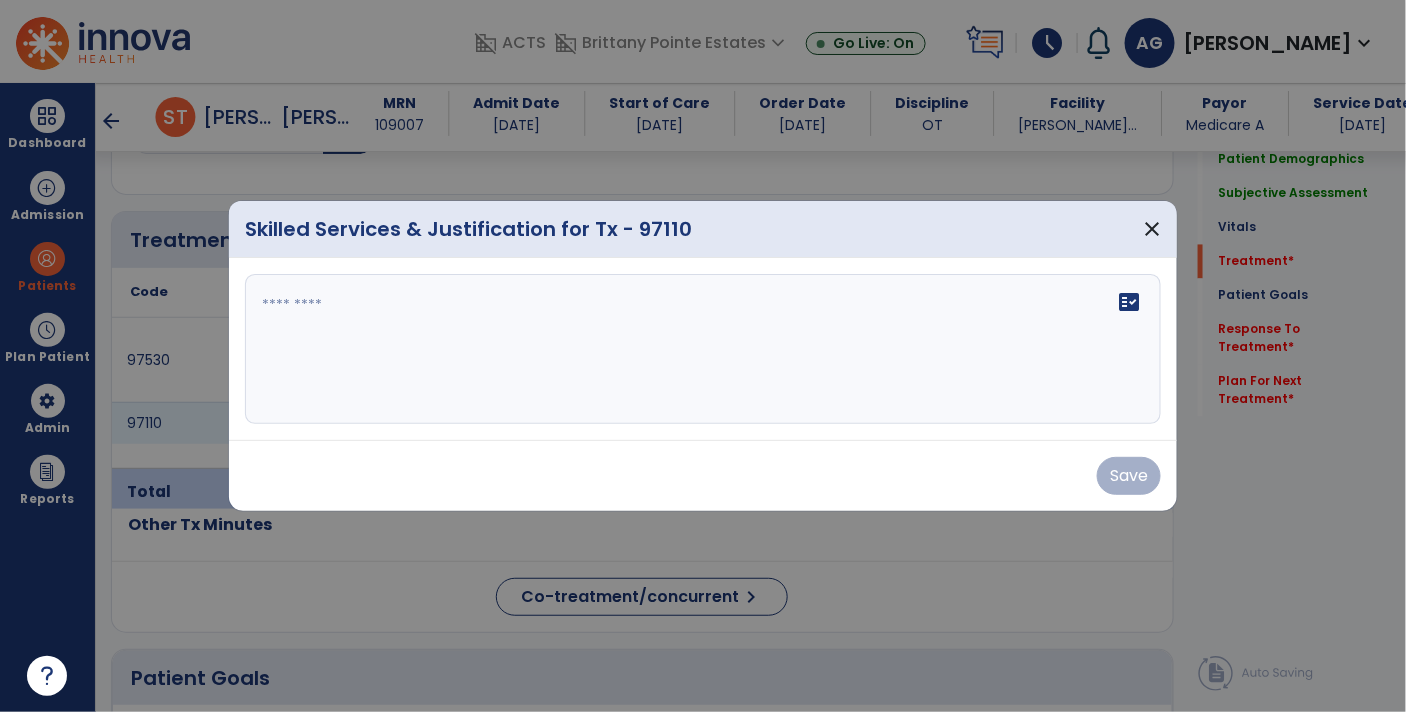 scroll, scrollTop: 1198, scrollLeft: 0, axis: vertical 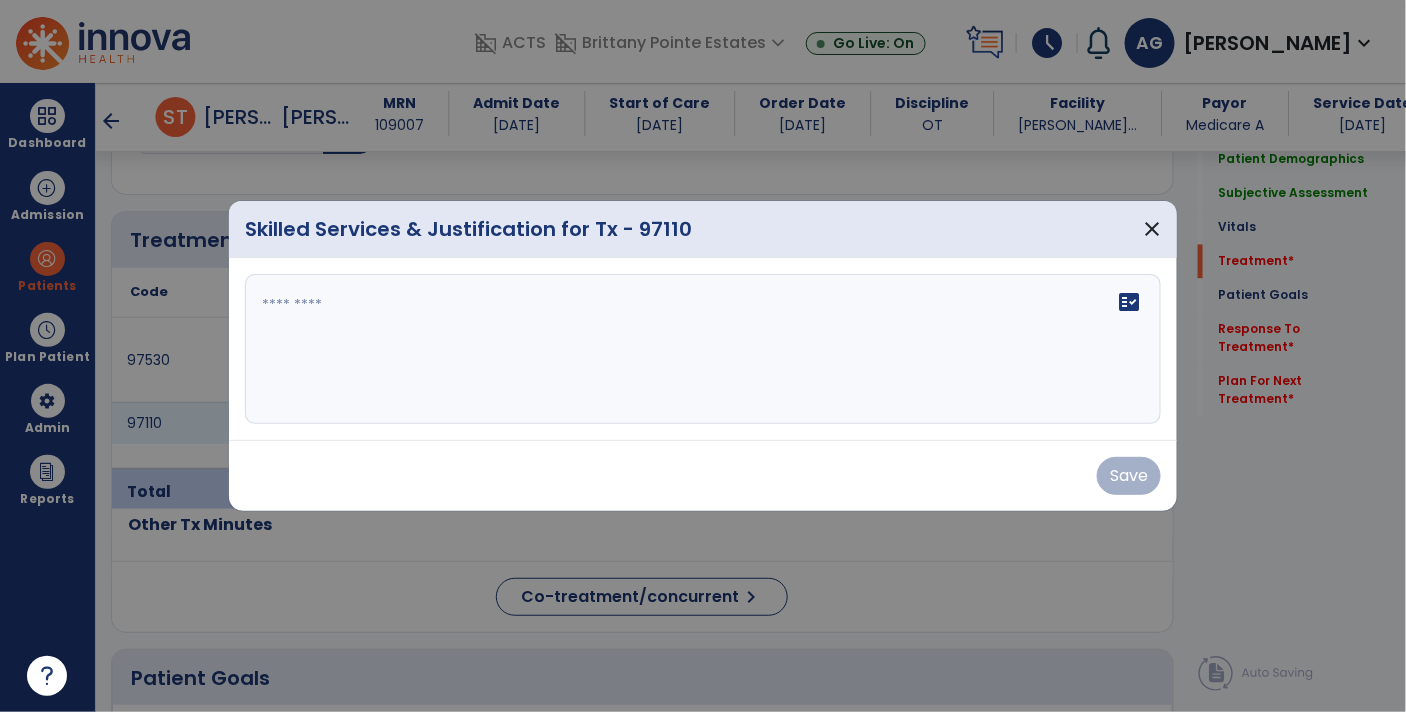 click on "fact_check" at bounding box center [703, 349] 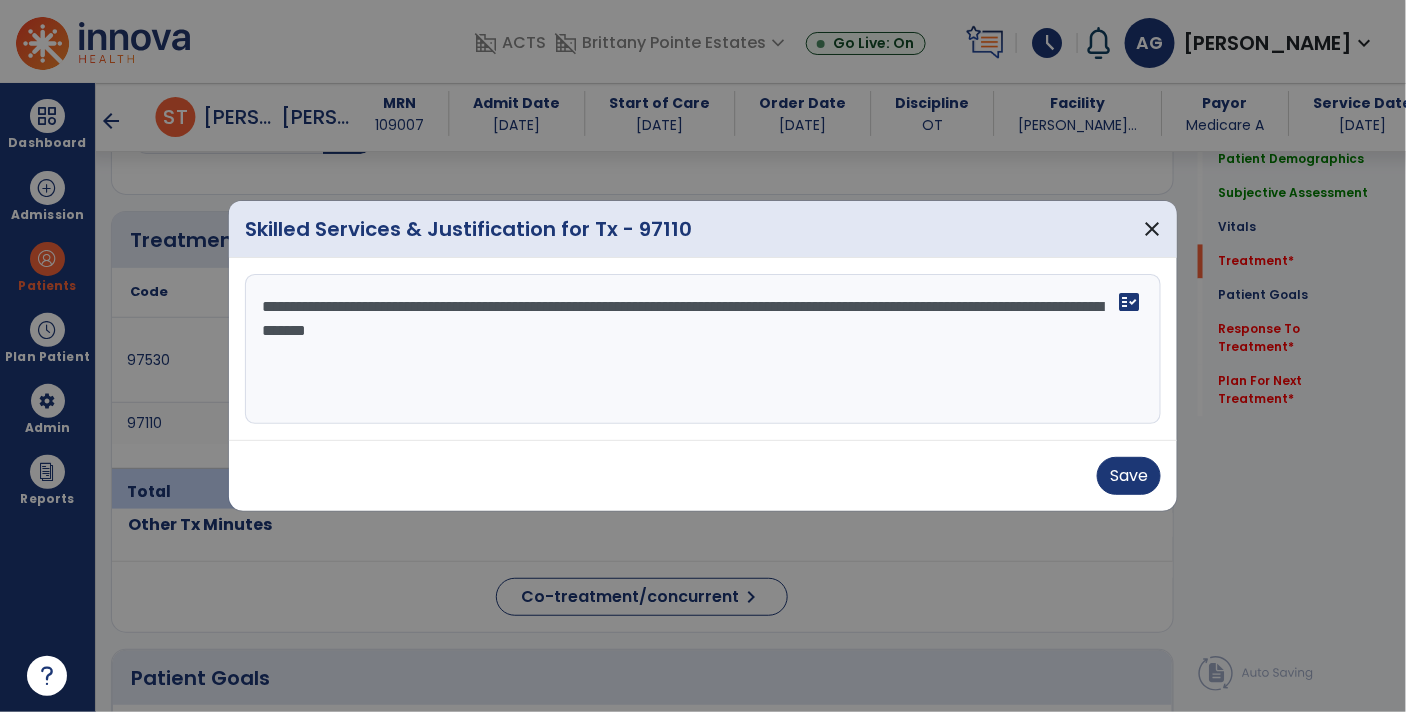 type on "**********" 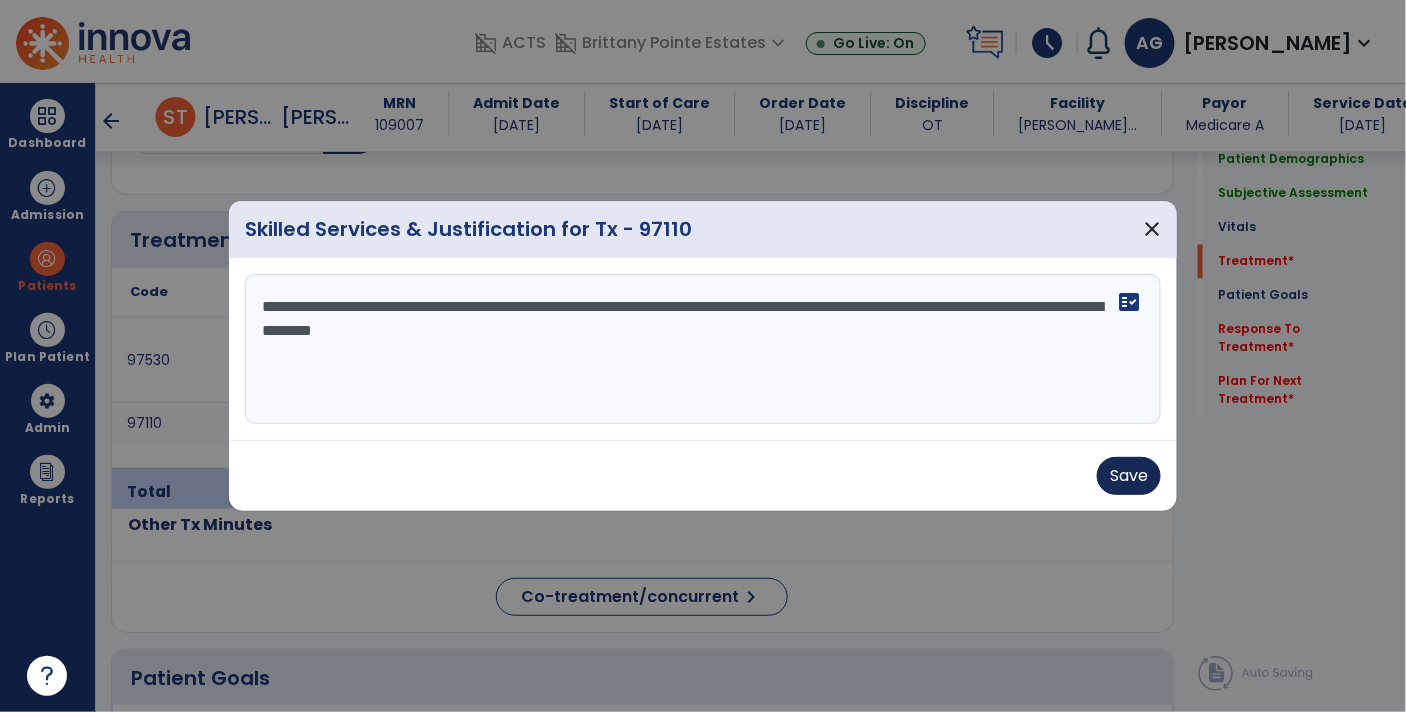 click on "Save" at bounding box center [1129, 476] 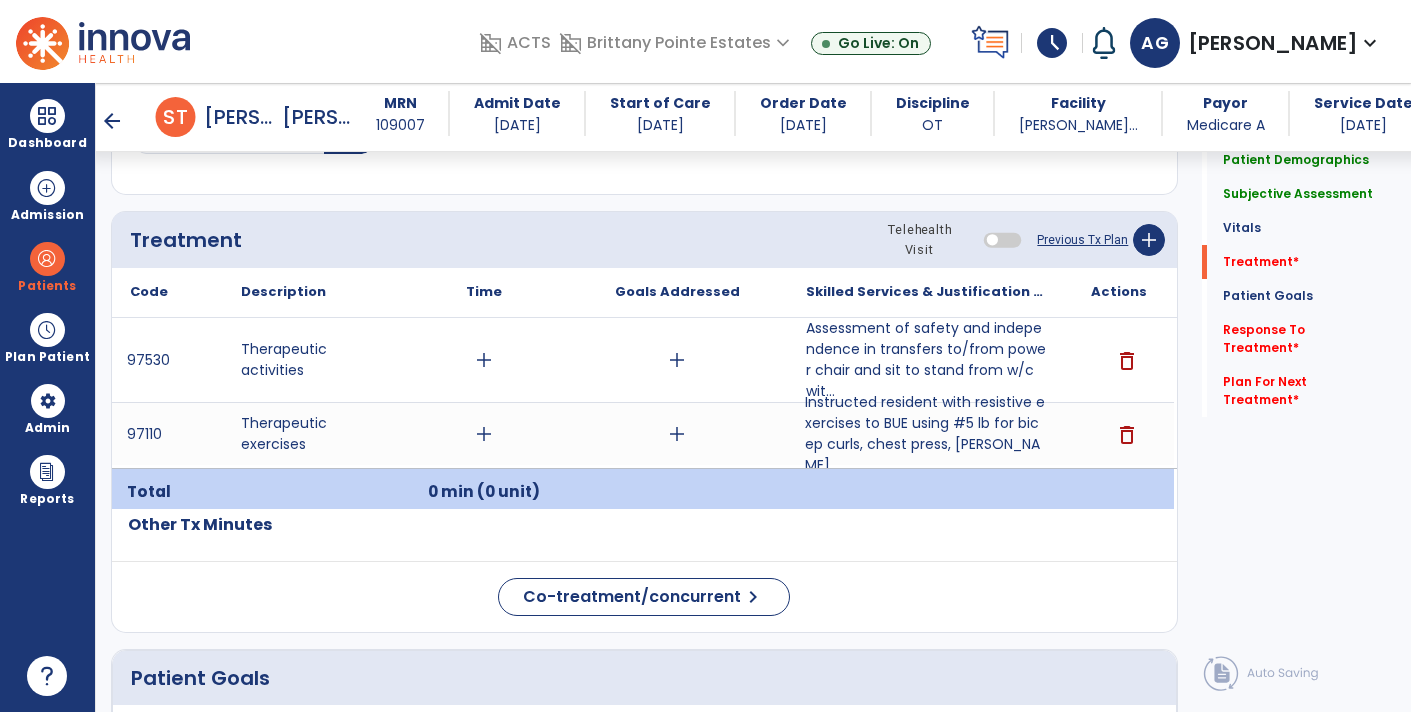 click on "Instructed resident with resistive exercises to BUE using #5 lb for bicep curls, chest press, [PERSON_NAME]..." at bounding box center [926, 434] 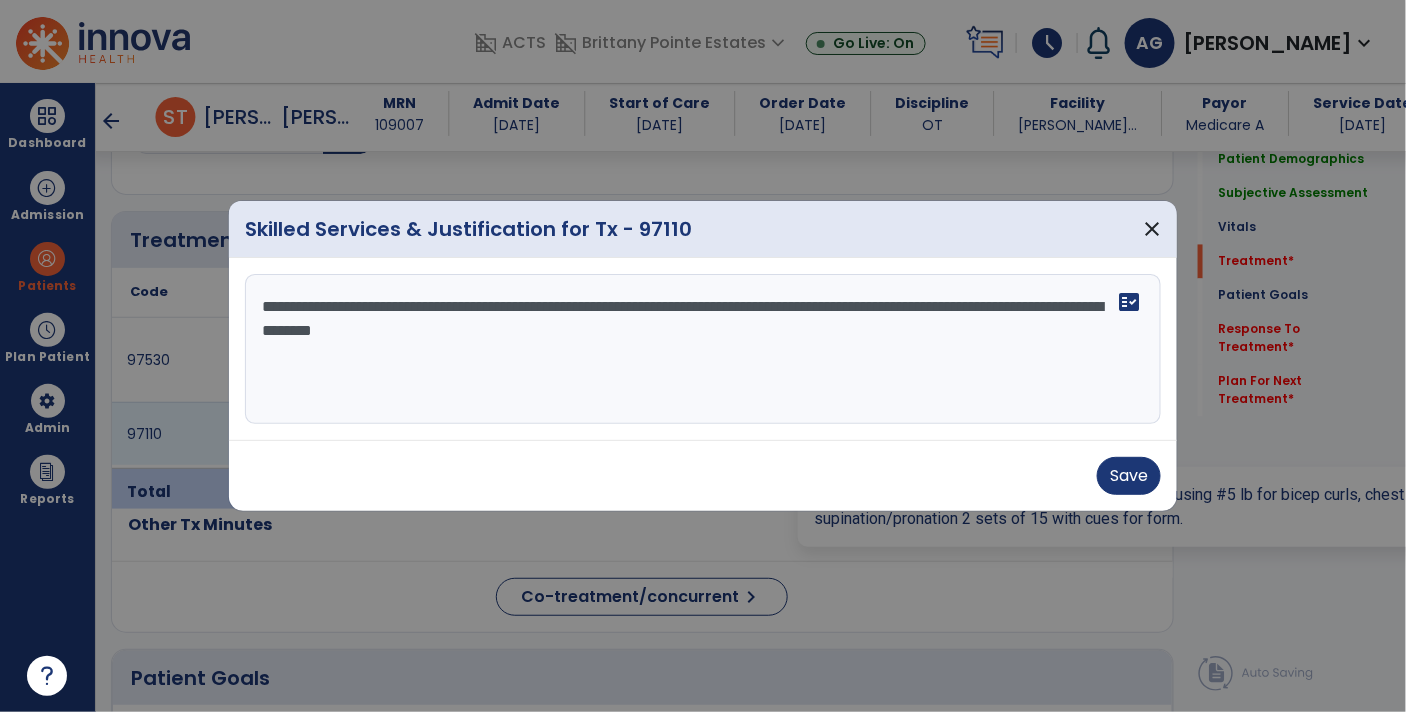 scroll, scrollTop: 1198, scrollLeft: 0, axis: vertical 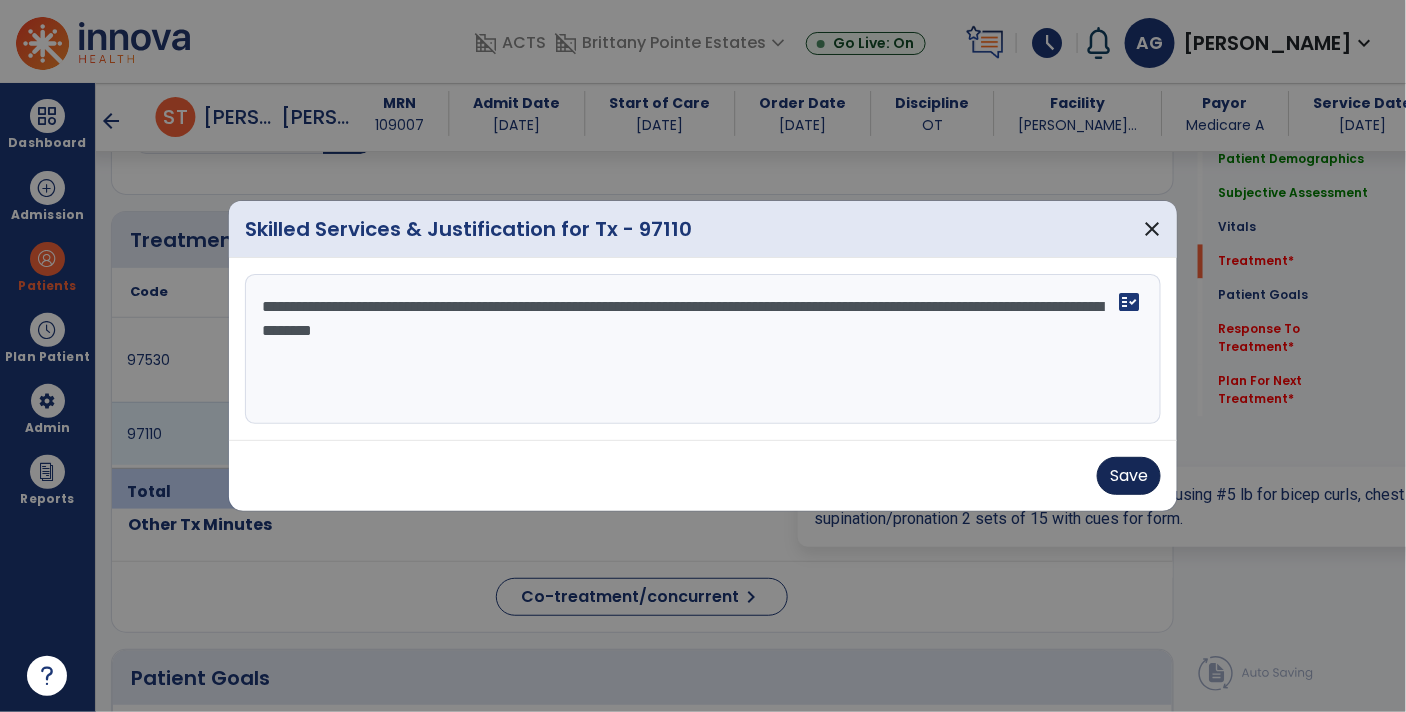 click on "Save" at bounding box center [1129, 476] 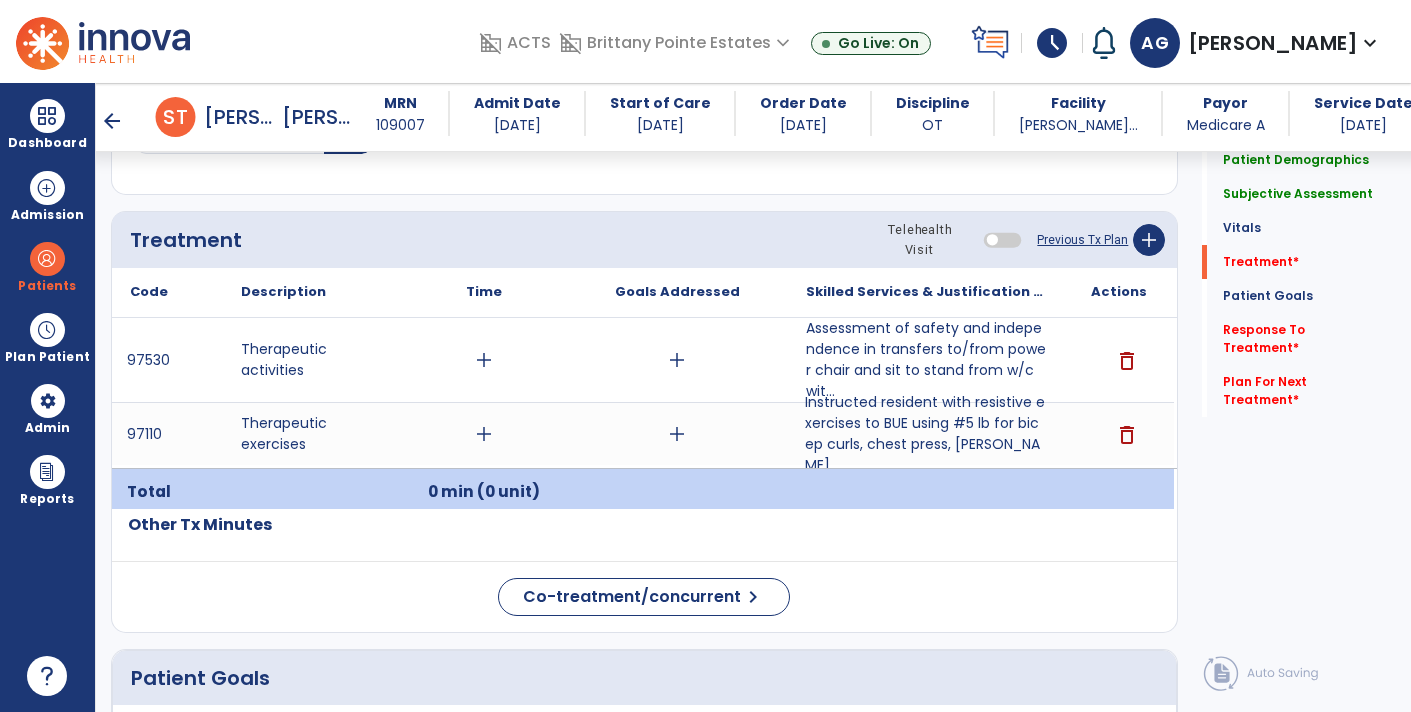 click on "Instructed resident with resistive exercises to BUE using #5 lb for bicep curls, chest press, [PERSON_NAME]..." at bounding box center [926, 434] 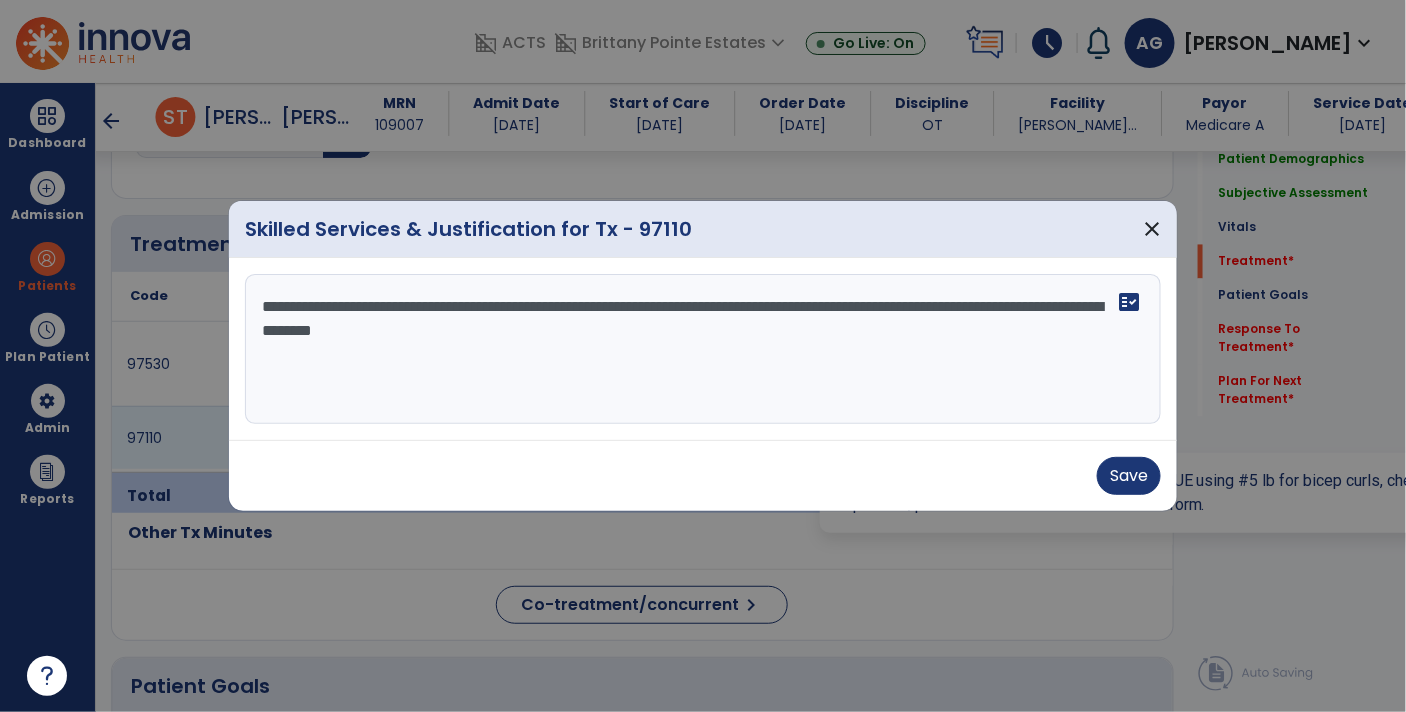 scroll, scrollTop: 1198, scrollLeft: 0, axis: vertical 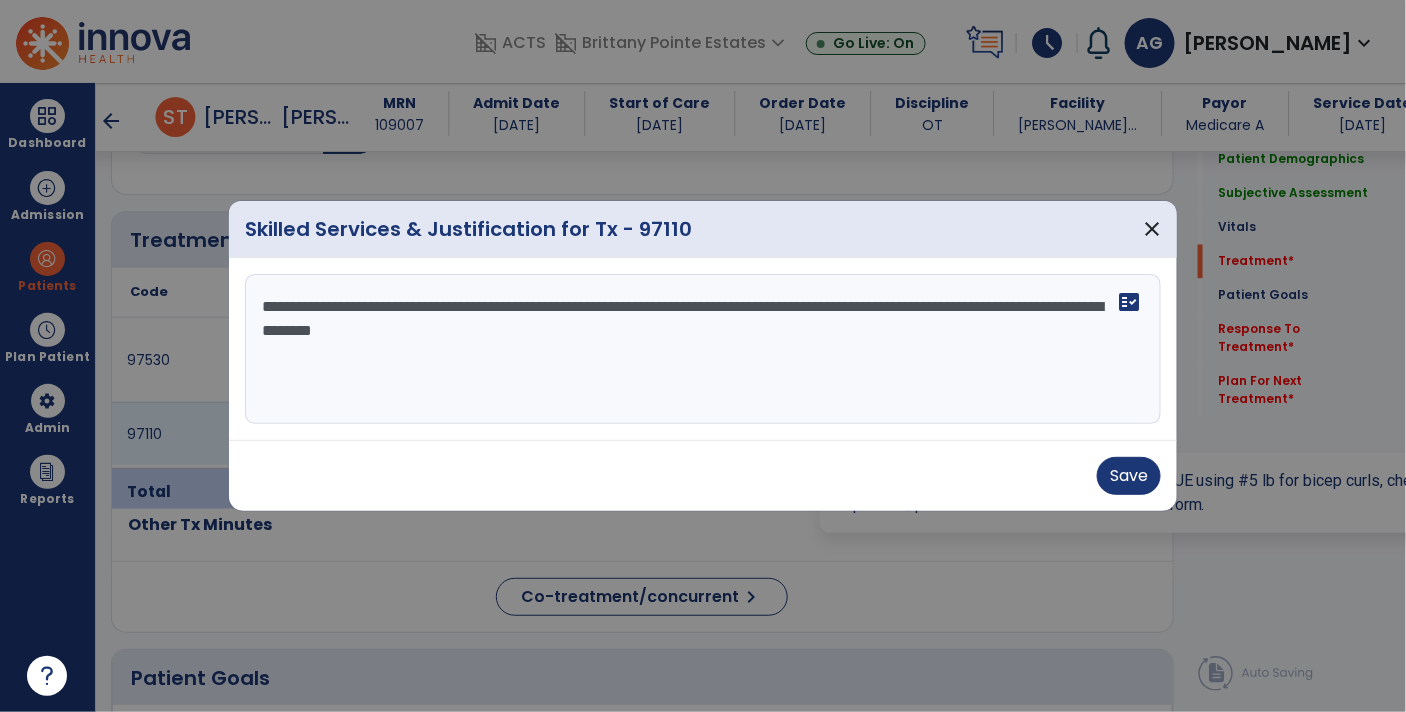 click on "**********" at bounding box center (703, 349) 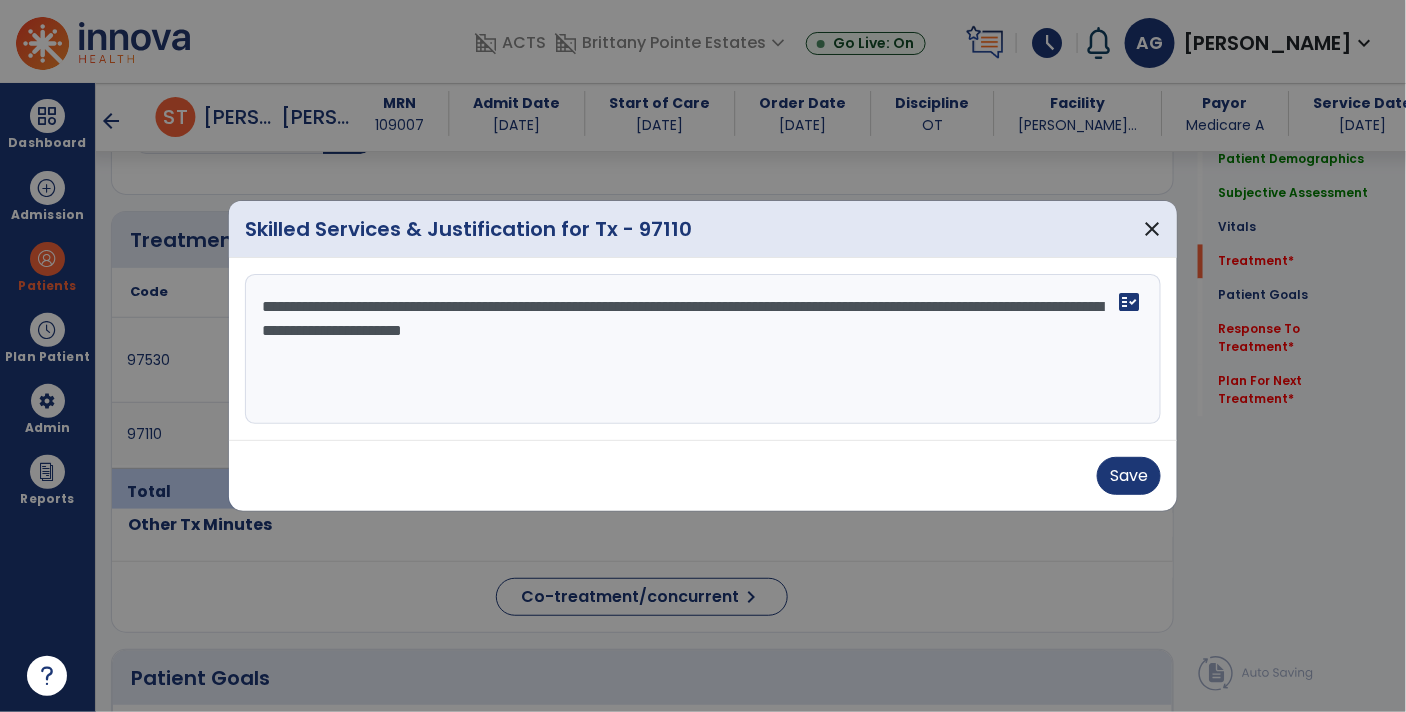 type on "**********" 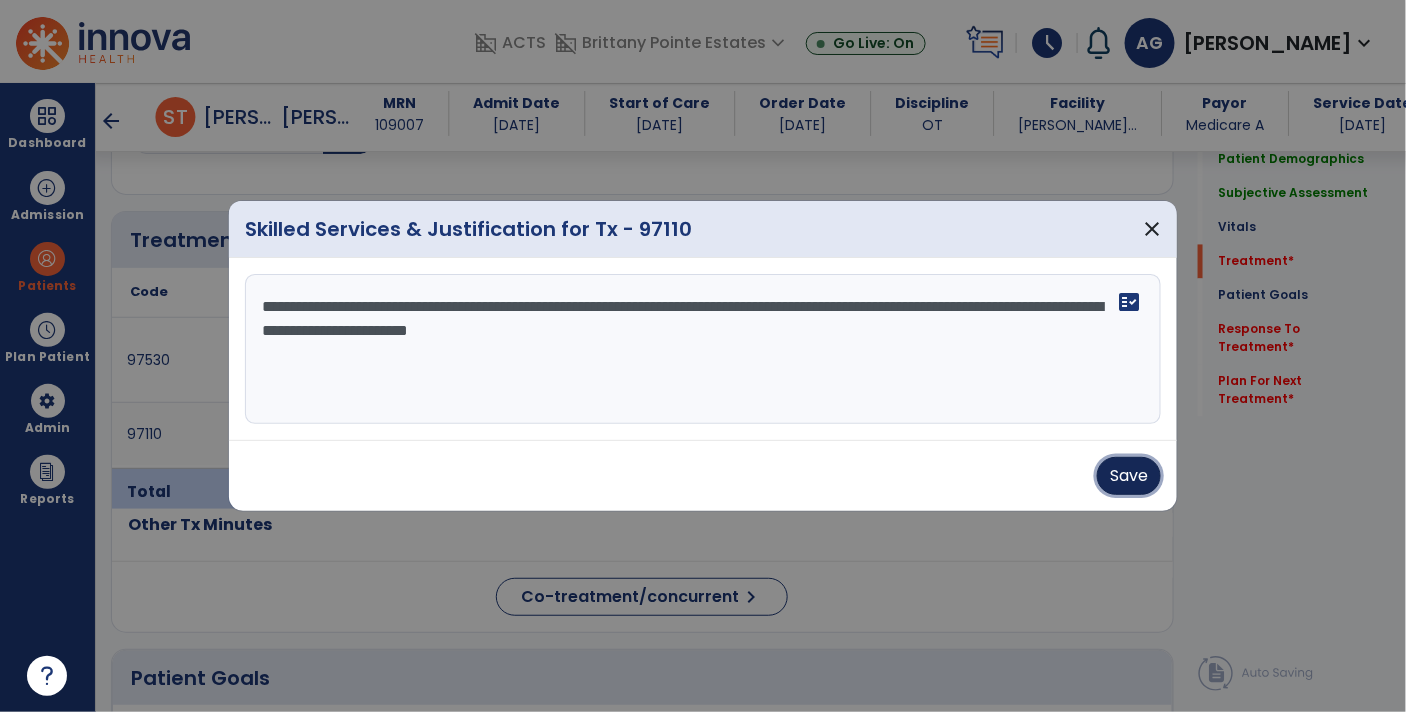 click on "Save" at bounding box center (1129, 476) 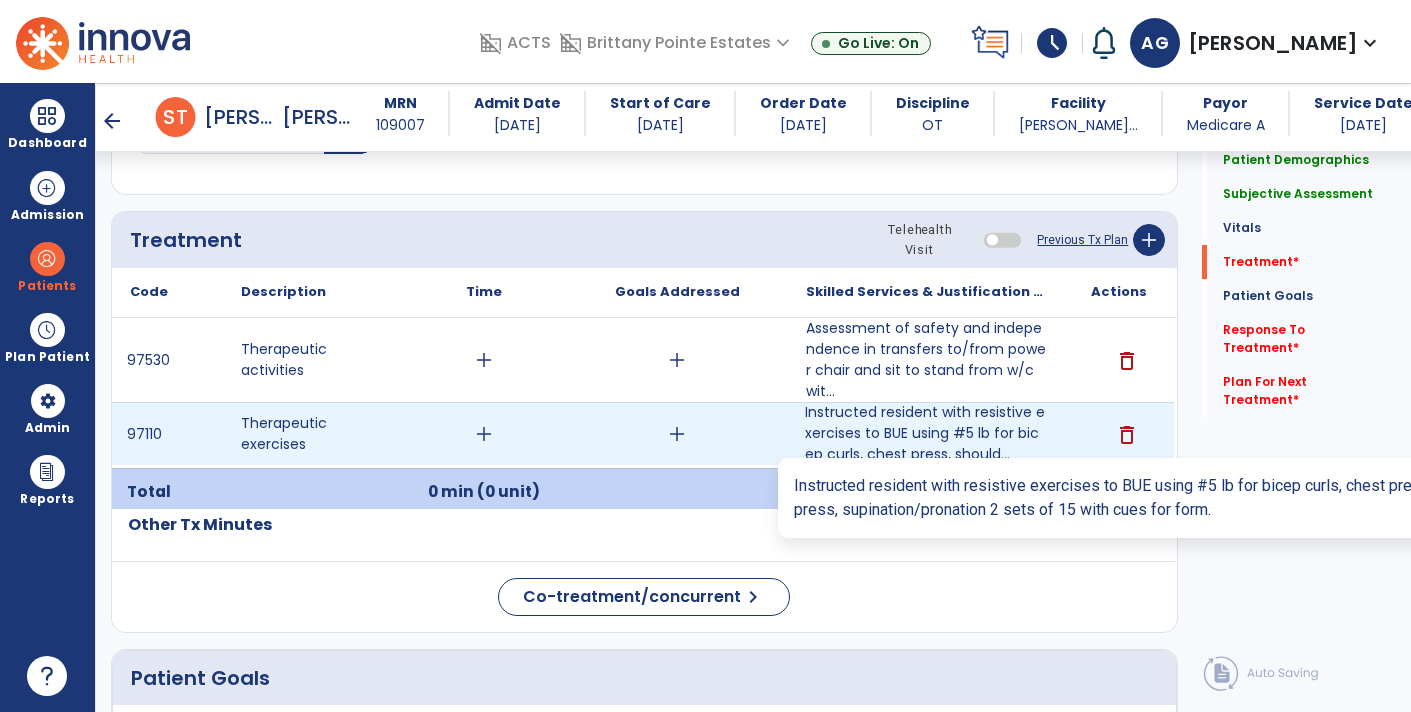 click on "Instructed resident with resistive exercises to BUE using #5 lb for bicep curls, chest press, should..." at bounding box center [926, 433] 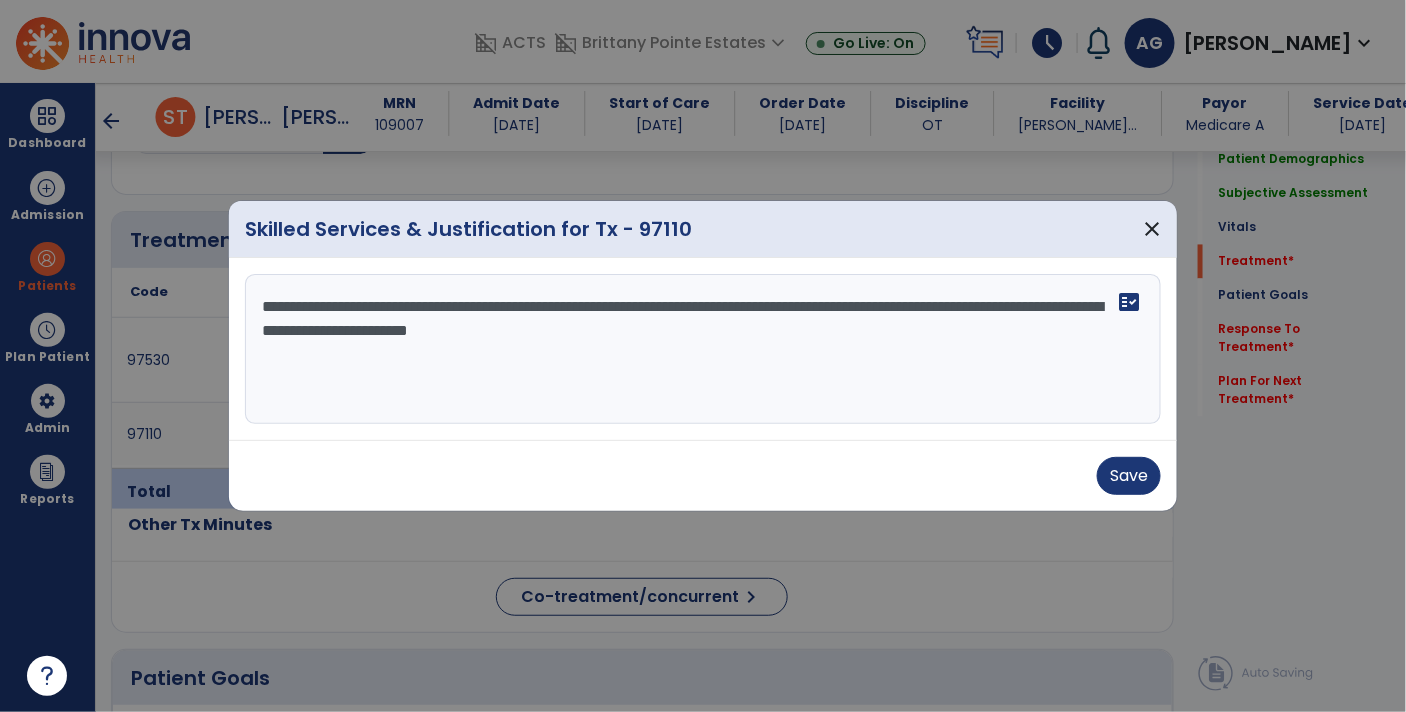 scroll, scrollTop: 1198, scrollLeft: 0, axis: vertical 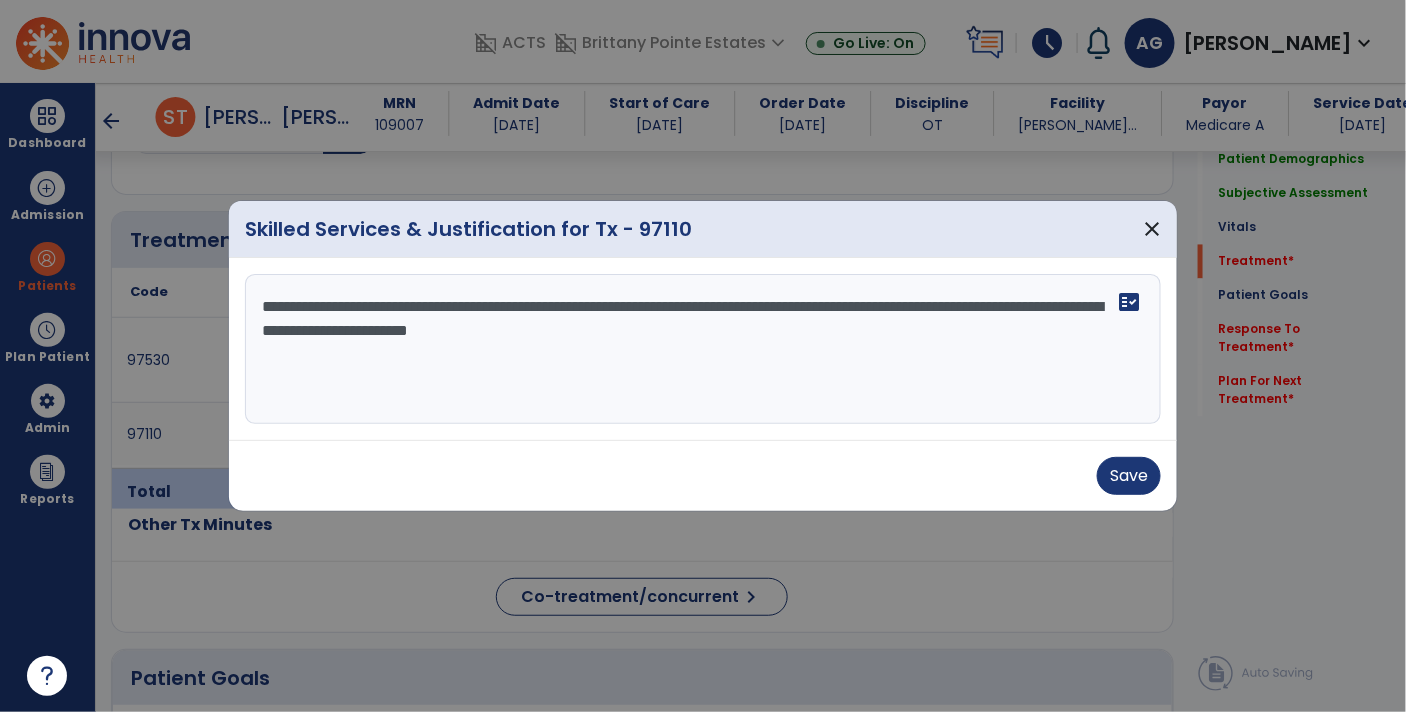 click on "**********" at bounding box center [703, 349] 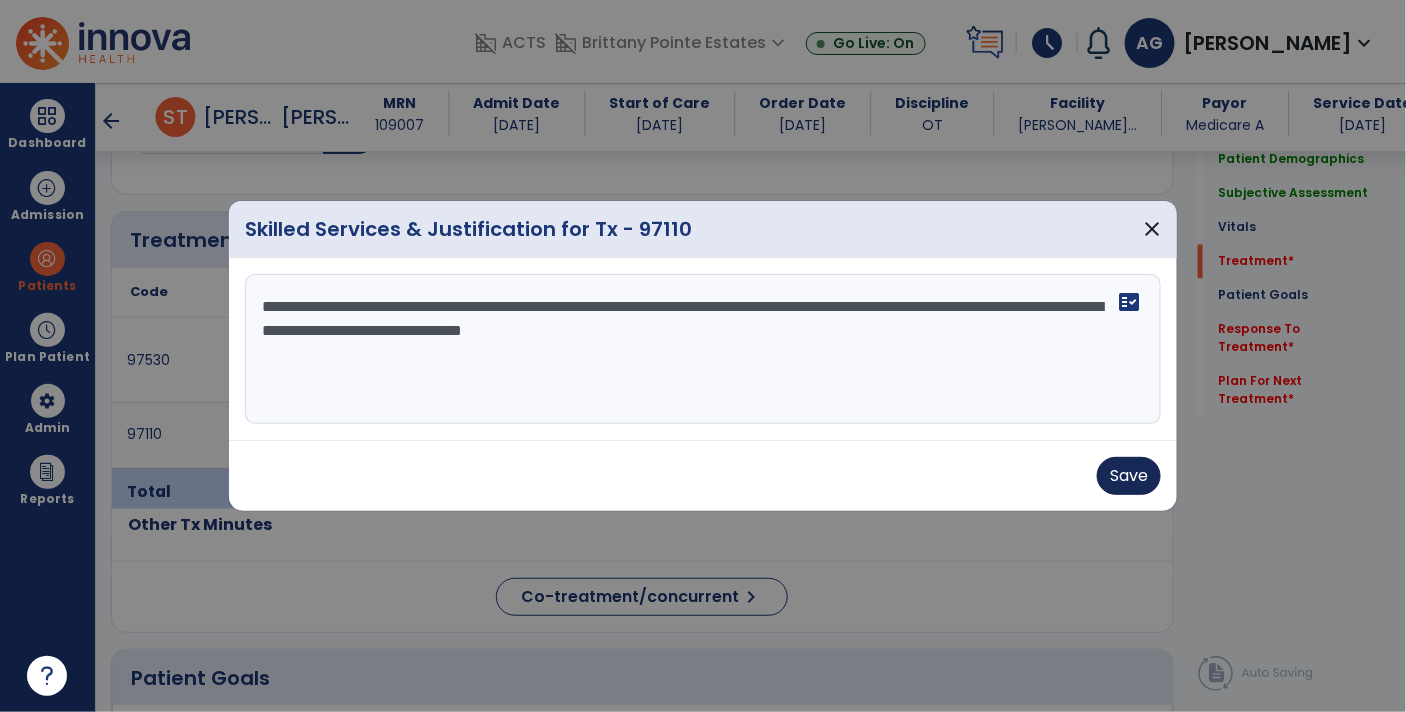 type on "**********" 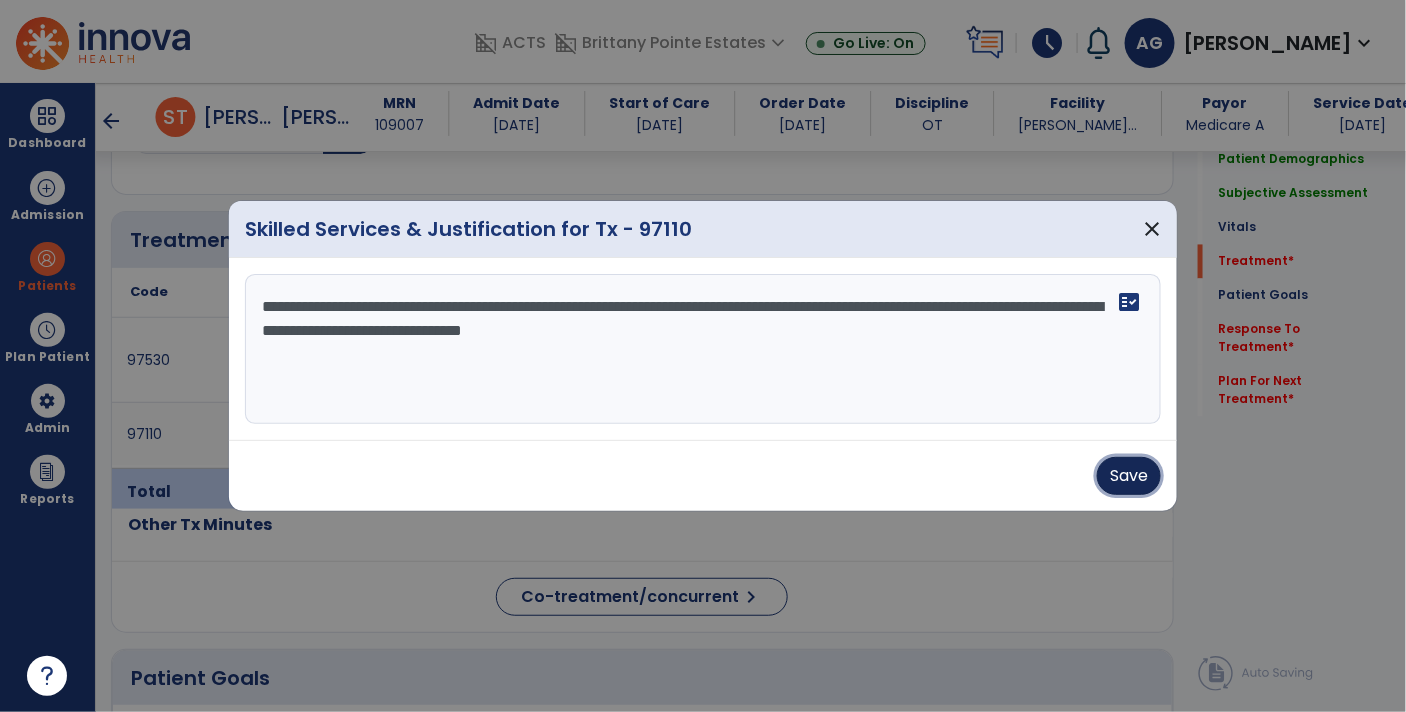 click on "Save" at bounding box center (1129, 476) 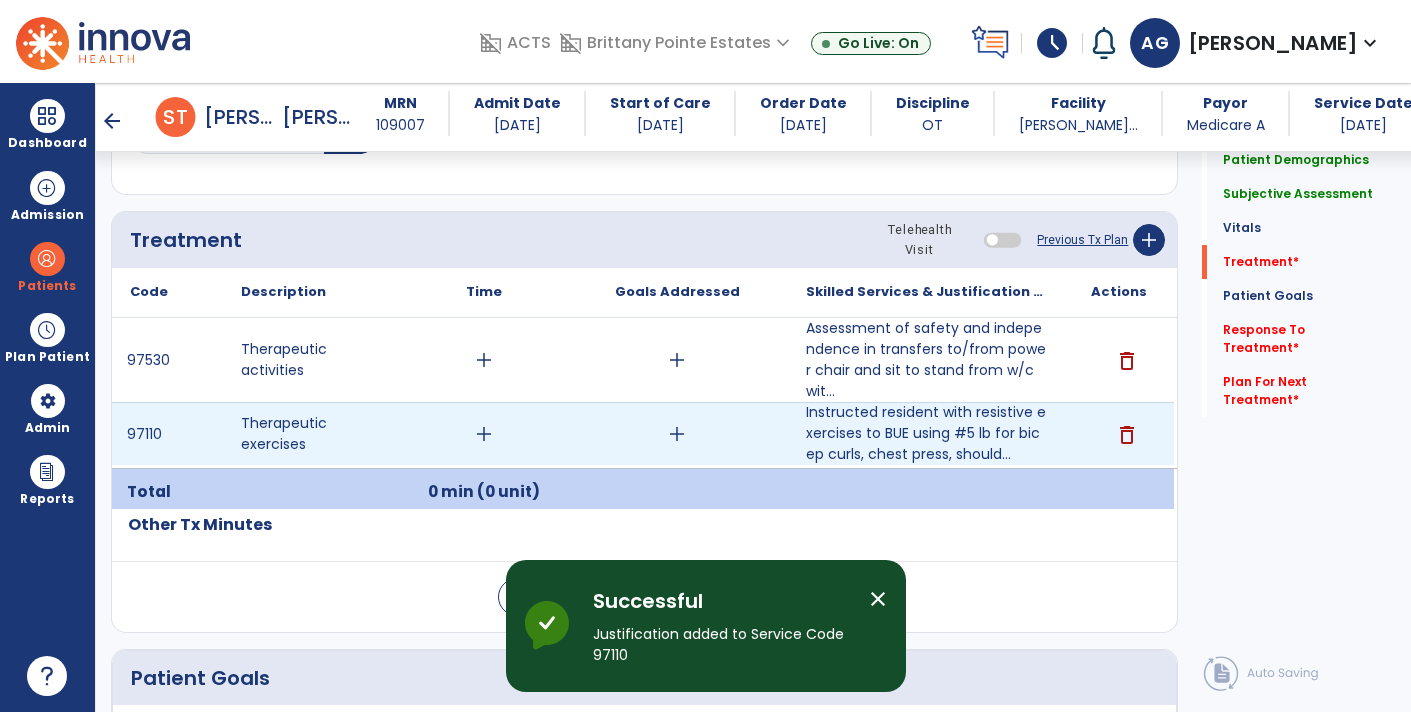click on "add" at bounding box center [484, 434] 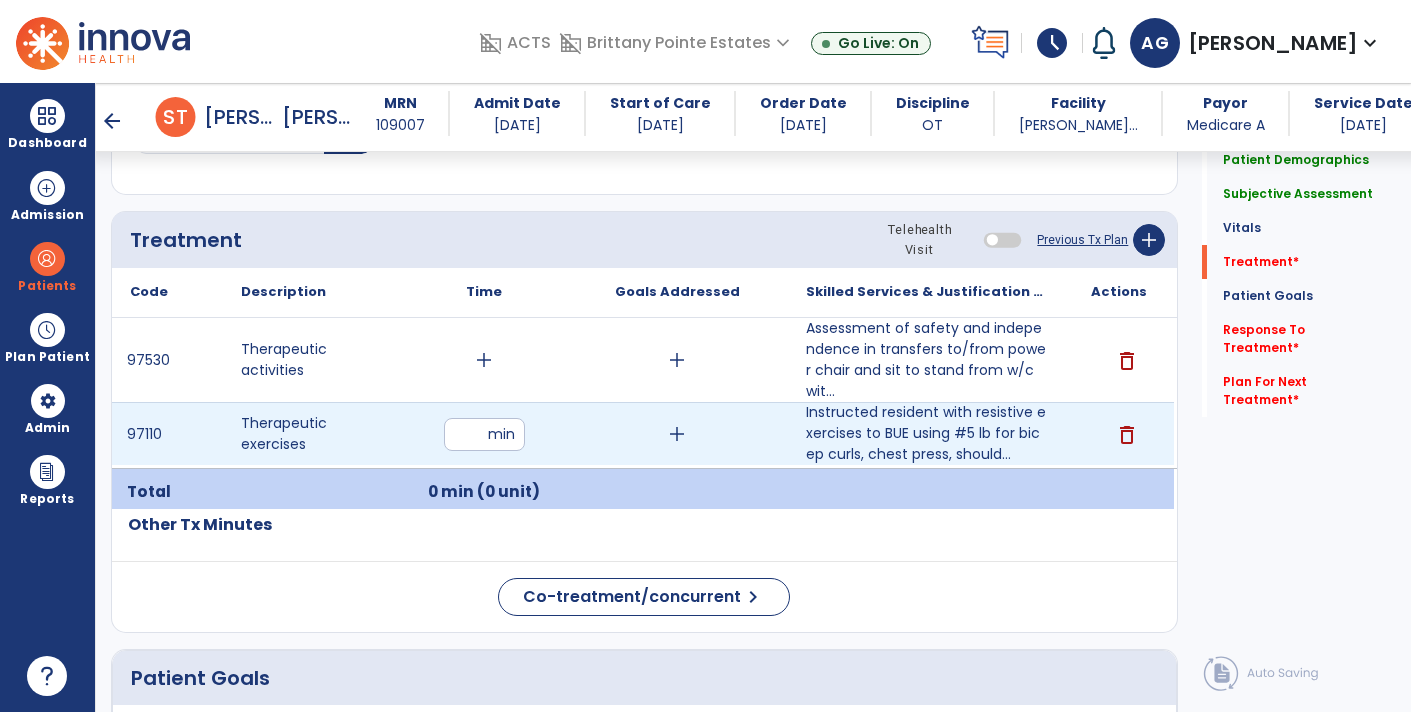 type on "**" 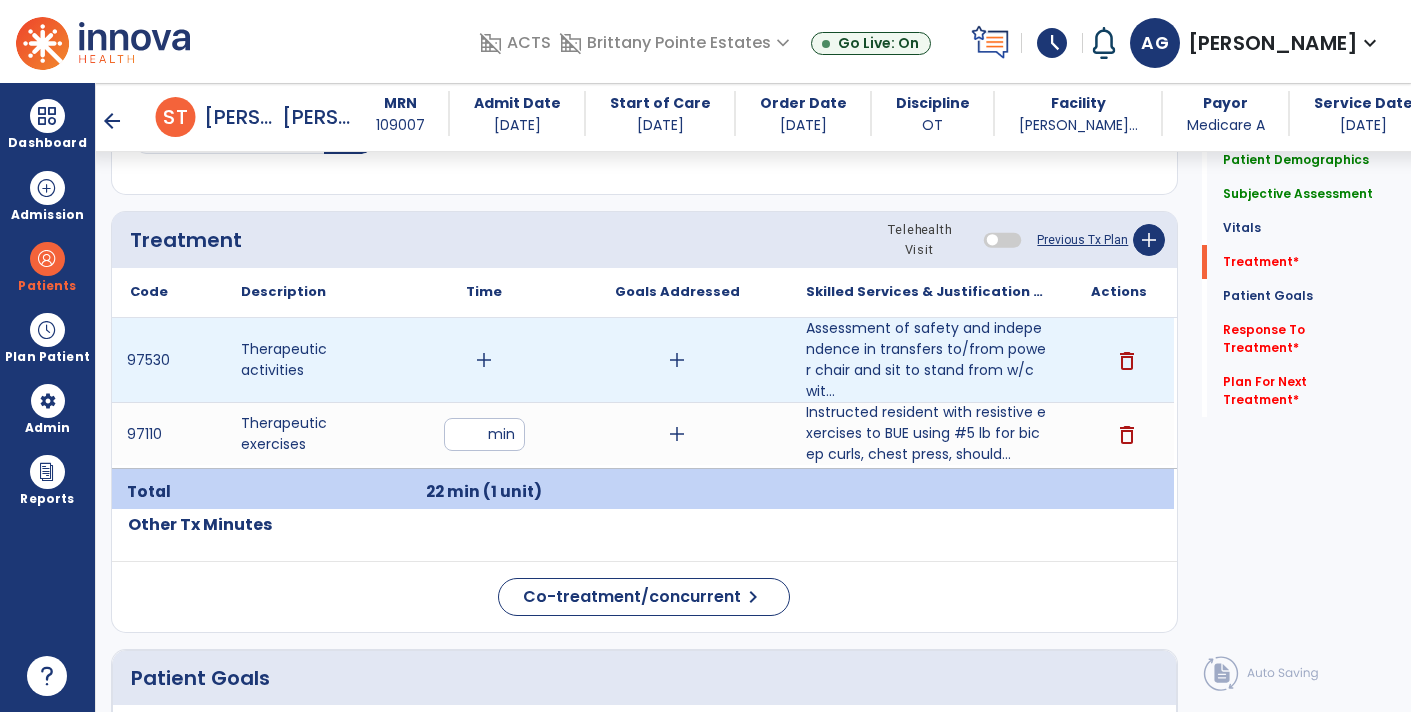 click on "add" at bounding box center (484, 360) 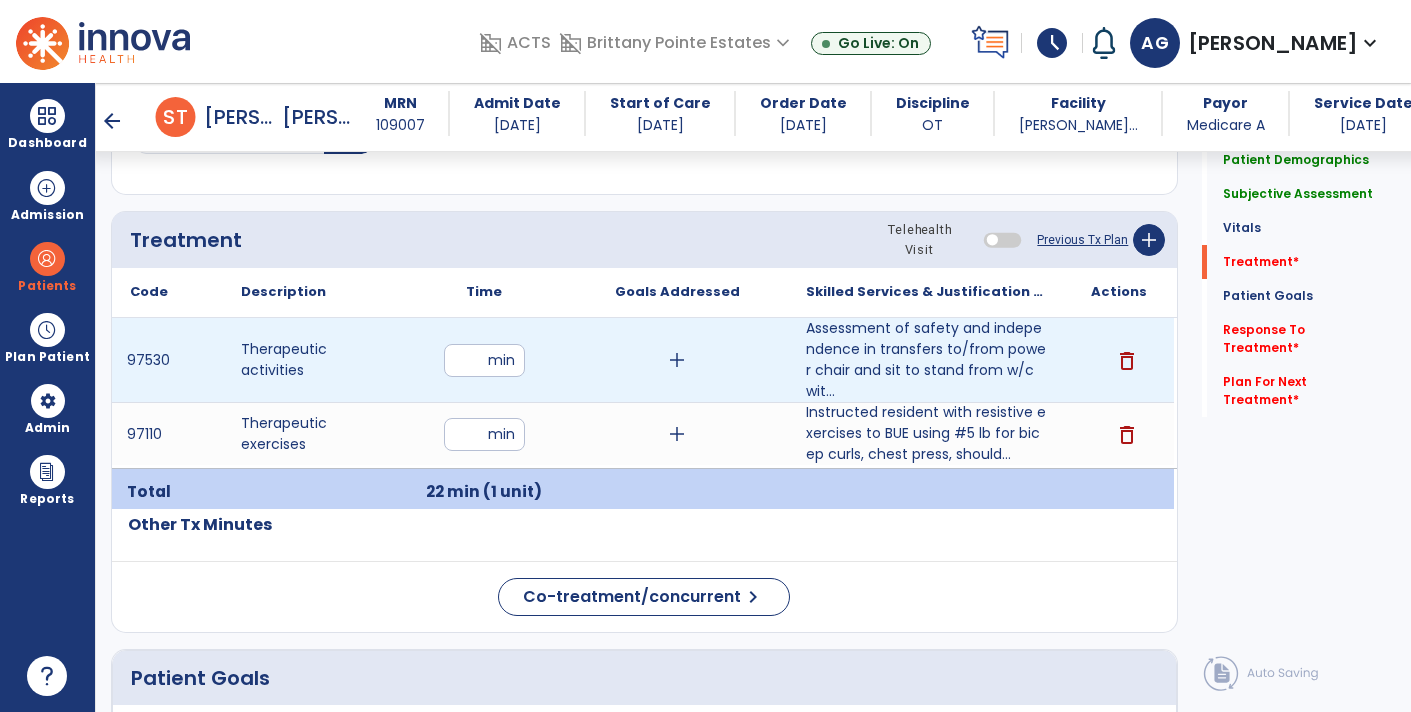 type on "**" 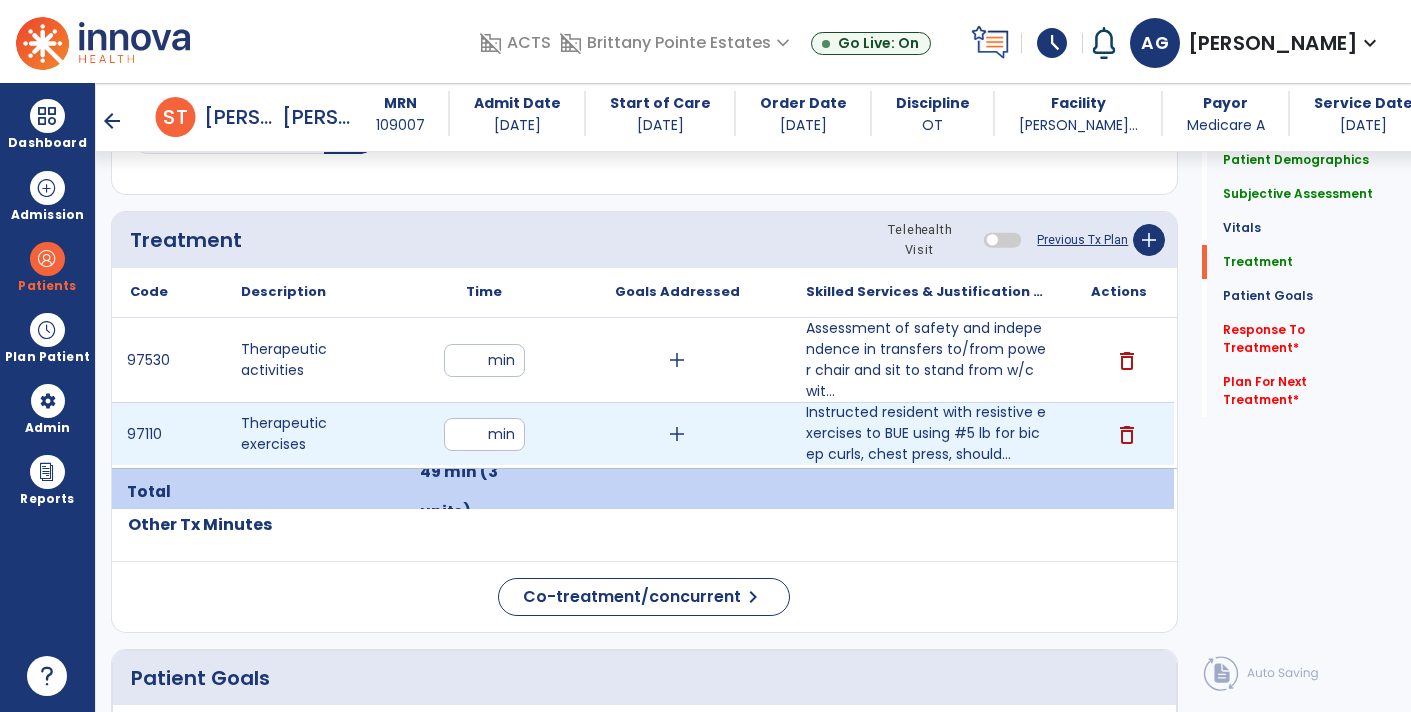 click on "add" at bounding box center (677, 434) 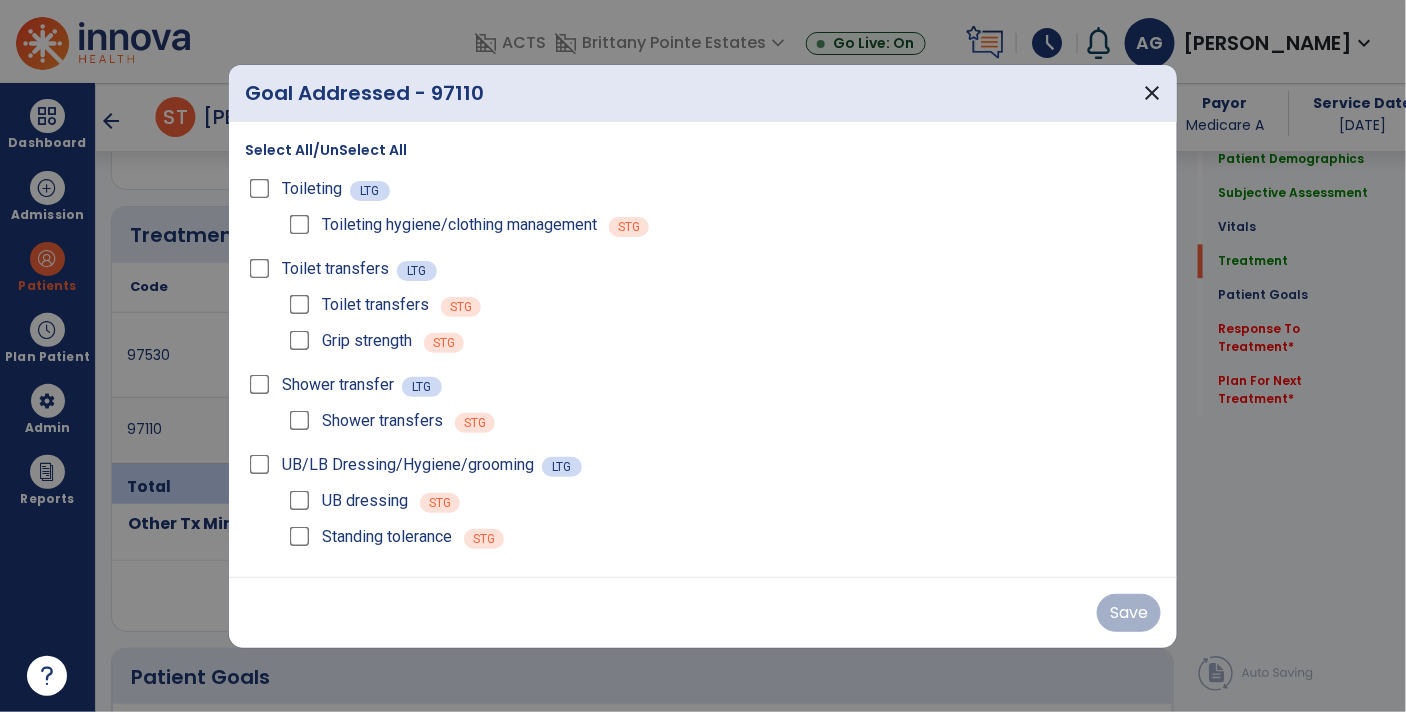 scroll, scrollTop: 1198, scrollLeft: 0, axis: vertical 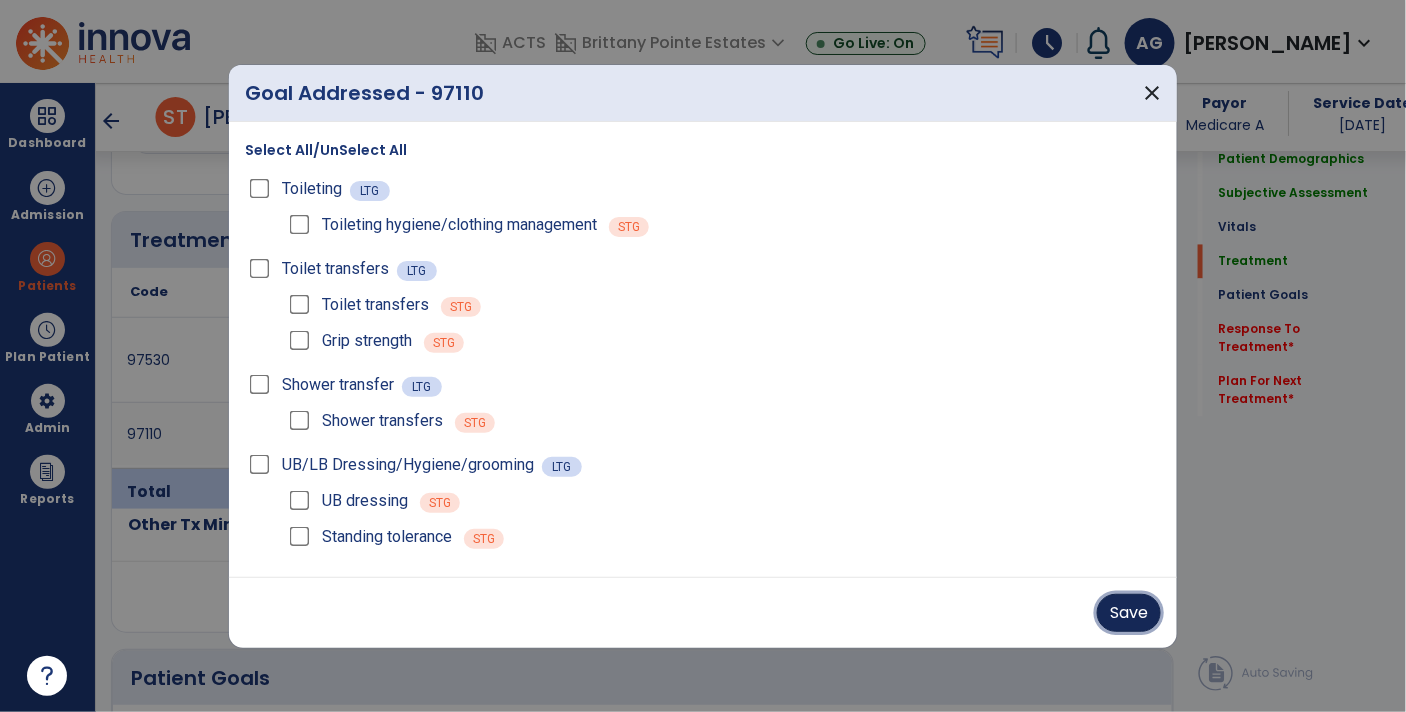 click on "Save" at bounding box center [1129, 613] 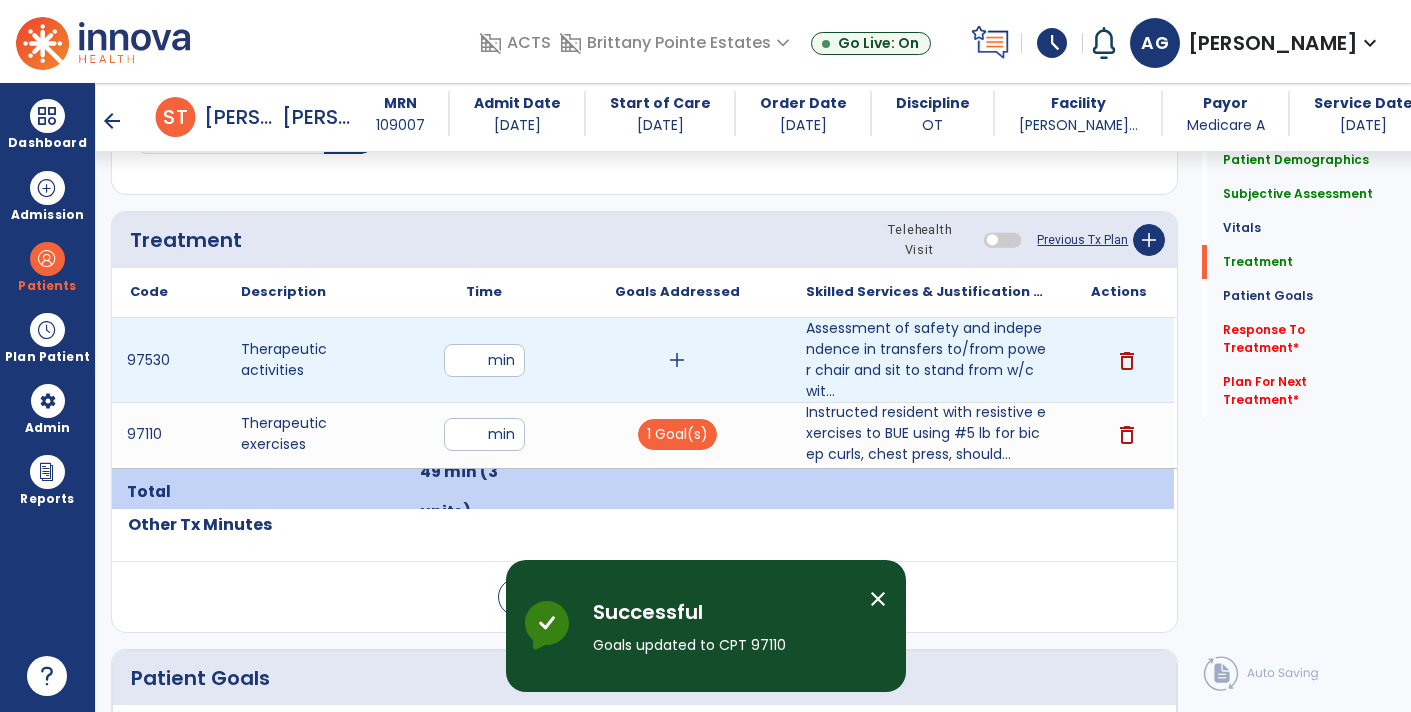 click on "add" at bounding box center [677, 360] 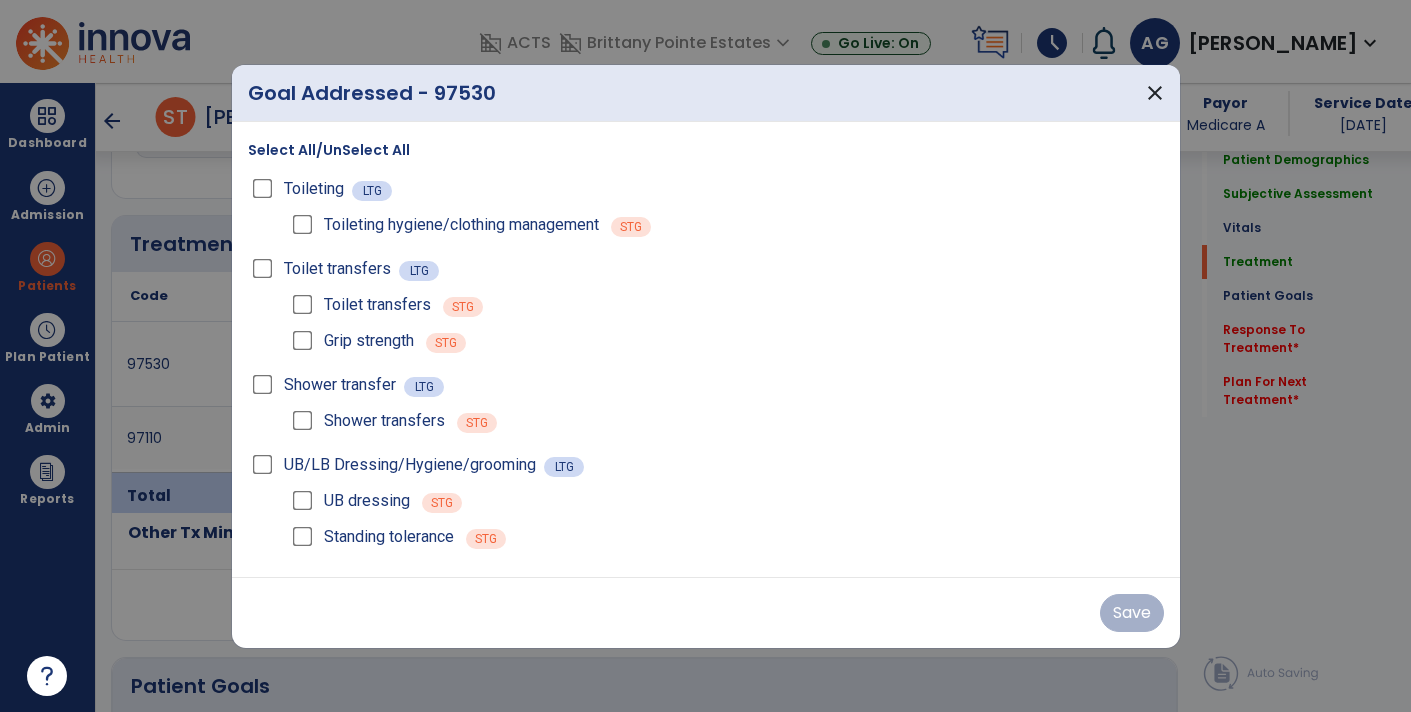 scroll, scrollTop: 1198, scrollLeft: 0, axis: vertical 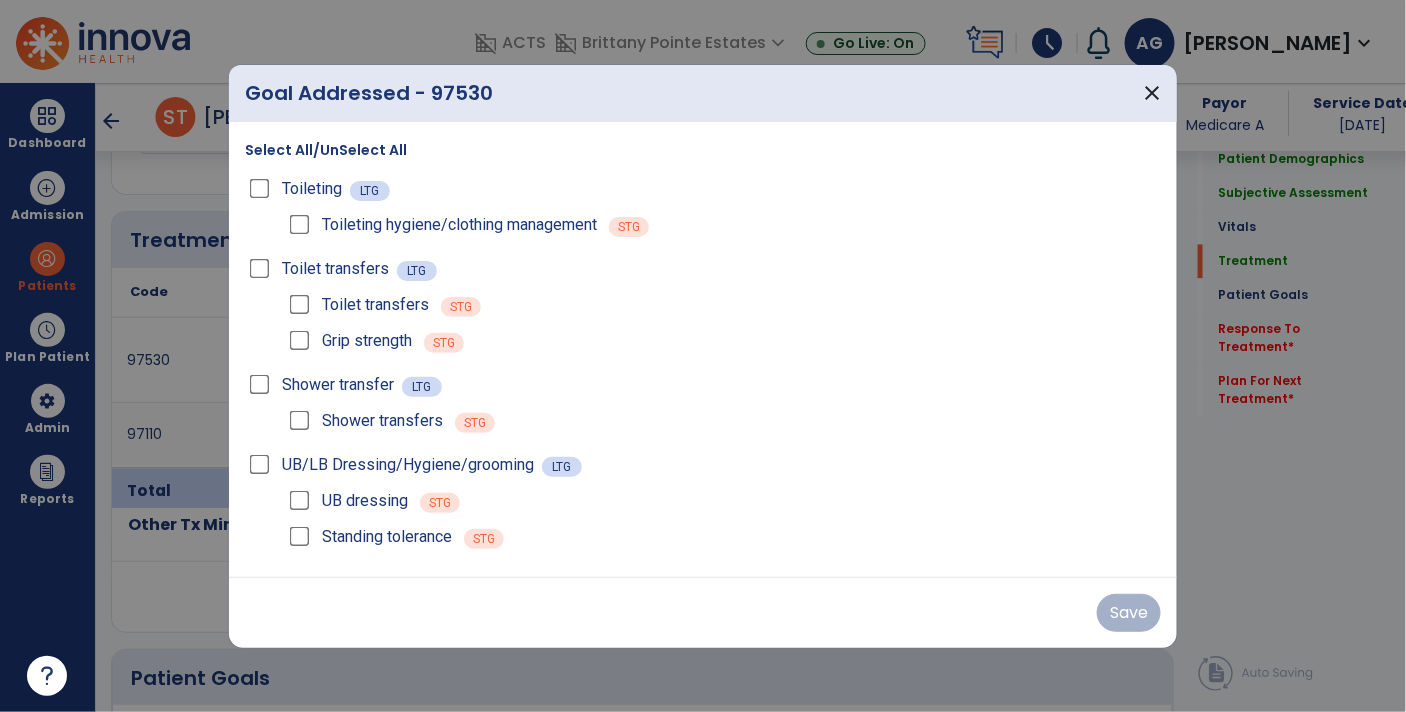 click on "Toilet transfers   LTG" at bounding box center [703, 269] 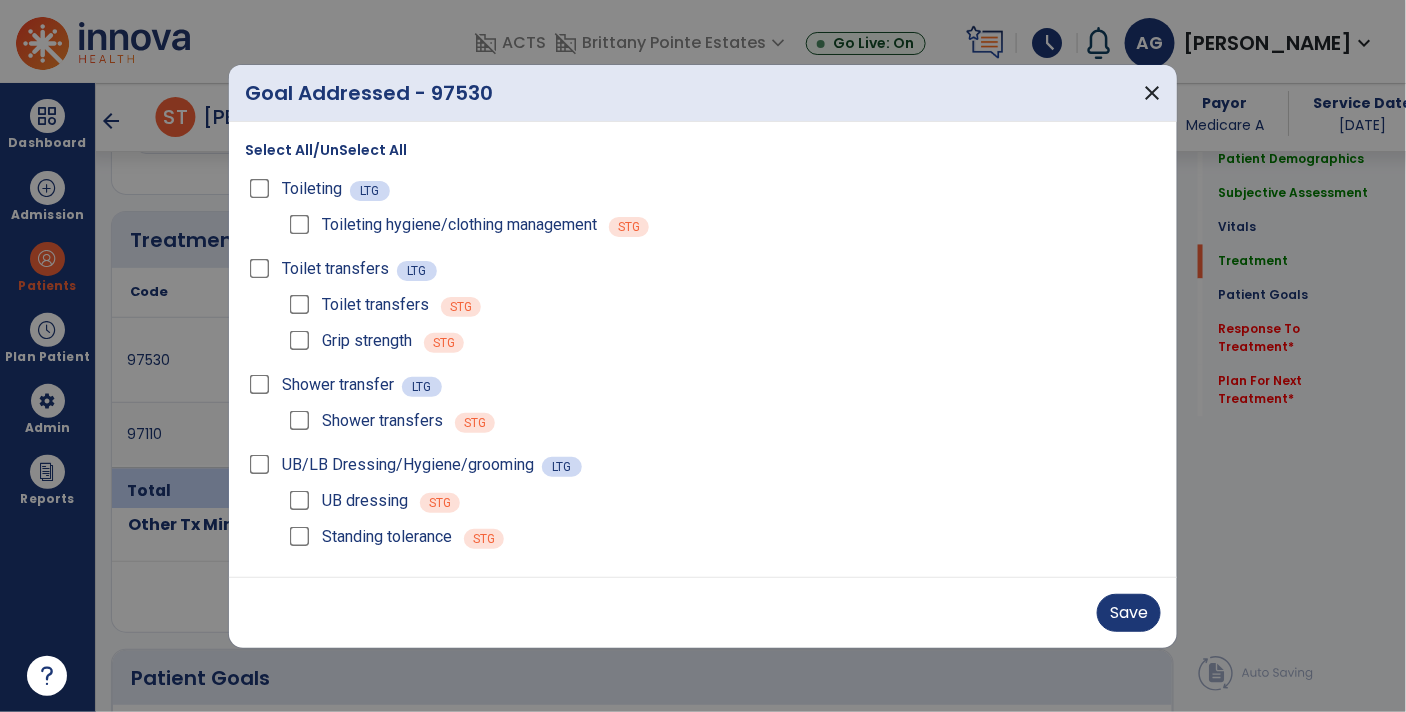 click on "Standing tolerance" at bounding box center (387, 537) 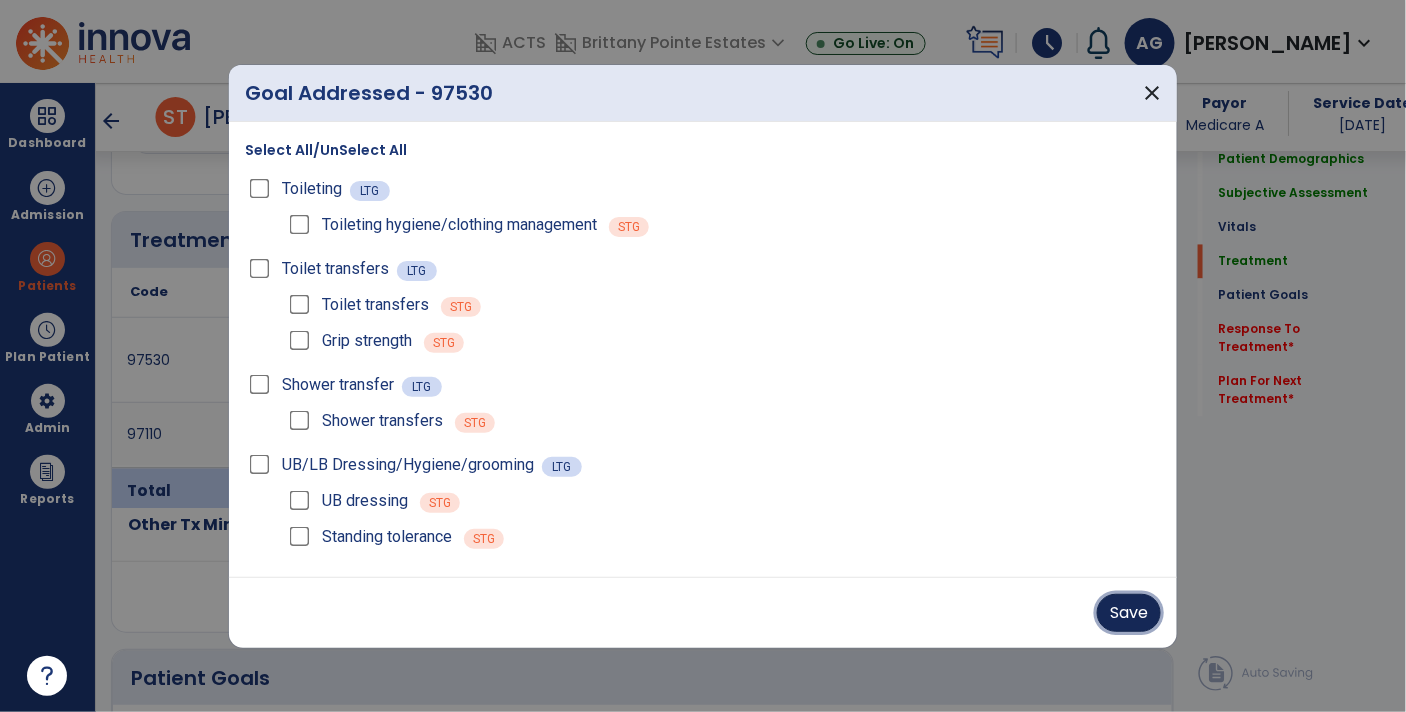 click on "Save" at bounding box center [1129, 613] 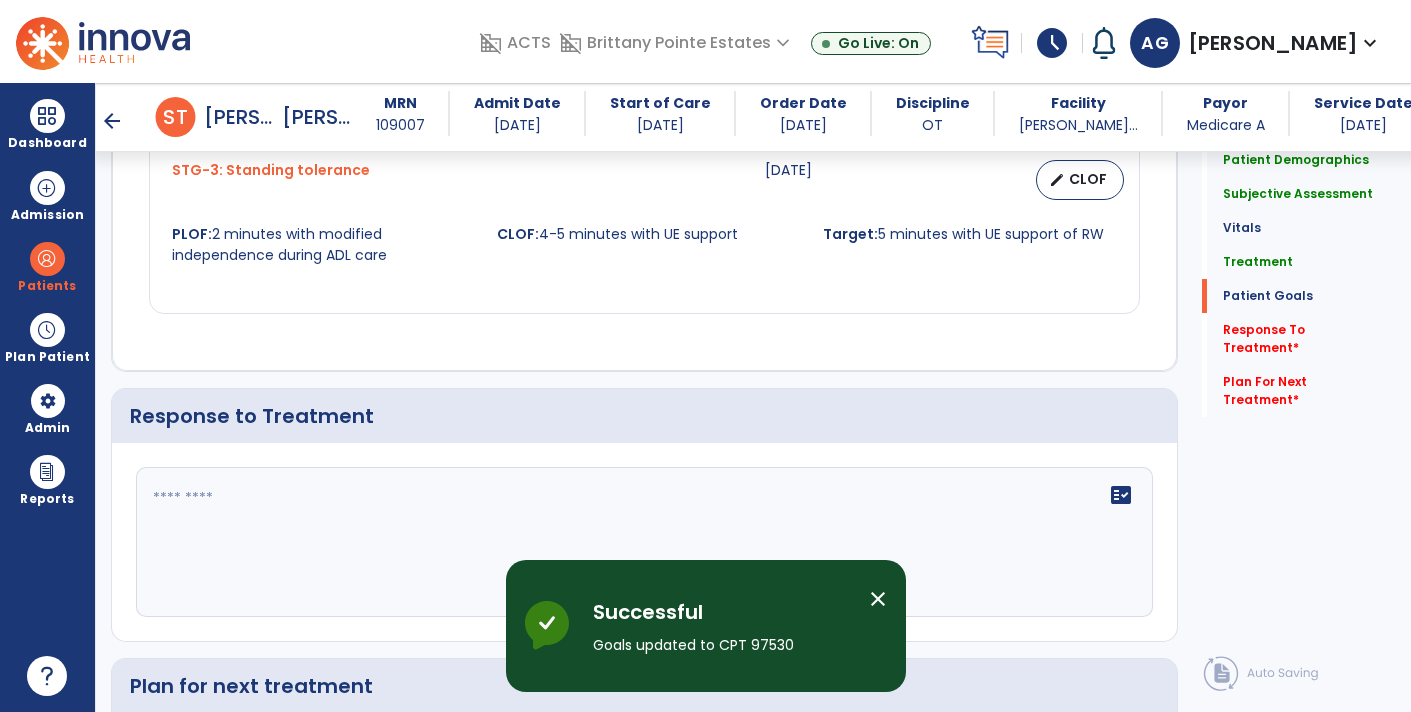 scroll, scrollTop: 3206, scrollLeft: 0, axis: vertical 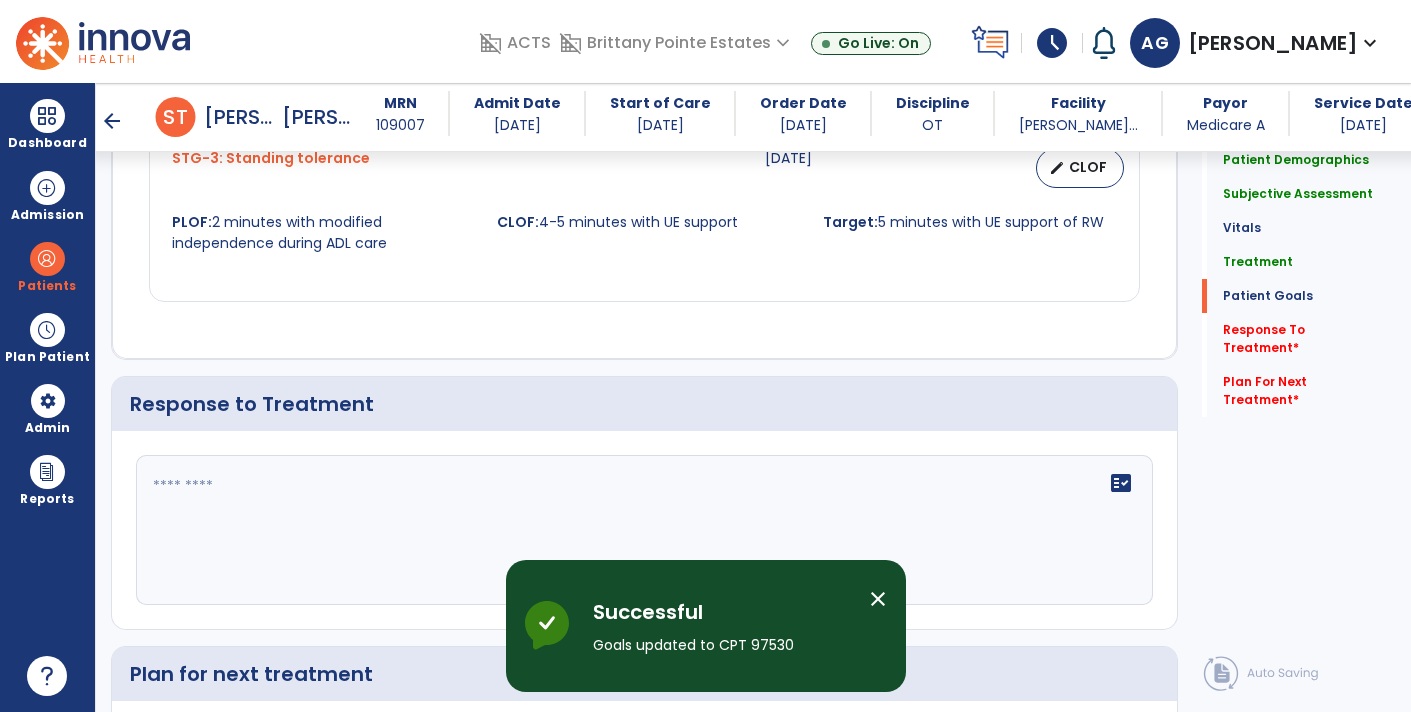 click 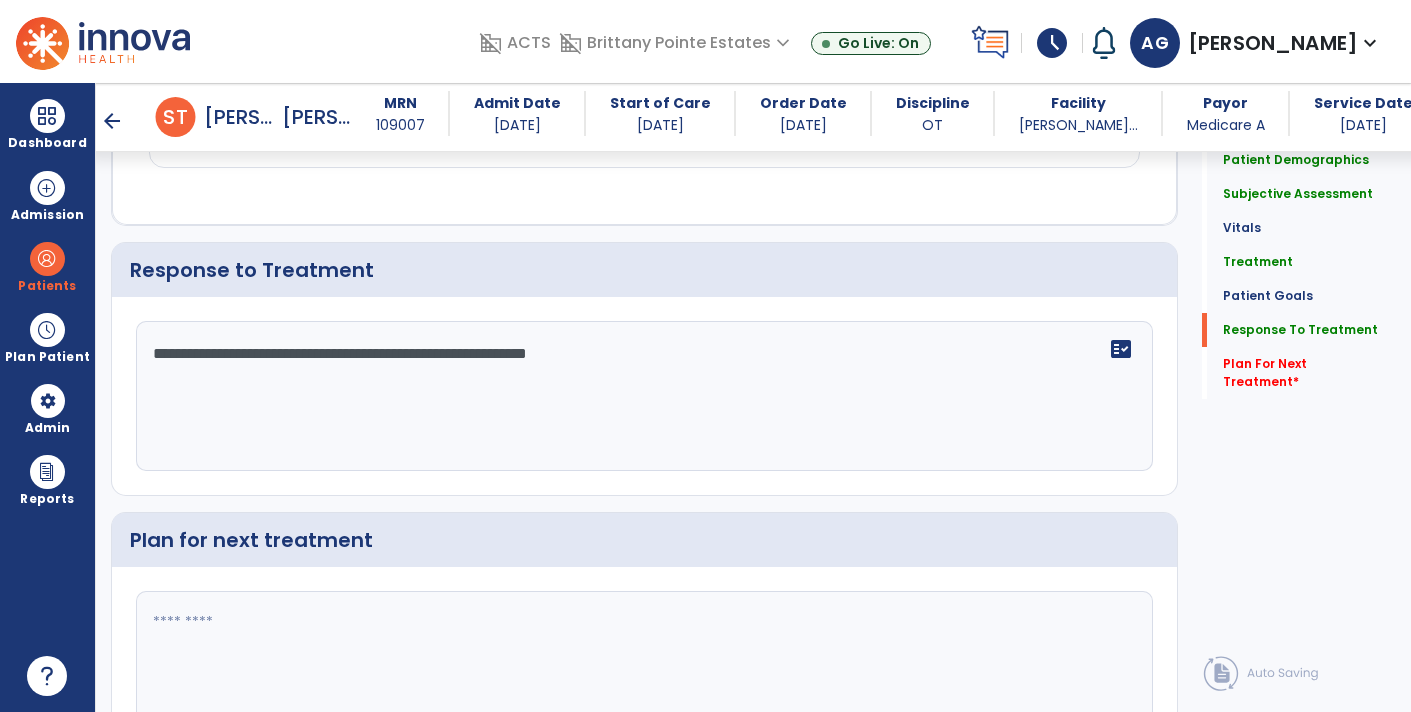 scroll, scrollTop: 3448, scrollLeft: 0, axis: vertical 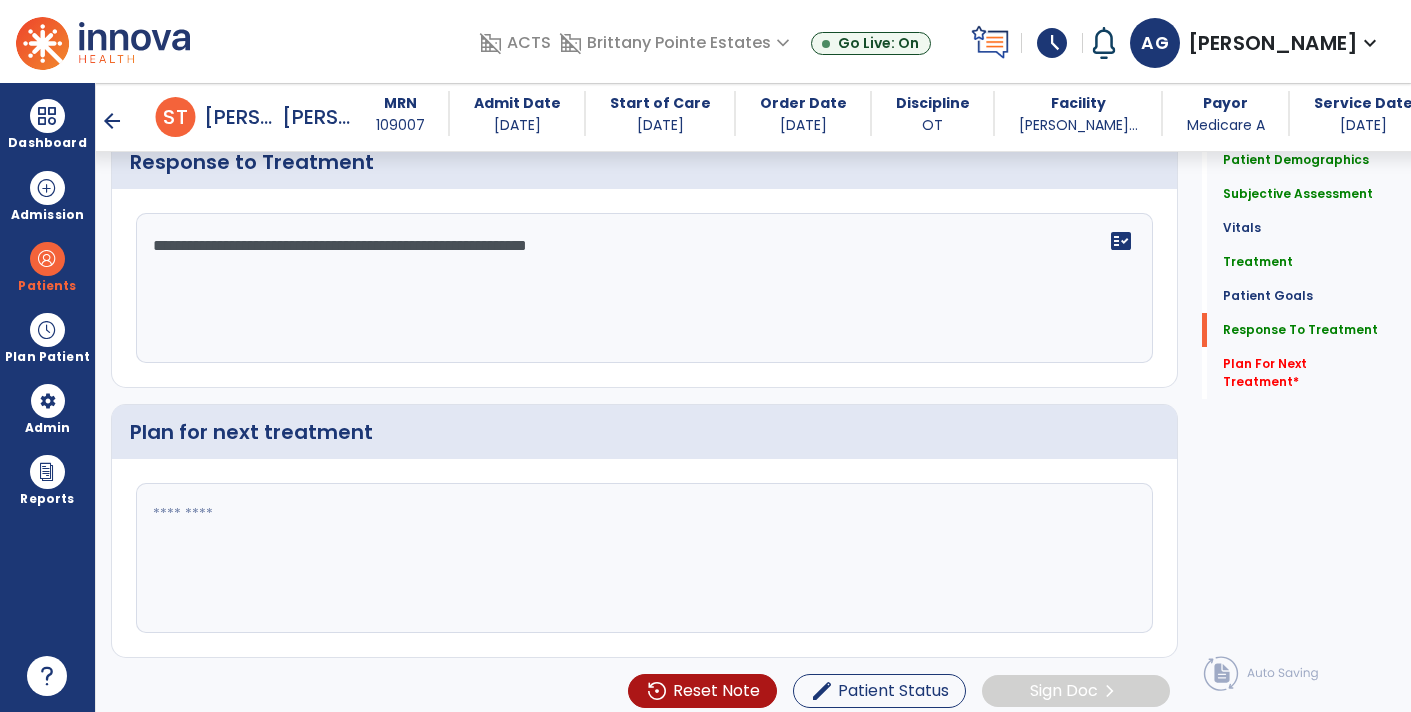 type on "**********" 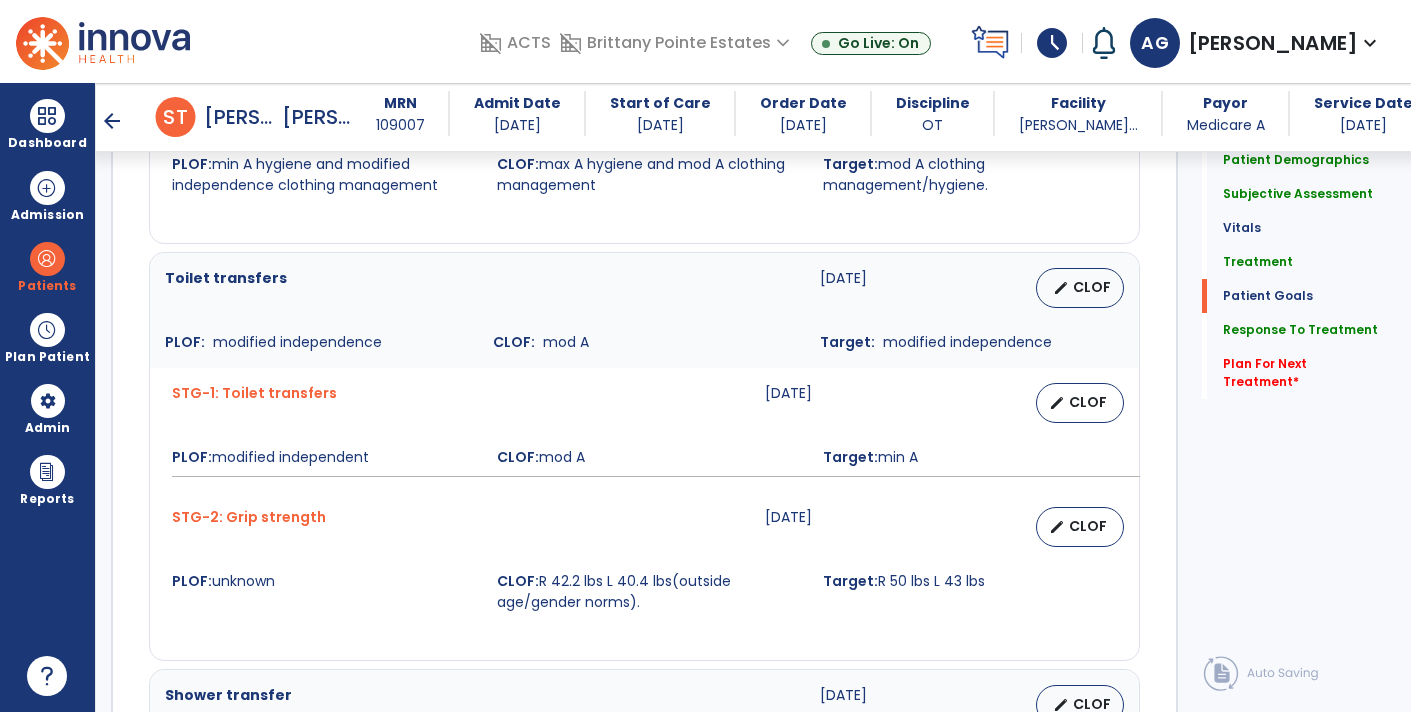 scroll, scrollTop: 1660, scrollLeft: 0, axis: vertical 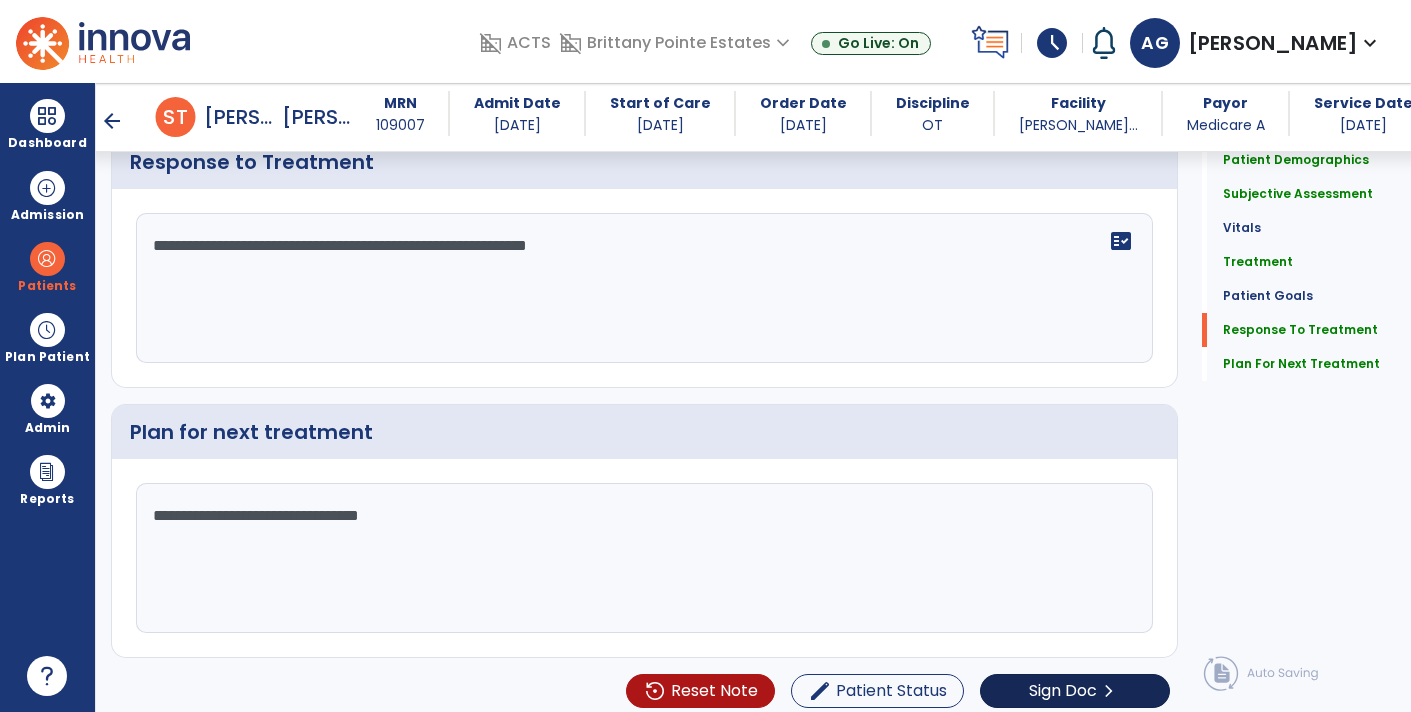 type on "**********" 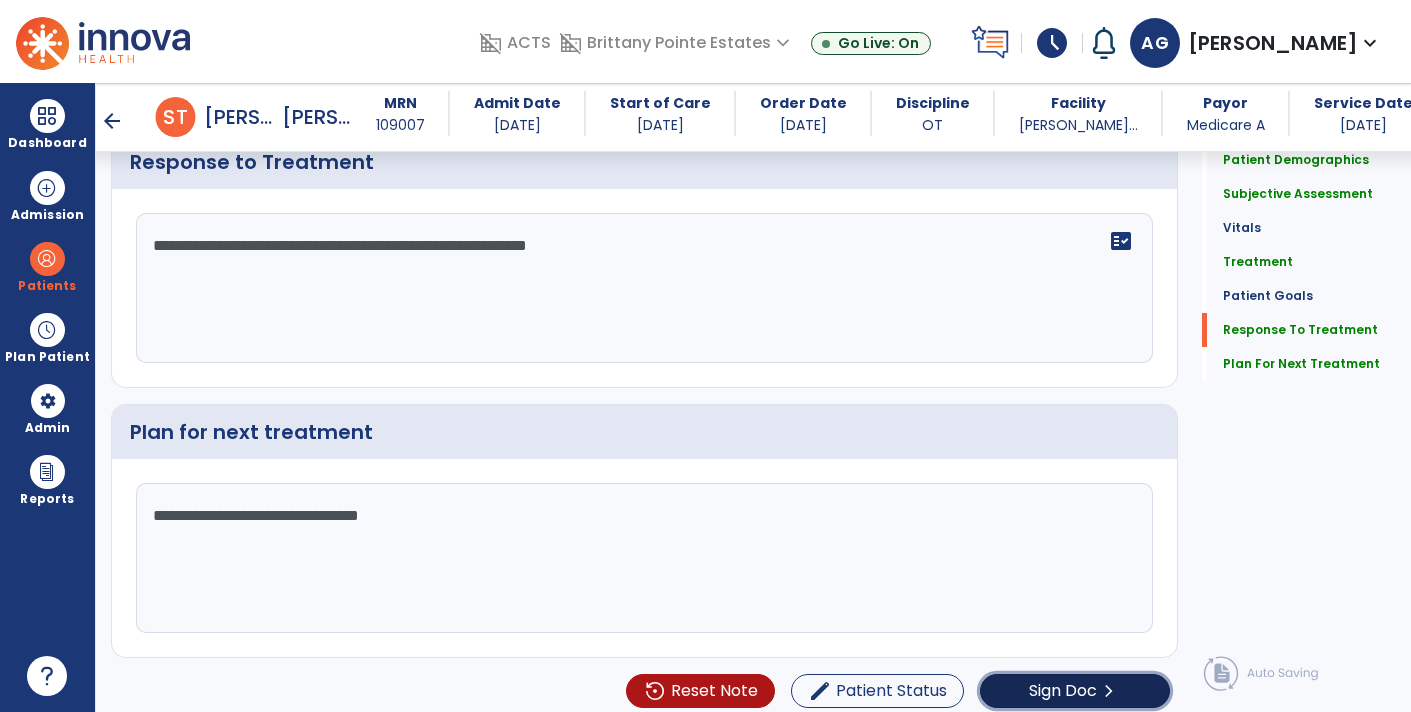 click on "Sign Doc" 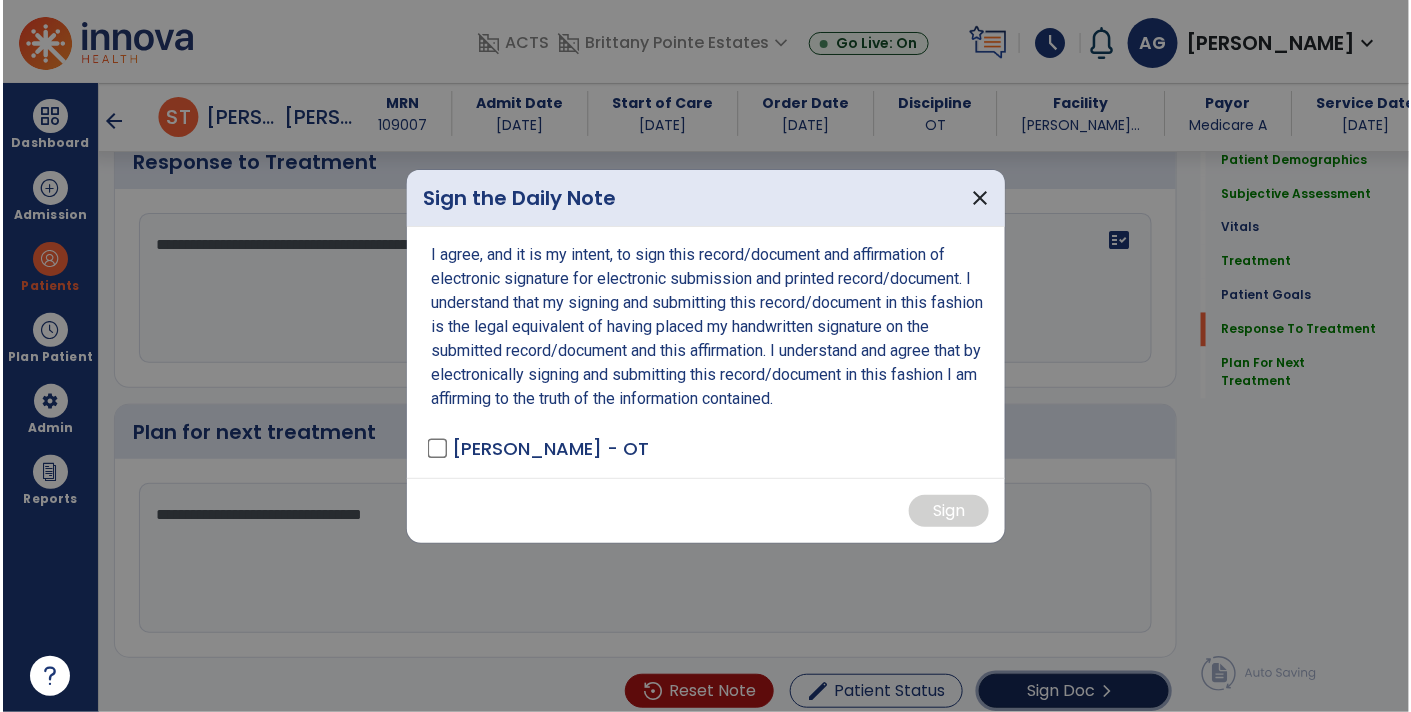 scroll, scrollTop: 3448, scrollLeft: 0, axis: vertical 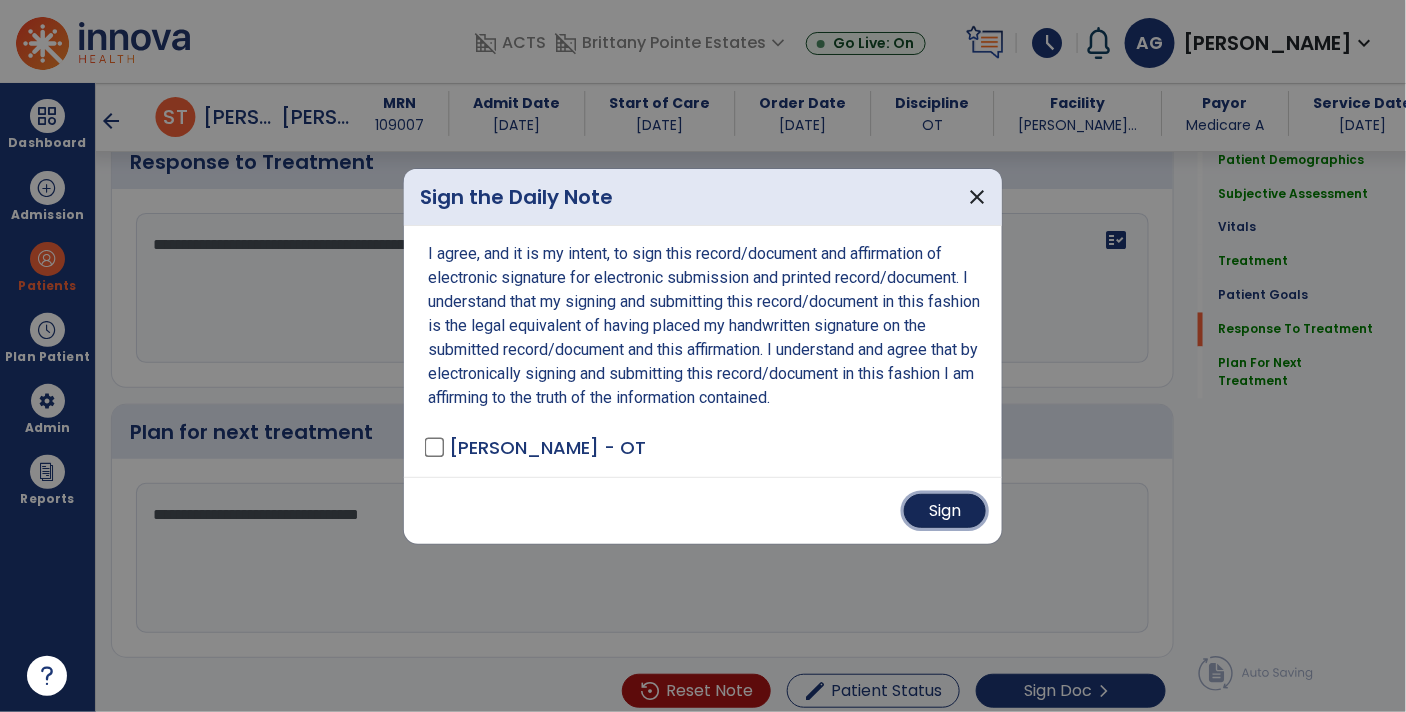 click on "Sign" at bounding box center [945, 511] 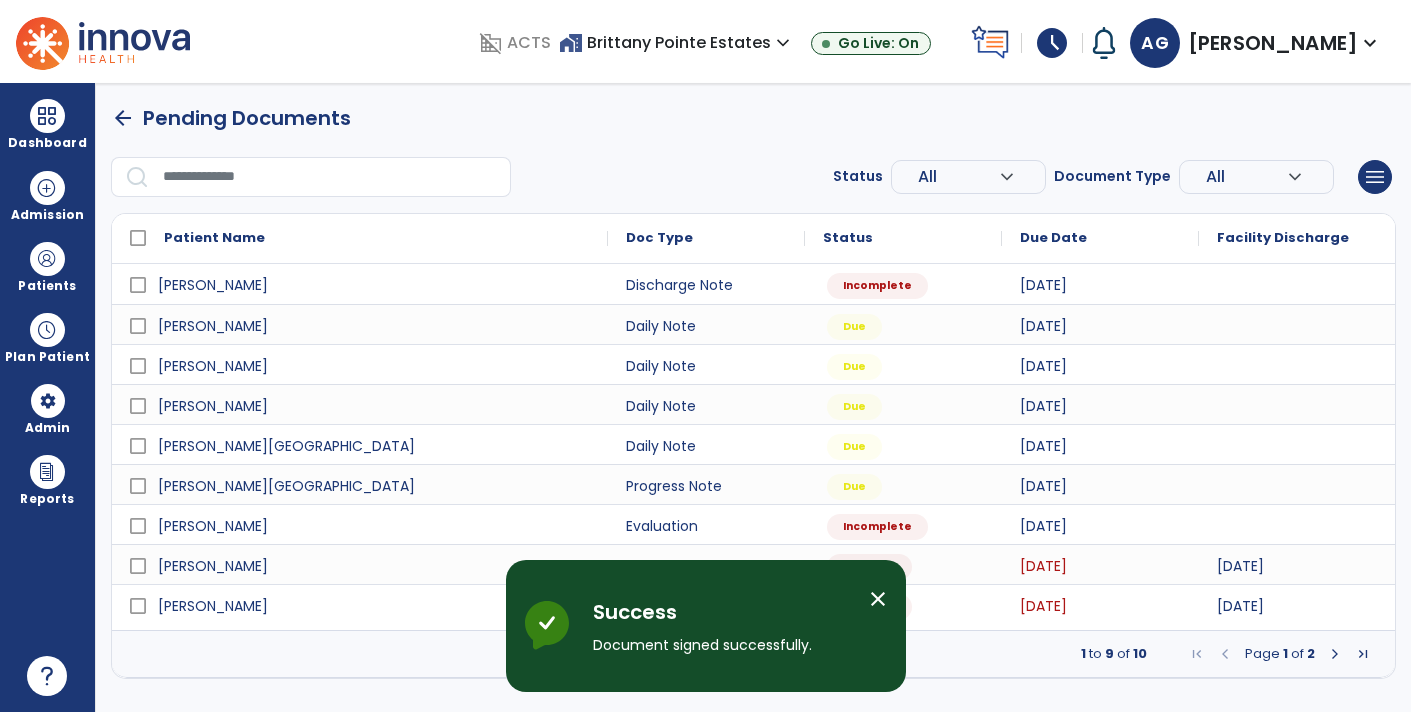 scroll, scrollTop: 0, scrollLeft: 0, axis: both 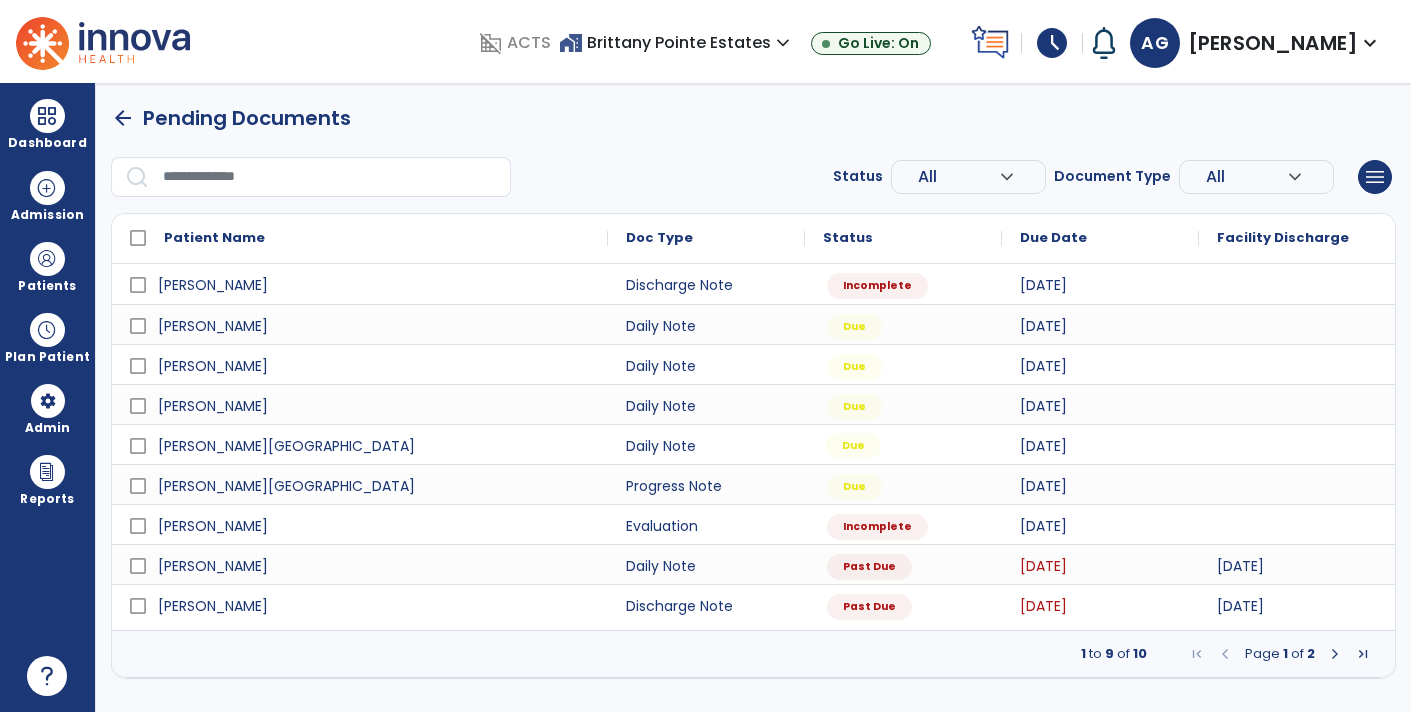 click on "Due" at bounding box center (853, 446) 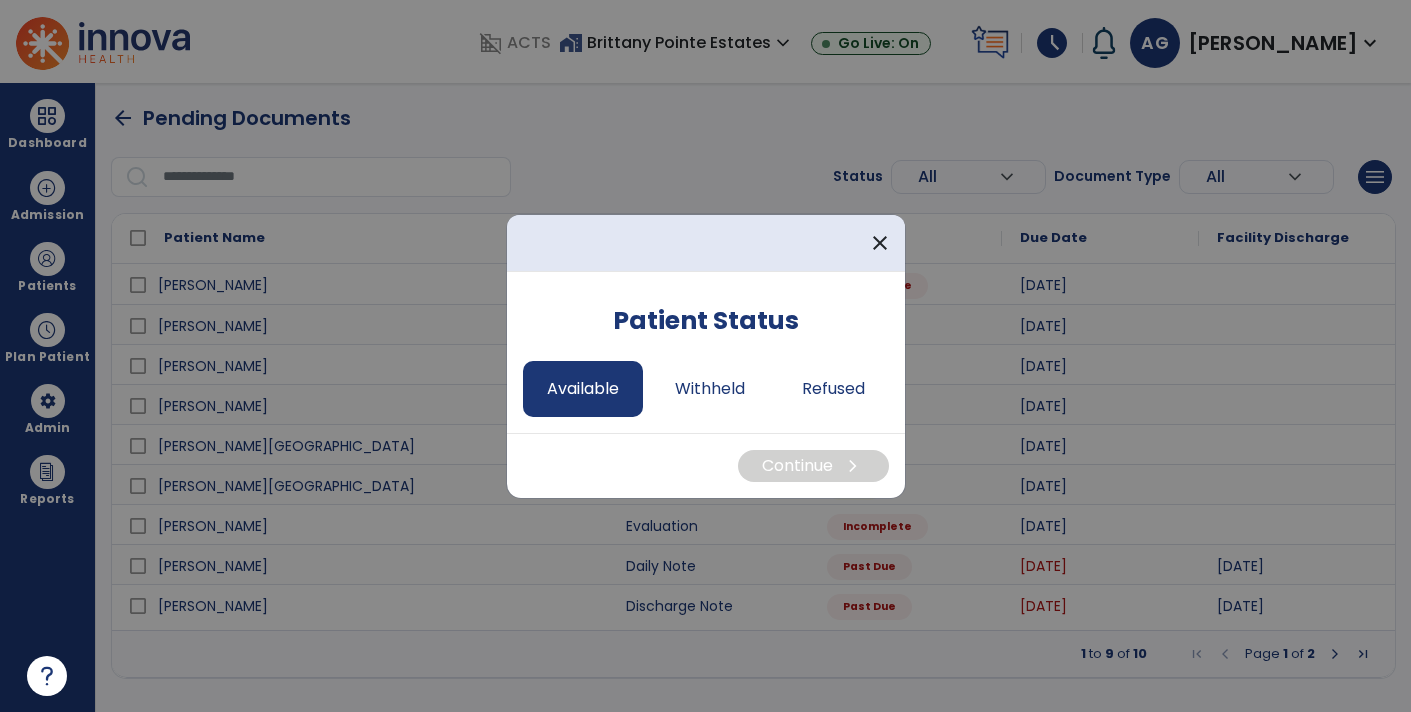 click on "Available" at bounding box center [583, 389] 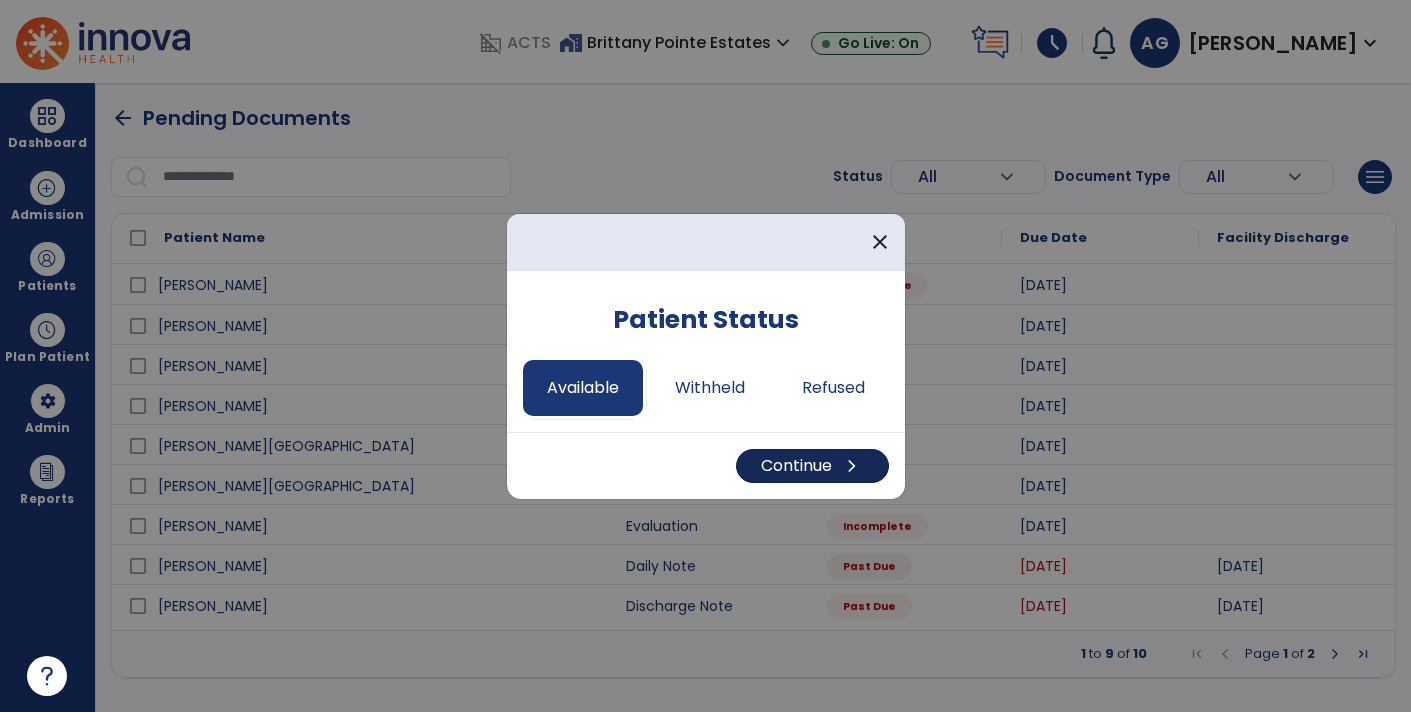 click on "chevron_right" at bounding box center (852, 466) 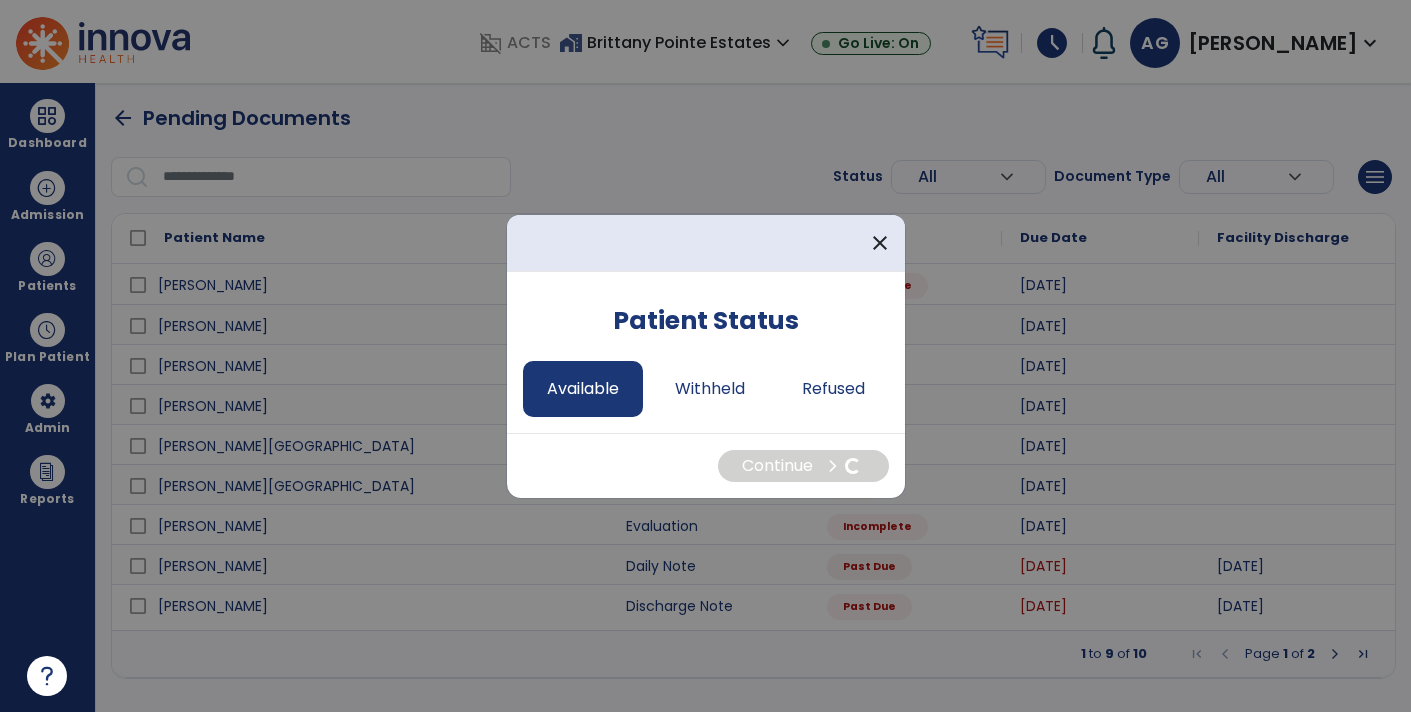 select on "*" 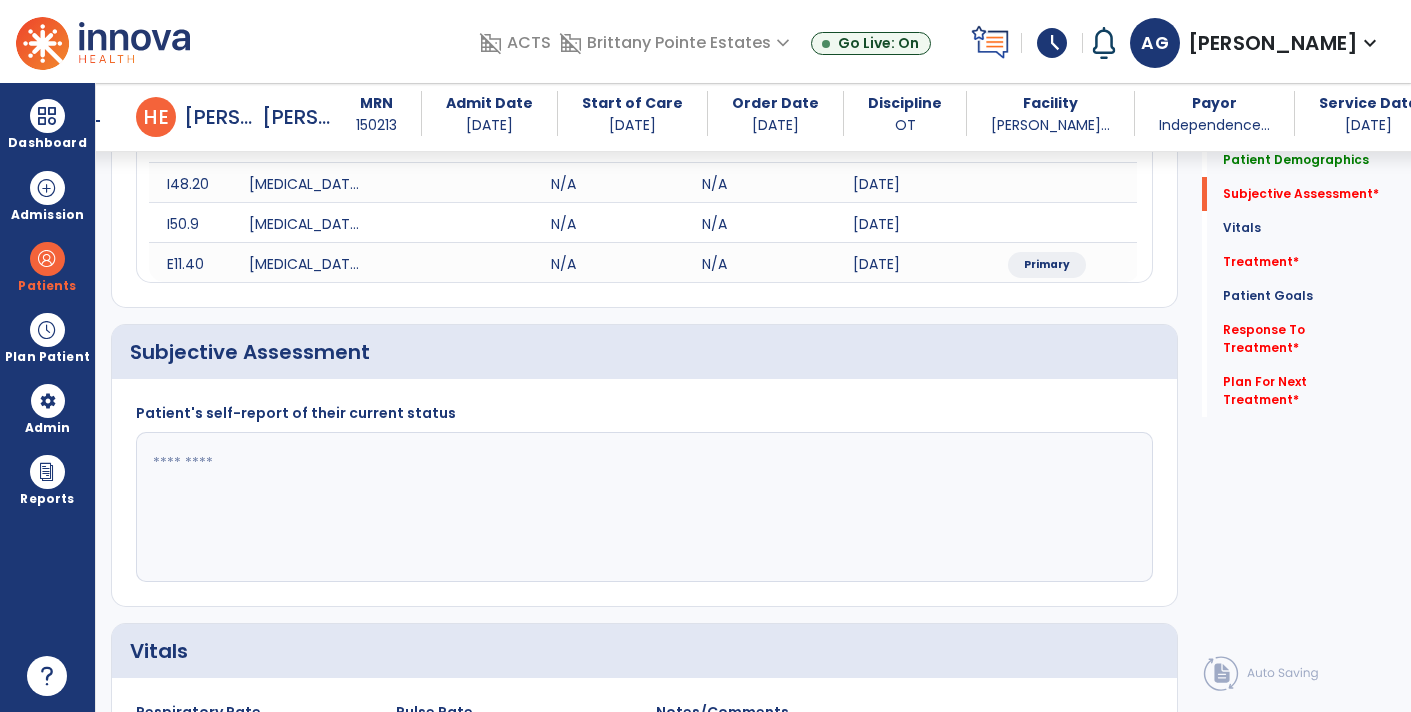 scroll, scrollTop: 335, scrollLeft: 0, axis: vertical 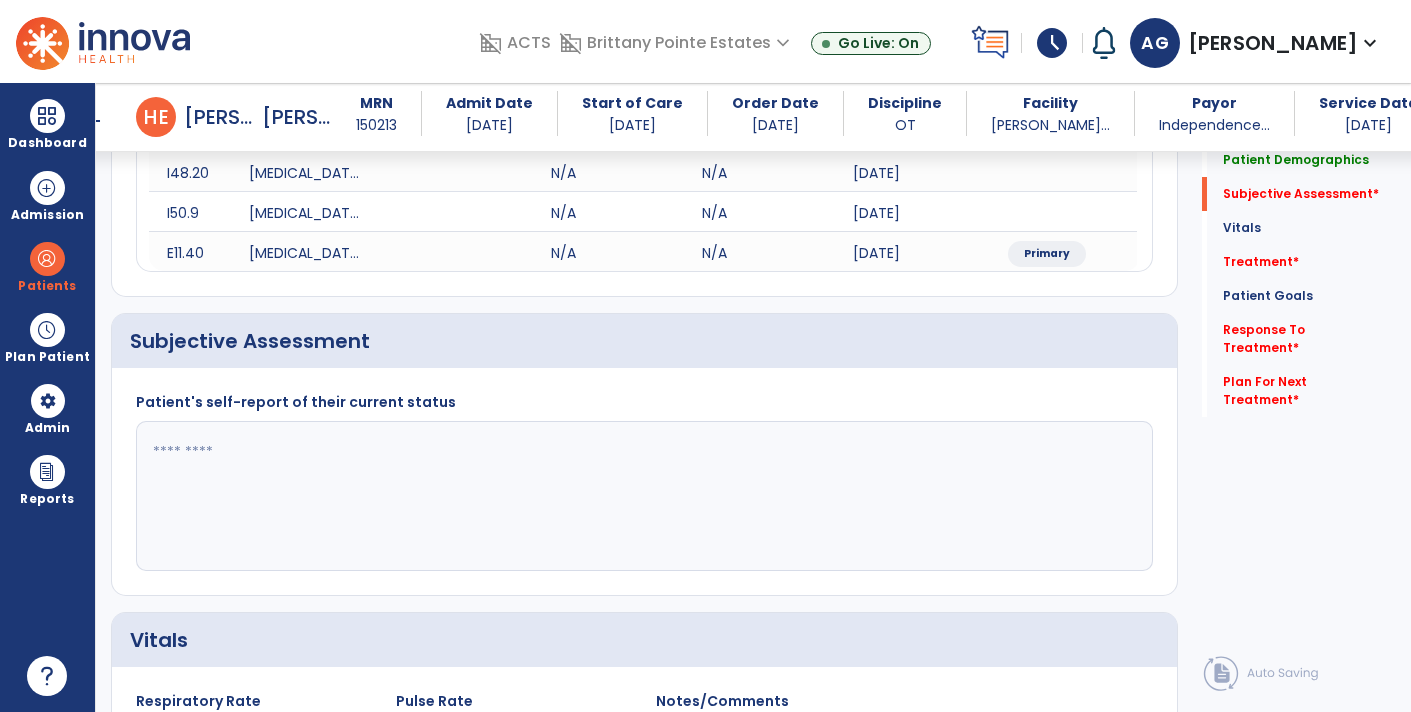click 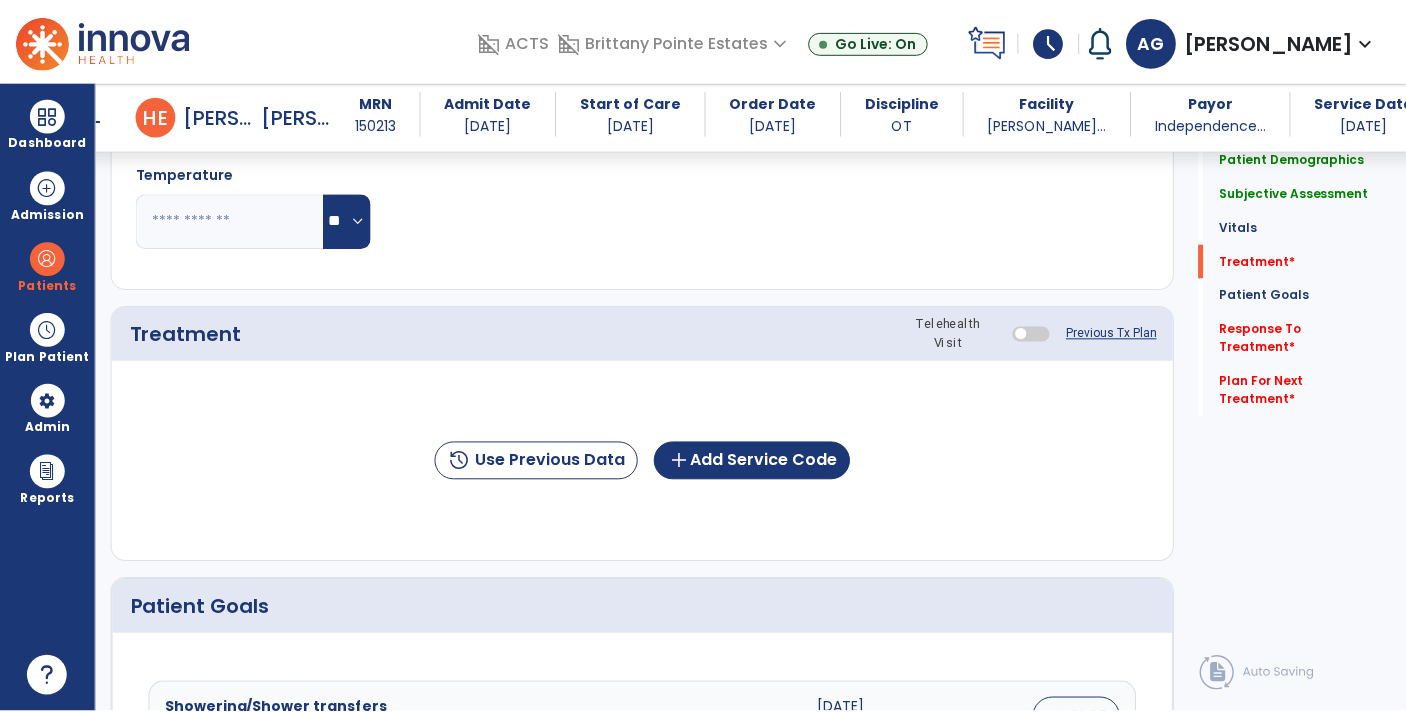 scroll, scrollTop: 1085, scrollLeft: 0, axis: vertical 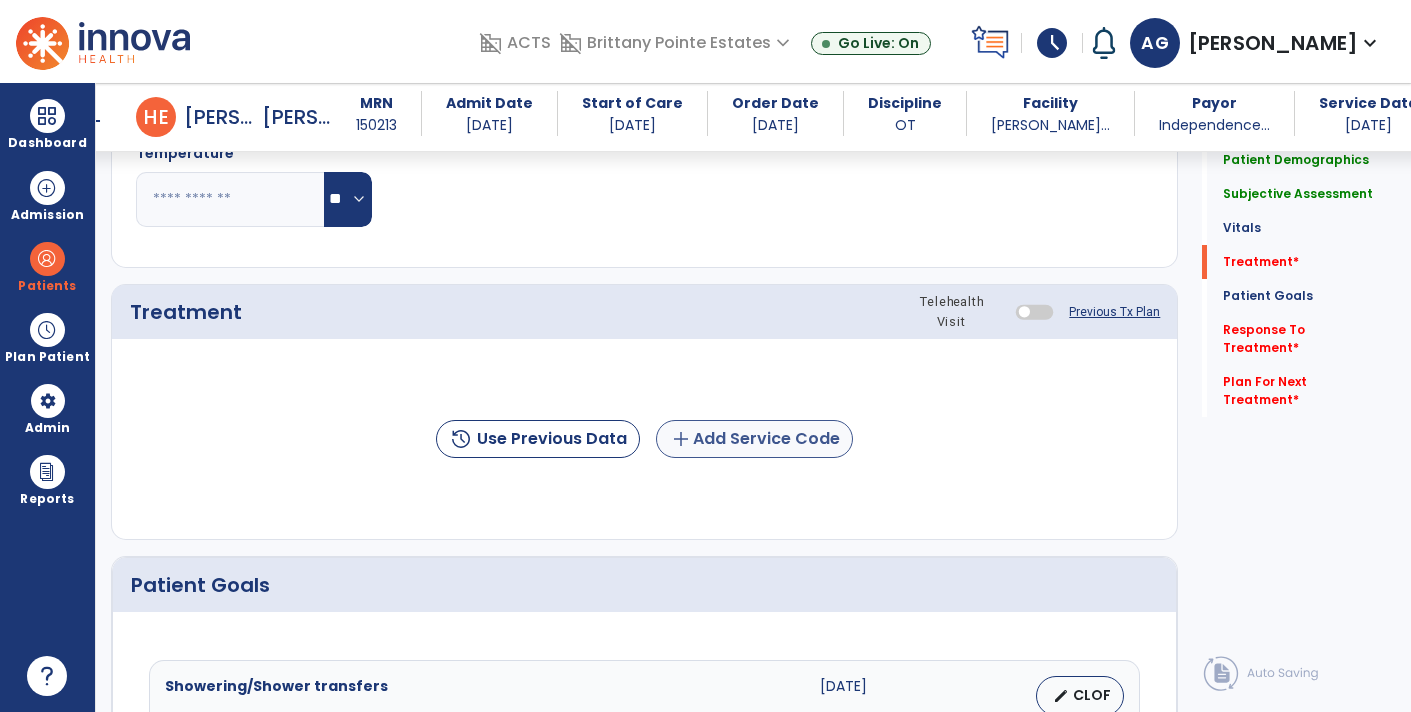 type on "**********" 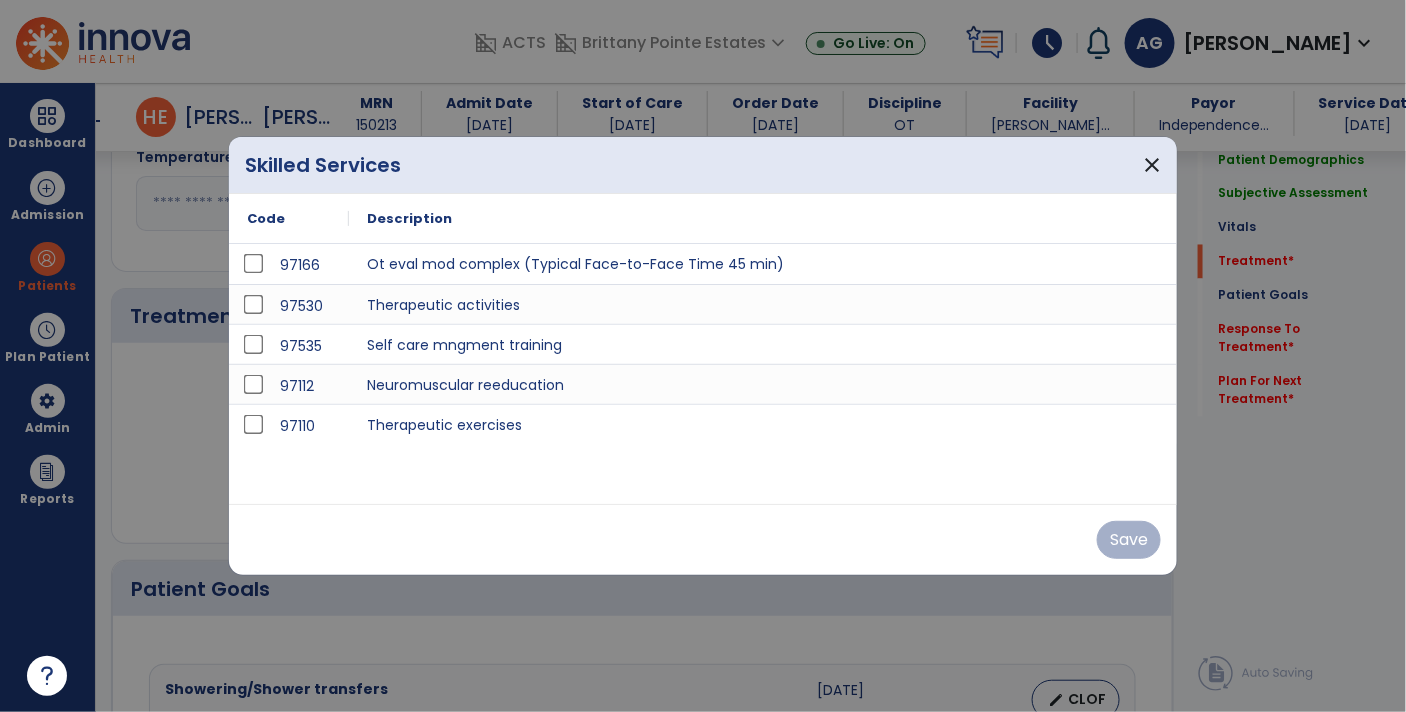 scroll, scrollTop: 1085, scrollLeft: 0, axis: vertical 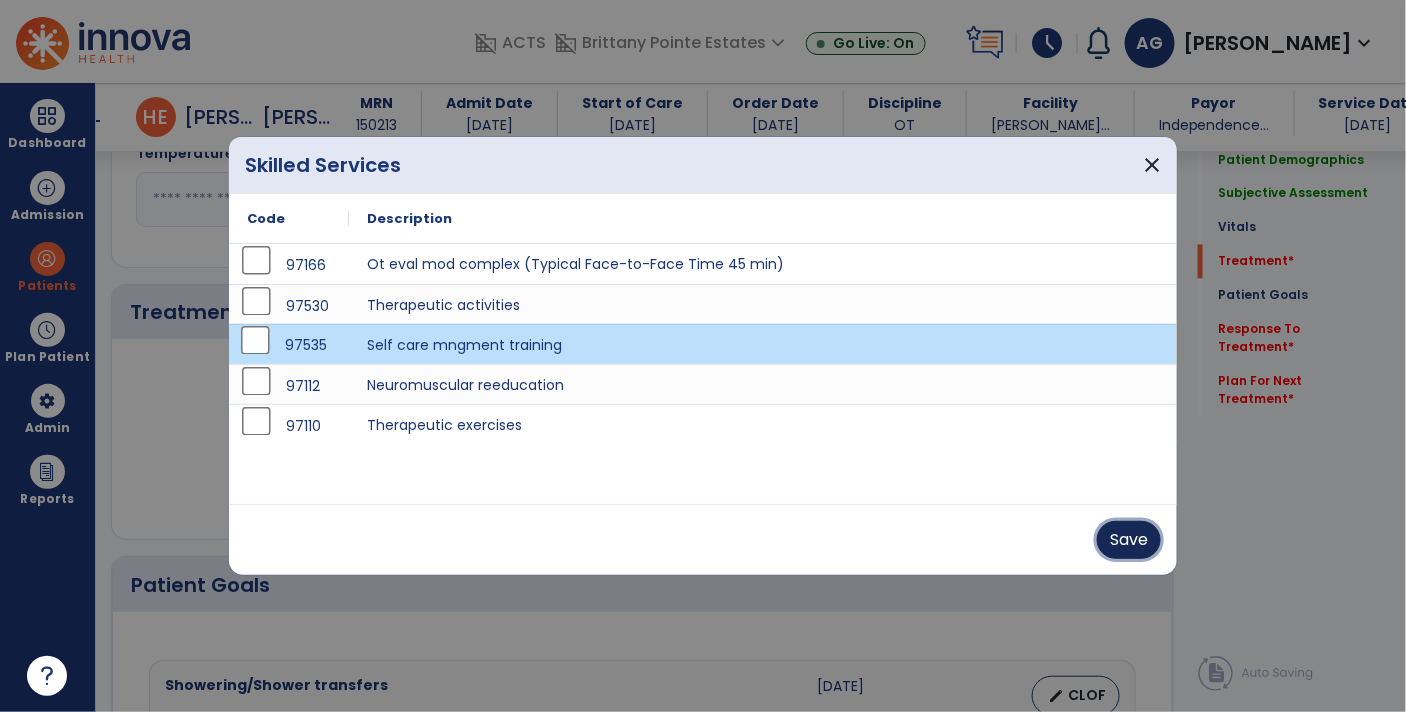 click on "Save" at bounding box center (1129, 540) 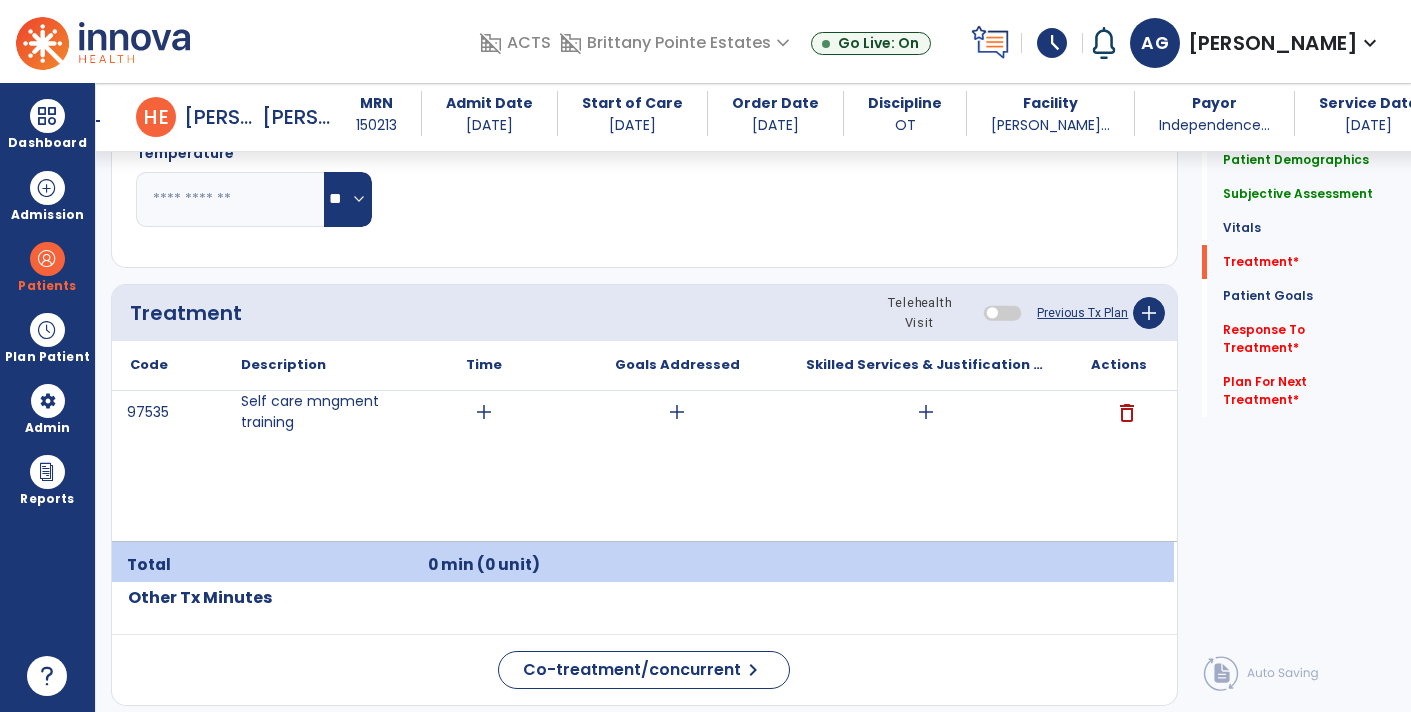 click on "add" at bounding box center [926, 412] 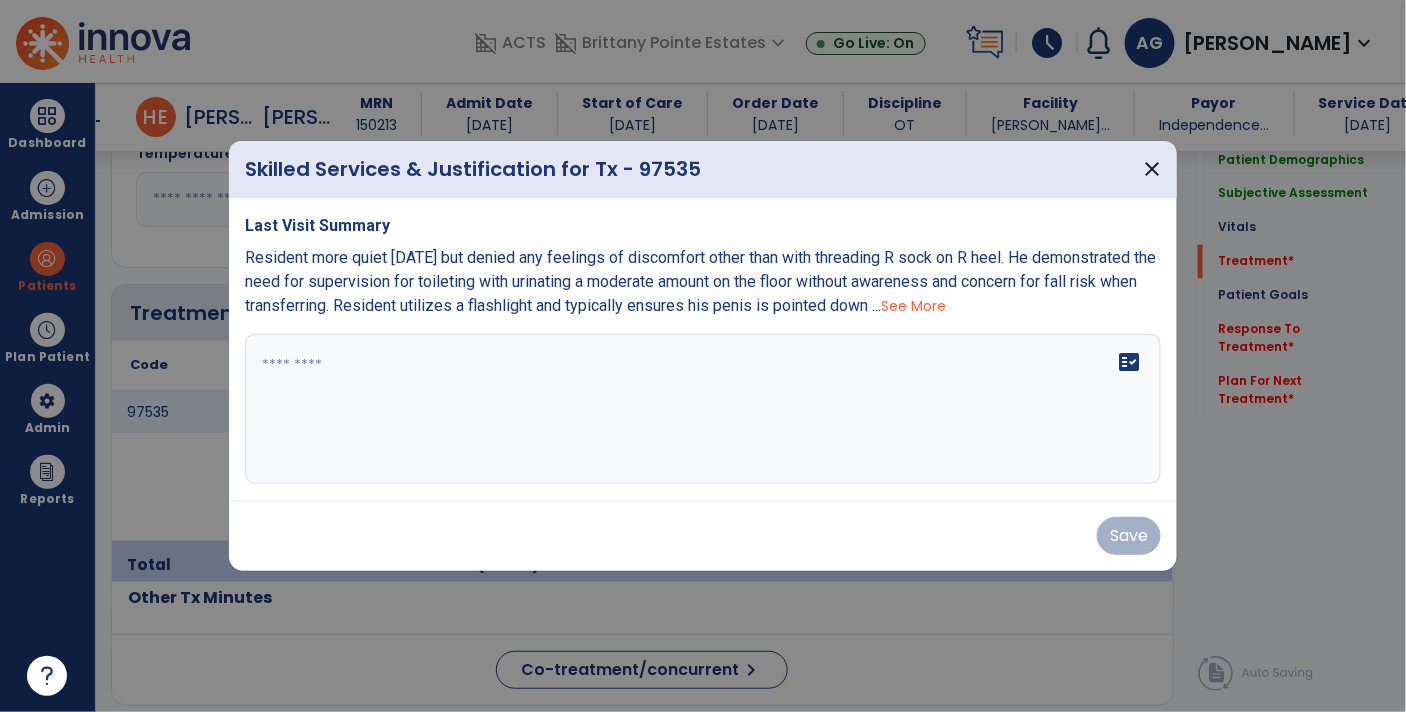 scroll, scrollTop: 1085, scrollLeft: 0, axis: vertical 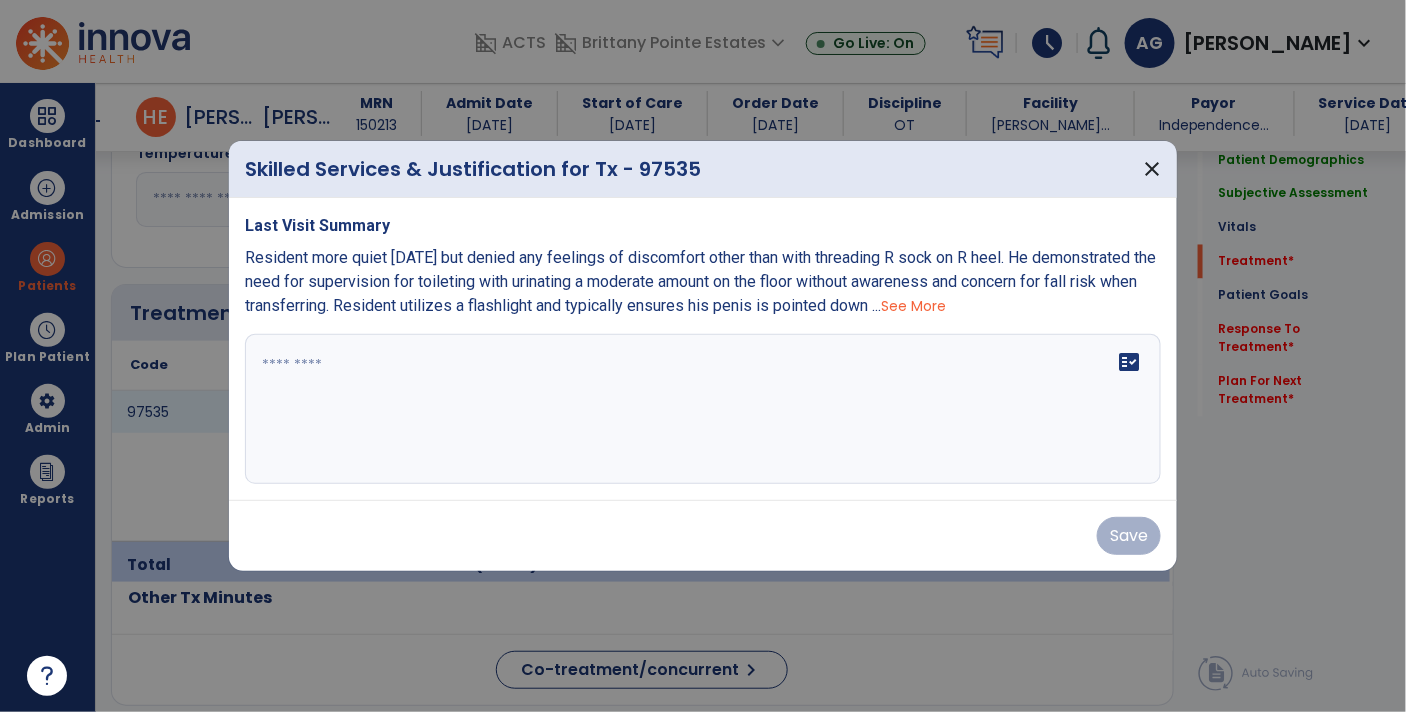 click at bounding box center [703, 409] 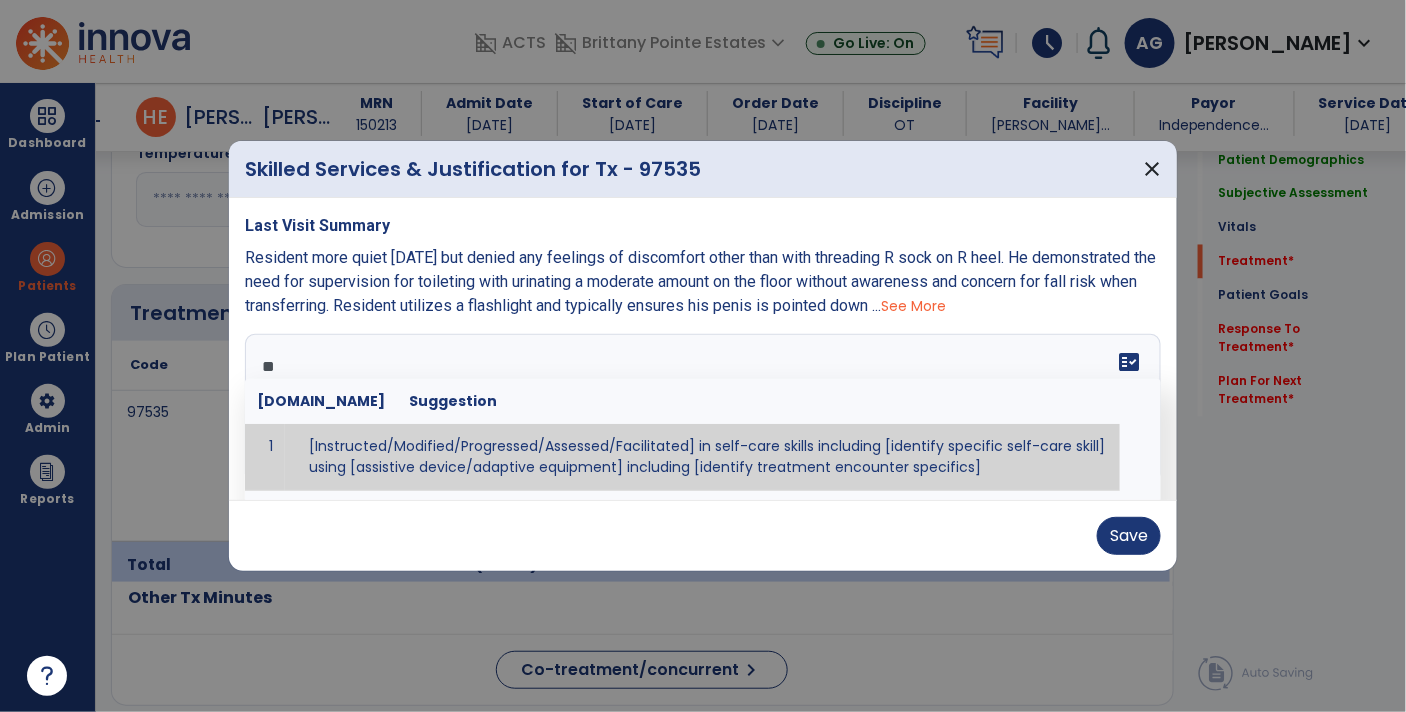 type on "*" 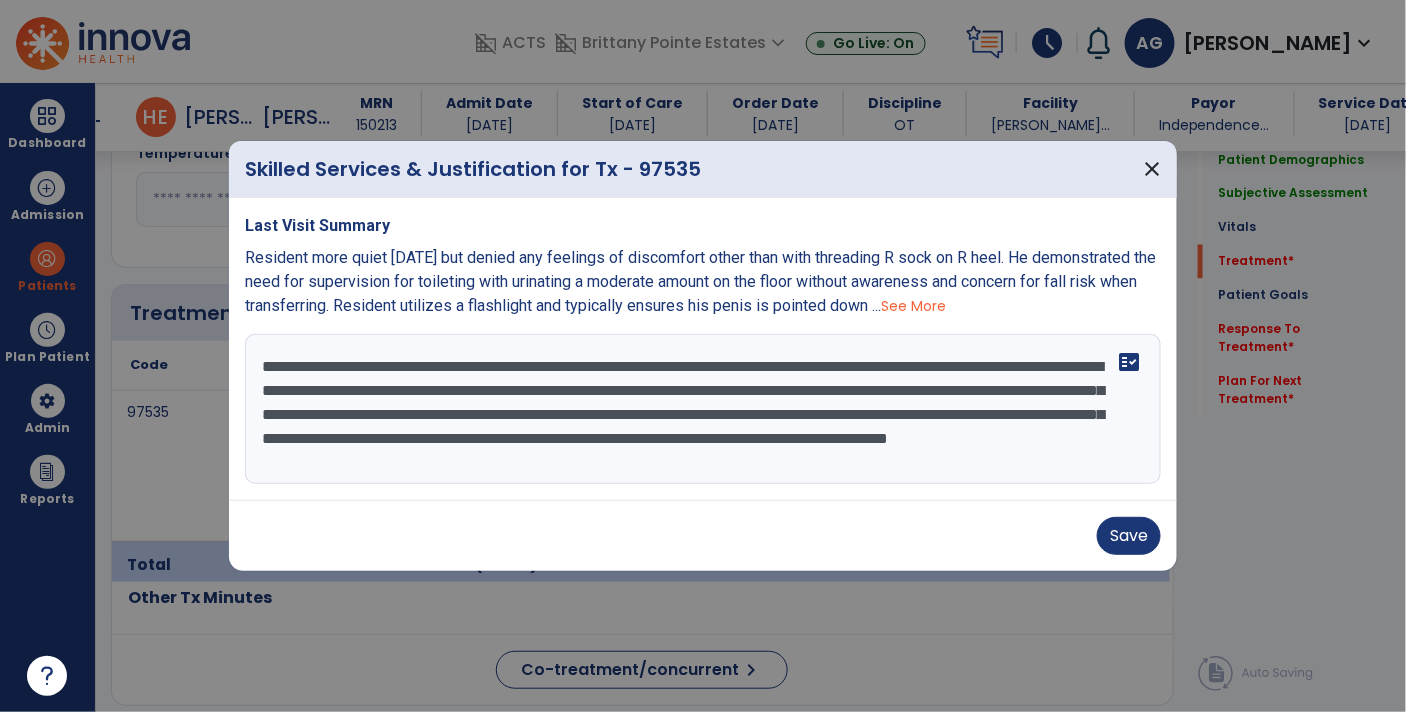 scroll, scrollTop: 14, scrollLeft: 0, axis: vertical 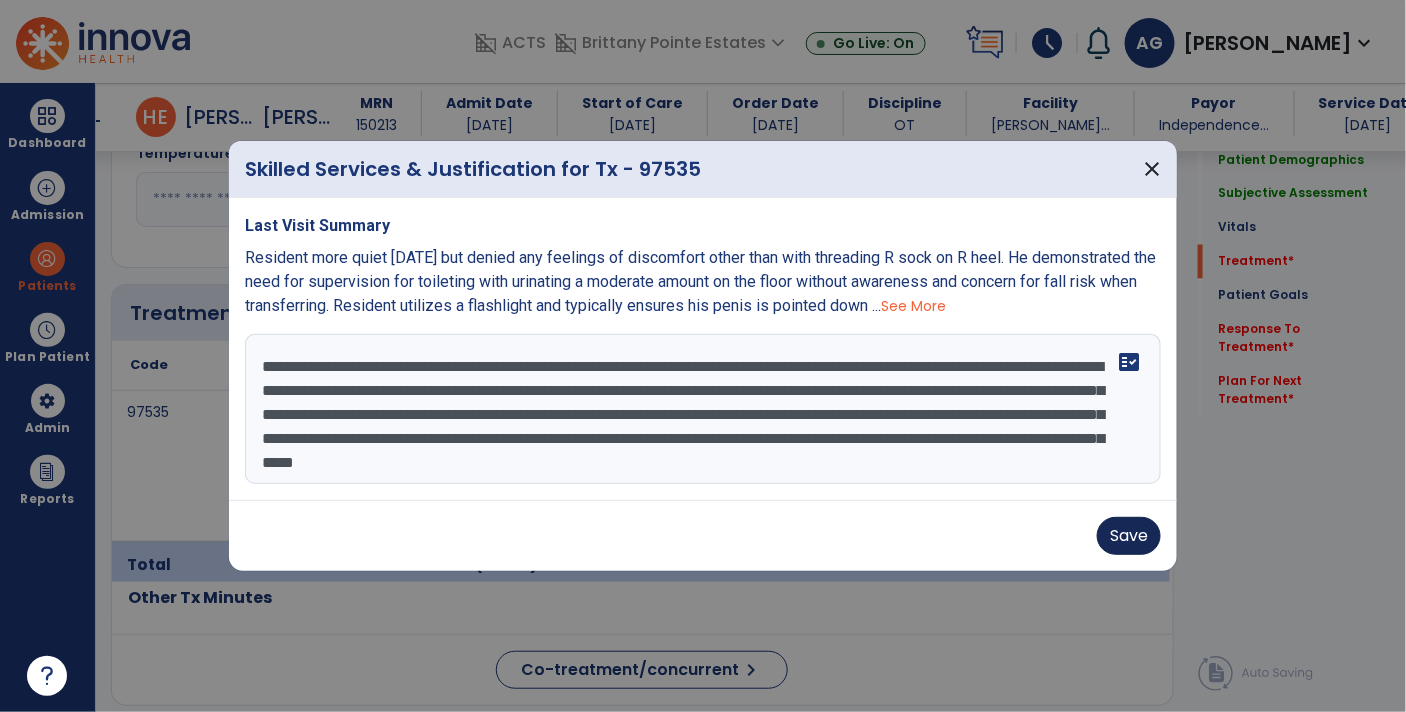 type on "**********" 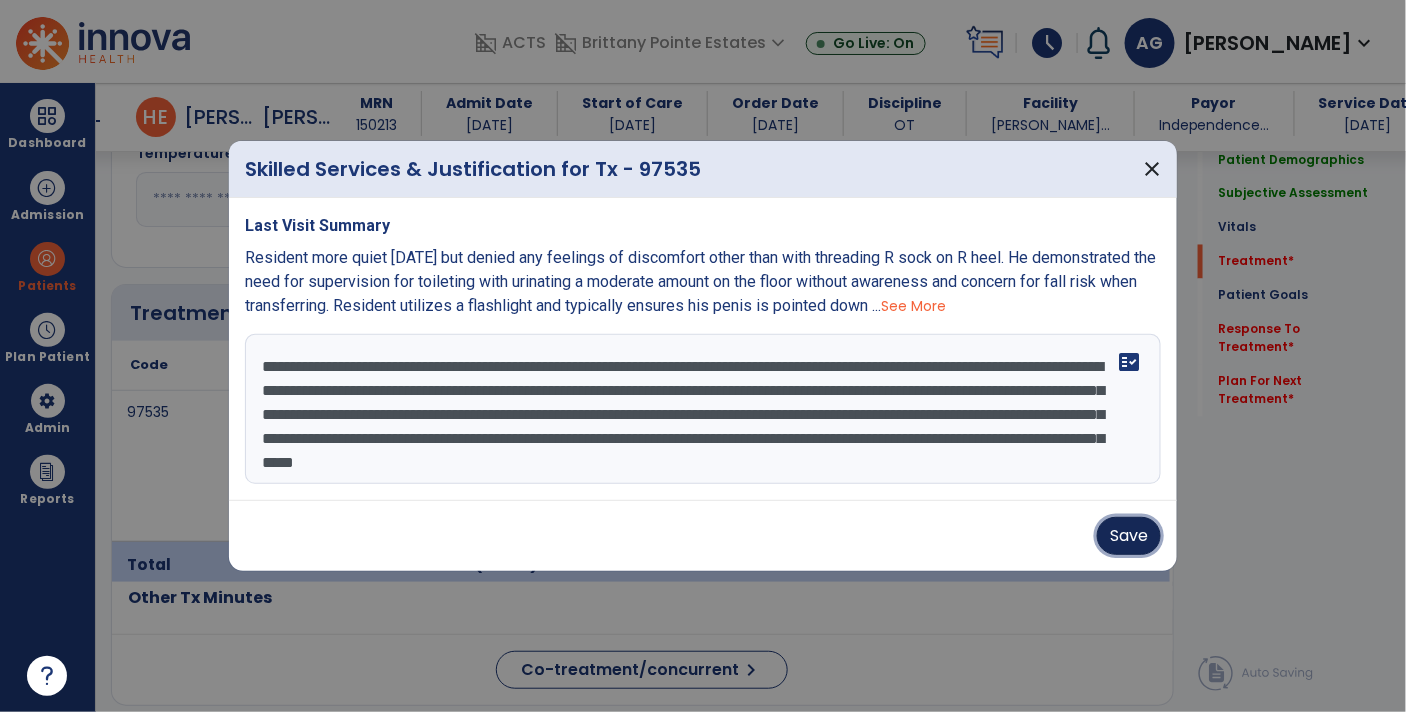 click on "Save" at bounding box center [1129, 536] 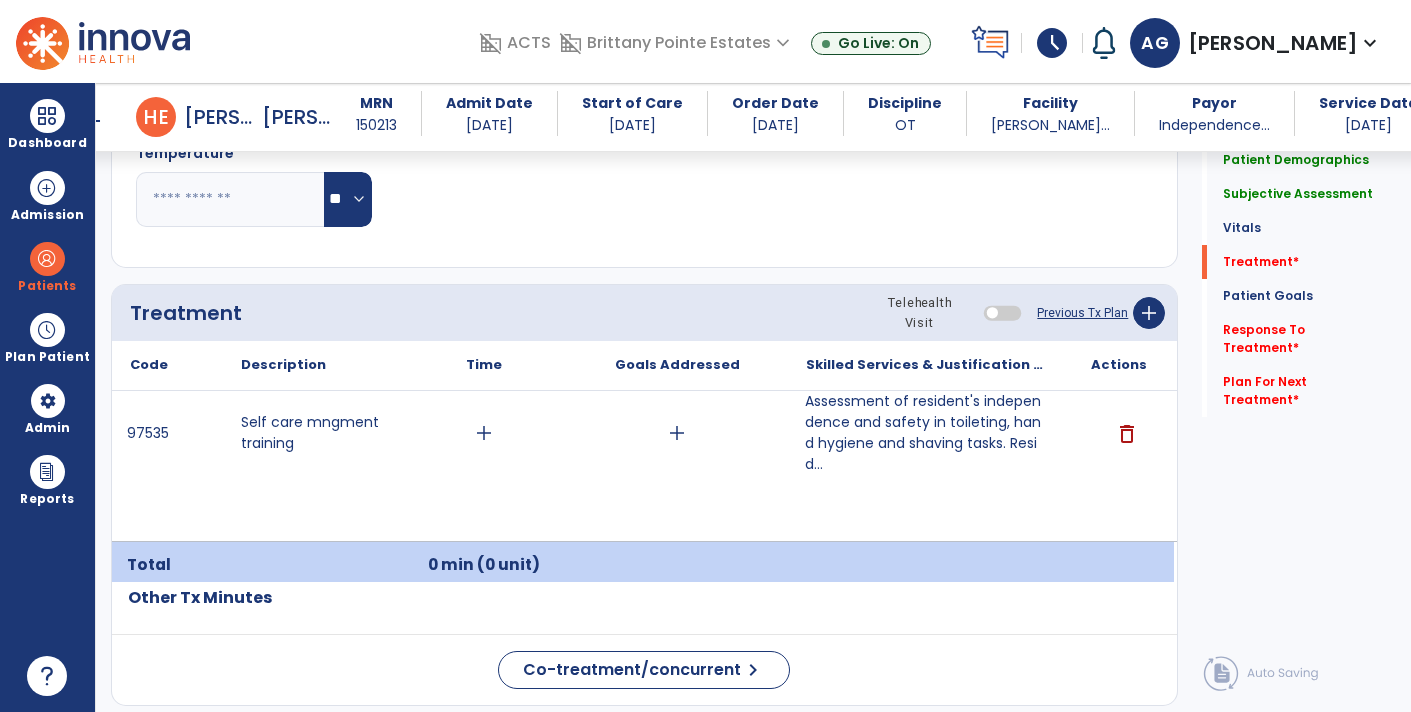 click on "add" at bounding box center (484, 433) 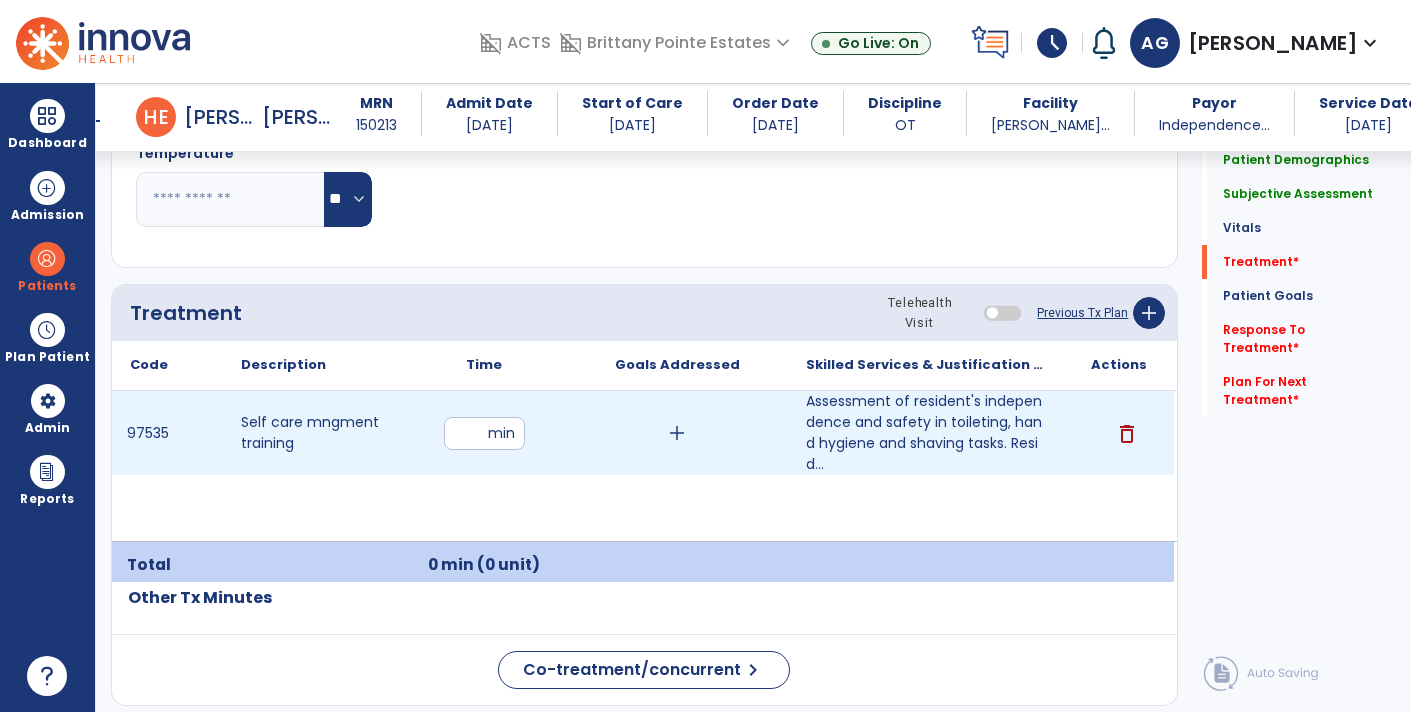 type on "**" 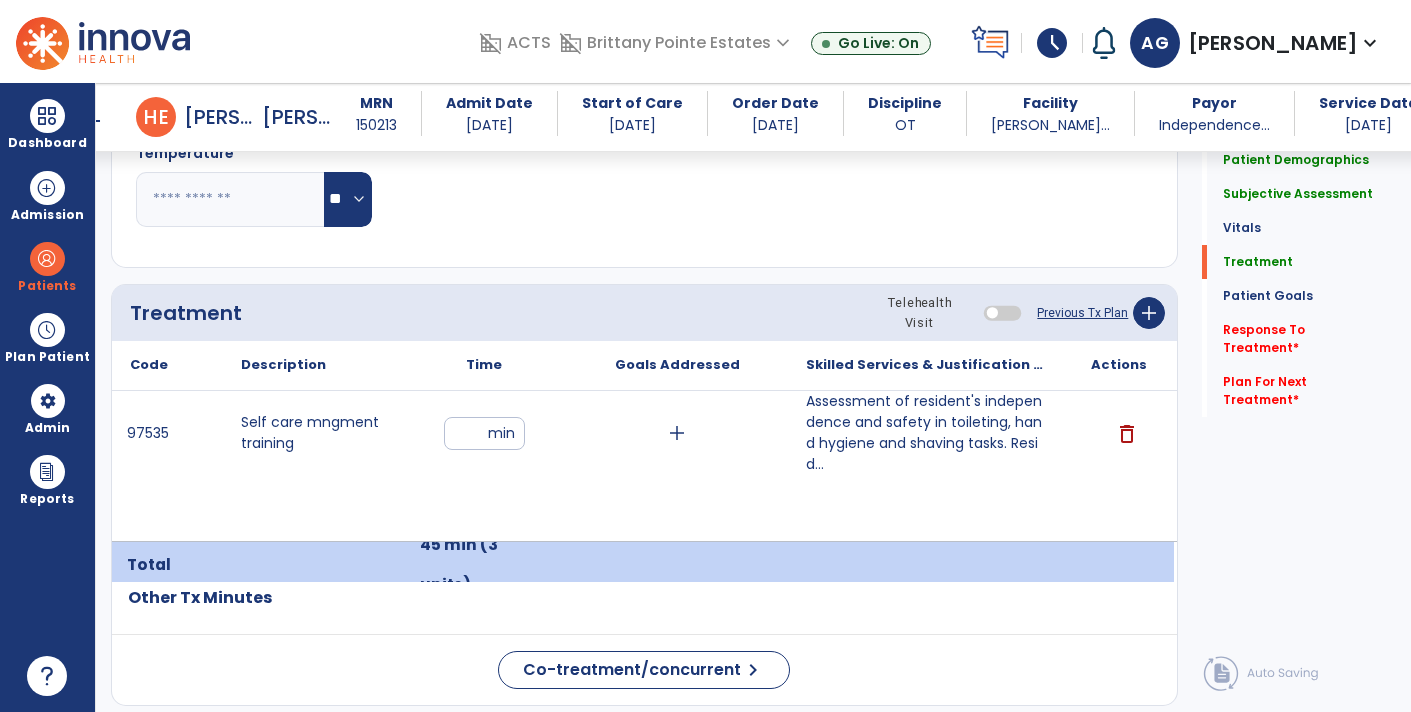 click on "add" at bounding box center (677, 433) 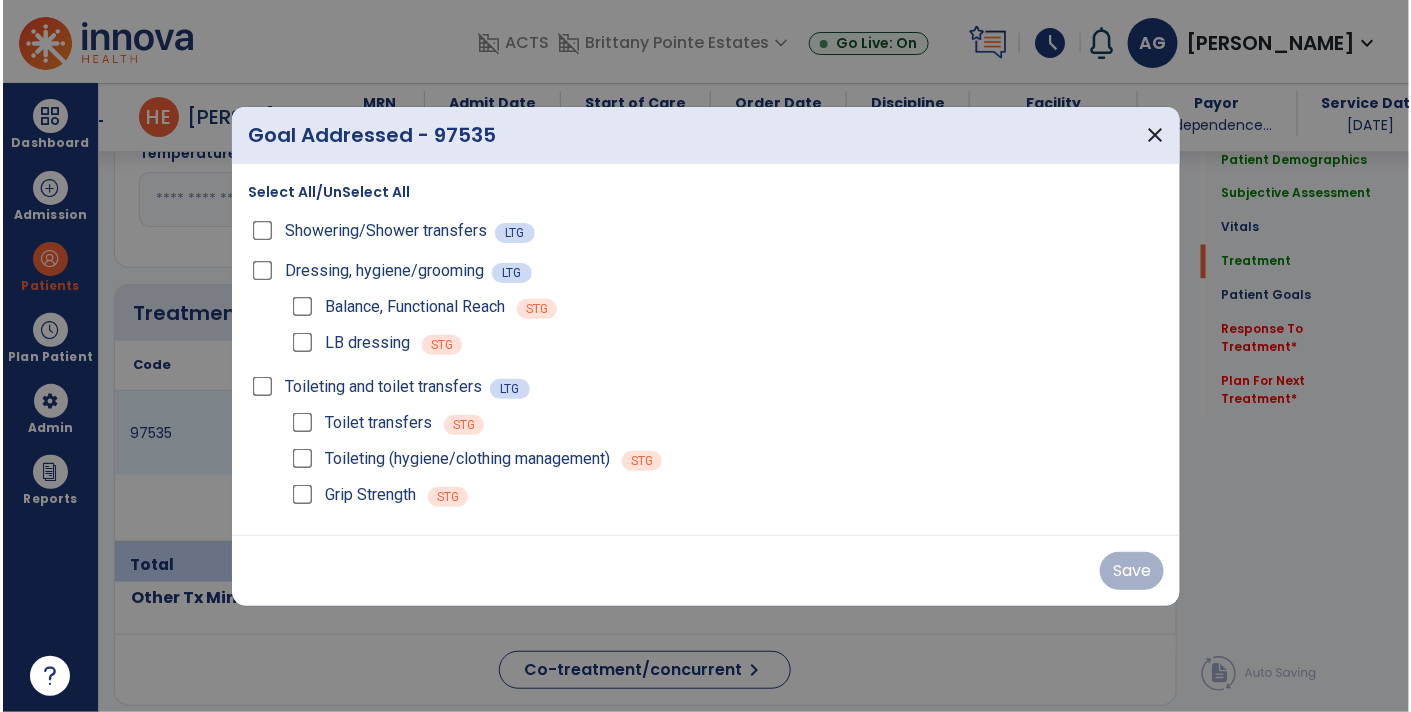 scroll, scrollTop: 1085, scrollLeft: 0, axis: vertical 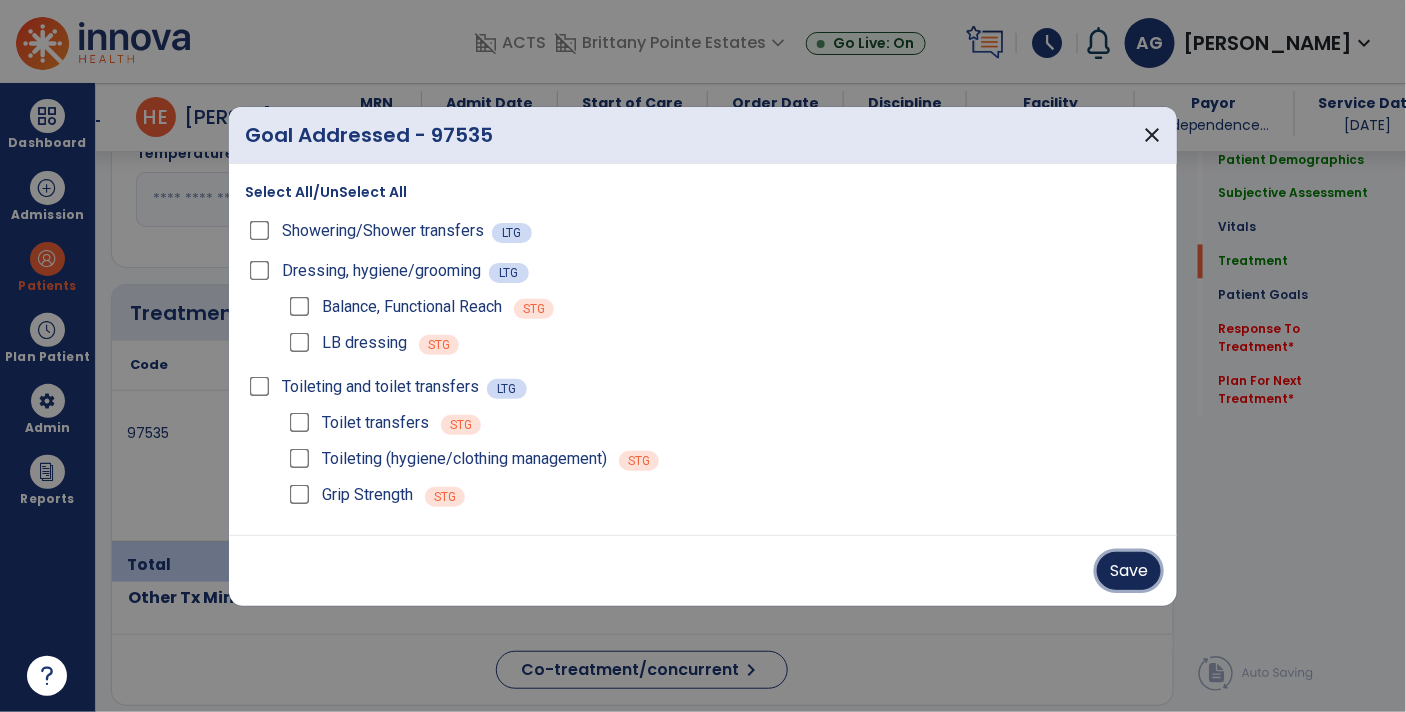 click on "Save" at bounding box center [1129, 571] 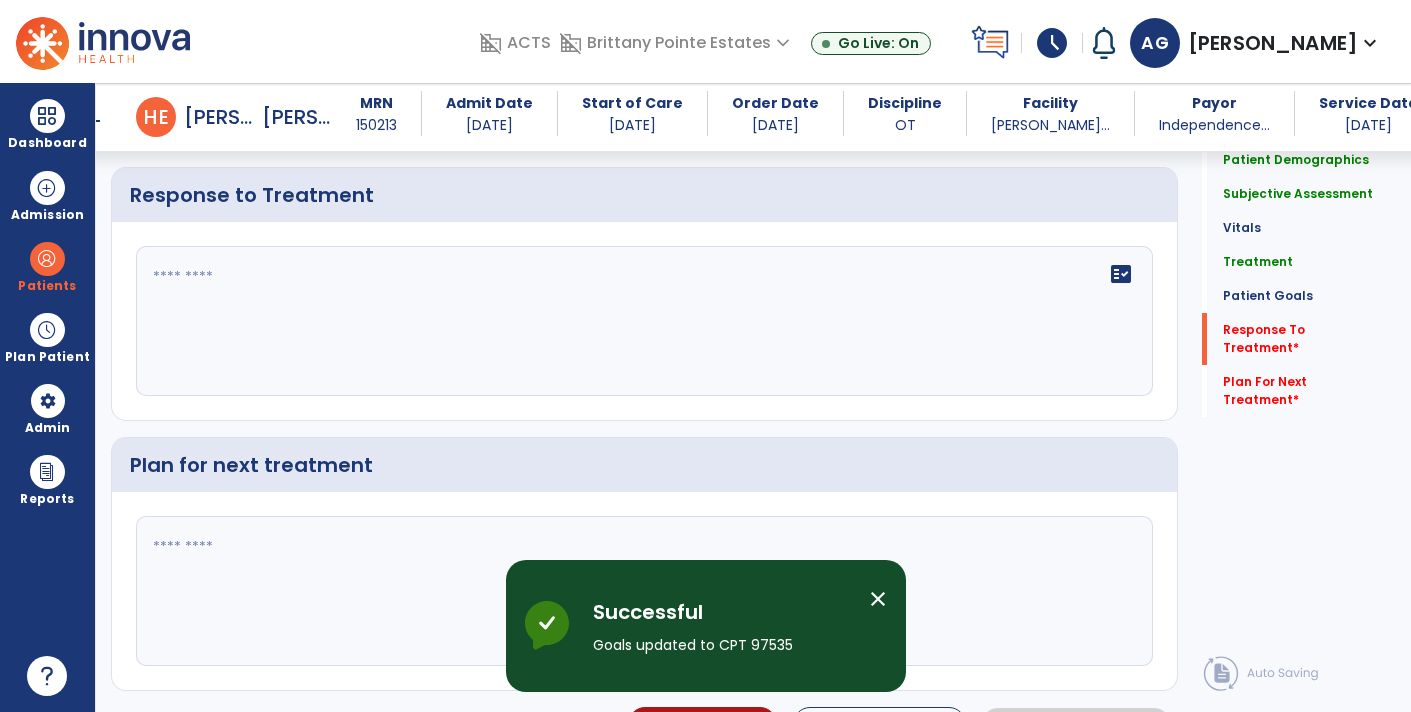 scroll, scrollTop: 3142, scrollLeft: 0, axis: vertical 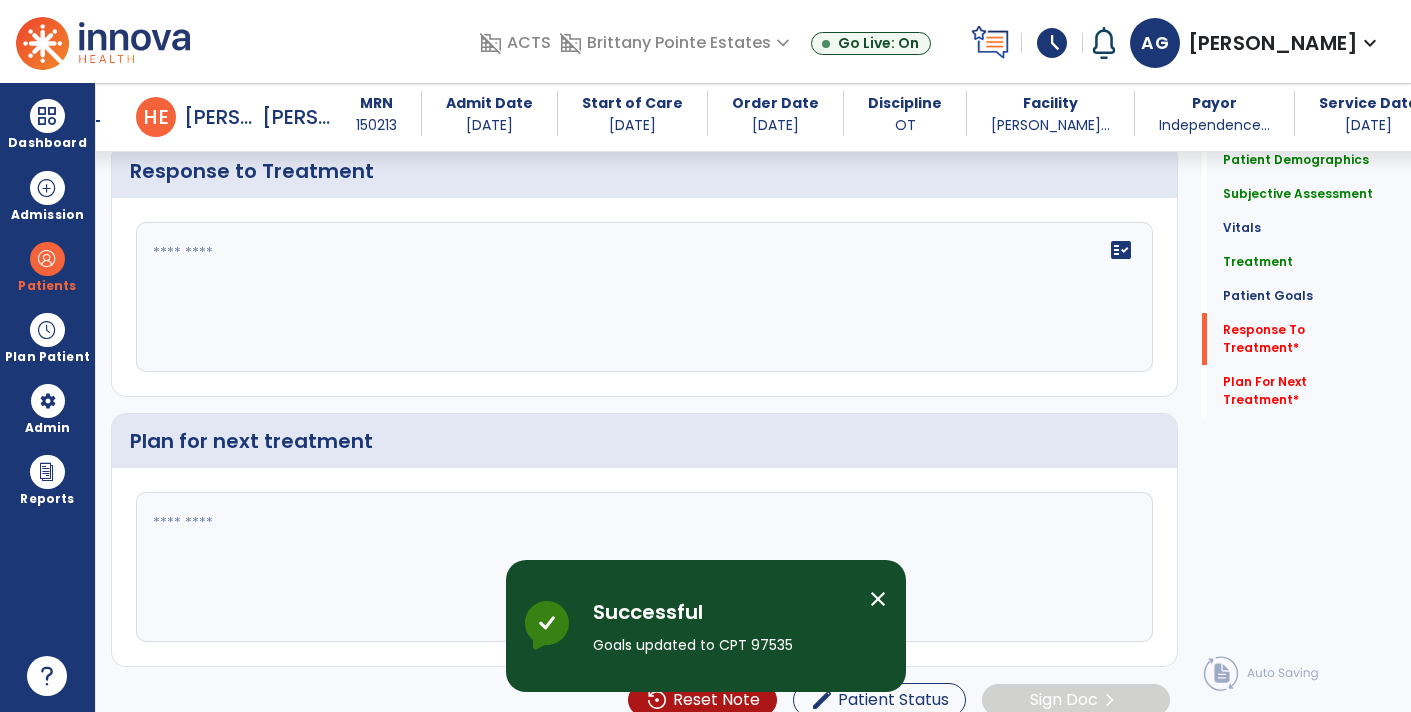 click on "fact_check" 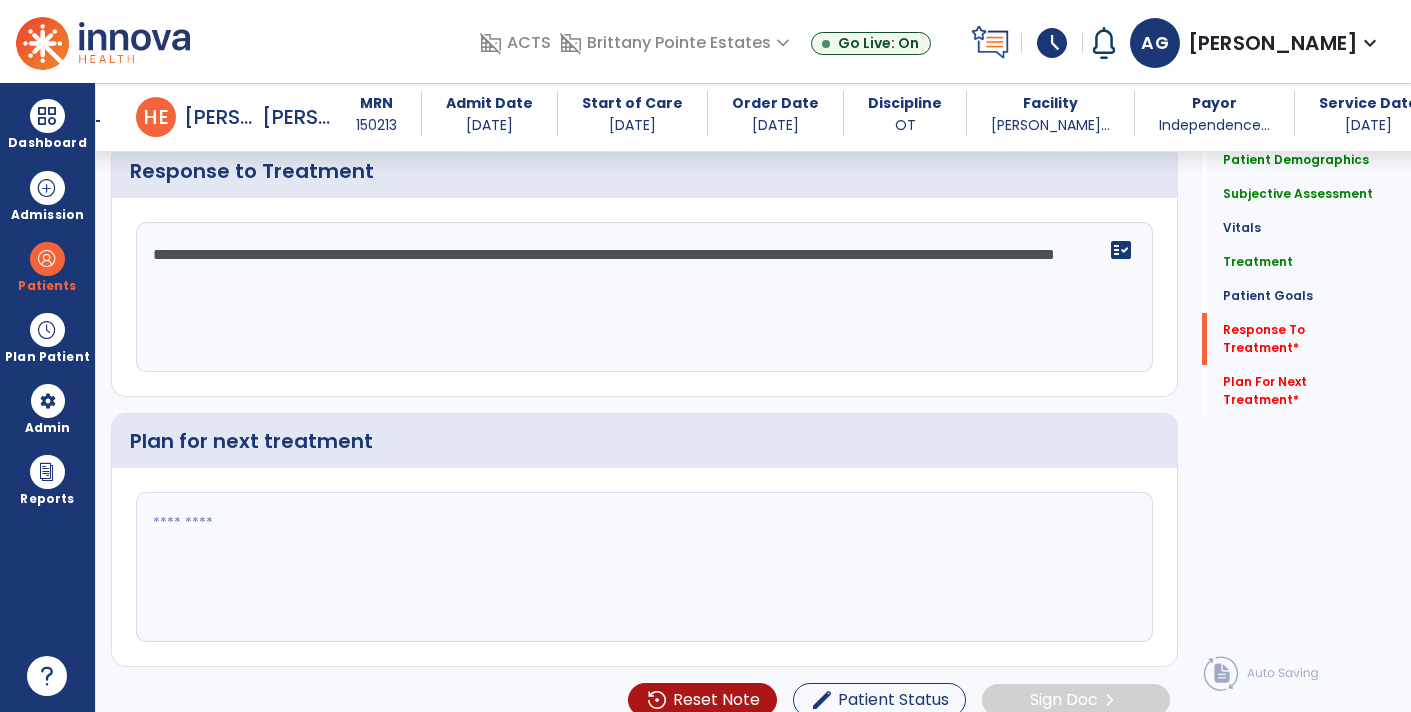 type on "**********" 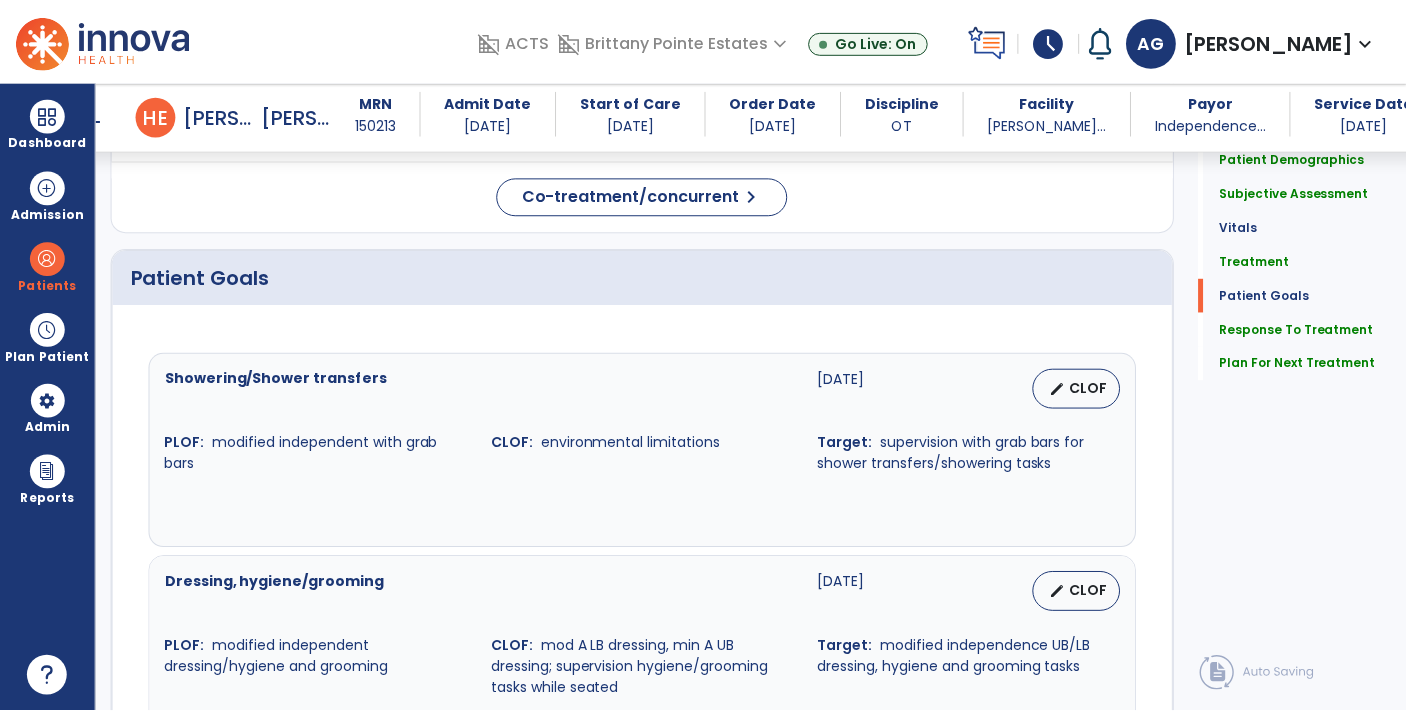 scroll, scrollTop: 3151, scrollLeft: 0, axis: vertical 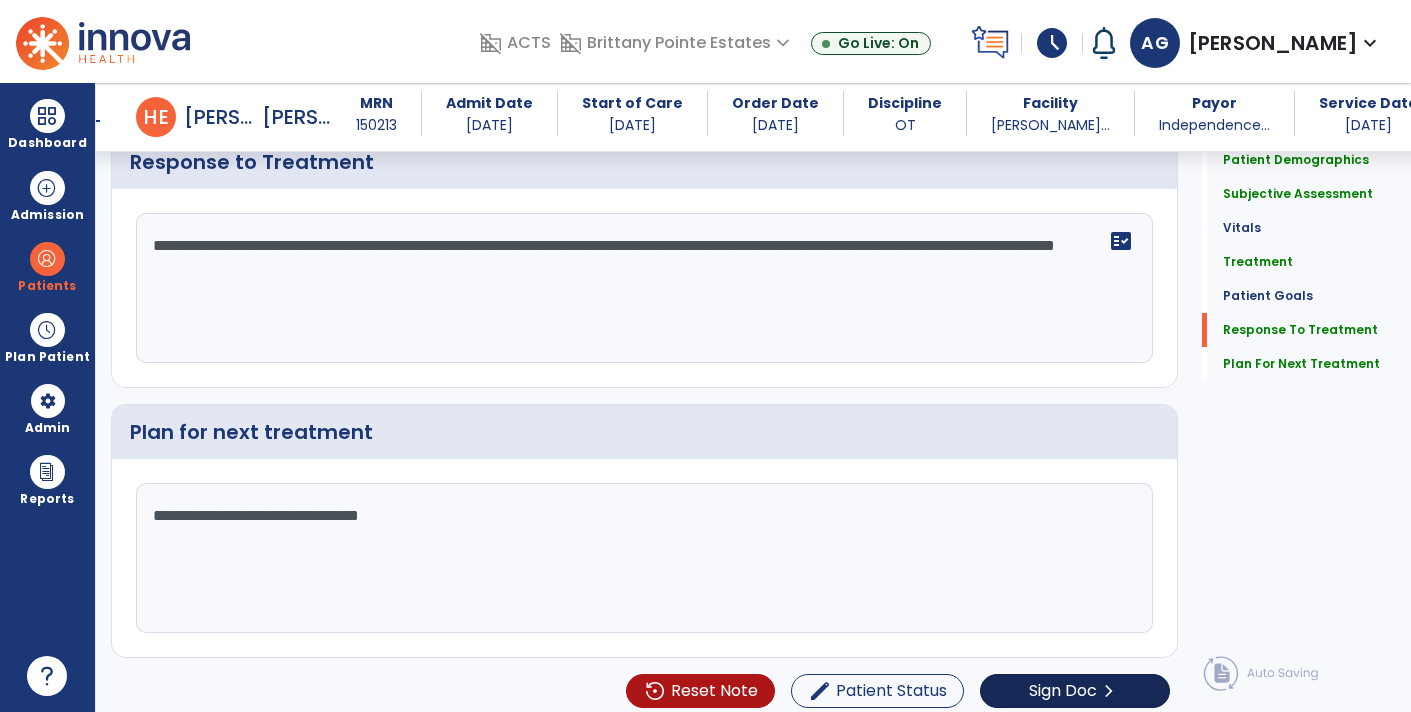 type on "**********" 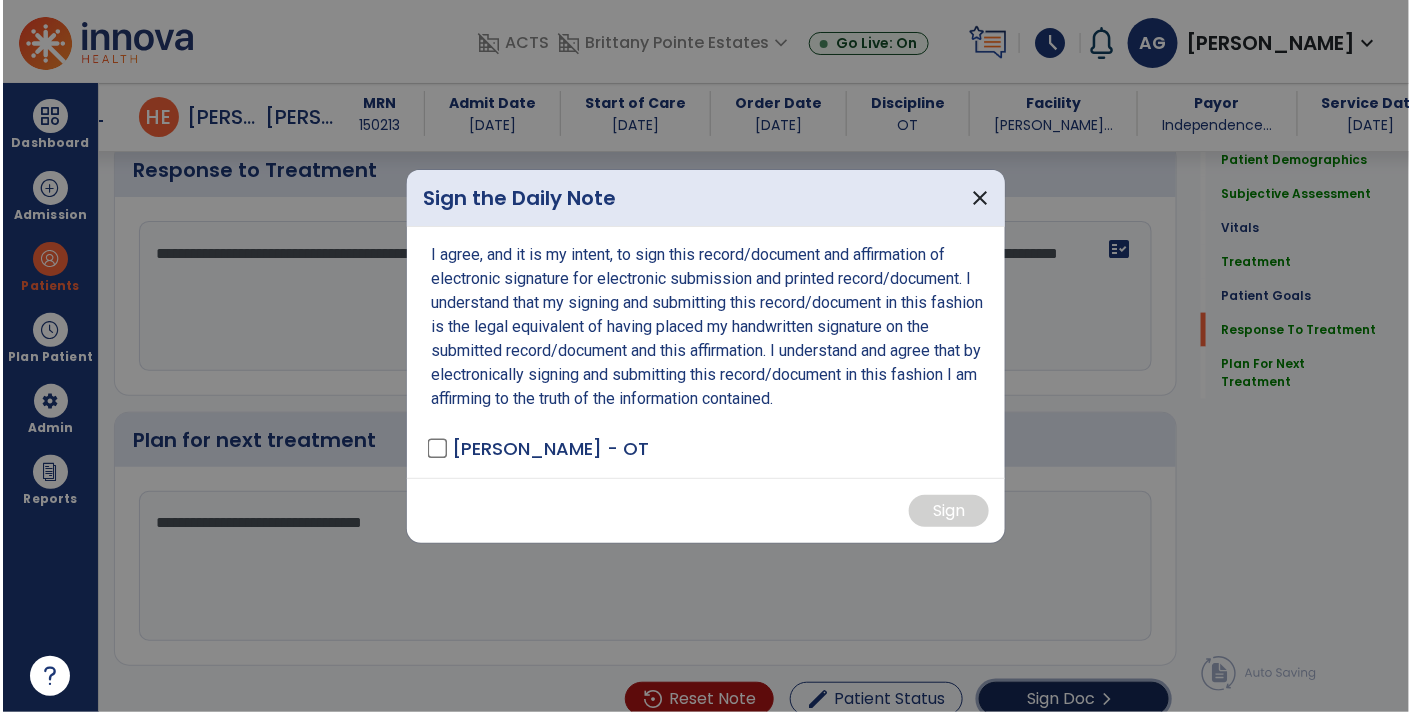 scroll, scrollTop: 3151, scrollLeft: 0, axis: vertical 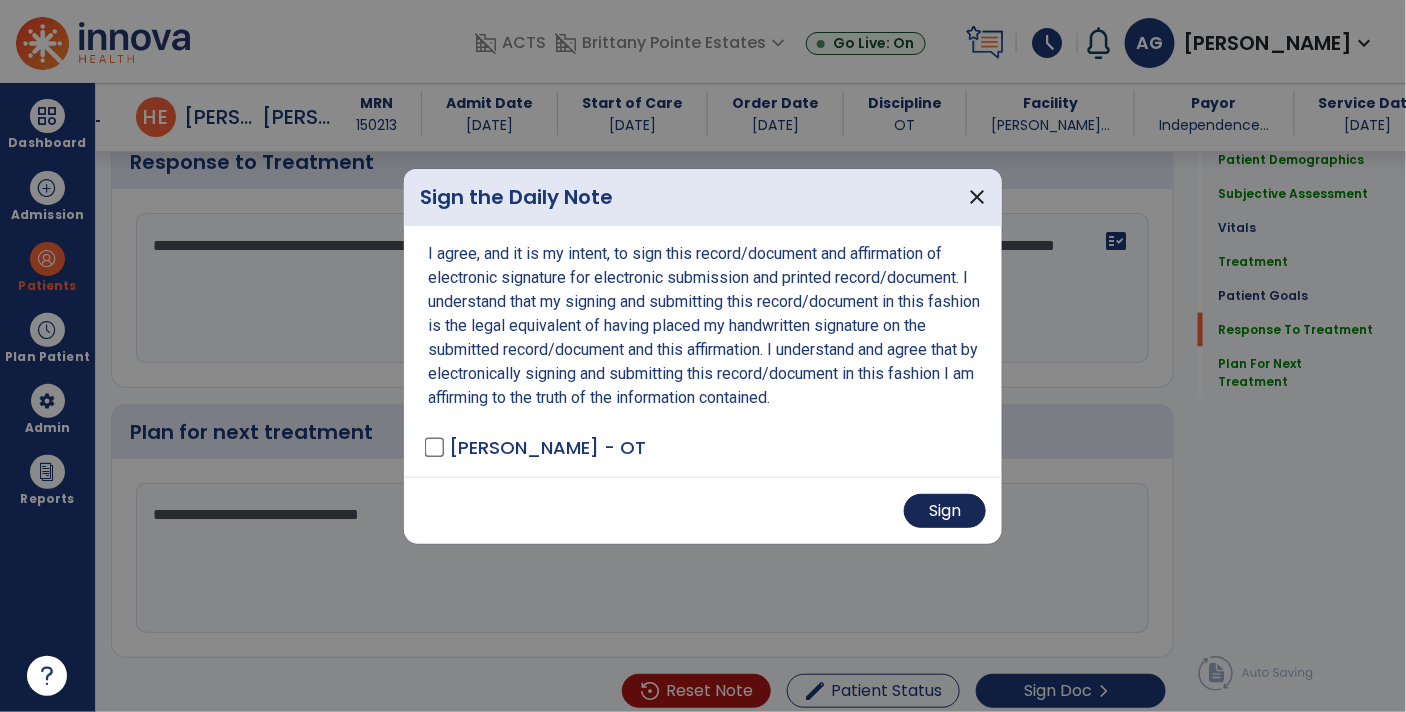 click on "Sign" at bounding box center [945, 511] 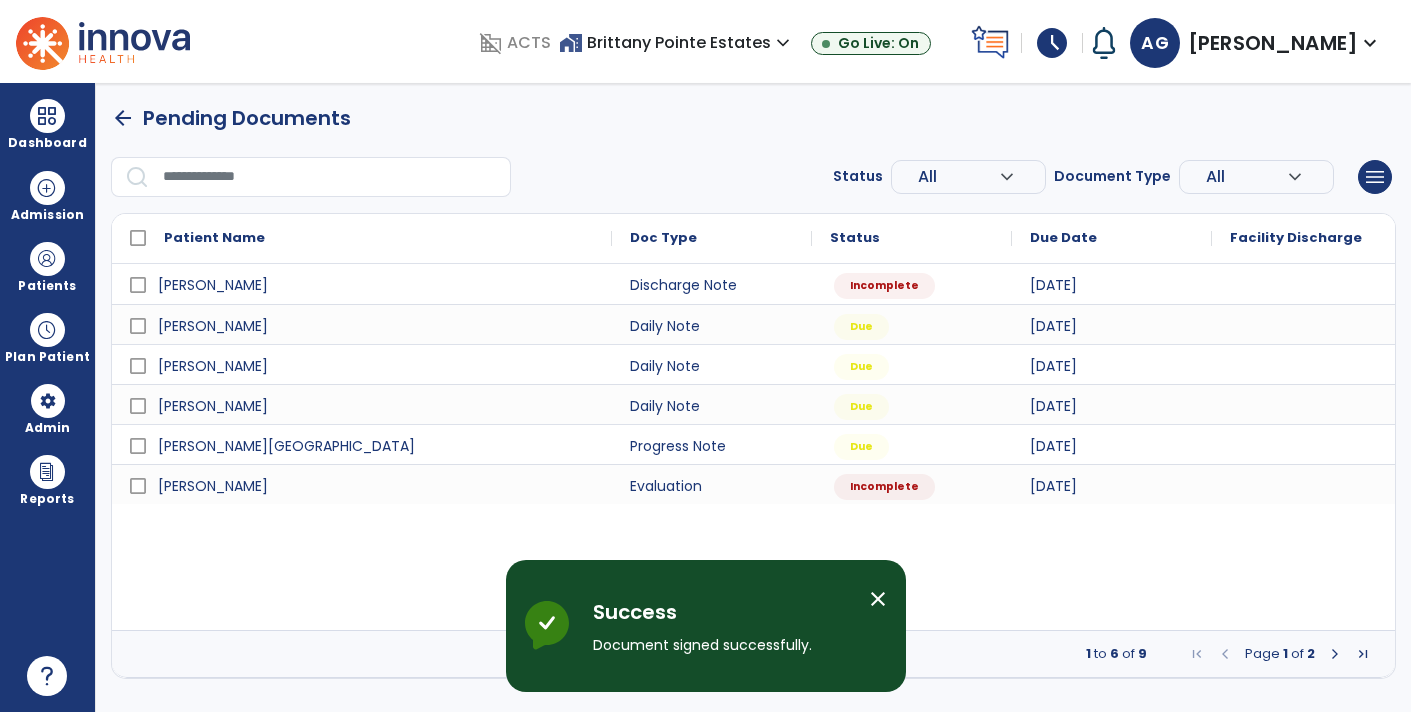 scroll, scrollTop: 0, scrollLeft: 0, axis: both 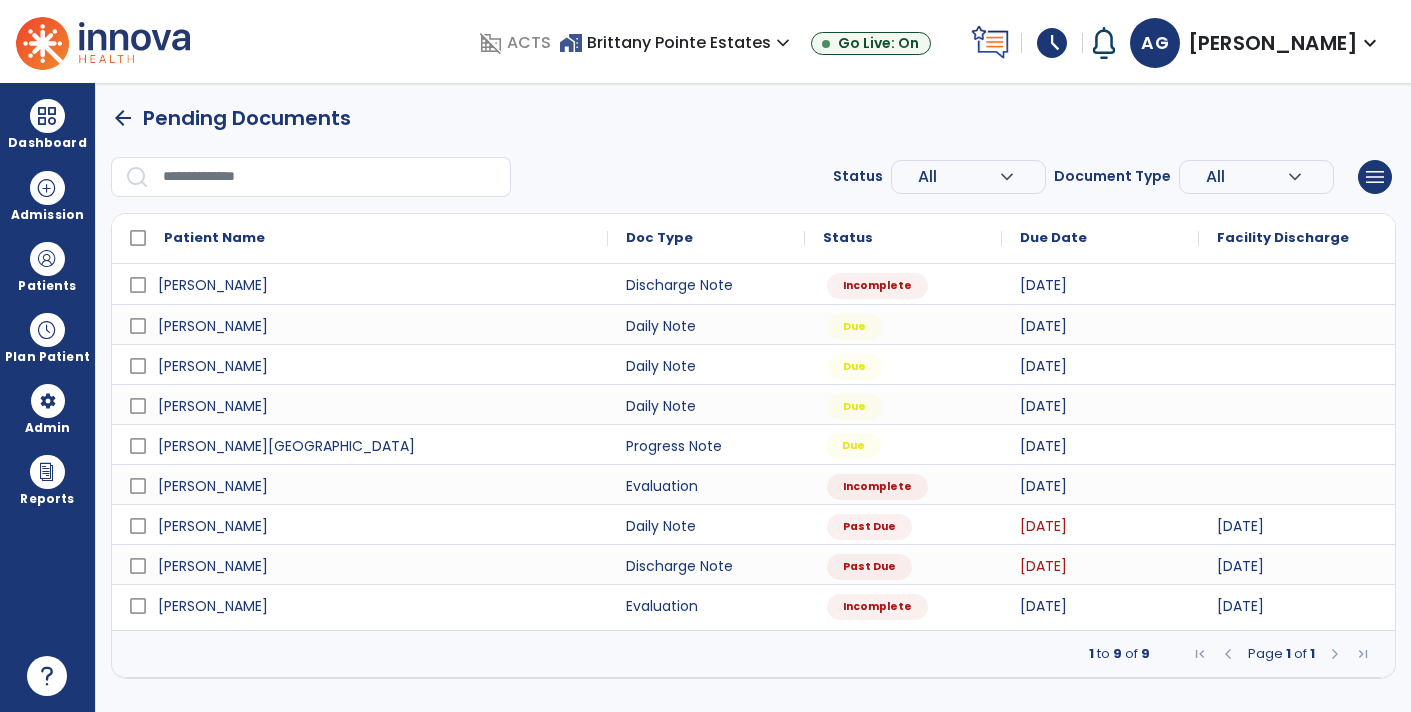 click on "Due" at bounding box center (853, 446) 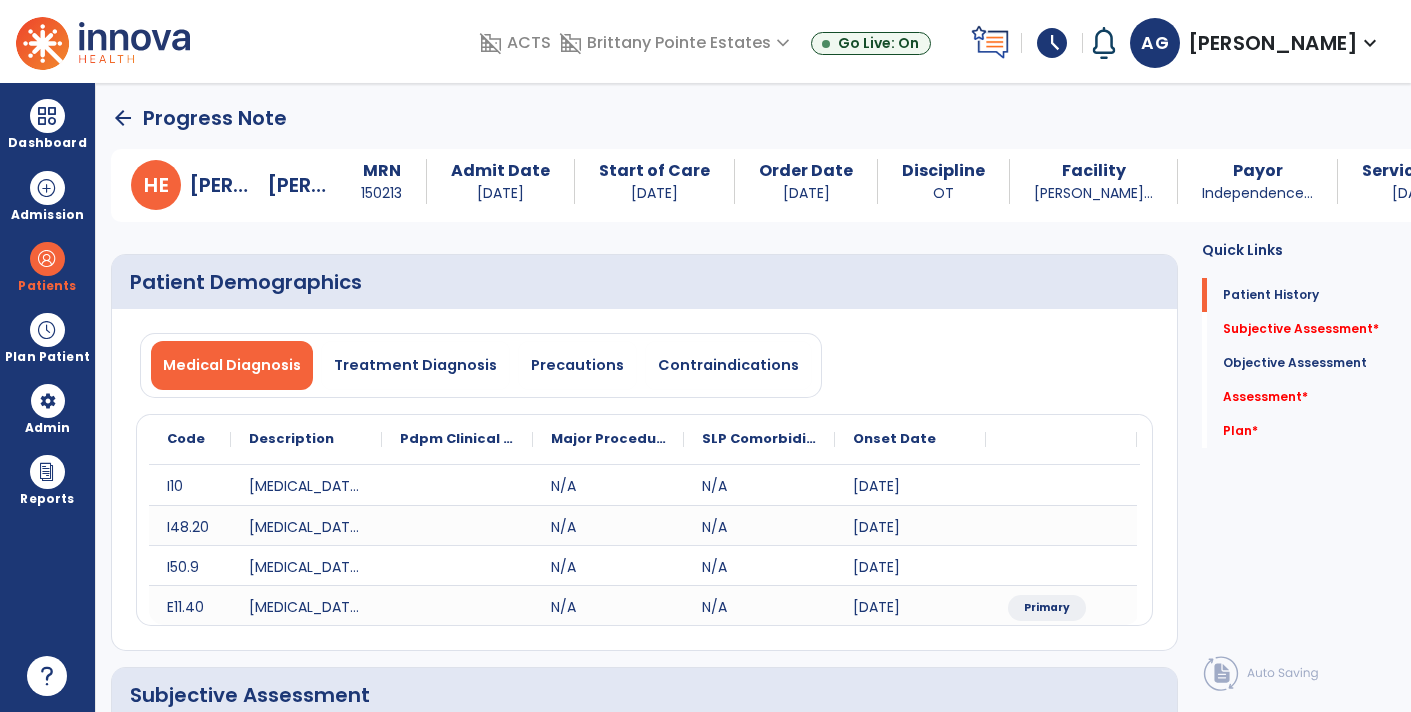 click 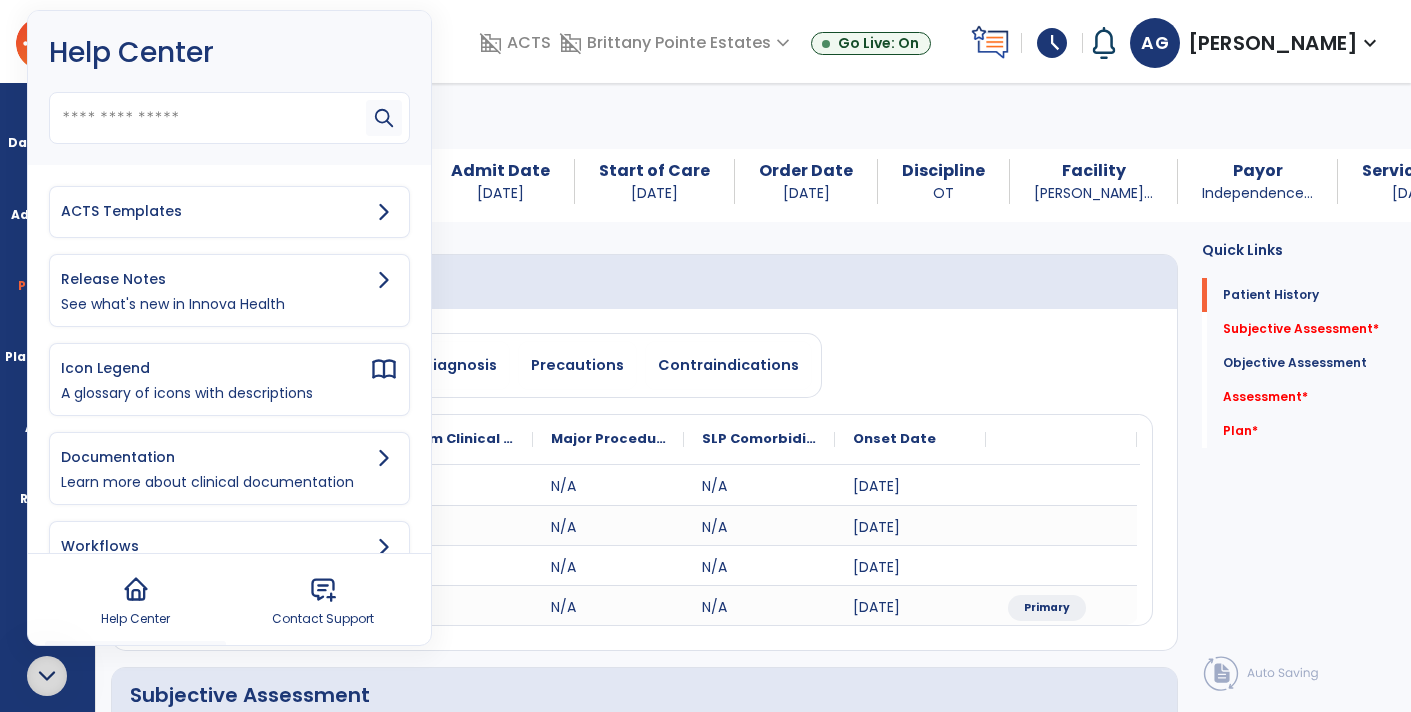 click on "ACTS Templates" at bounding box center (229, 212) 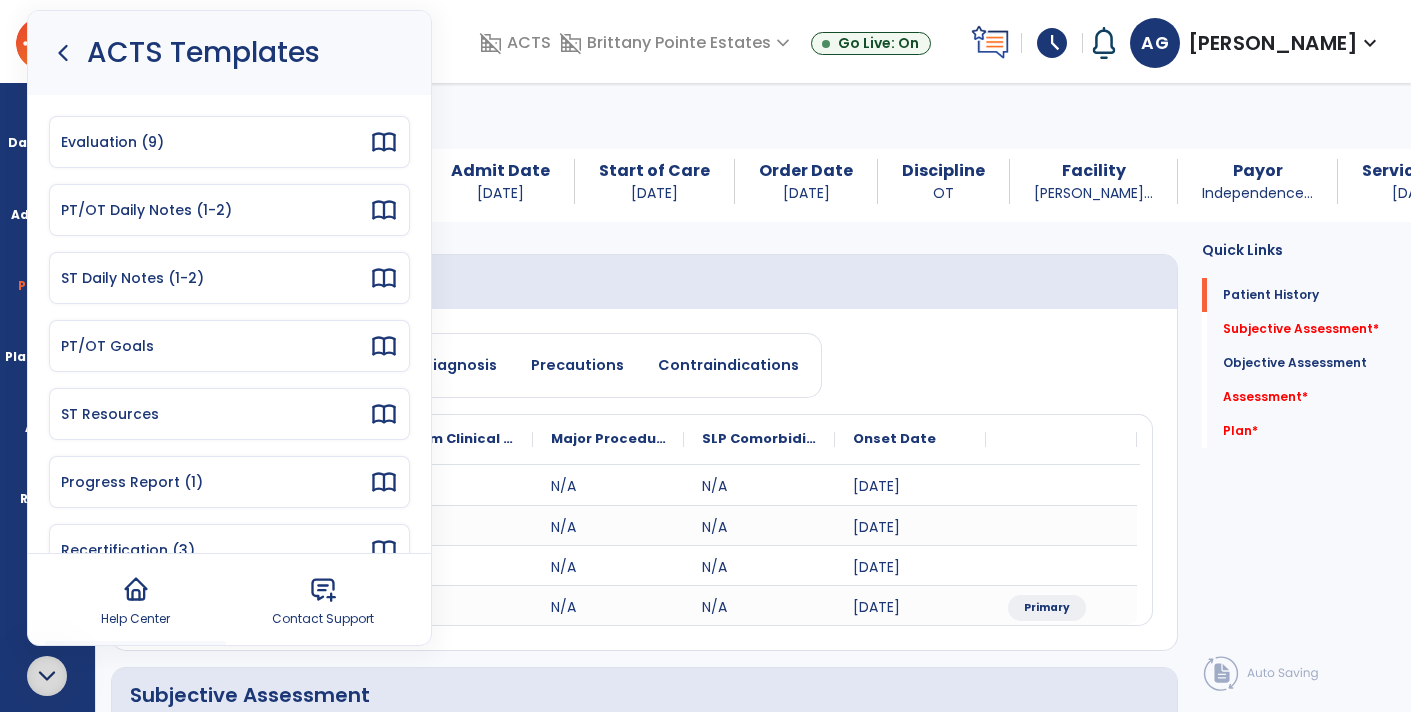 click on "Progress Report (1)" at bounding box center [215, 482] 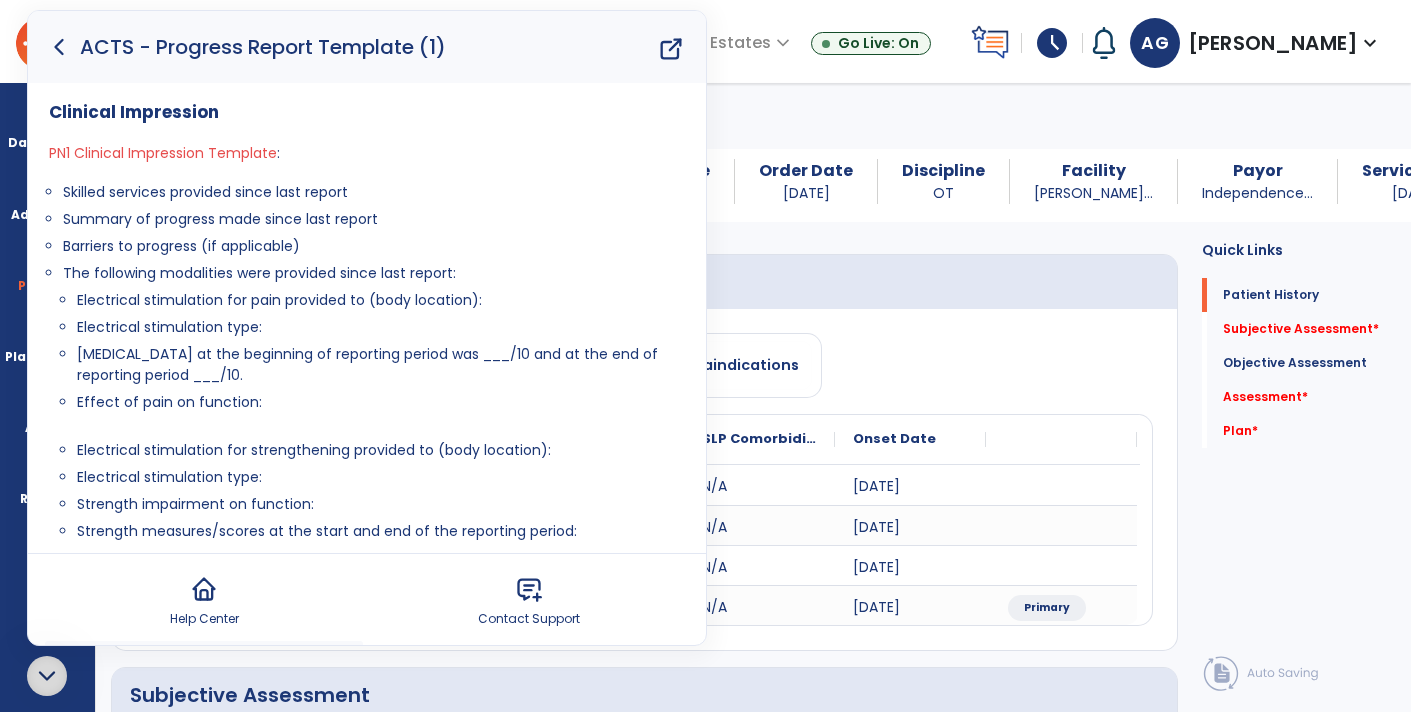 click 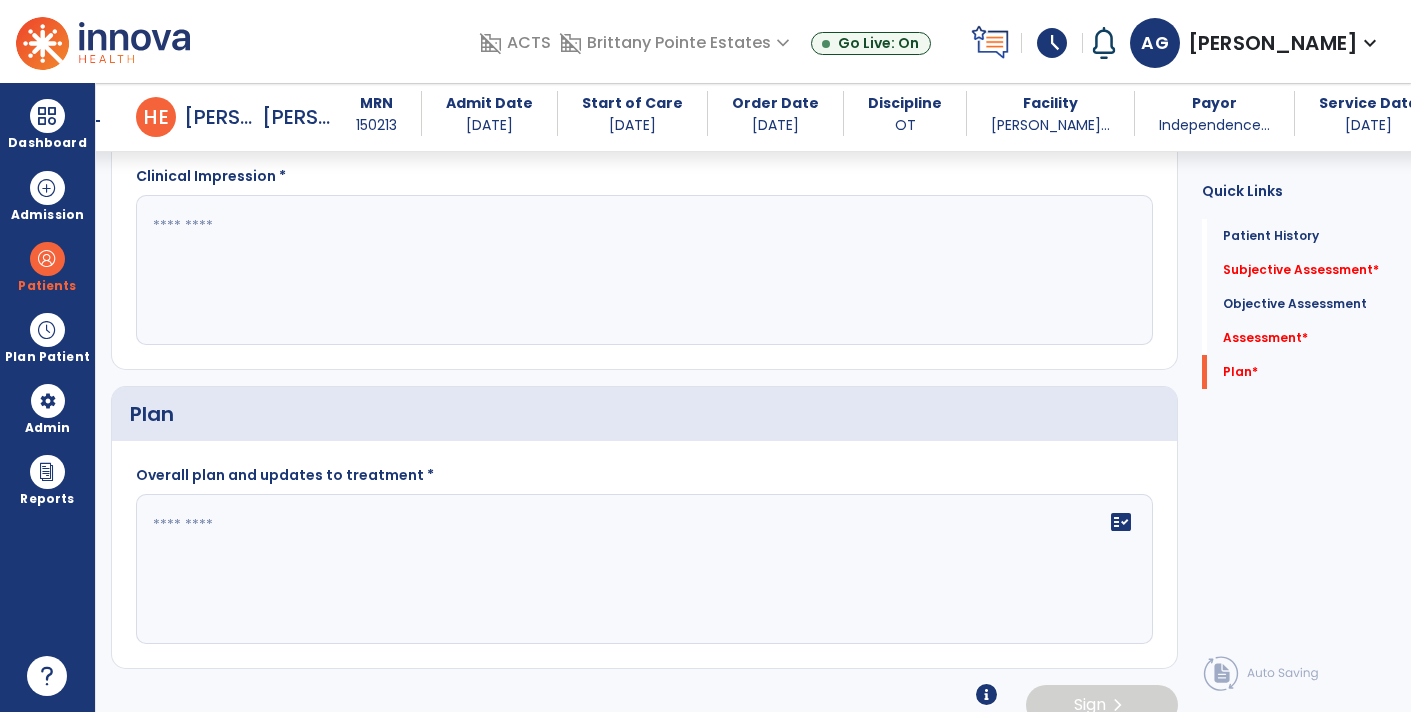 scroll, scrollTop: 2428, scrollLeft: 0, axis: vertical 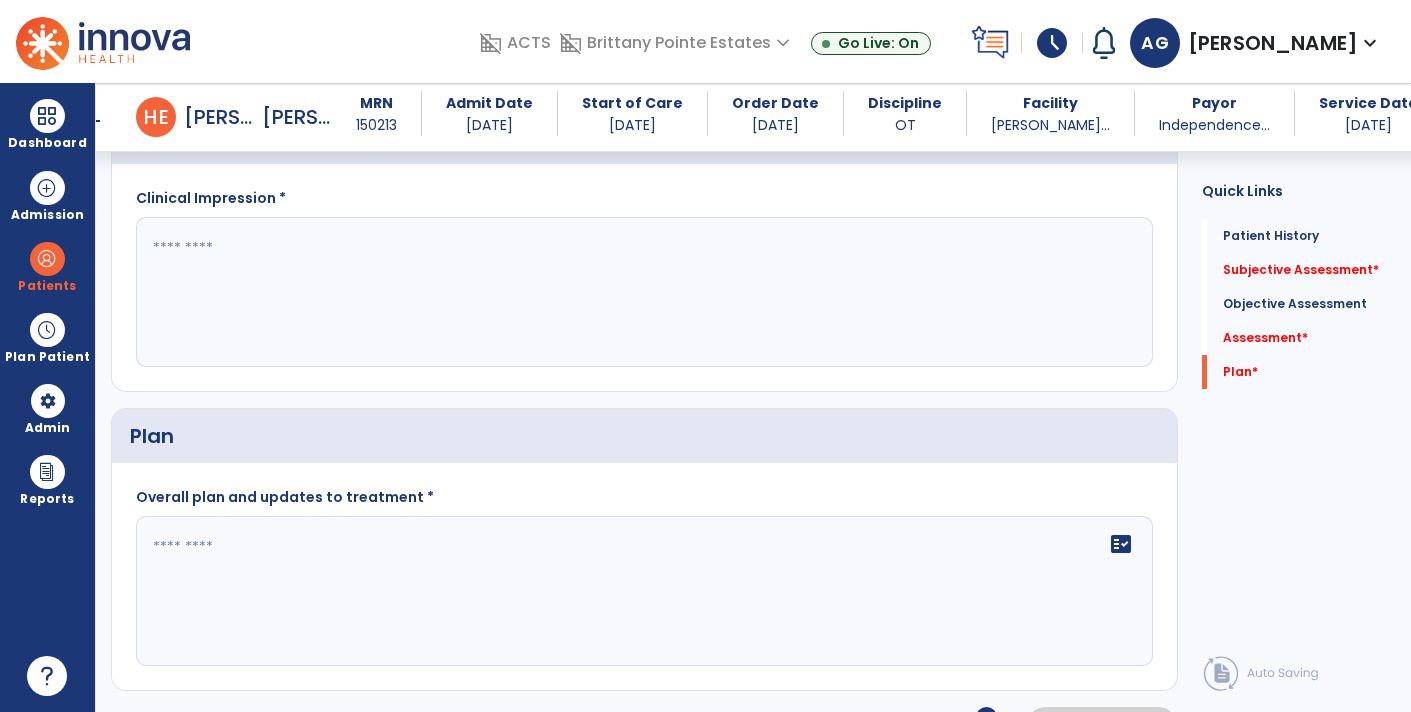 click 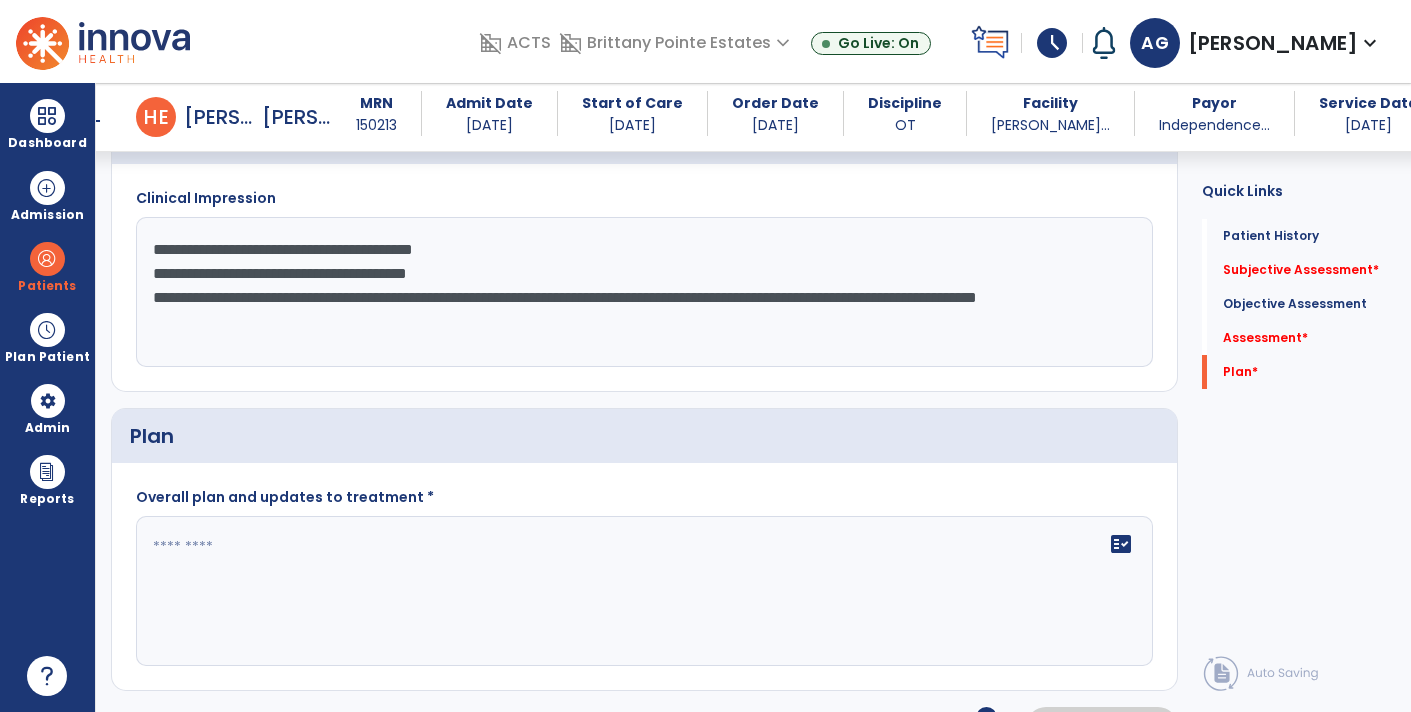 click on "**********" 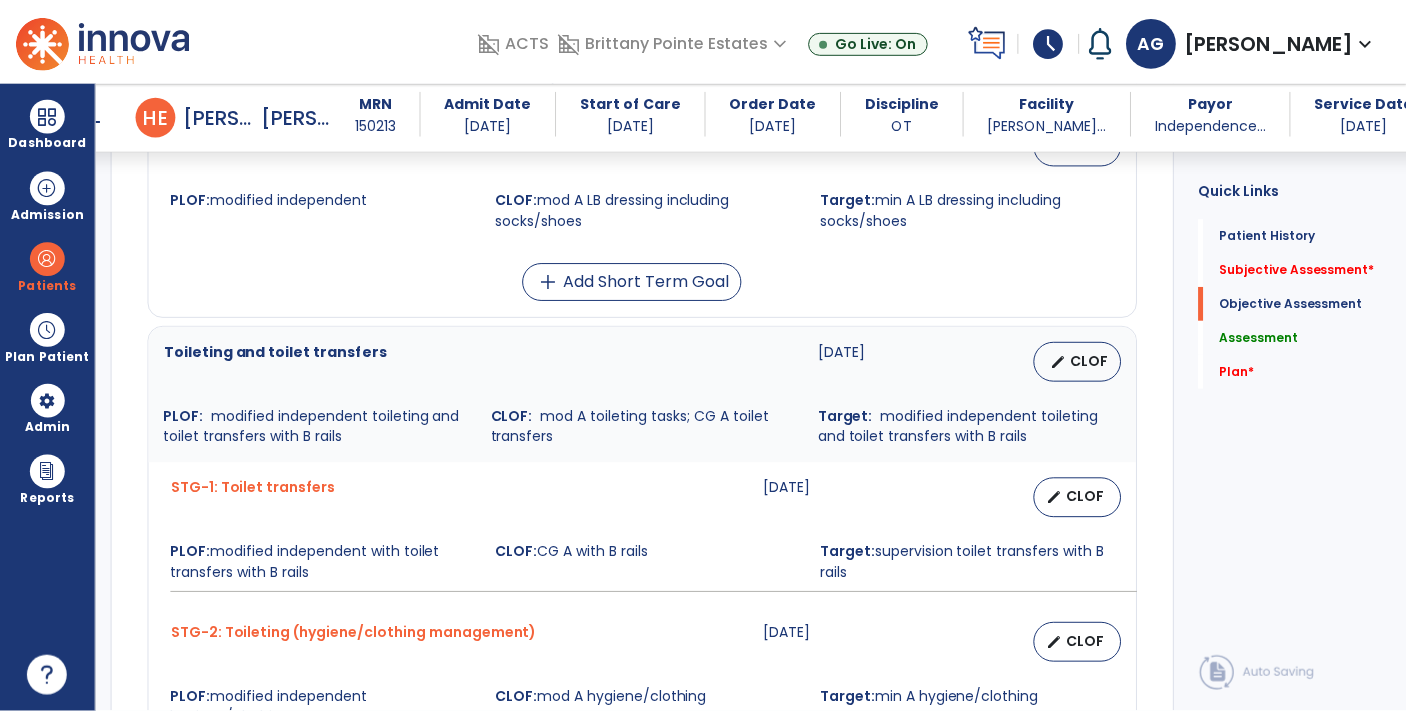 scroll, scrollTop: 1503, scrollLeft: 0, axis: vertical 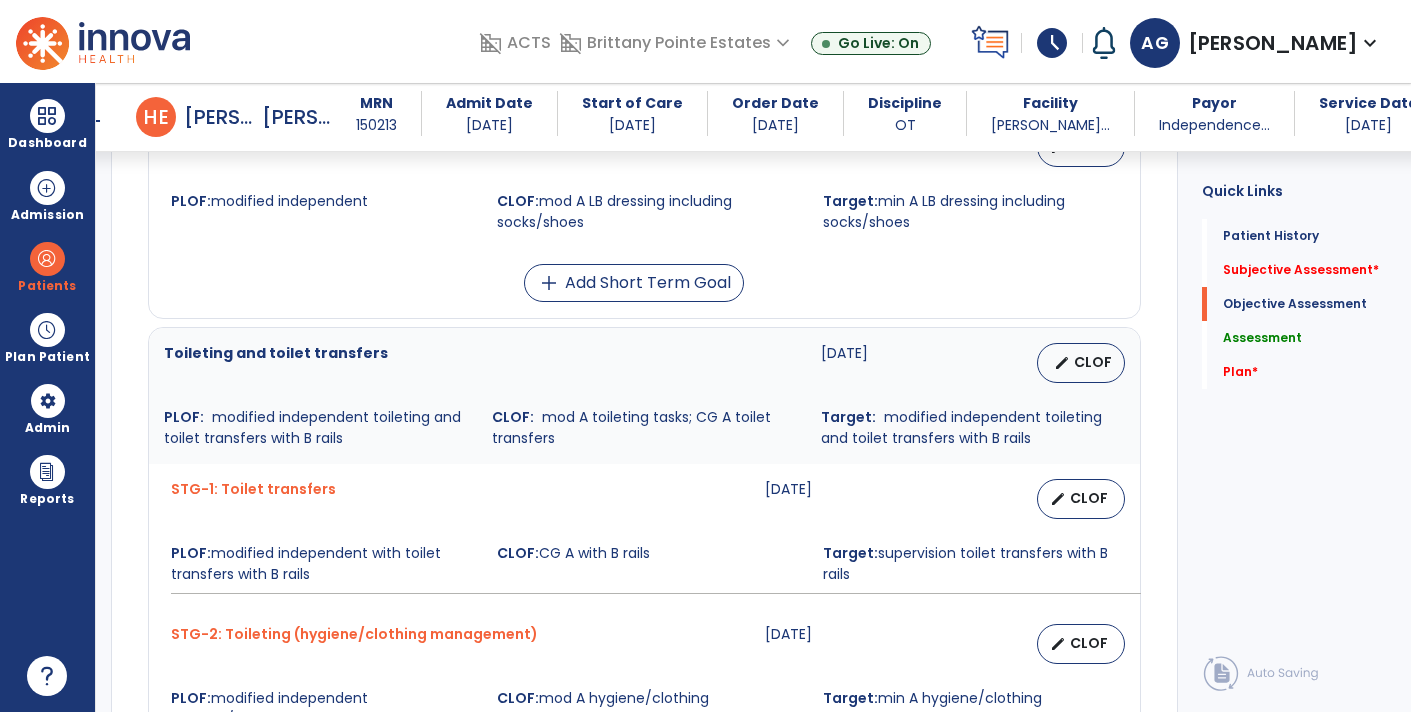 type on "**********" 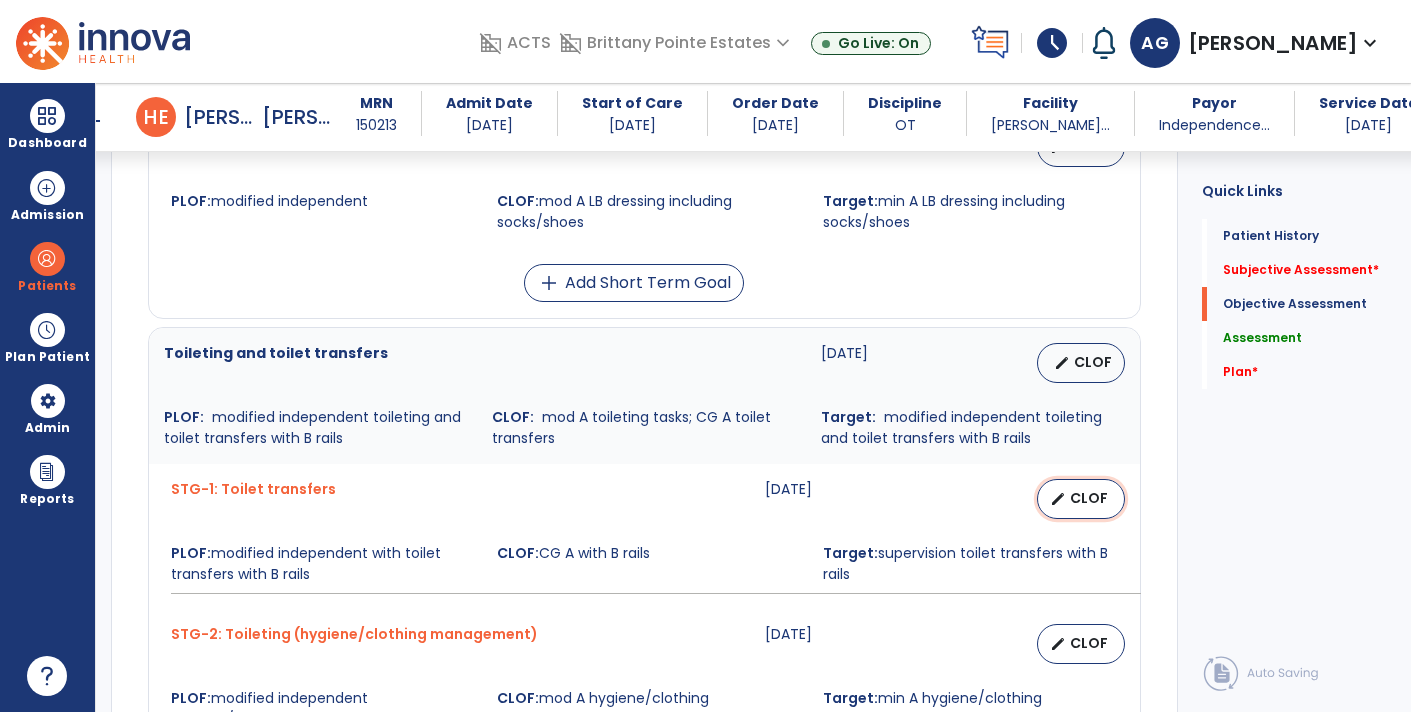 click on "CLOF" at bounding box center (1089, 498) 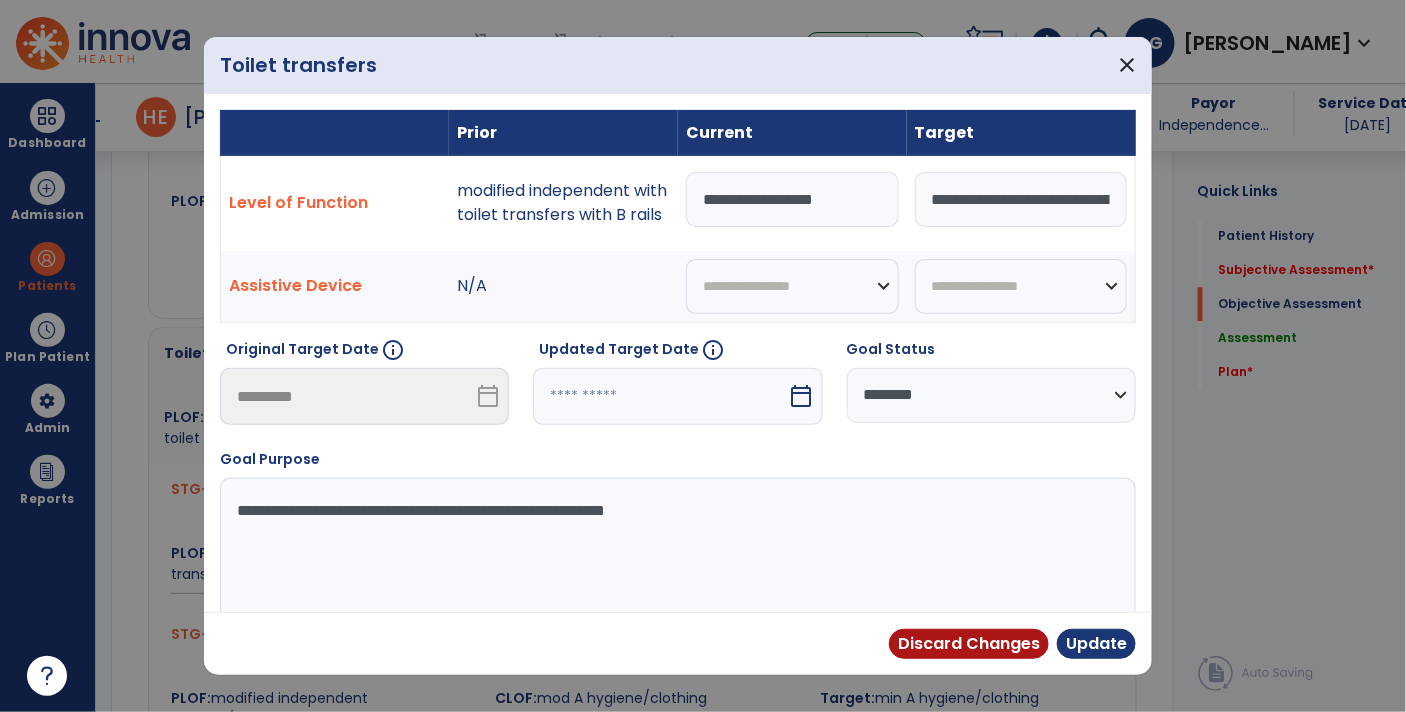 scroll, scrollTop: 1503, scrollLeft: 0, axis: vertical 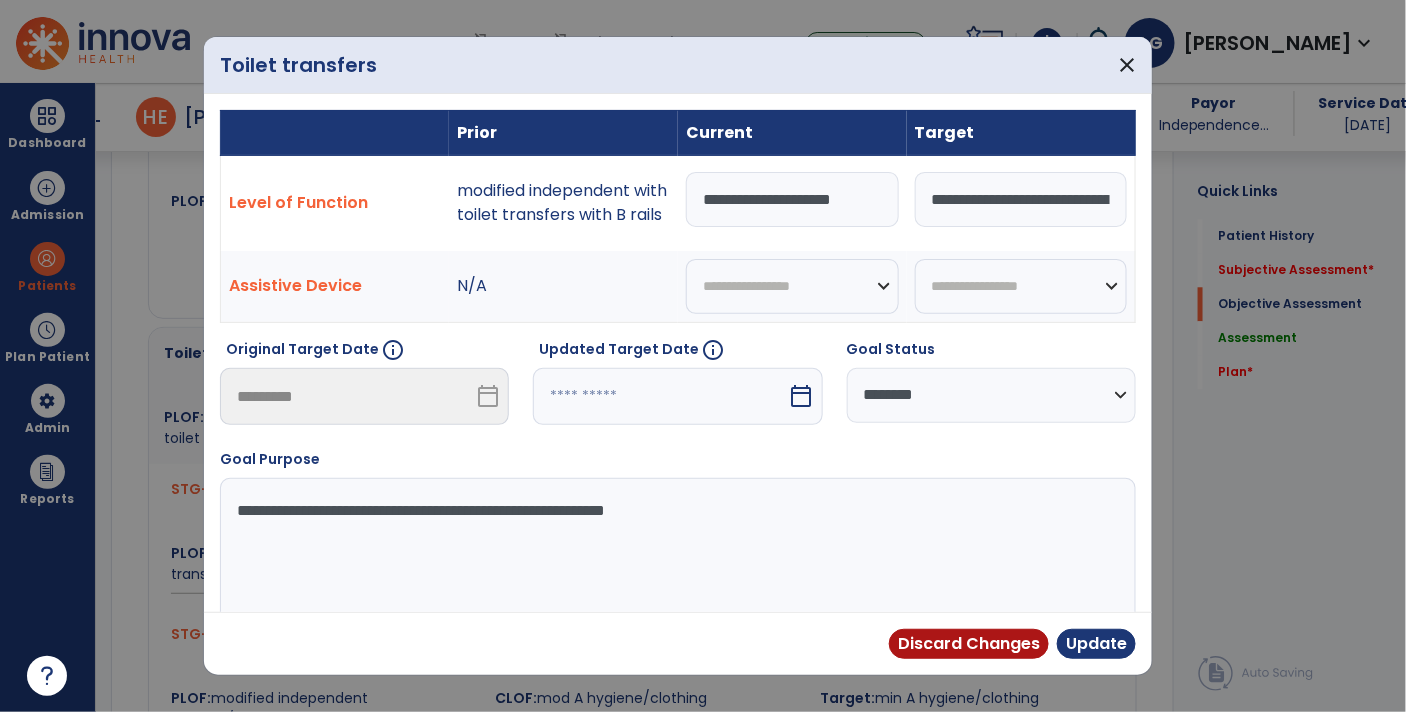type on "**********" 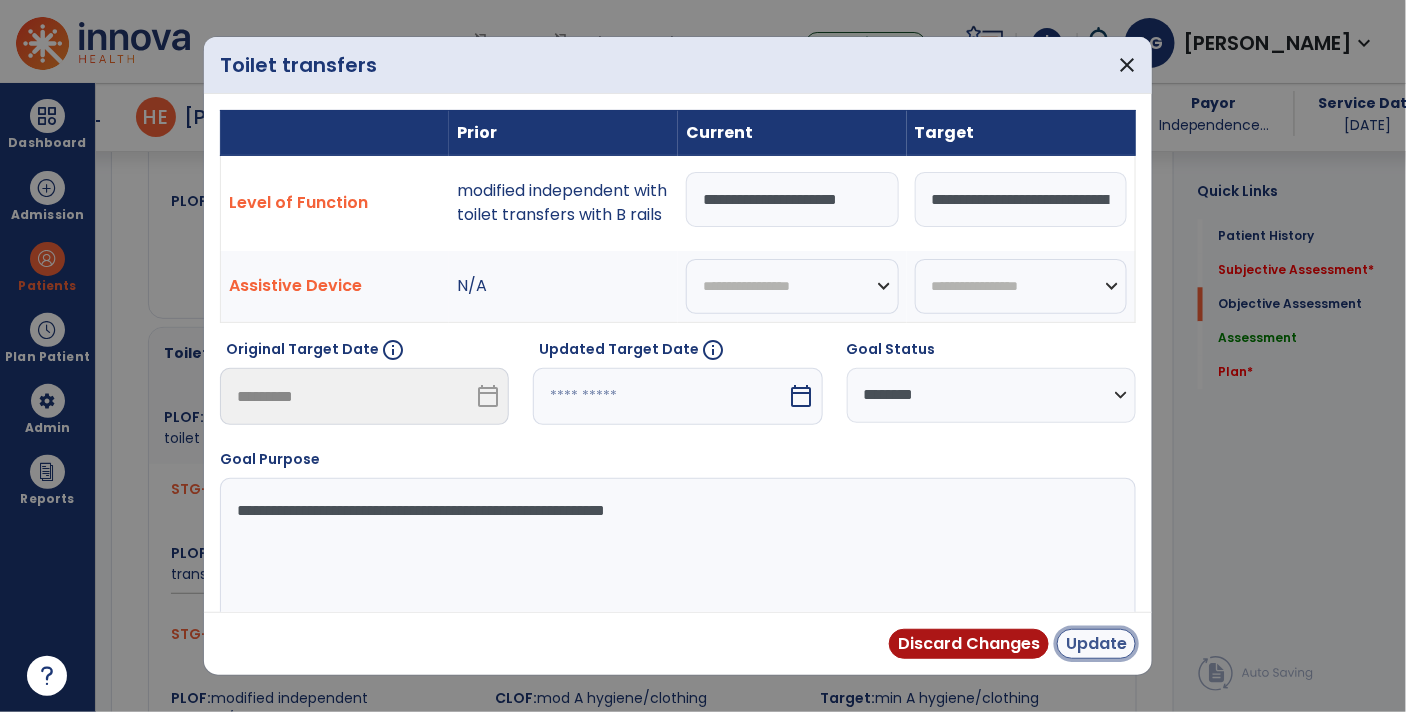 click on "Update" at bounding box center [1096, 644] 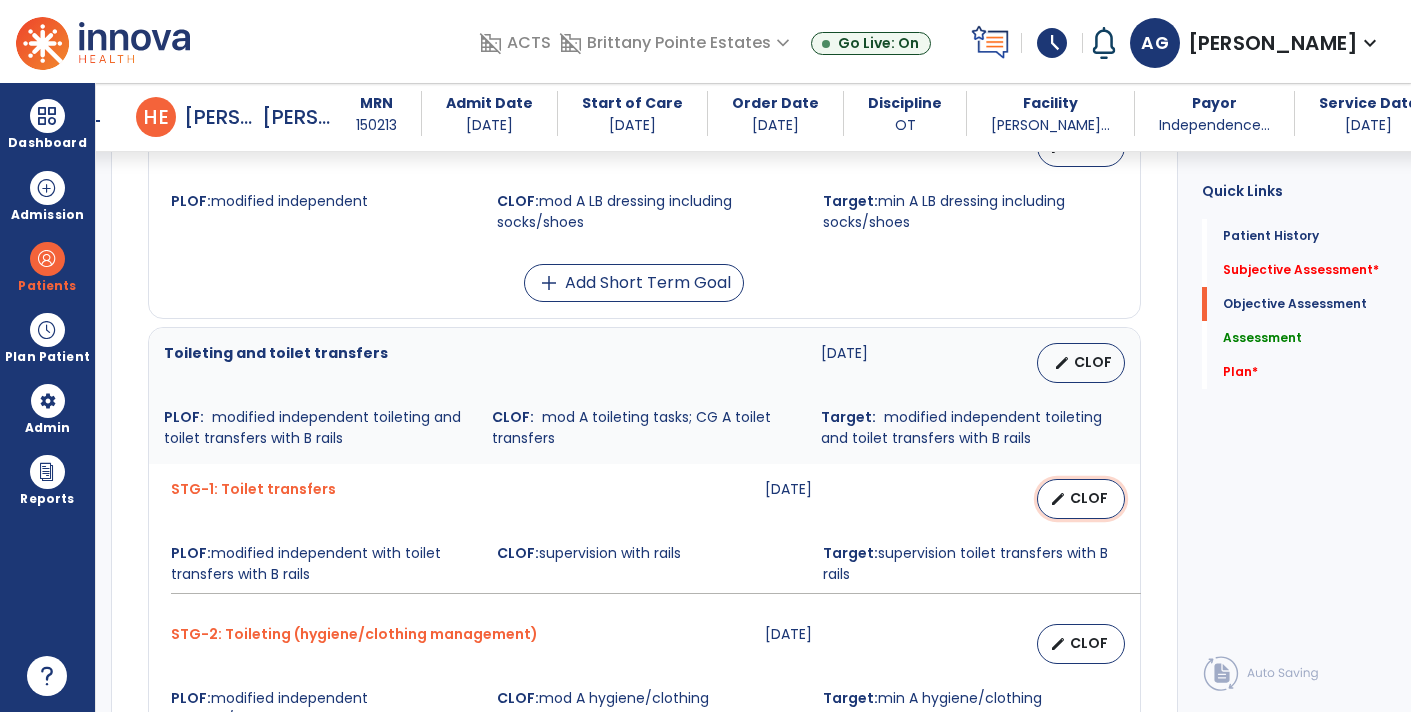 click on "edit   CLOF" at bounding box center (1081, 499) 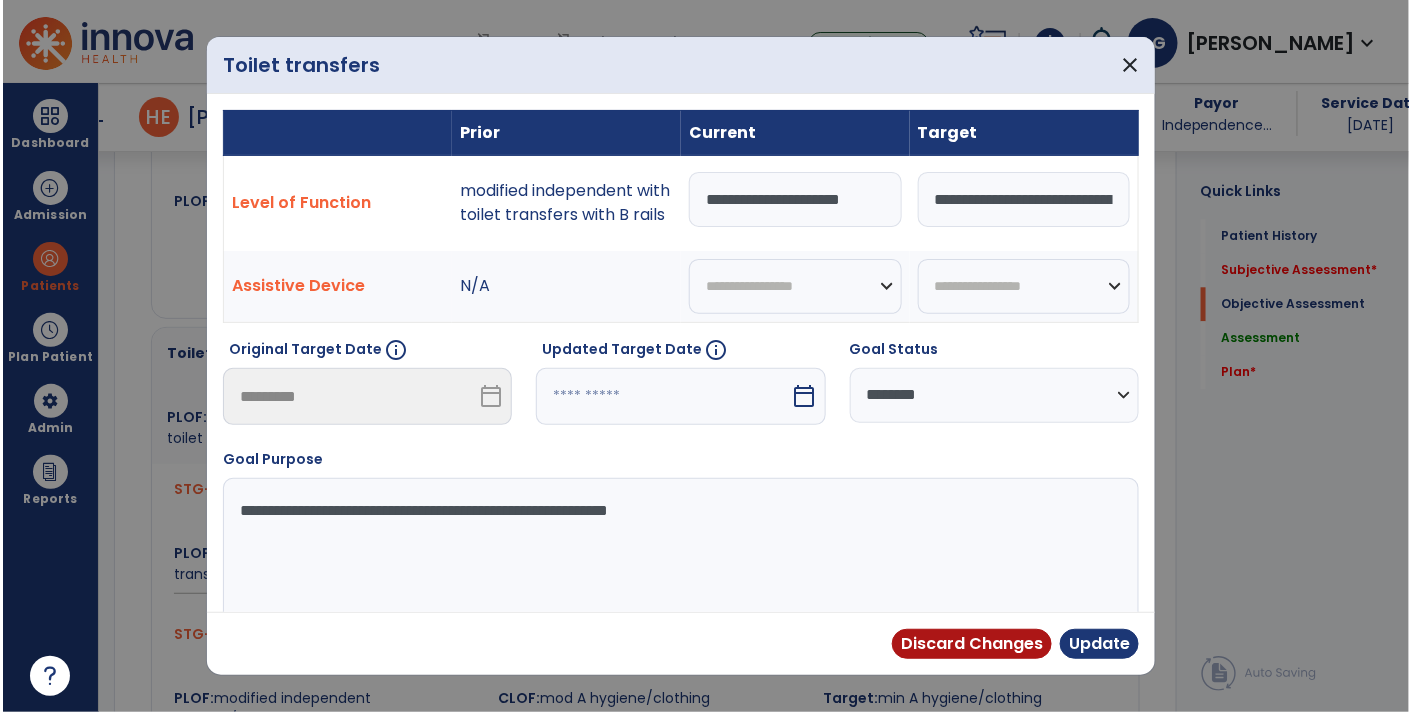 scroll, scrollTop: 1503, scrollLeft: 0, axis: vertical 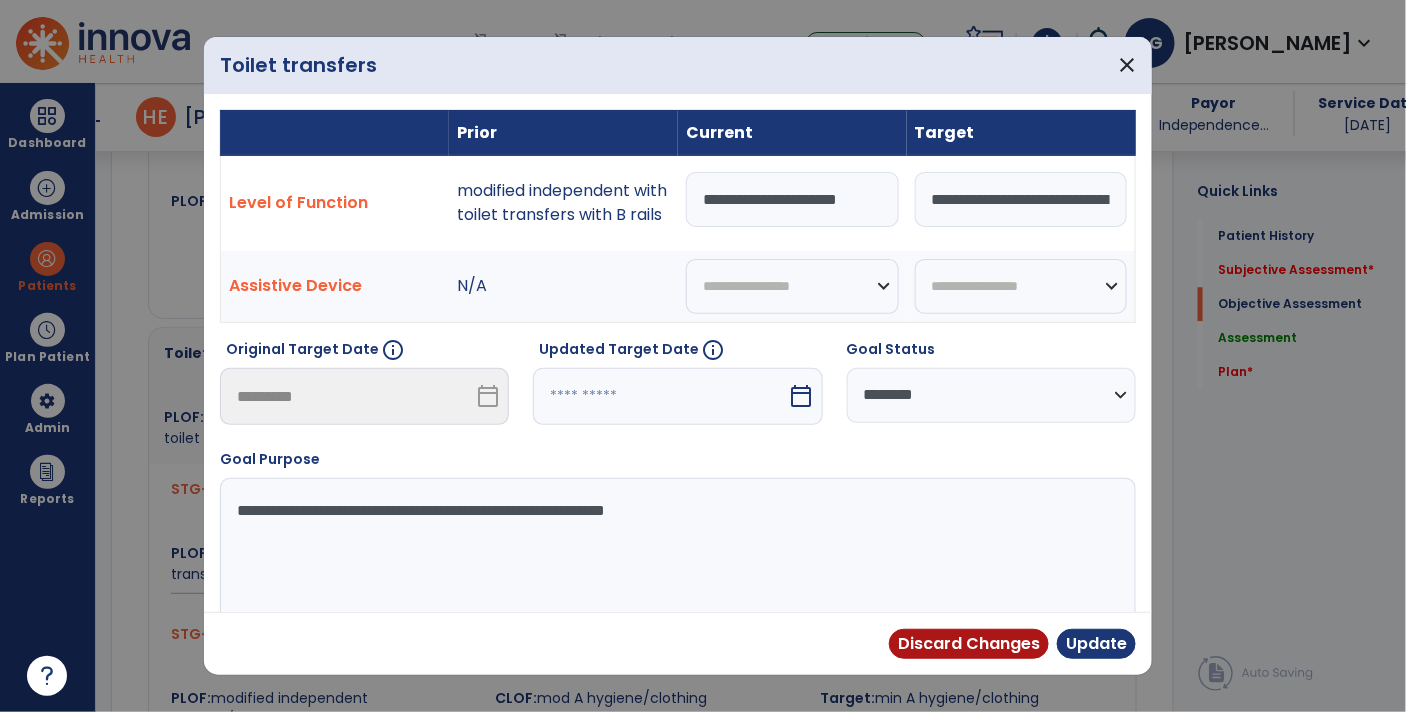 click on "**********" at bounding box center (991, 395) 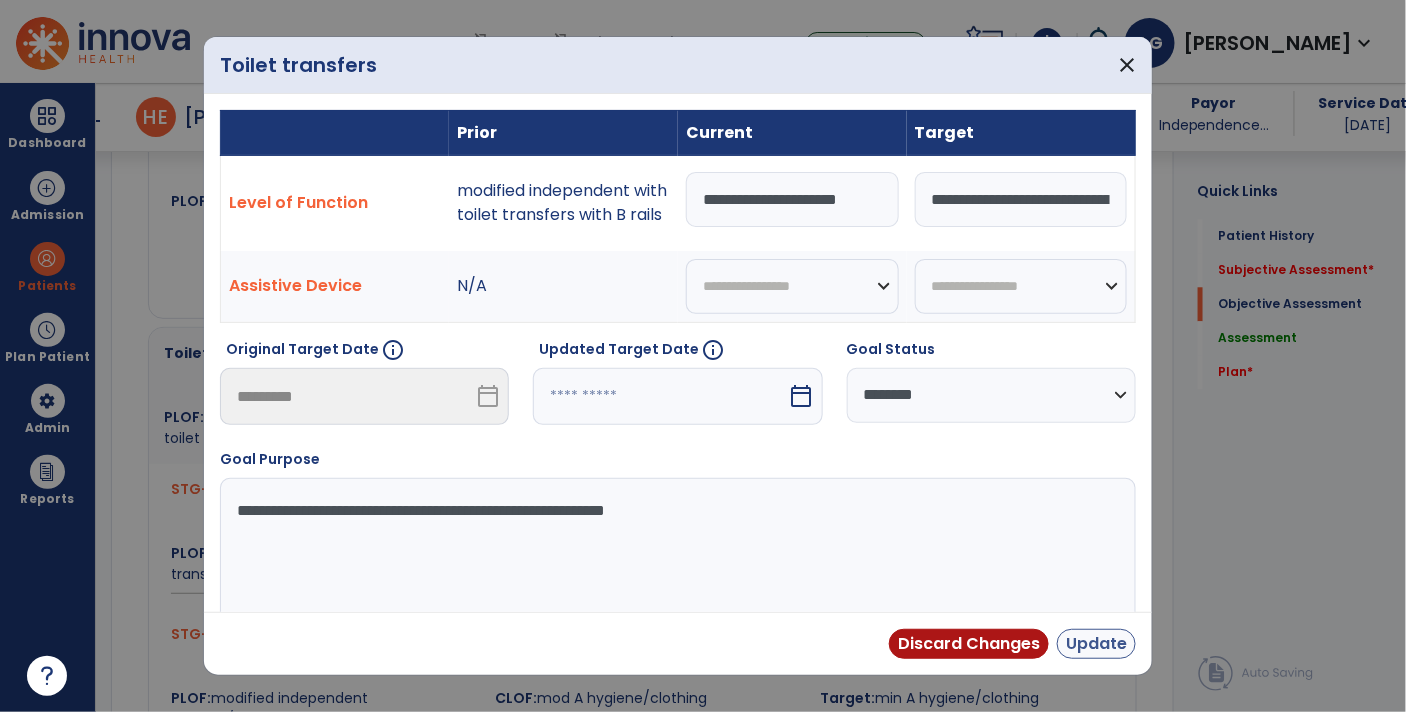 click on "Update" at bounding box center (1096, 644) 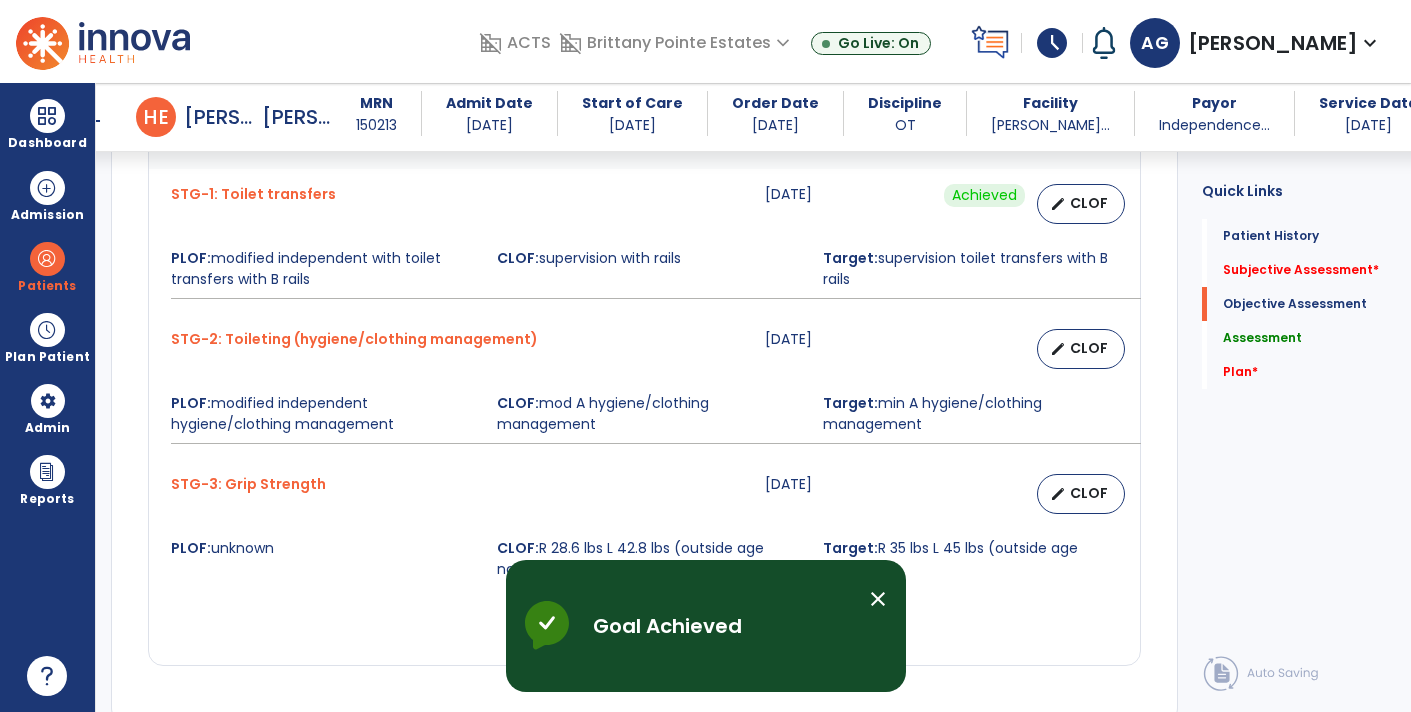 scroll, scrollTop: 2469, scrollLeft: 0, axis: vertical 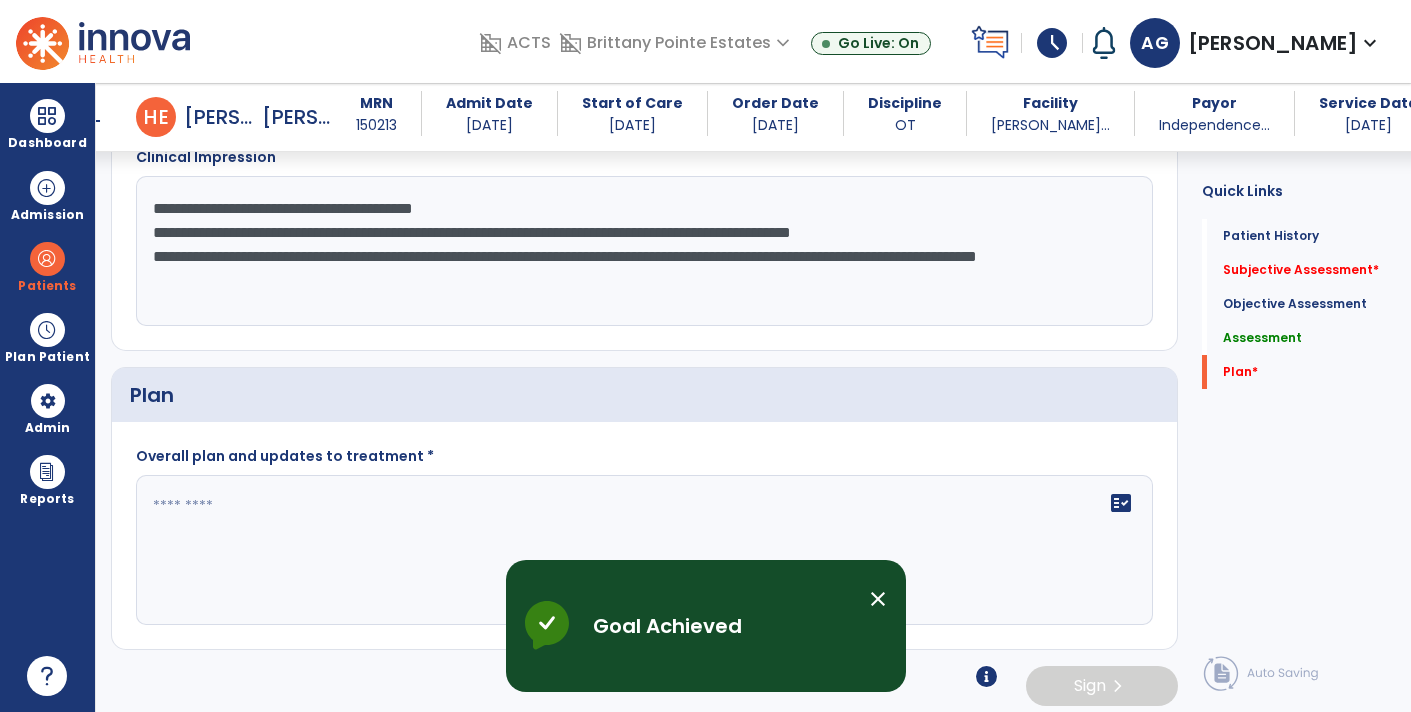 click on "**********" 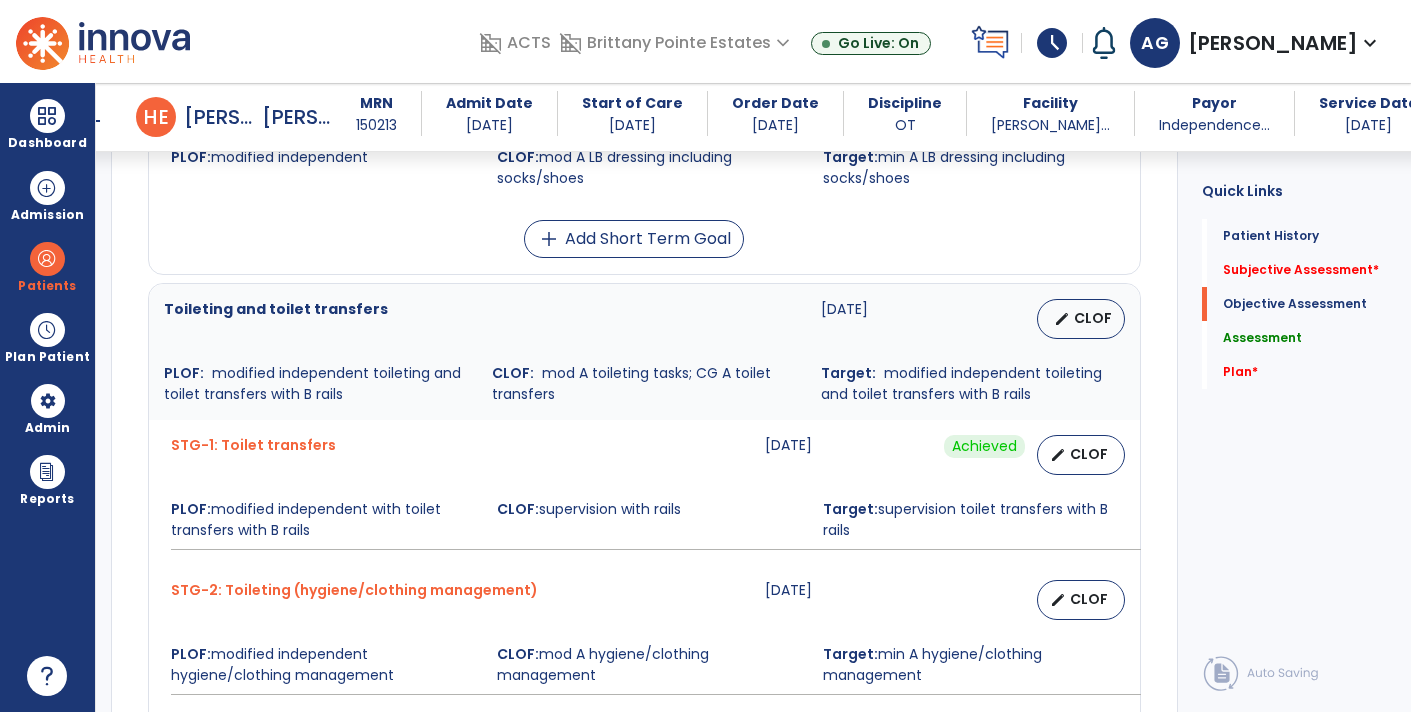 type on "**********" 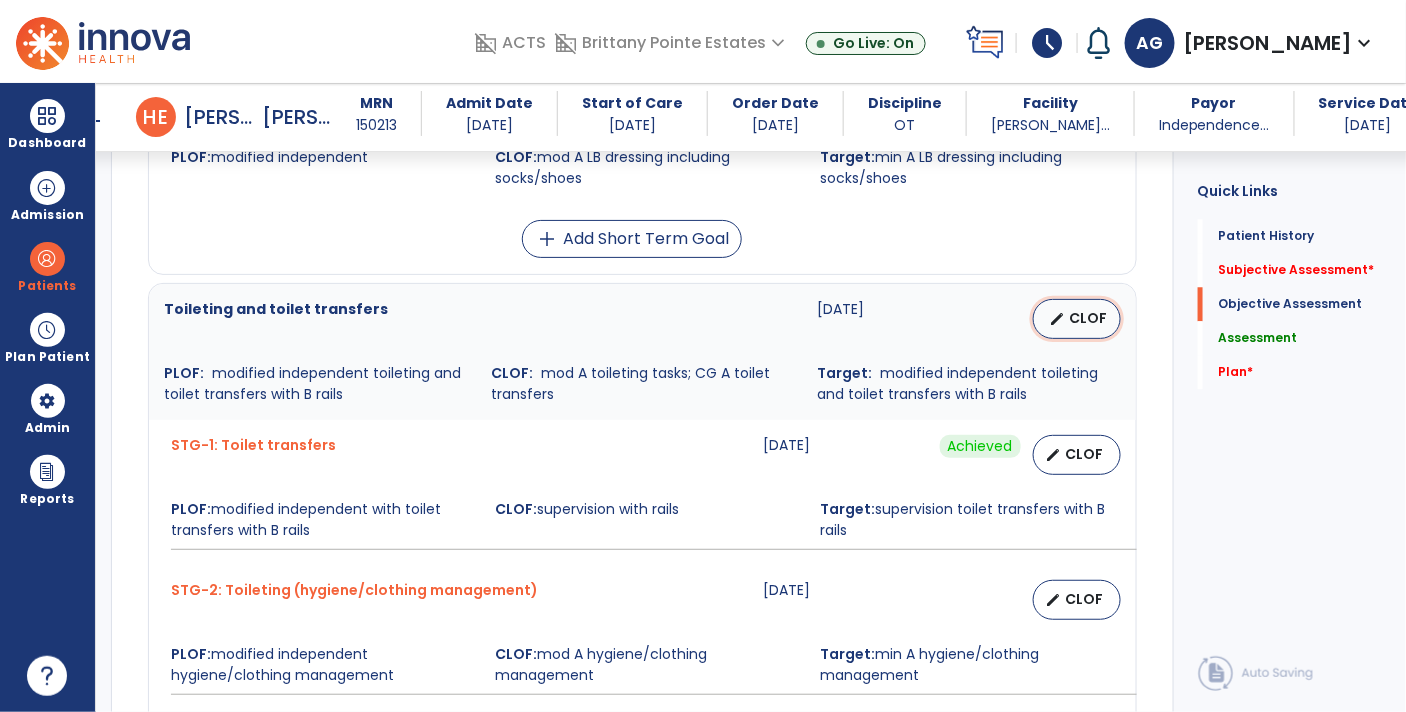 select on "********" 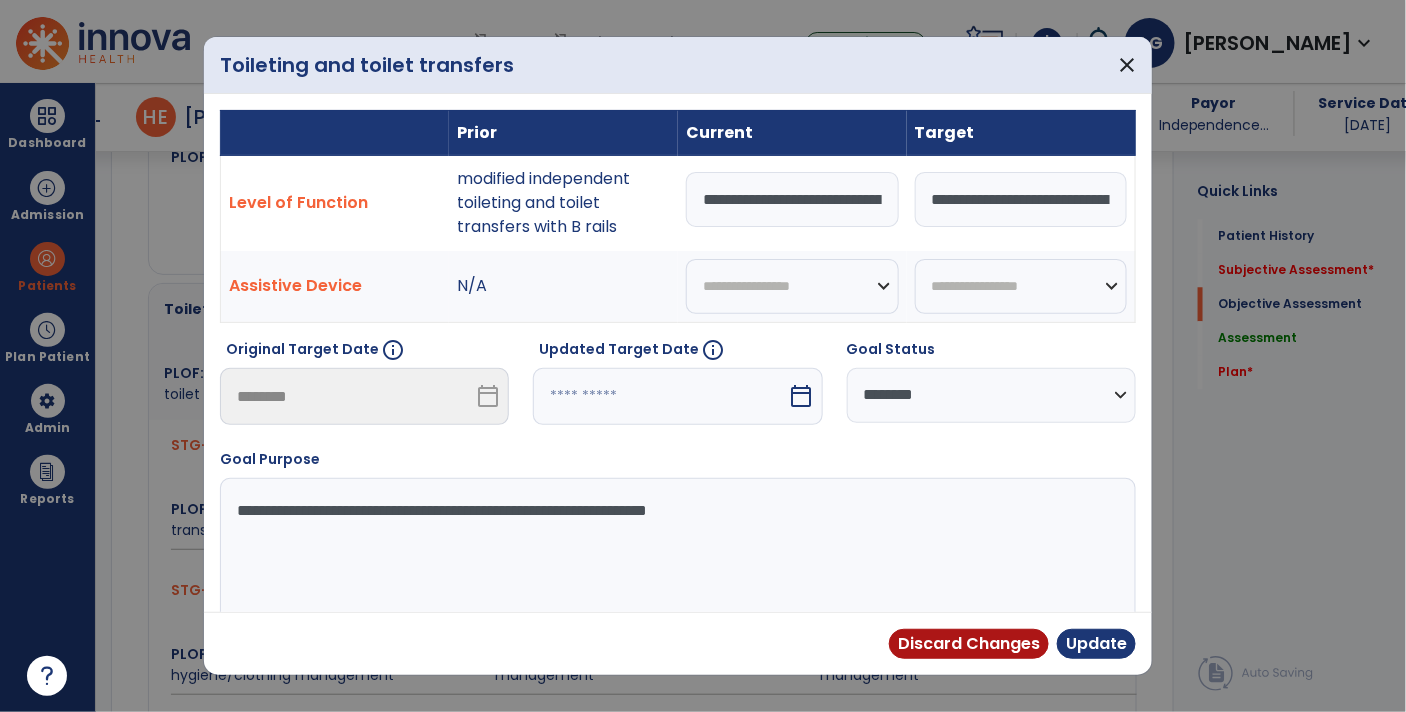 scroll, scrollTop: 1547, scrollLeft: 0, axis: vertical 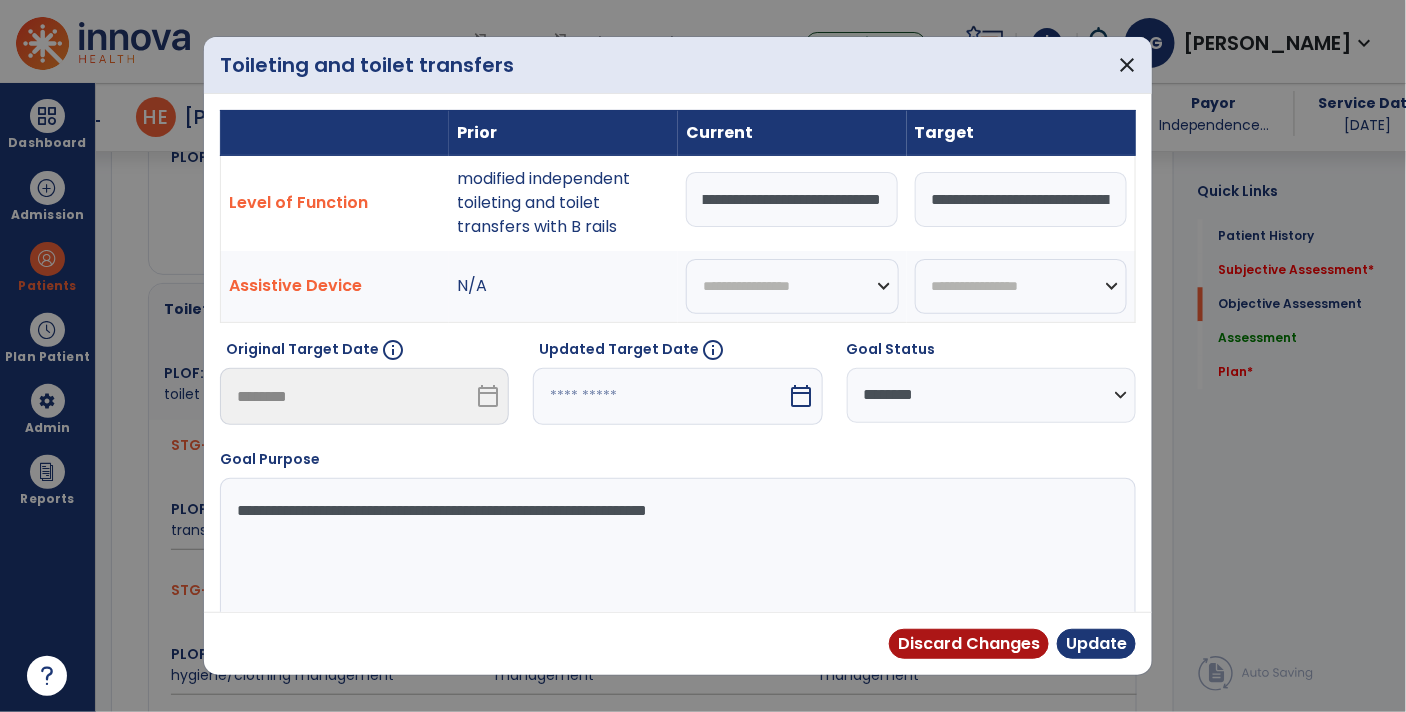 type on "**********" 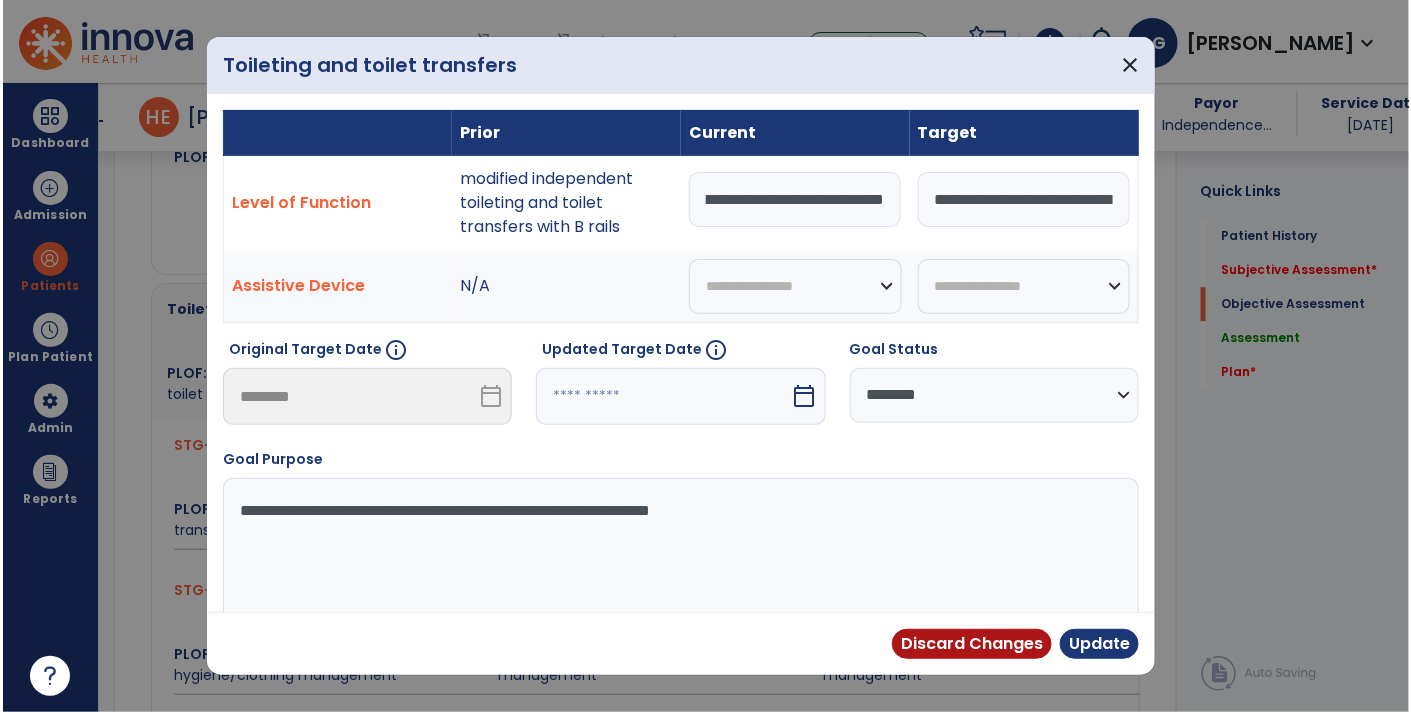 scroll, scrollTop: 0, scrollLeft: 213, axis: horizontal 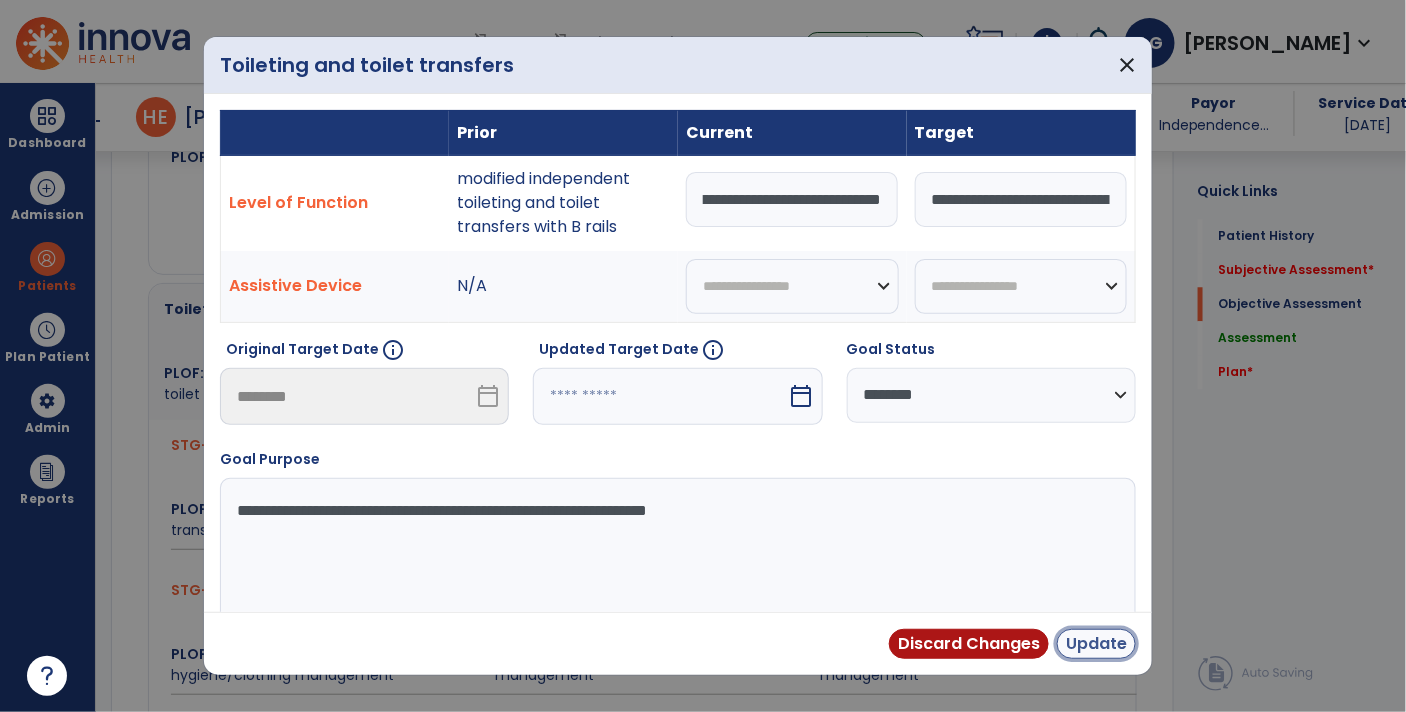 click on "Update" at bounding box center (1096, 644) 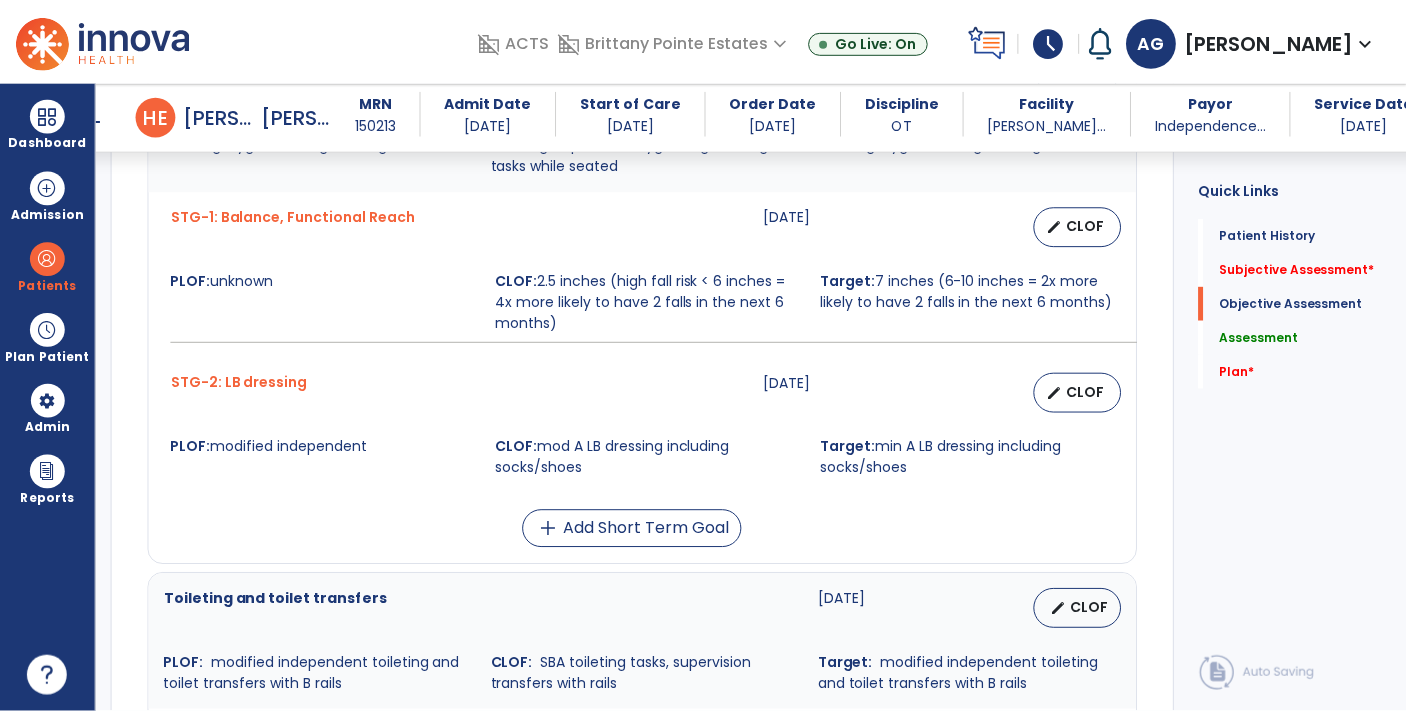 scroll, scrollTop: 1249, scrollLeft: 0, axis: vertical 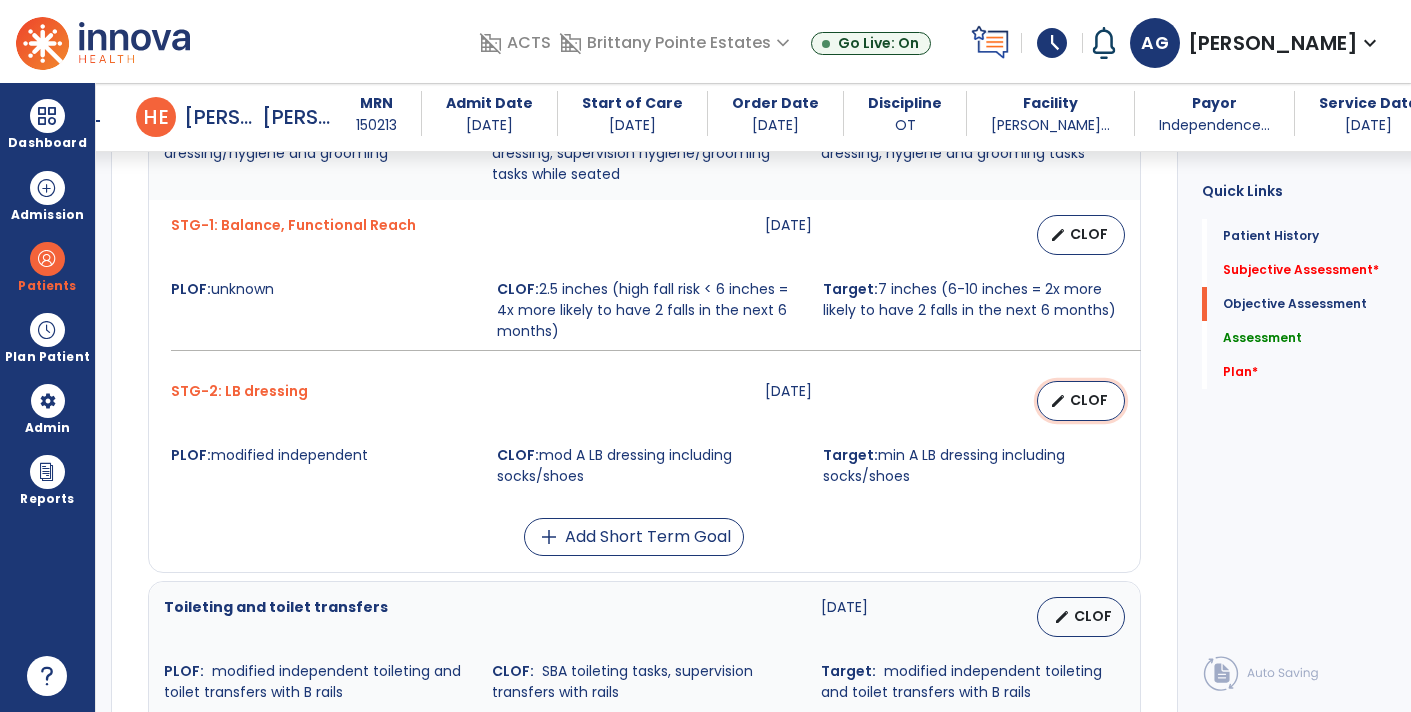 click on "CLOF" at bounding box center (1089, 400) 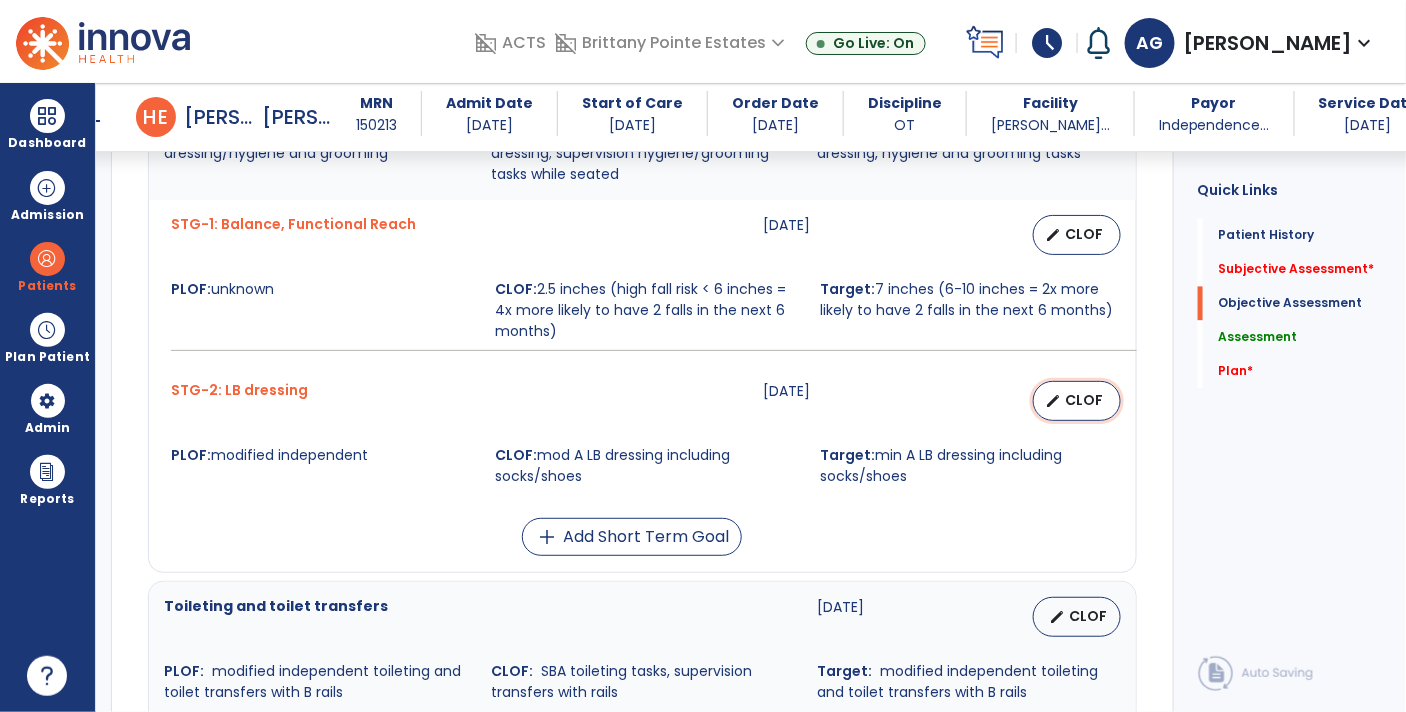 select on "********" 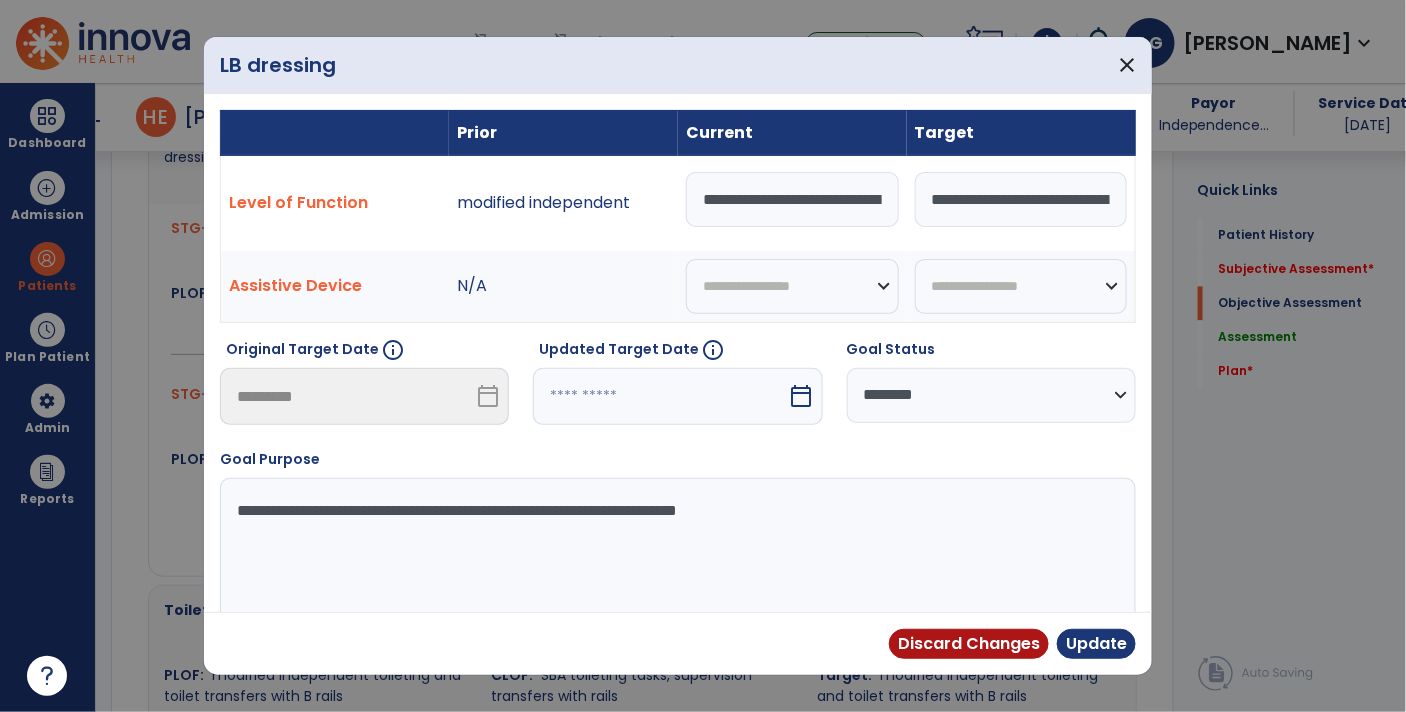 scroll, scrollTop: 1249, scrollLeft: 0, axis: vertical 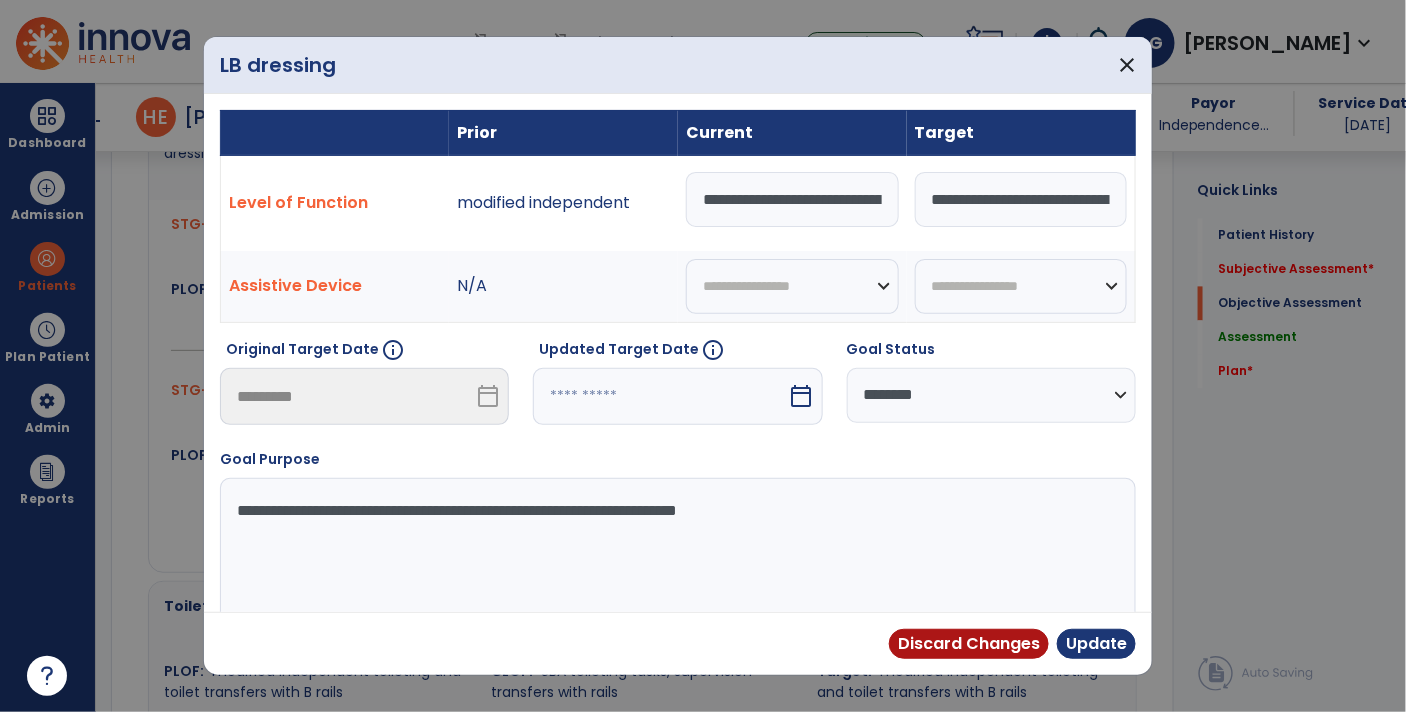 click on "**********" at bounding box center (792, 199) 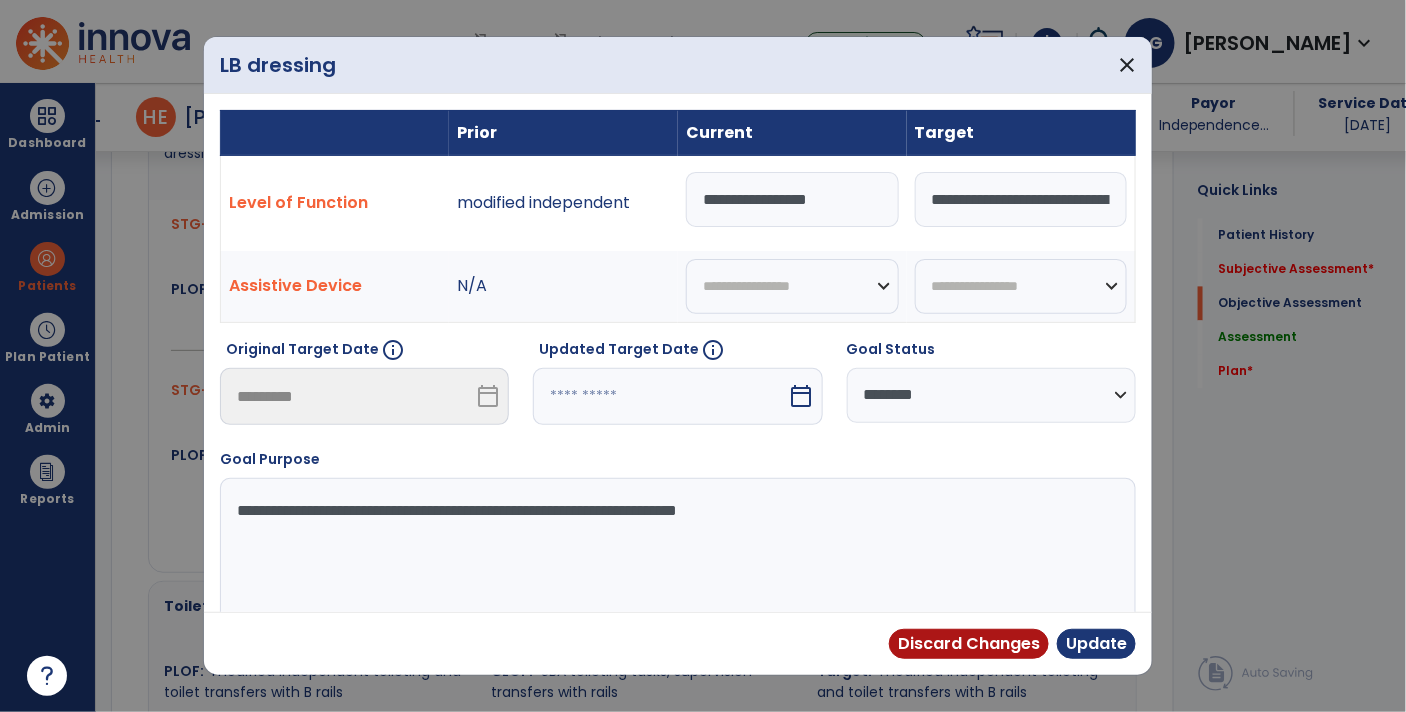 type on "**********" 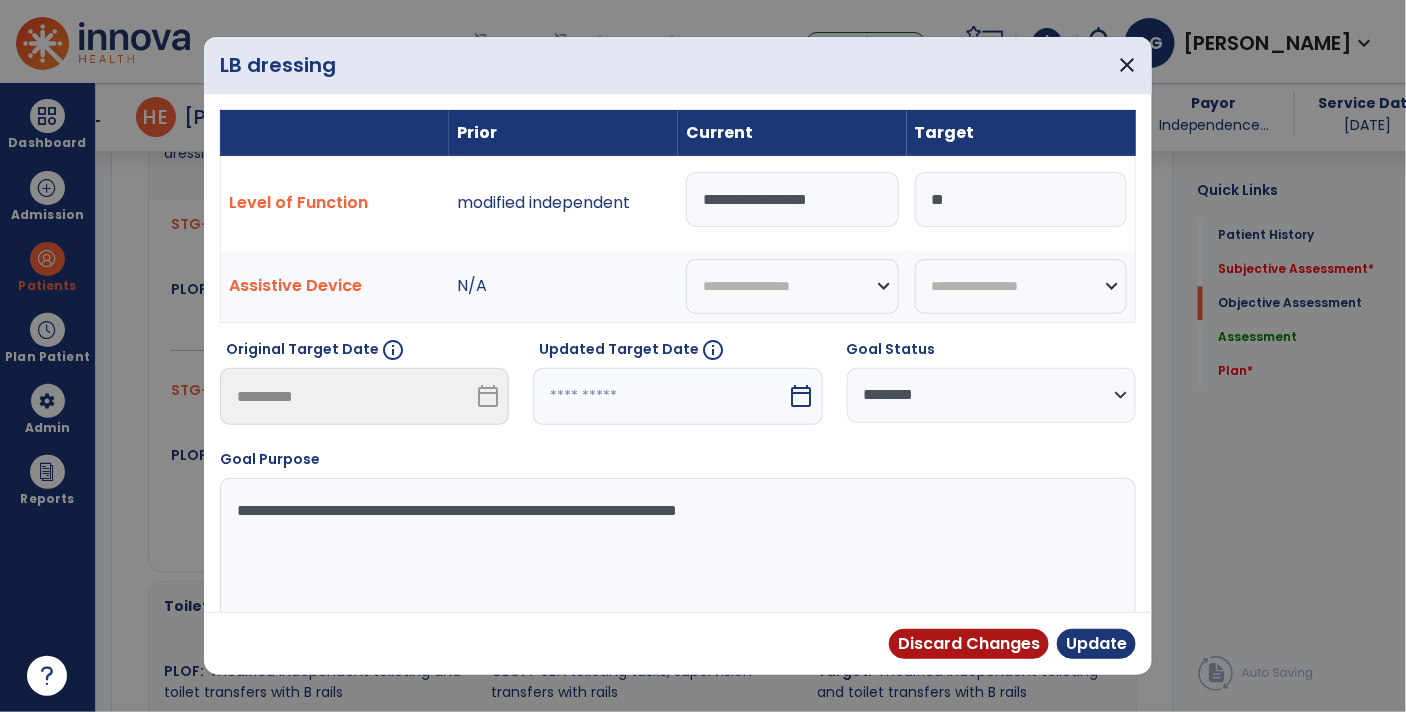 type on "*" 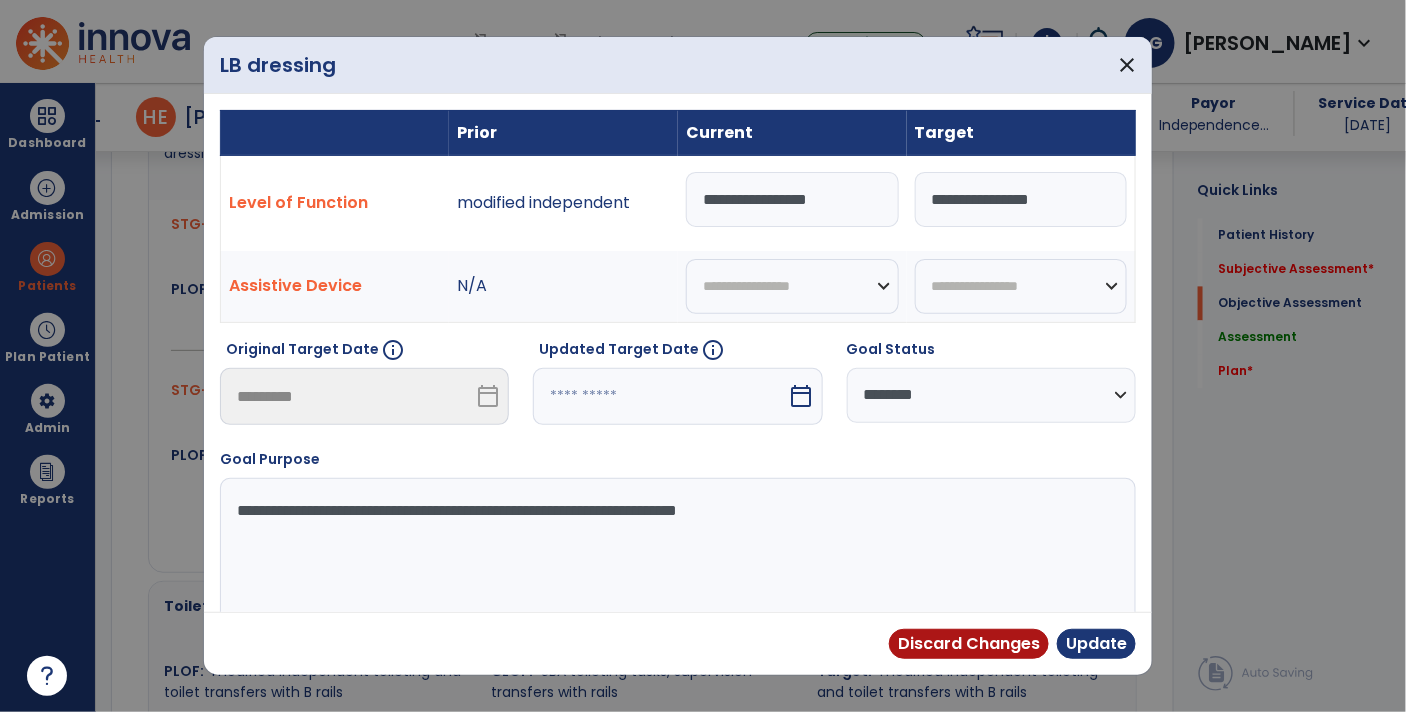 type on "**********" 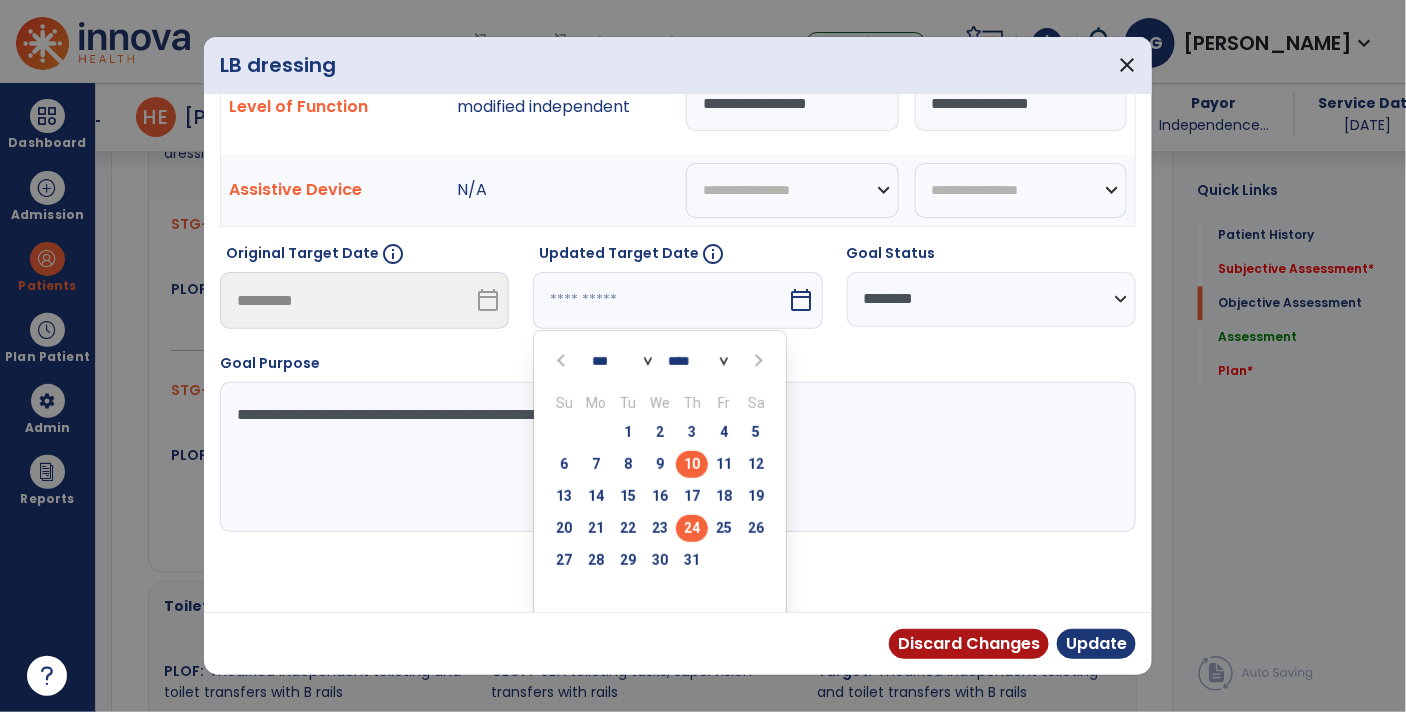 click on "24" at bounding box center [692, 528] 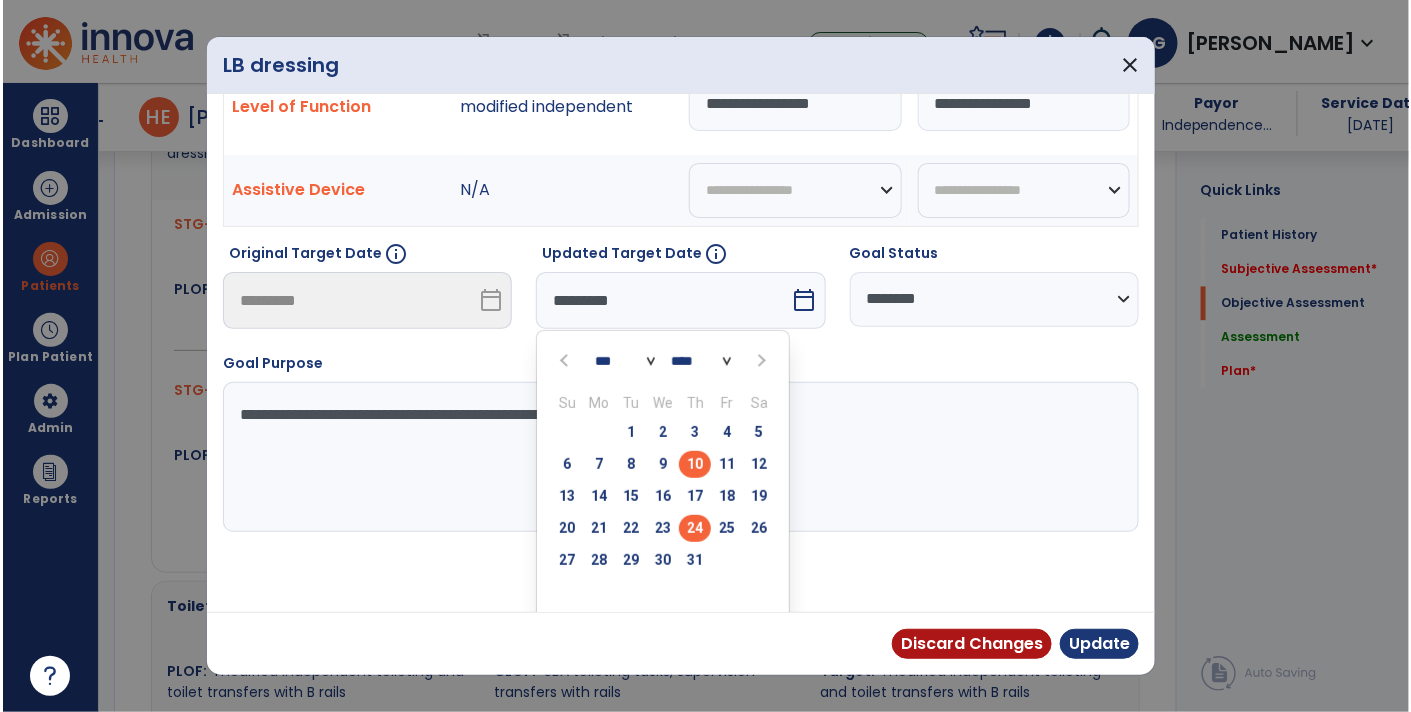 scroll, scrollTop: 27, scrollLeft: 0, axis: vertical 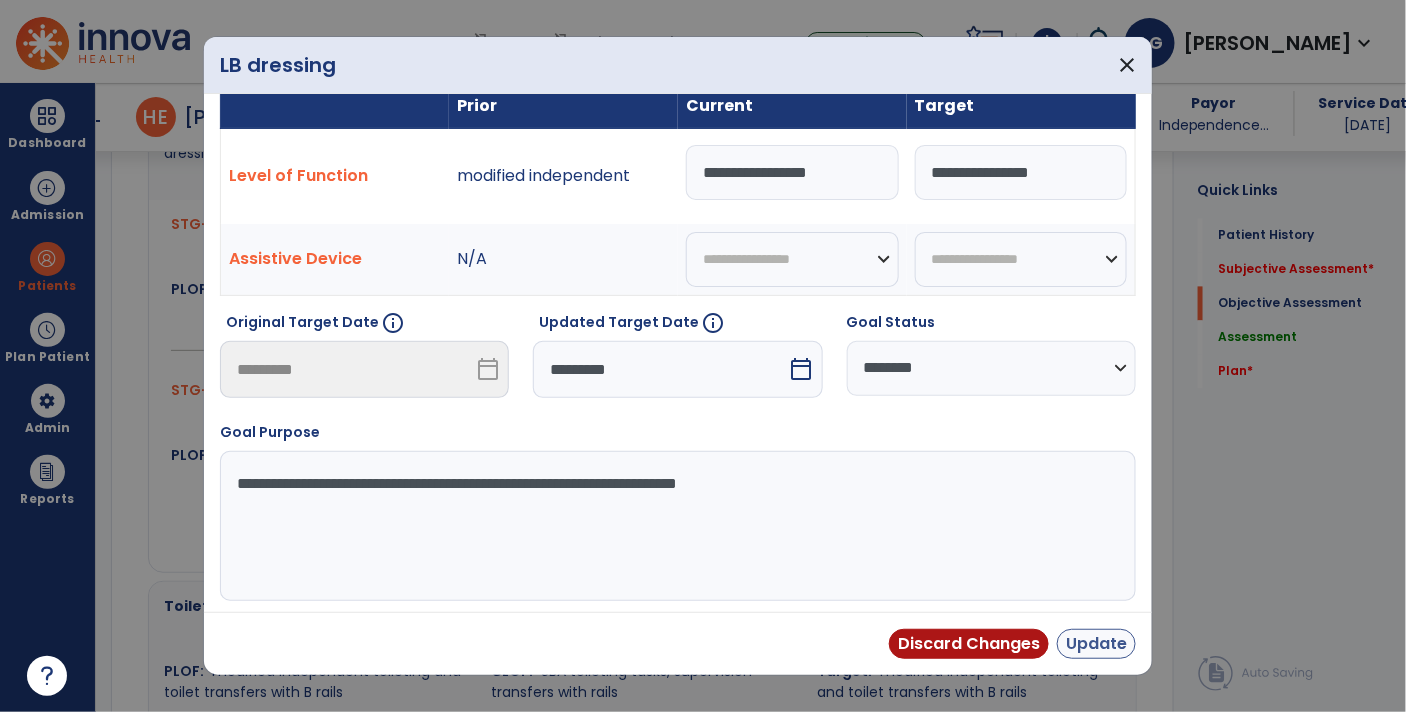 click on "Update" at bounding box center (1096, 644) 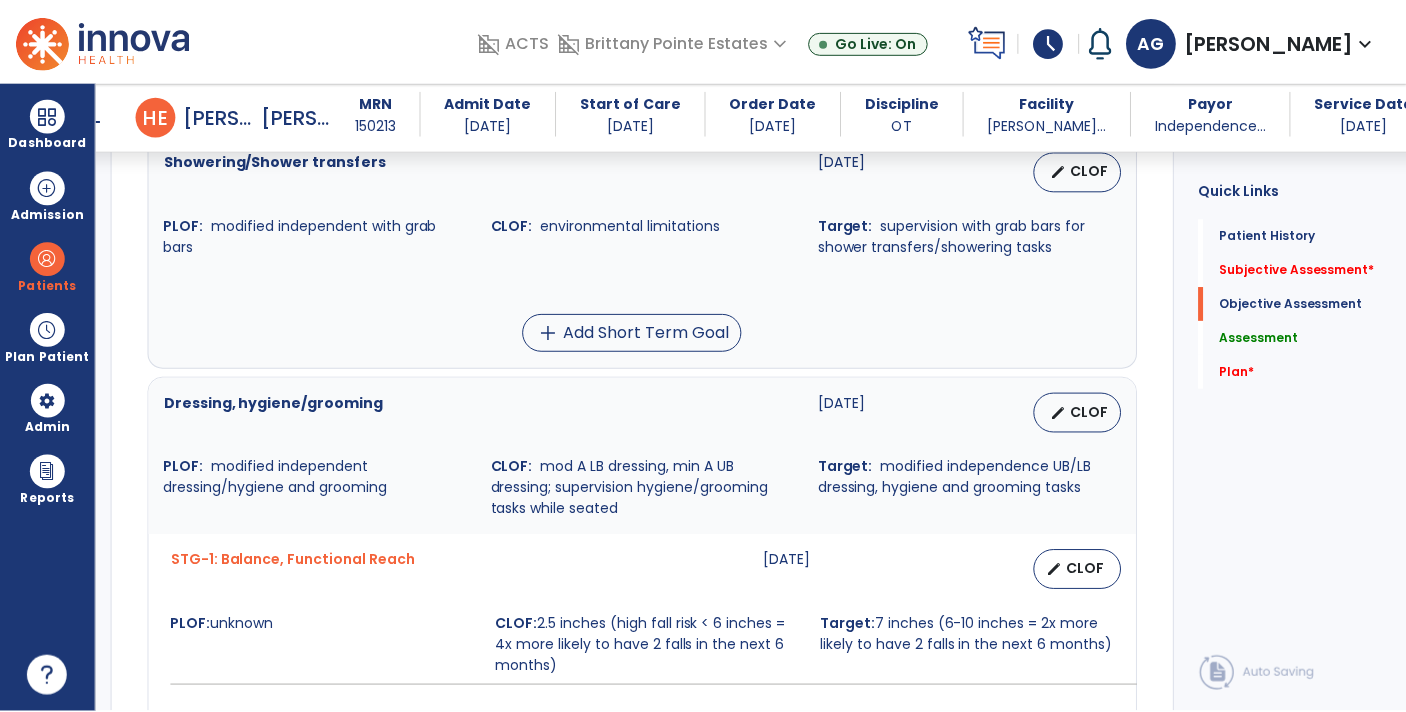 scroll, scrollTop: 889, scrollLeft: 0, axis: vertical 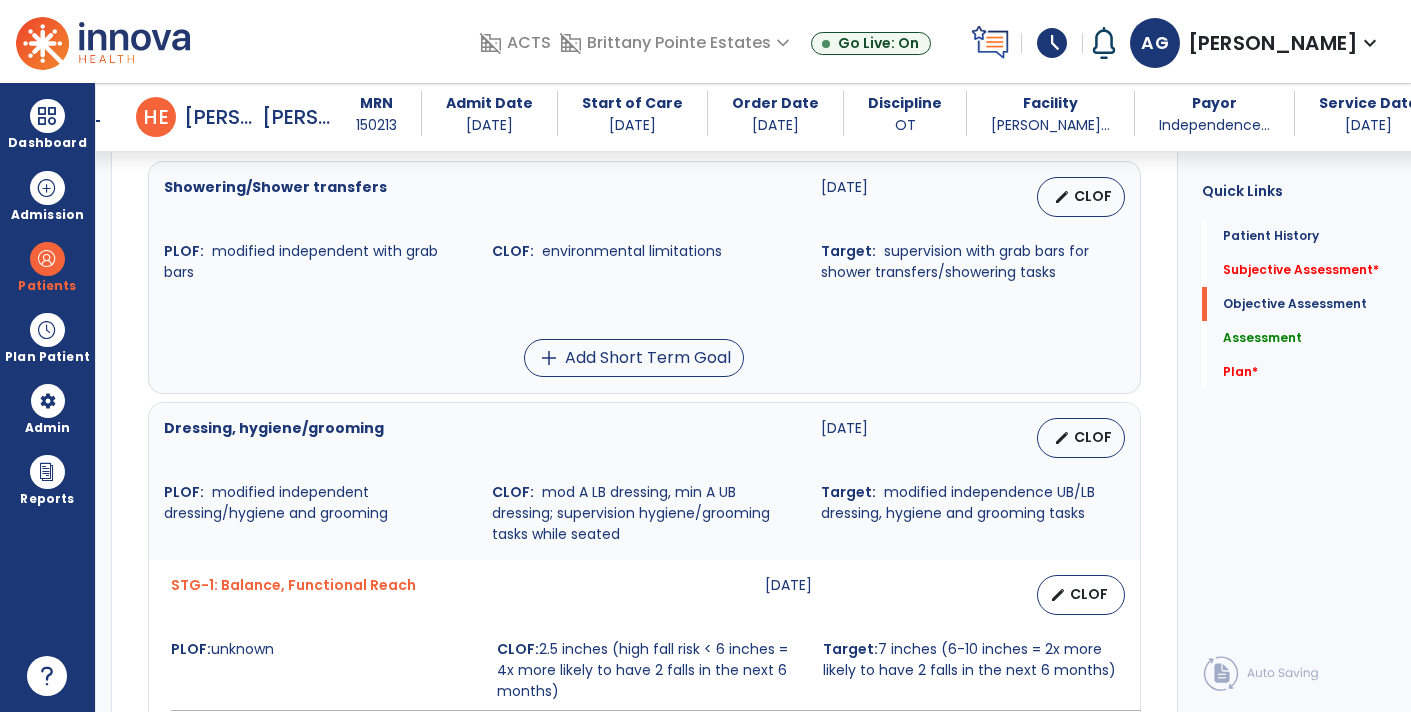 click on "CLOF" at bounding box center [1093, 437] 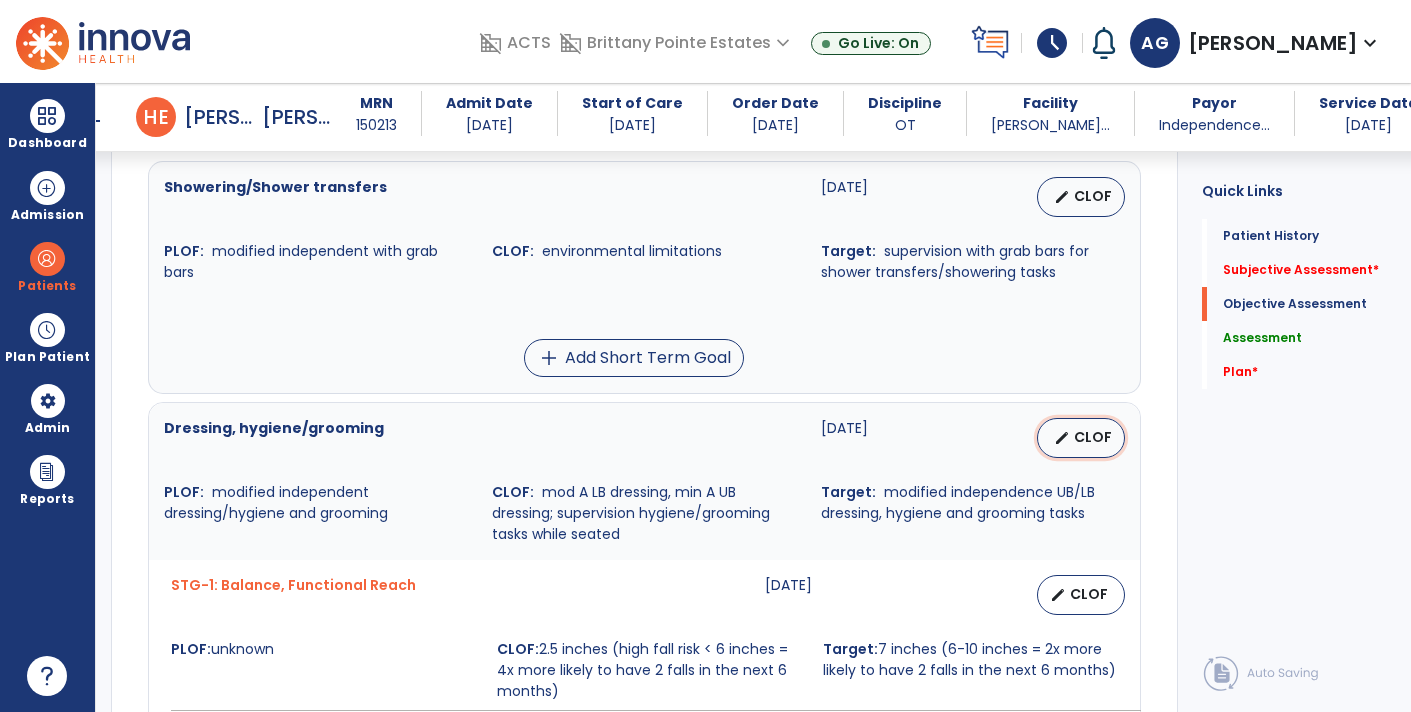 select on "********" 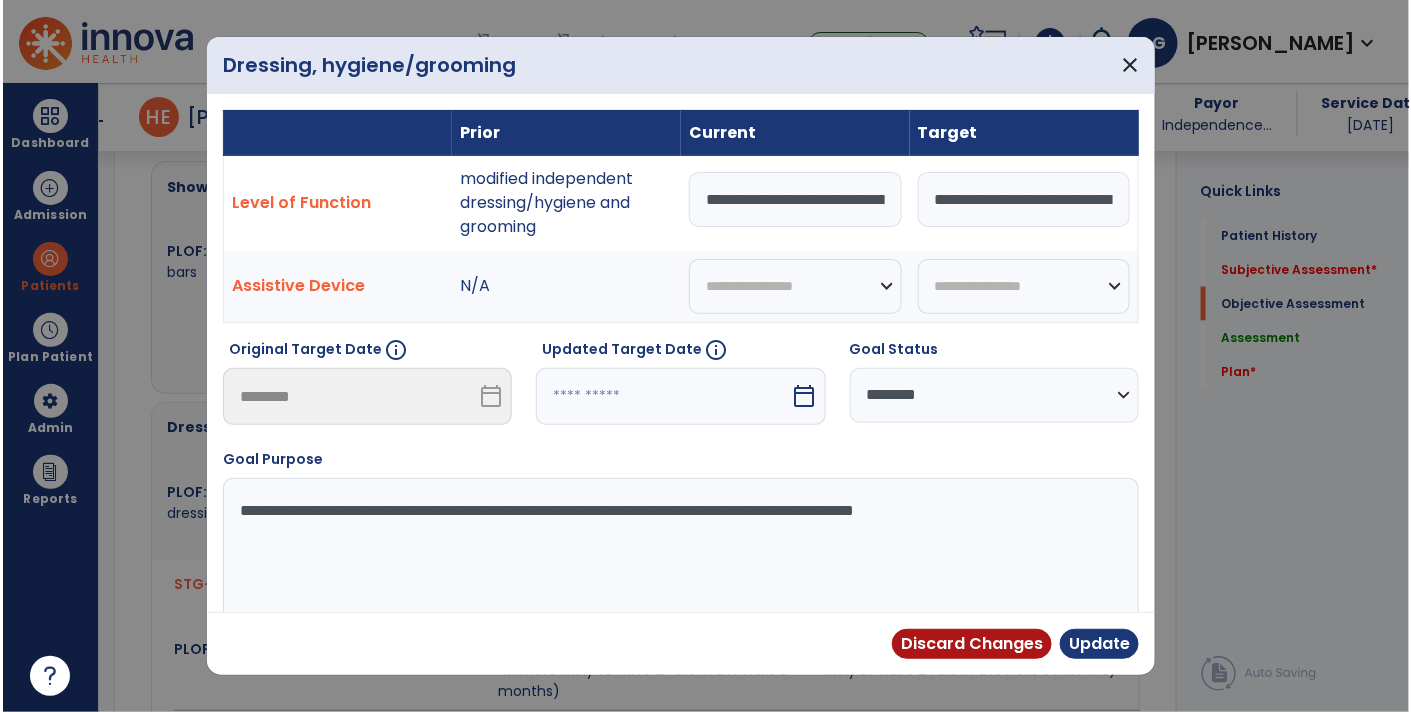 scroll, scrollTop: 889, scrollLeft: 0, axis: vertical 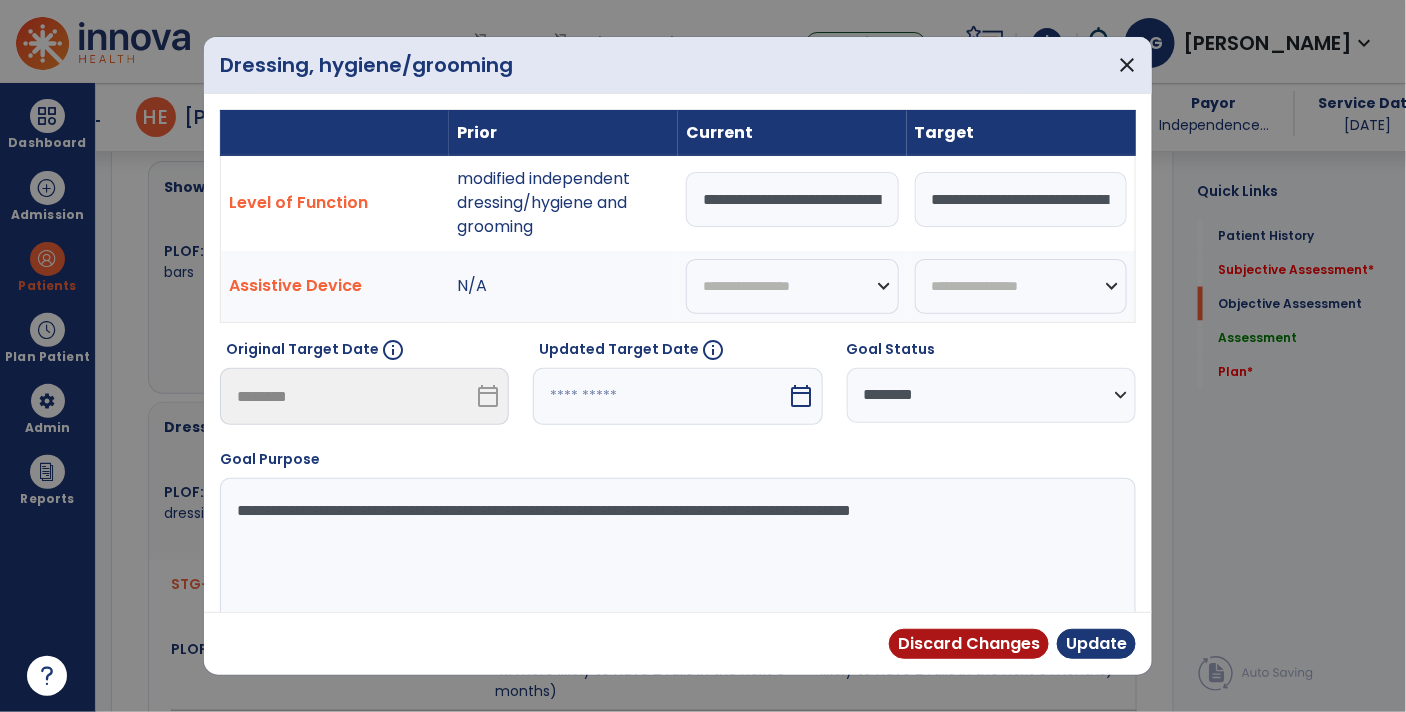 click on "**********" at bounding box center (792, 199) 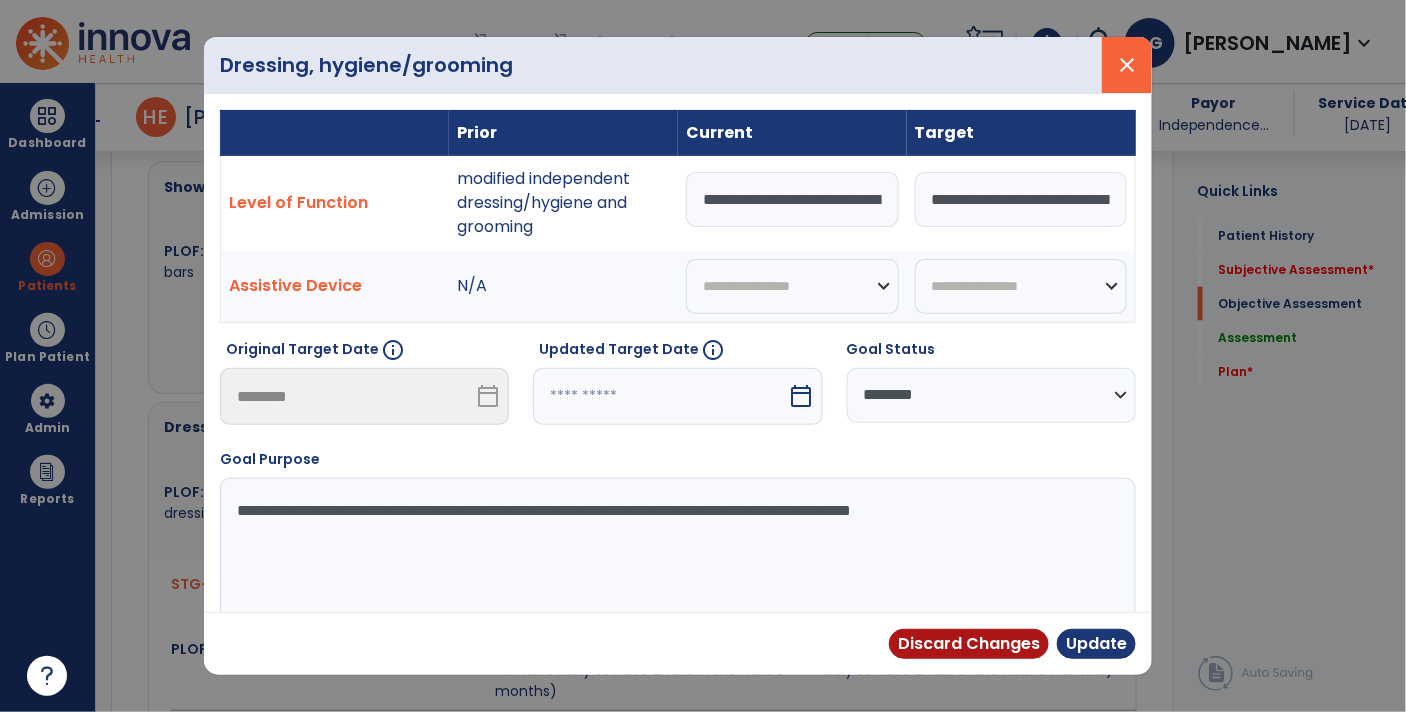 click on "close" at bounding box center (1127, 65) 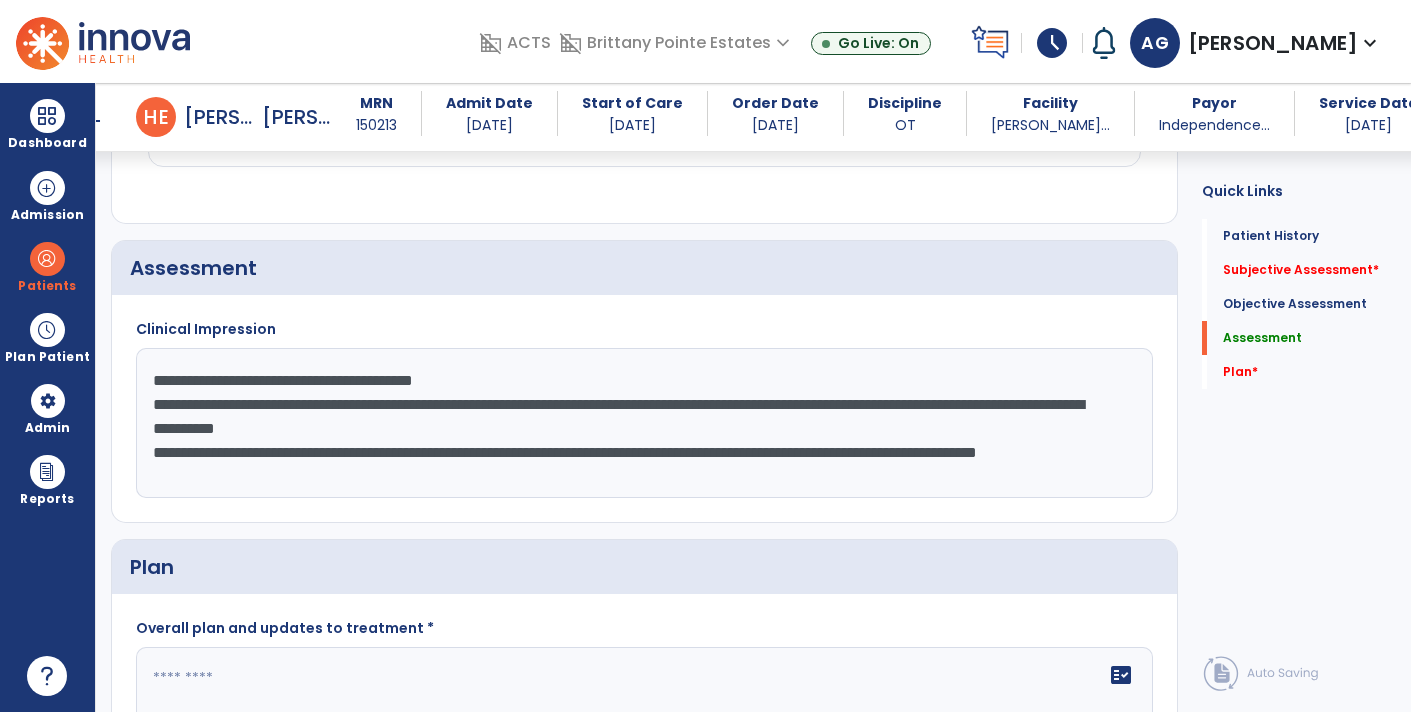 scroll, scrollTop: 2251, scrollLeft: 0, axis: vertical 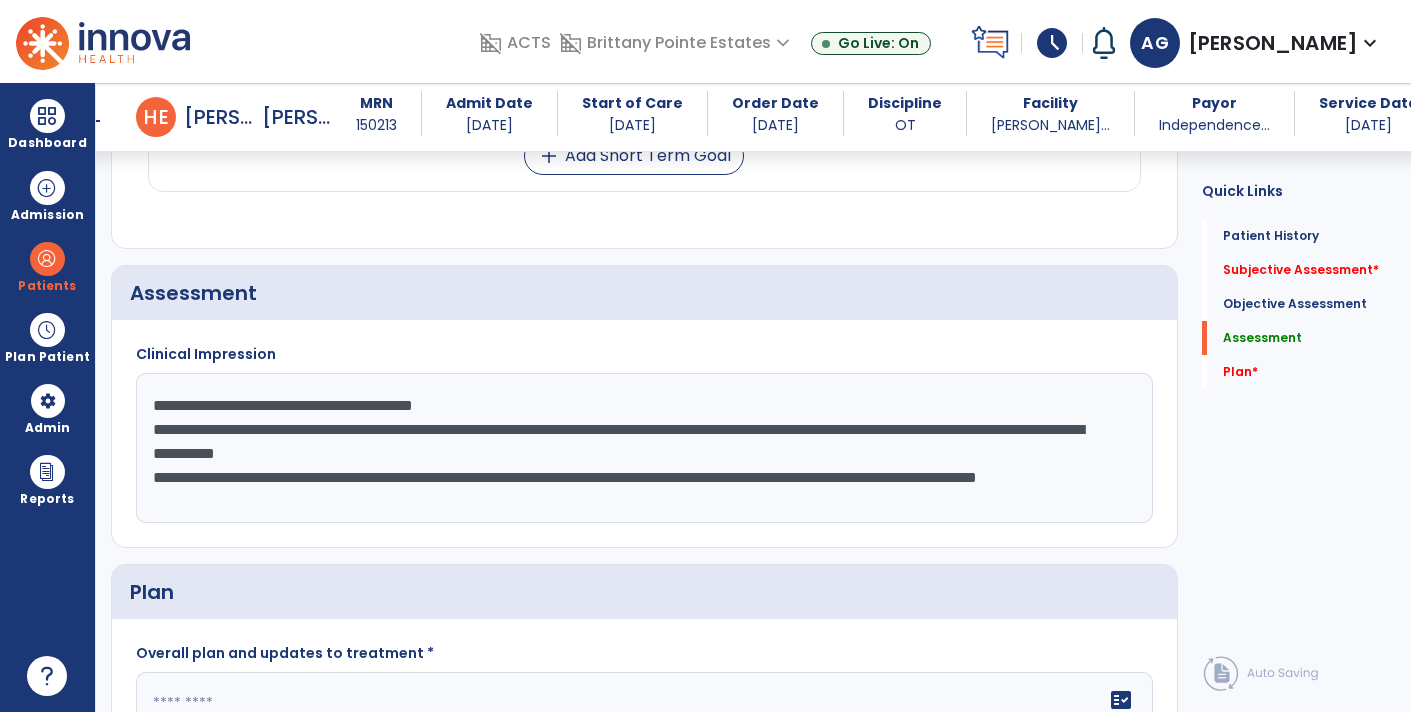 click on "**********" 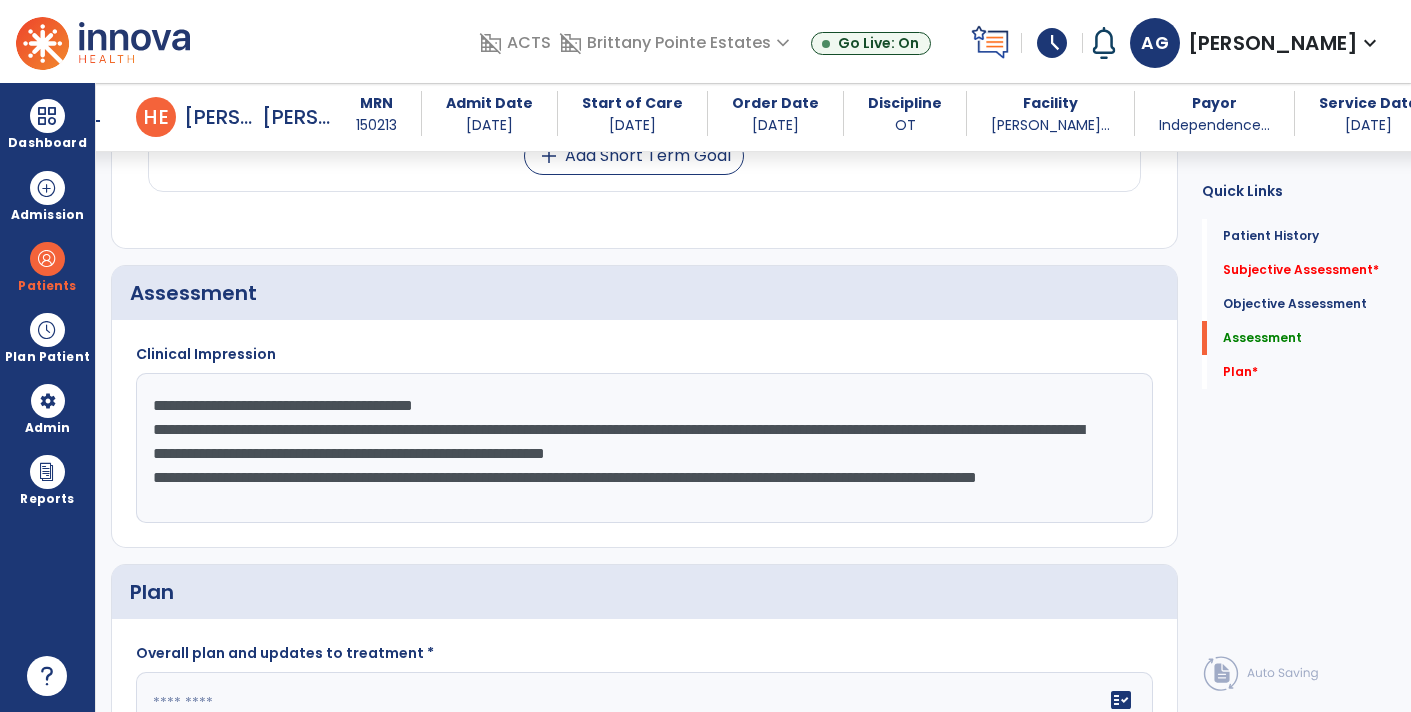click on "**********" 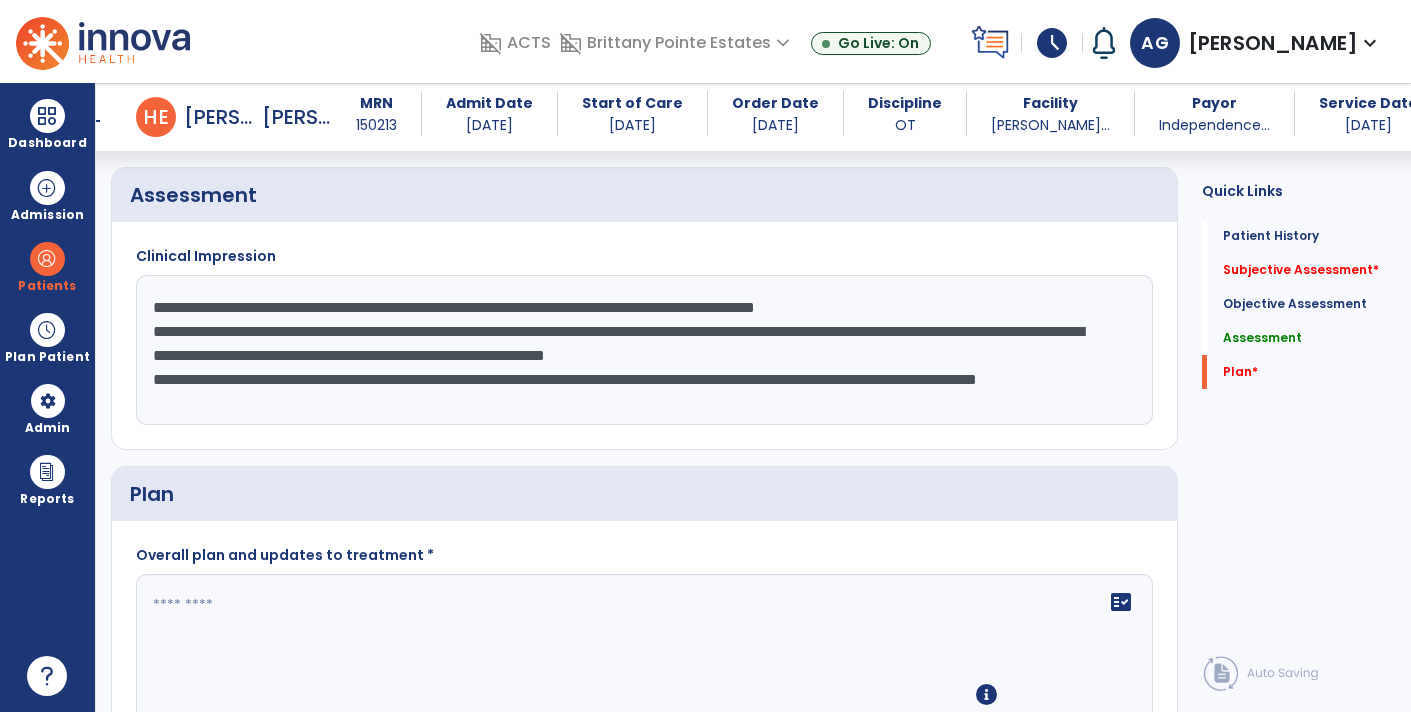 scroll, scrollTop: 2448, scrollLeft: 0, axis: vertical 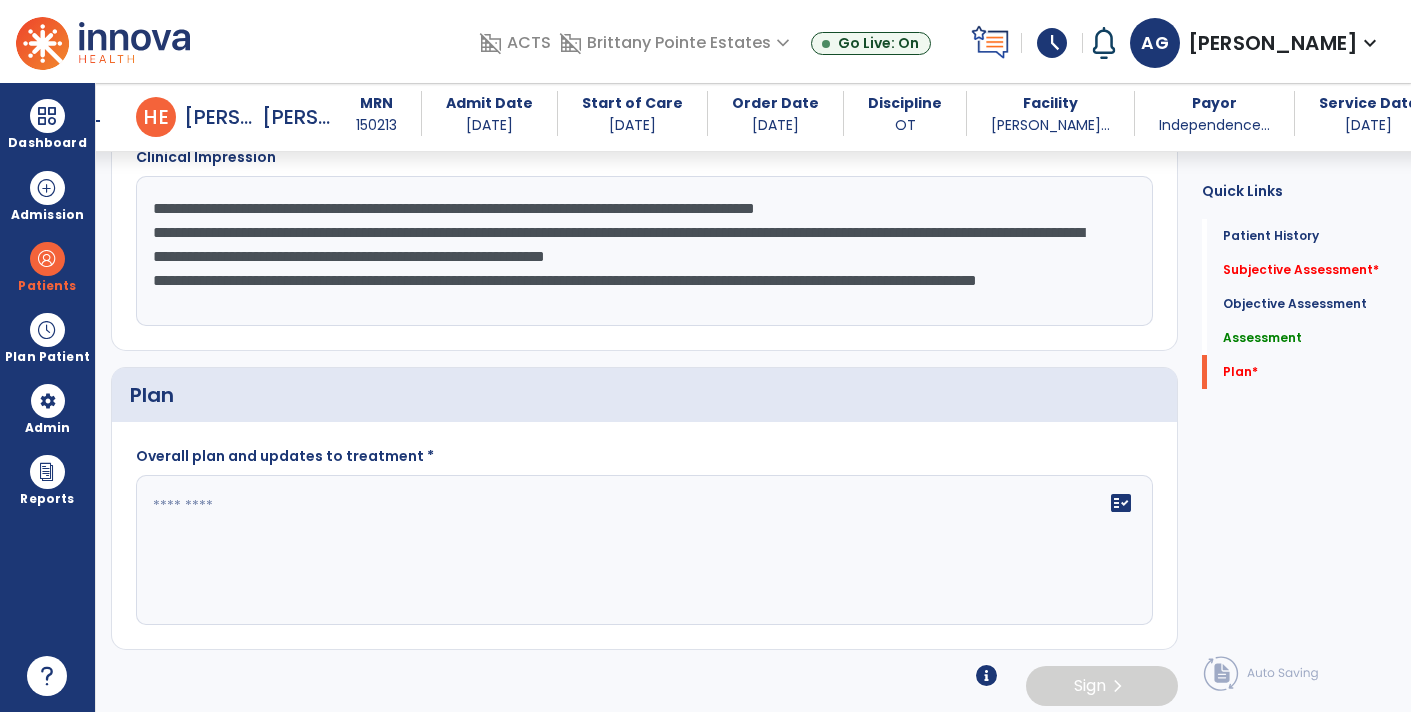 type on "**********" 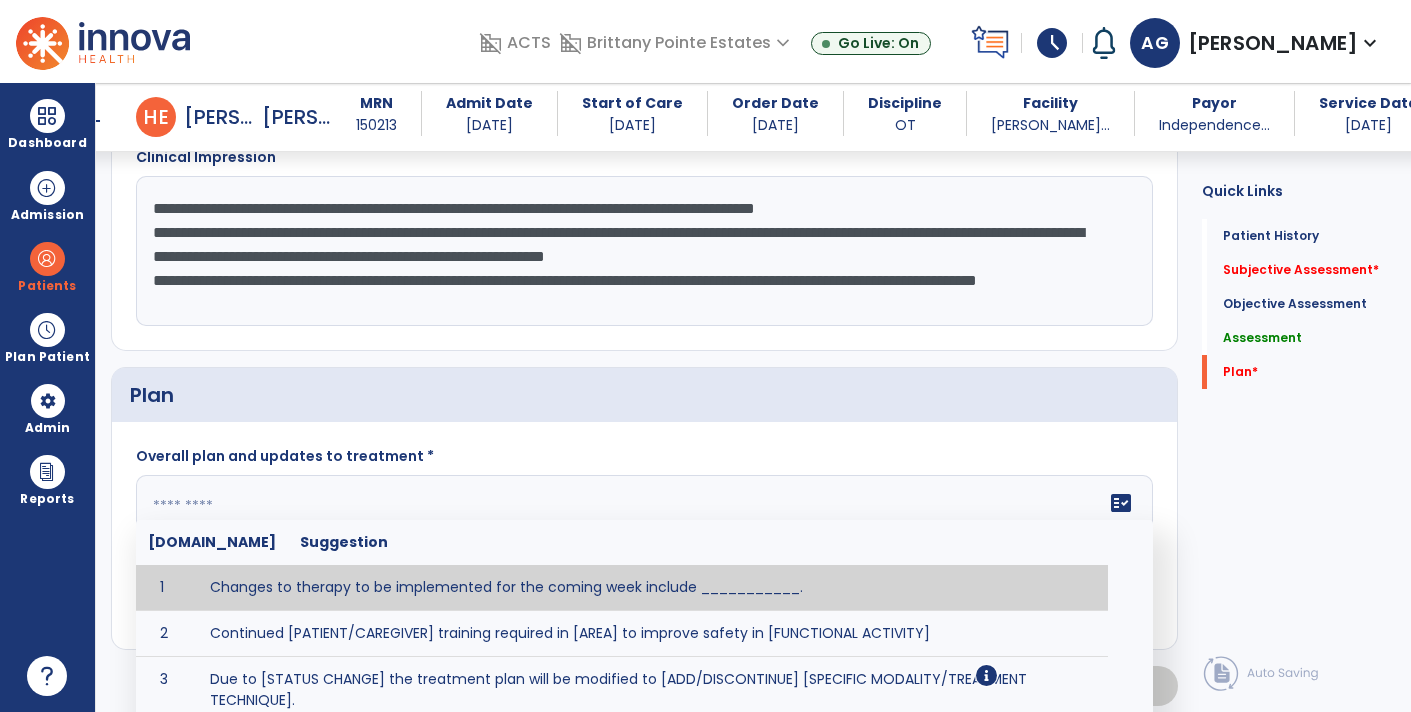 click 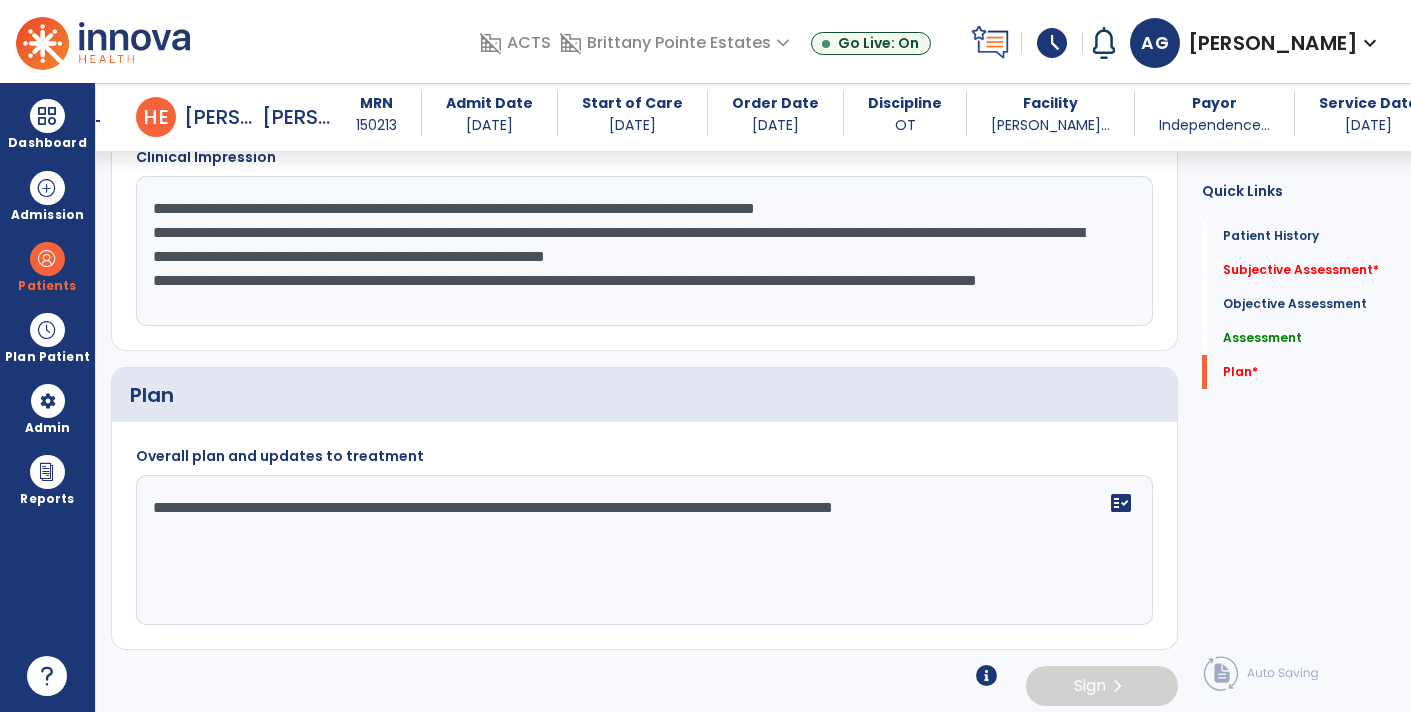 click on "**********" 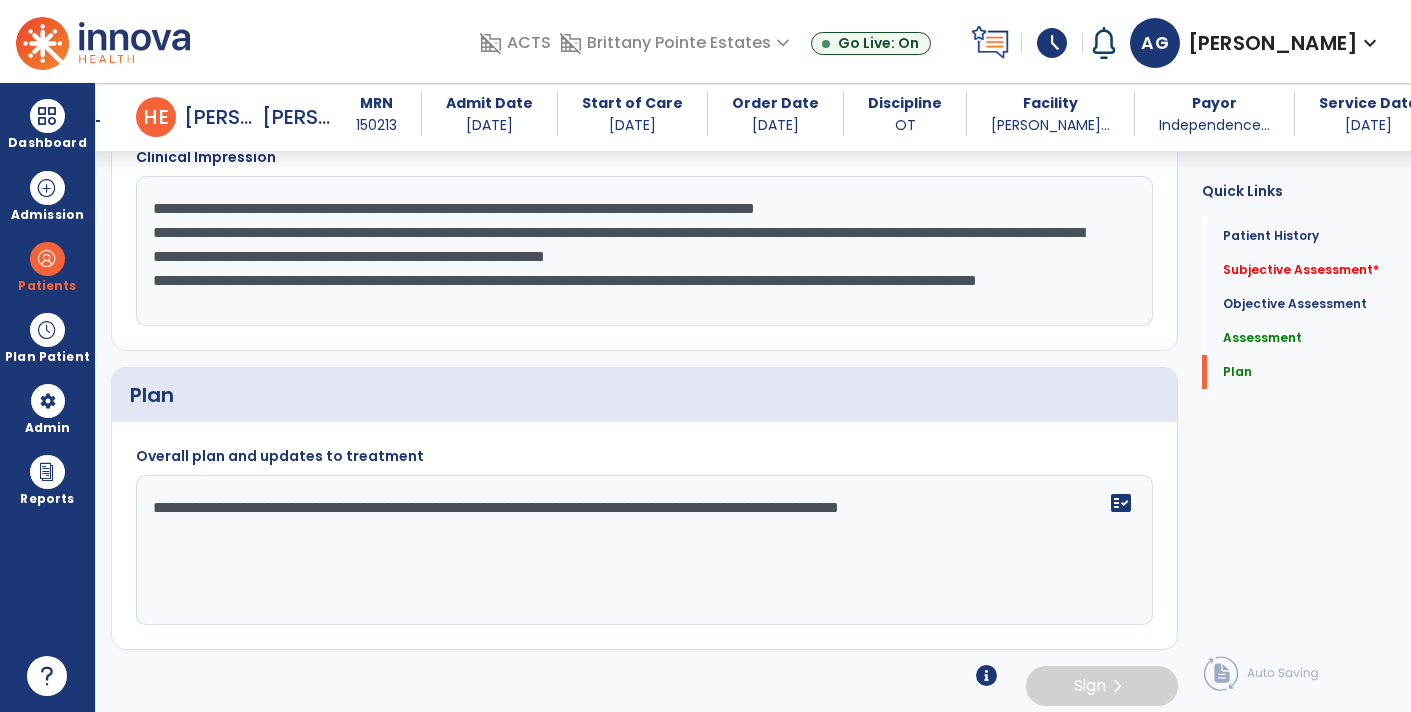 click on "**********" 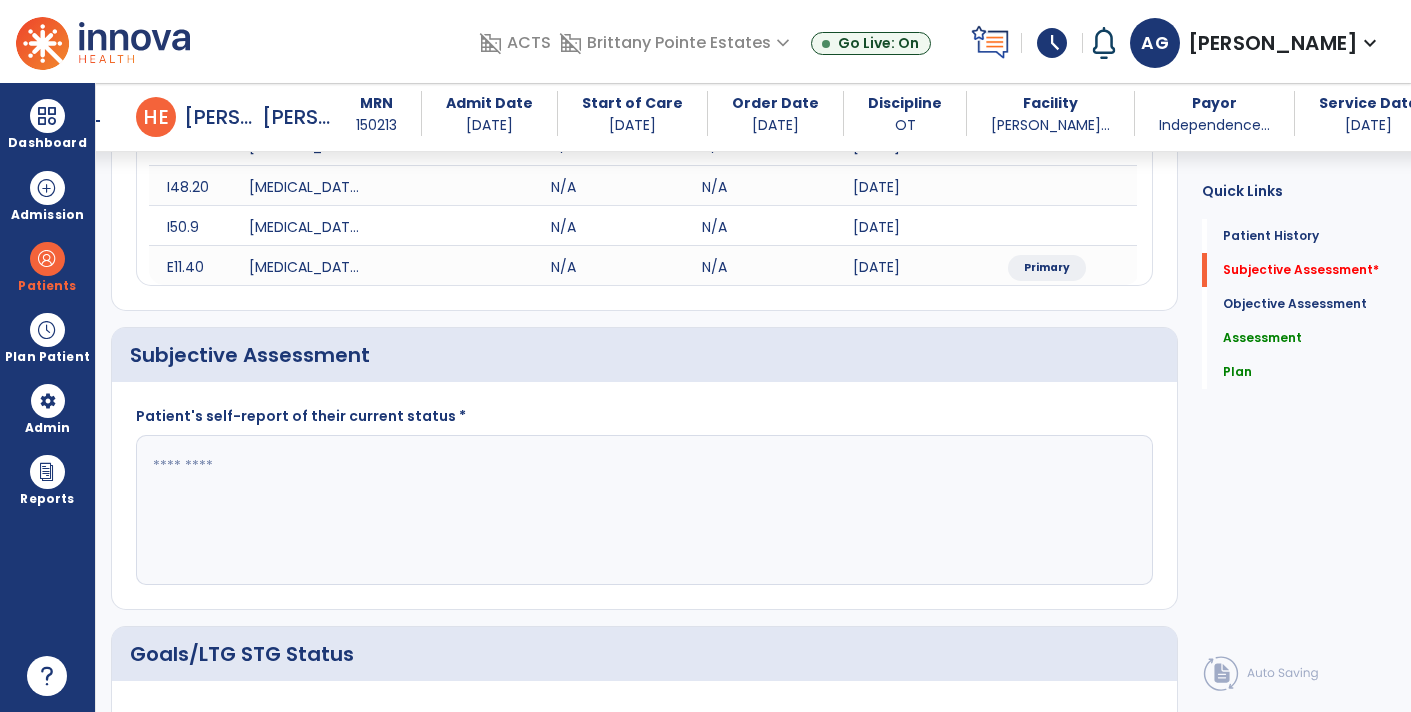 scroll, scrollTop: 363, scrollLeft: 0, axis: vertical 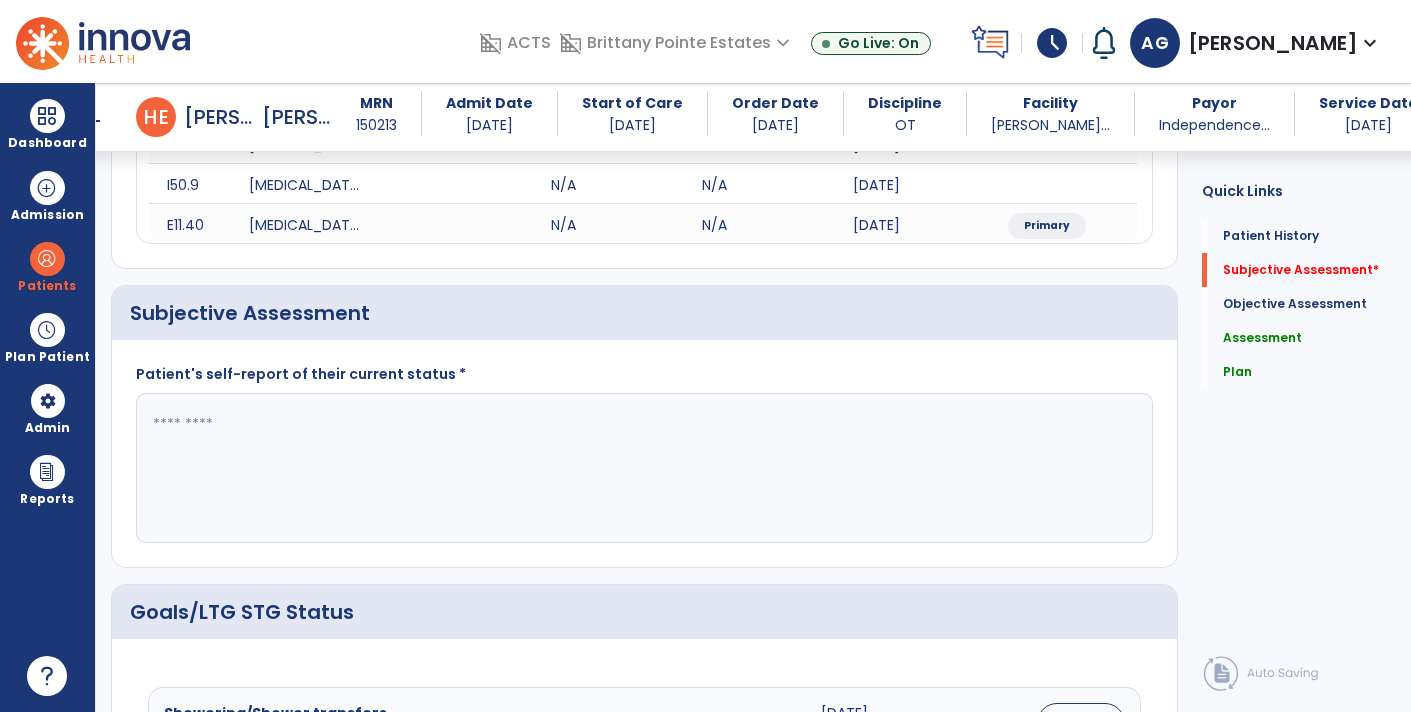 type on "**********" 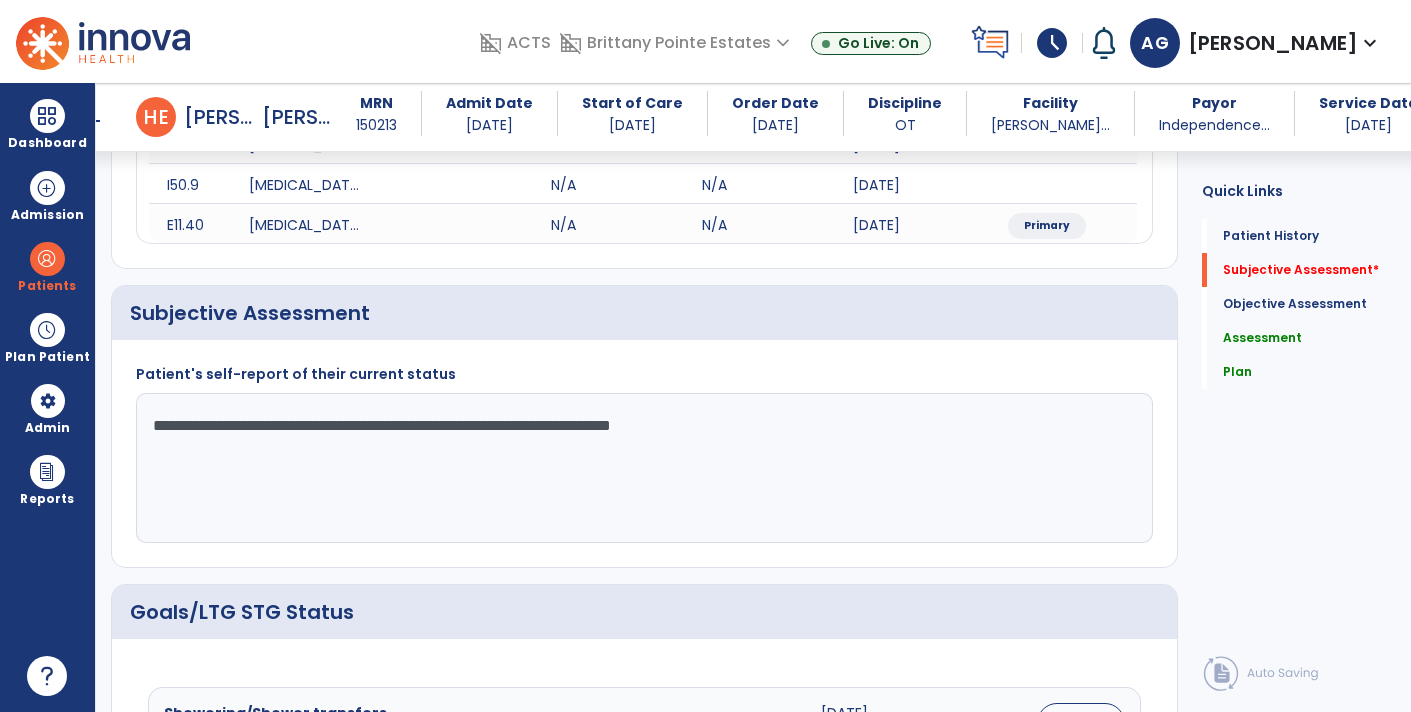 type on "**********" 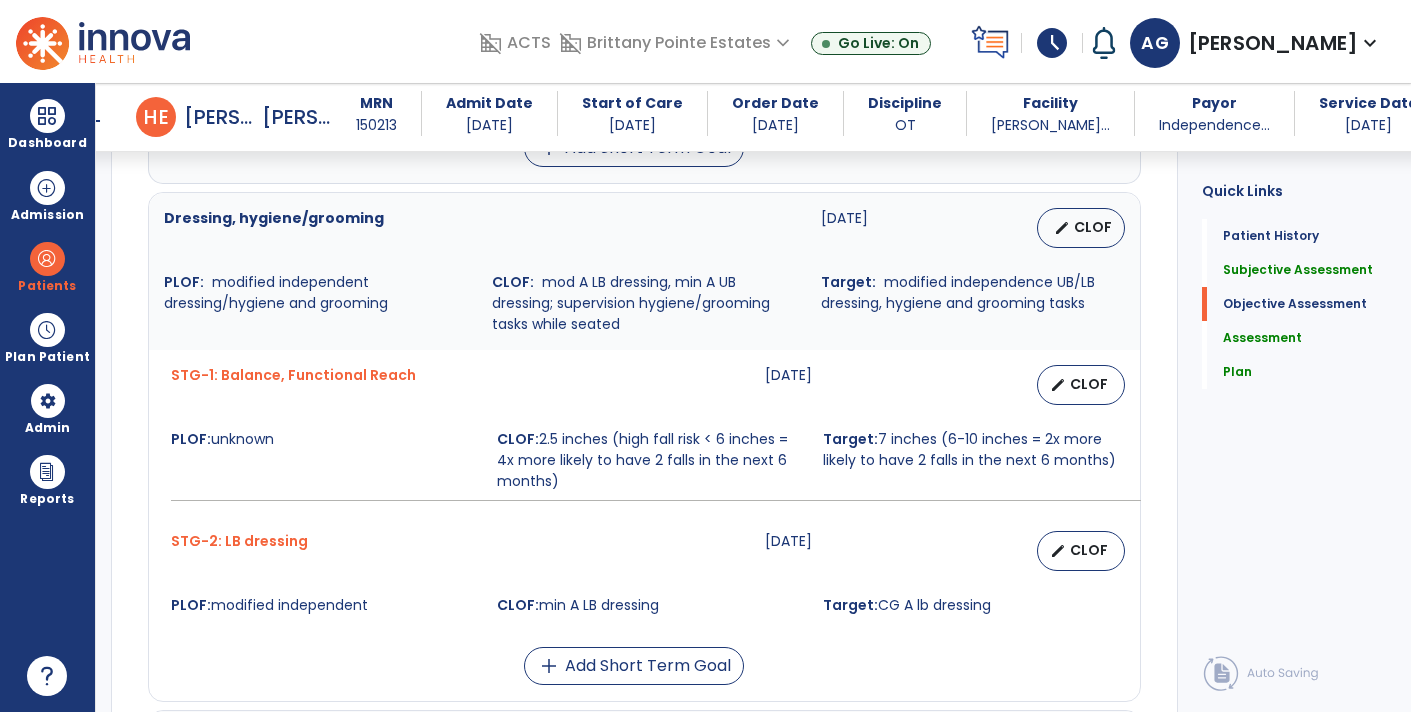 scroll, scrollTop: 0, scrollLeft: 0, axis: both 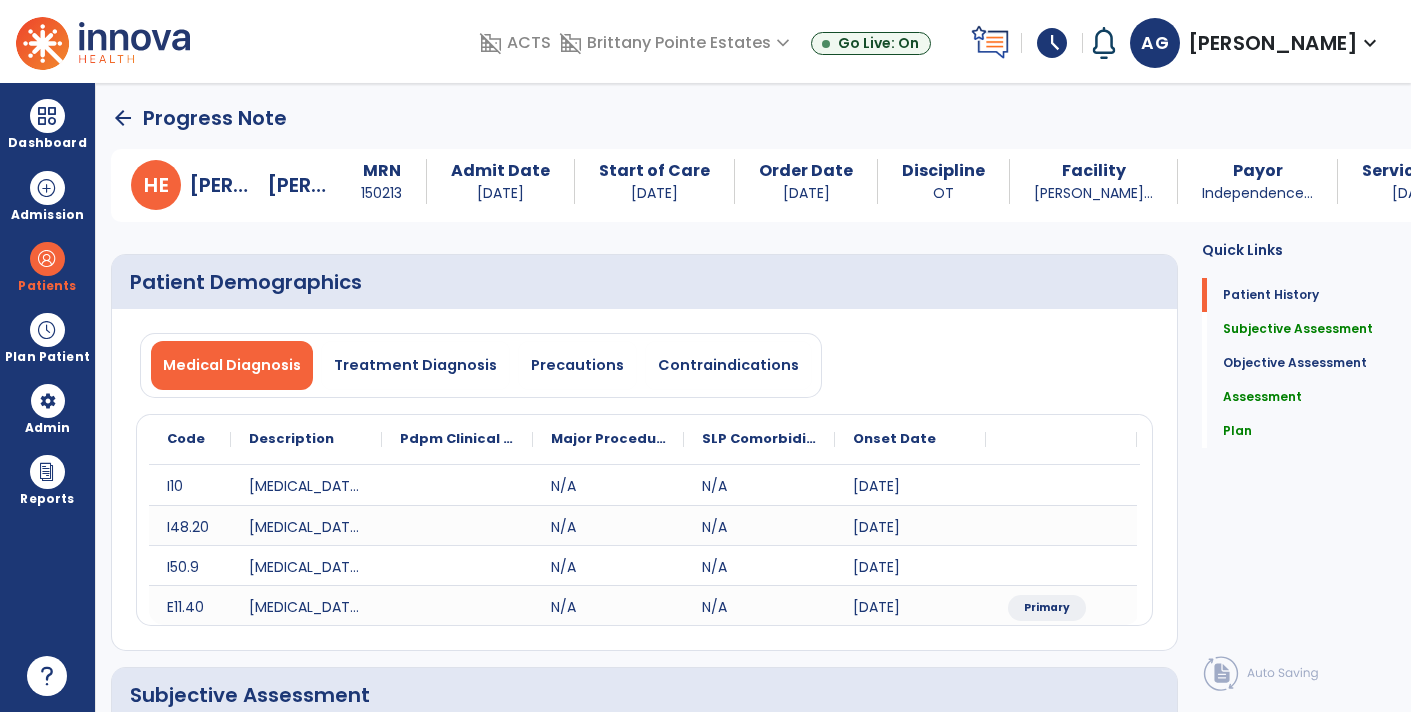 click on "arrow_back" 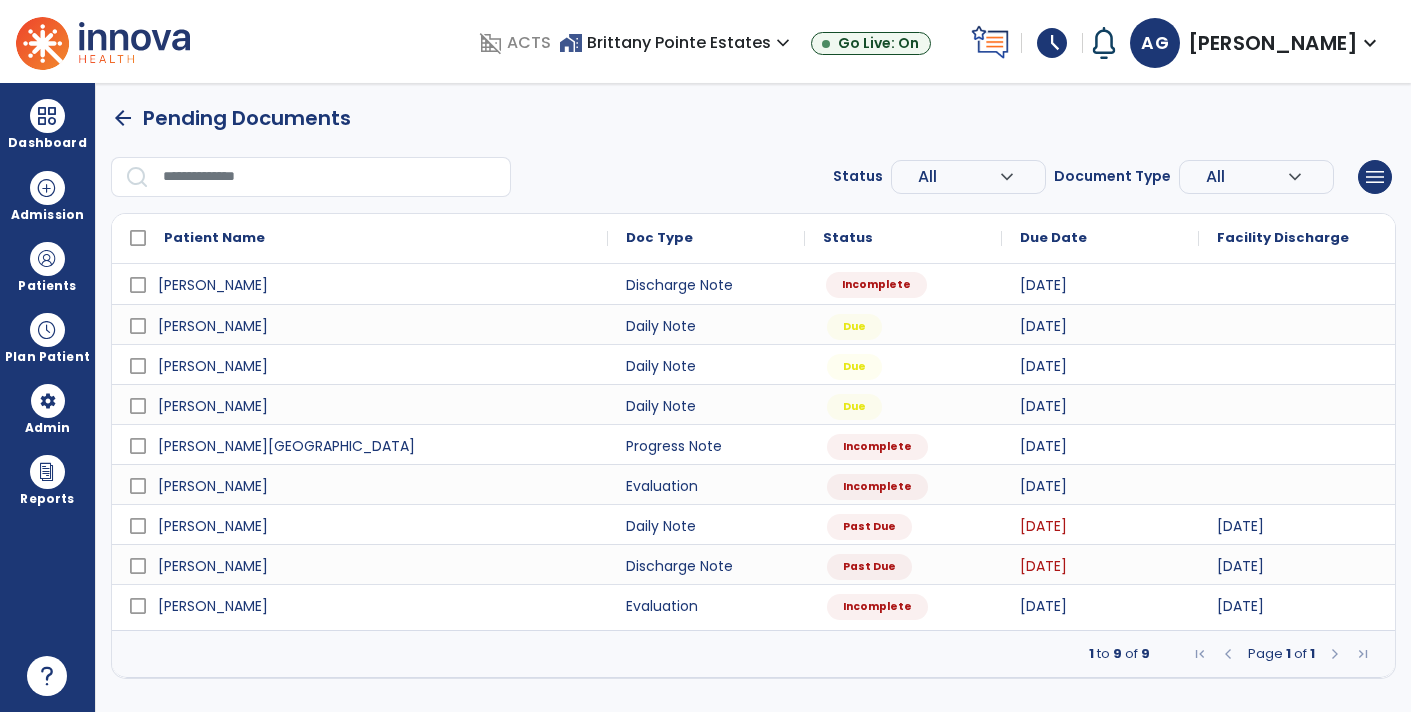 click on "Incomplete" at bounding box center [876, 285] 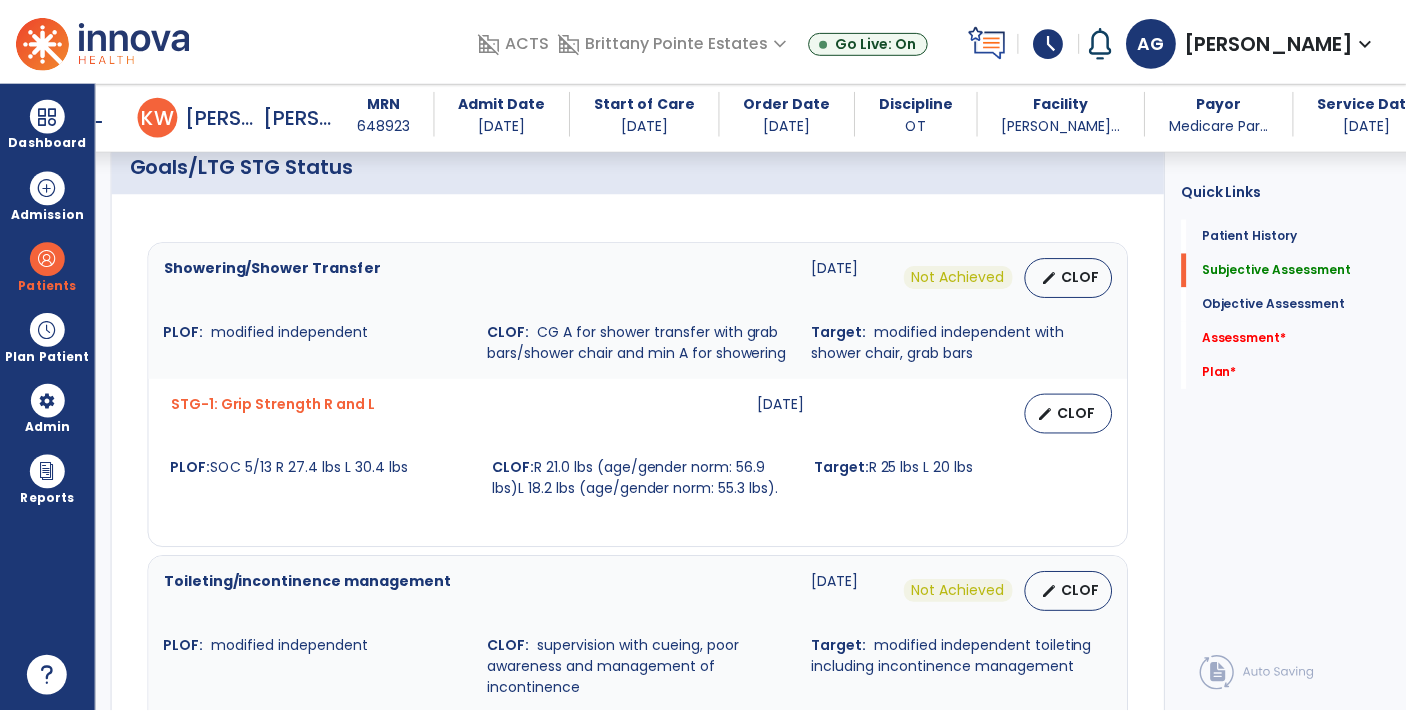 scroll, scrollTop: 831, scrollLeft: 0, axis: vertical 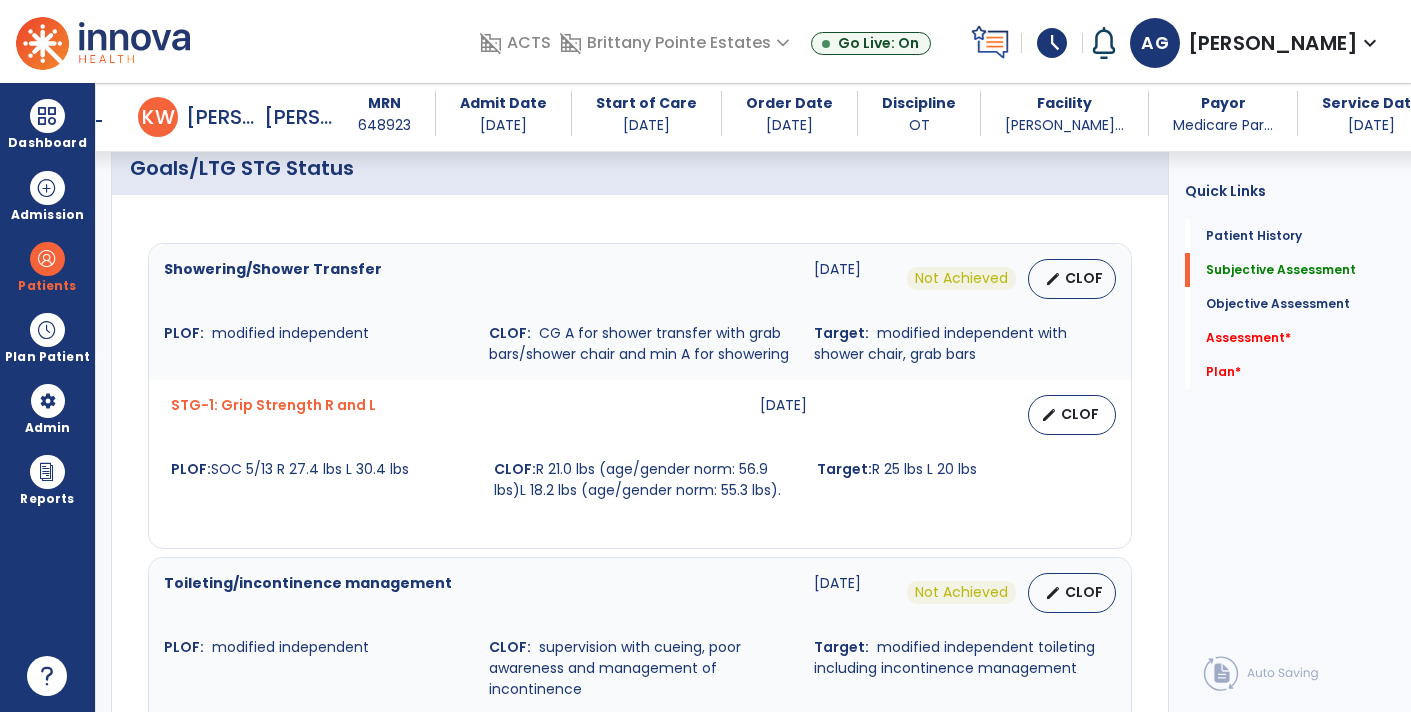 click on "CLOF:  R 21.0 lbs (age/gender norm: 56.9 lbs)L 18.2 lbs (age/gender norm: 55.3 lbs)." at bounding box center [643, 480] 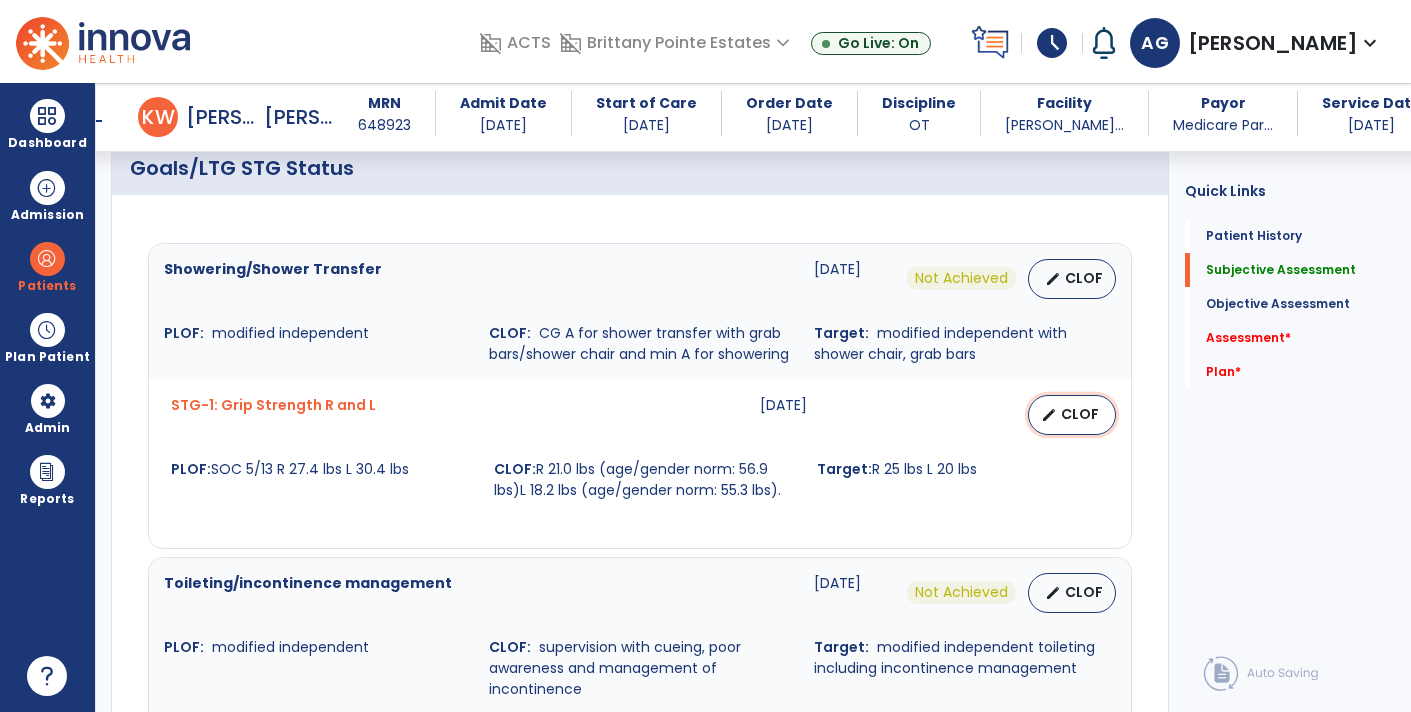 click on "CLOF" at bounding box center [1080, 414] 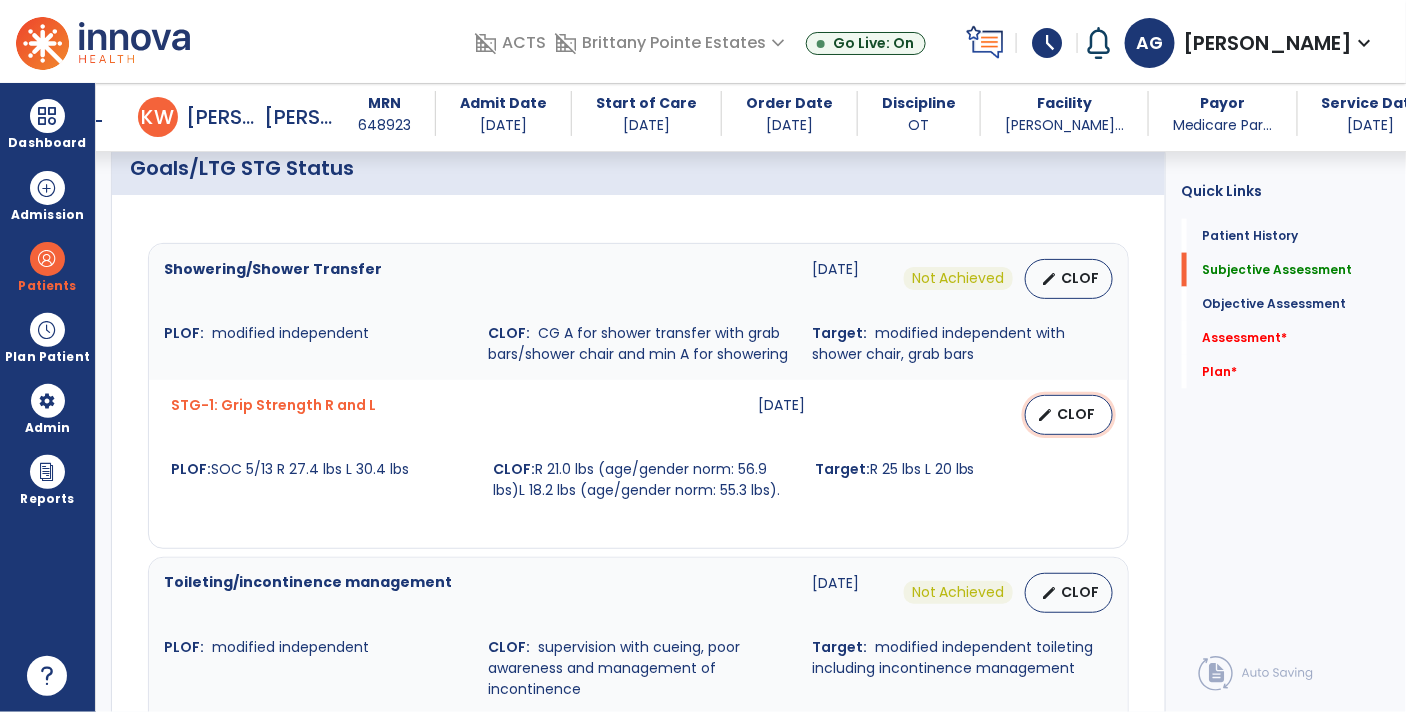 select on "********" 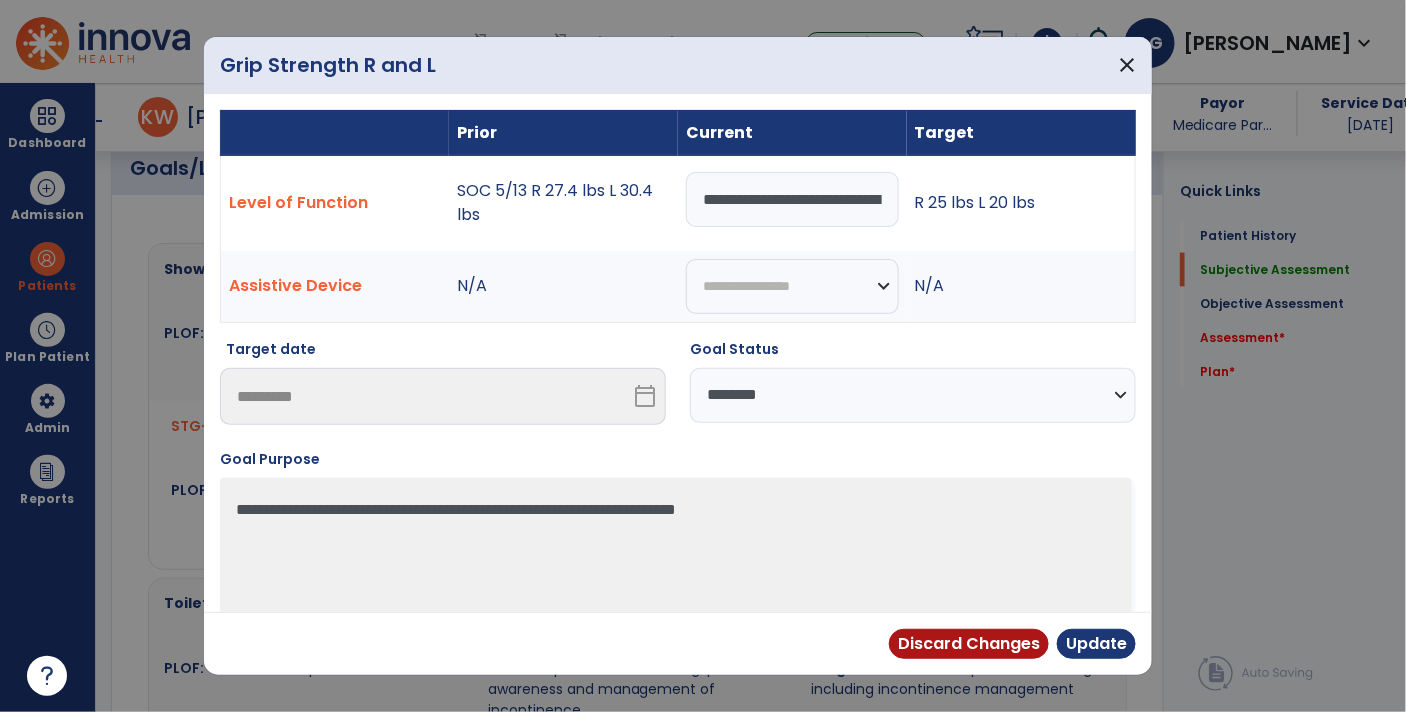 scroll, scrollTop: 831, scrollLeft: 0, axis: vertical 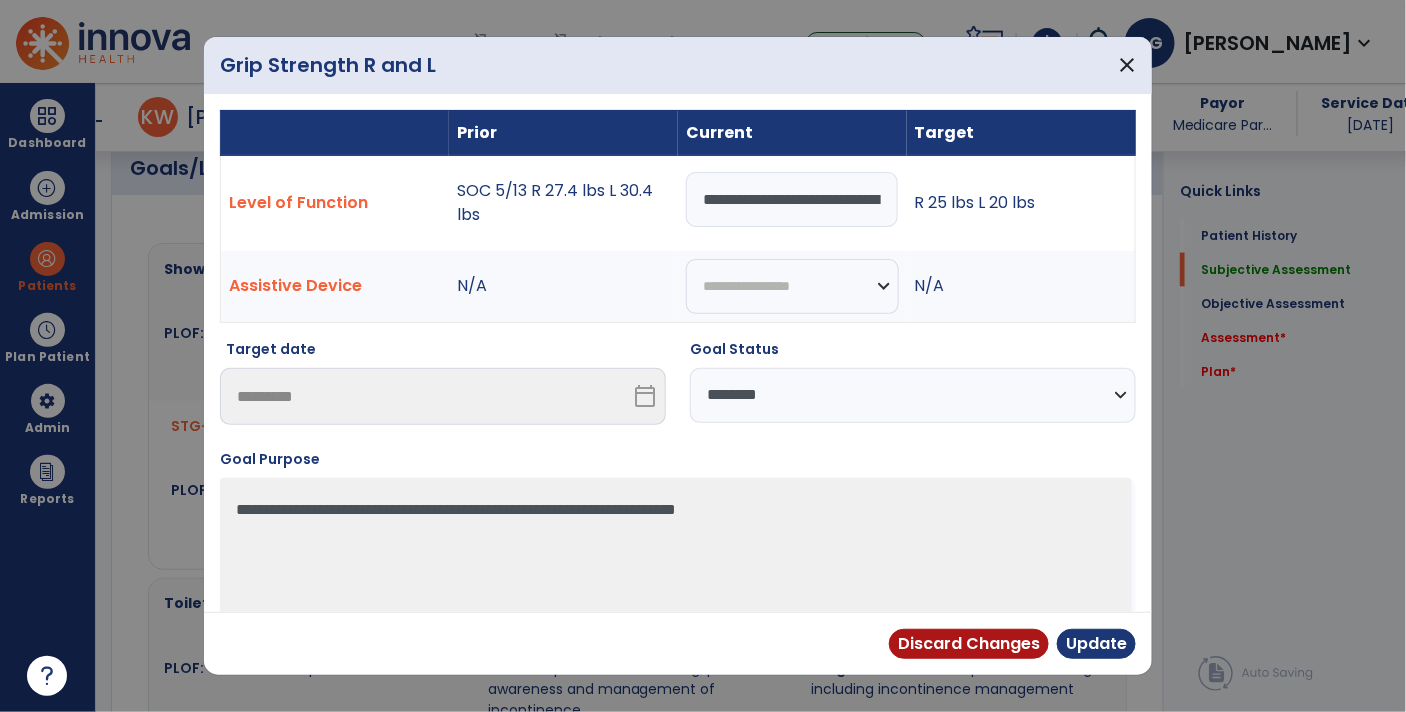 type on "**********" 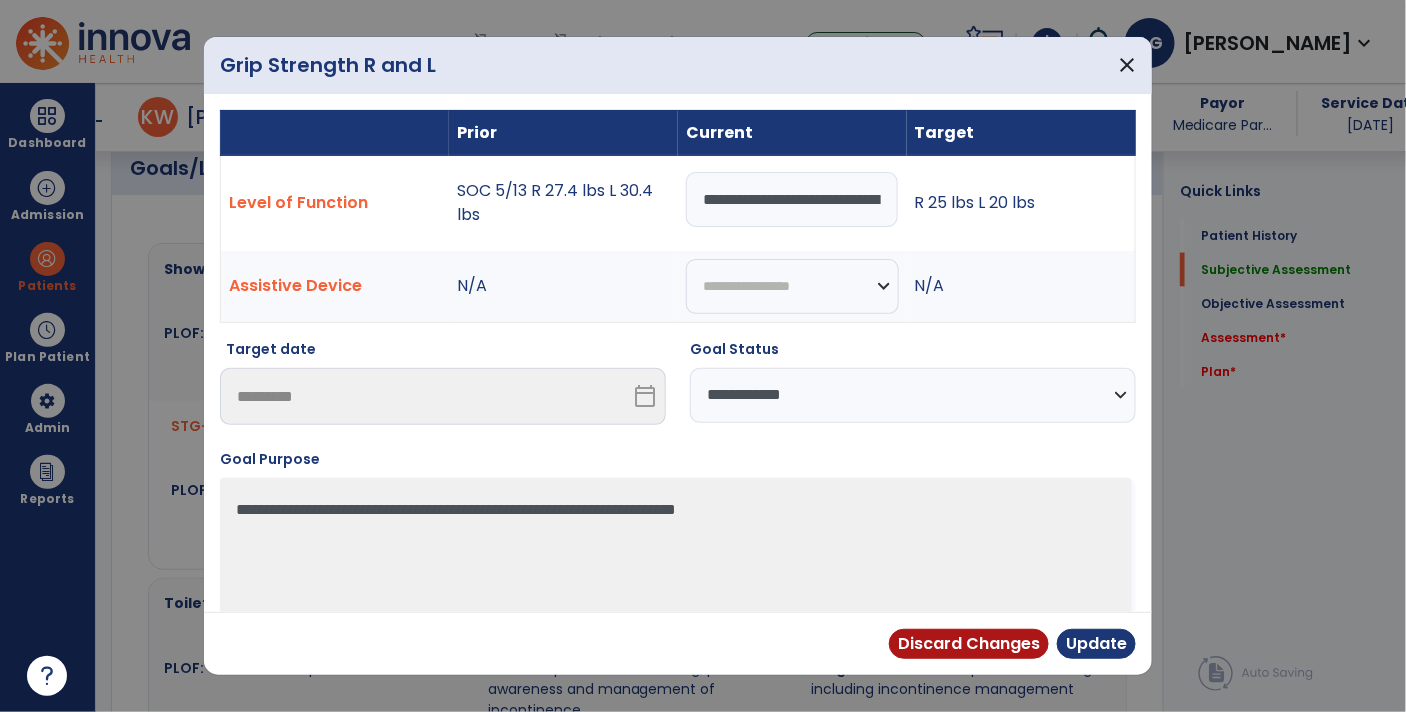 click on "**********" at bounding box center (913, 395) 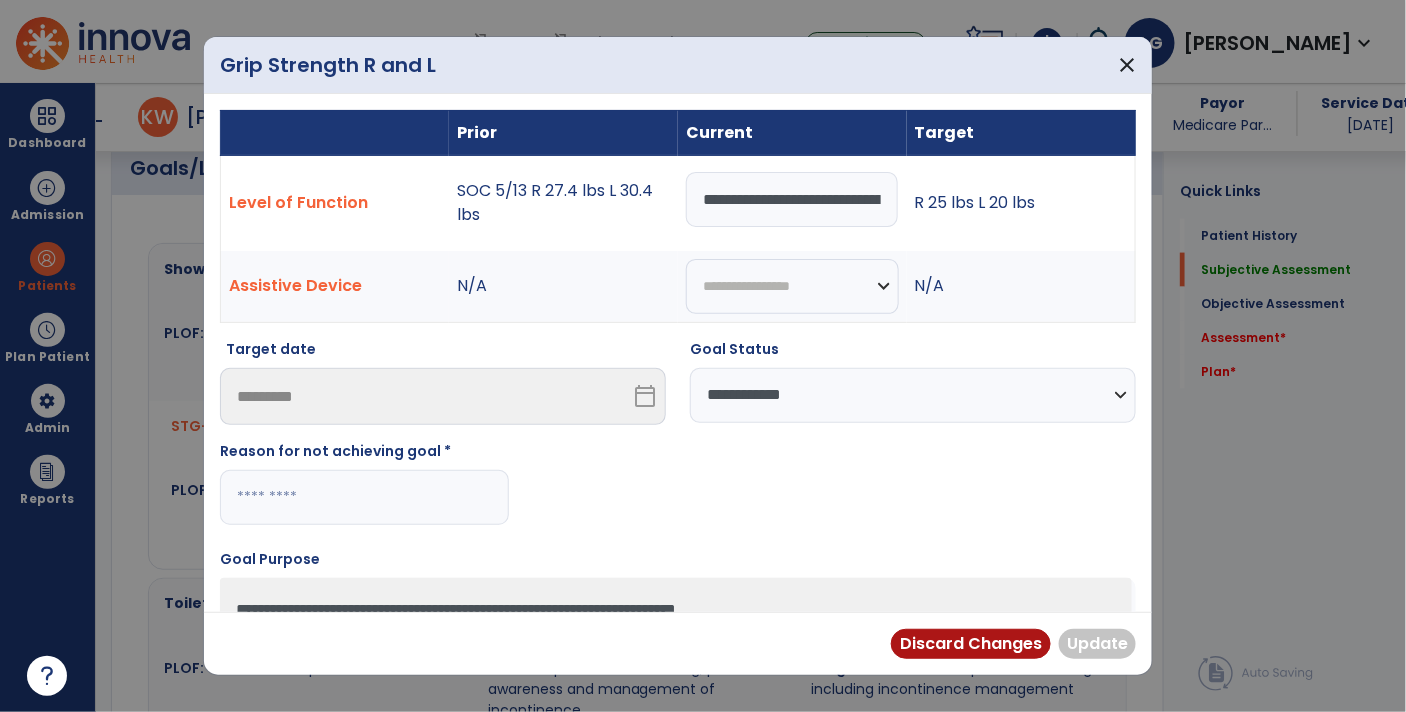 click at bounding box center (364, 497) 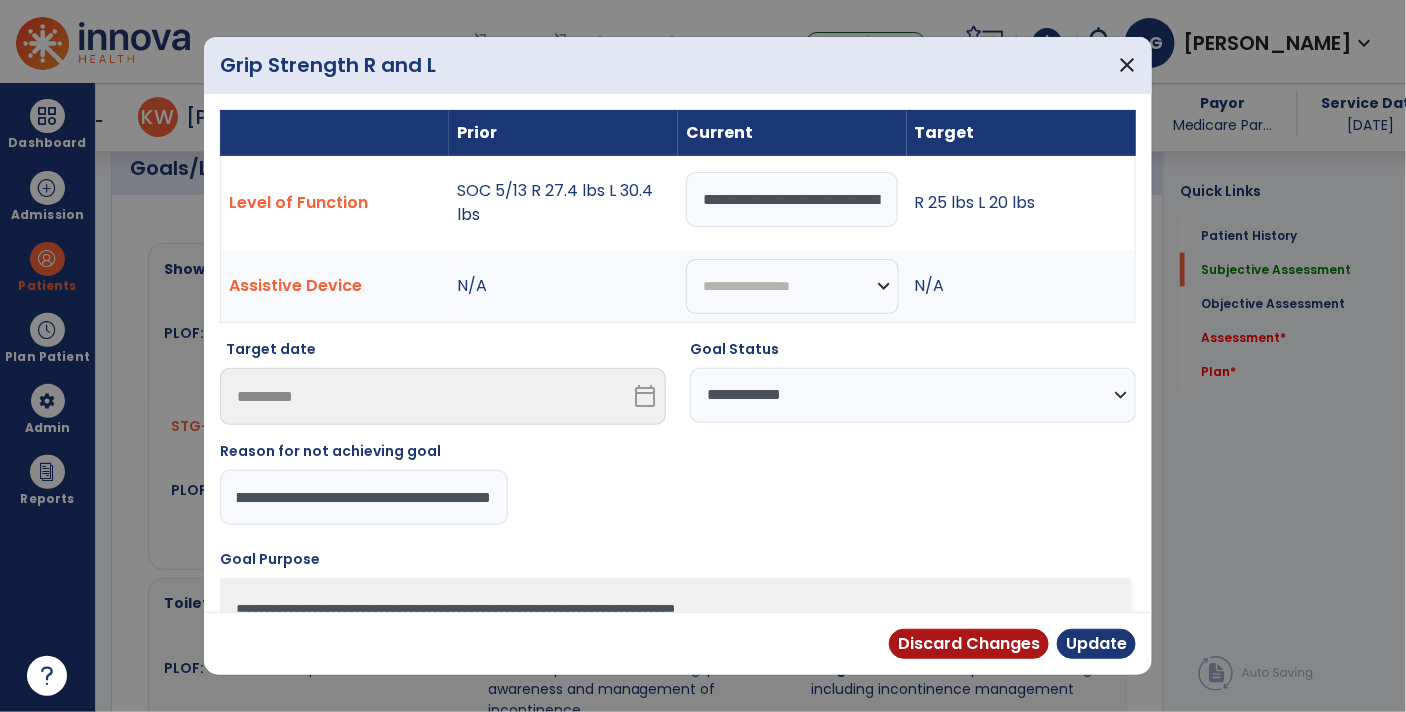 type on "**********" 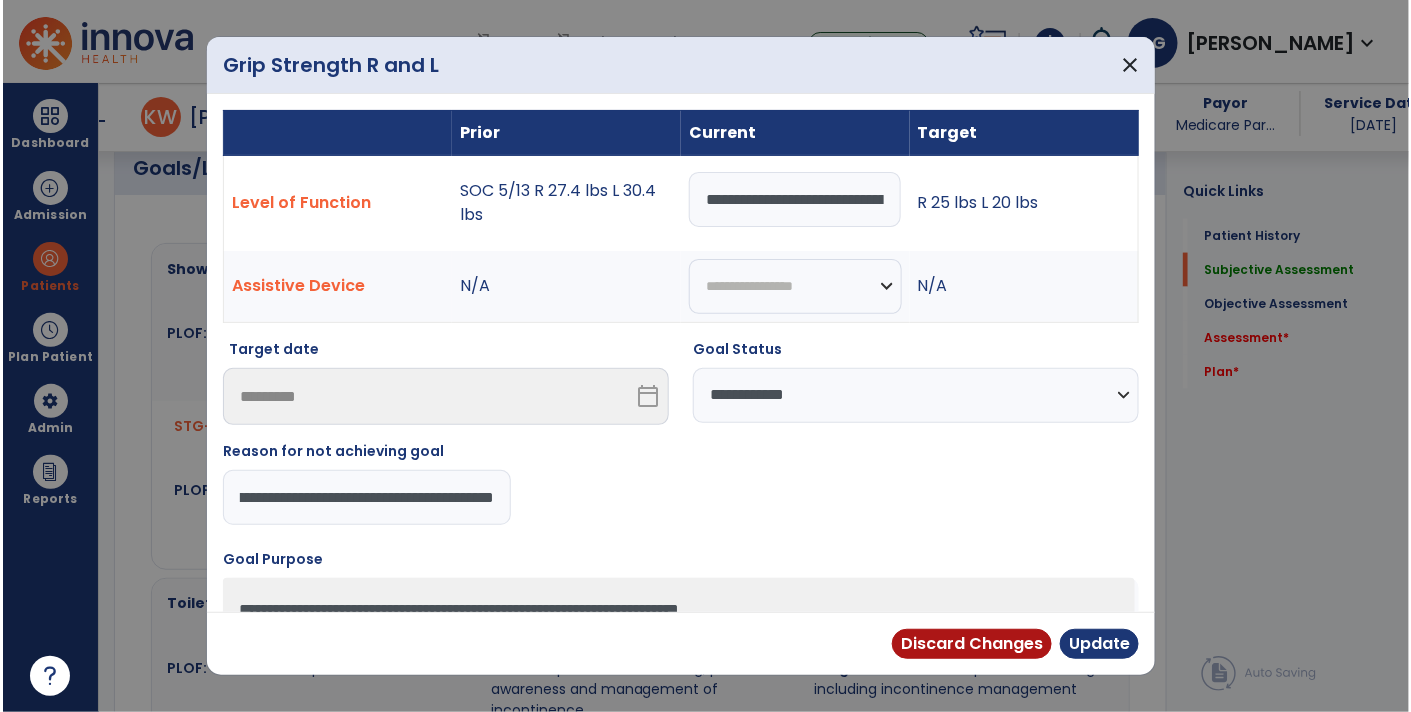 scroll, scrollTop: 0, scrollLeft: 155, axis: horizontal 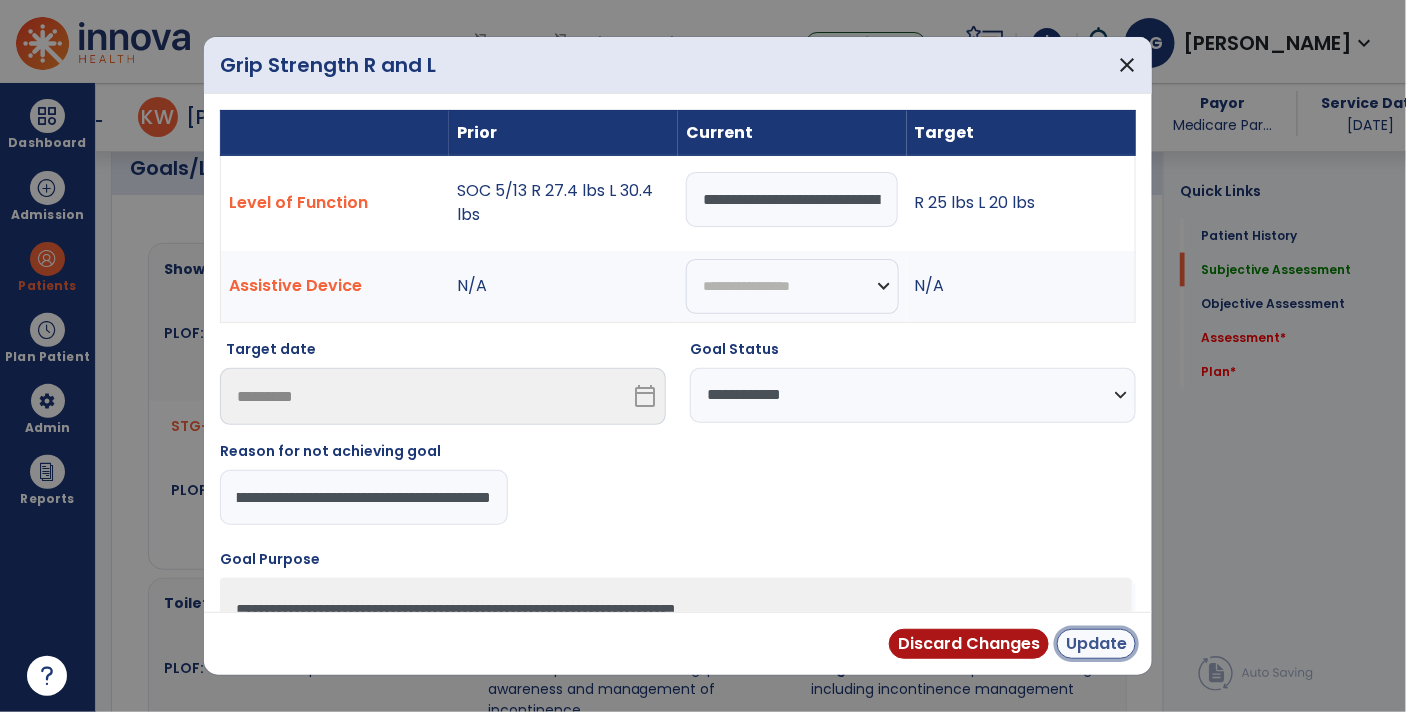click on "Update" at bounding box center [1096, 644] 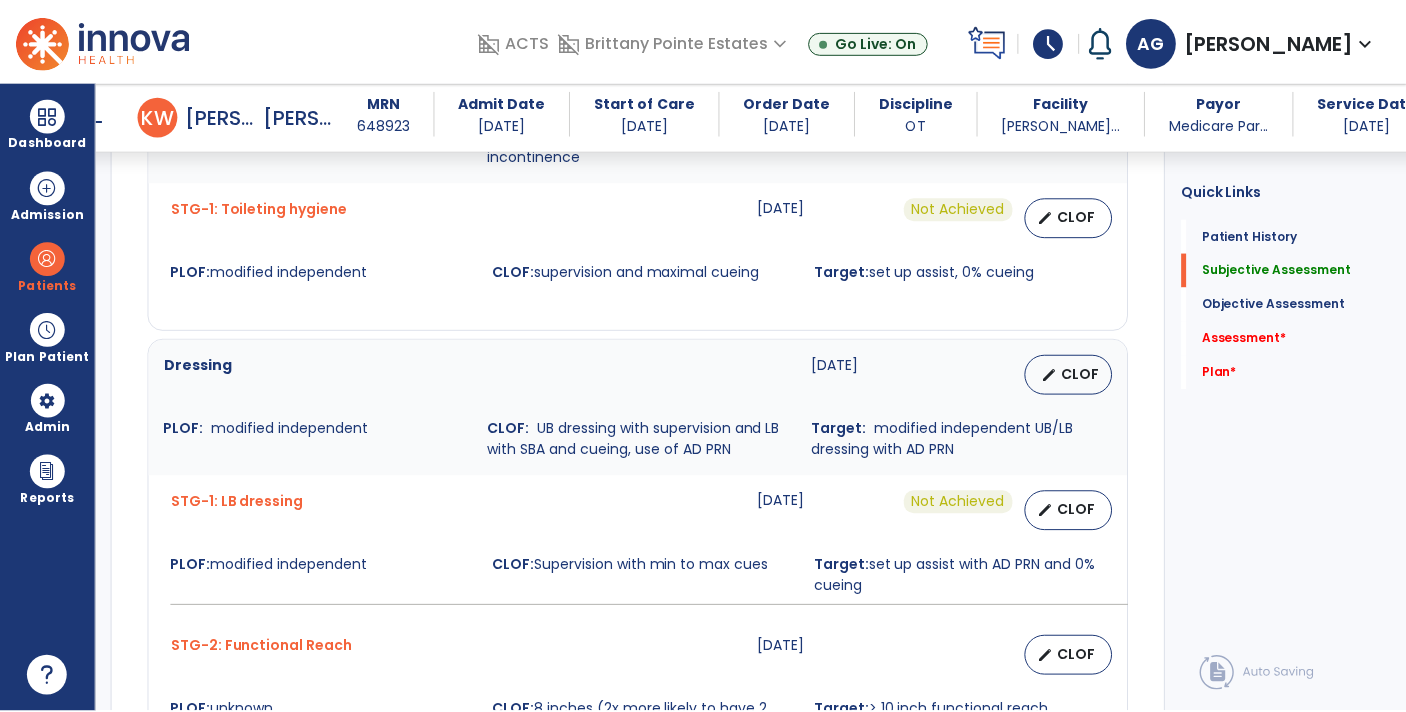 scroll, scrollTop: 1375, scrollLeft: 0, axis: vertical 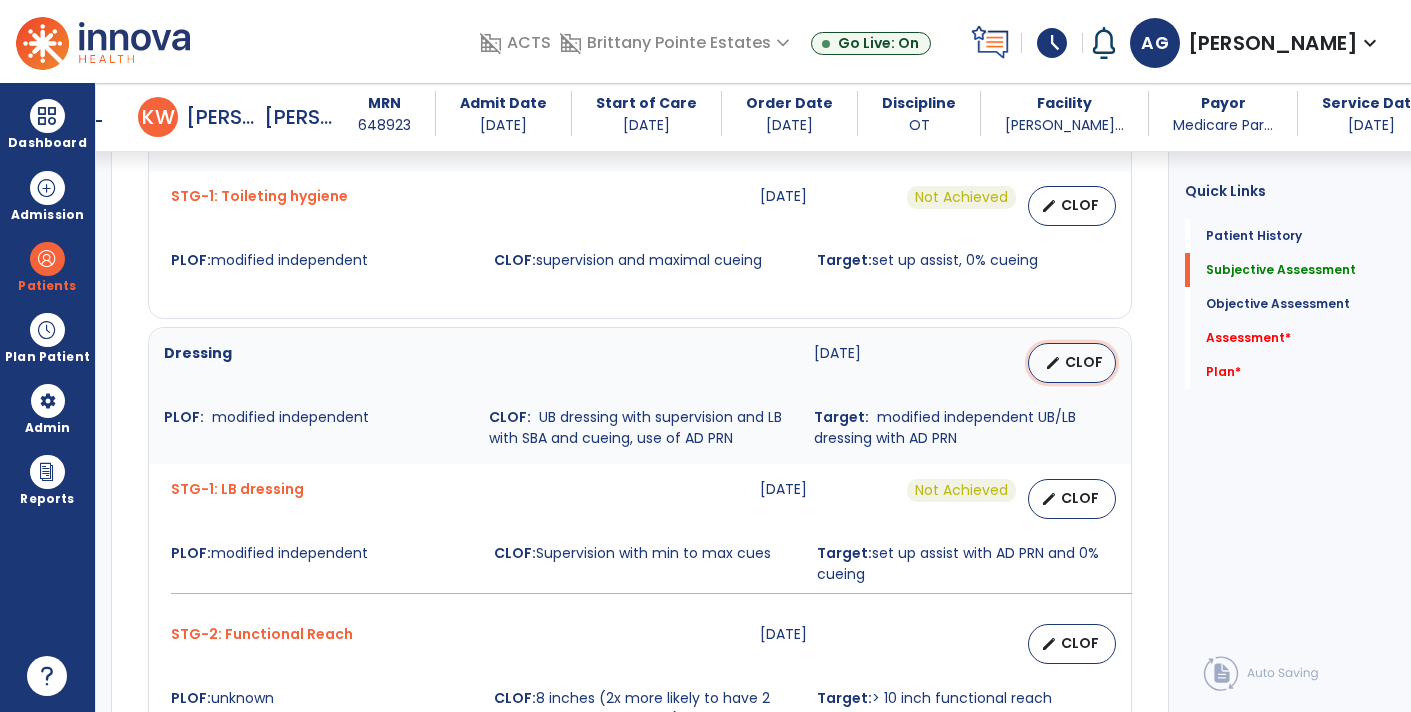 click on "CLOF" at bounding box center [1084, 362] 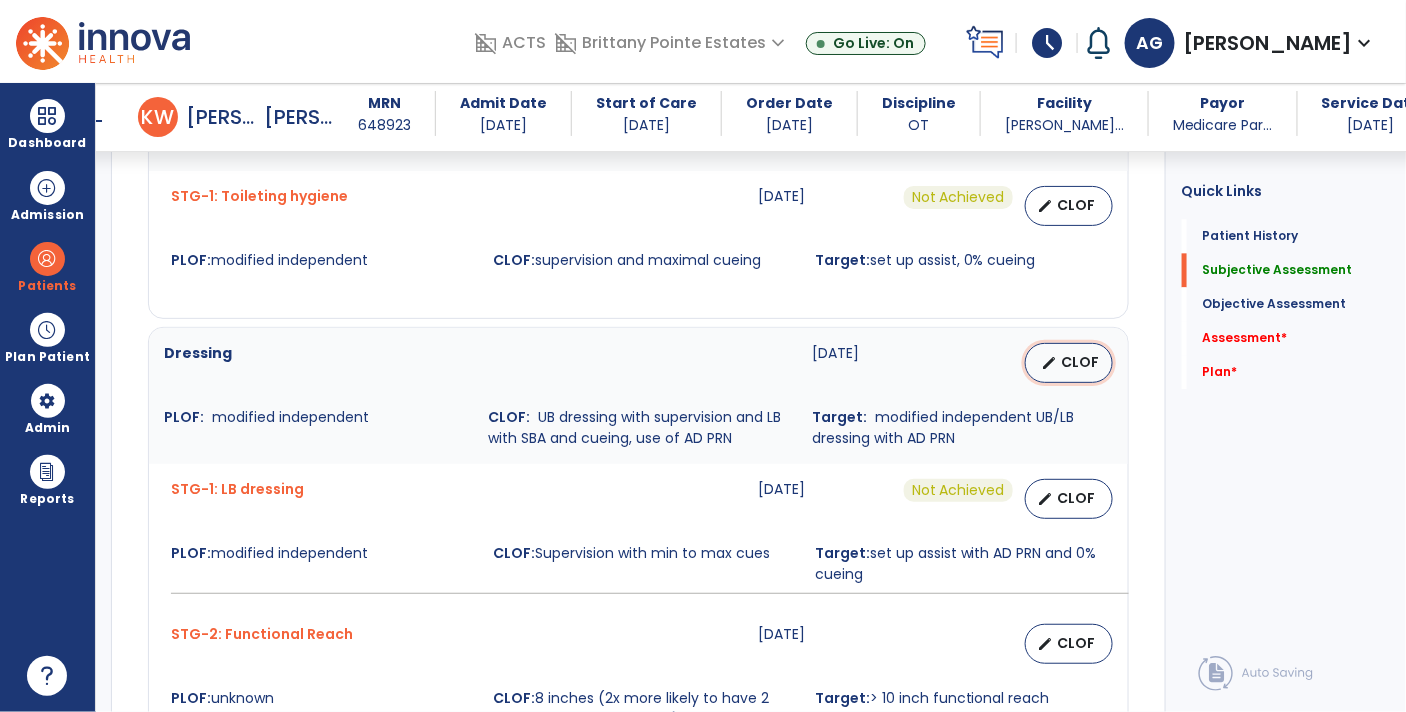 select on "********" 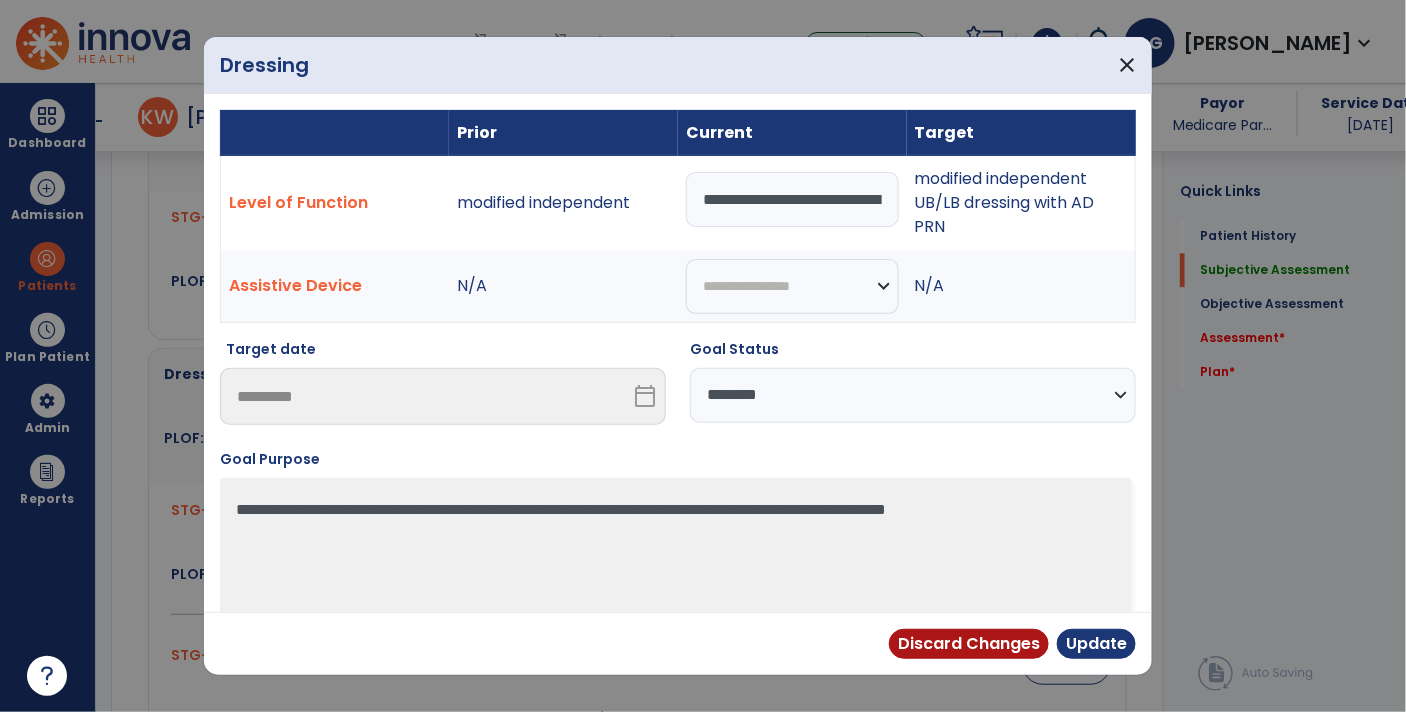 scroll, scrollTop: 1375, scrollLeft: 0, axis: vertical 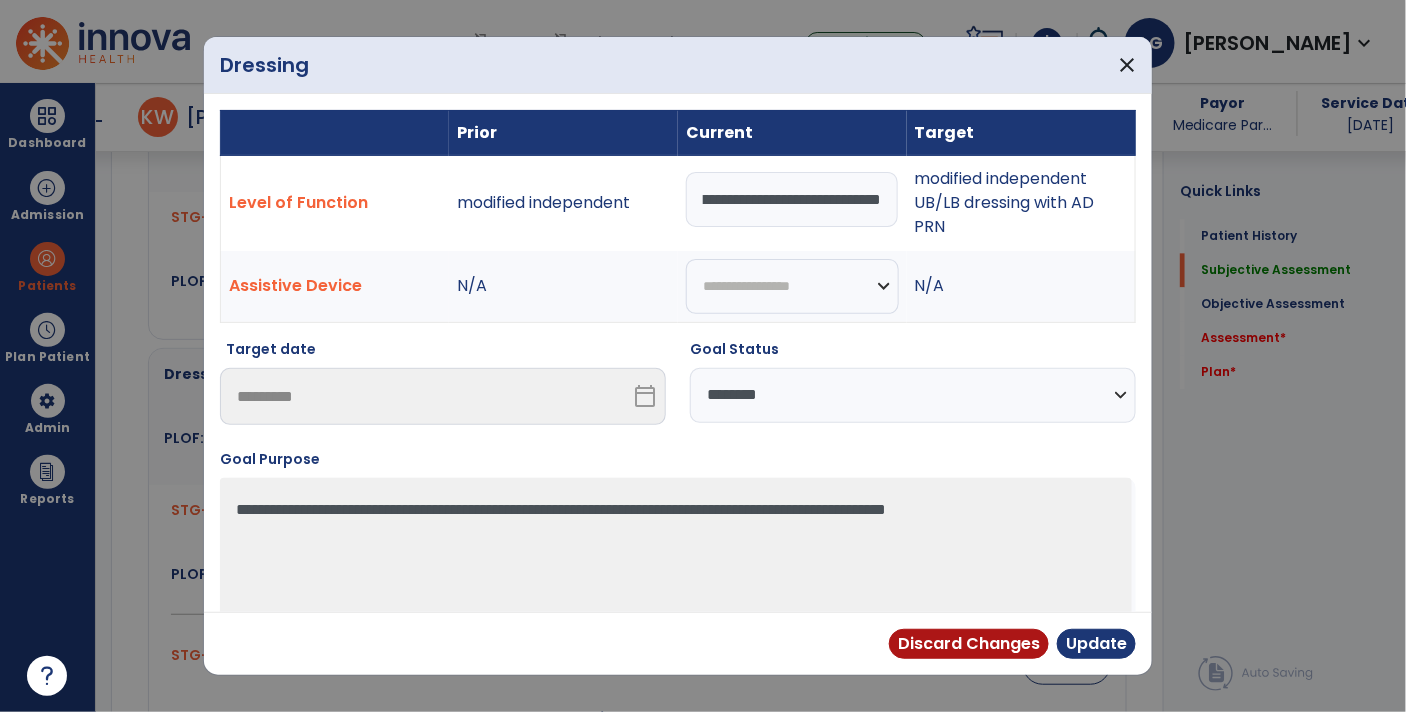 type on "**********" 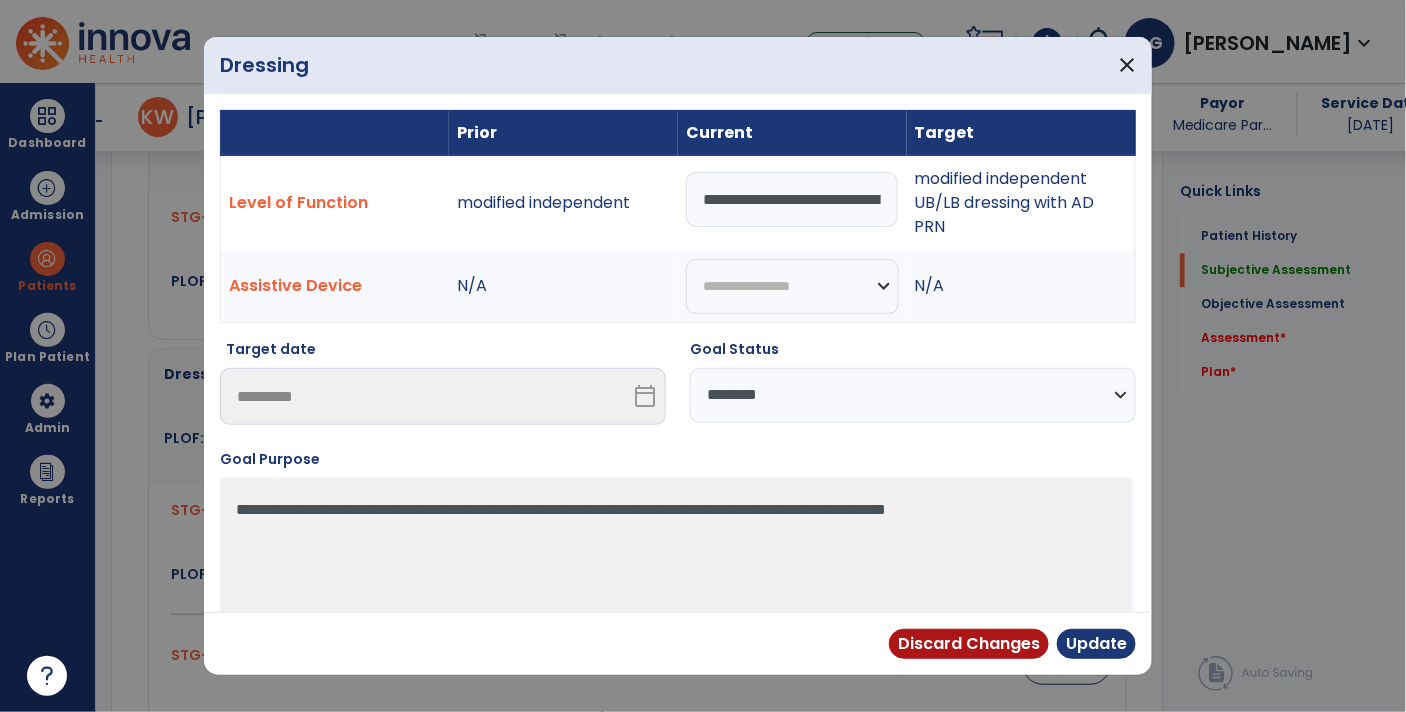 select on "**********" 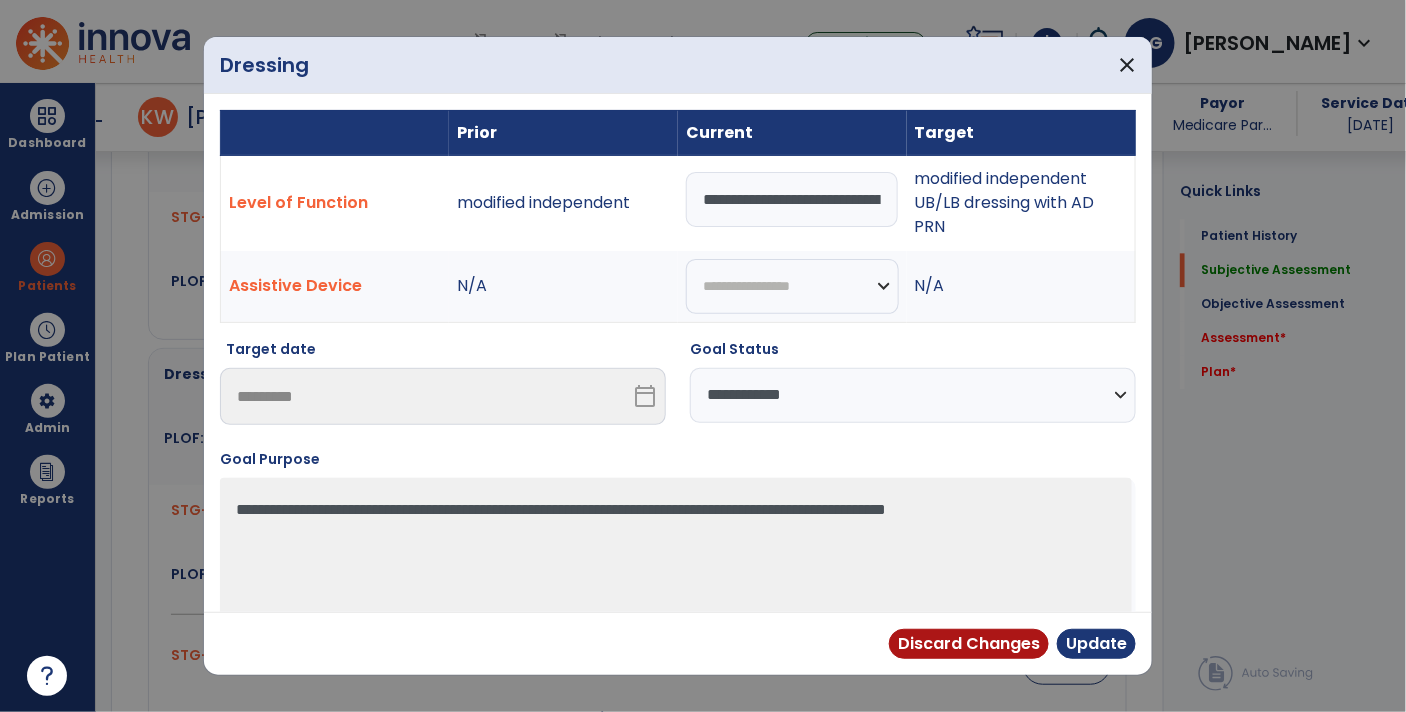 click on "**********" at bounding box center [913, 395] 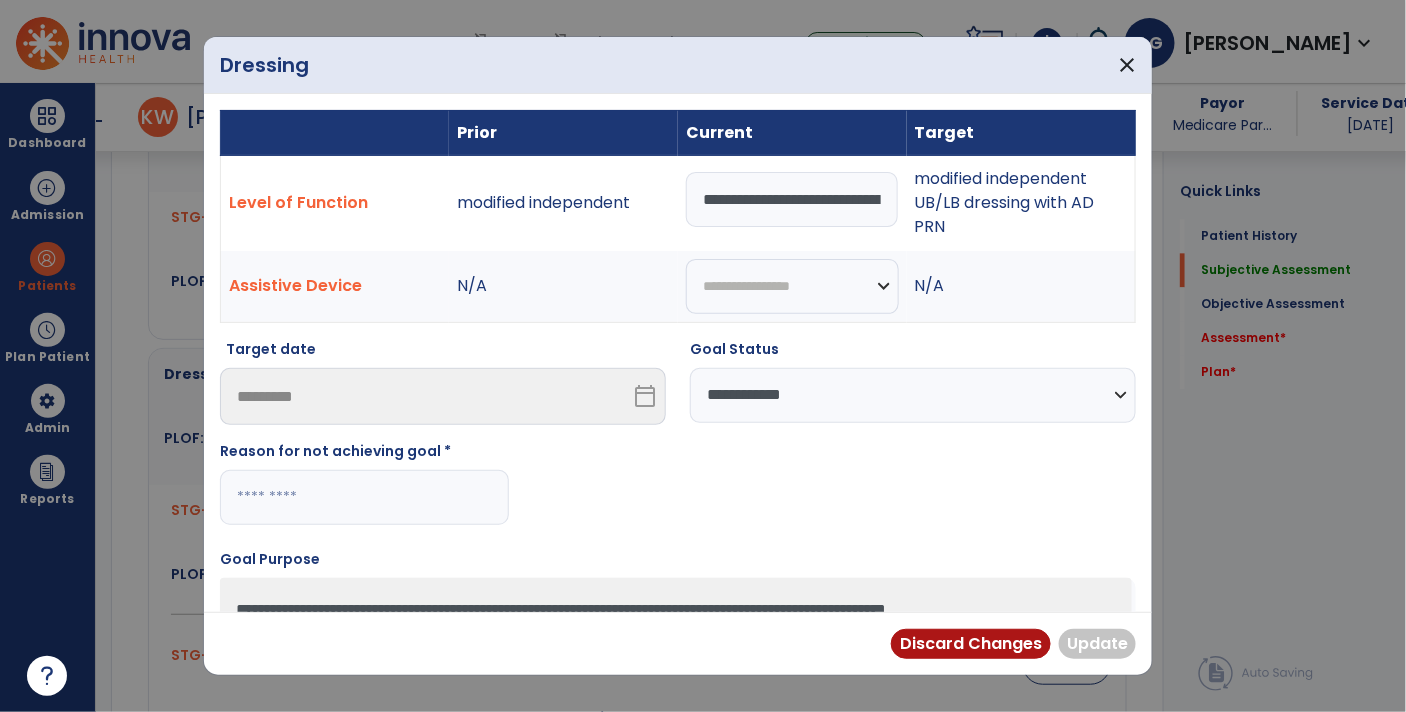 click at bounding box center [364, 497] 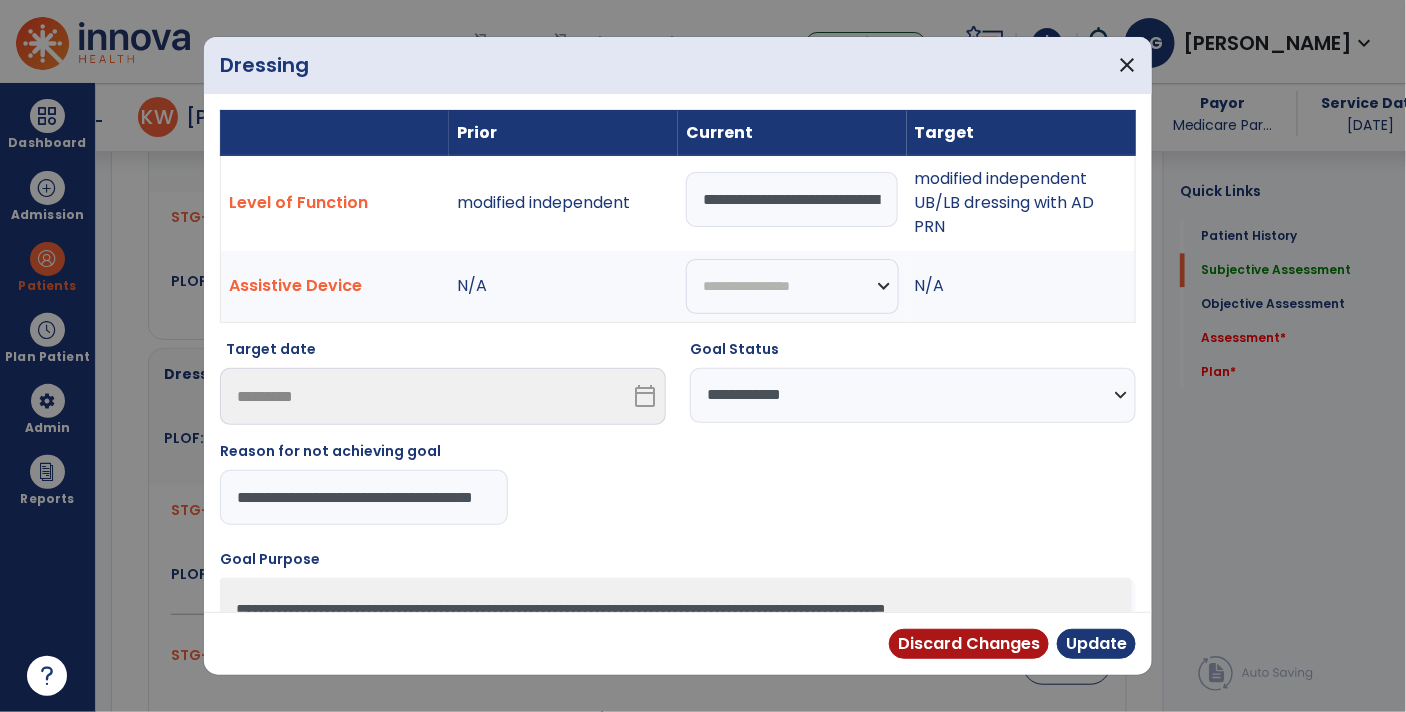 type on "**********" 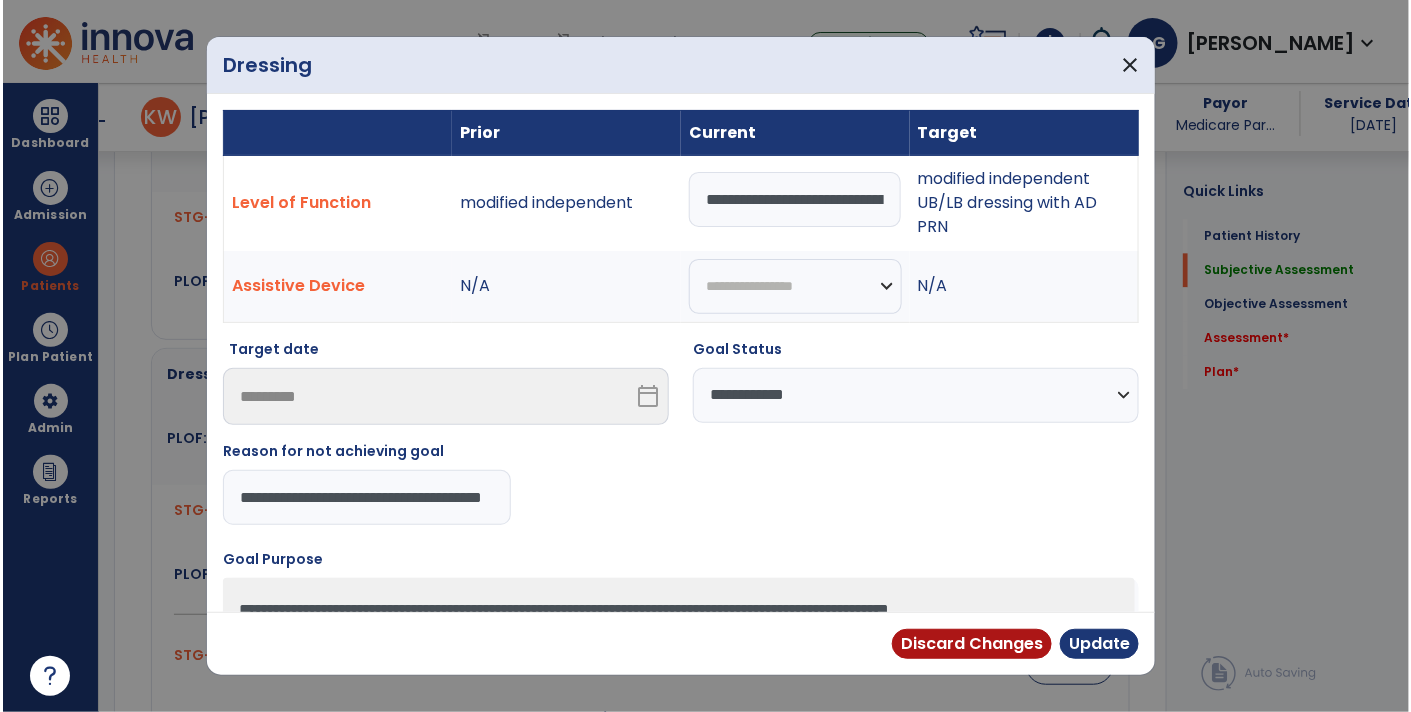 scroll, scrollTop: 0, scrollLeft: 84, axis: horizontal 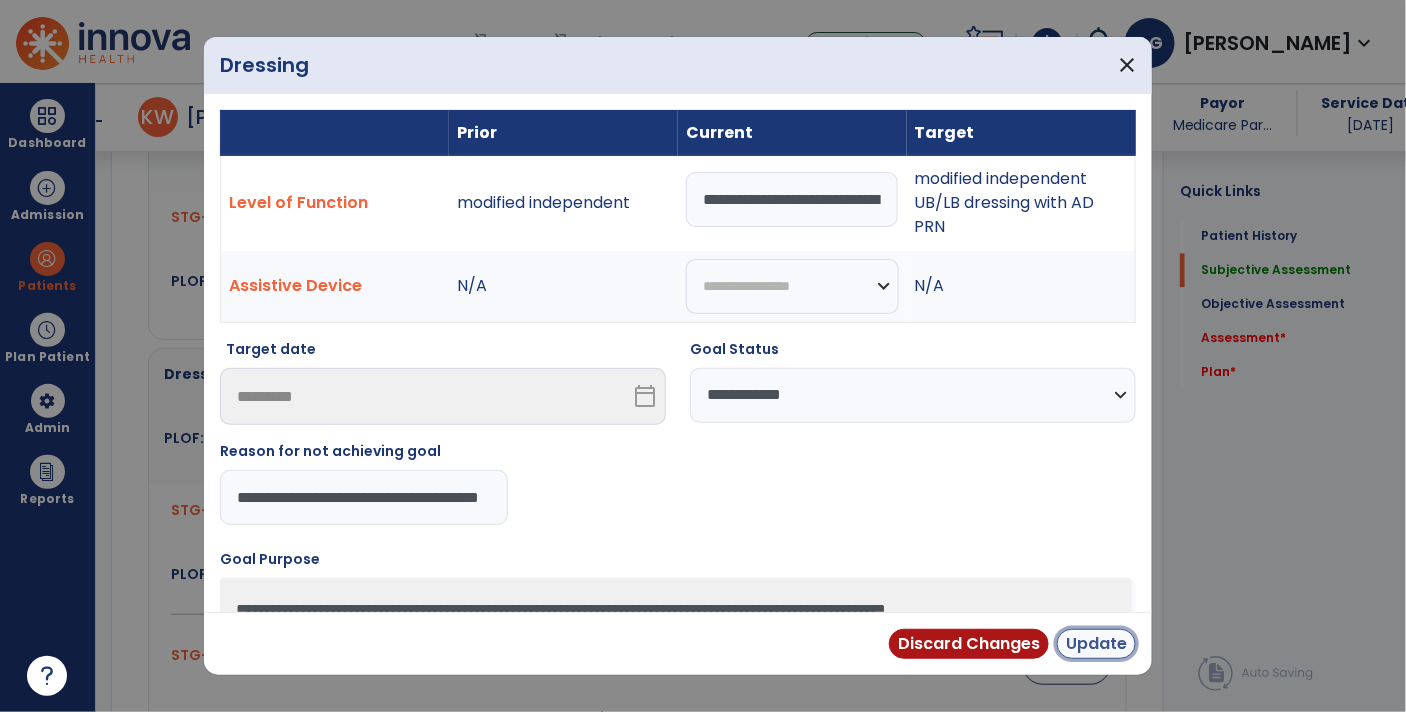click on "Update" at bounding box center (1096, 644) 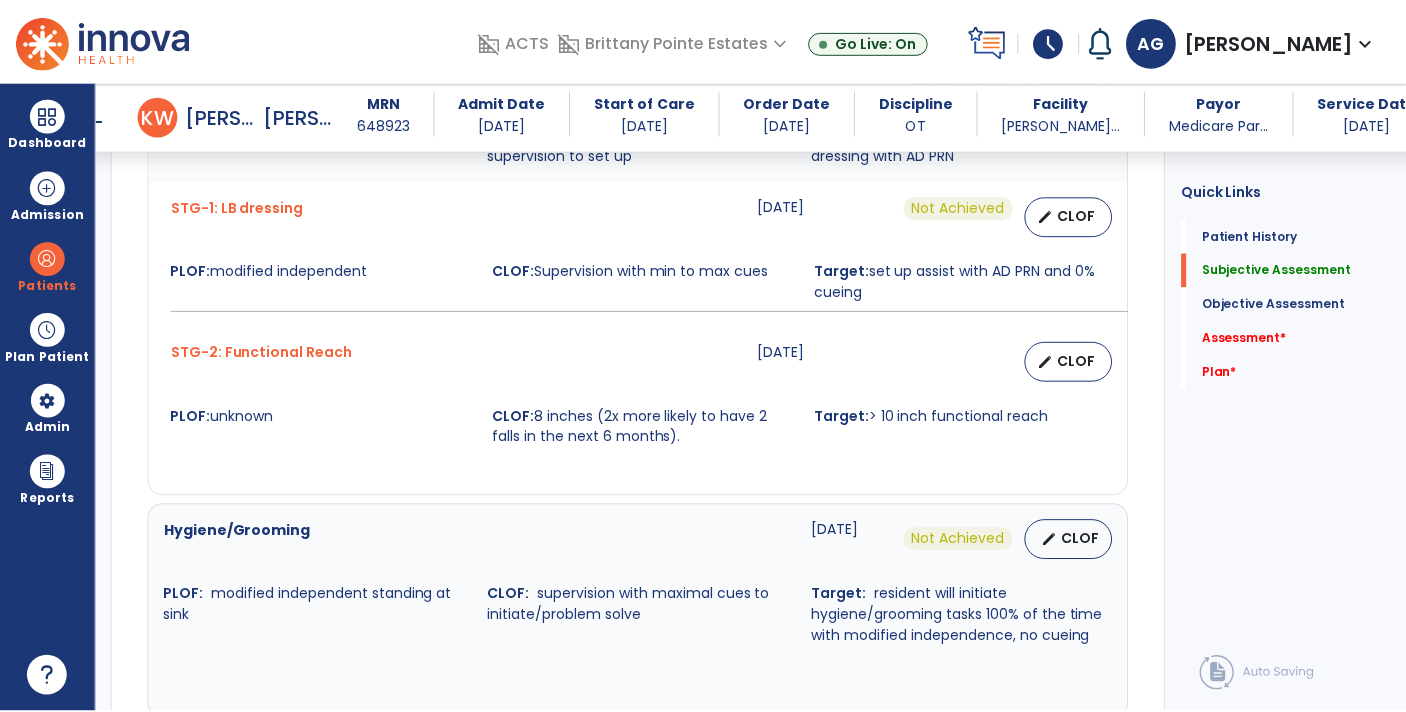 scroll, scrollTop: 1657, scrollLeft: 0, axis: vertical 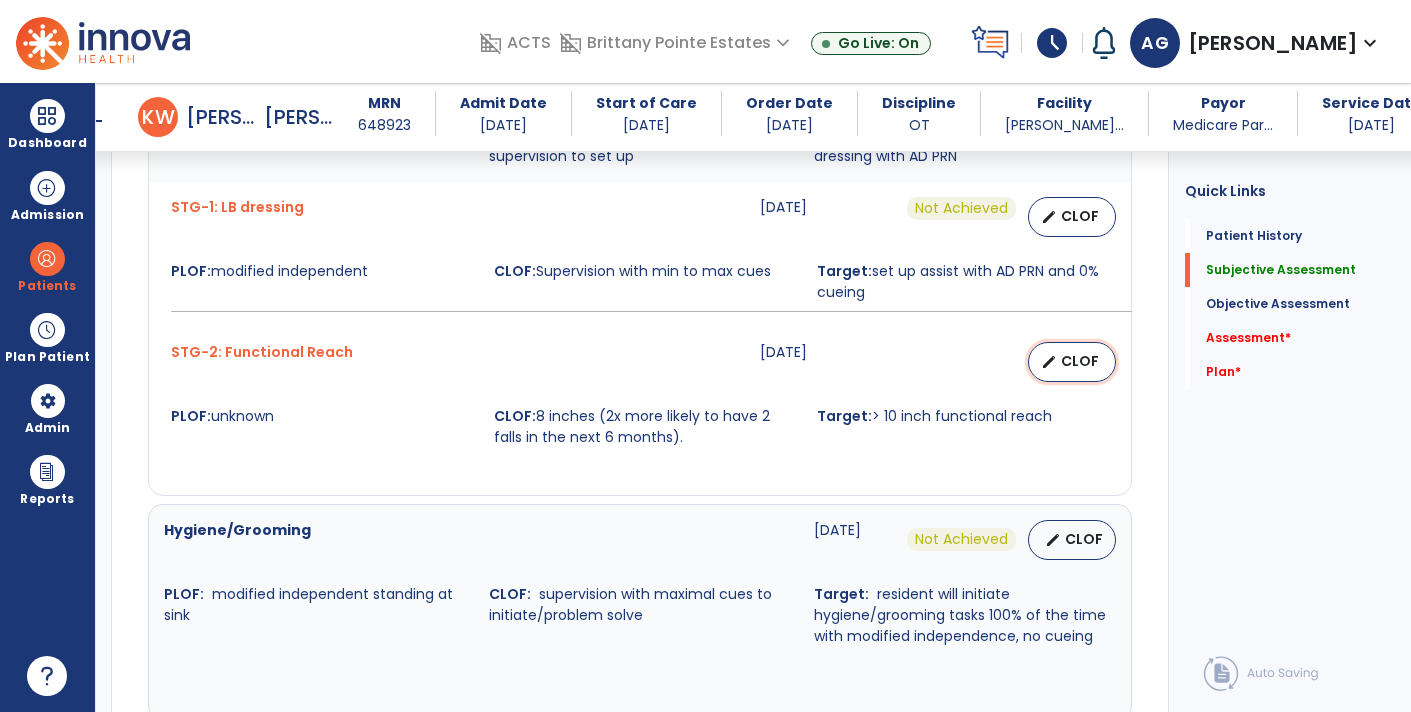 click on "edit   CLOF" at bounding box center (1072, 362) 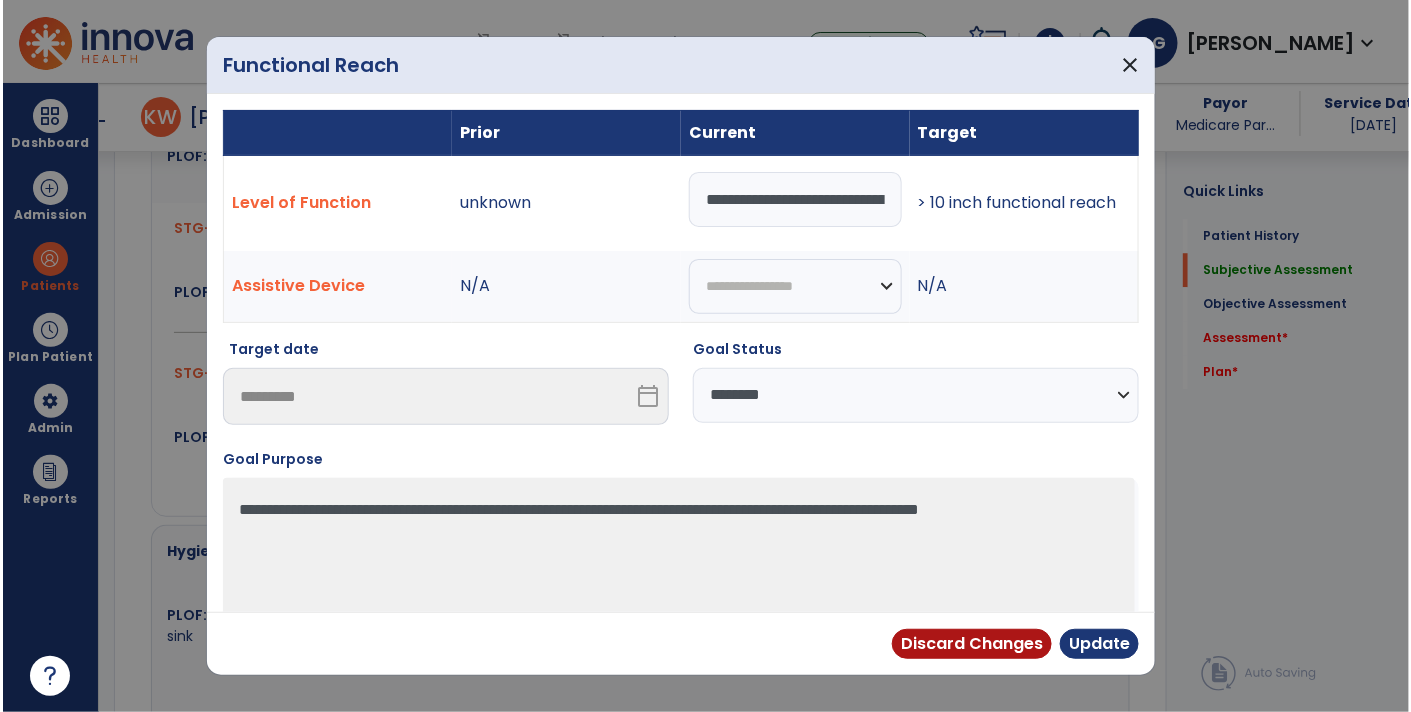 scroll, scrollTop: 1657, scrollLeft: 0, axis: vertical 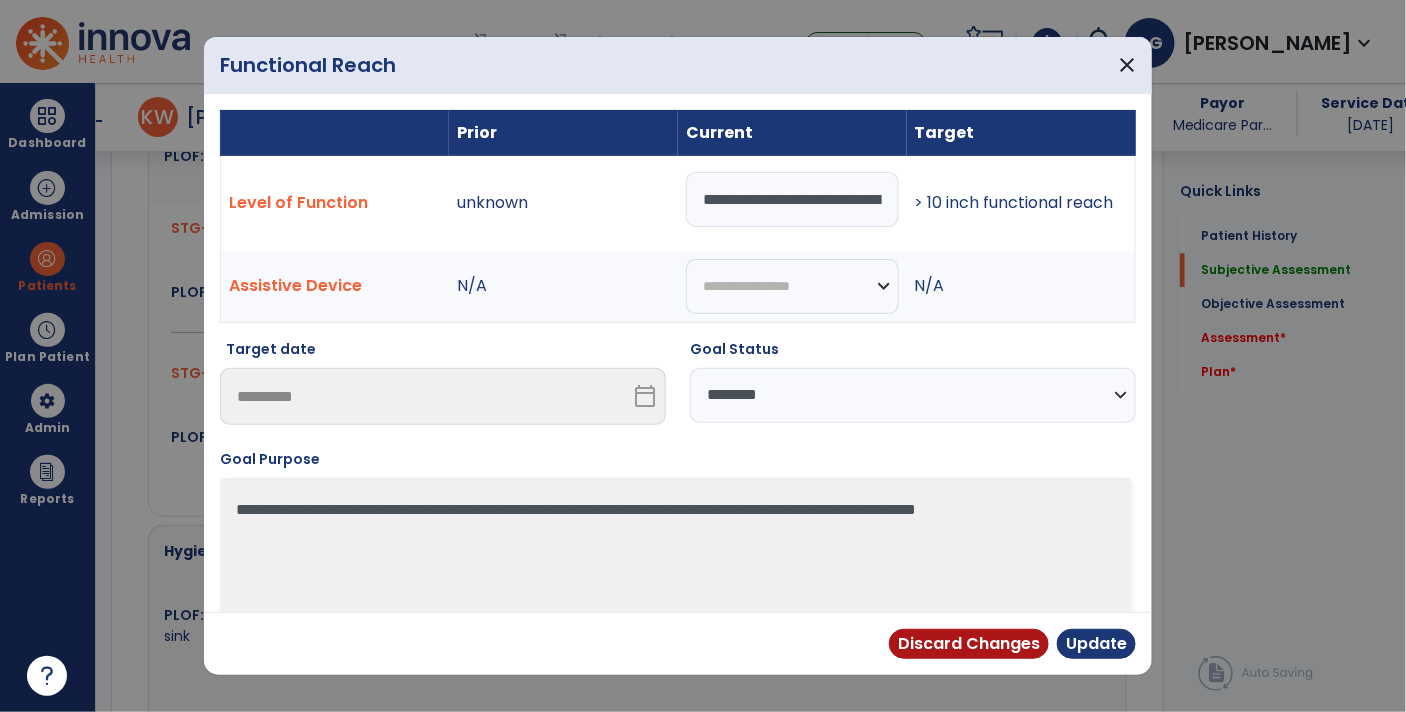 click on "**********" at bounding box center (913, 395) 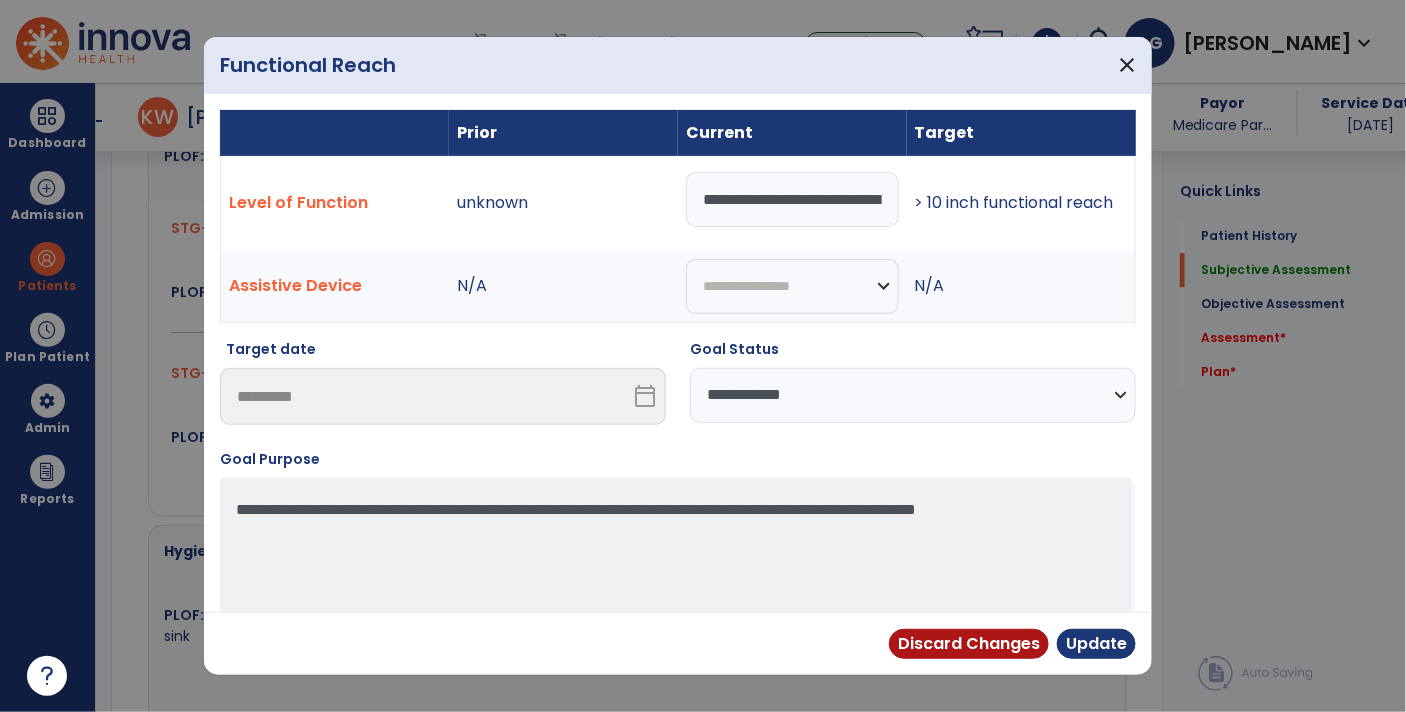 click on "**********" at bounding box center (913, 395) 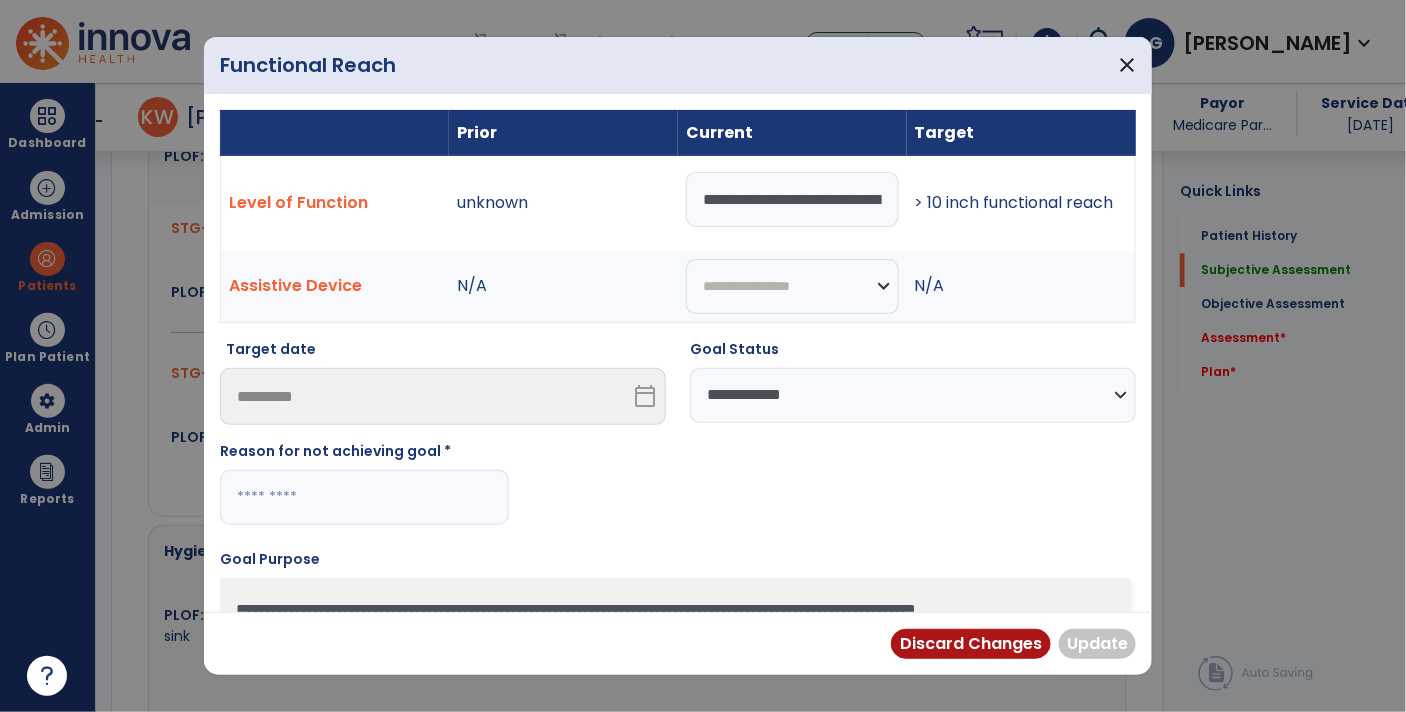 click at bounding box center (364, 497) 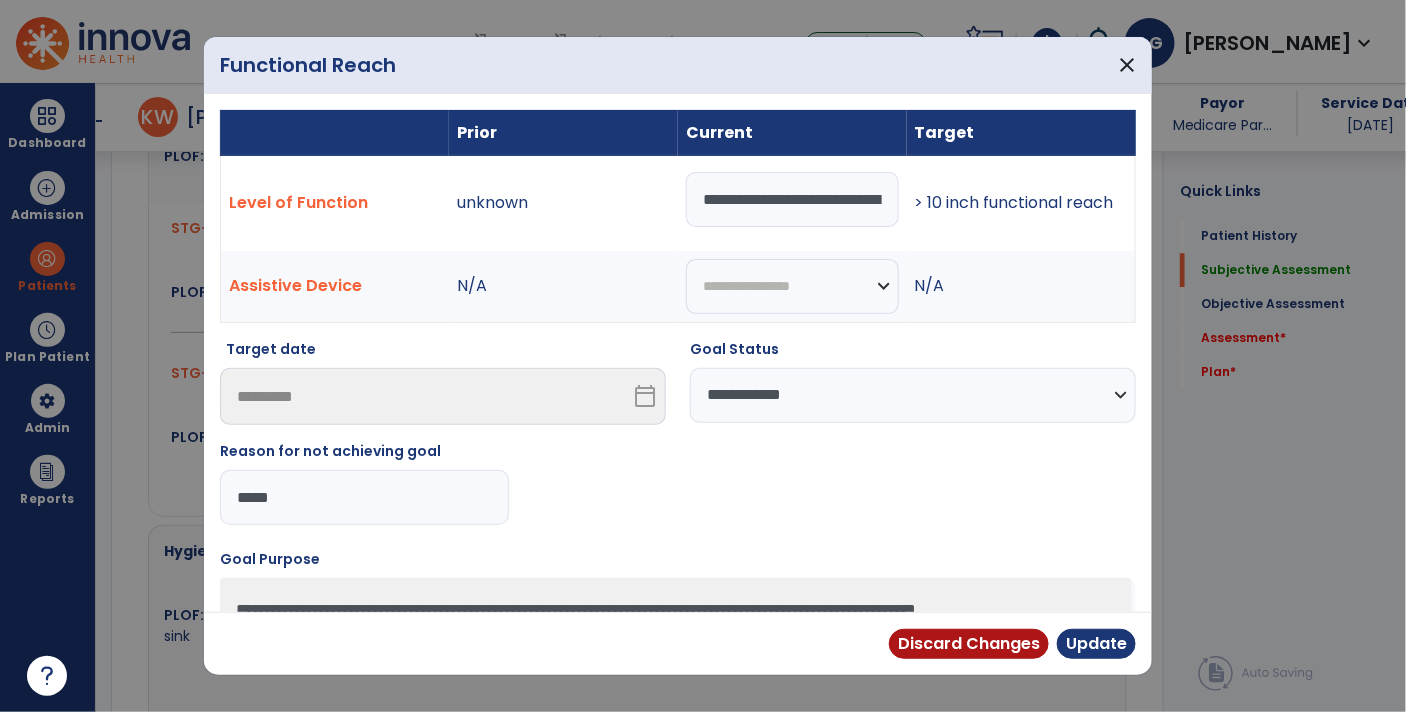 type on "******" 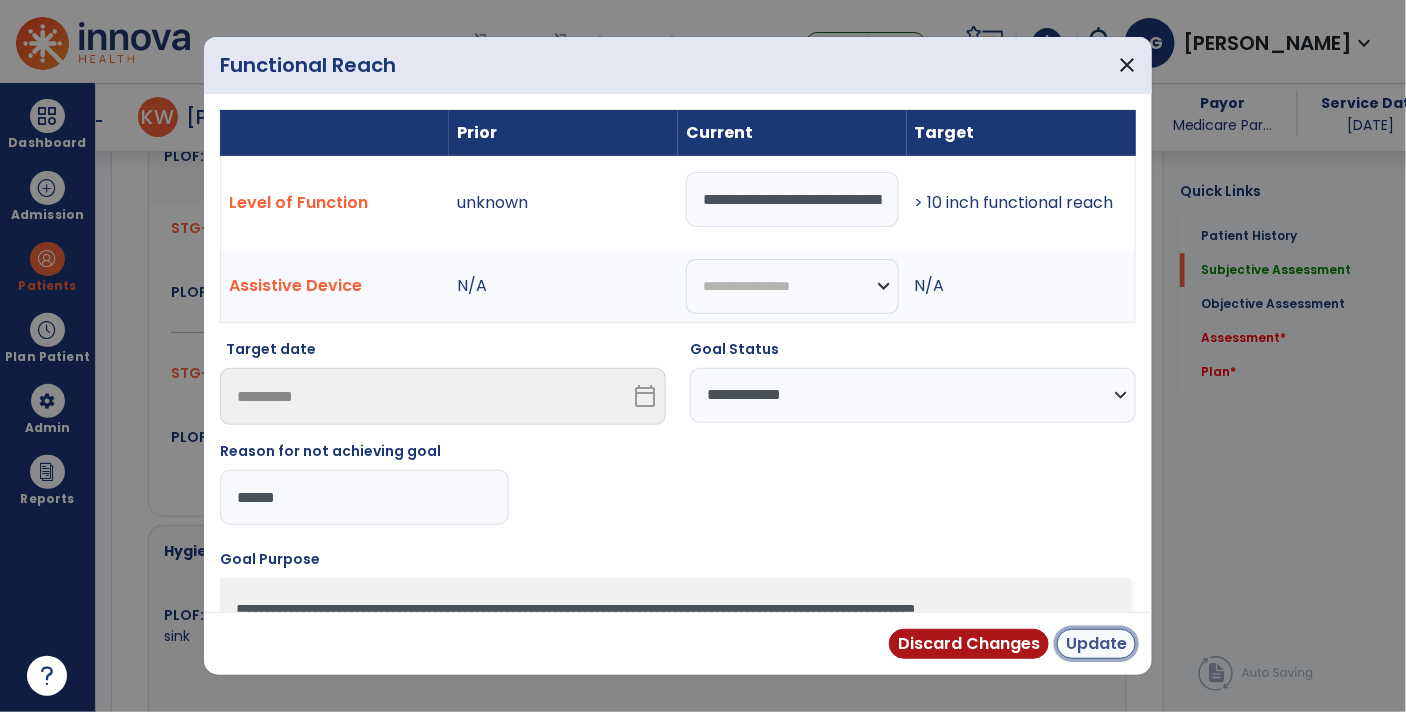 click on "Update" at bounding box center [1096, 644] 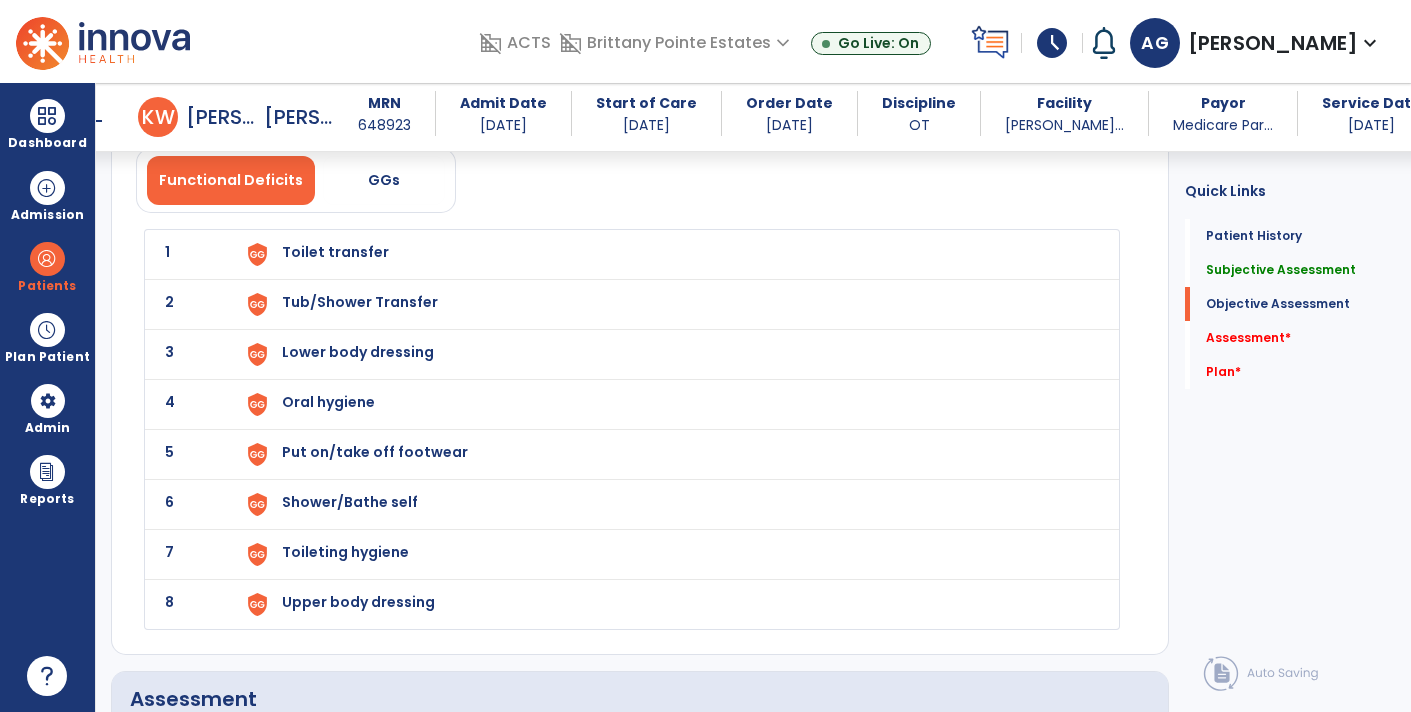 click on "Toilet transfer" at bounding box center (335, 252) 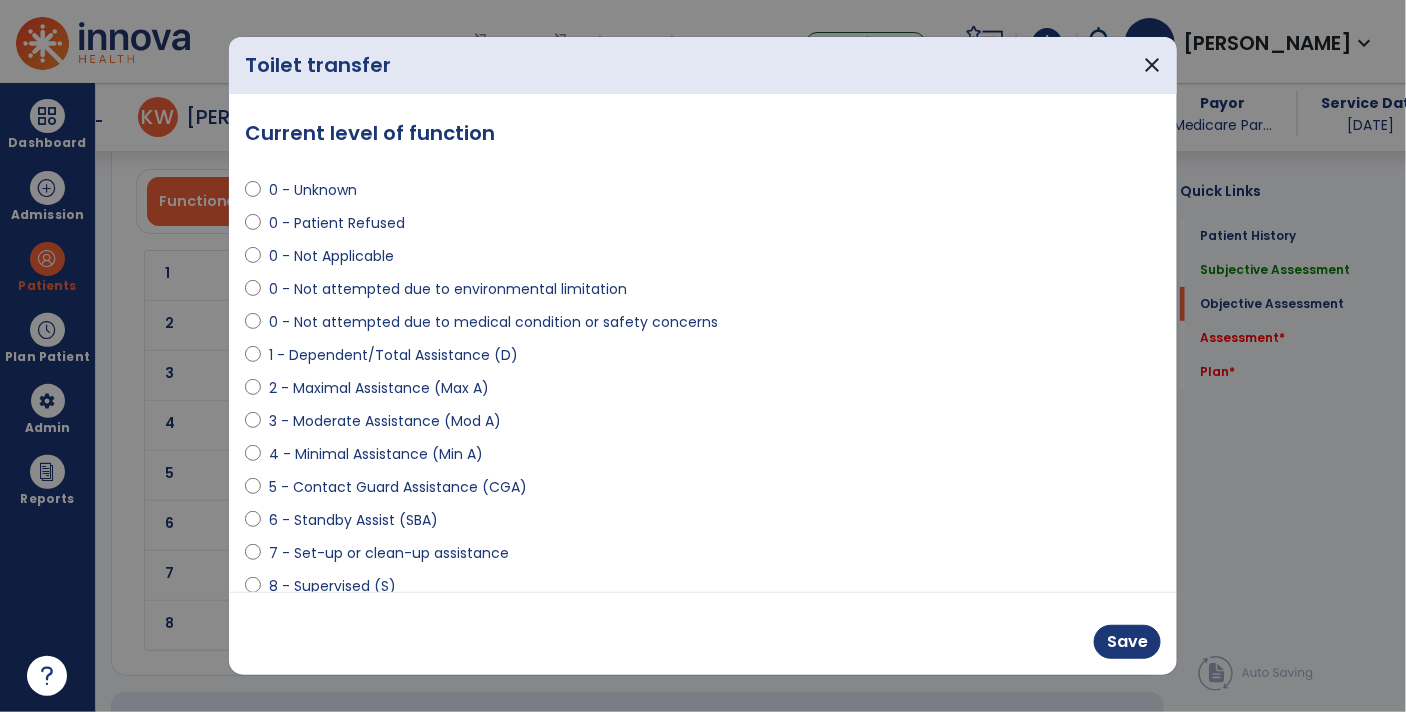 scroll, scrollTop: 2389, scrollLeft: 0, axis: vertical 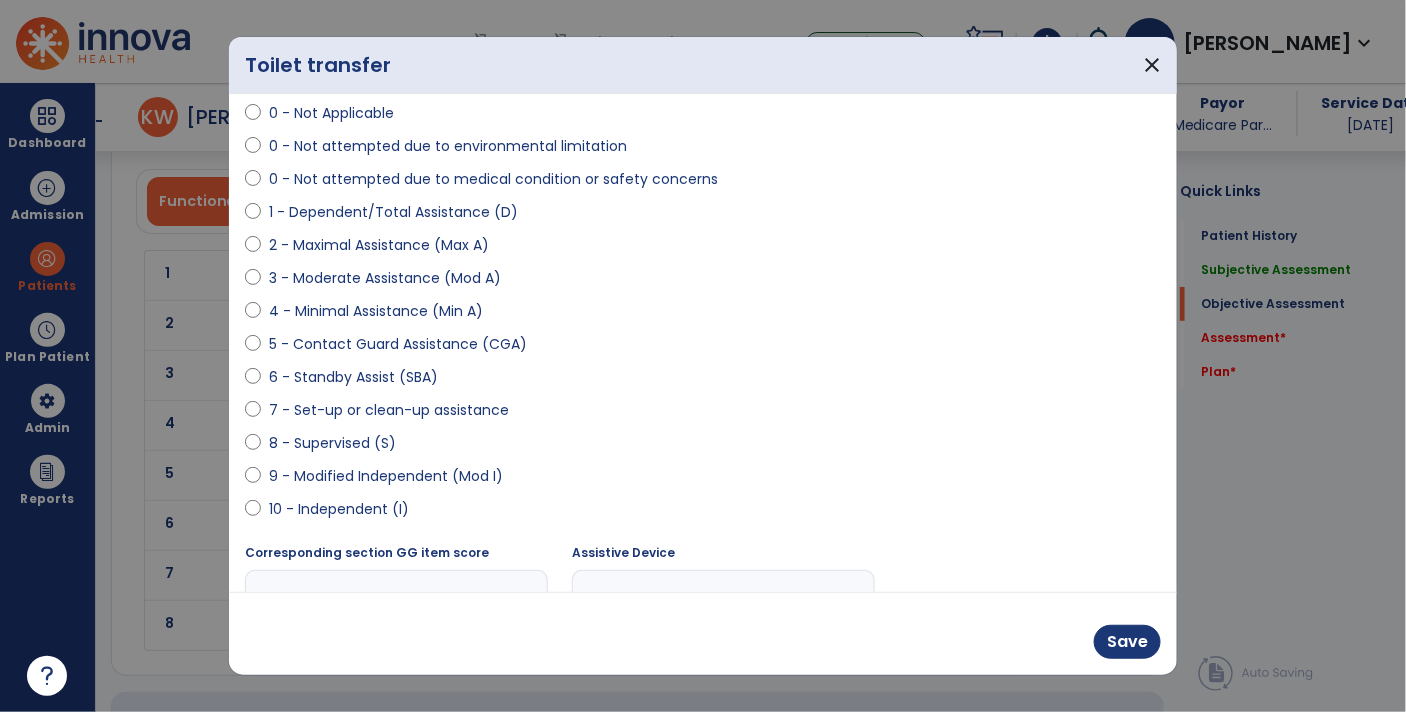 click on "9 - Modified Independent (Mod I)" at bounding box center (386, 476) 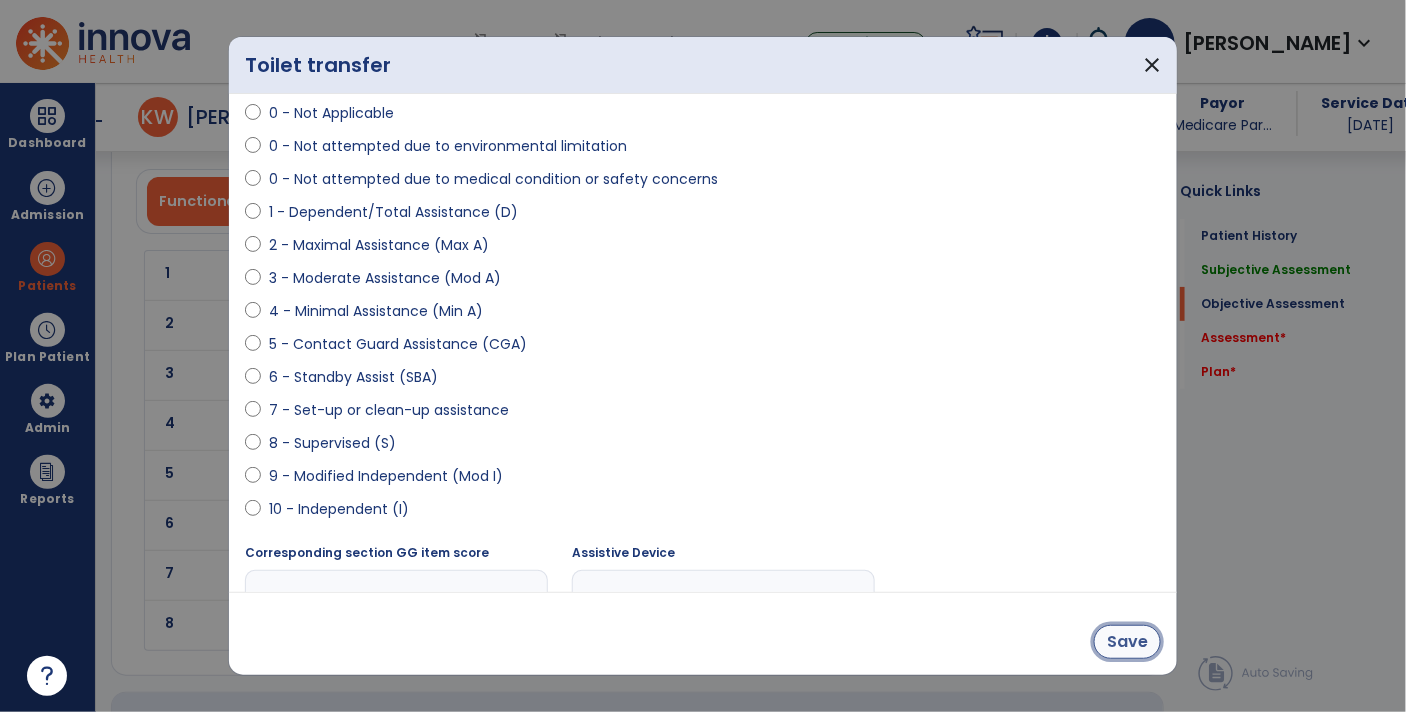 click on "Save" at bounding box center [1127, 642] 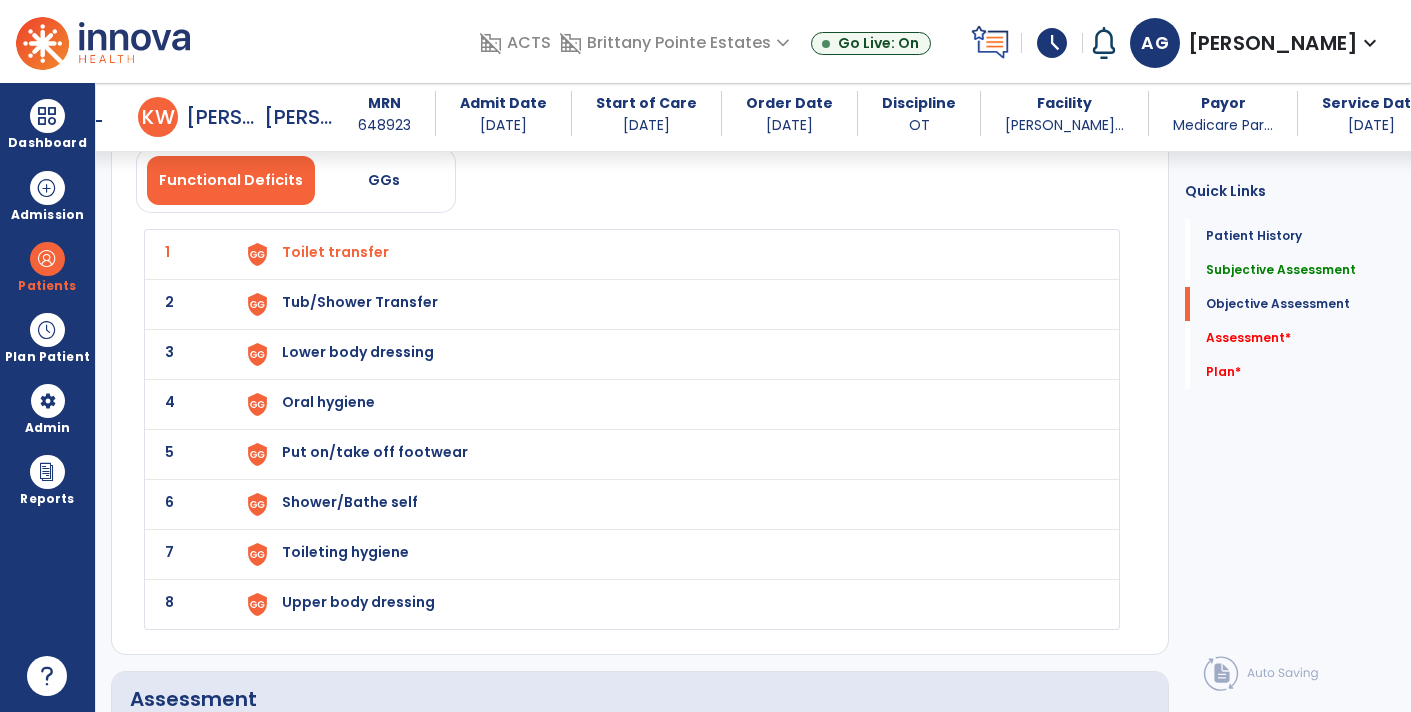 click on "Tub/Shower Transfer" at bounding box center [668, 254] 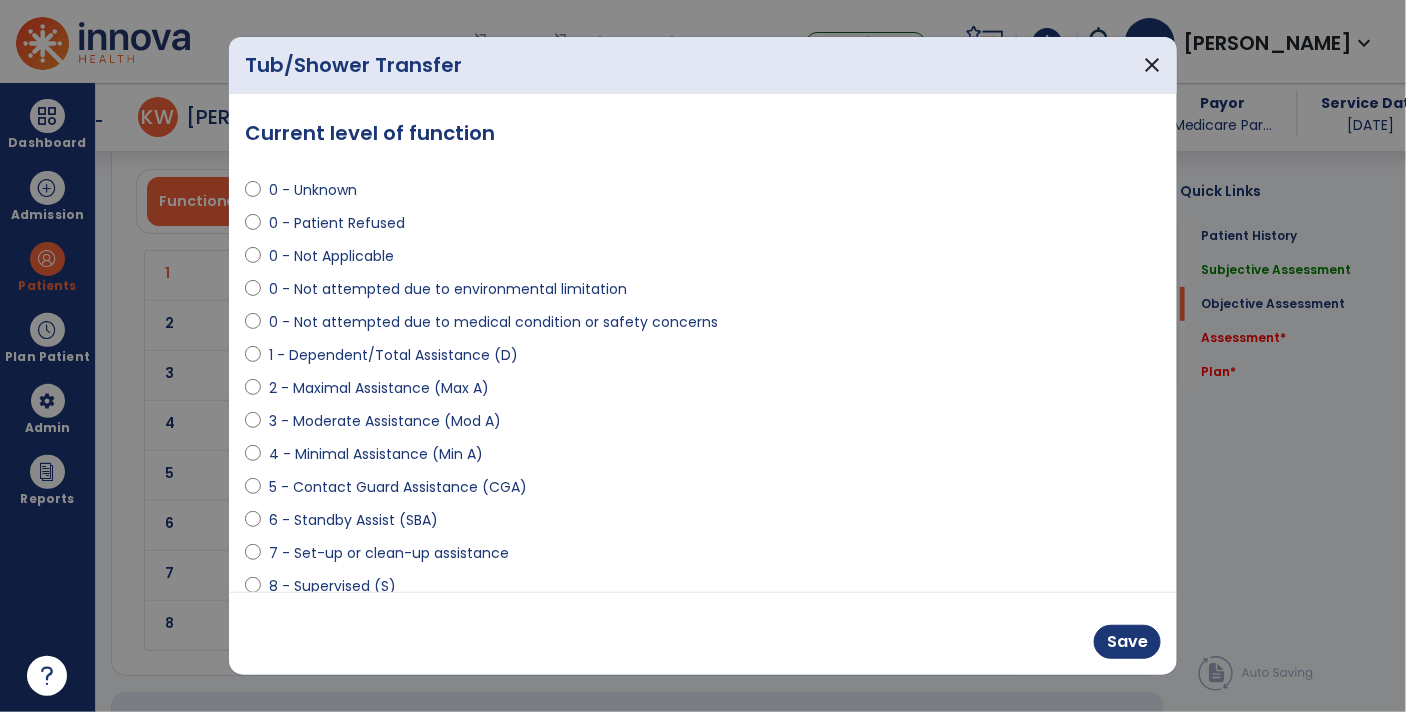 scroll, scrollTop: 2389, scrollLeft: 0, axis: vertical 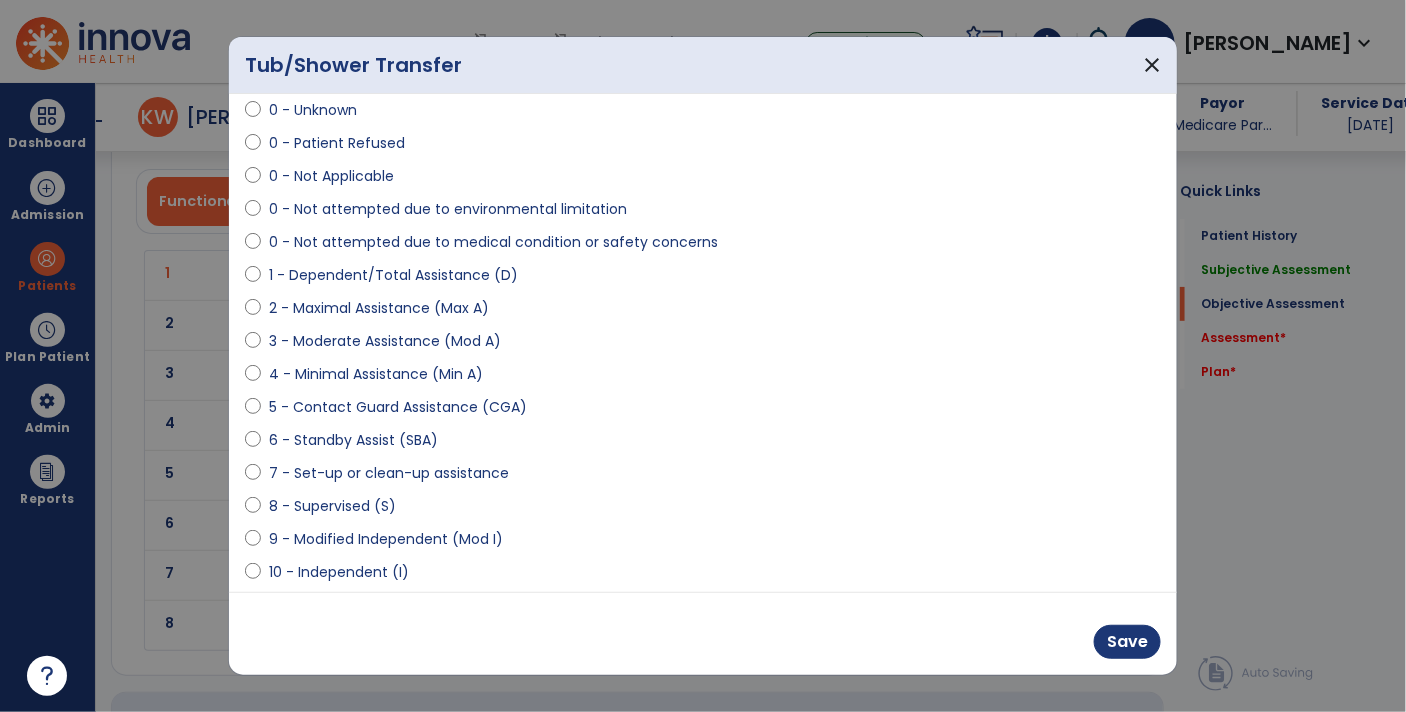 click on "5 - Contact Guard Assistance (CGA)" at bounding box center (398, 407) 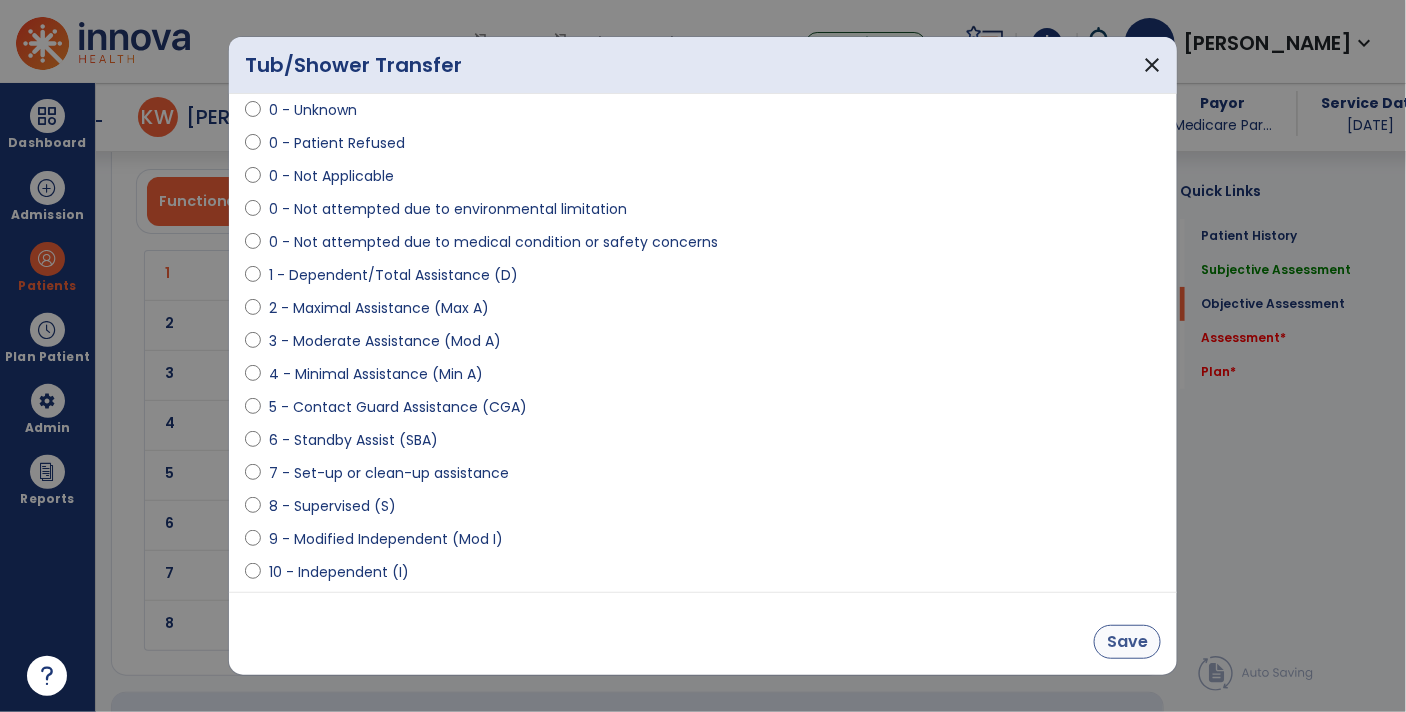 click on "Save" at bounding box center [1127, 642] 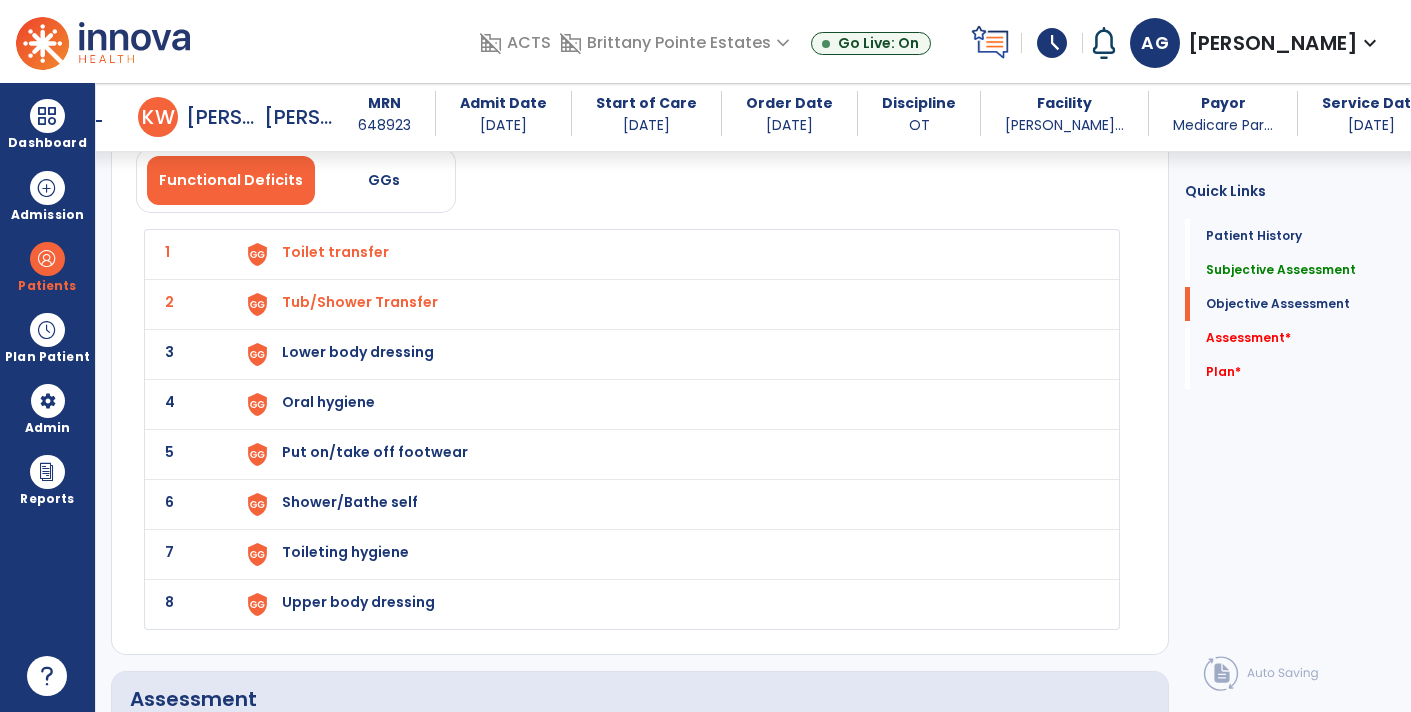 click on "Lower body dressing" at bounding box center (335, 252) 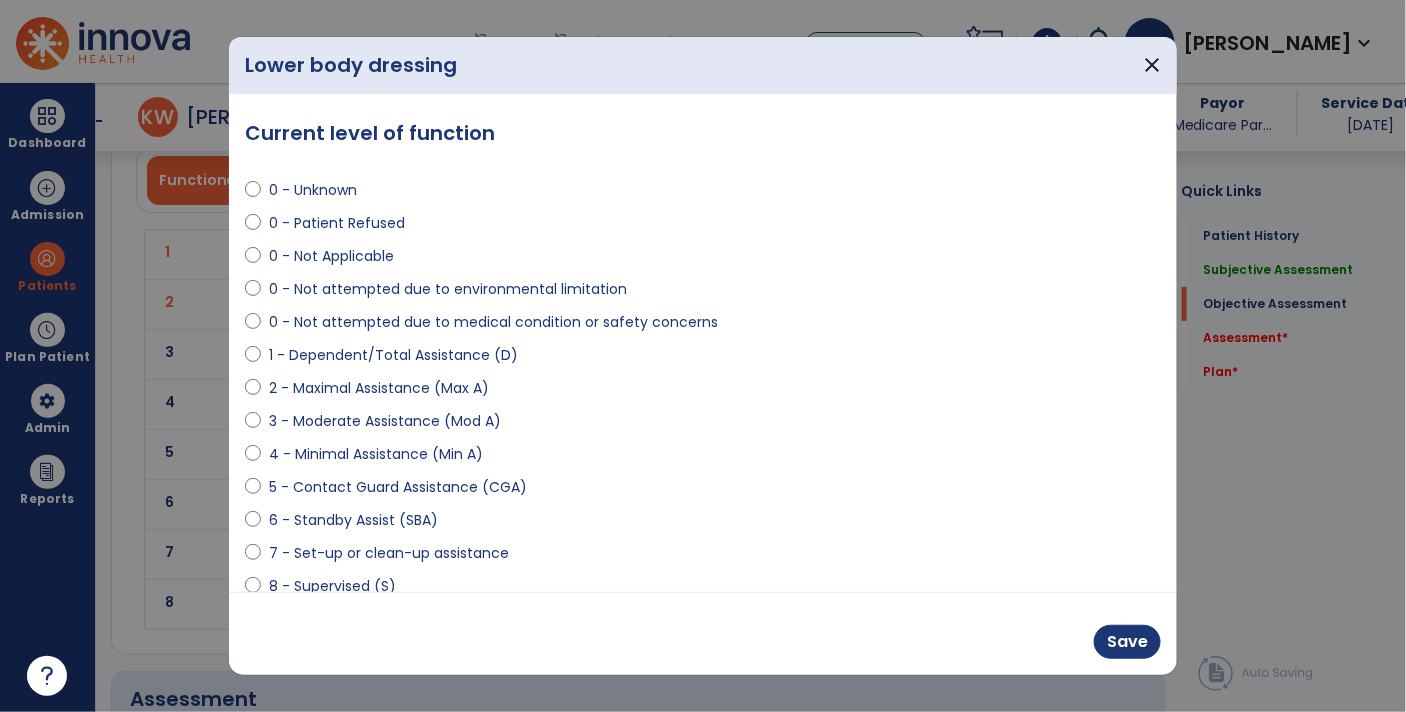 scroll, scrollTop: 2389, scrollLeft: 0, axis: vertical 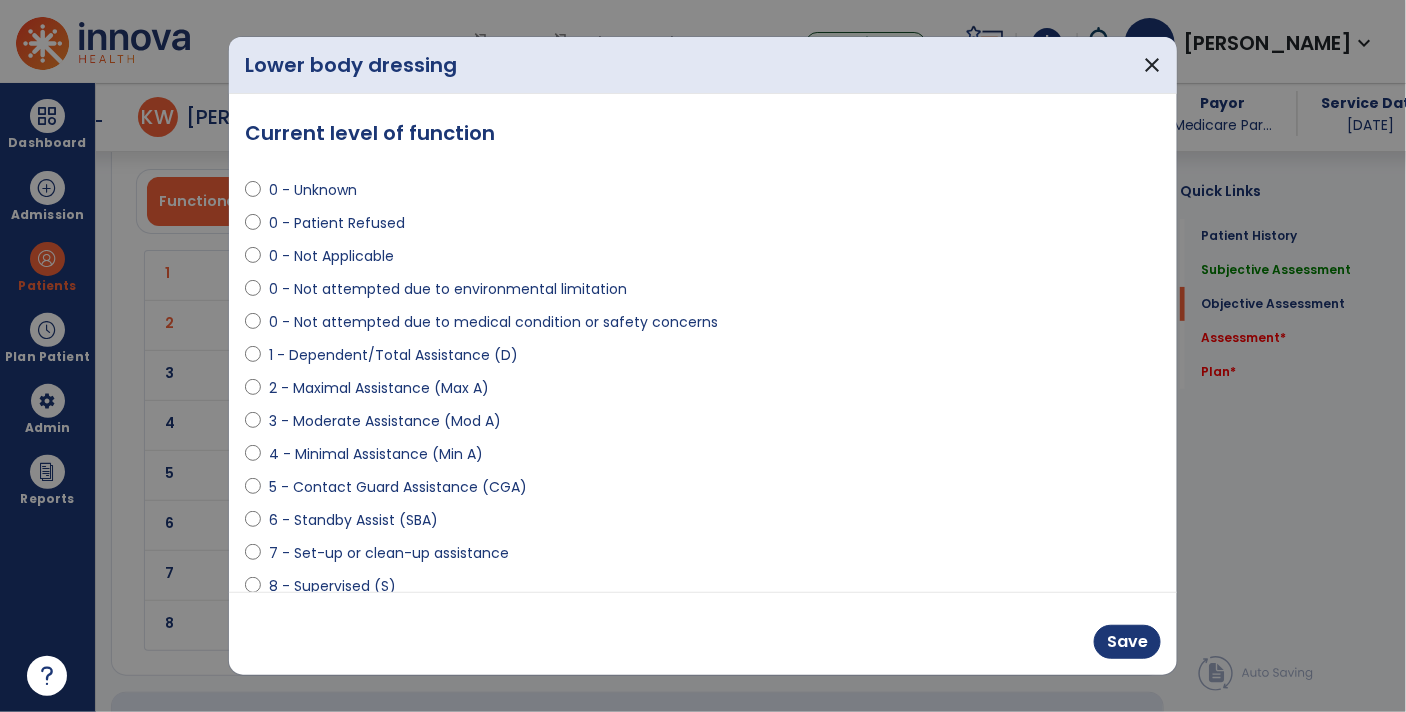 click on "Save" at bounding box center (703, 633) 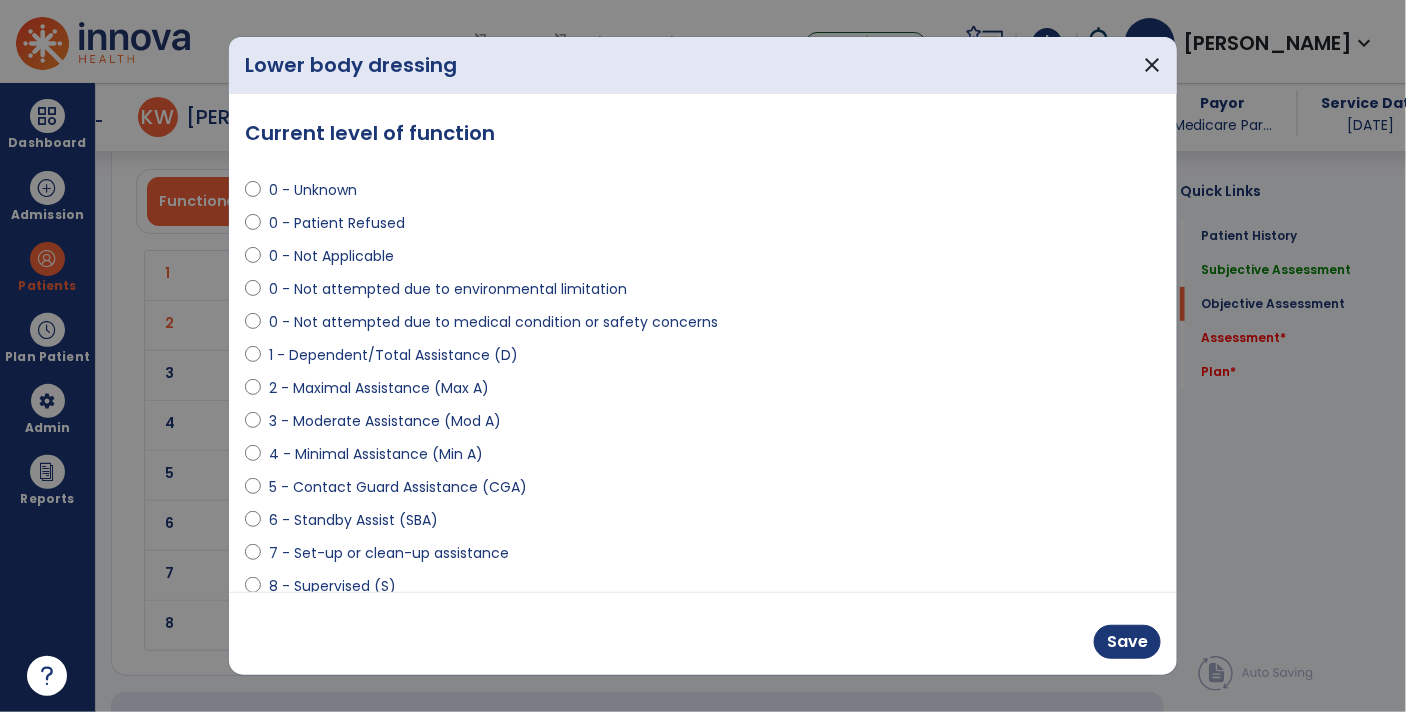 click on "8 - Supervised (S)" at bounding box center [332, 586] 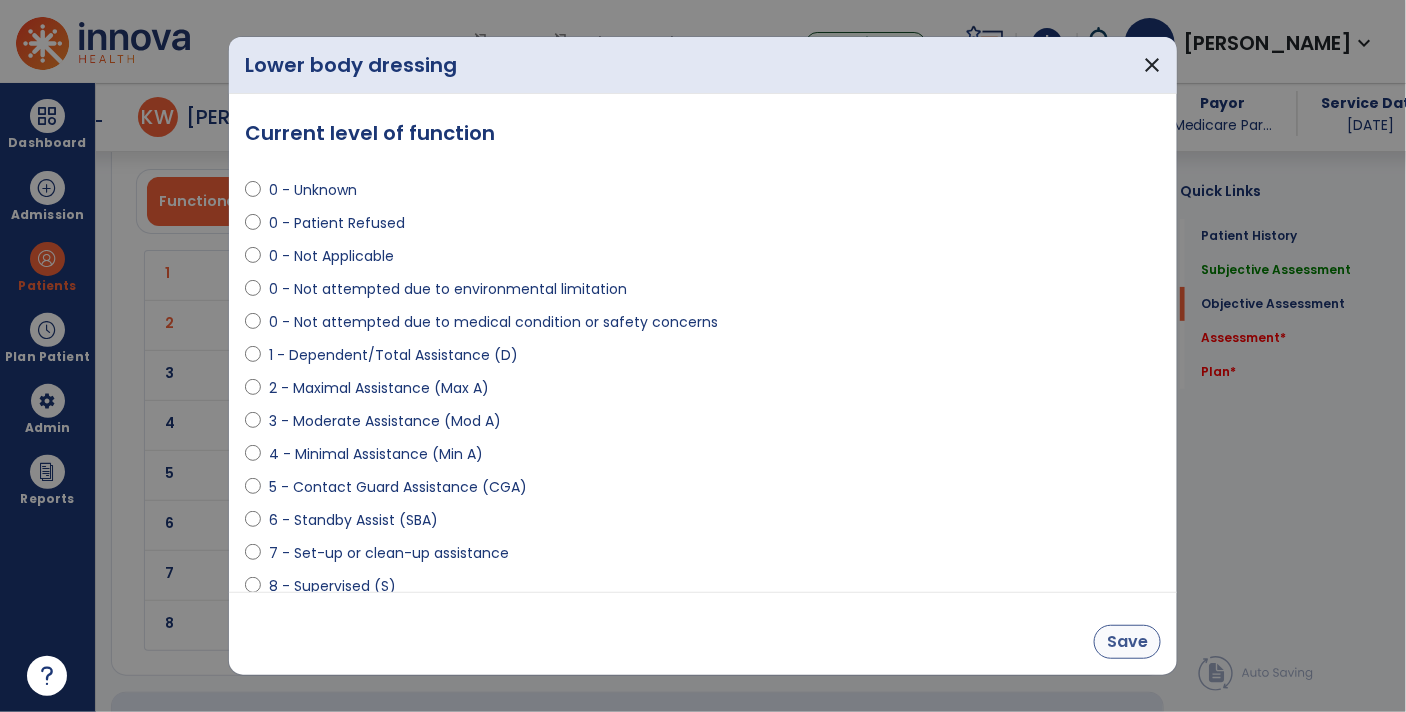 click on "Save" at bounding box center (1127, 642) 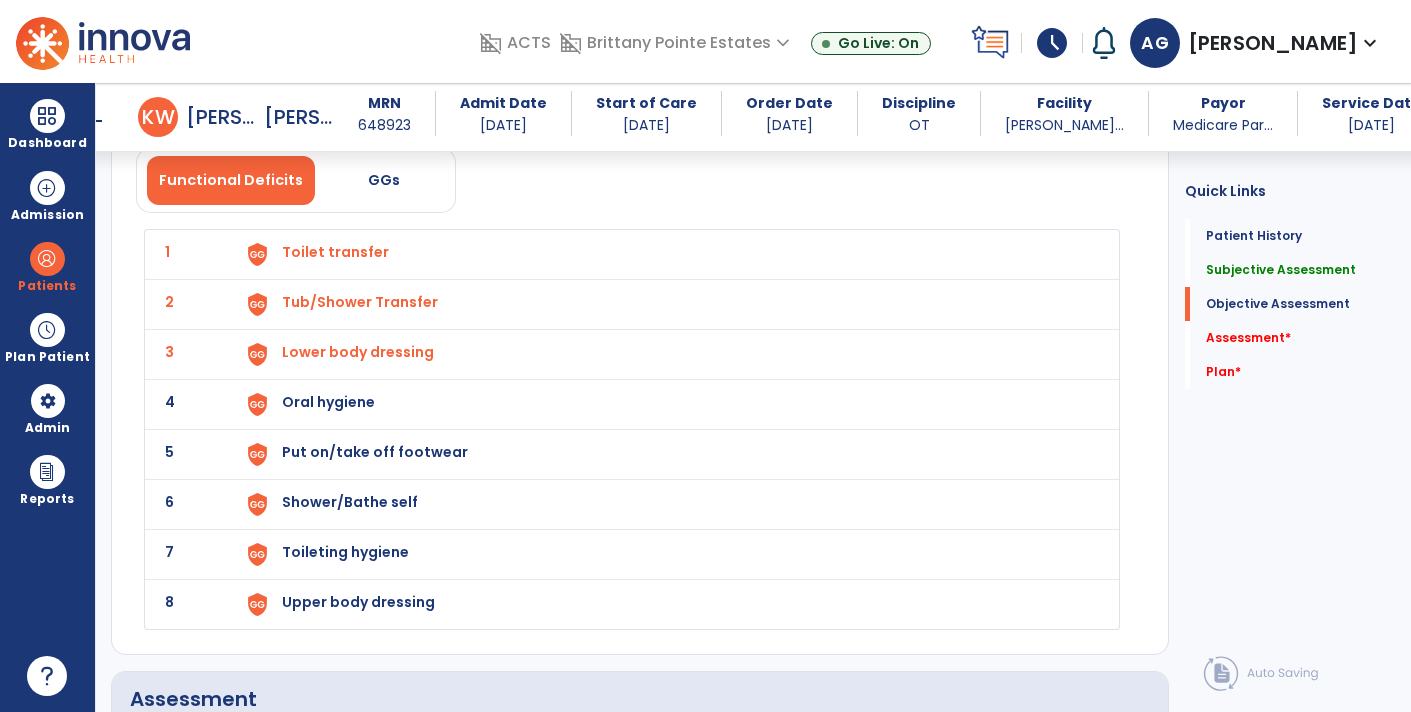 click on "Oral hygiene" at bounding box center [335, 252] 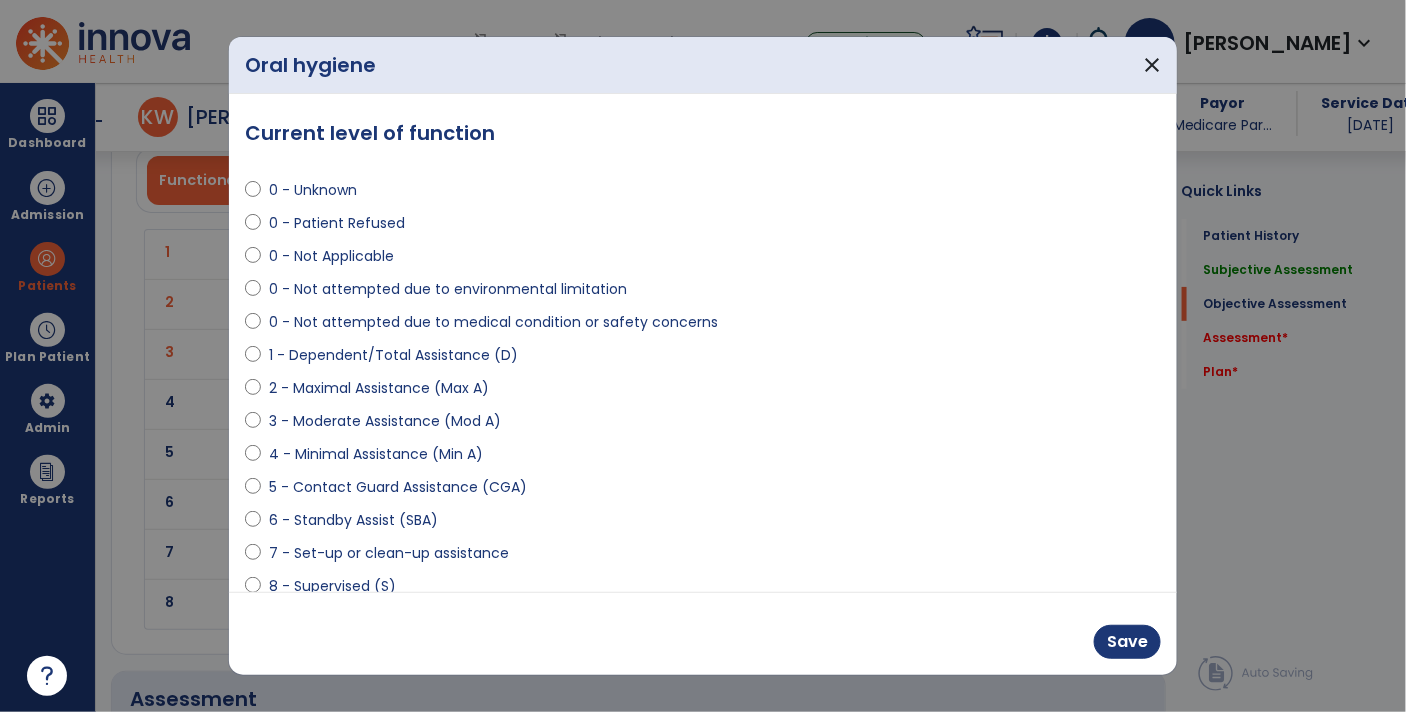scroll, scrollTop: 2389, scrollLeft: 0, axis: vertical 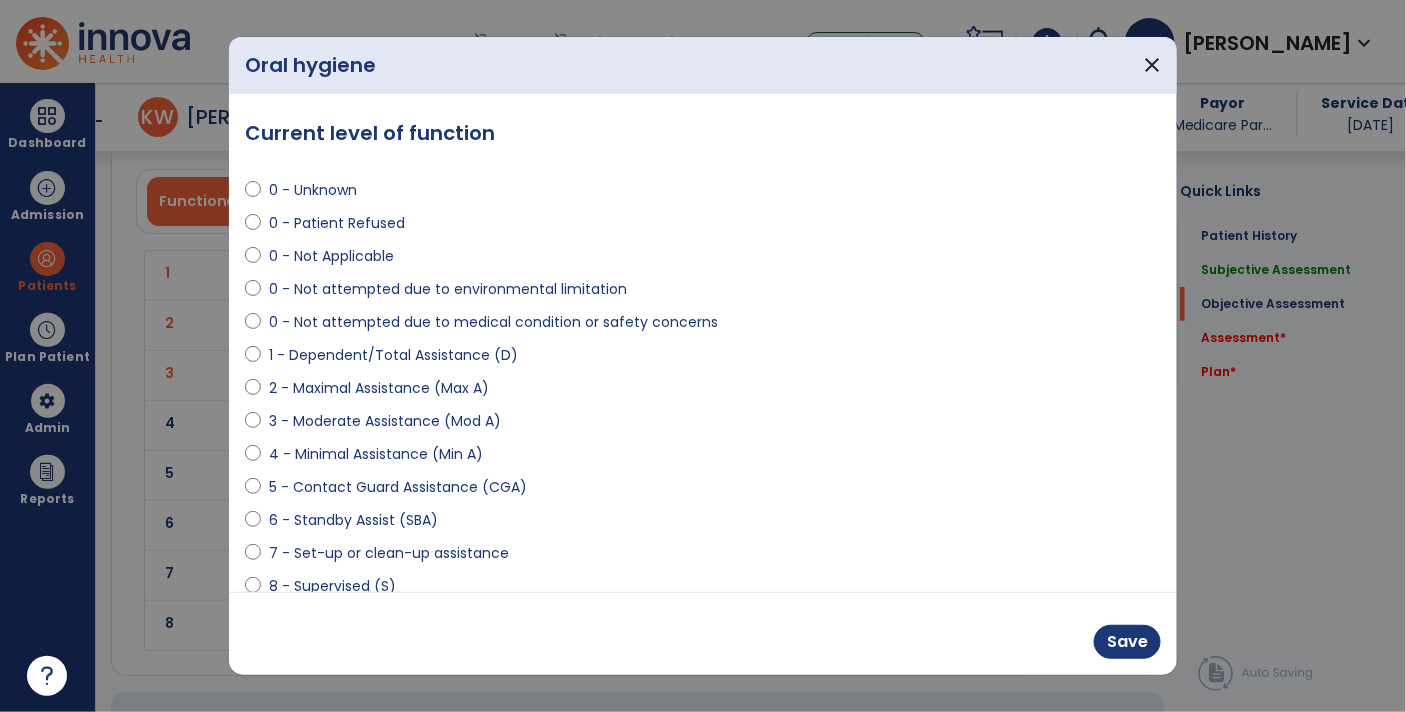 click on "8 - Supervised (S)" at bounding box center [332, 586] 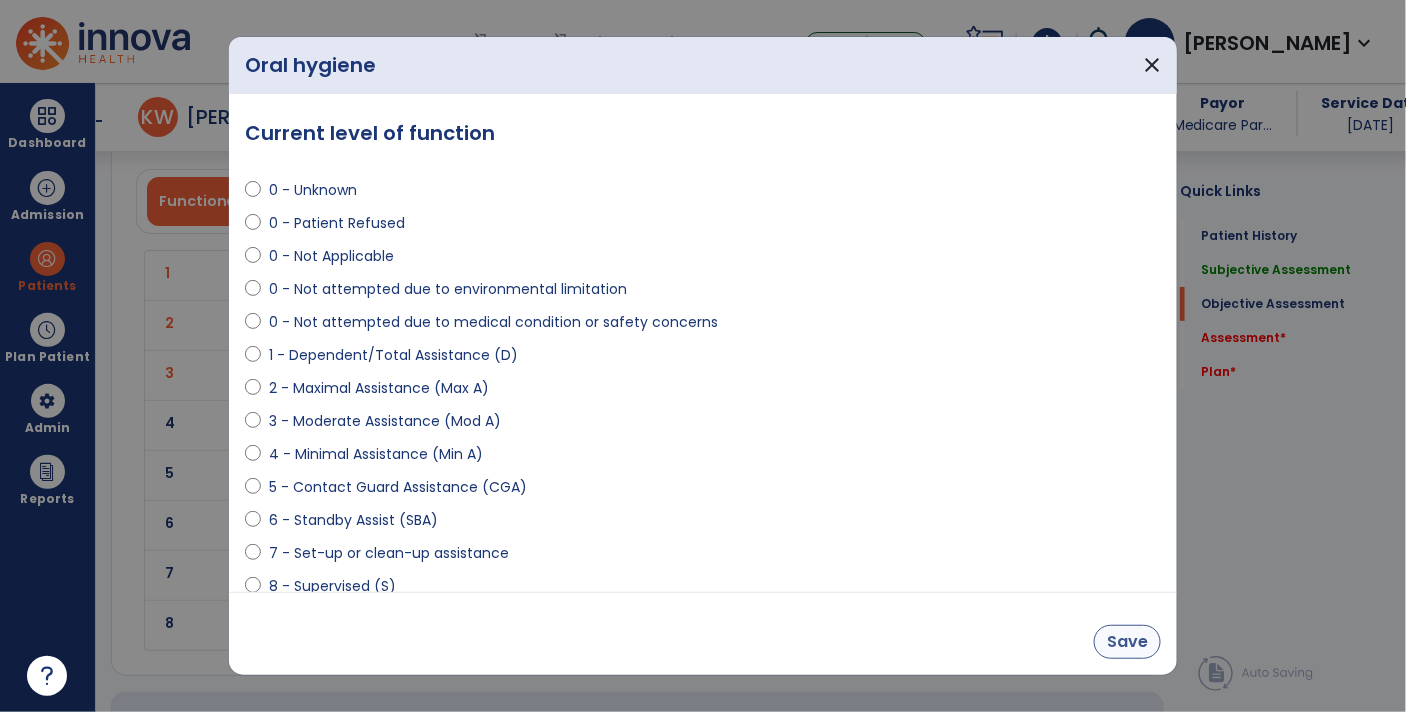 click on "Save" at bounding box center [1127, 642] 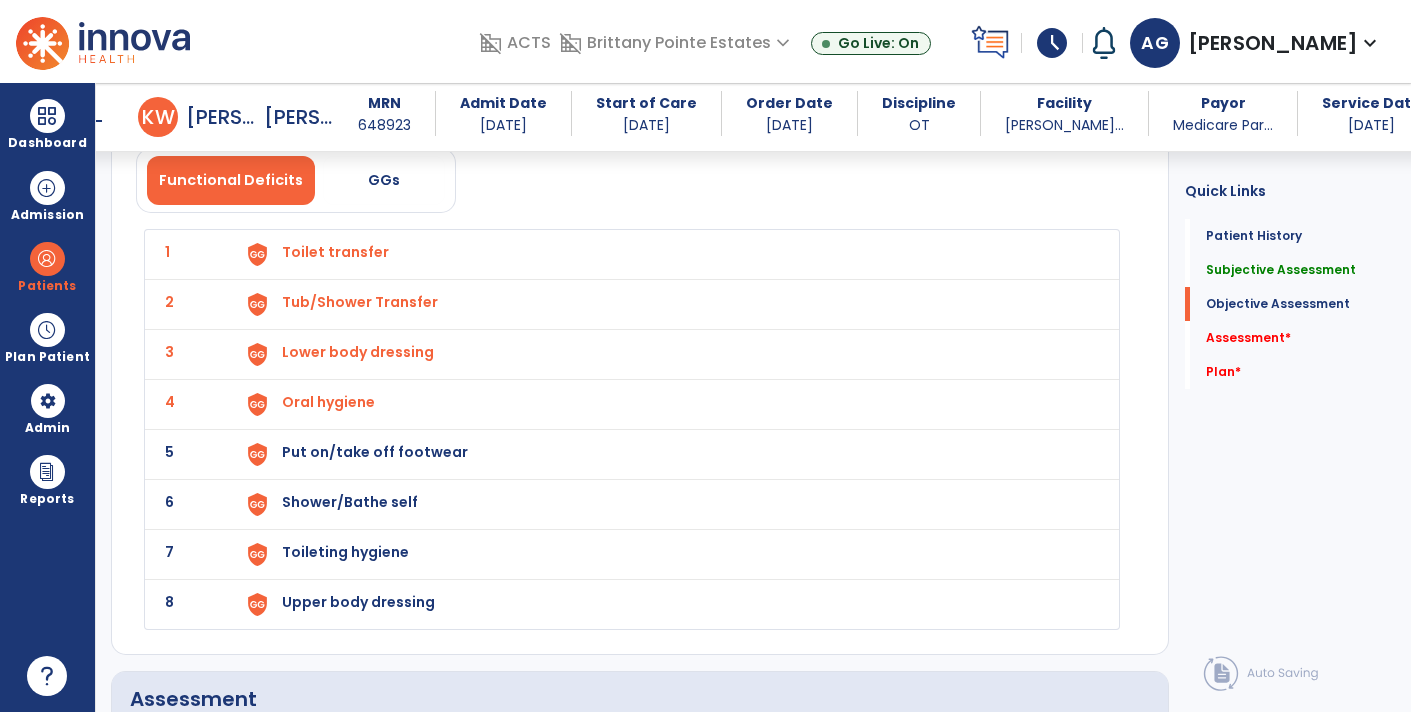 click on "Put on/take off footwear" at bounding box center (335, 252) 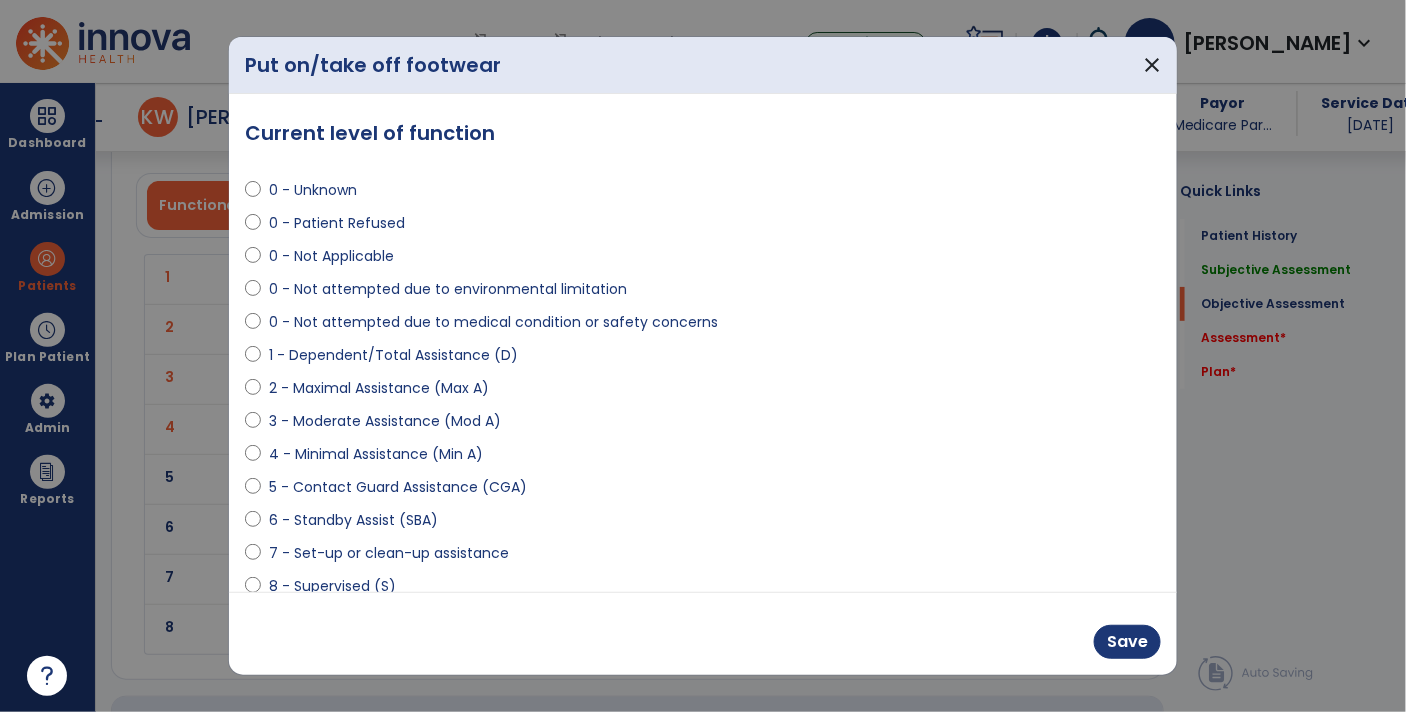 scroll, scrollTop: 2389, scrollLeft: 0, axis: vertical 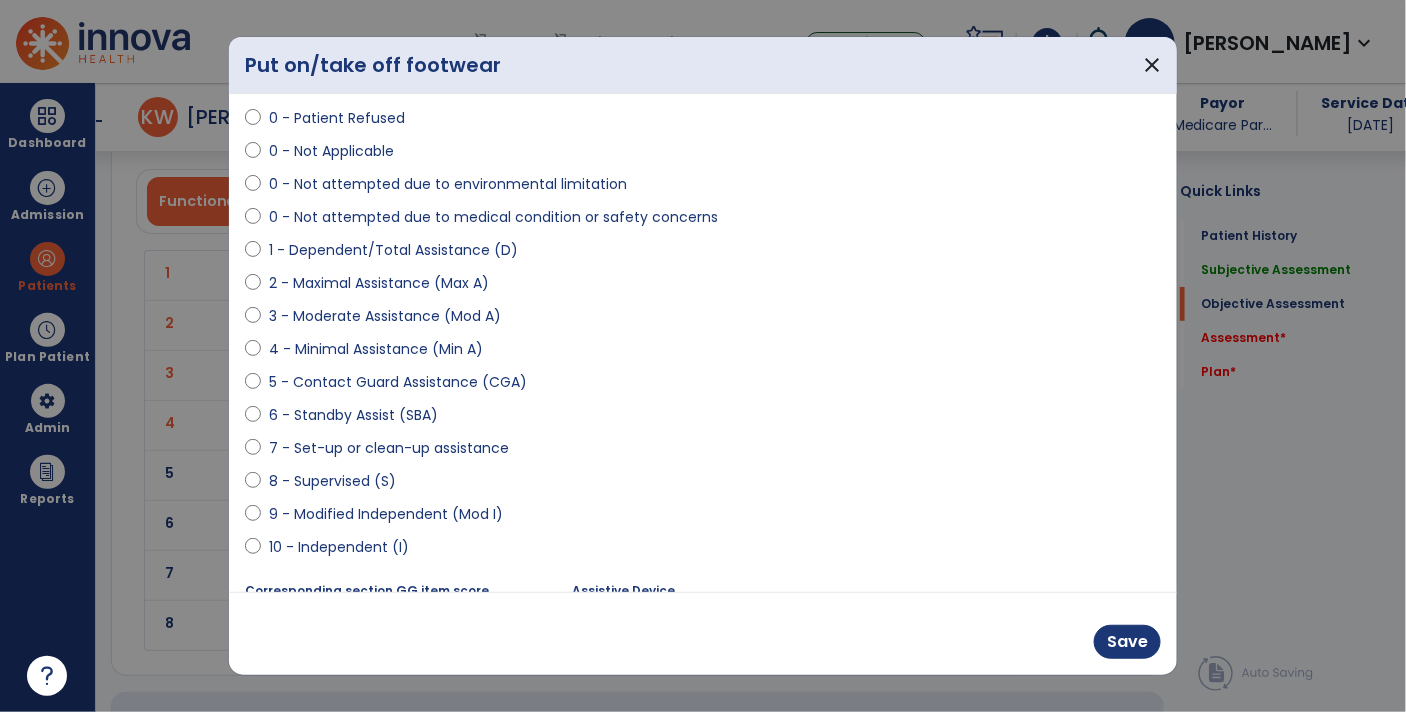 click on "9 - Modified Independent (Mod I)" at bounding box center [386, 514] 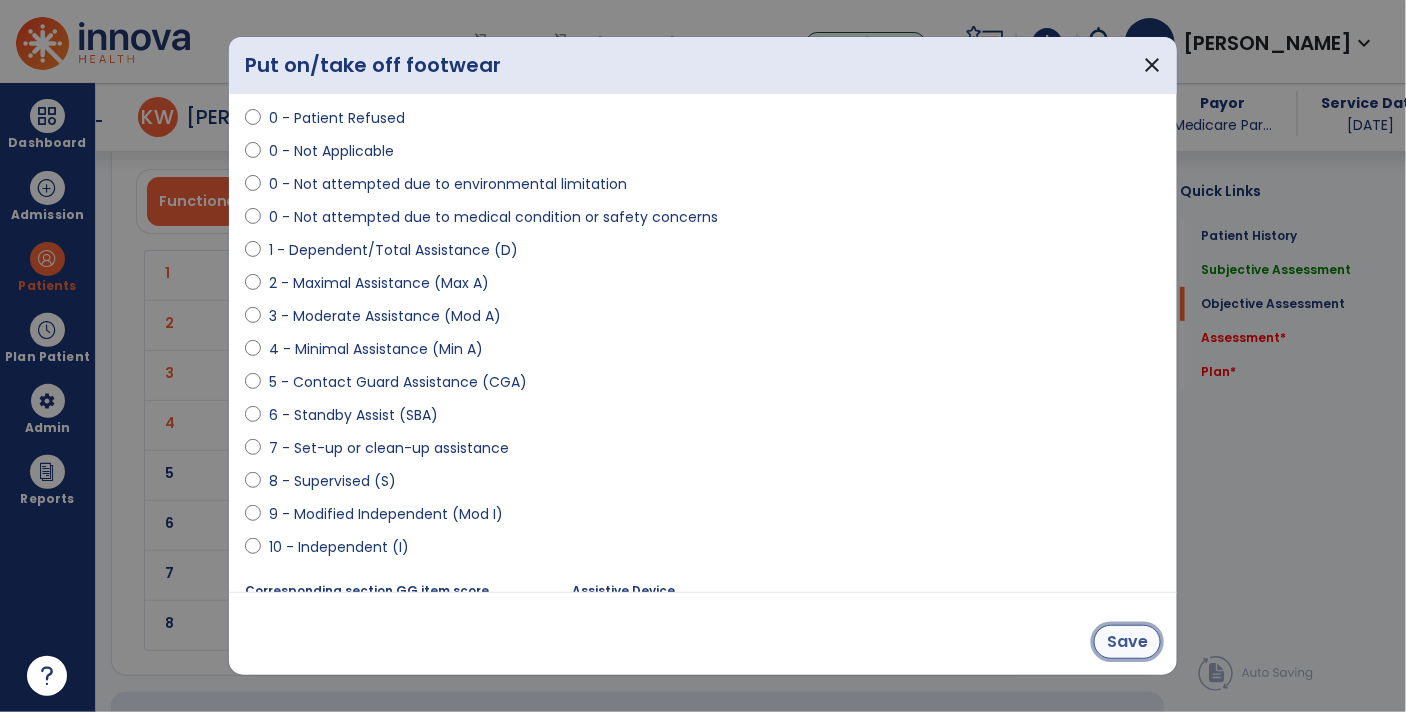 click on "Save" at bounding box center (1127, 642) 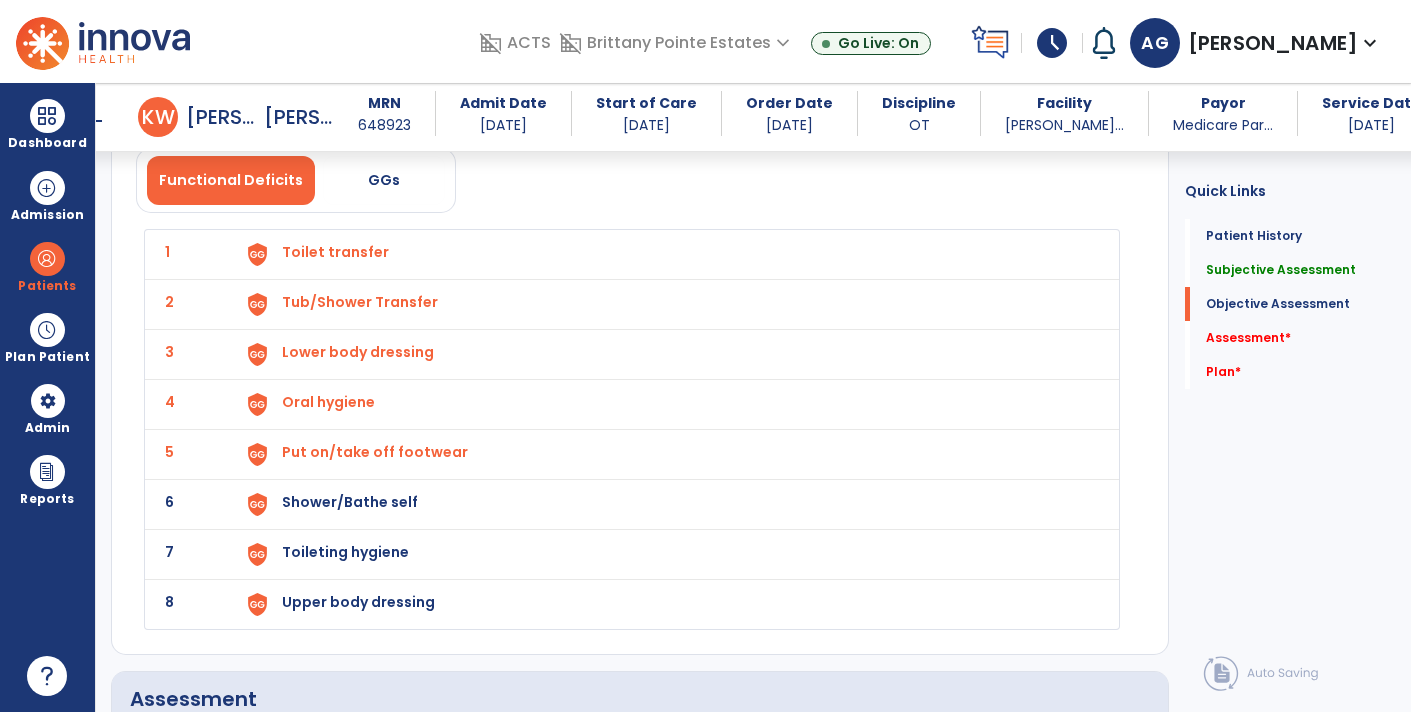 click on "Shower/Bathe self" at bounding box center (335, 252) 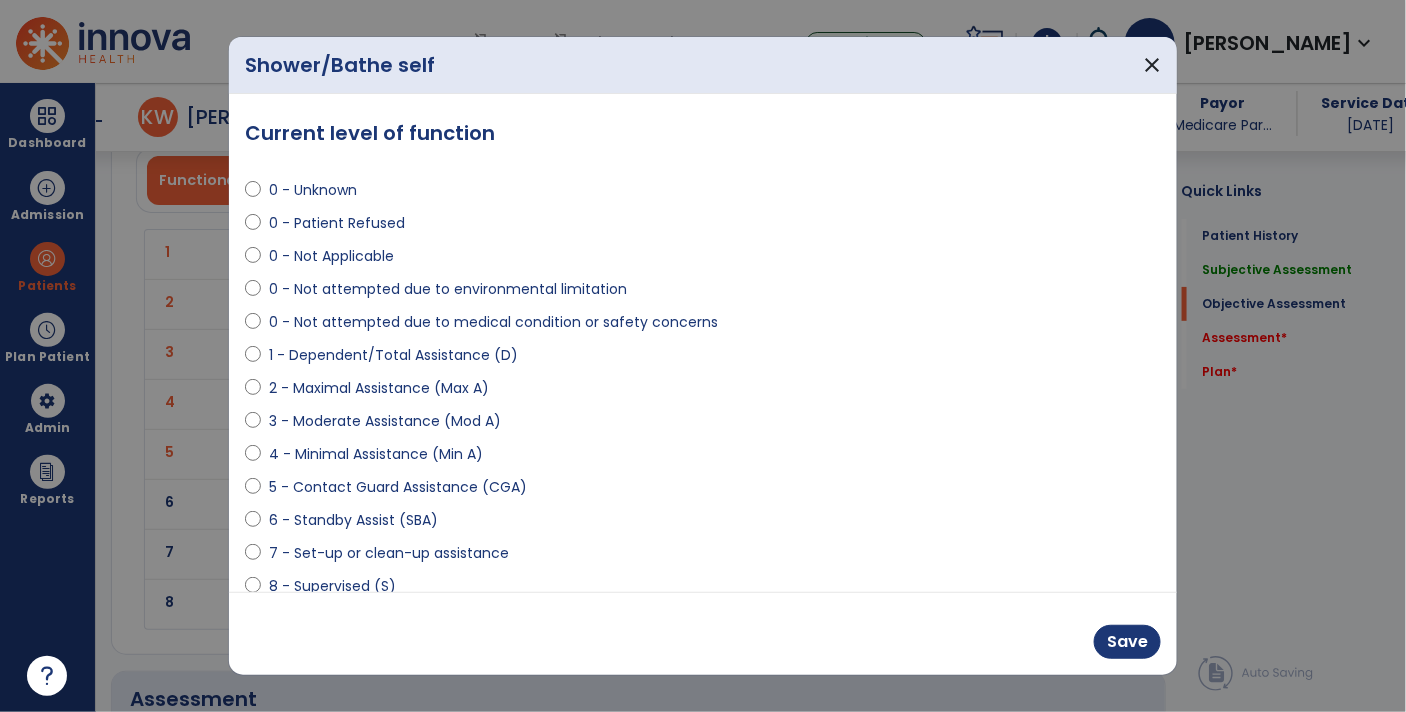 scroll, scrollTop: 2389, scrollLeft: 0, axis: vertical 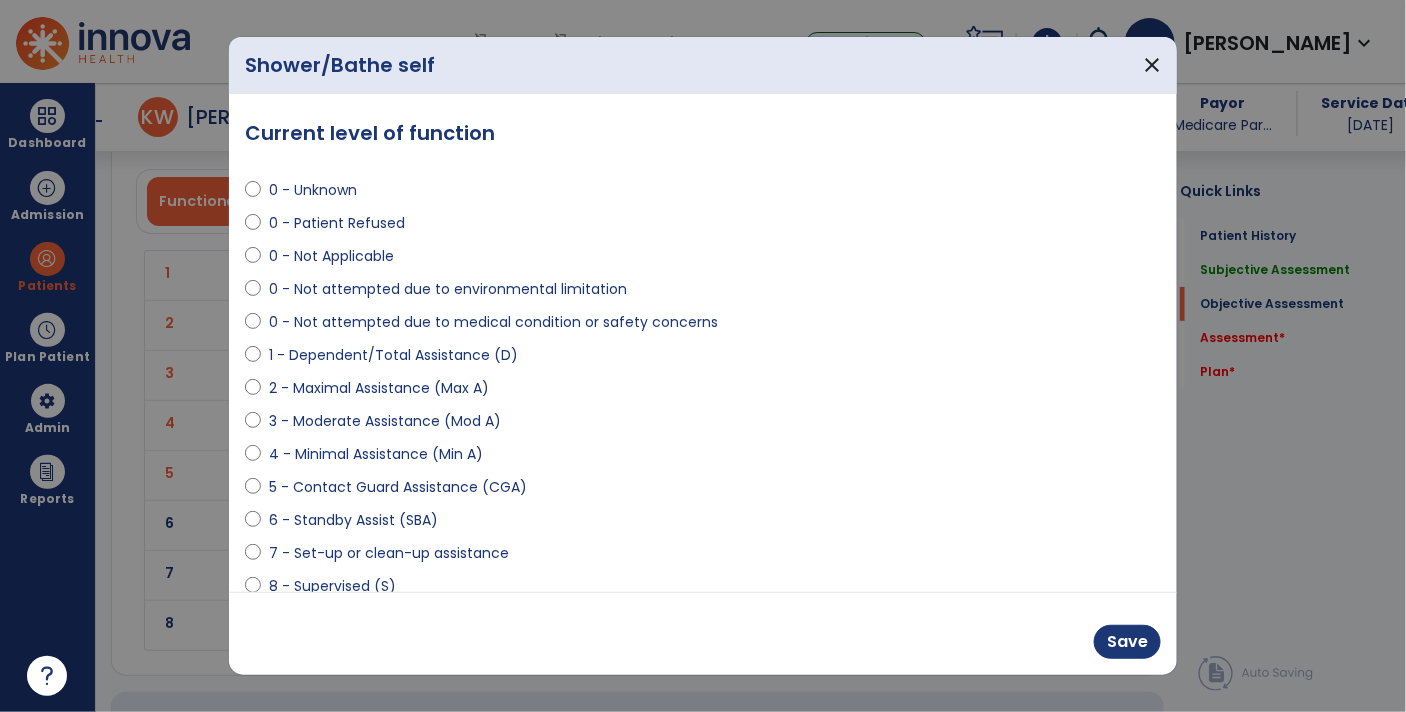 click on "5 - Contact Guard Assistance (CGA)" at bounding box center [398, 487] 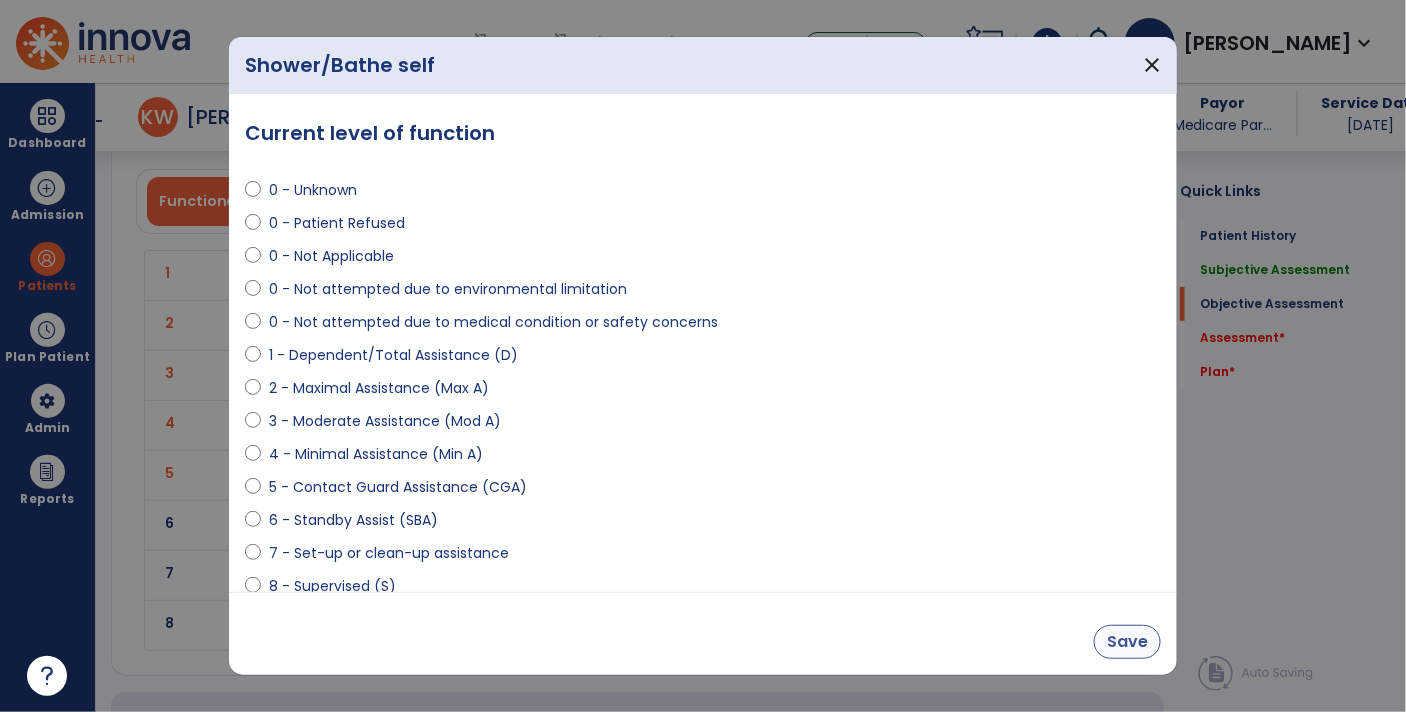 click on "Save" at bounding box center (1127, 642) 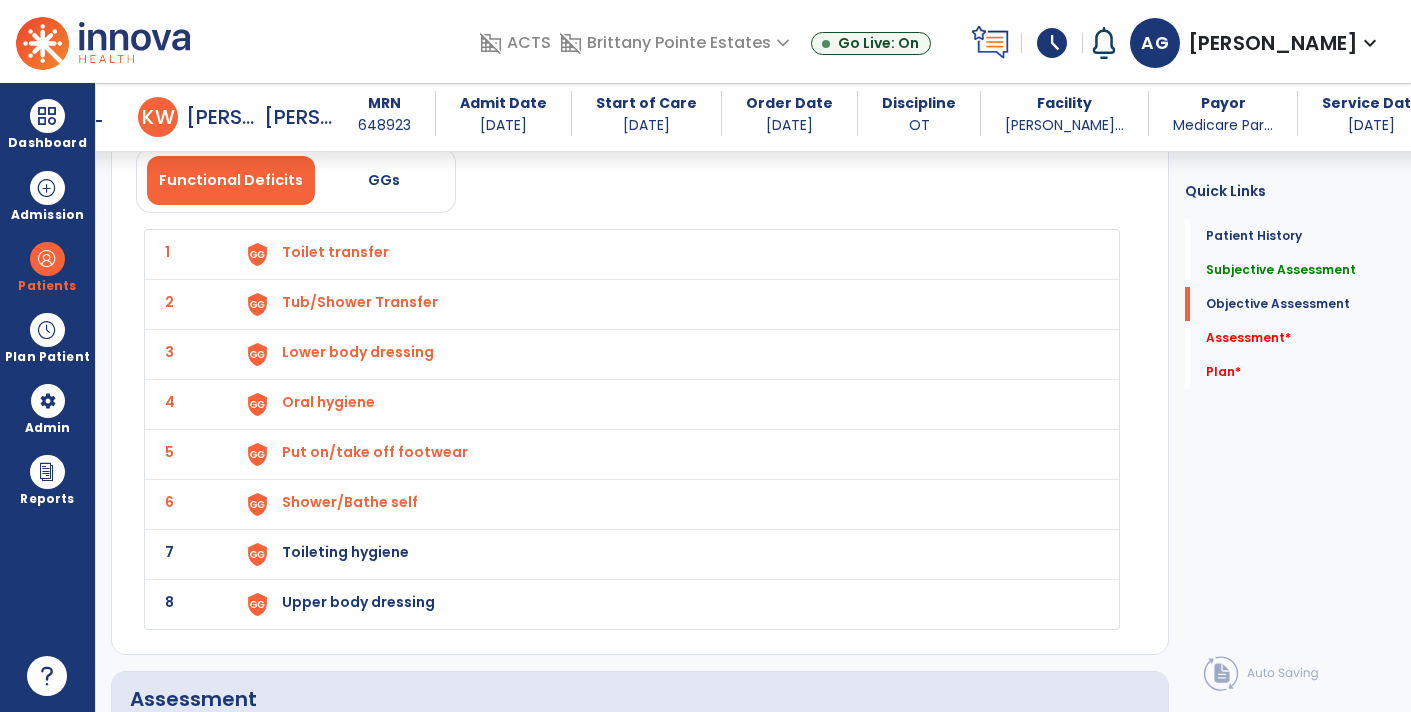 click on "Toileting hygiene" at bounding box center (335, 252) 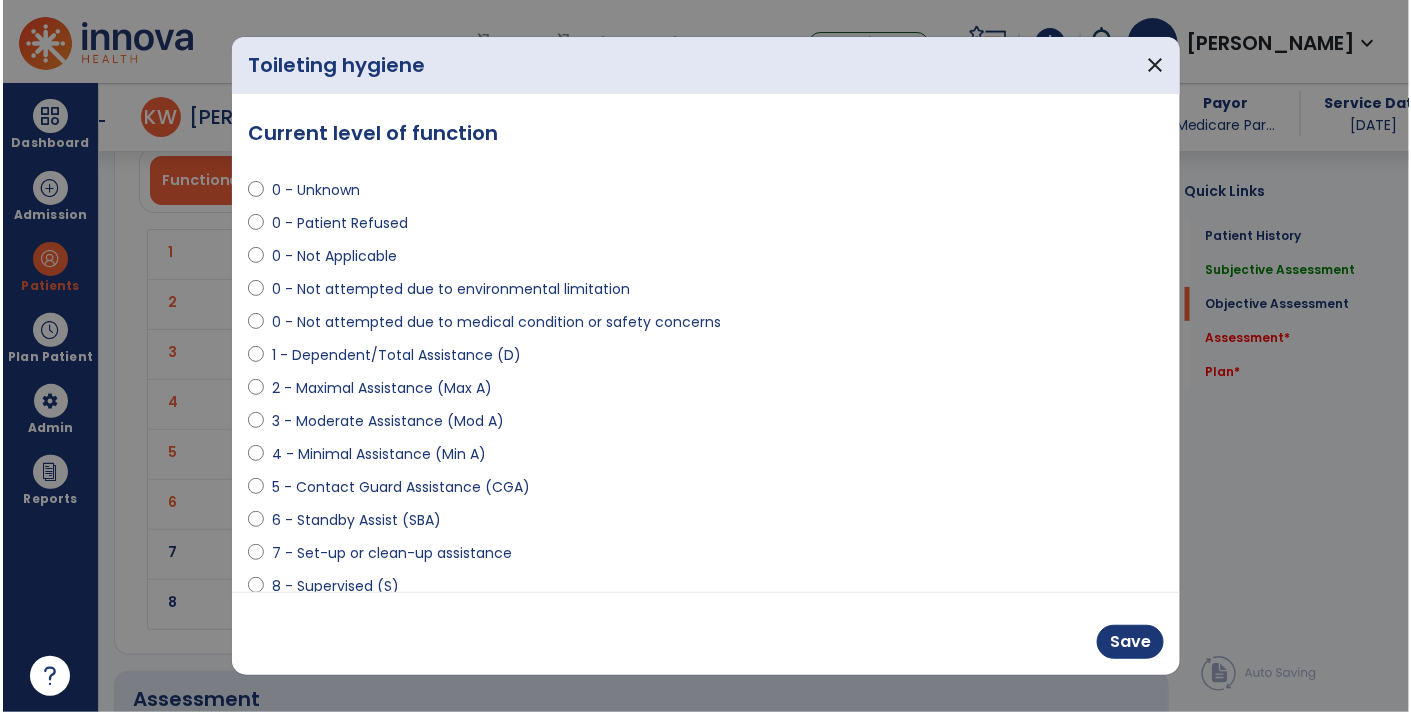 scroll, scrollTop: 2389, scrollLeft: 0, axis: vertical 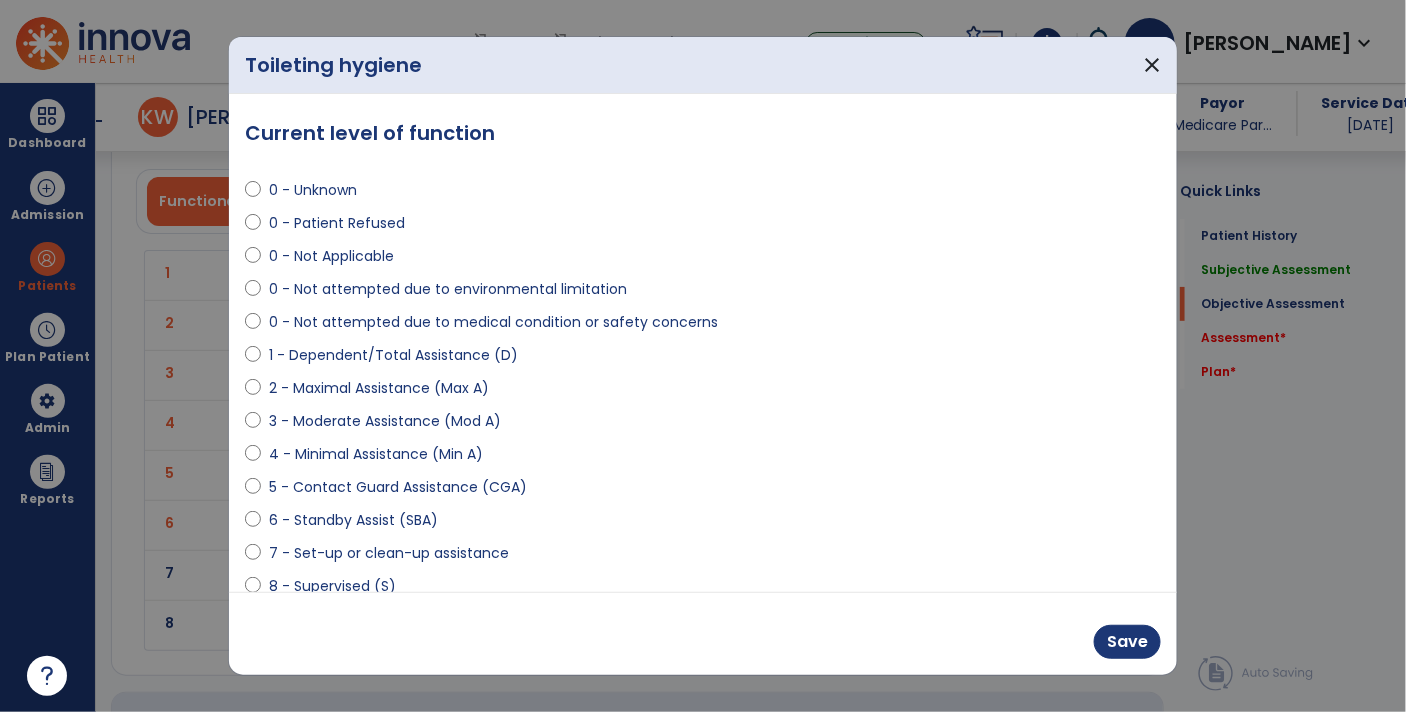 click on "8 - Supervised (S)" at bounding box center [332, 586] 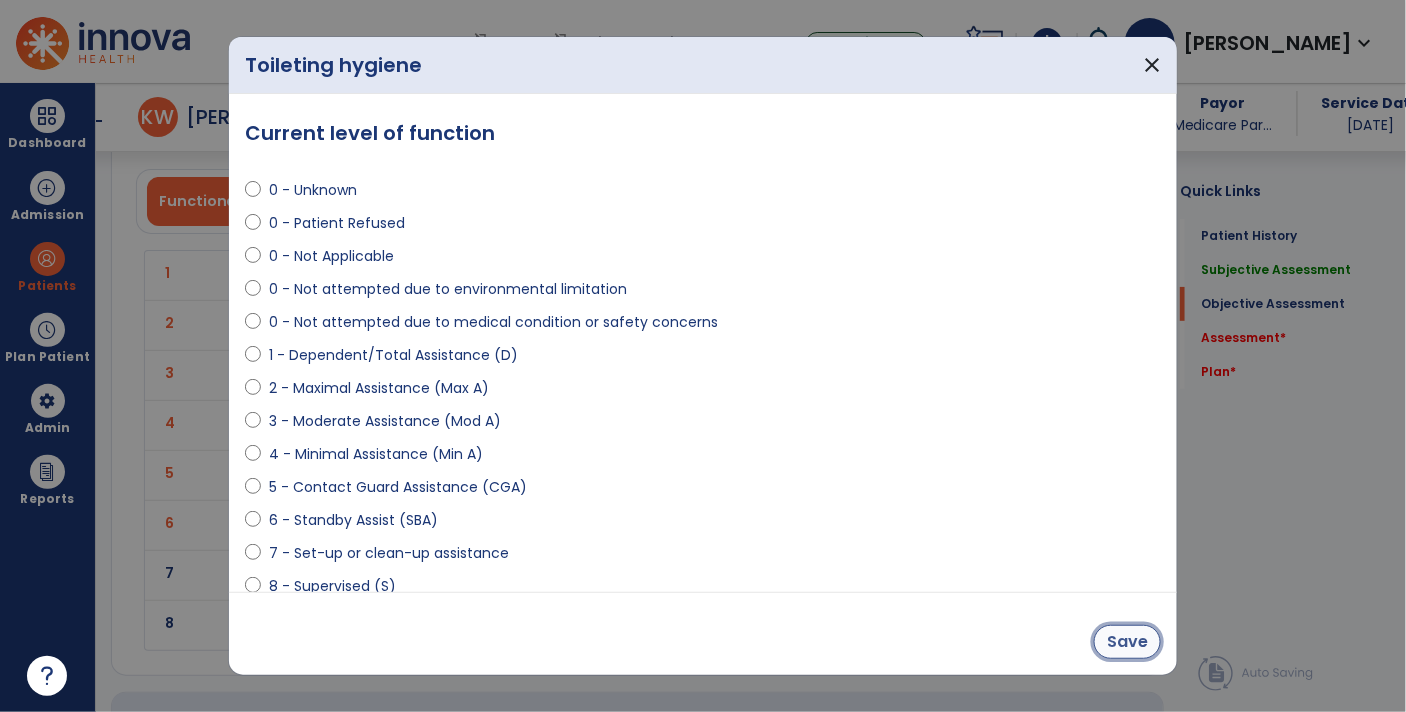 click on "Save" at bounding box center [1127, 642] 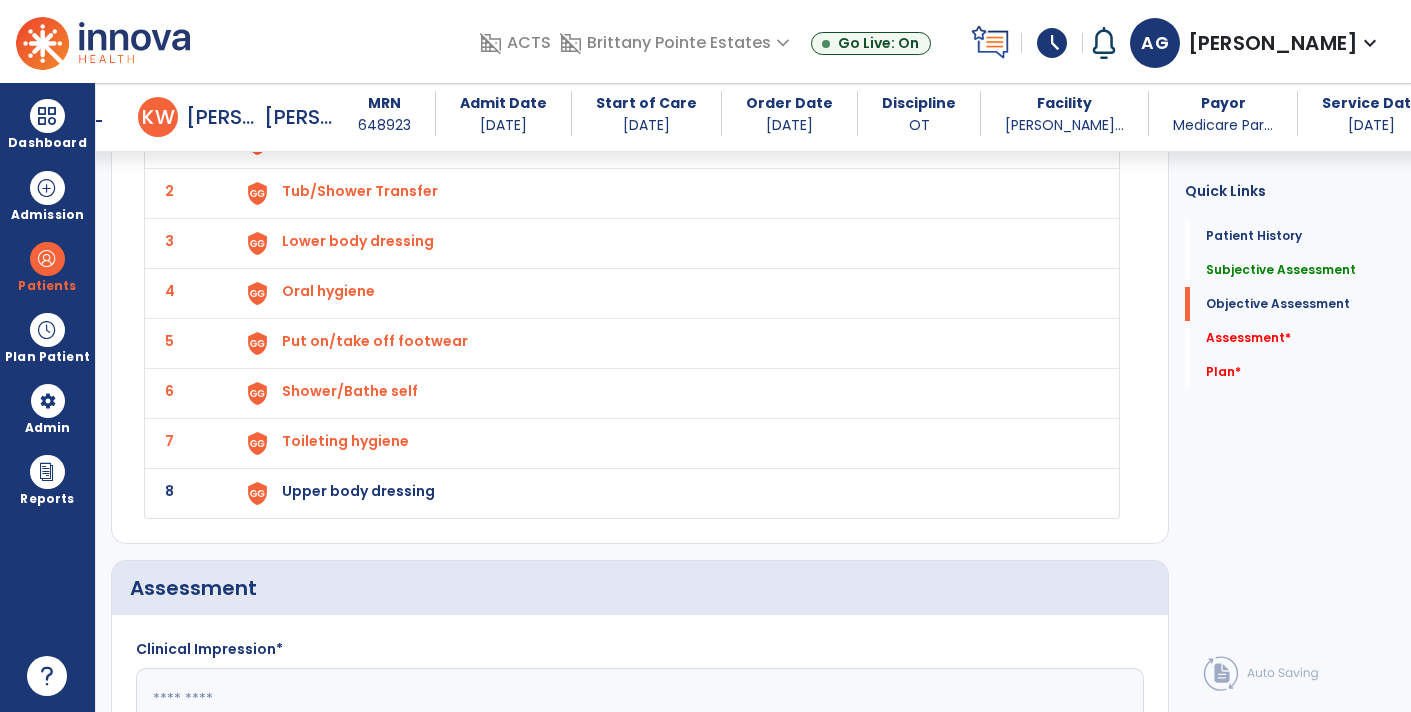click on "Upper body dressing" at bounding box center (335, 141) 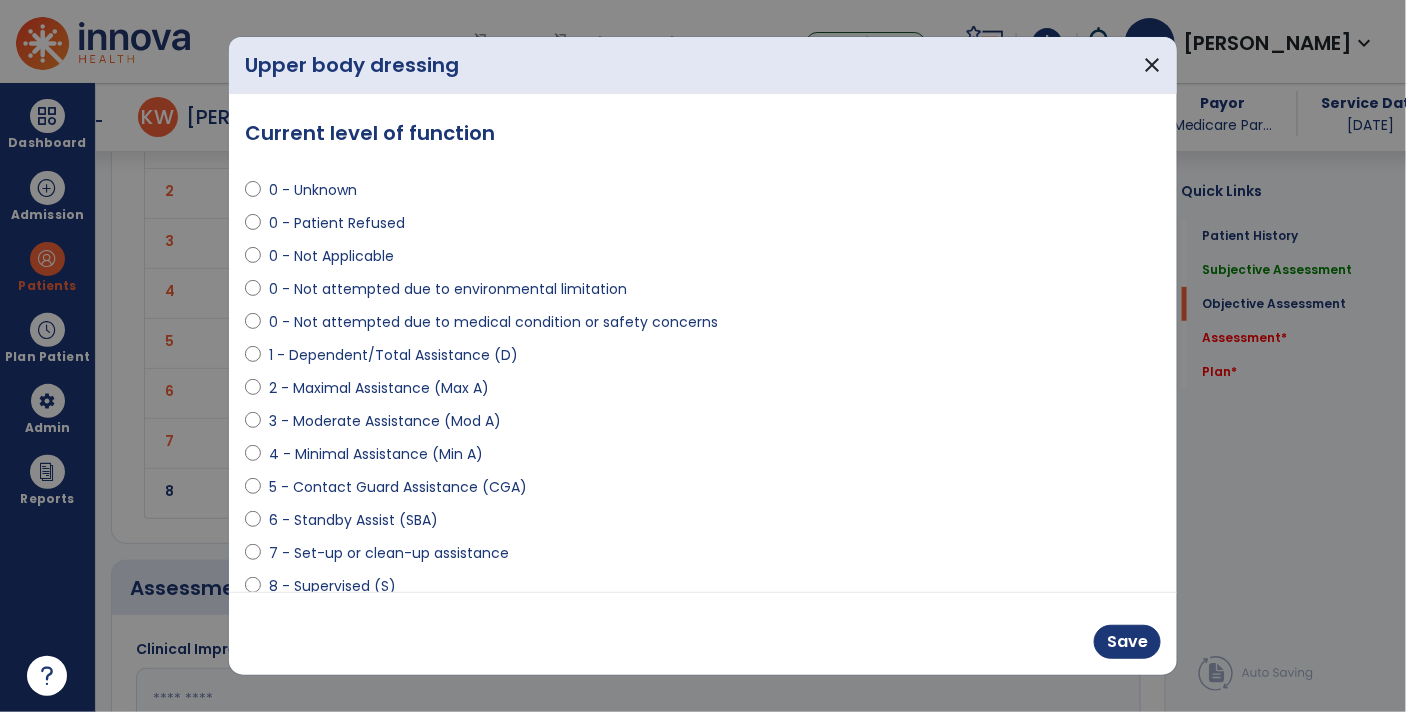 scroll, scrollTop: 2500, scrollLeft: 0, axis: vertical 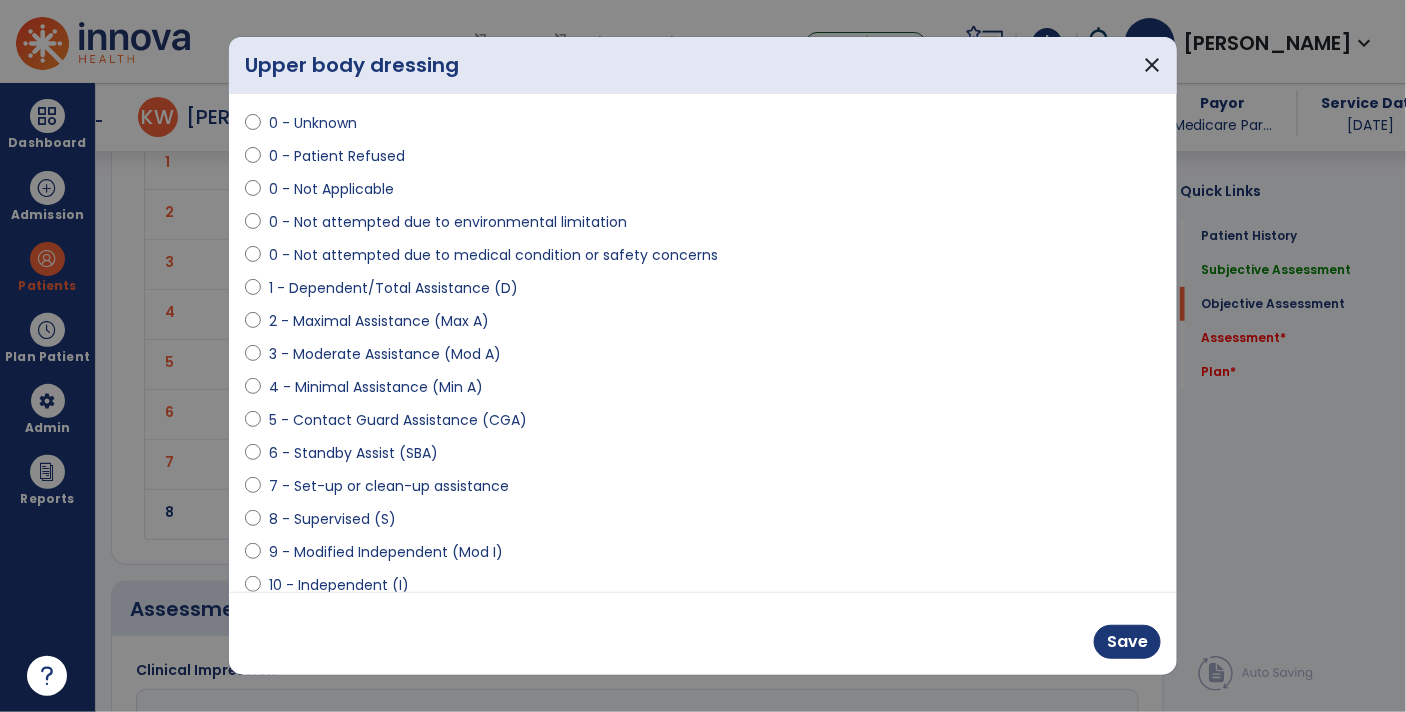 click on "8 - Supervised (S)" at bounding box center [332, 519] 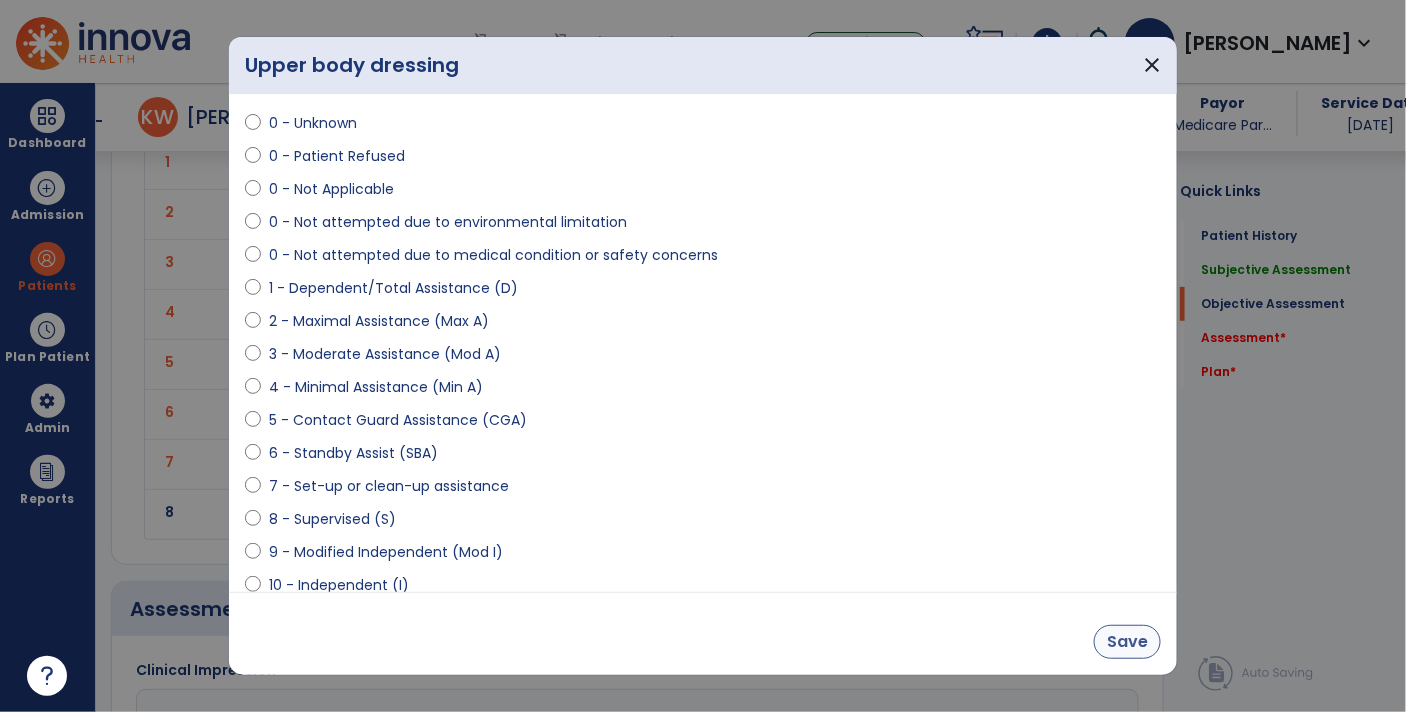 click on "Save" at bounding box center (1127, 642) 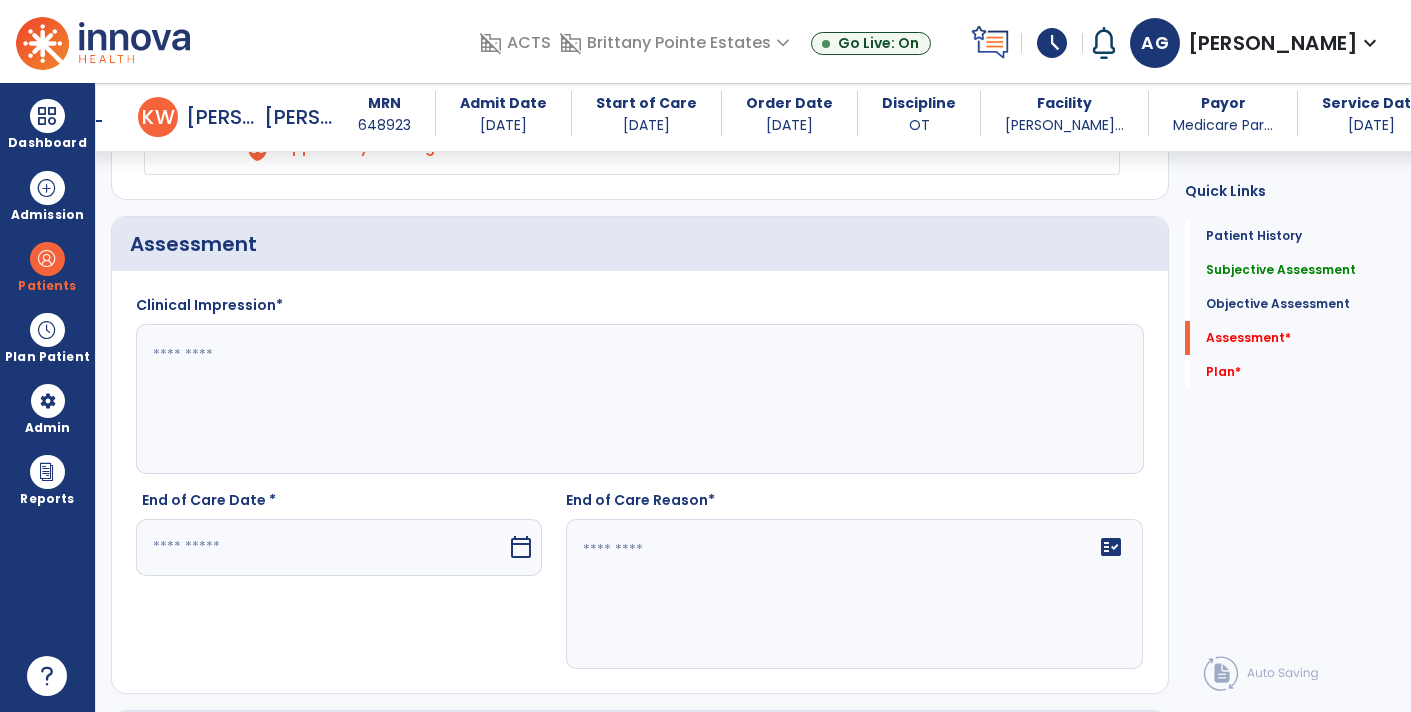 scroll, scrollTop: 2846, scrollLeft: 0, axis: vertical 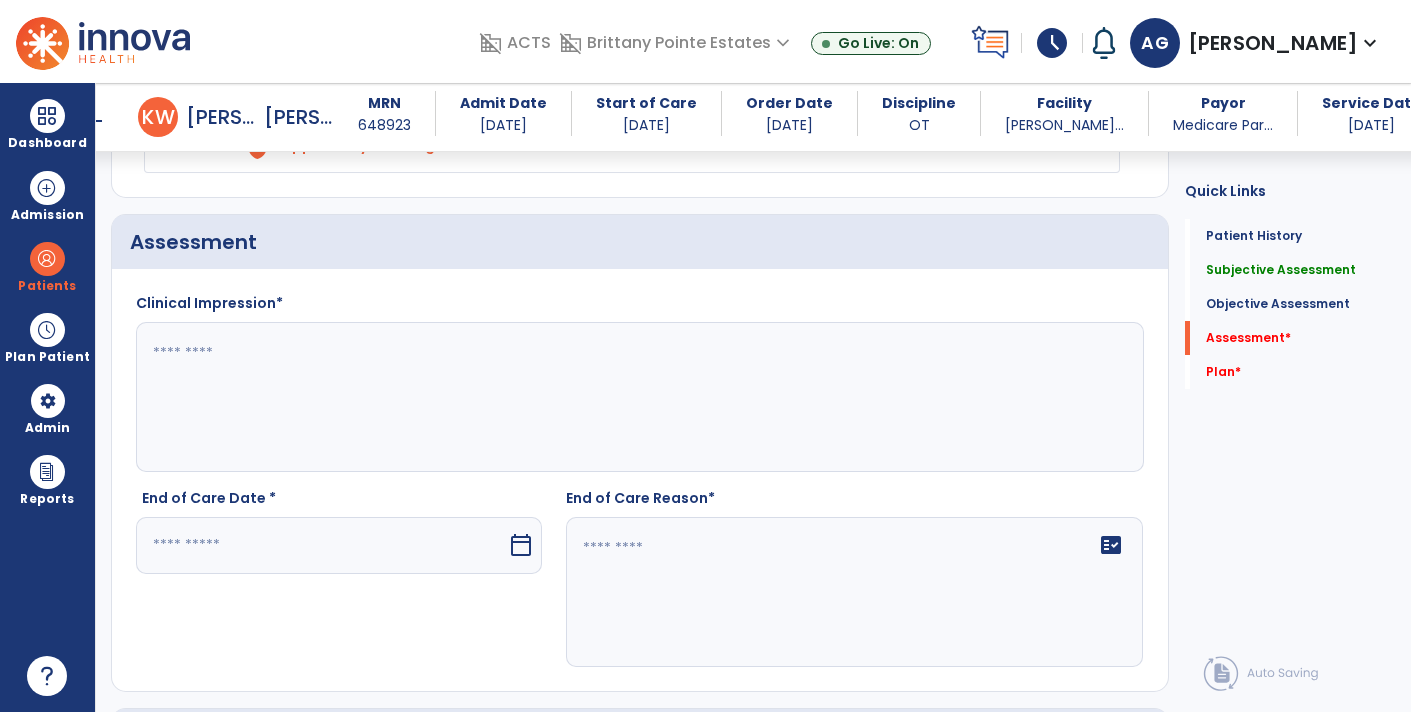 click 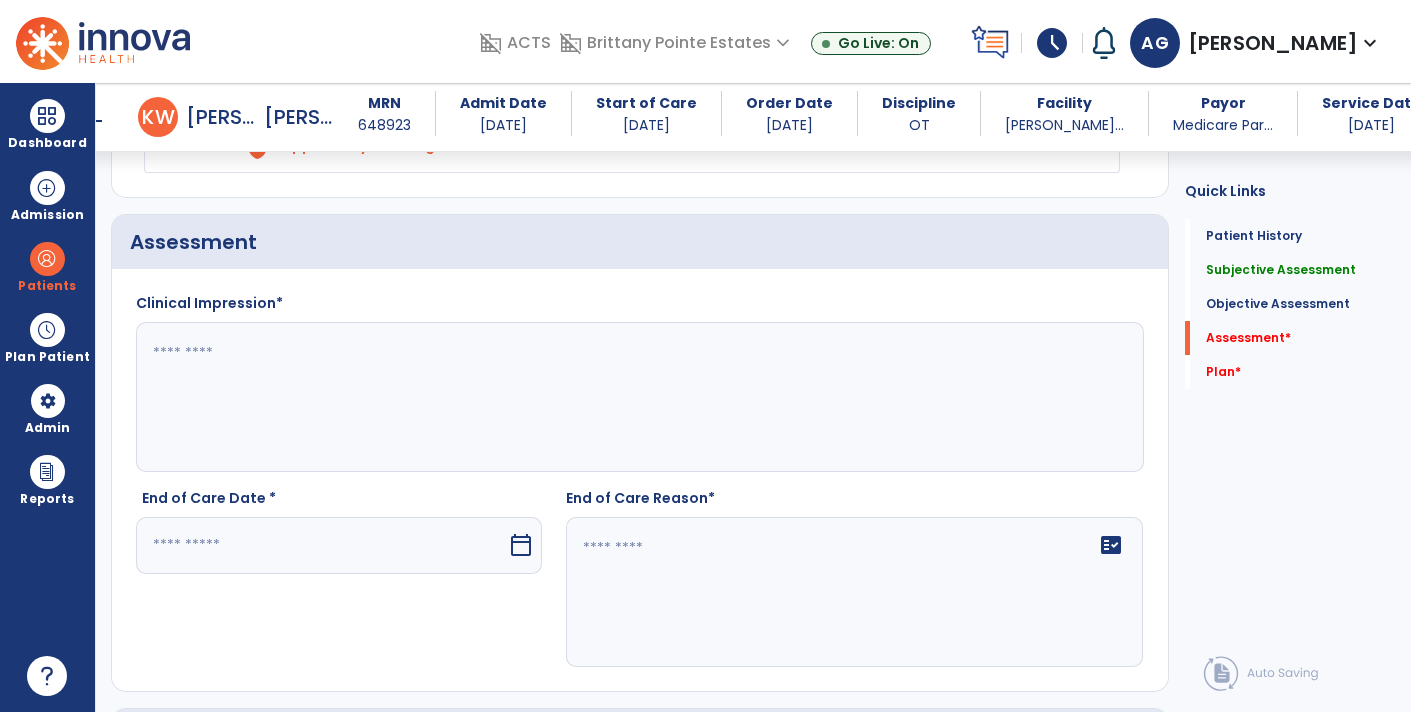 click 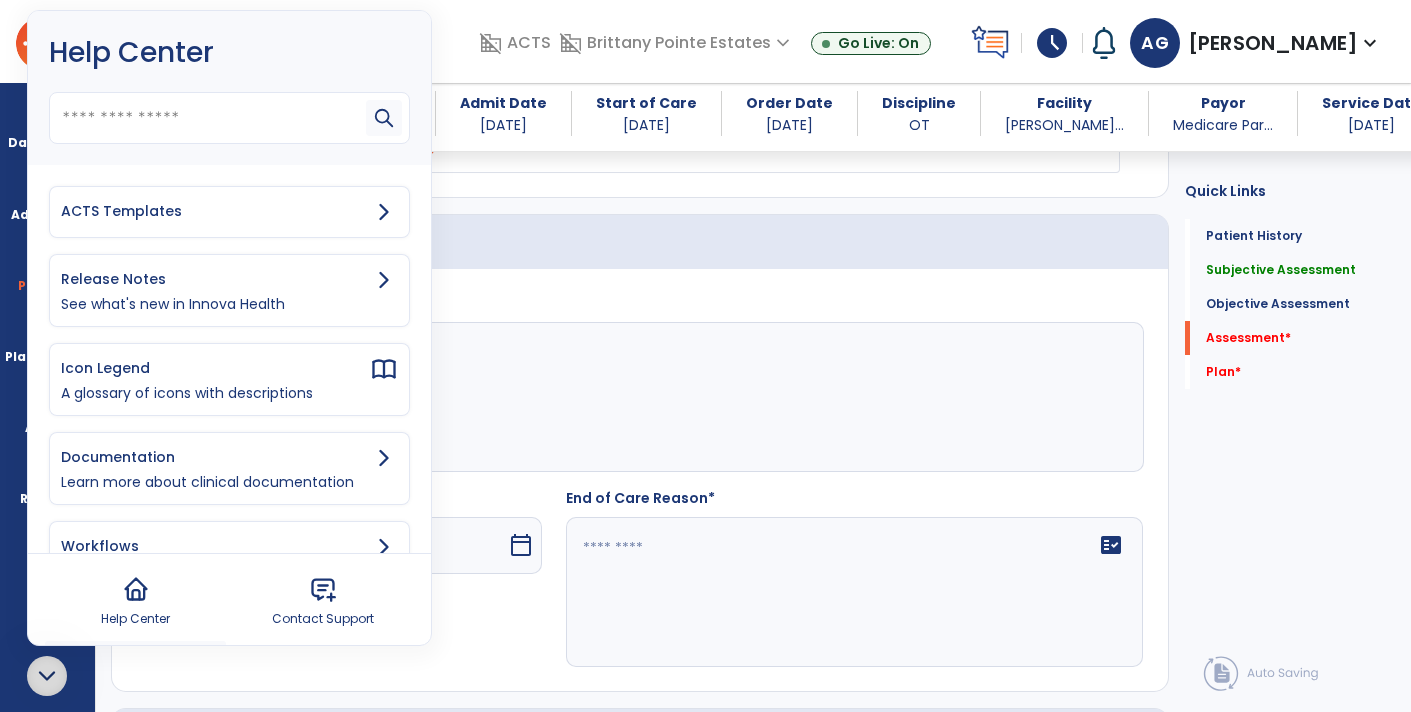 click on "ACTS Templates" at bounding box center (215, 211) 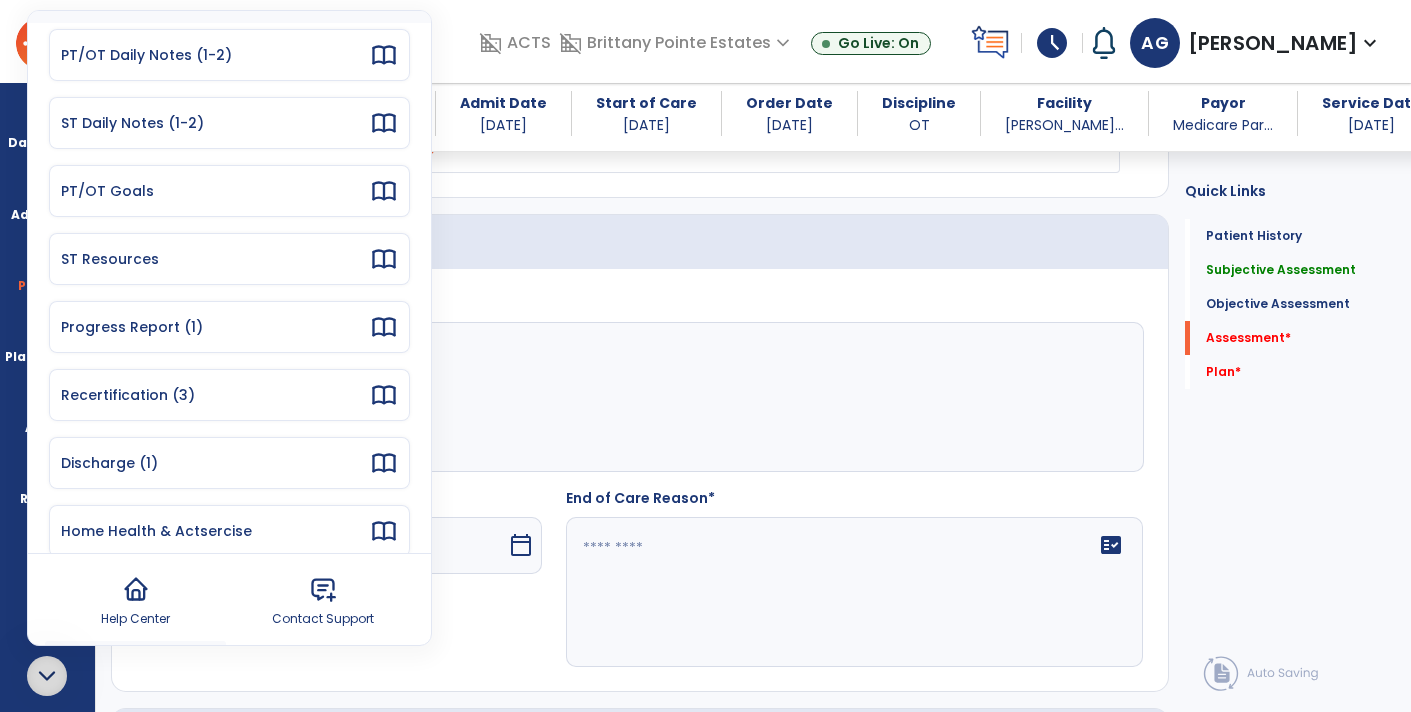 scroll, scrollTop: 149, scrollLeft: 0, axis: vertical 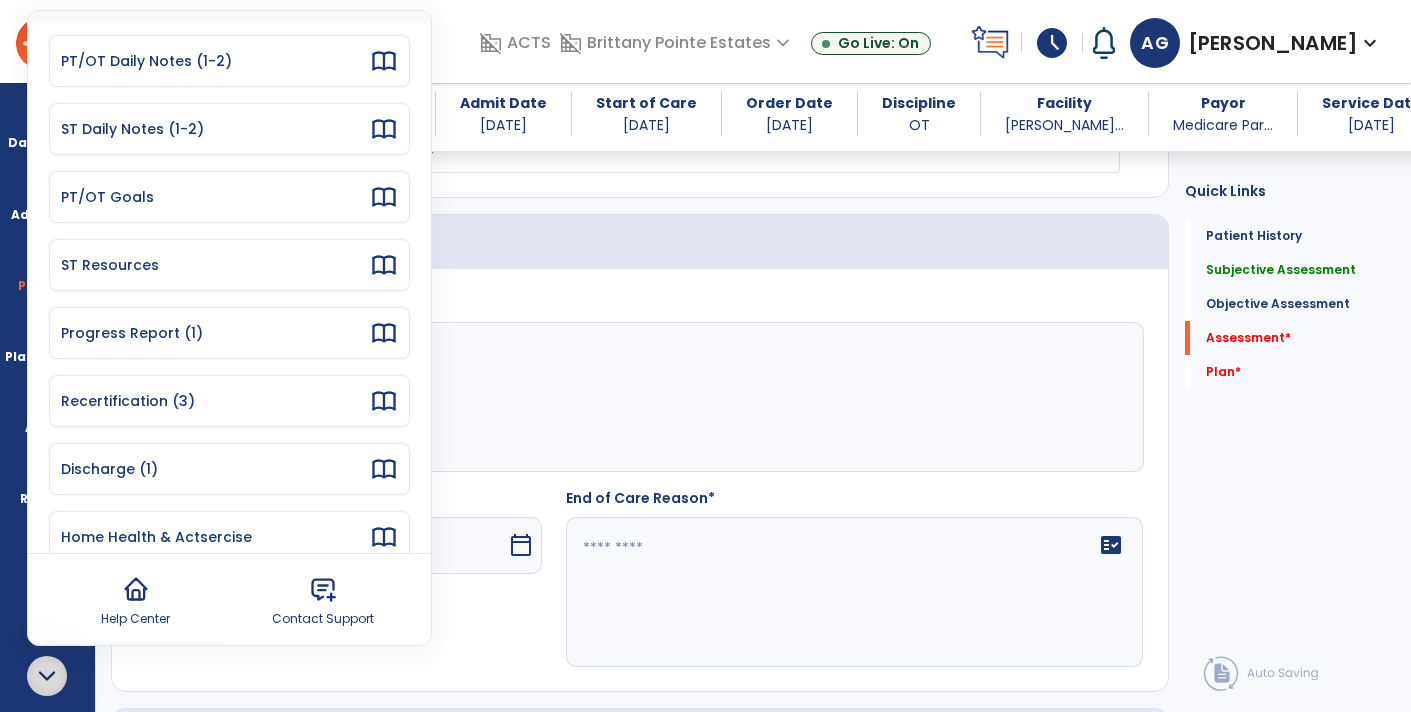 click on "Discharge (1)" at bounding box center (229, 469) 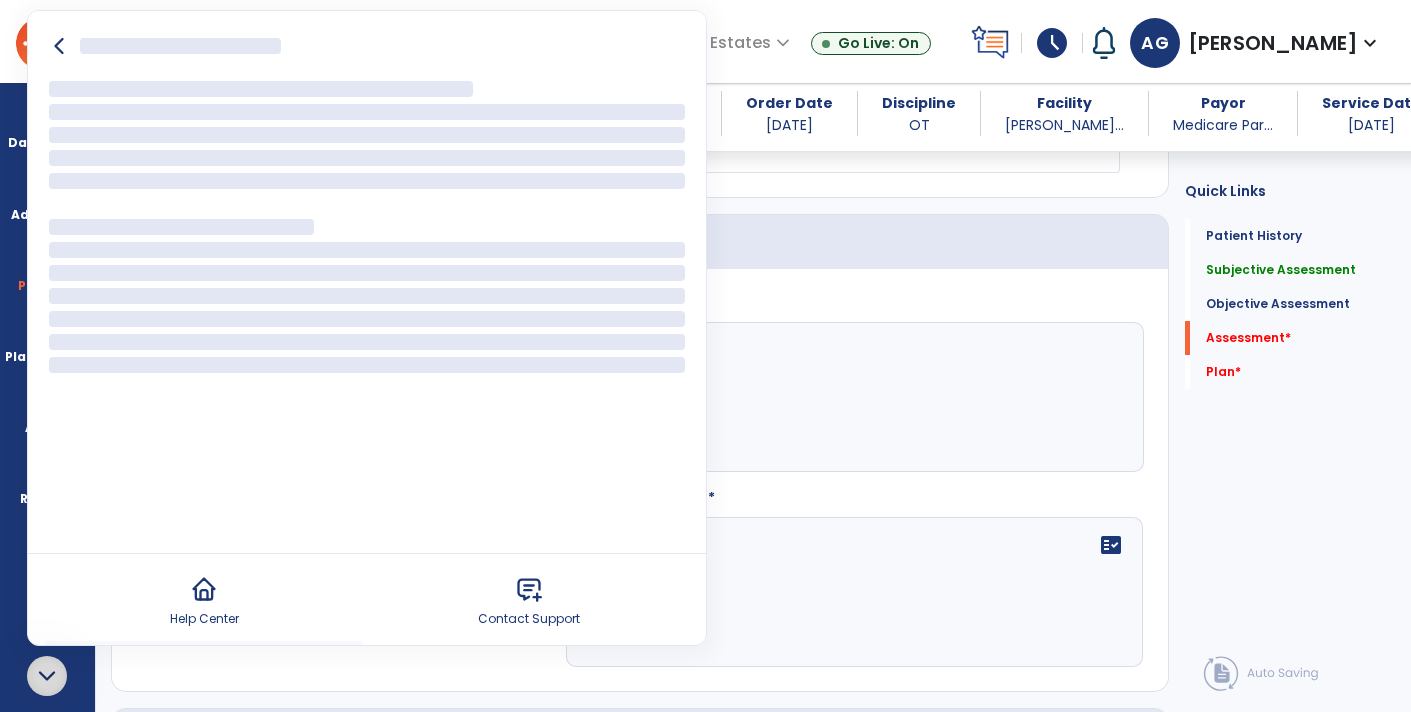 scroll, scrollTop: 0, scrollLeft: 0, axis: both 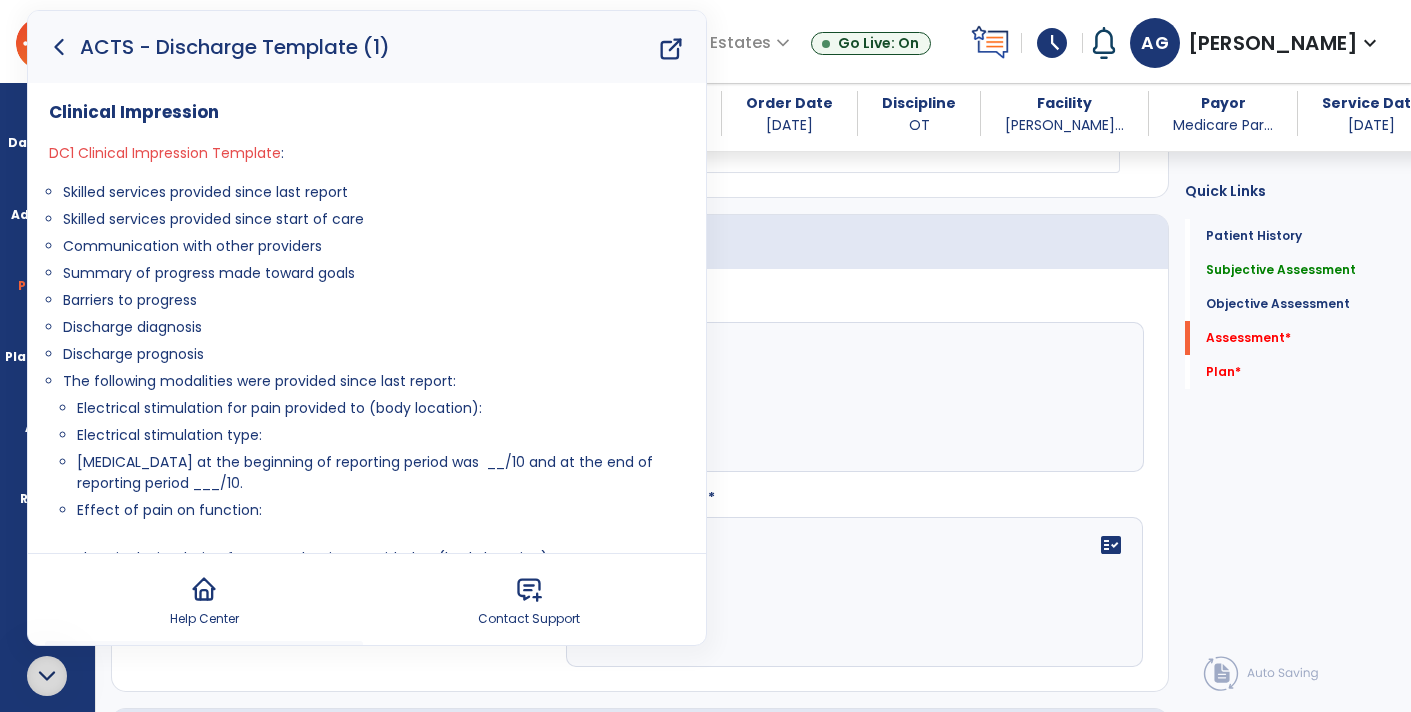 click 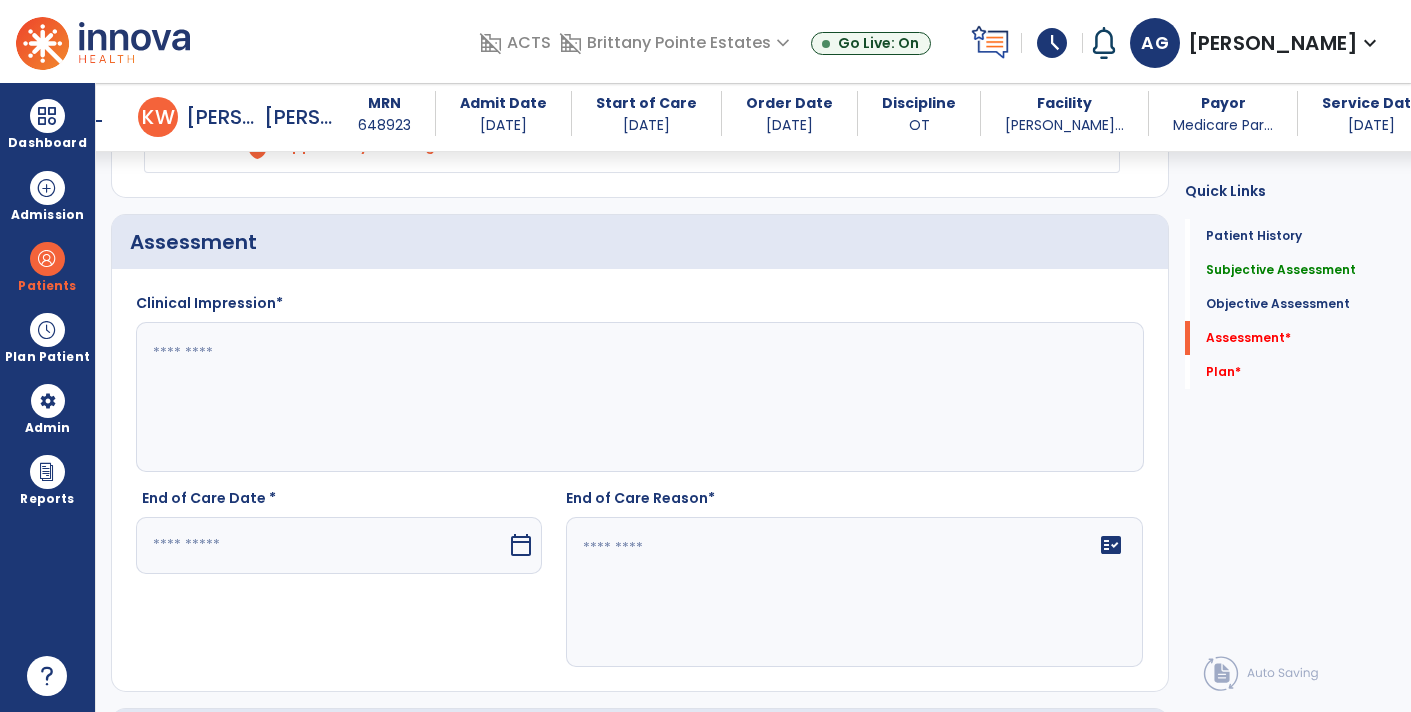 click 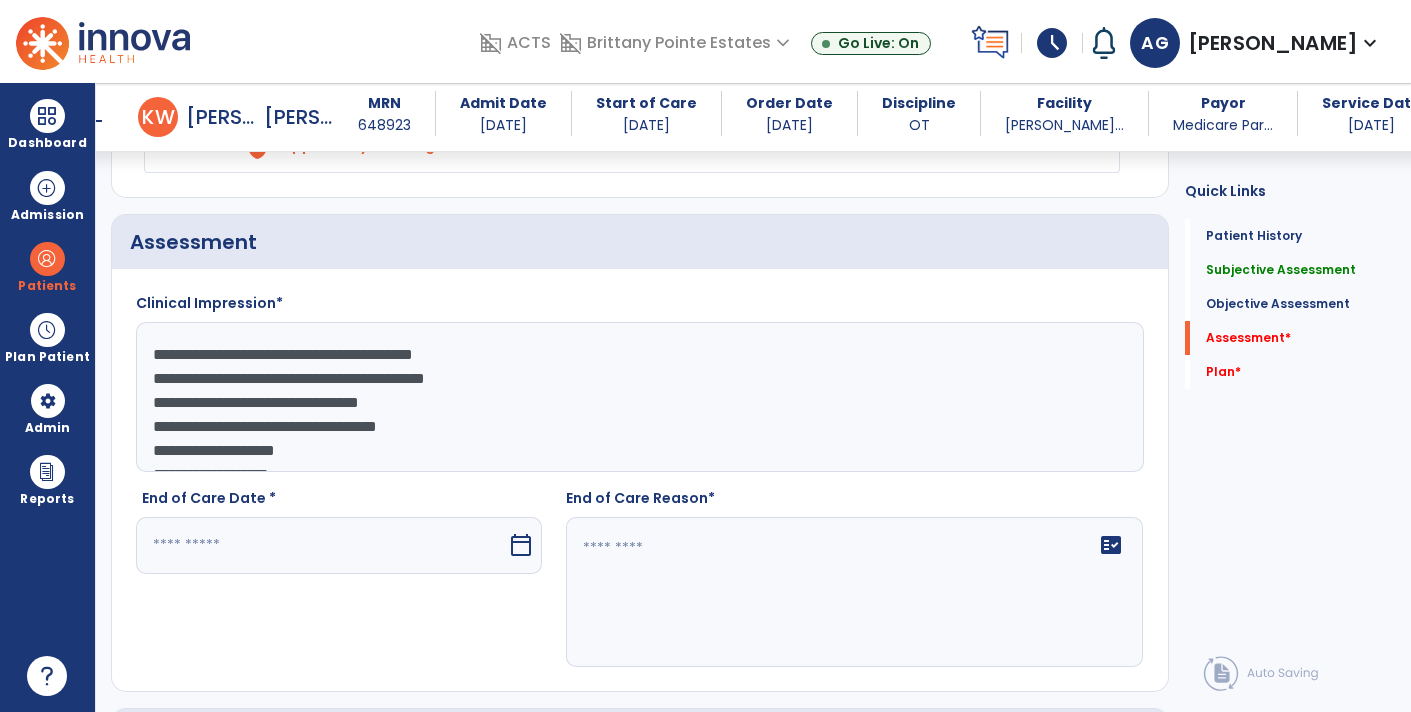 scroll, scrollTop: 38, scrollLeft: 0, axis: vertical 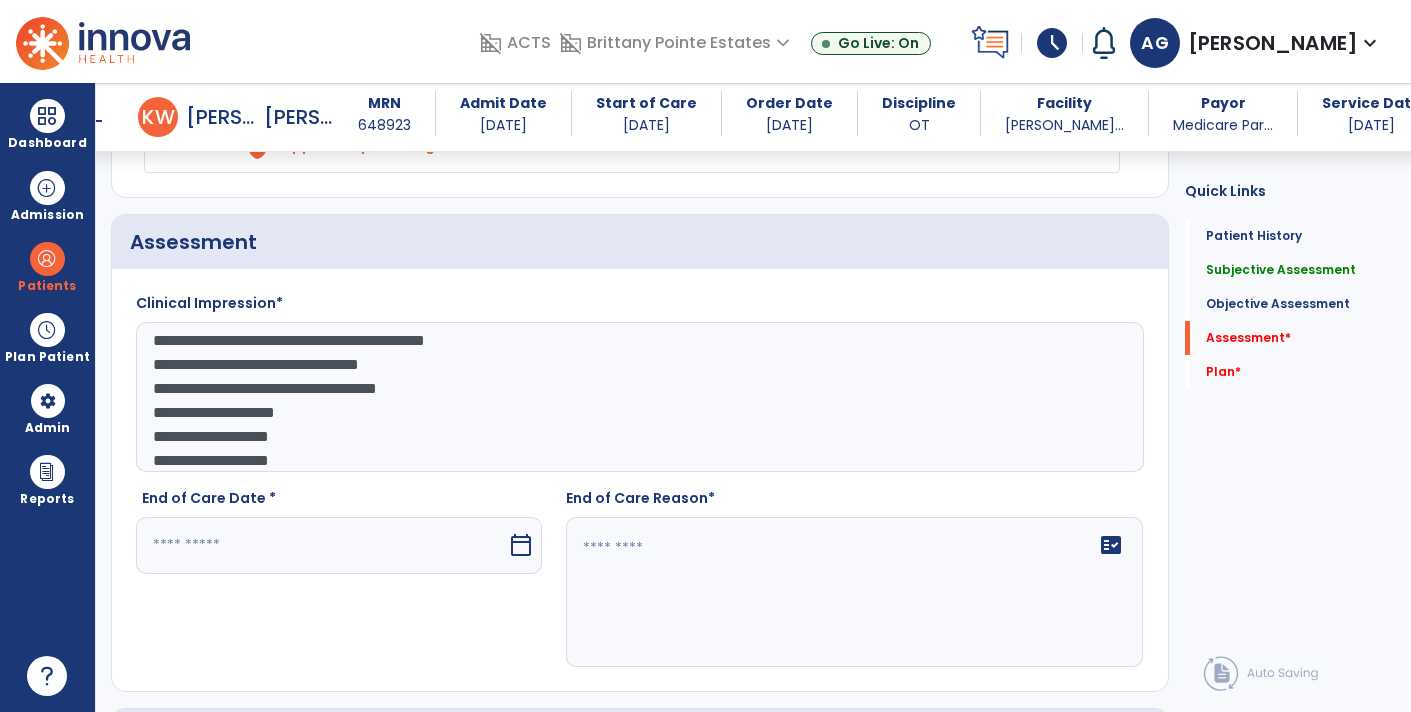 click on "**********" 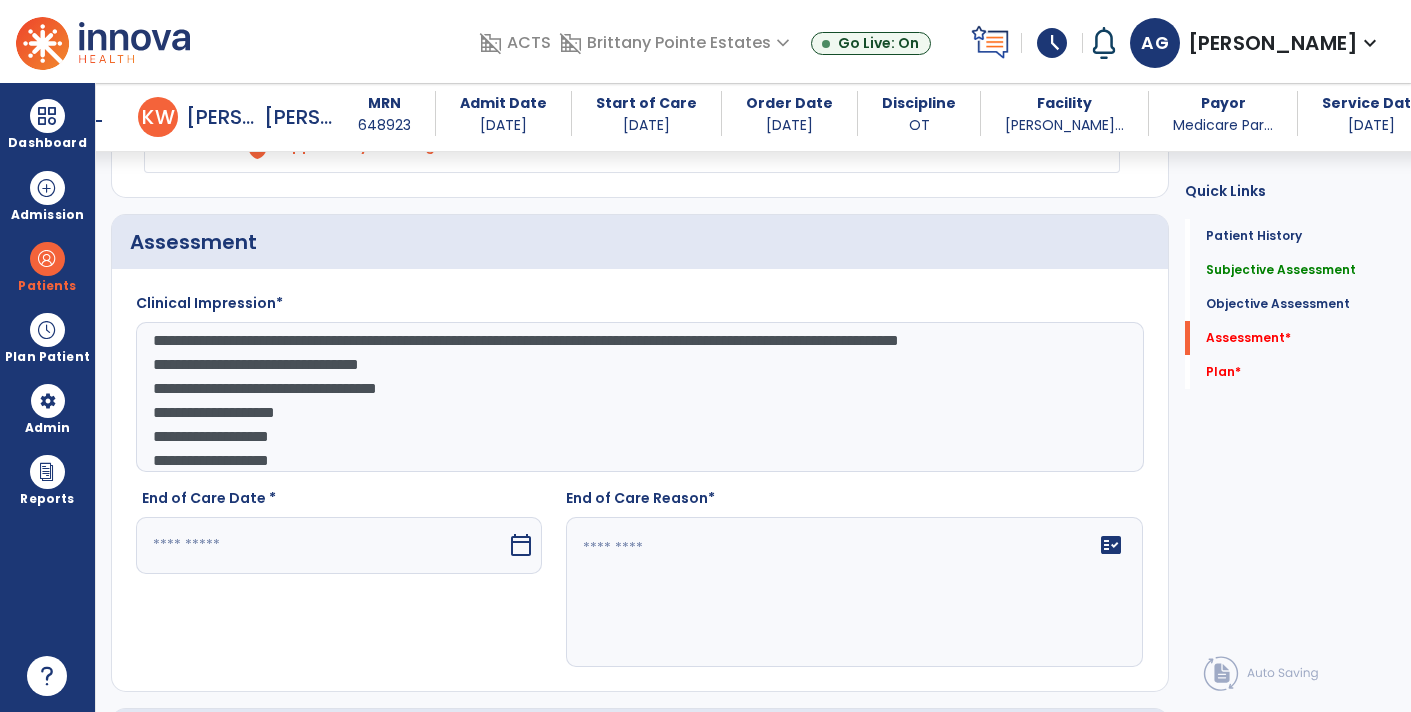 click on "**********" 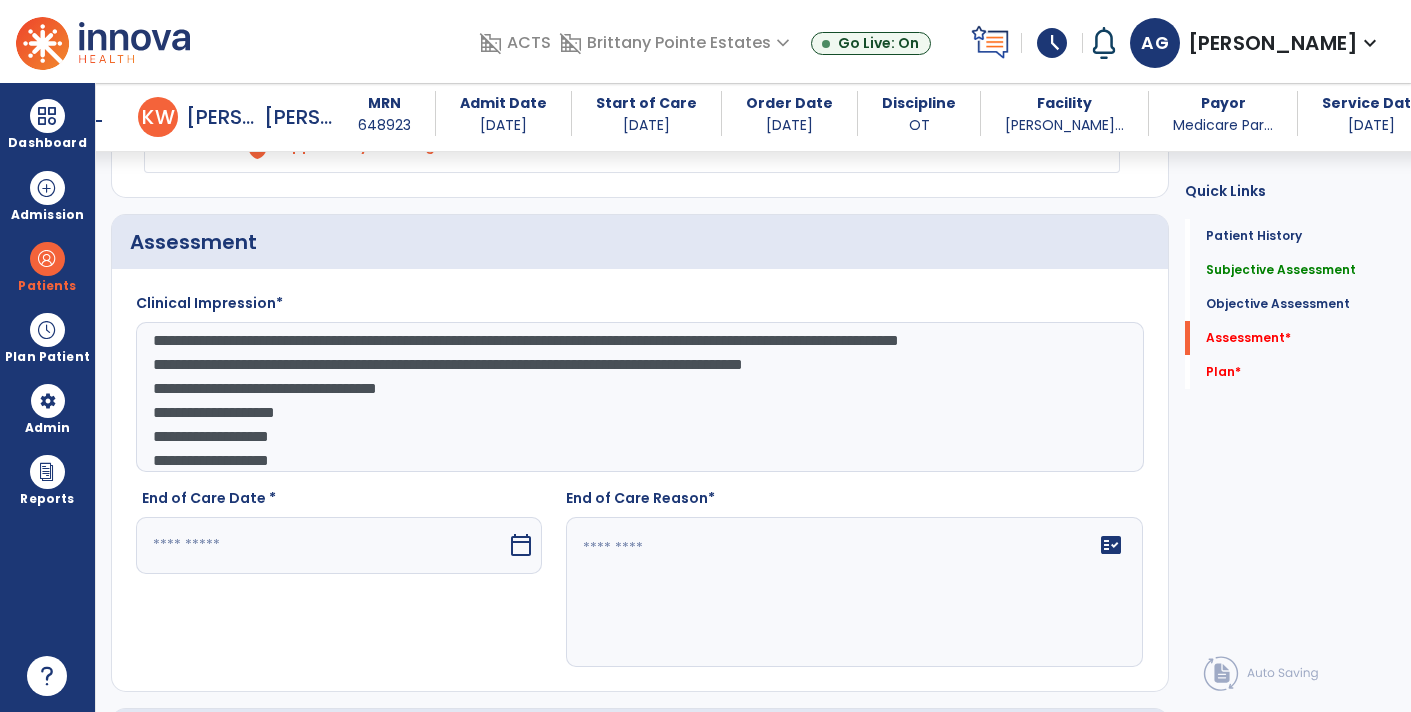 click on "**********" 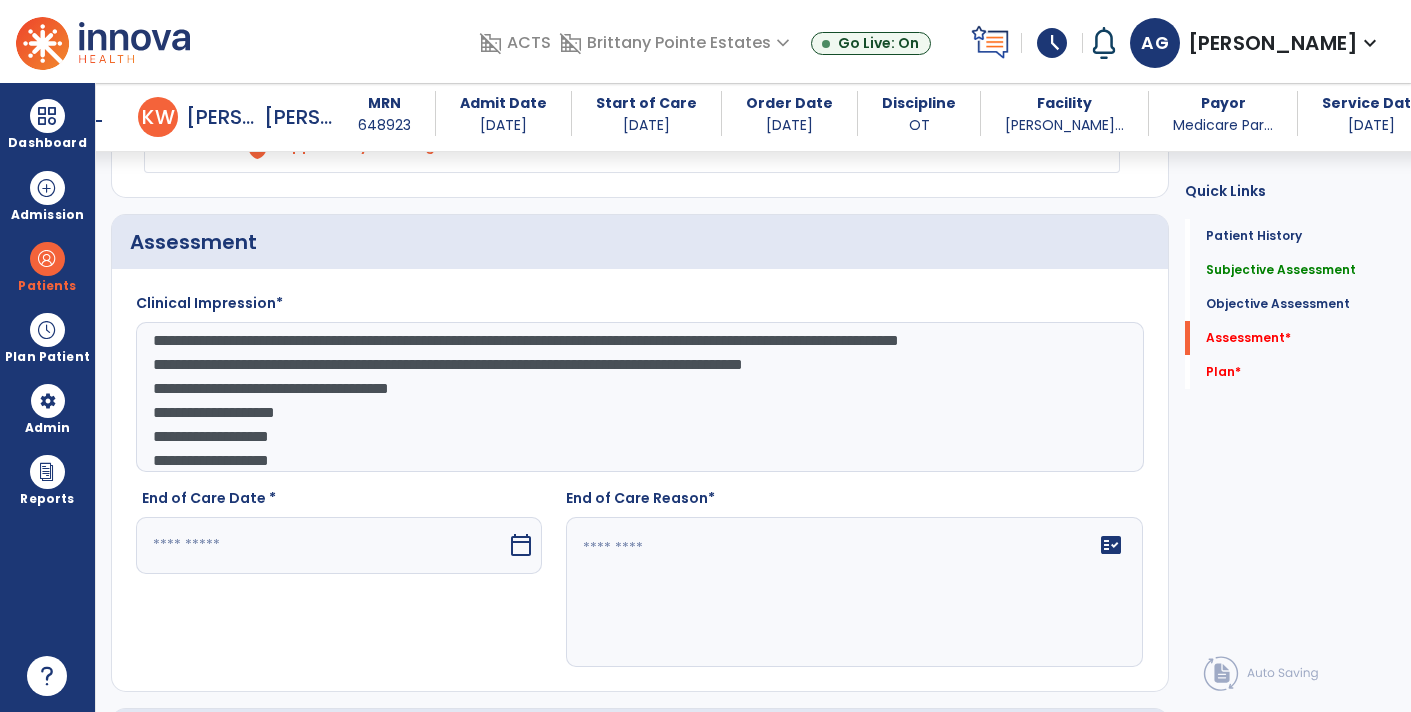 scroll, scrollTop: 0, scrollLeft: 0, axis: both 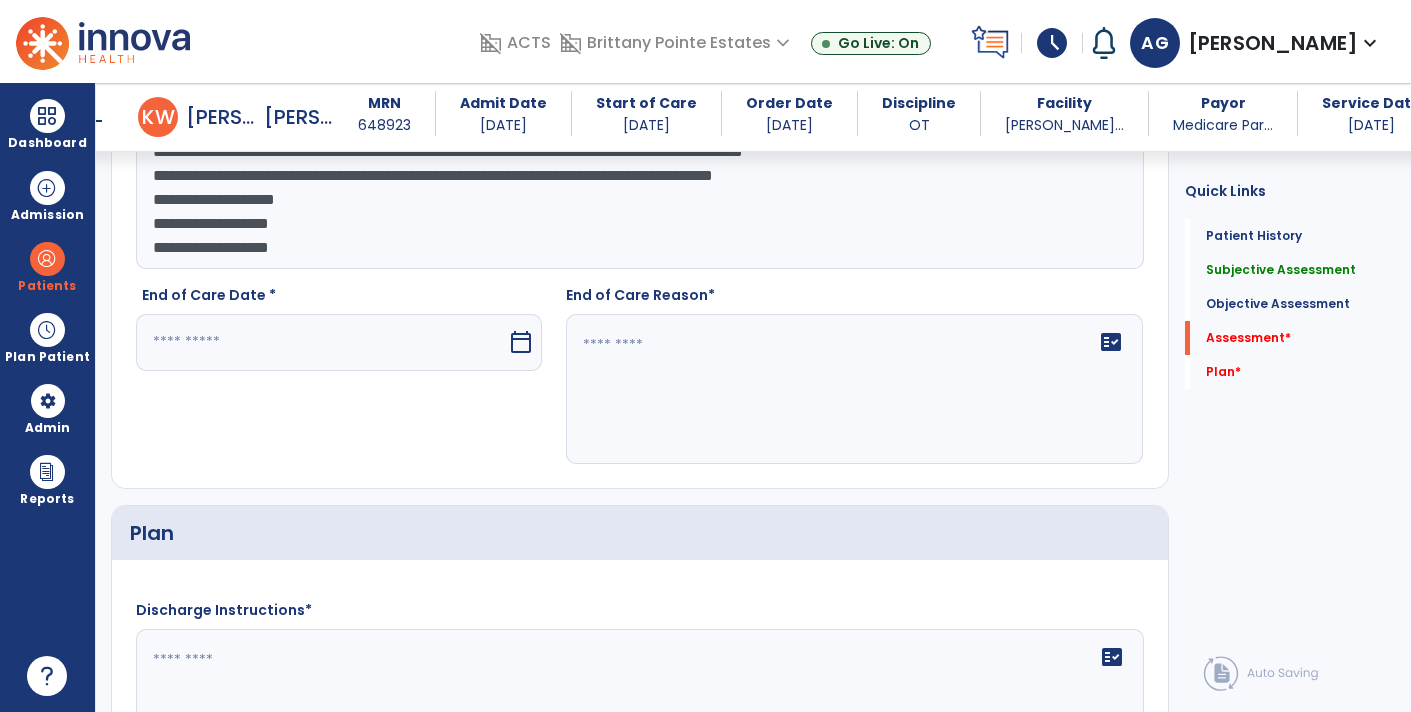 click on "**********" 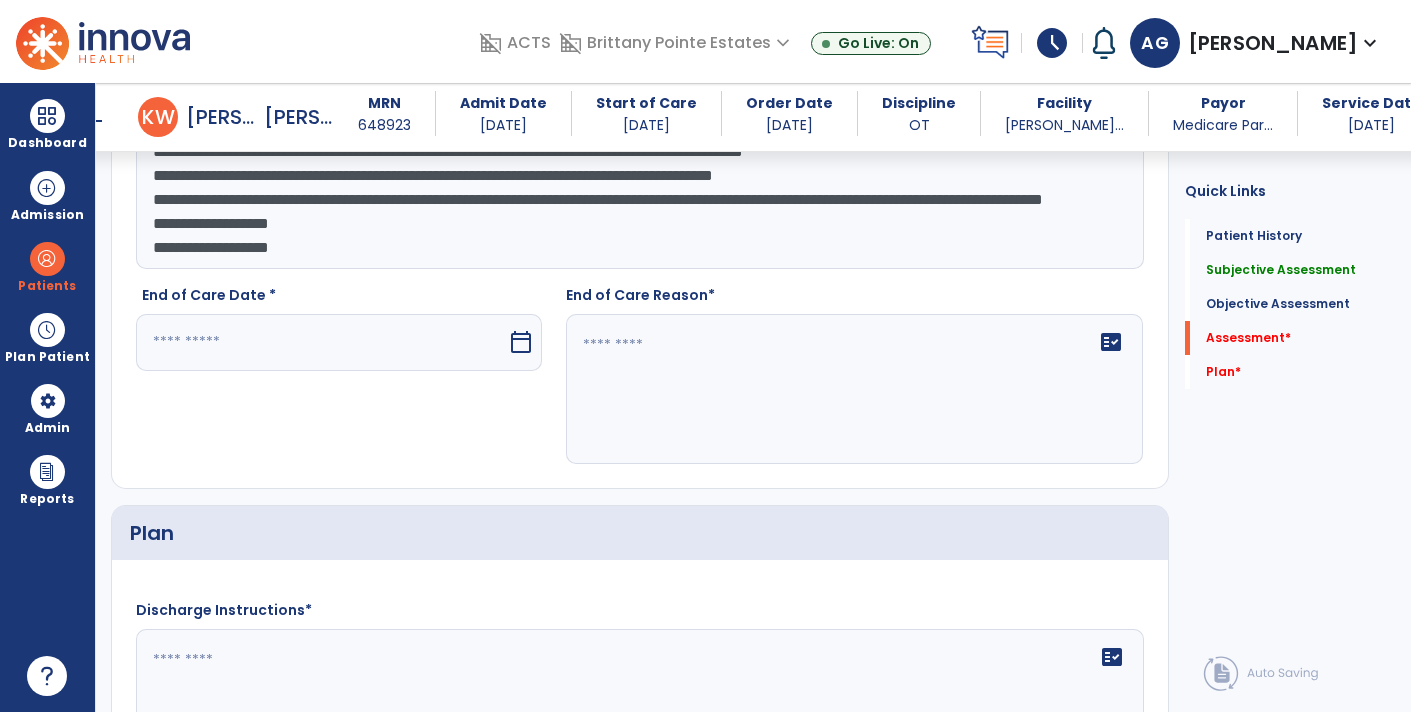 click on "**********" 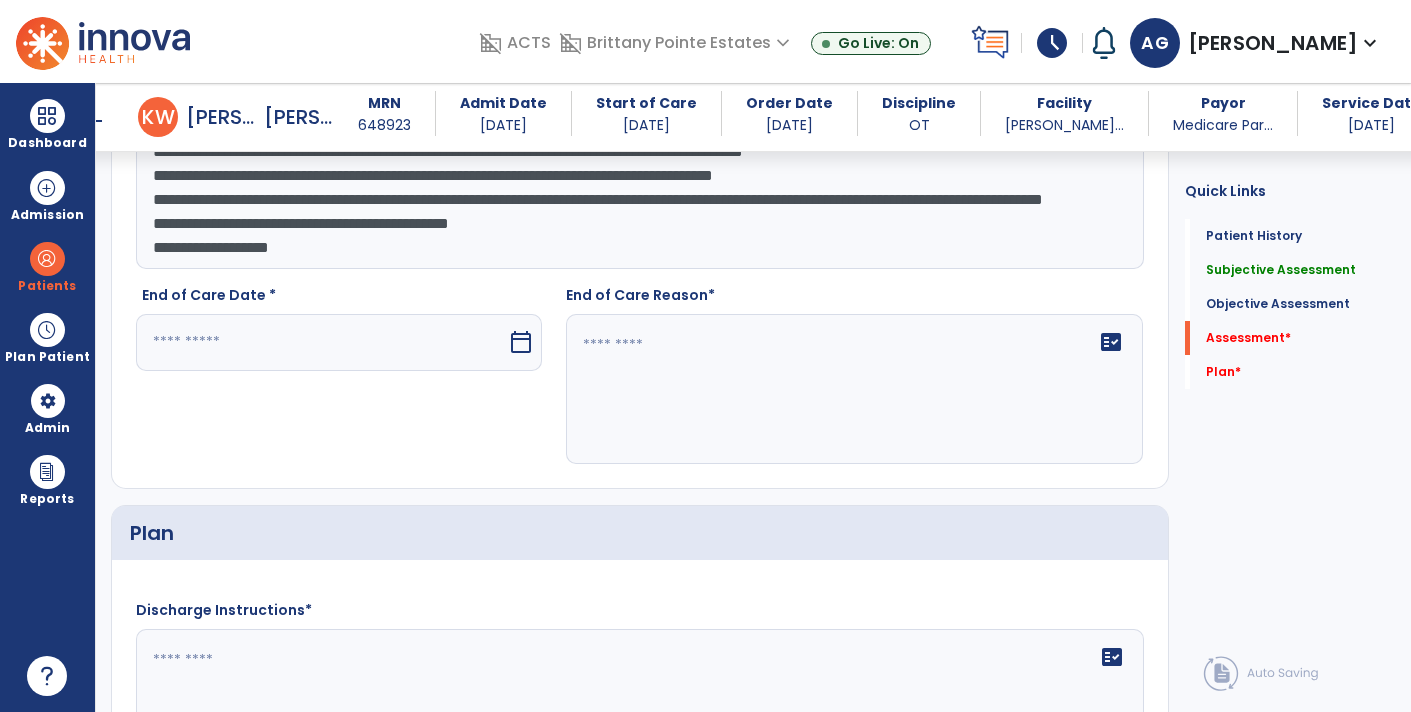 scroll, scrollTop: 95, scrollLeft: 0, axis: vertical 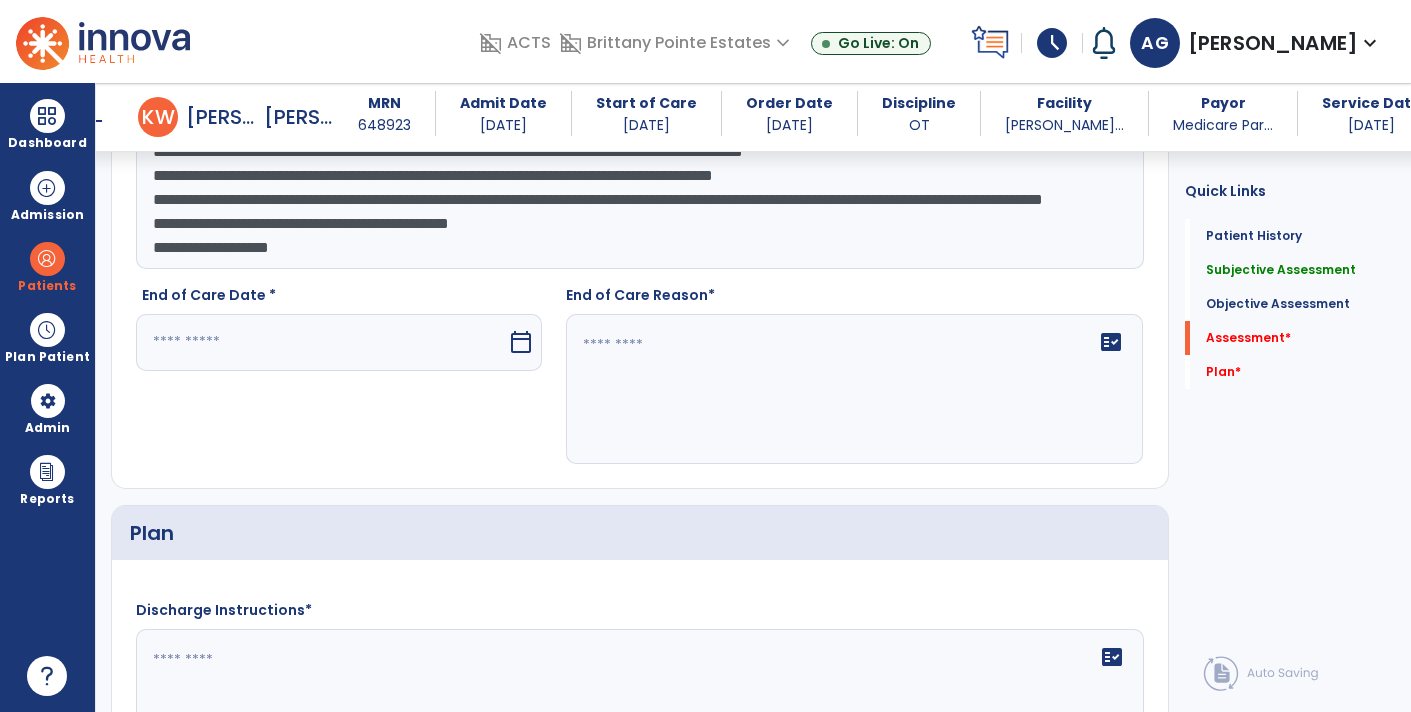 click on "**********" 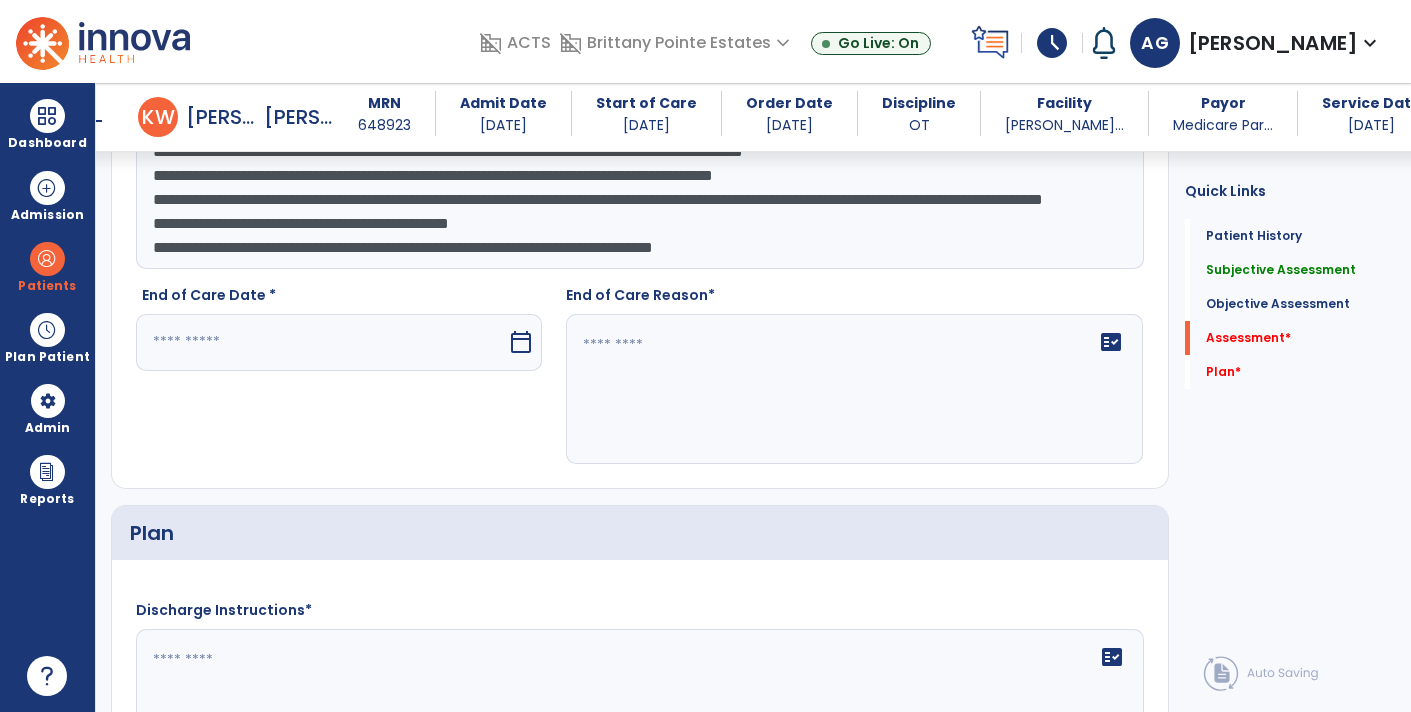 type on "**********" 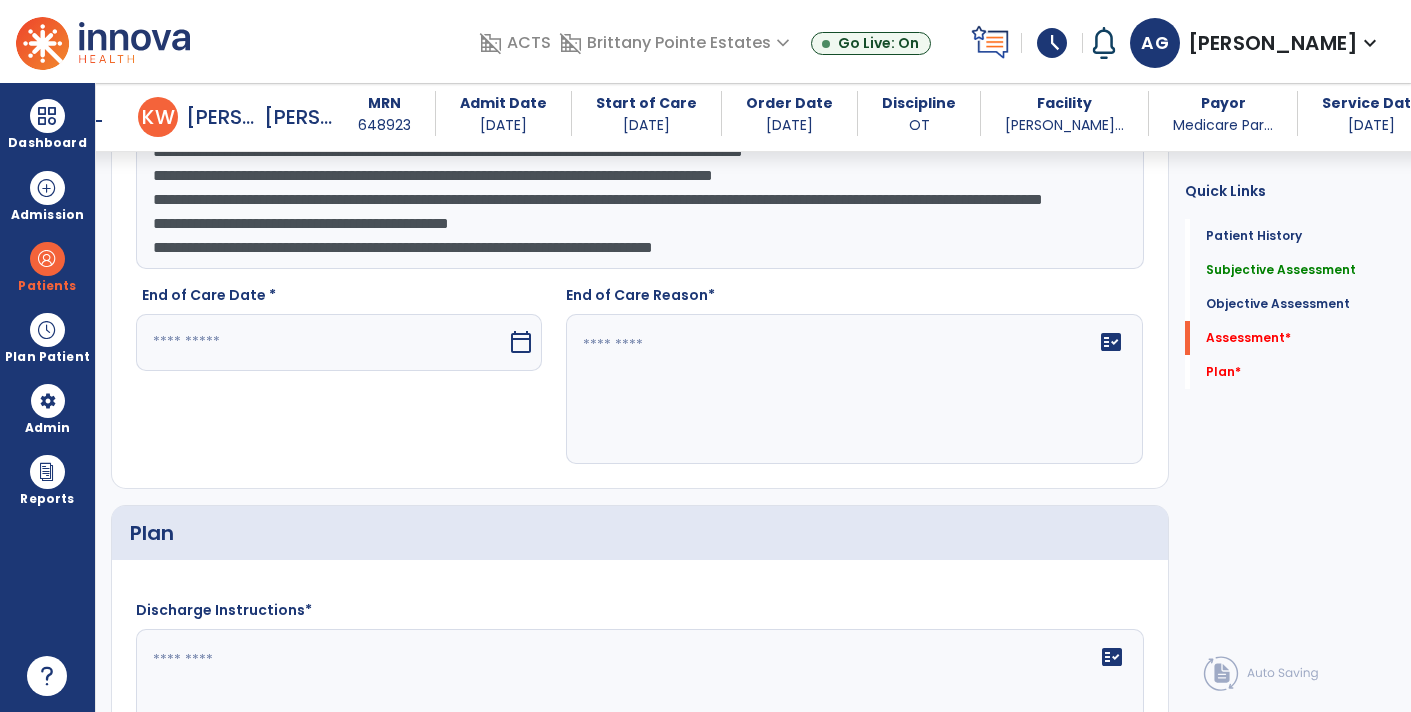 click at bounding box center (321, 342) 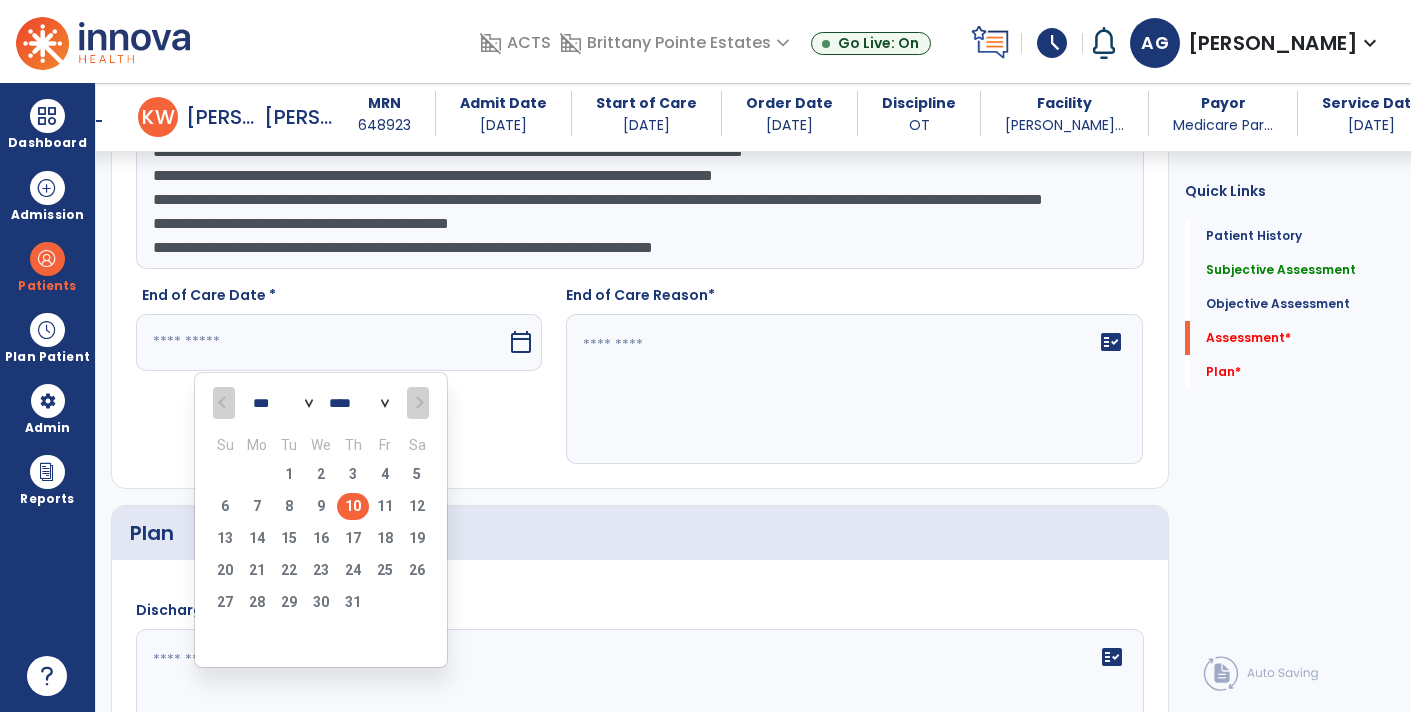 click on "10" at bounding box center [353, 506] 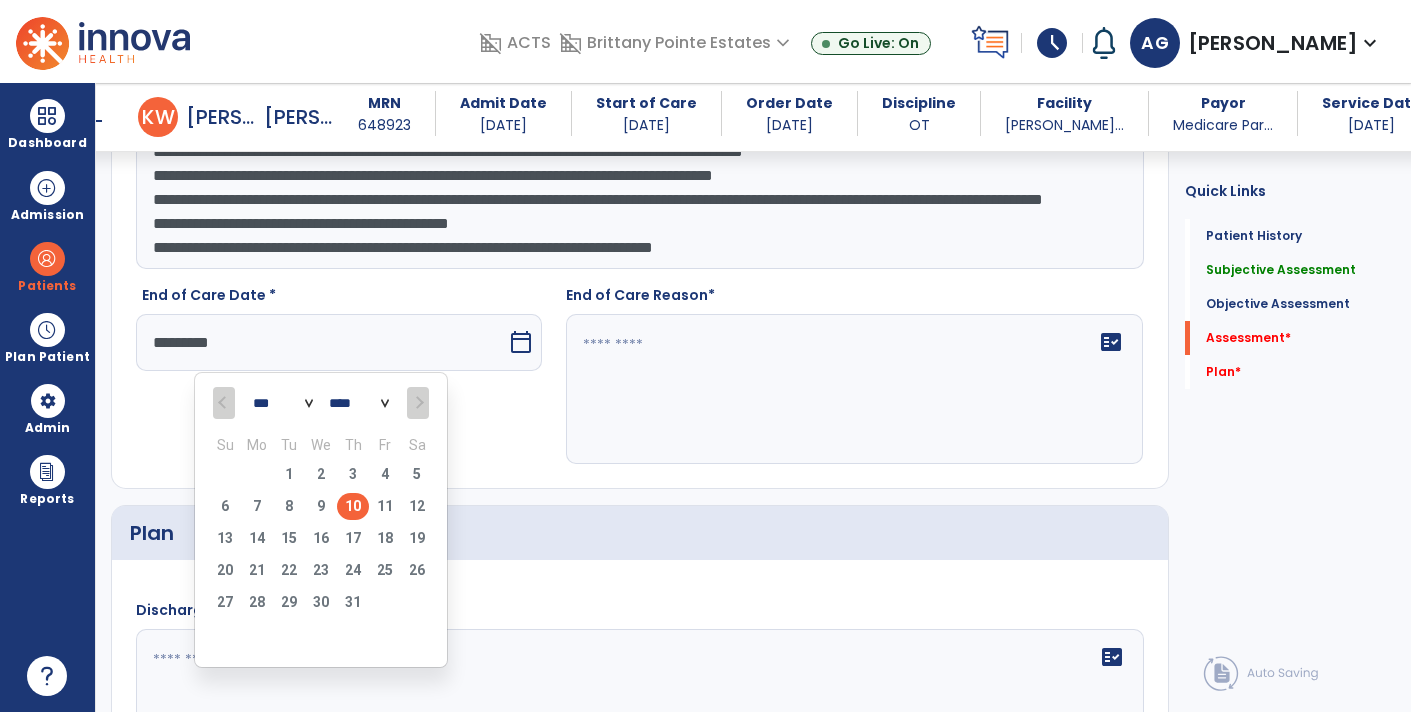 type on "*********" 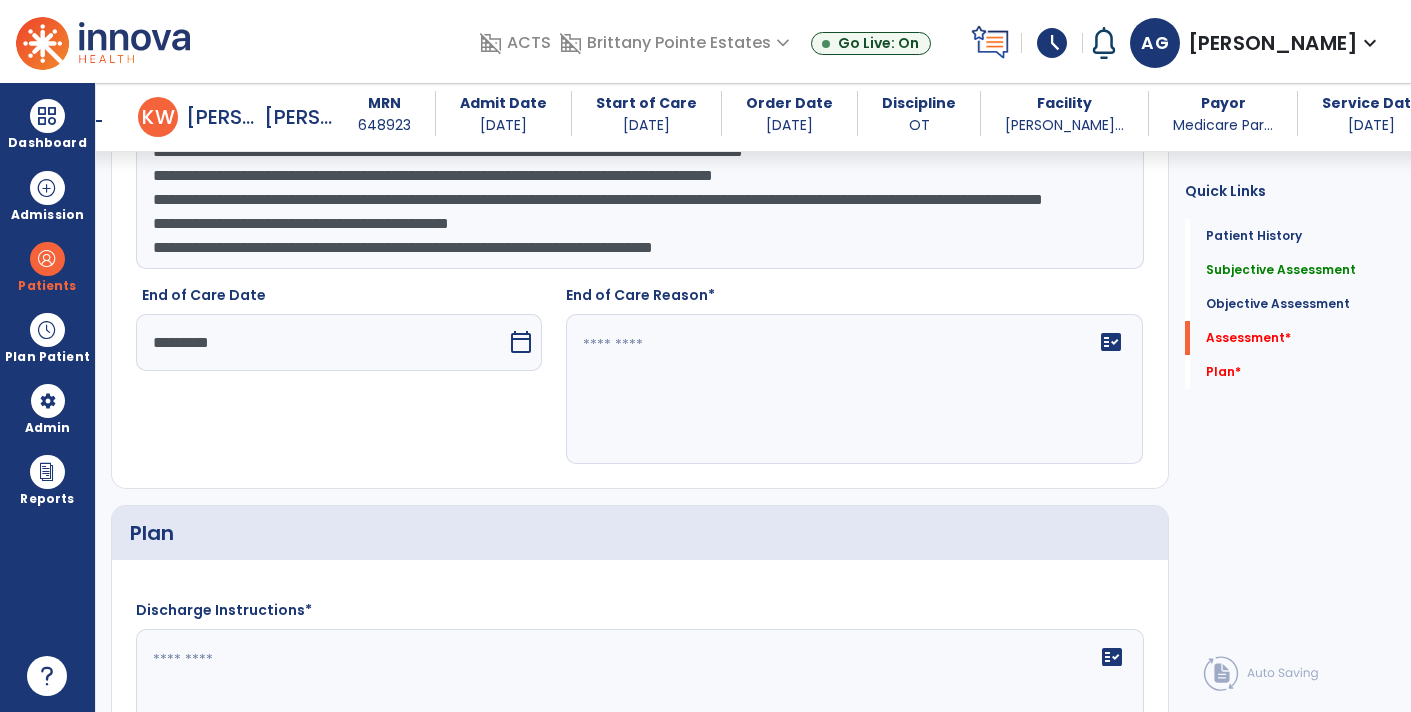 click on "fact_check" 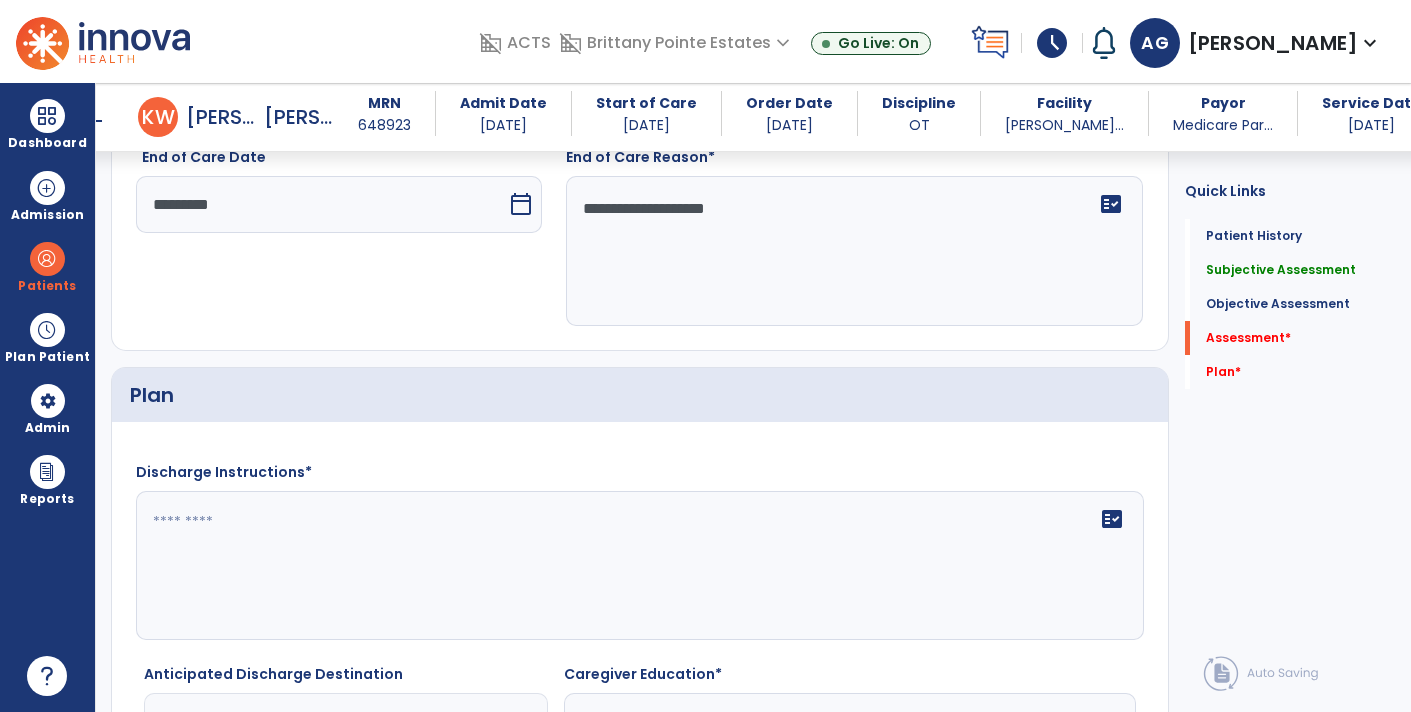 scroll, scrollTop: 3243, scrollLeft: 0, axis: vertical 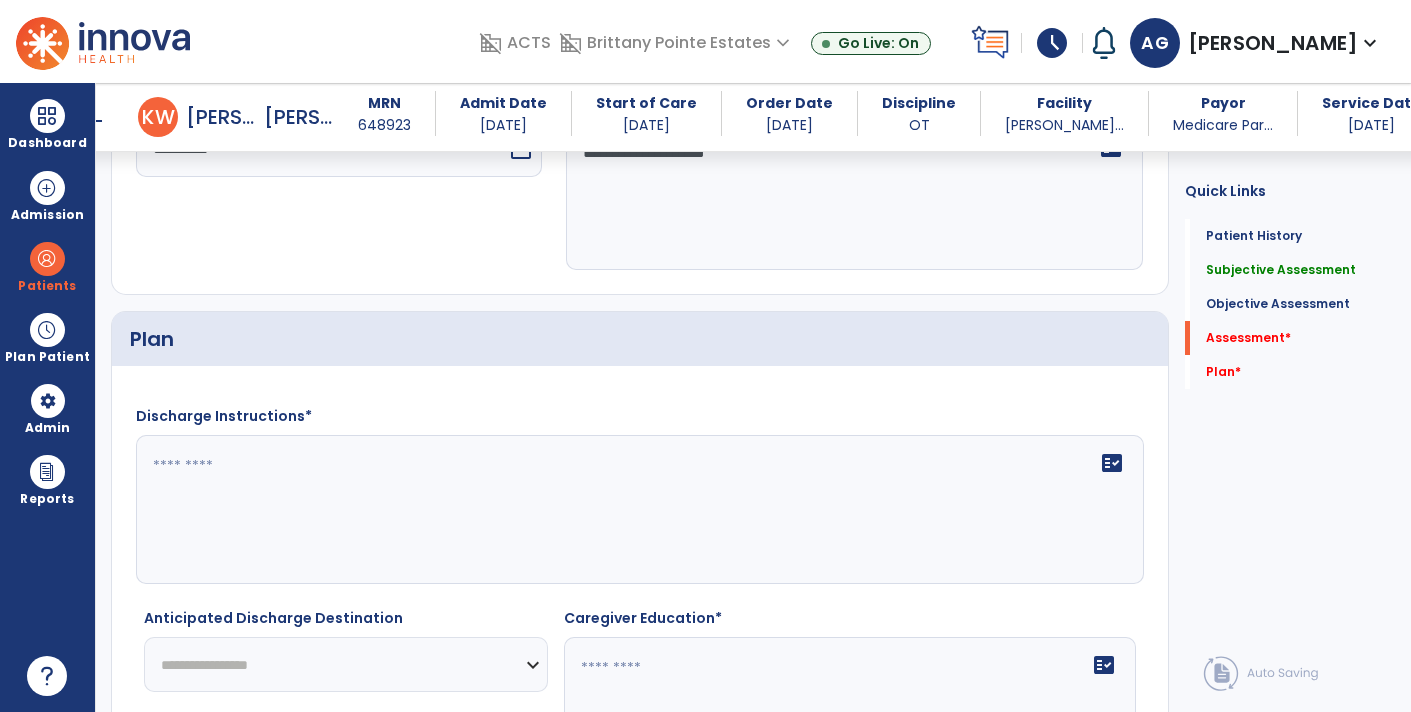 type on "**********" 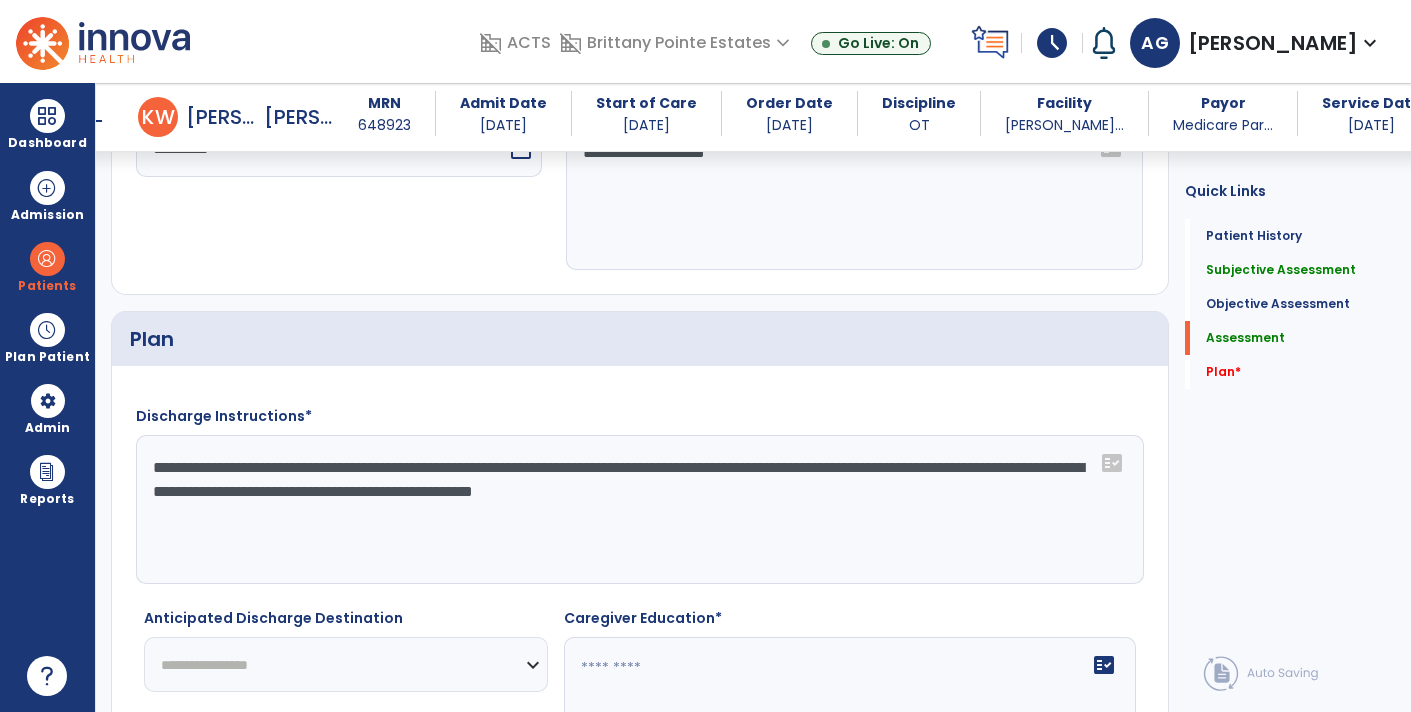 click on "**********" 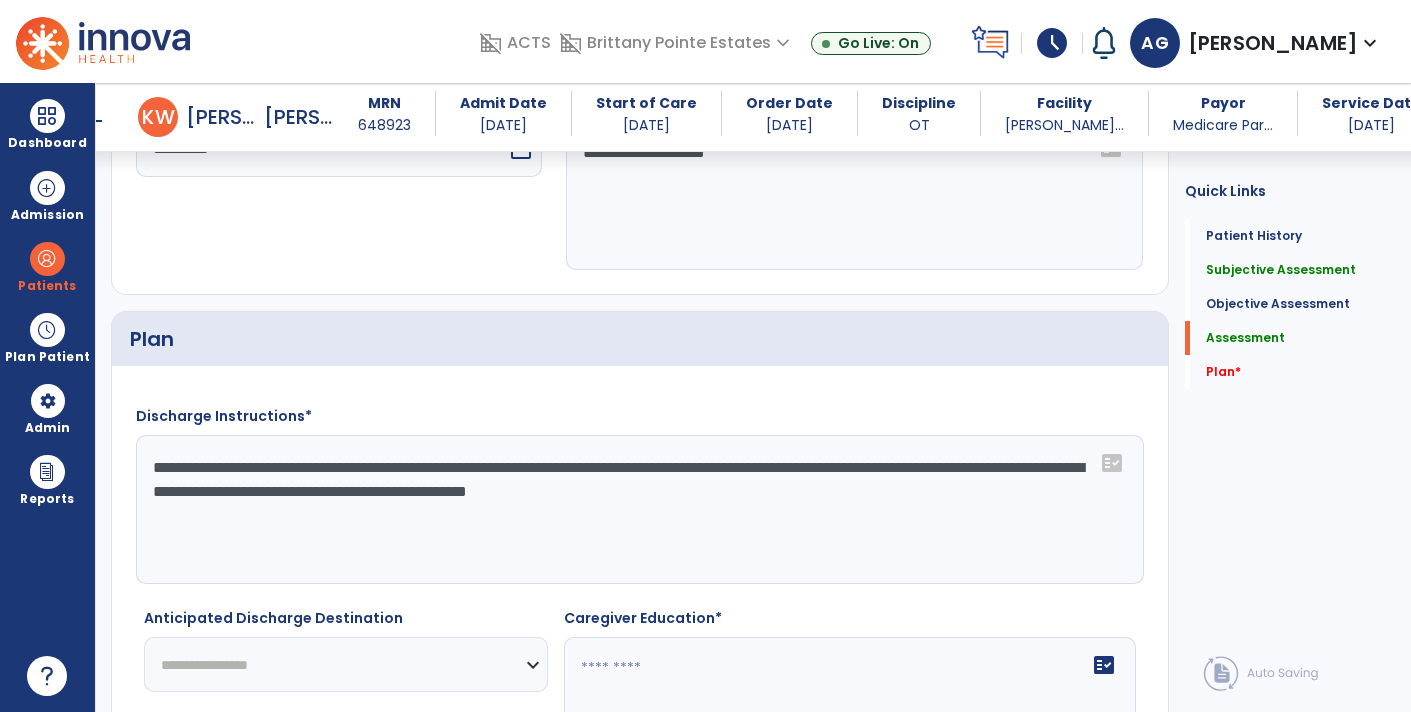 click on "**********" 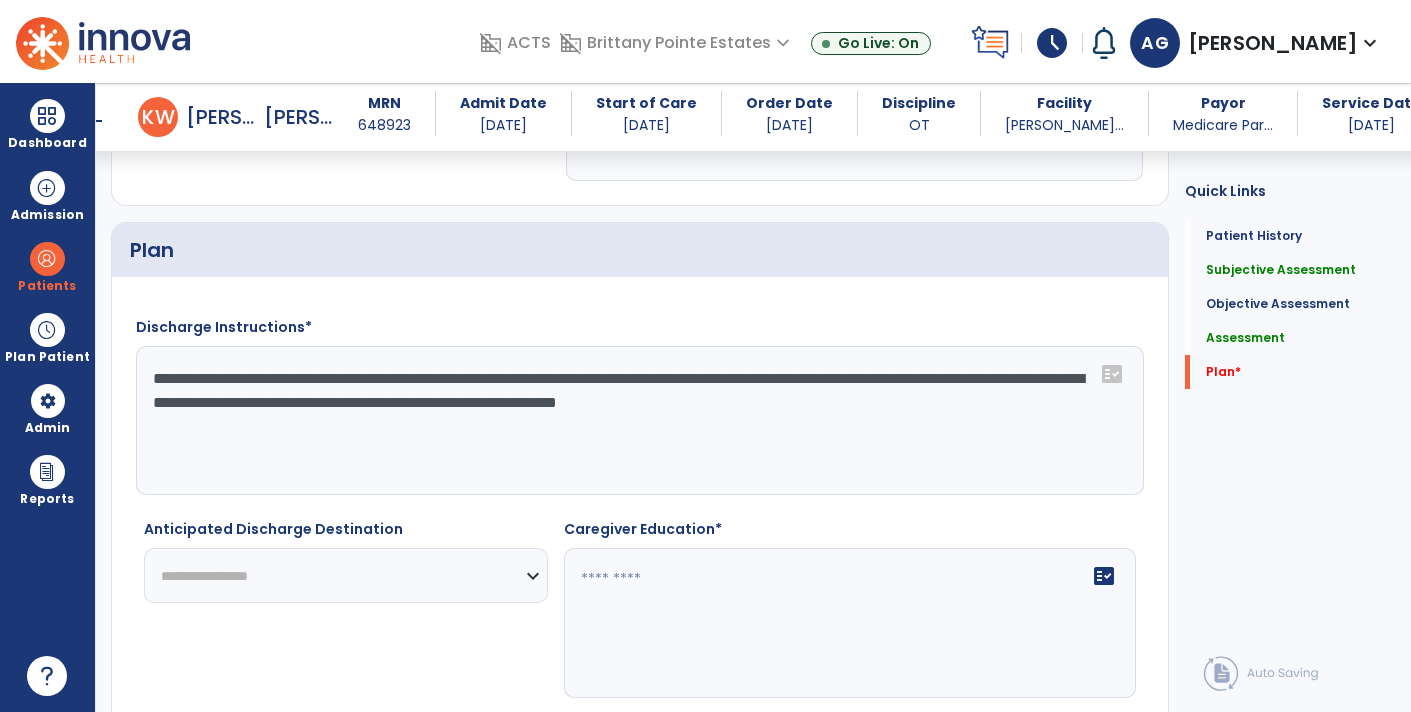 scroll, scrollTop: 3406, scrollLeft: 0, axis: vertical 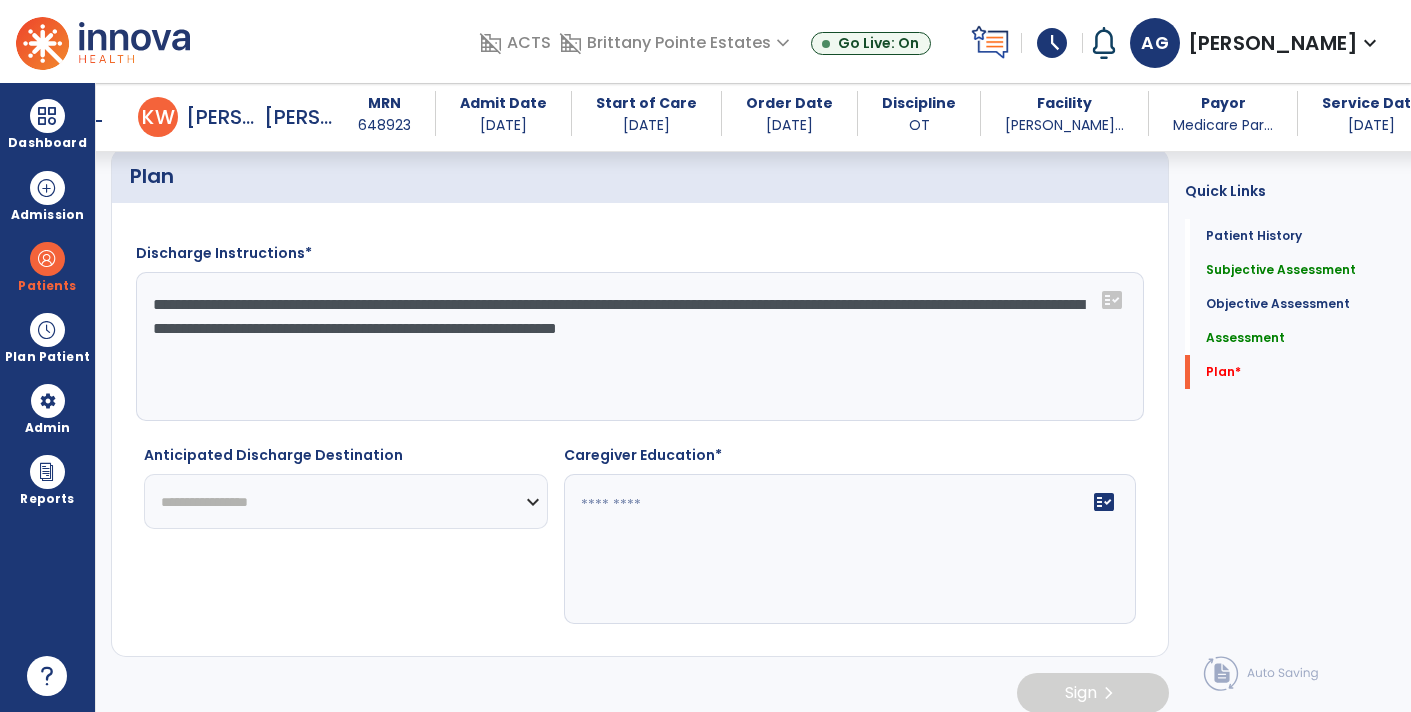 type on "**********" 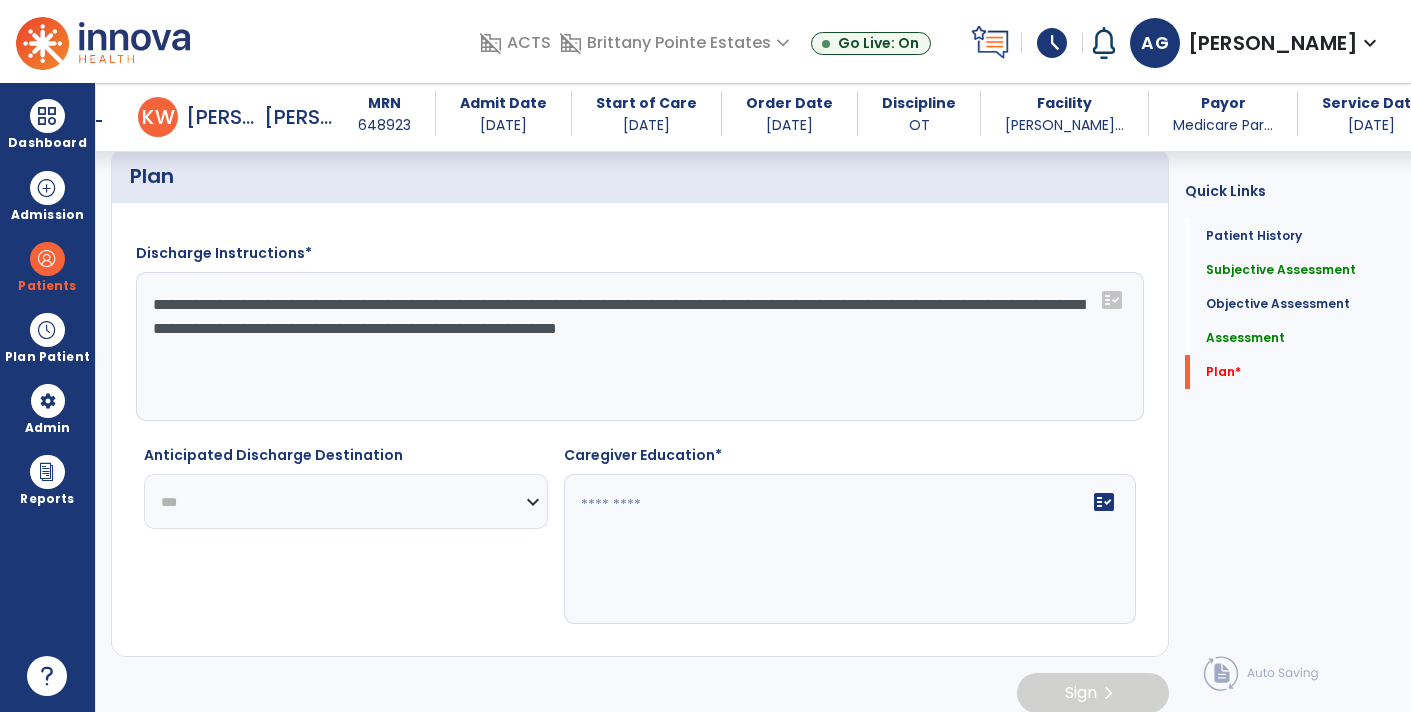 click on "**********" 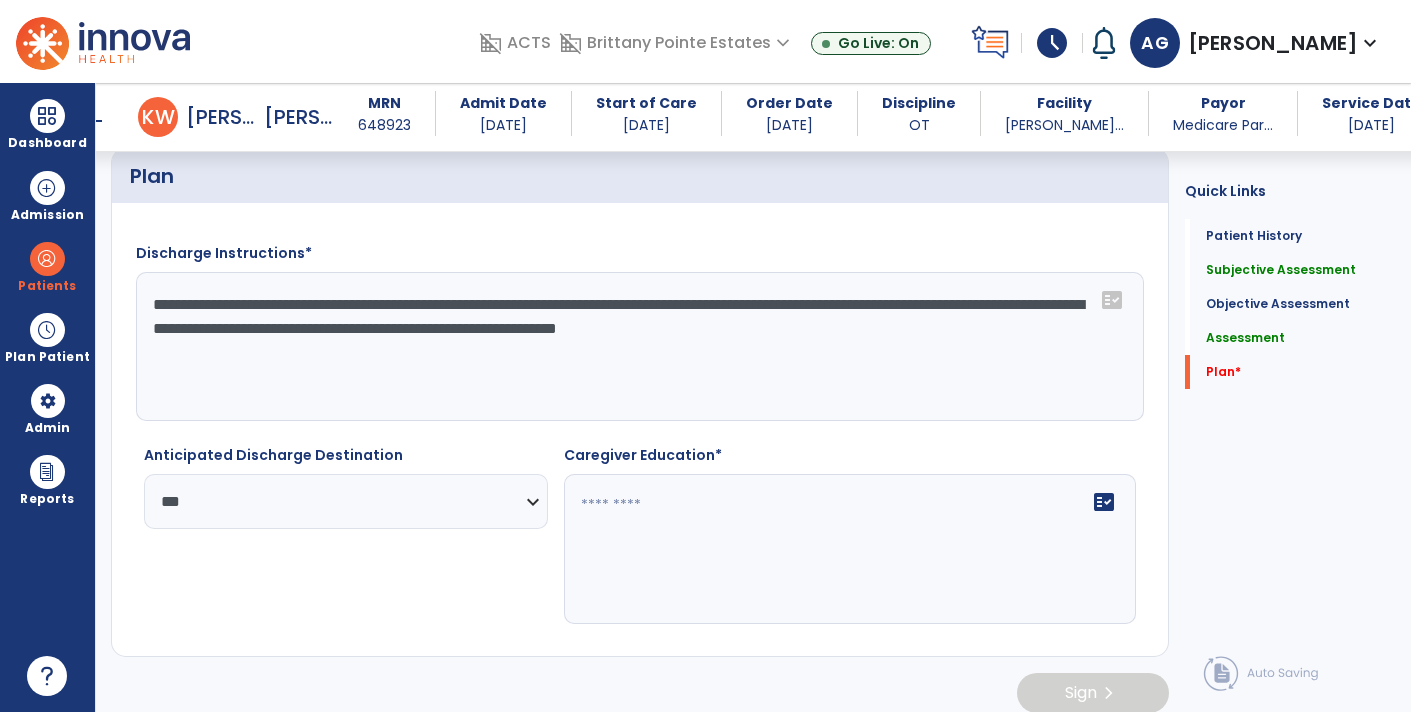 click 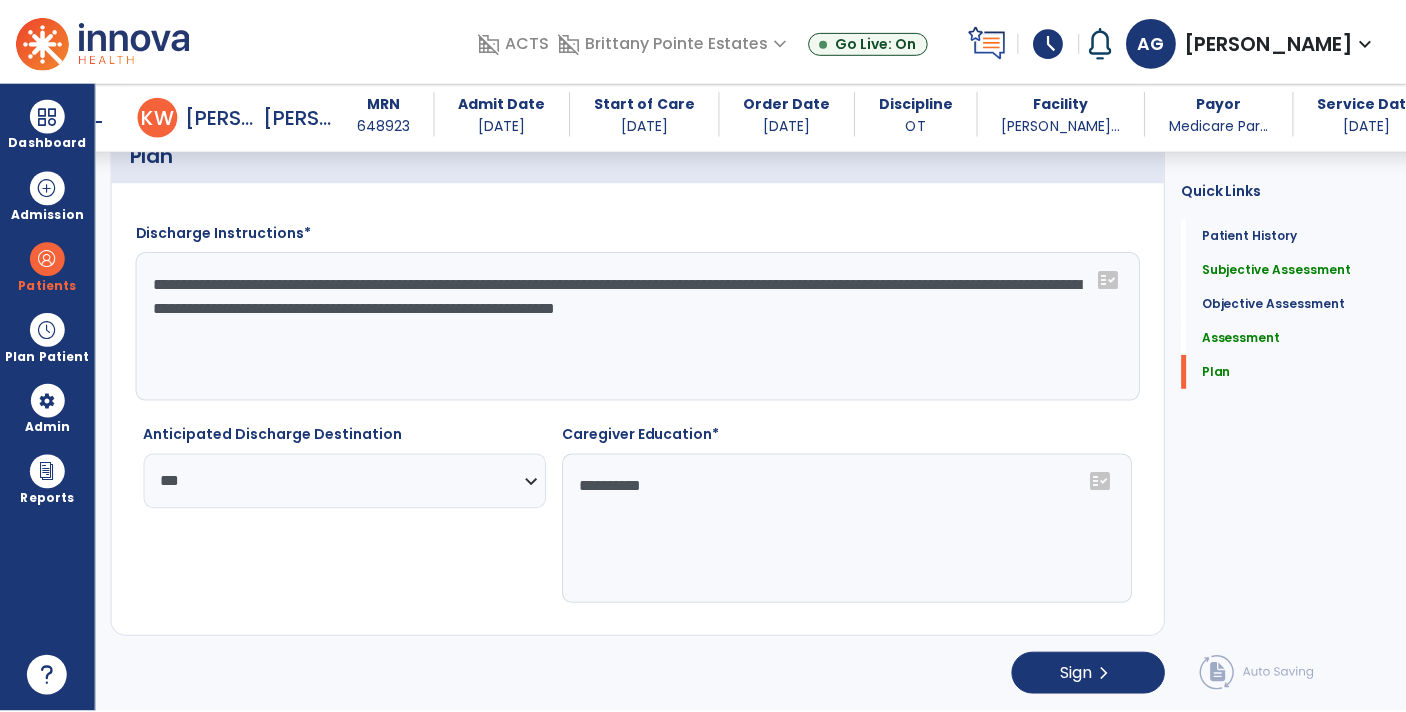 scroll, scrollTop: 3434, scrollLeft: 0, axis: vertical 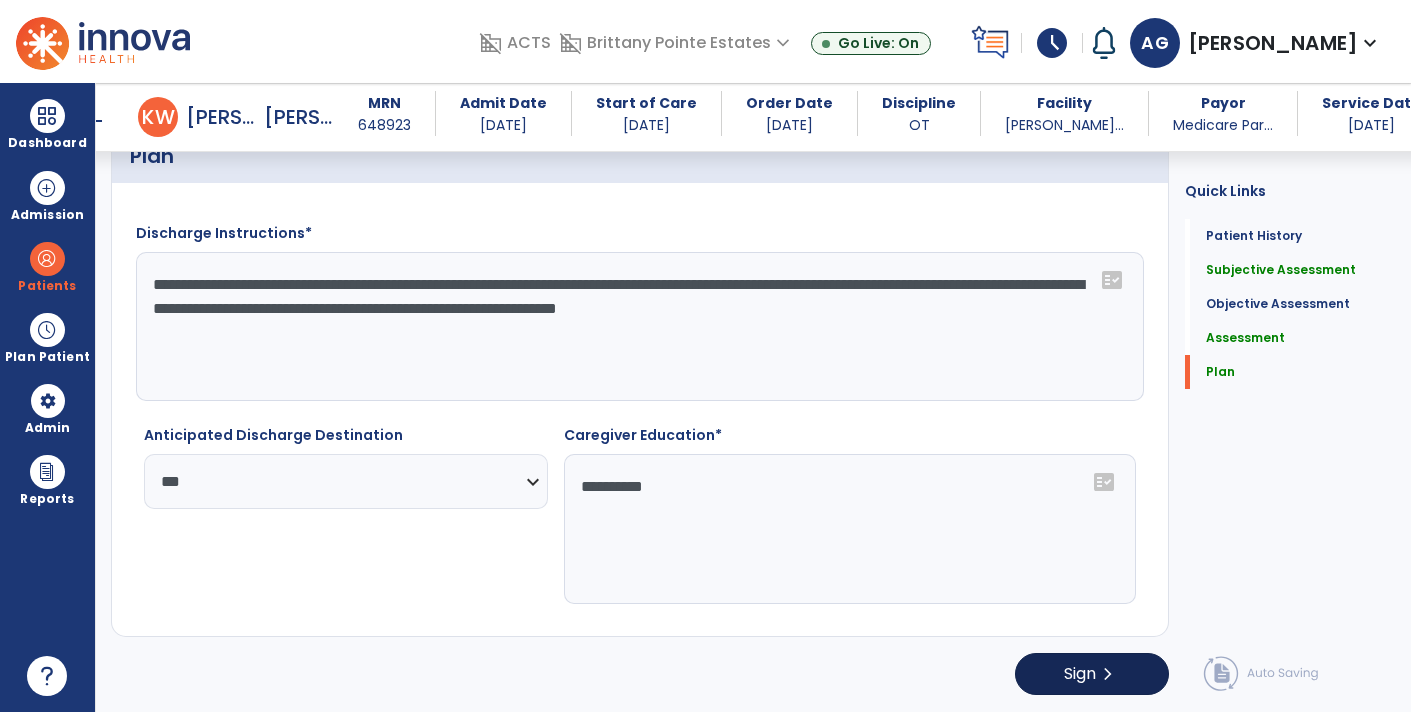 type on "*********" 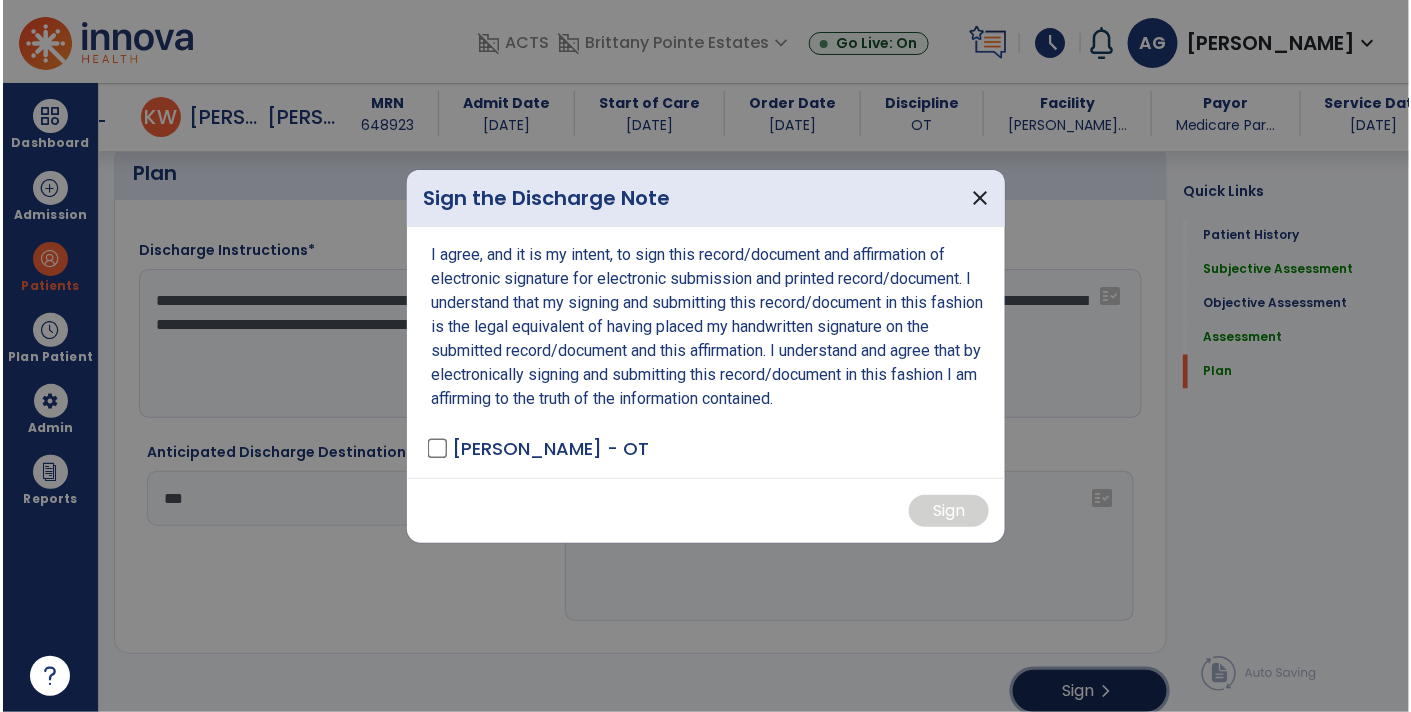 scroll, scrollTop: 3434, scrollLeft: 0, axis: vertical 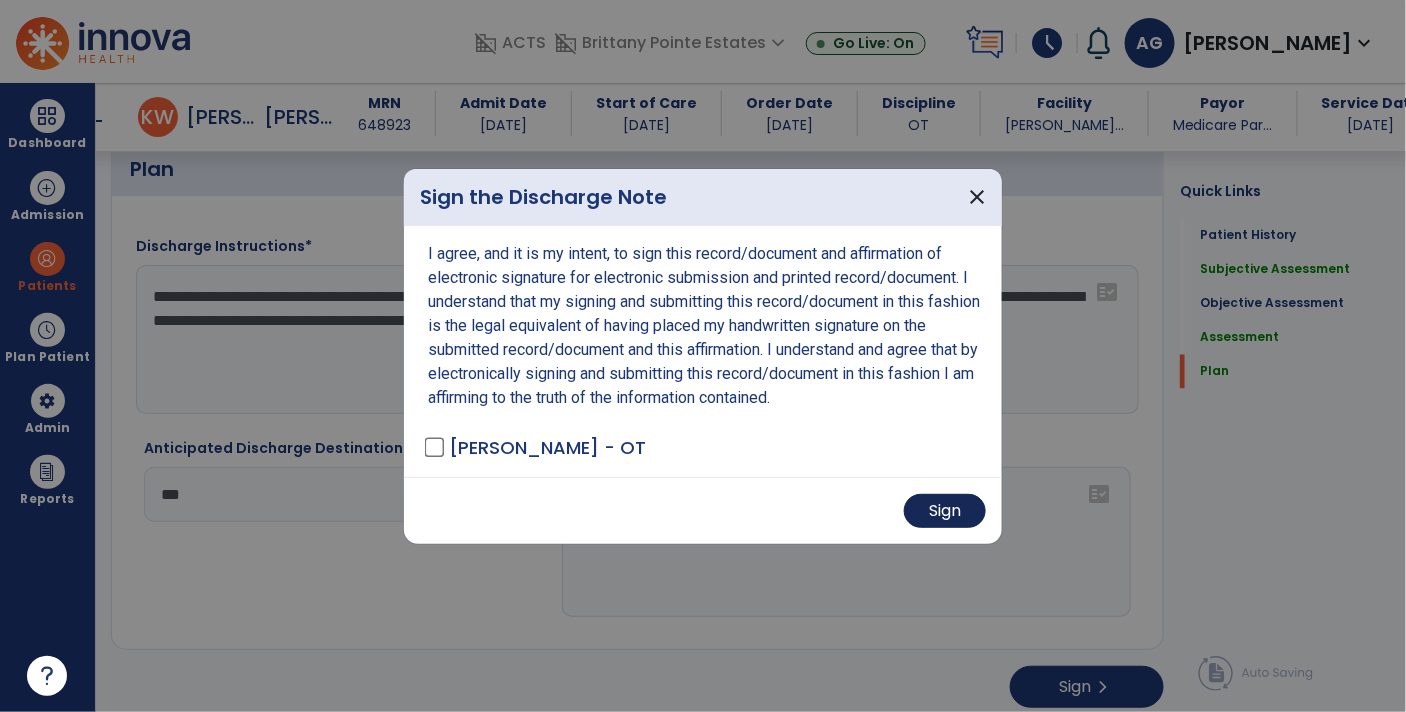click on "Sign" at bounding box center (945, 511) 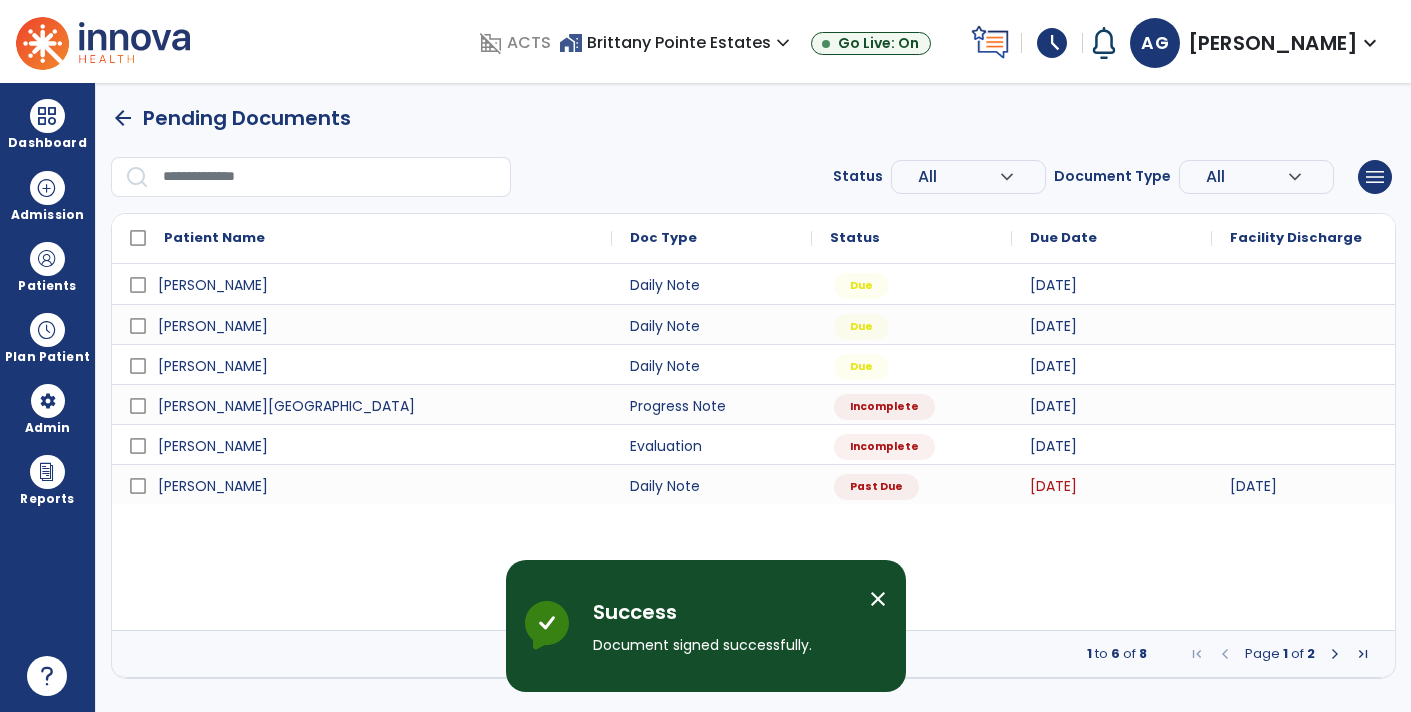 scroll, scrollTop: 0, scrollLeft: 0, axis: both 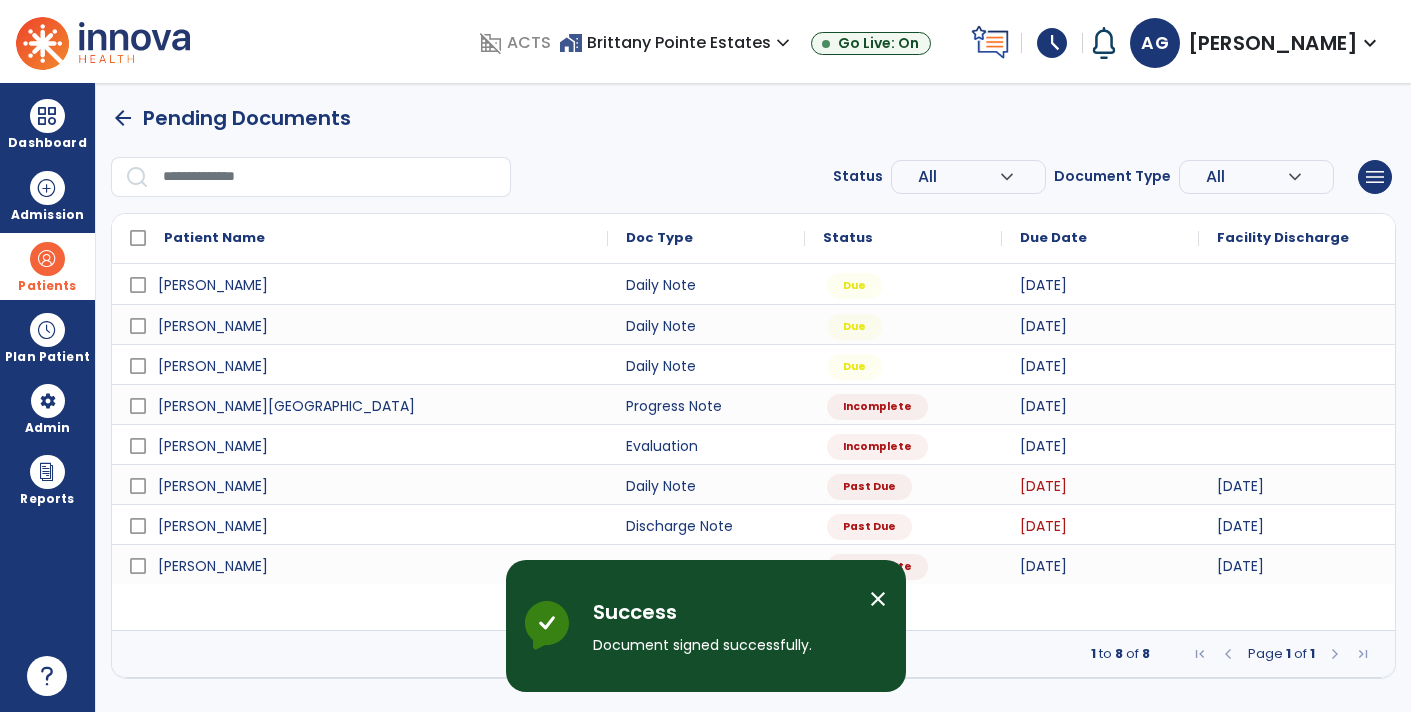 click at bounding box center [47, 259] 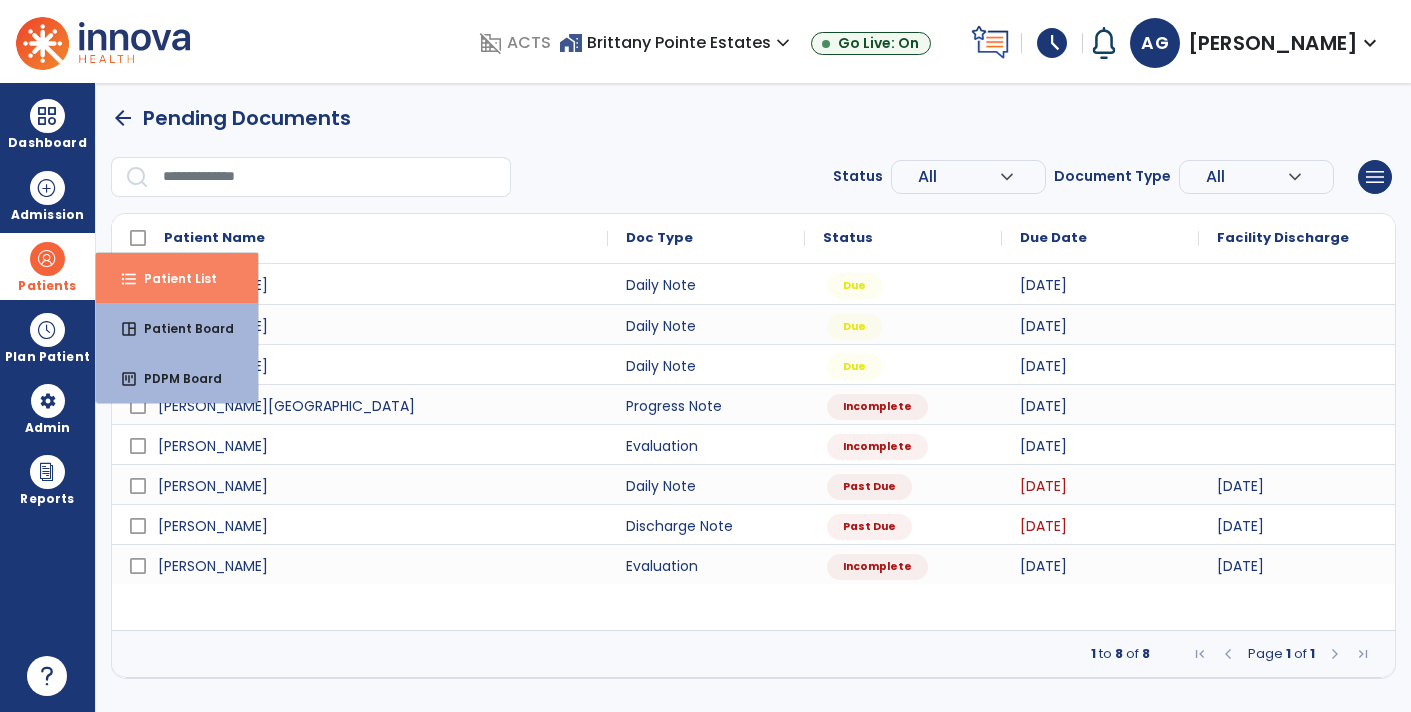 click on "Patient List" at bounding box center (172, 278) 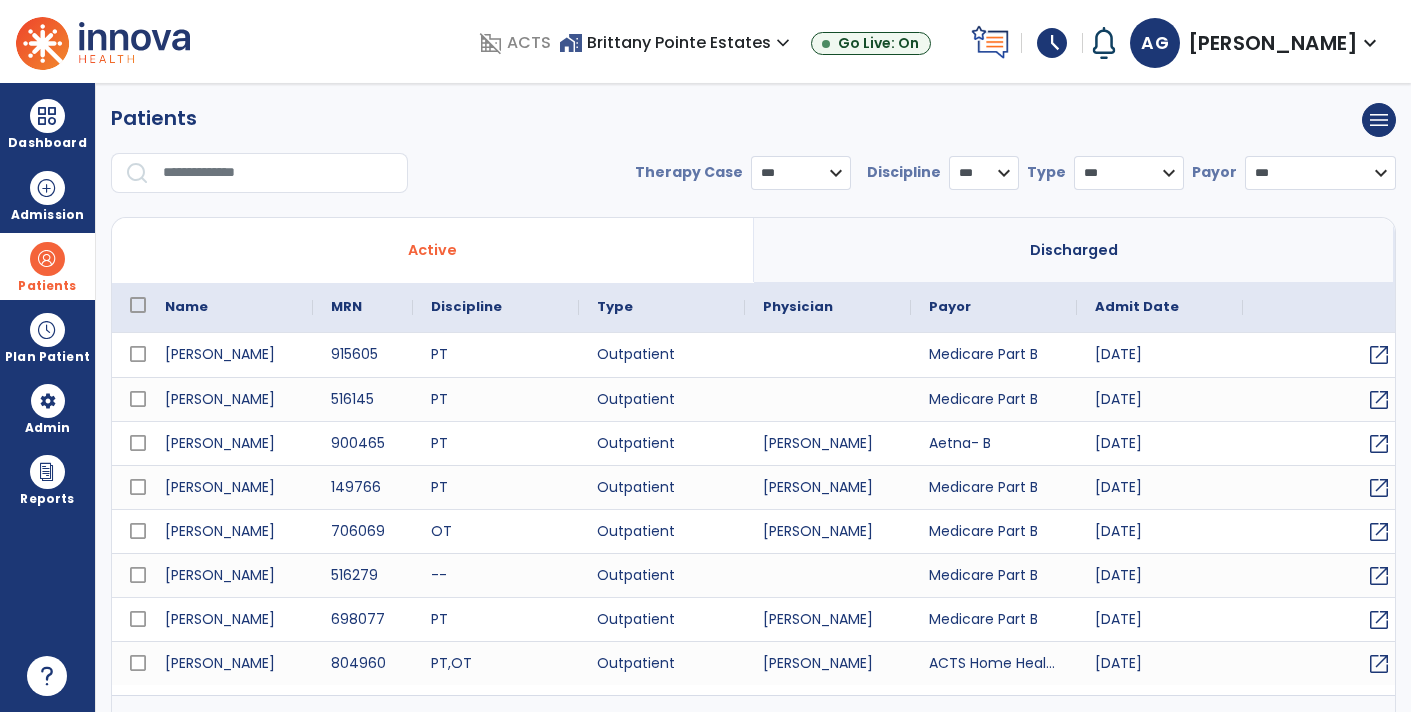 click at bounding box center (278, 173) 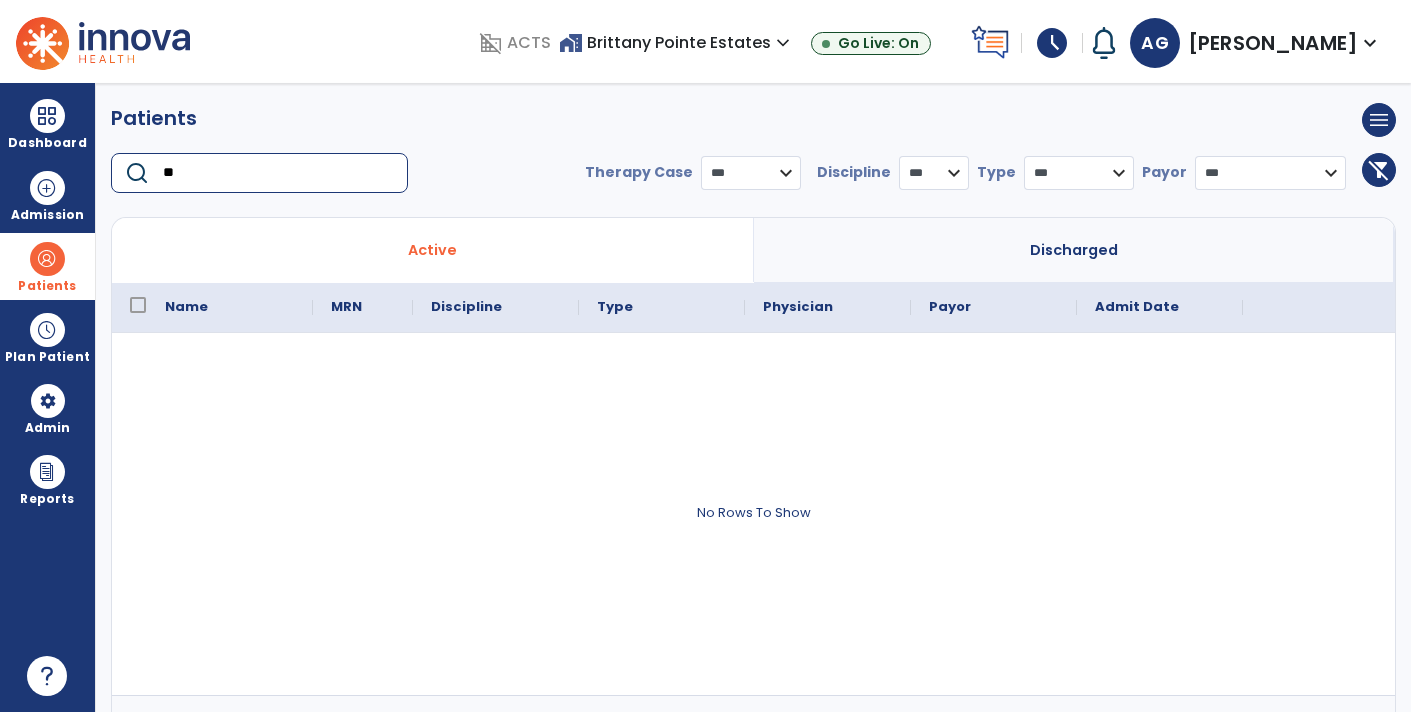 type on "*" 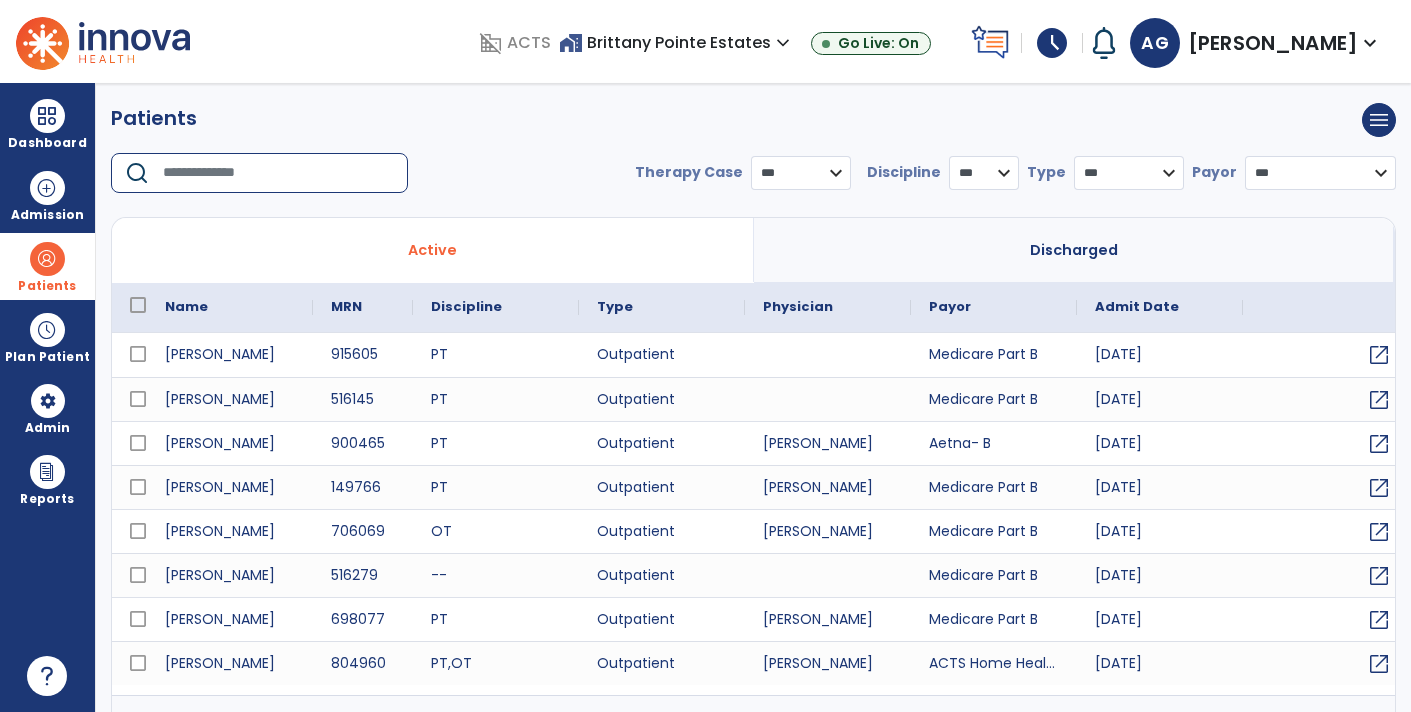 click on "Discharged" at bounding box center [1074, 250] 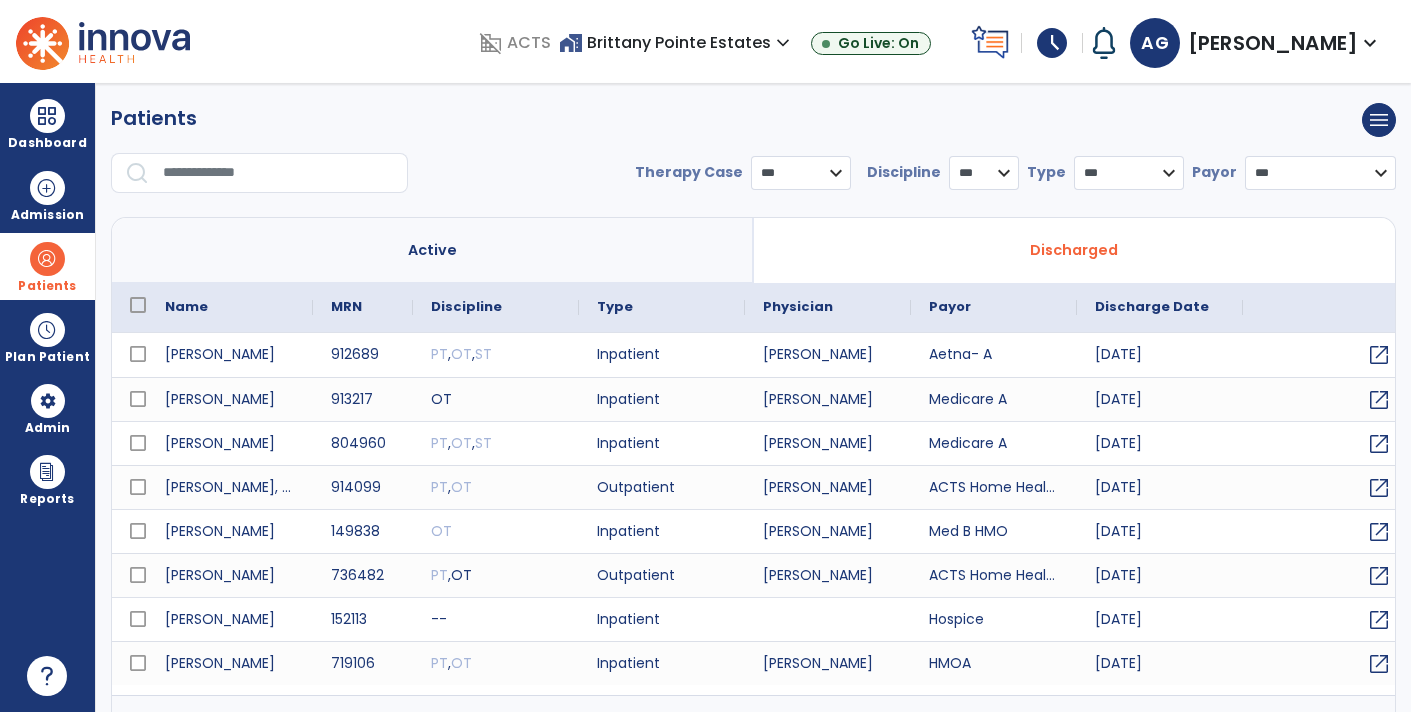 click at bounding box center [278, 173] 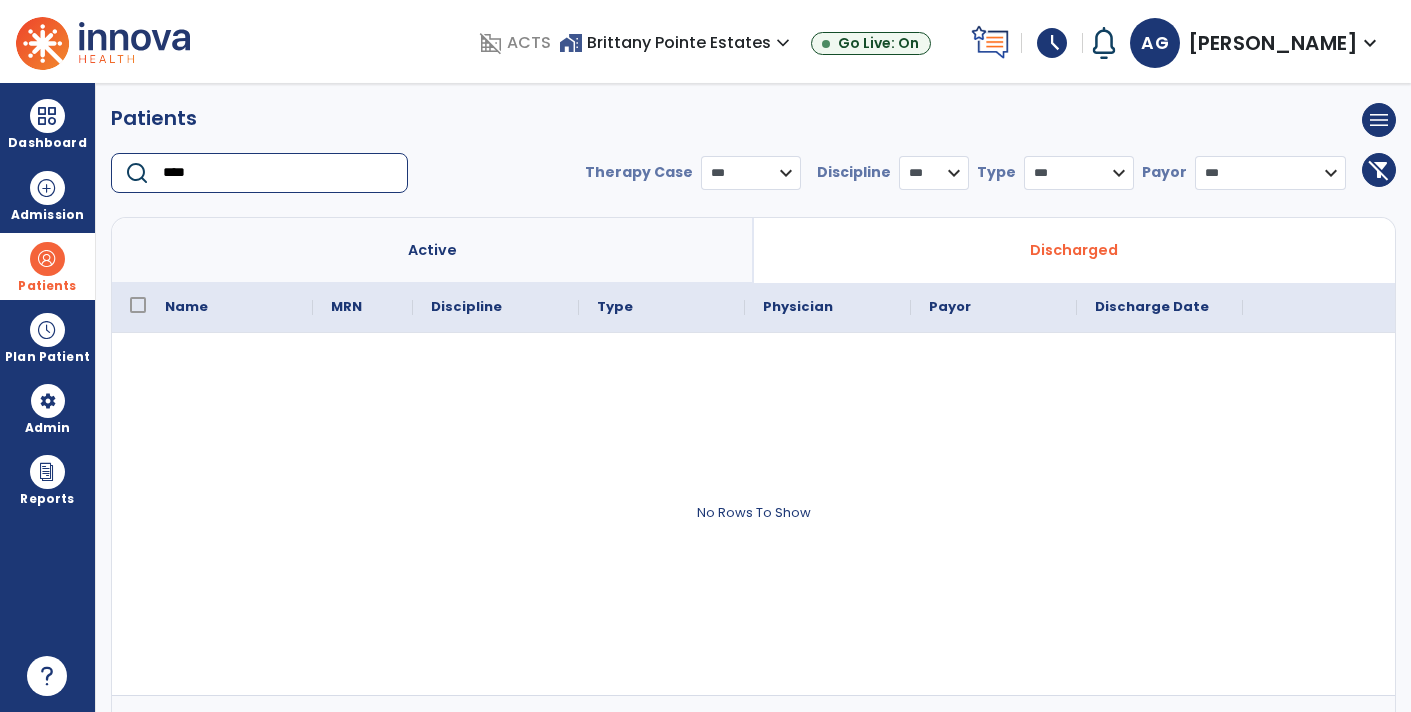 type on "****" 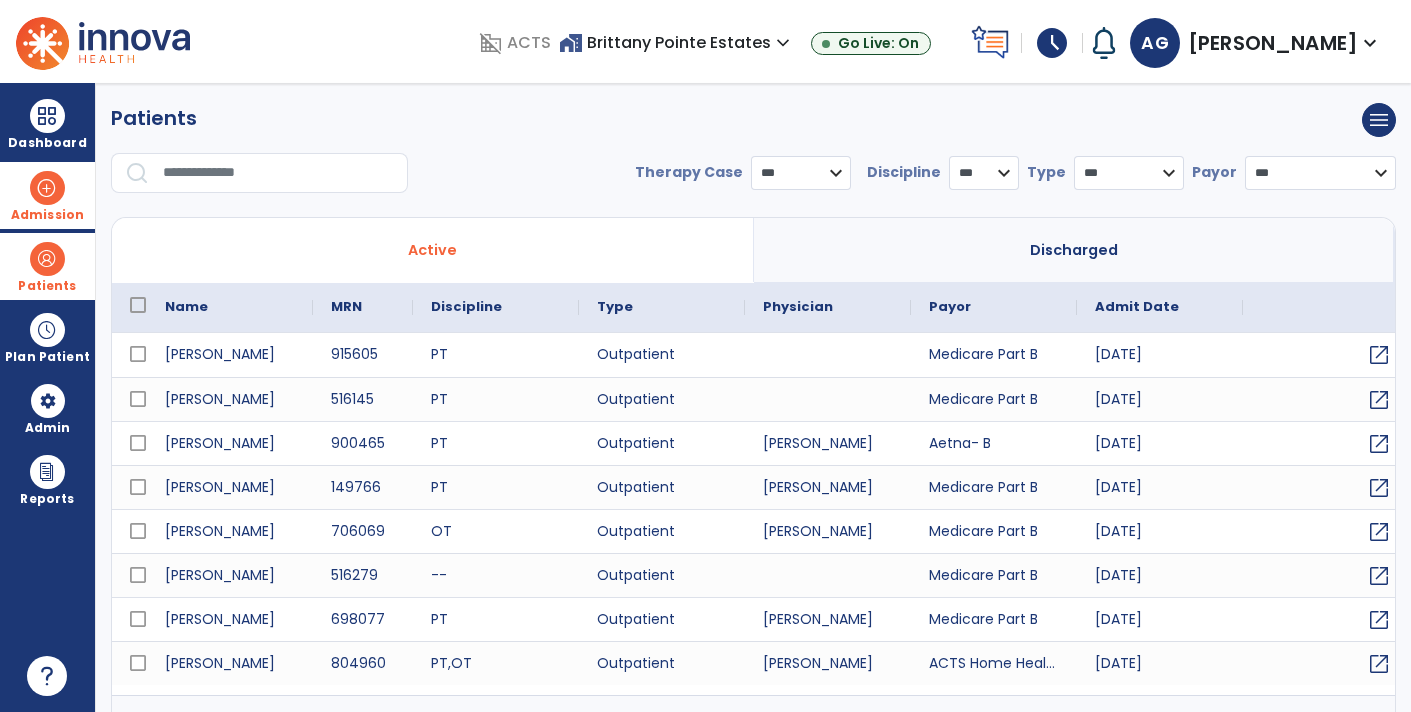 click on "Admission" at bounding box center (47, 215) 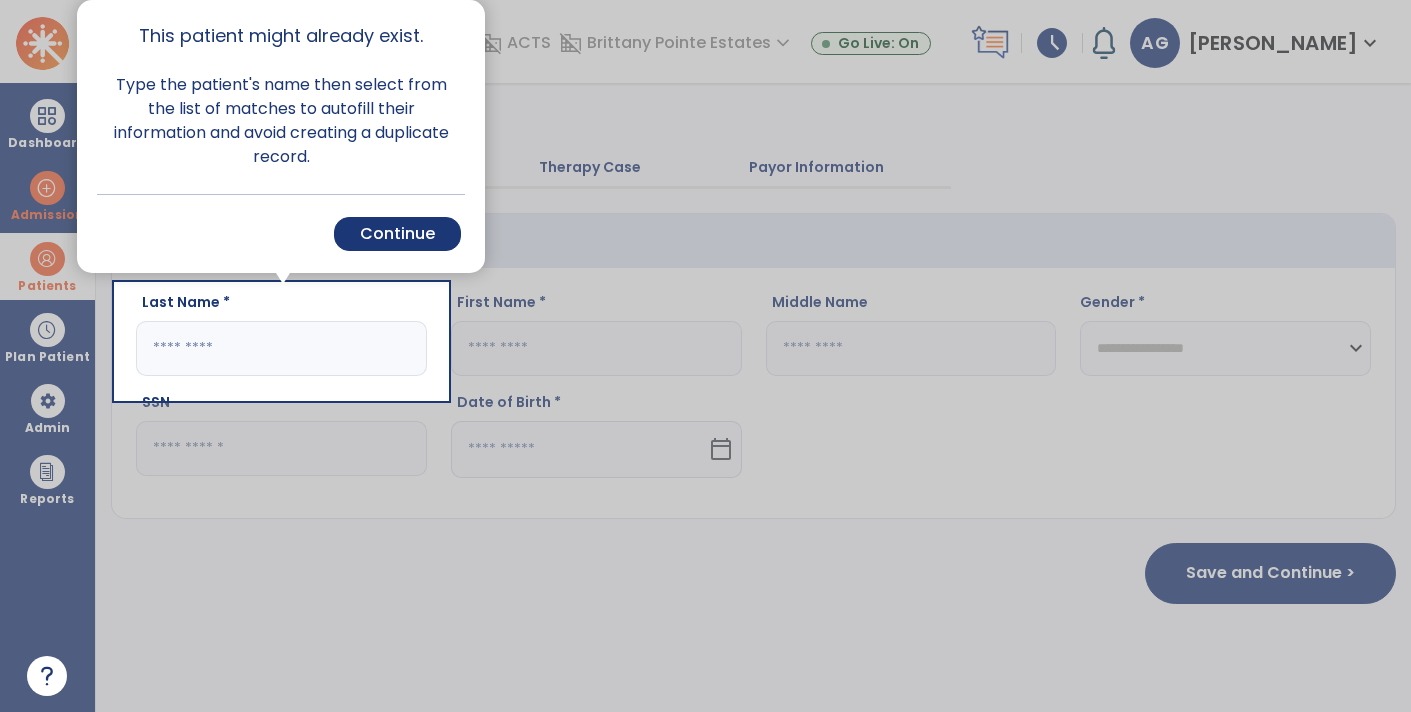 click 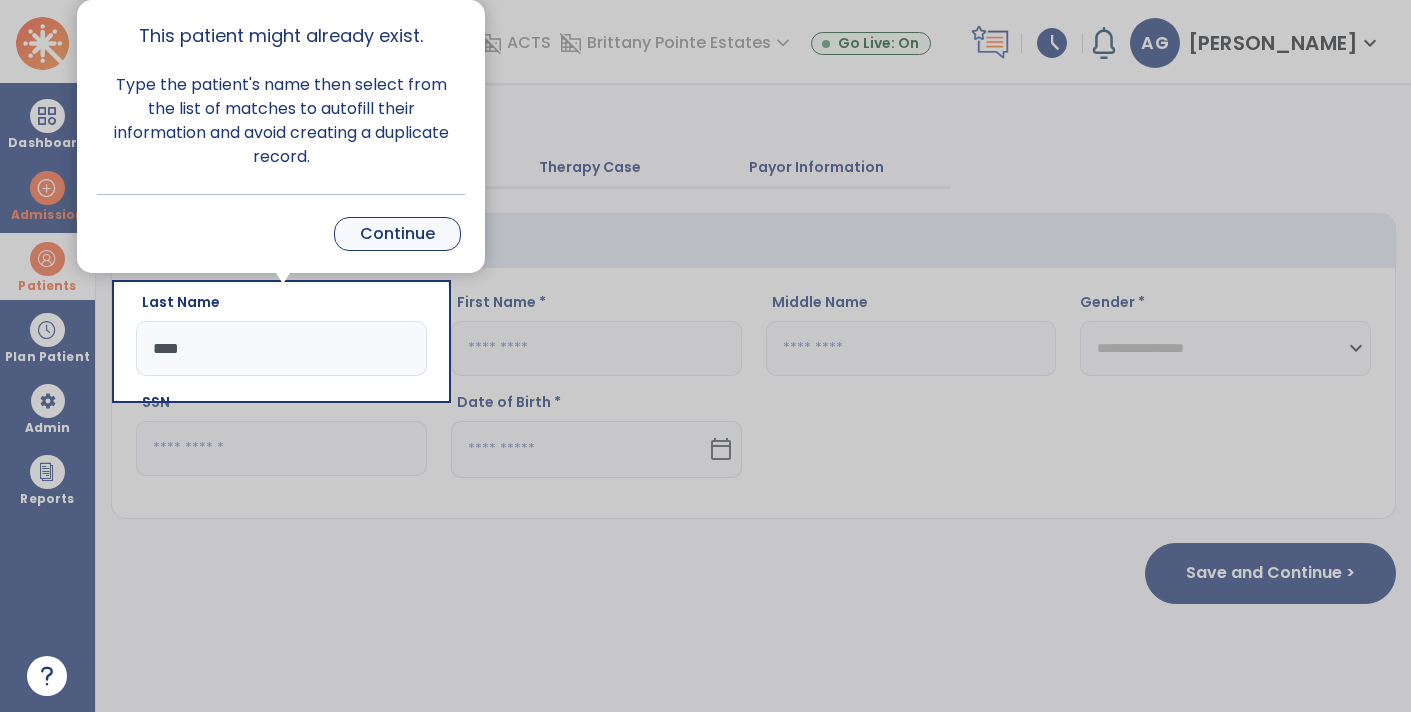 click on "Continue" at bounding box center [397, 234] 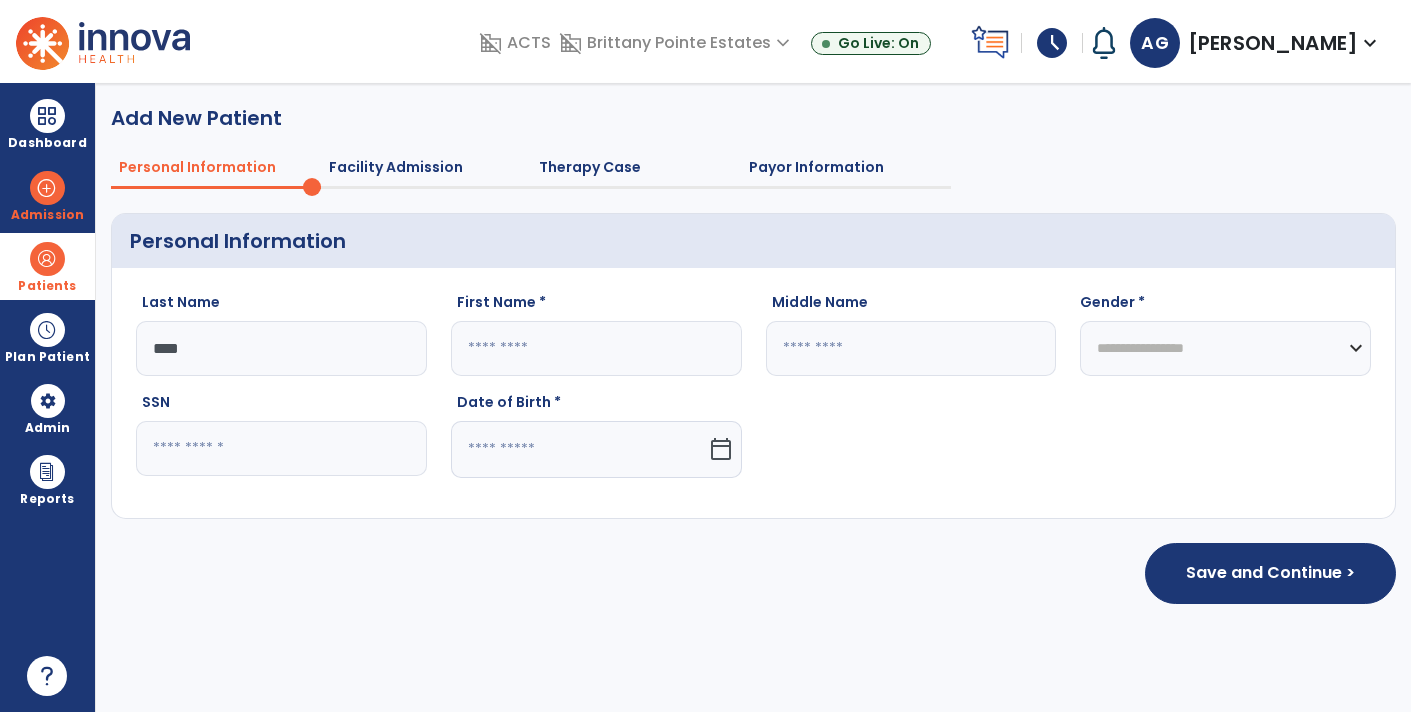 click on "****" 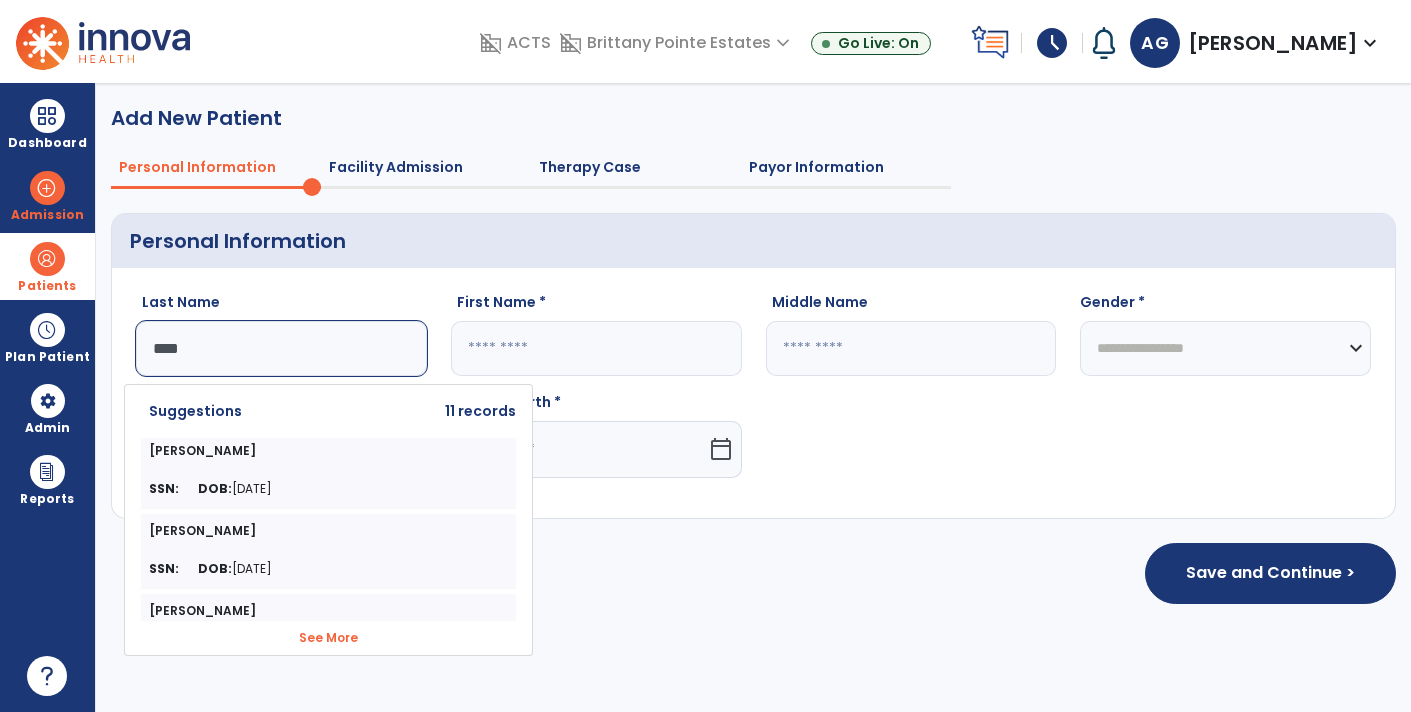 click on "Save and Continue >" 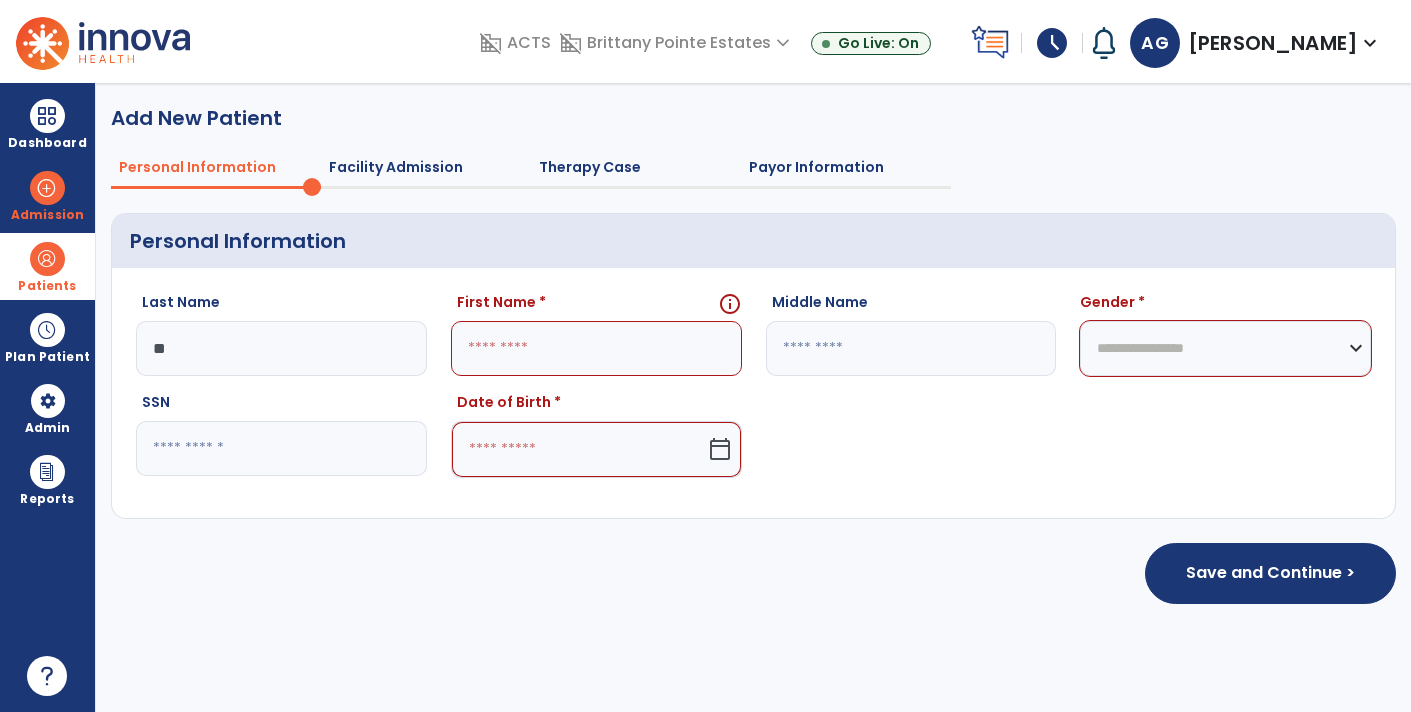 type on "*" 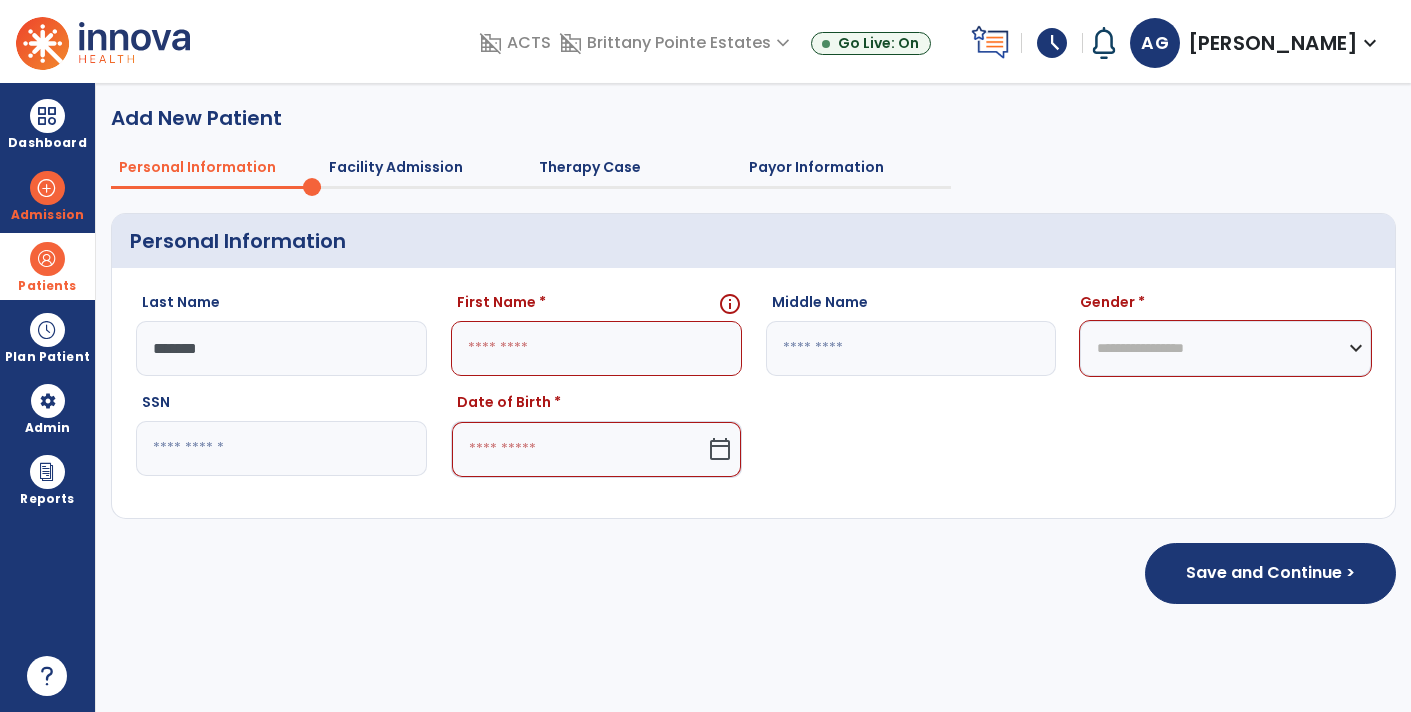 type on "*******" 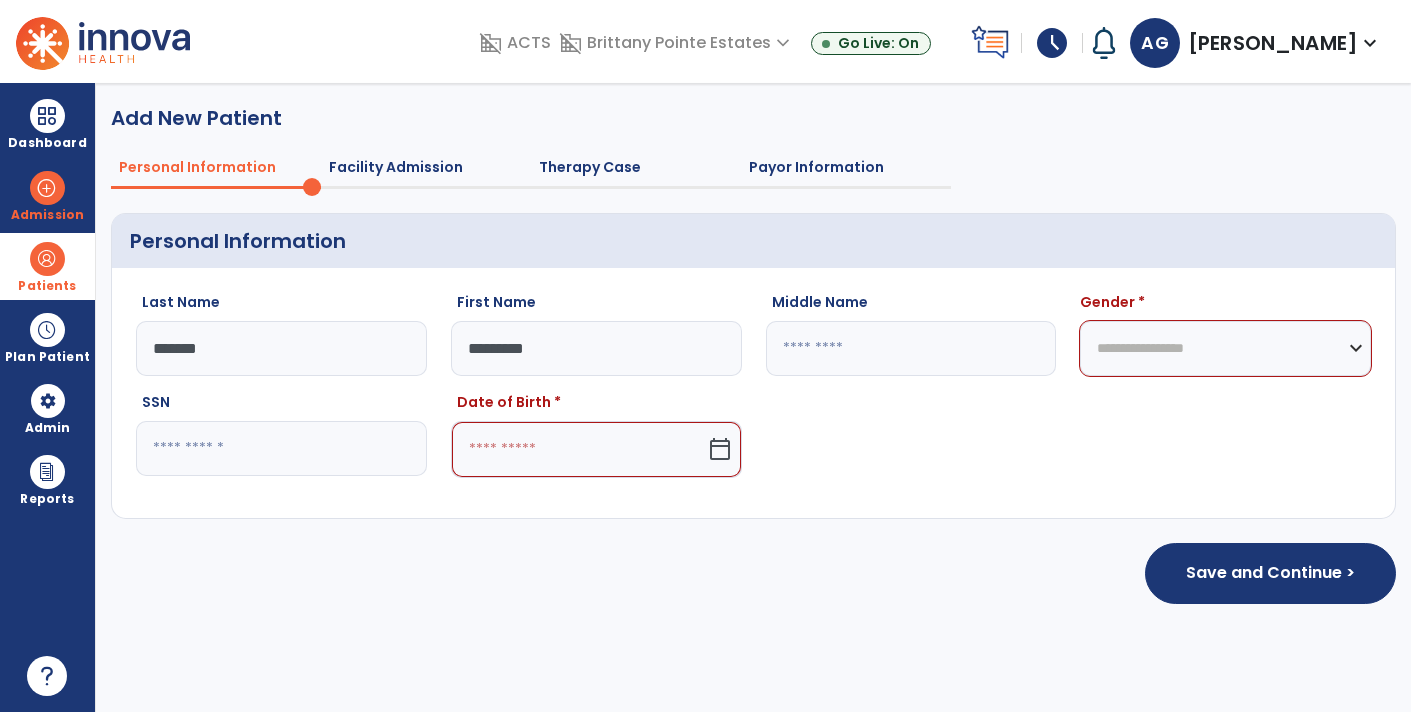 type on "********" 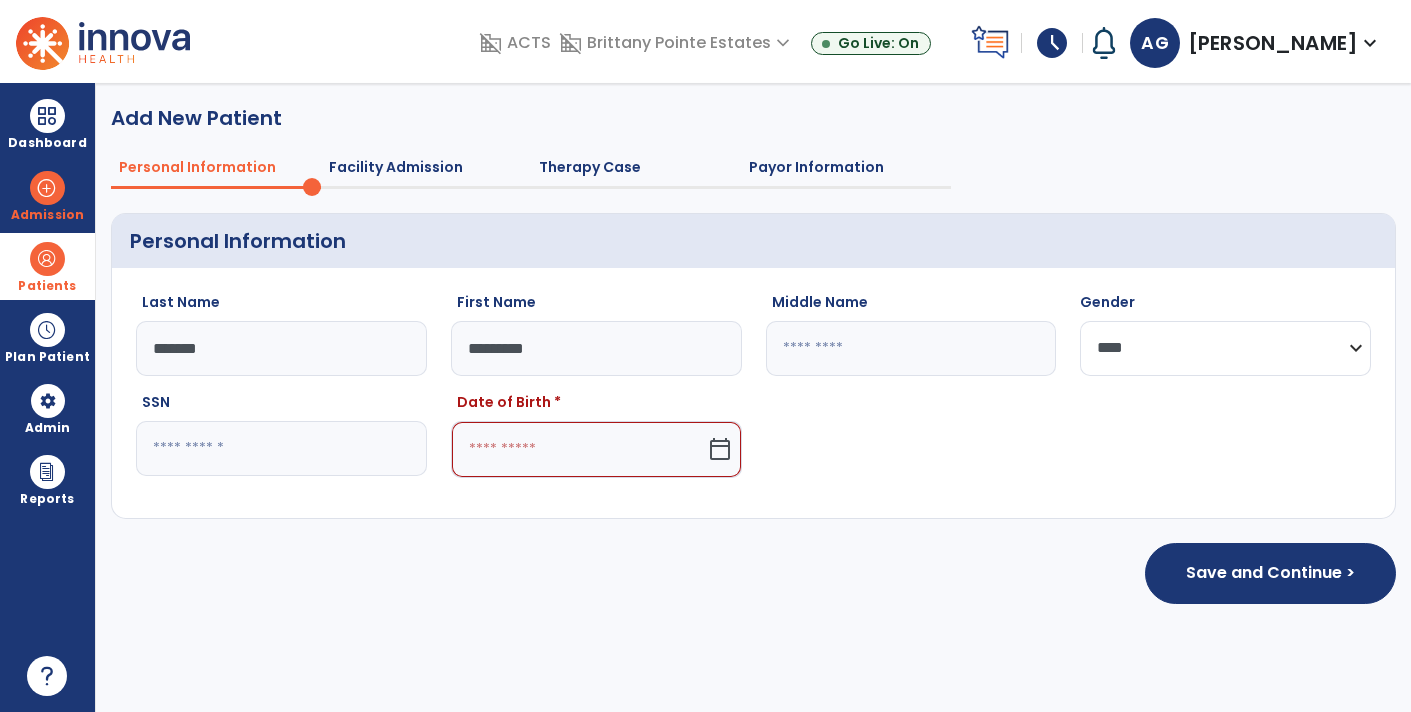 select on "******" 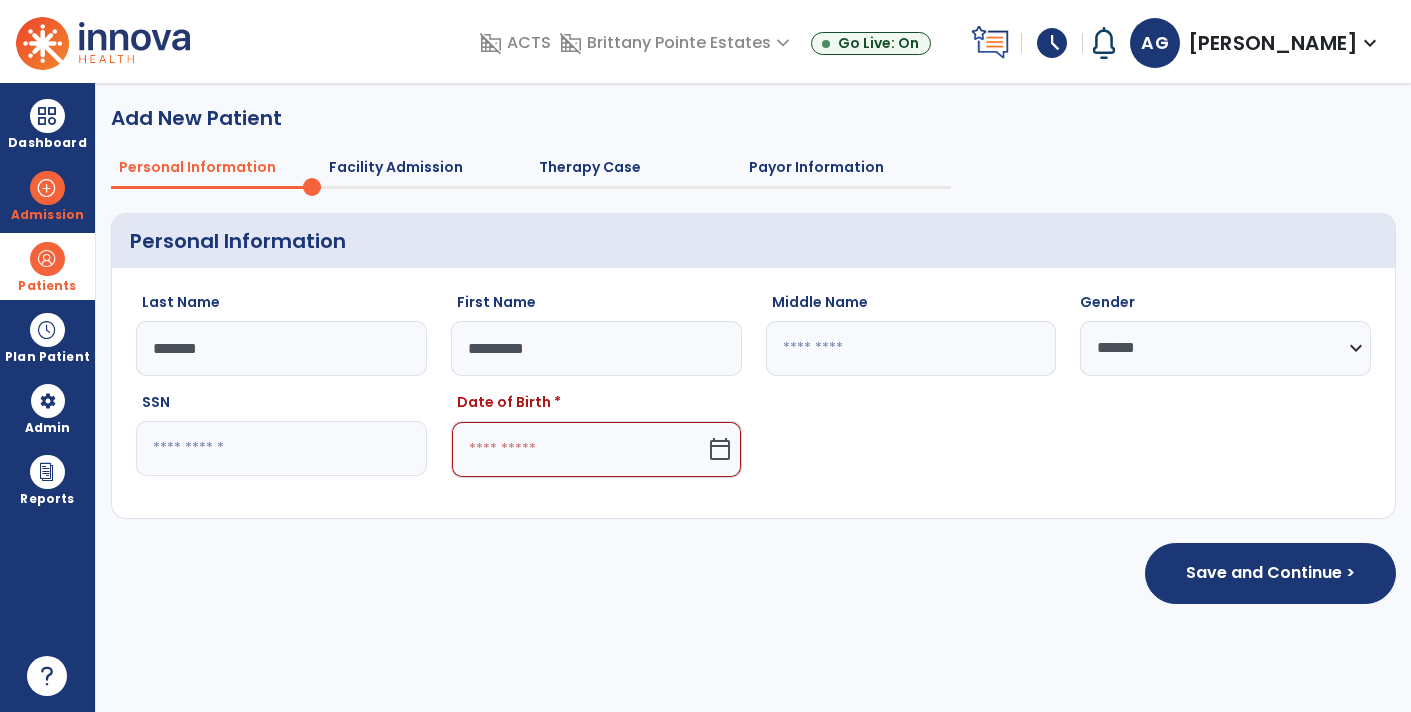 click on "calendar_today" 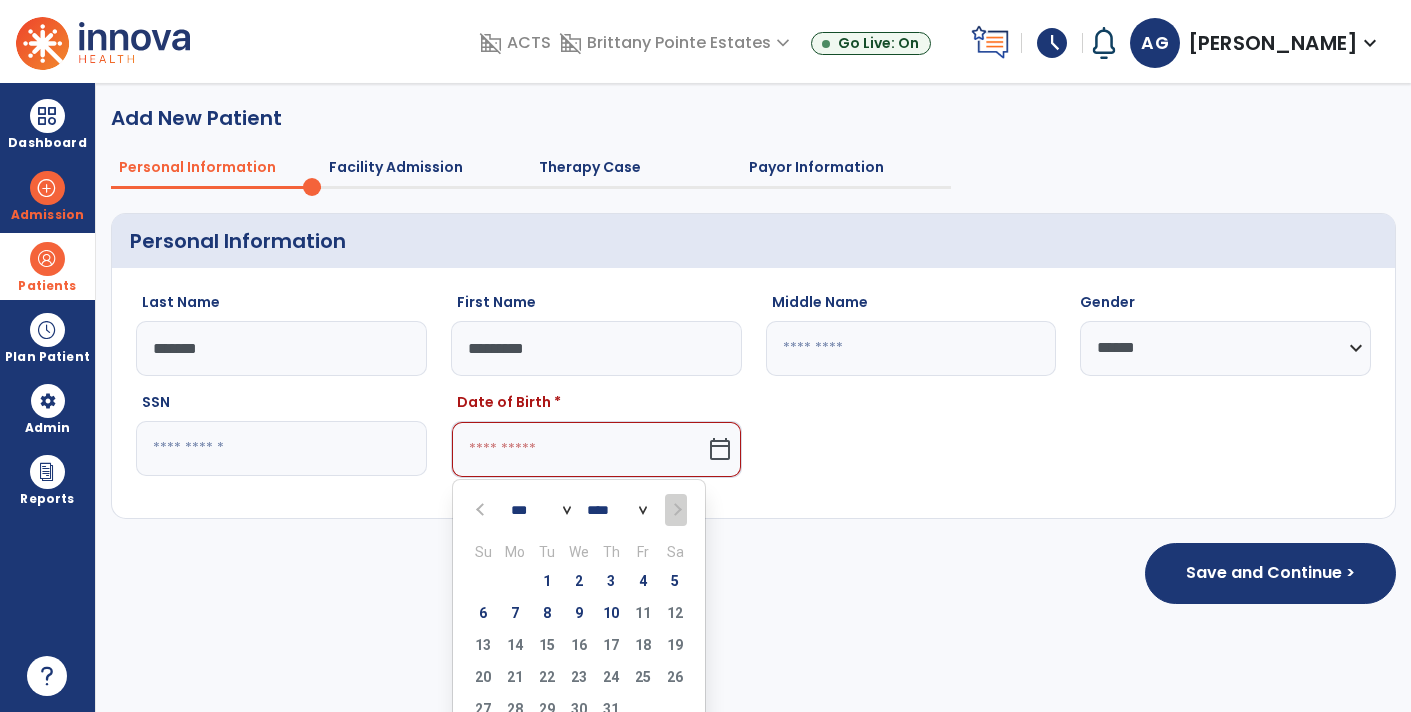 click on "**** **** **** **** **** **** **** **** **** **** **** **** **** **** **** **** **** **** **** **** **** **** **** **** **** **** **** **** **** **** **** **** **** **** **** **** **** **** **** **** **** **** **** **** **** **** **** **** **** **** **** **** **** **** **** **** **** **** **** **** **** **** **** **** **** **** **** **** **** **** **** **** **** **** **** **** **** **** **** **** **** **** **** **** **** **** **** **** **** **** **** **** **** **** **** **** **** **** **** **** **** **** **** **** **** **** **** **** **** **** **** **** **** **** **** **** **** **** **** **** **** **** **** **** **** ****" 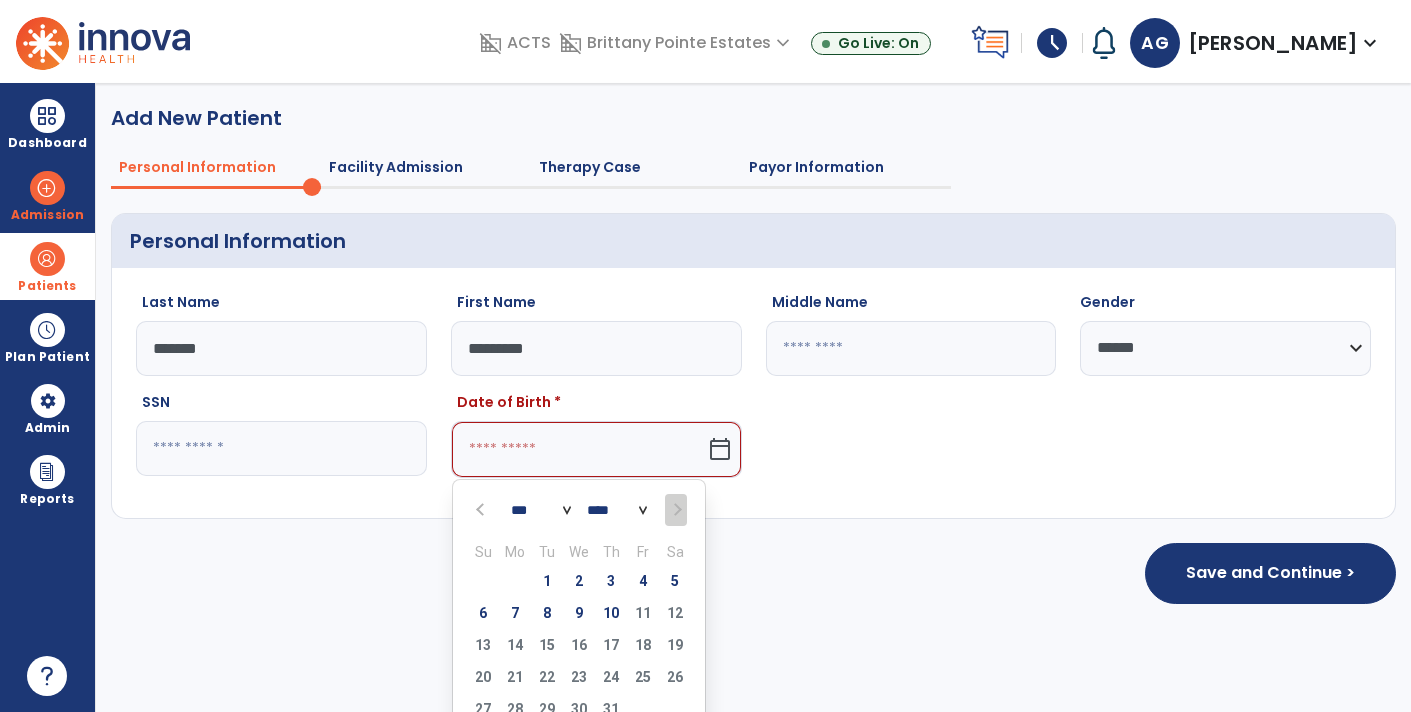 select on "****" 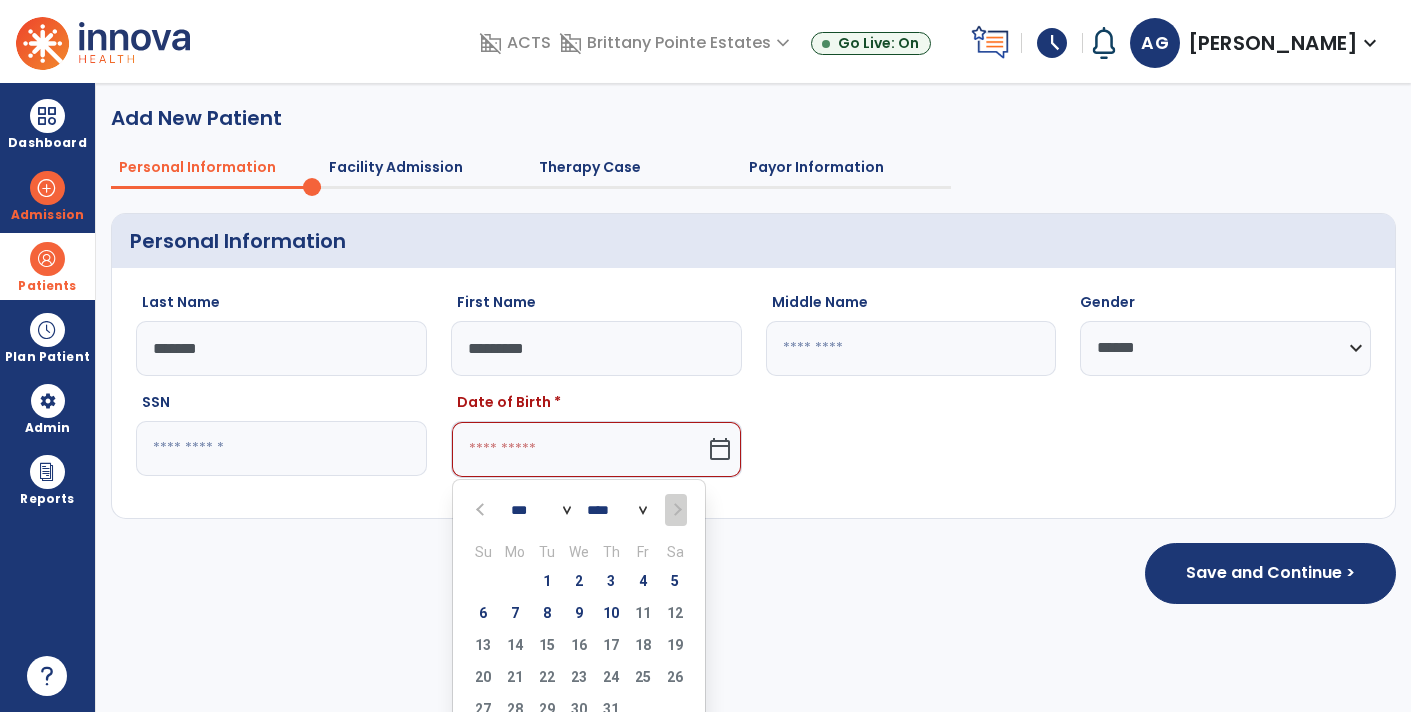 click on "**** **** **** **** **** **** **** **** **** **** **** **** **** **** **** **** **** **** **** **** **** **** **** **** **** **** **** **** **** **** **** **** **** **** **** **** **** **** **** **** **** **** **** **** **** **** **** **** **** **** **** **** **** **** **** **** **** **** **** **** **** **** **** **** **** **** **** **** **** **** **** **** **** **** **** **** **** **** **** **** **** **** **** **** **** **** **** **** **** **** **** **** **** **** **** **** **** **** **** **** **** **** **** **** **** **** **** **** **** **** **** **** **** **** **** **** **** **** **** **** **** **** **** **** **** ****" 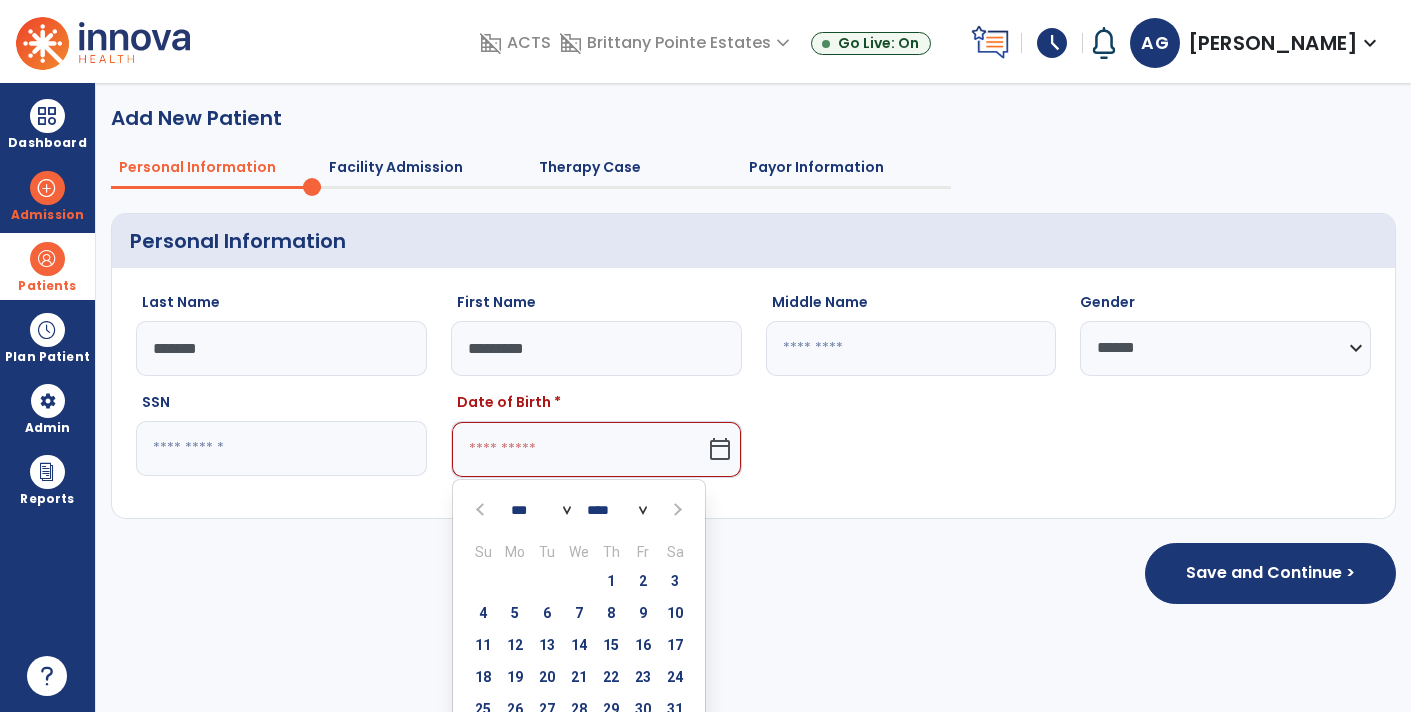 click 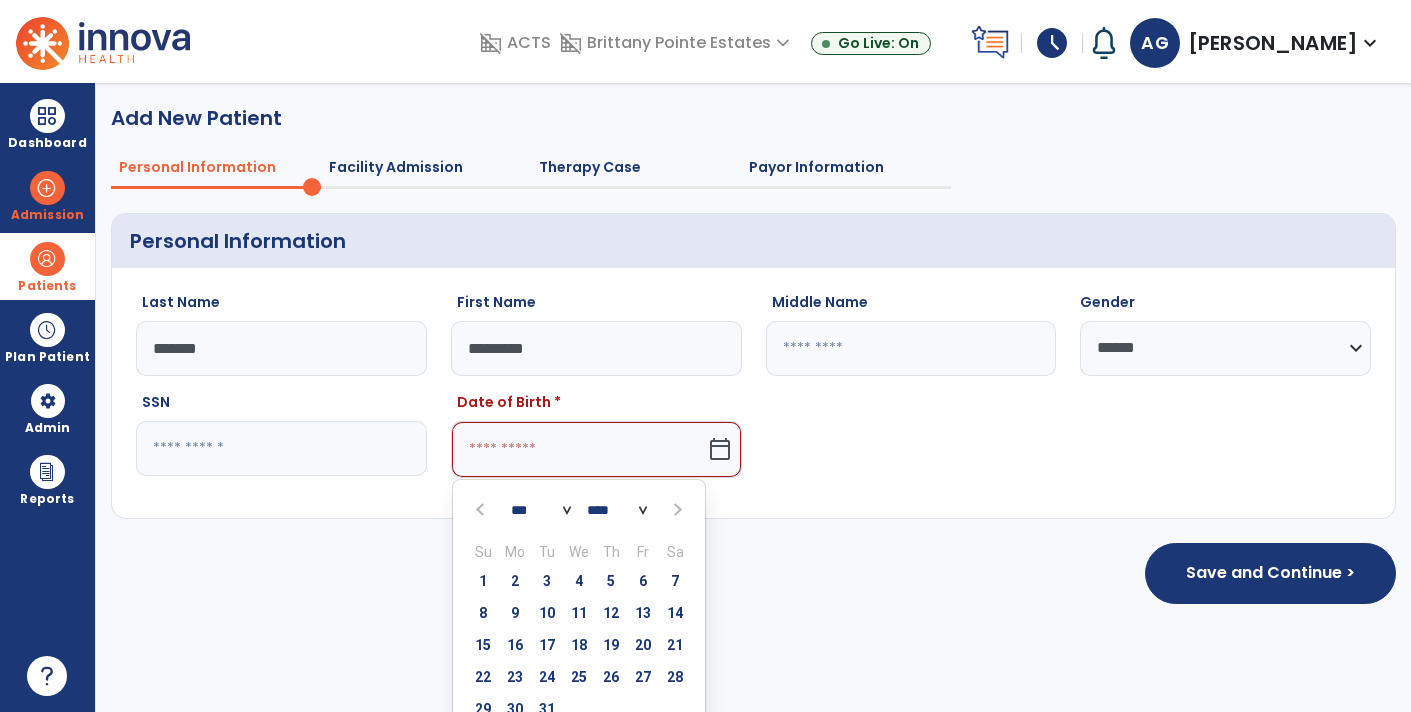 click 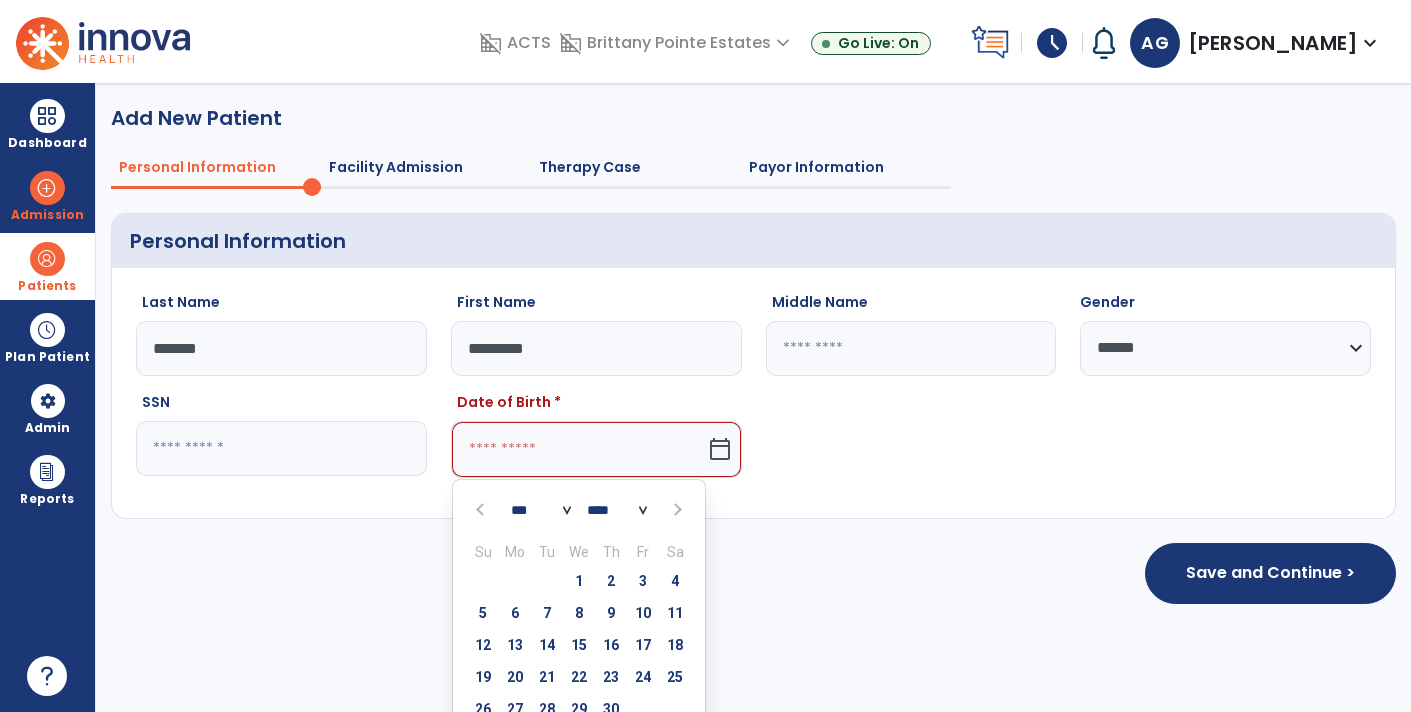 click 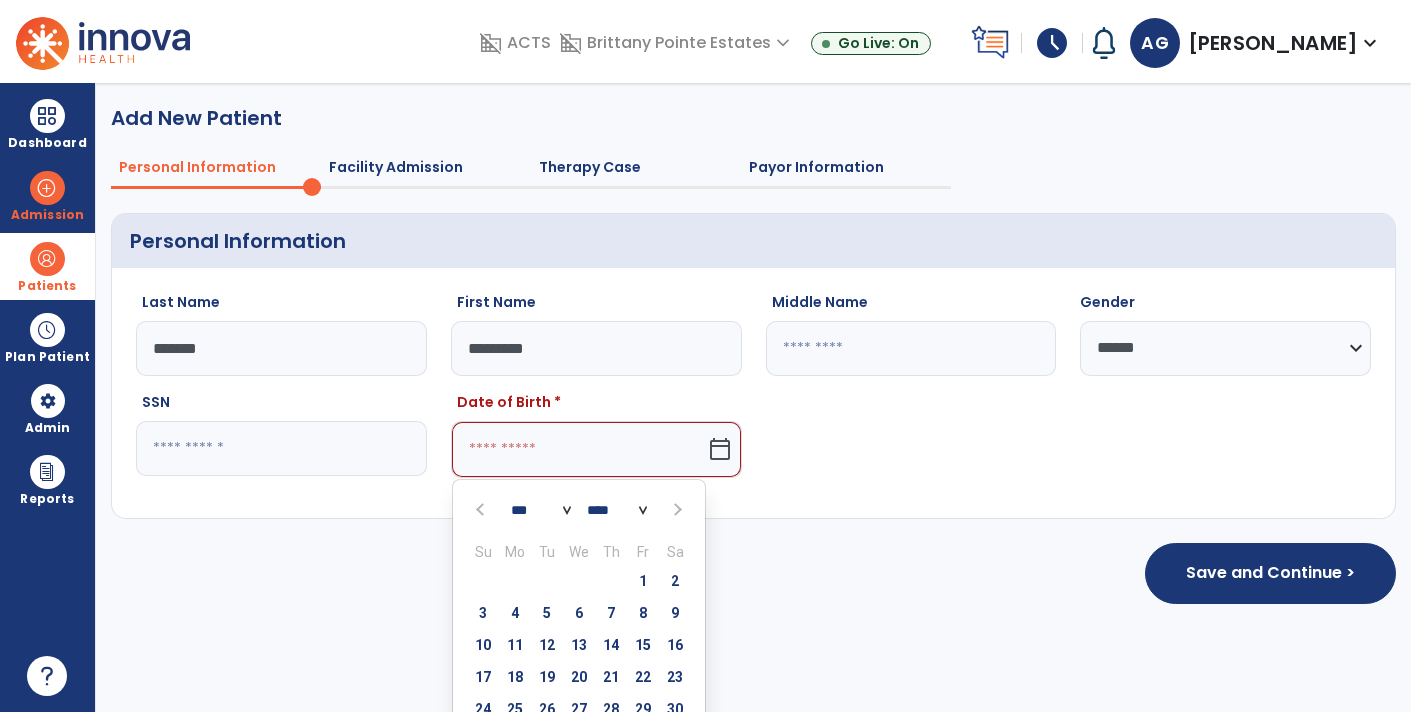 click 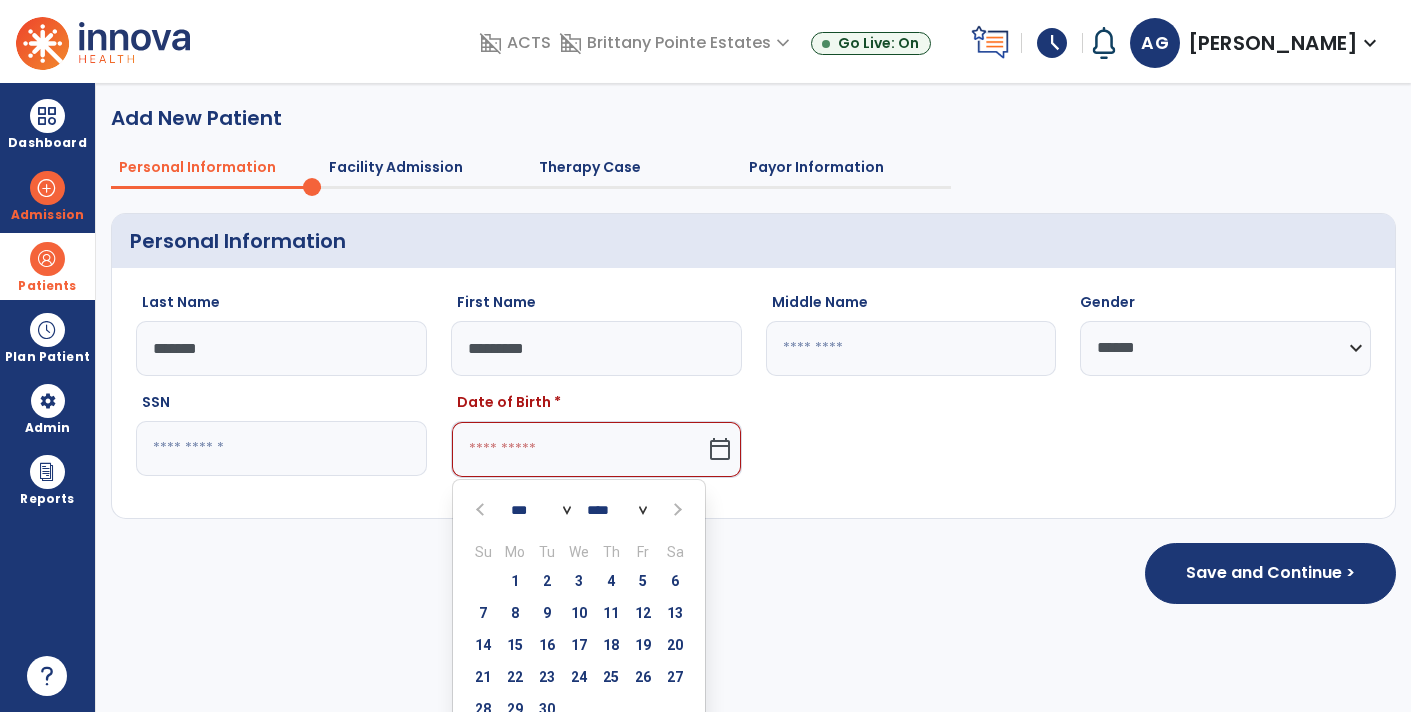 click 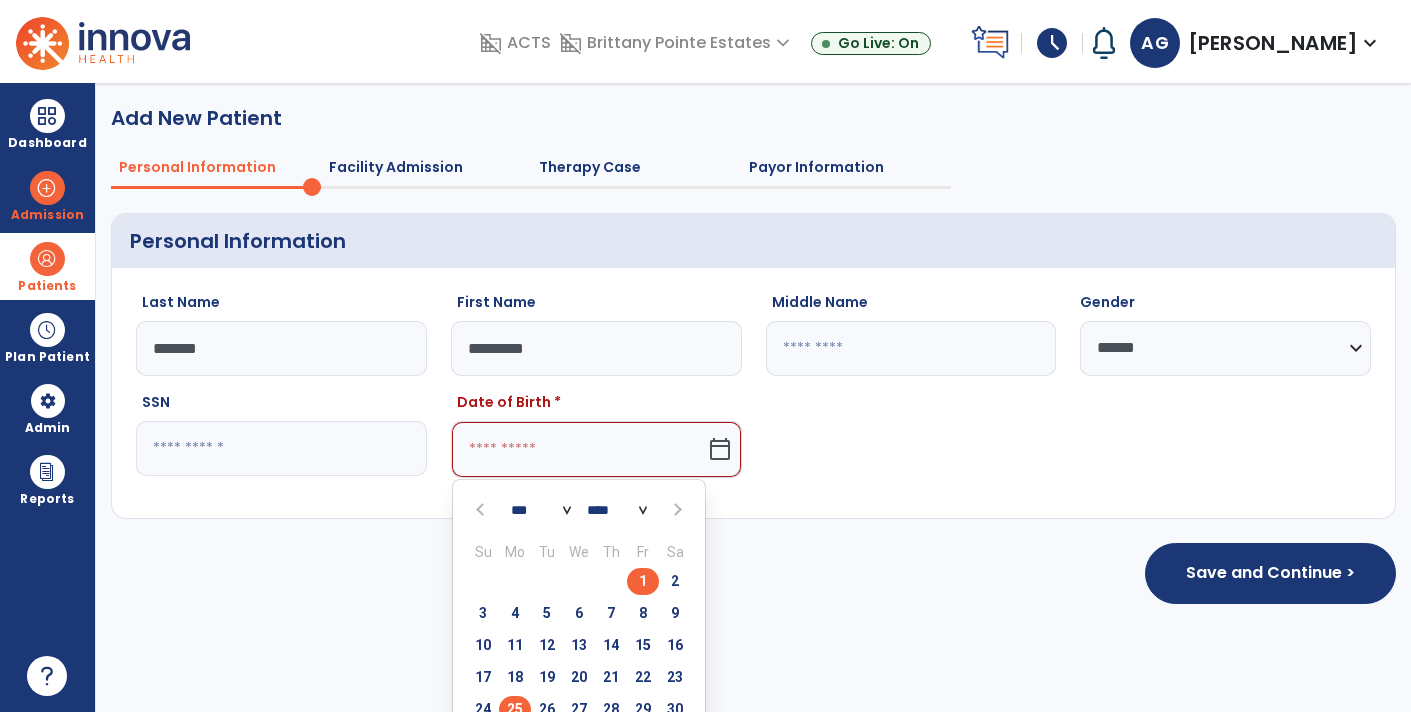 click on "25" 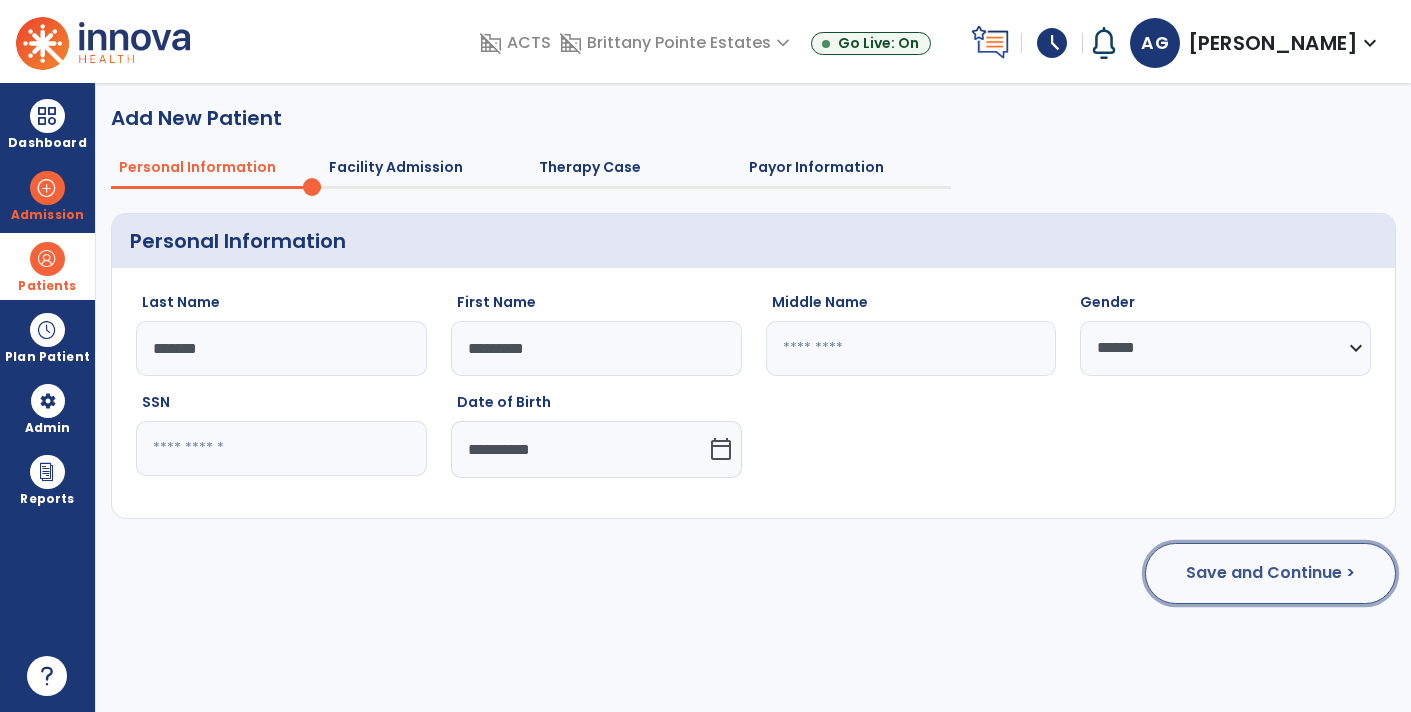 click on "Save and Continue >" 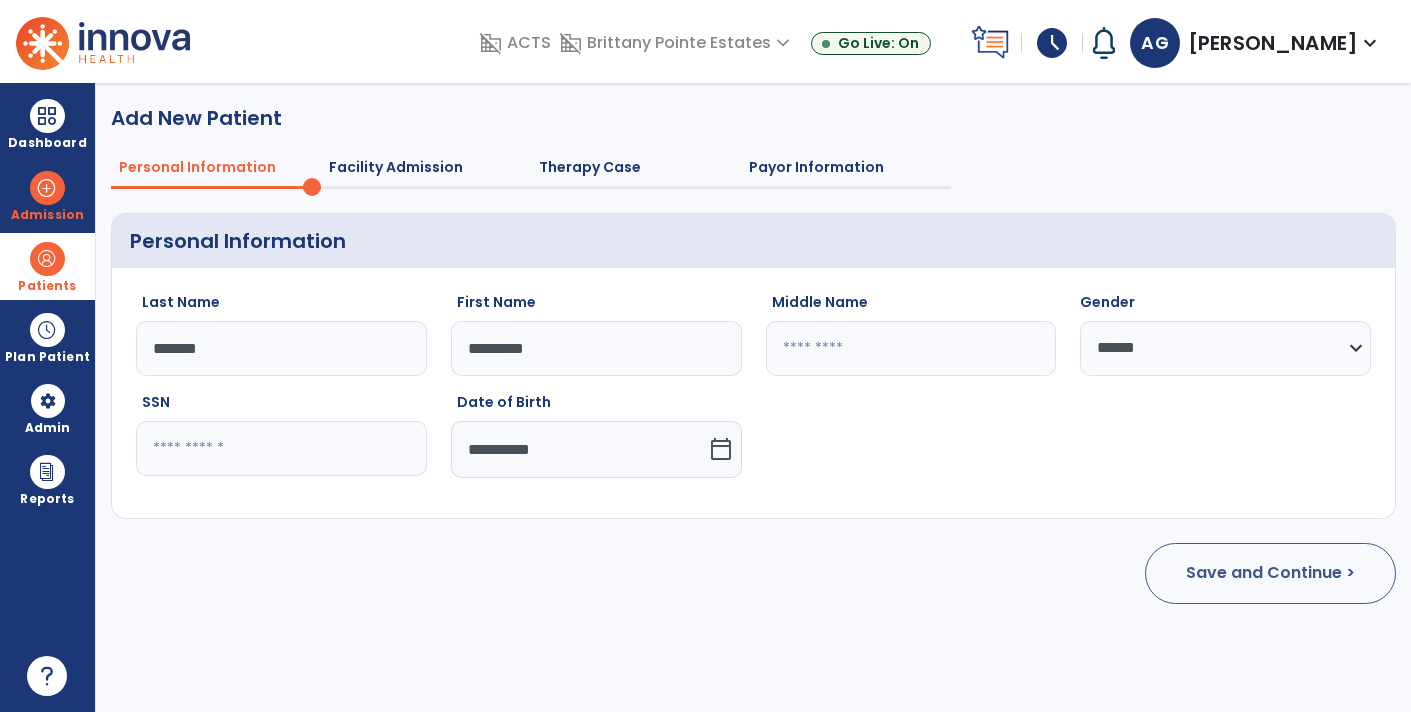 select on "**********" 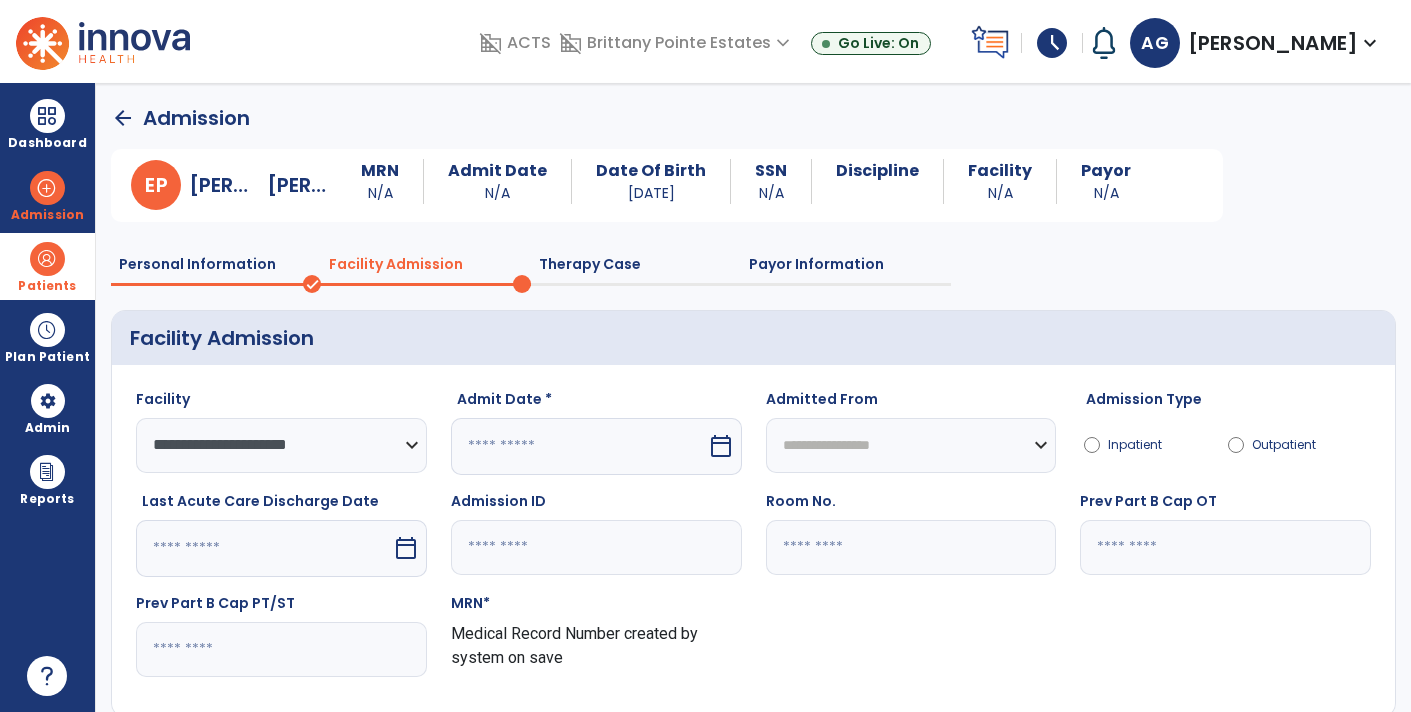 click on "calendar_today" at bounding box center [721, 446] 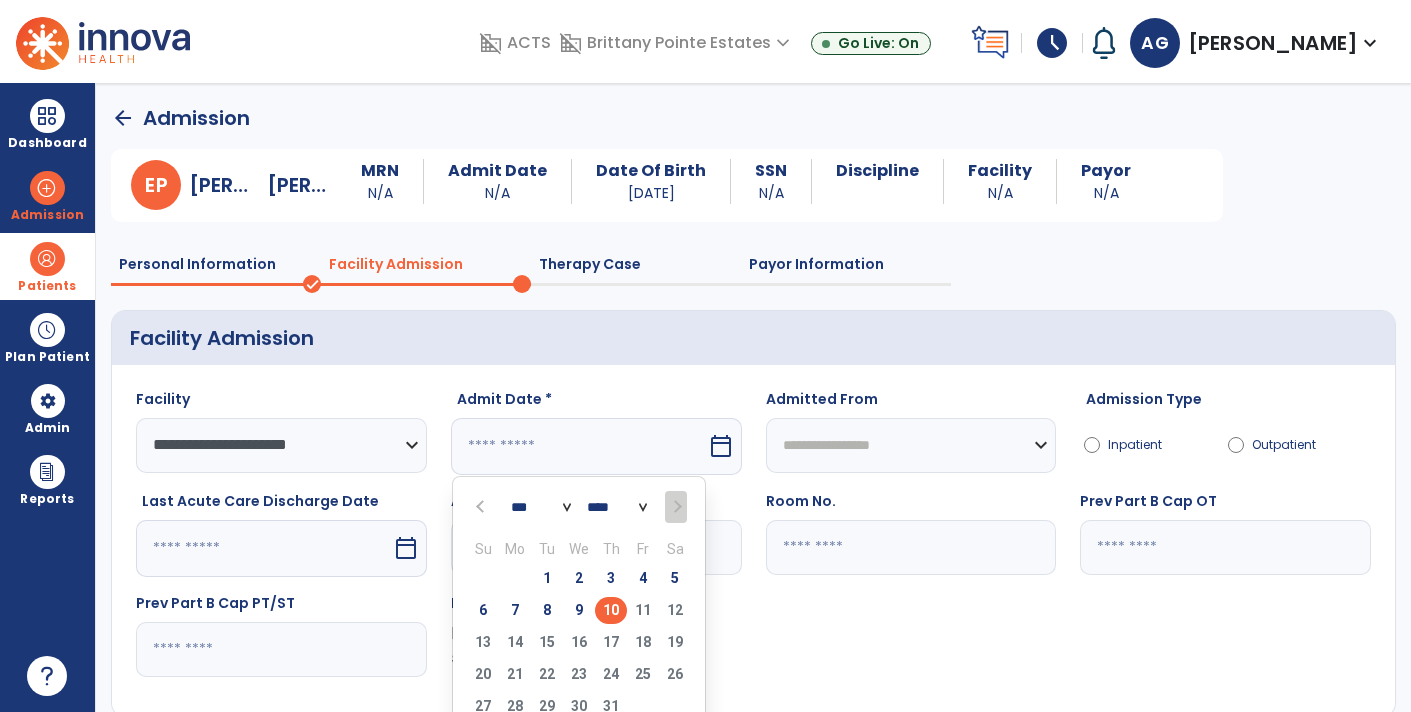 click on "10" at bounding box center [611, 610] 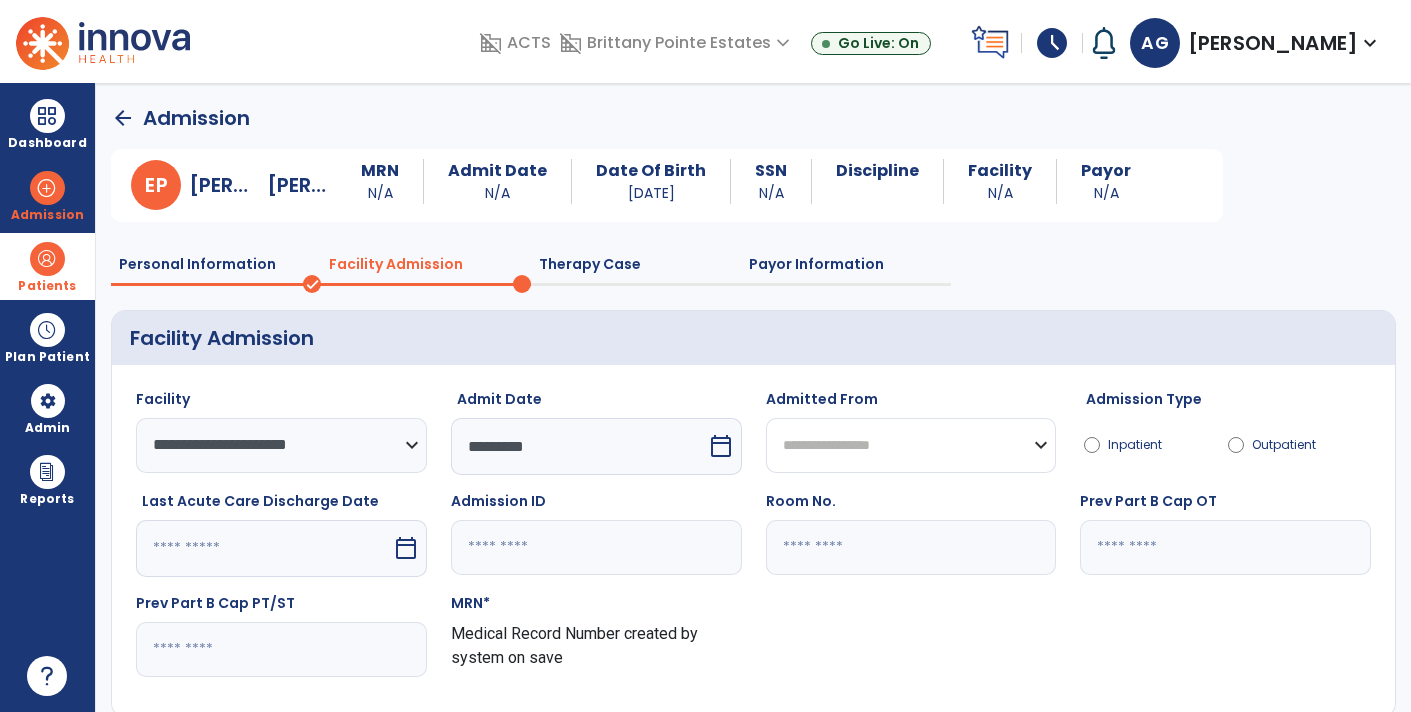 click on "**********" 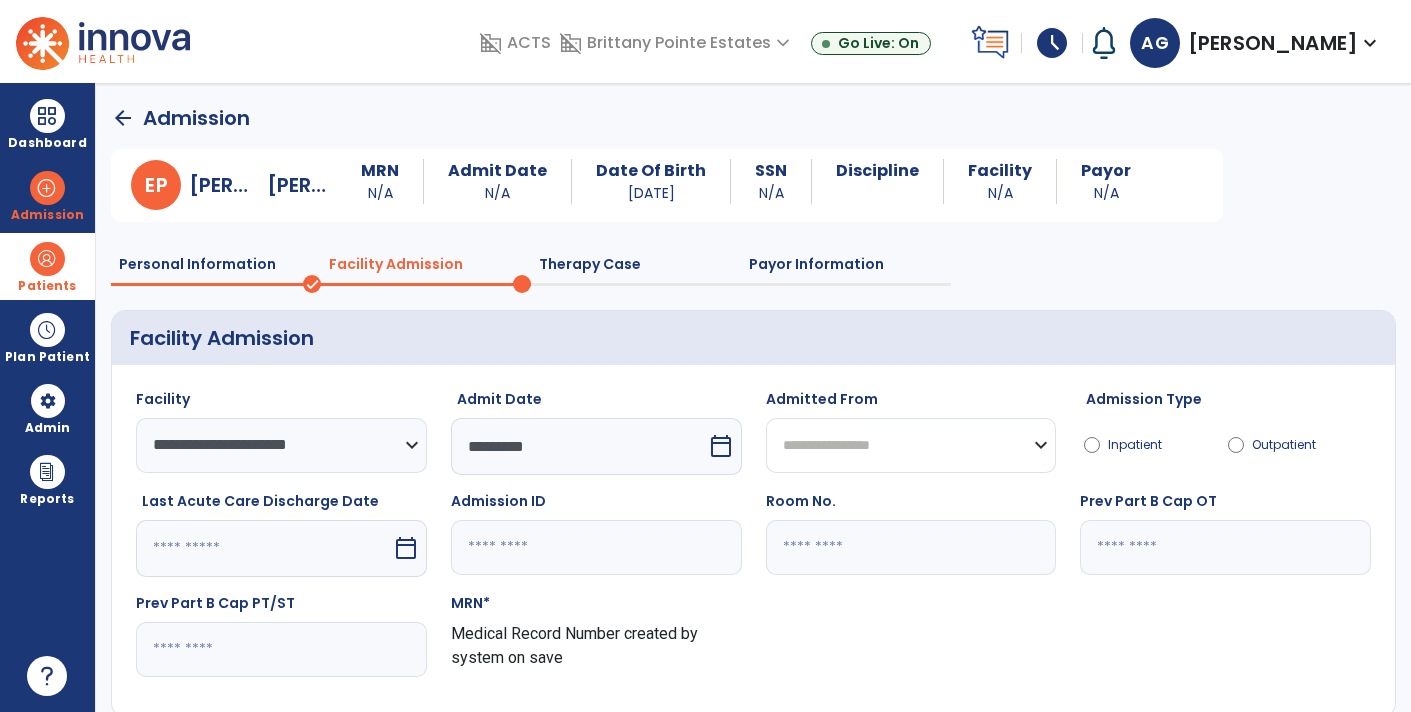 click on "**********" 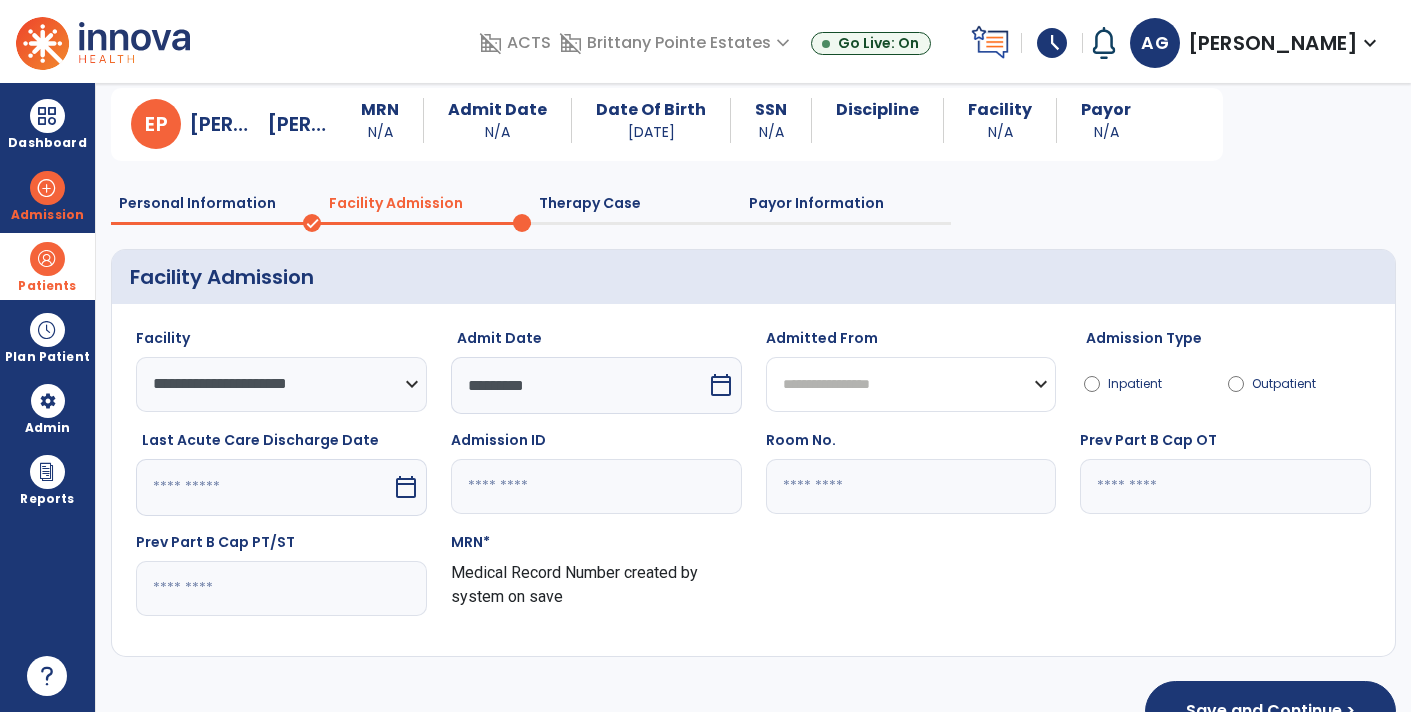 scroll, scrollTop: 113, scrollLeft: 0, axis: vertical 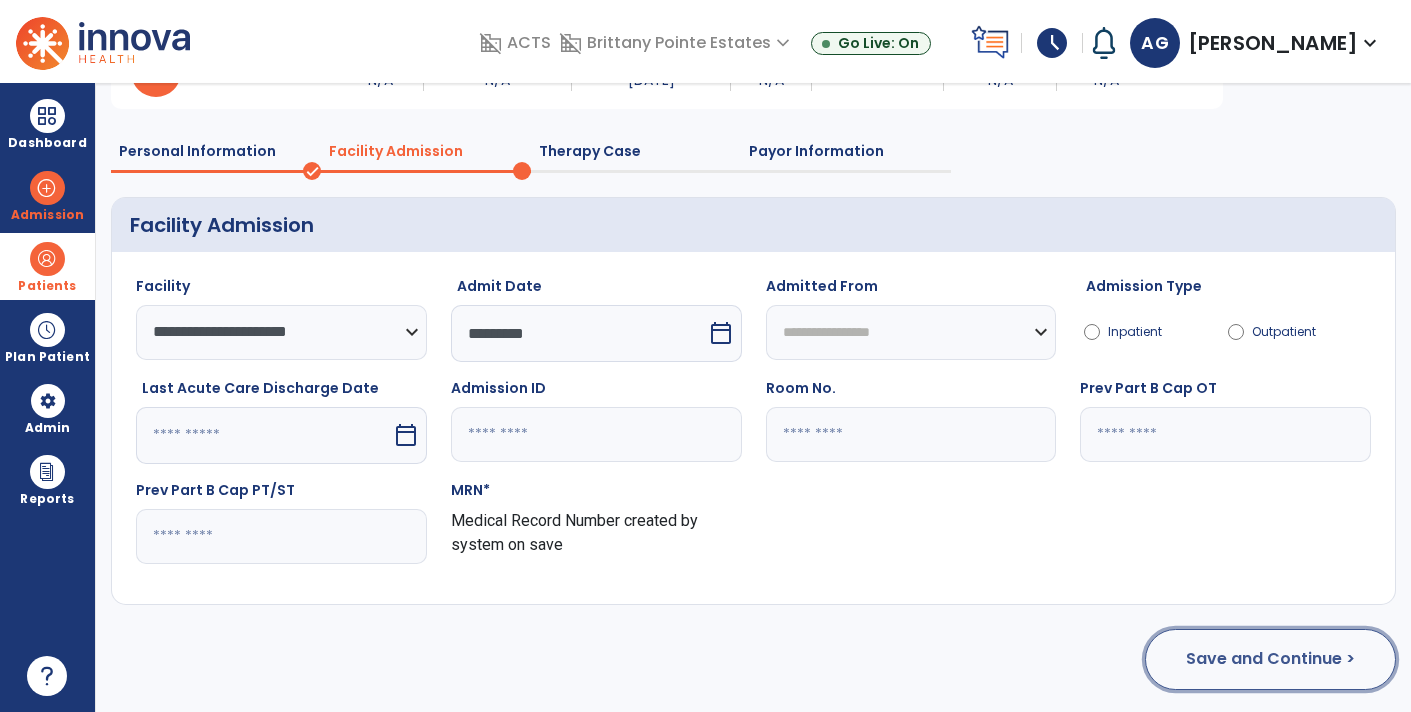 click on "Save and Continue >" 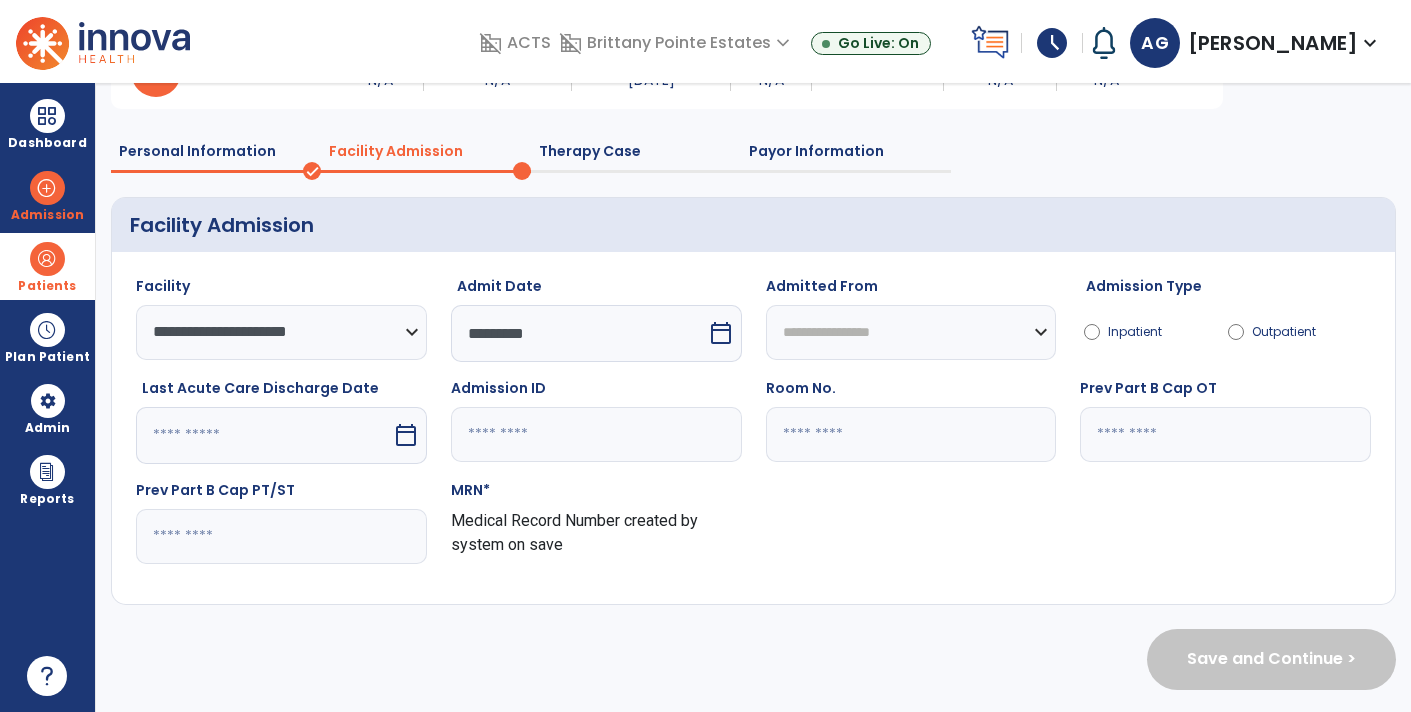 scroll, scrollTop: 0, scrollLeft: 0, axis: both 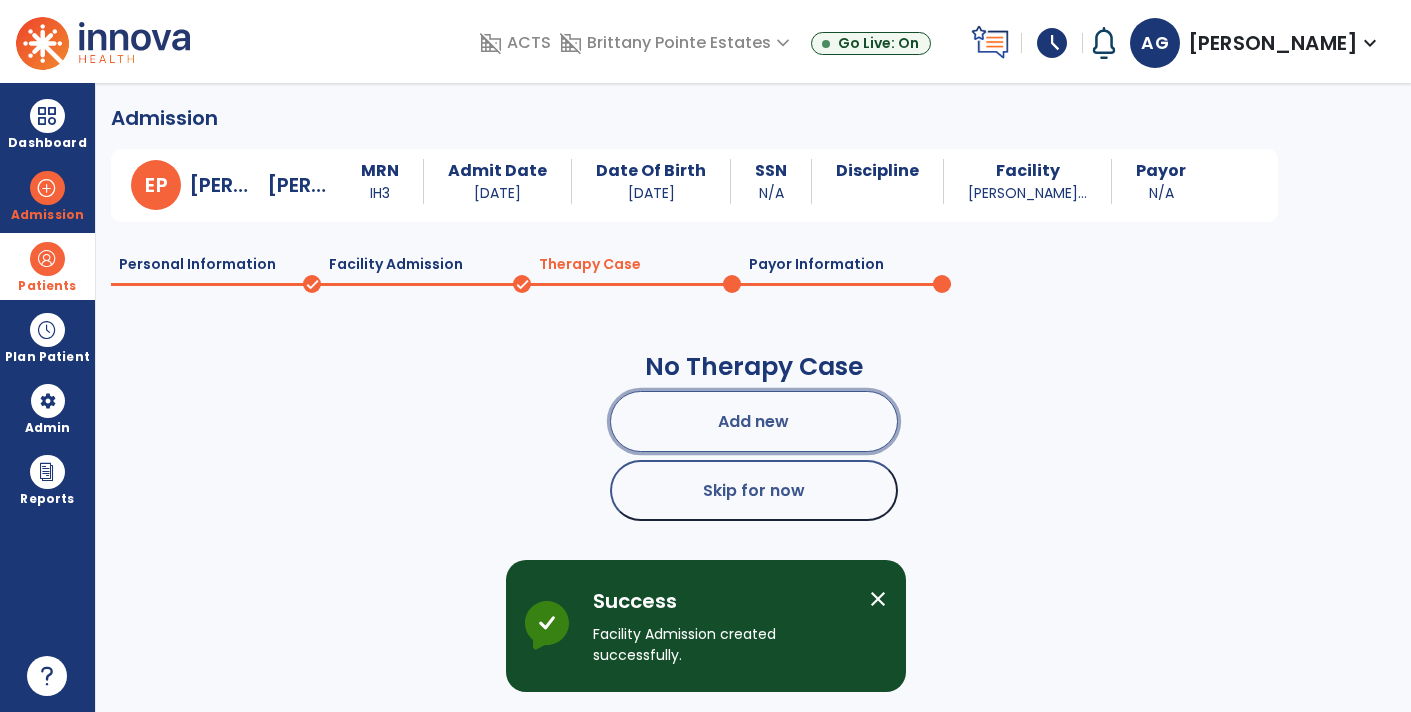 click on "Add new" at bounding box center [754, 421] 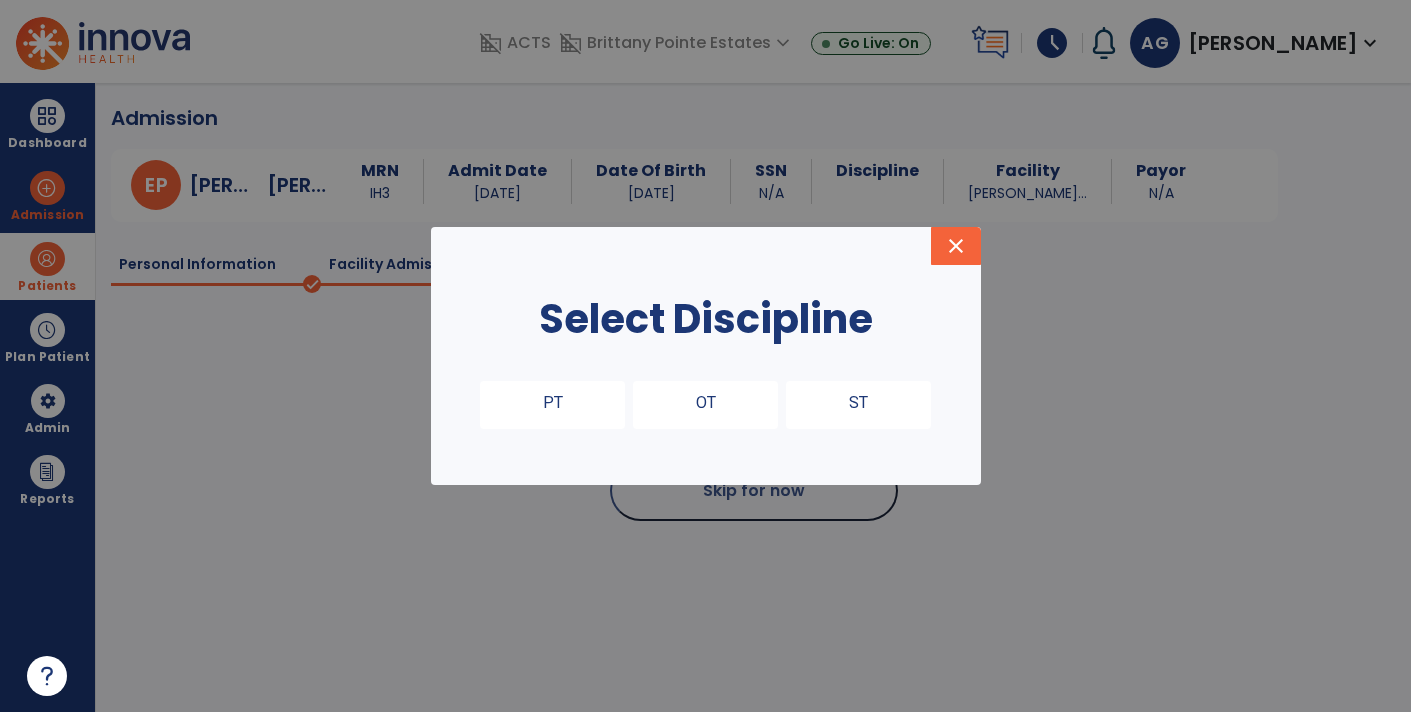 click on "OT" at bounding box center [705, 405] 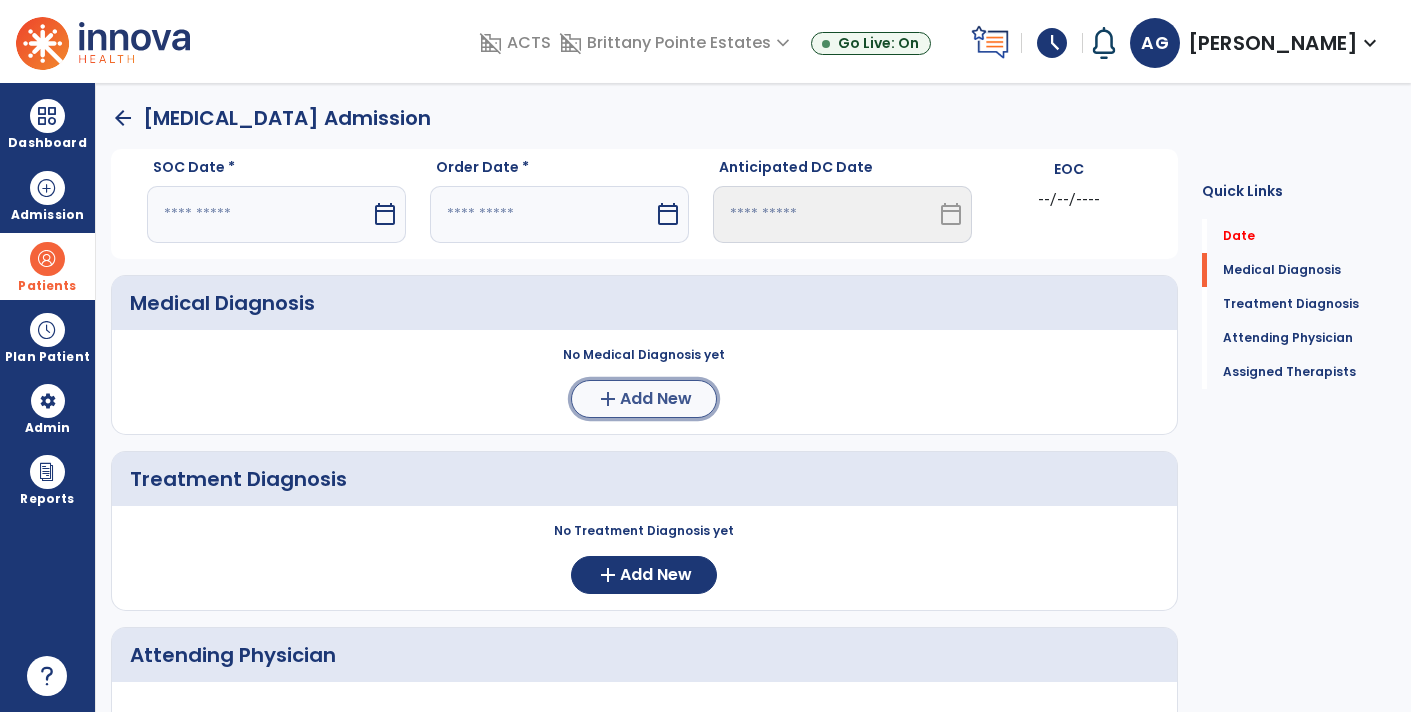 click on "Add New" 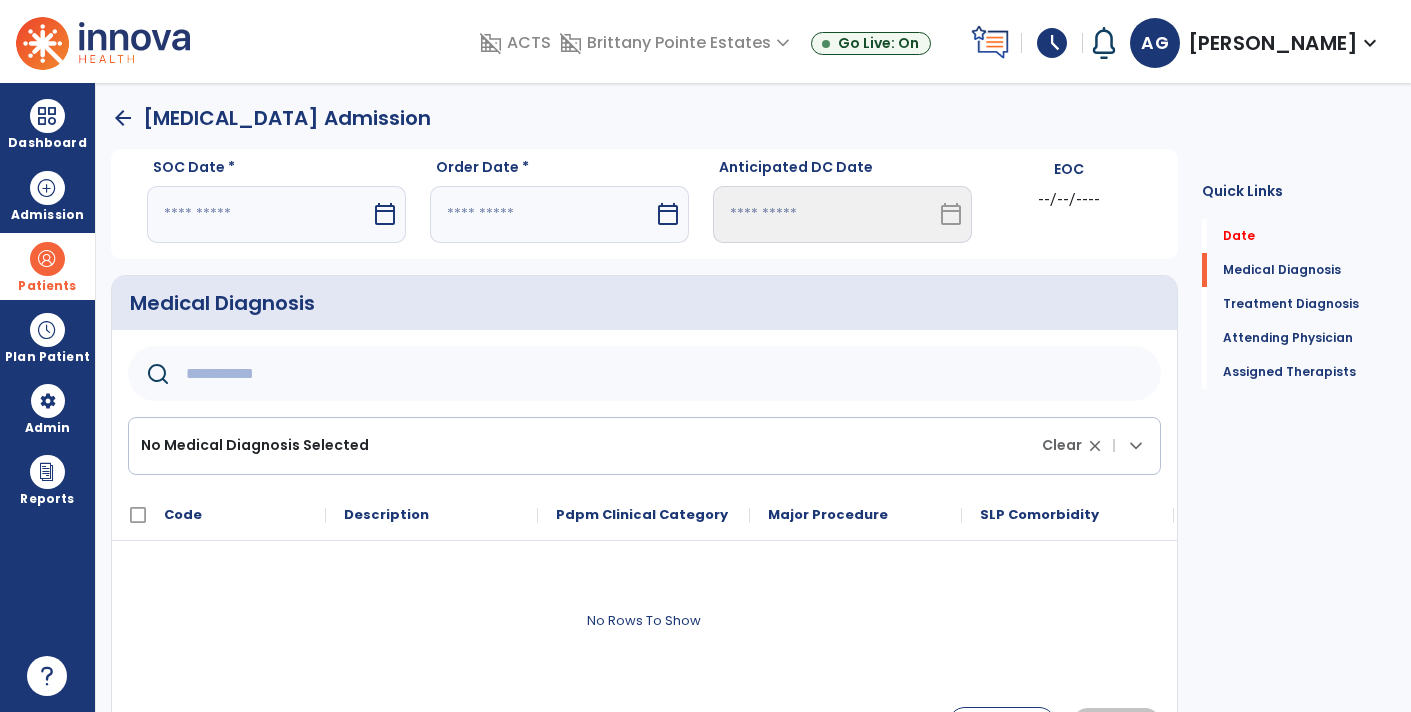 click 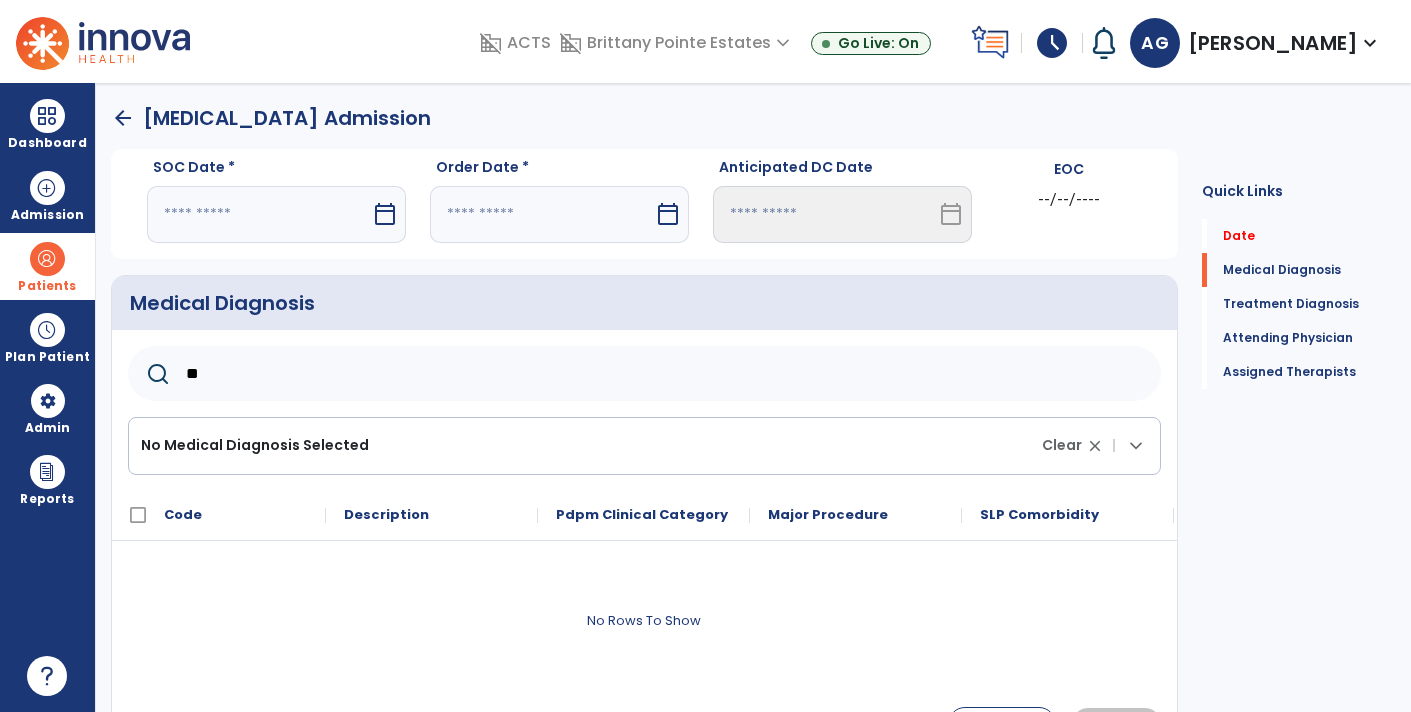 type on "***" 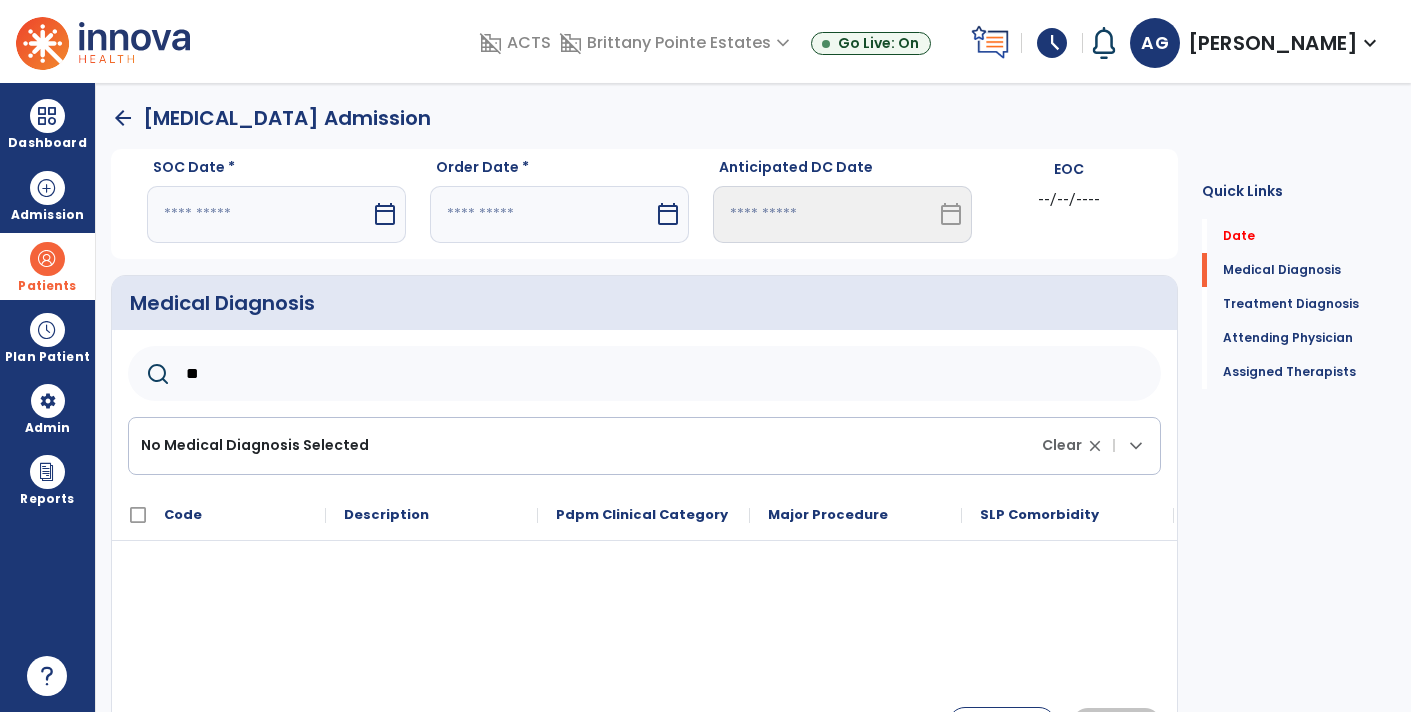 type on "*" 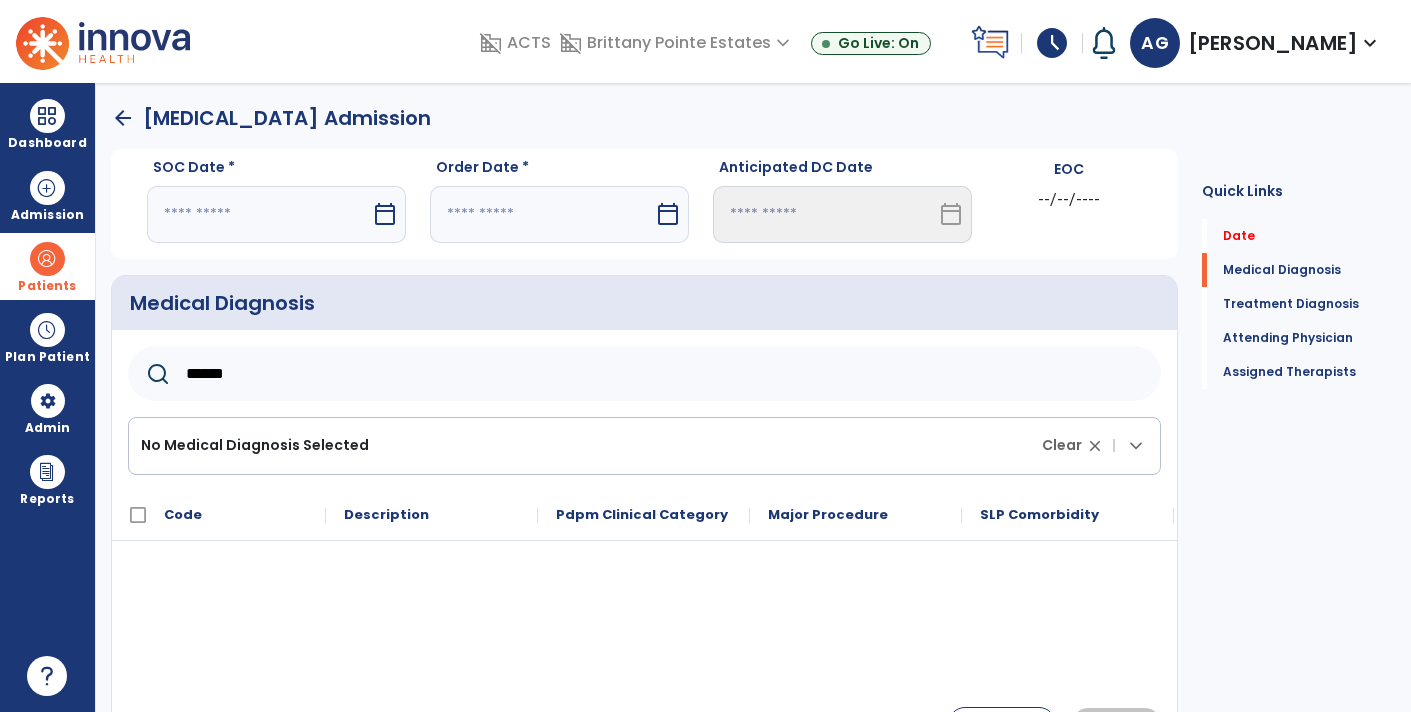 type on "******" 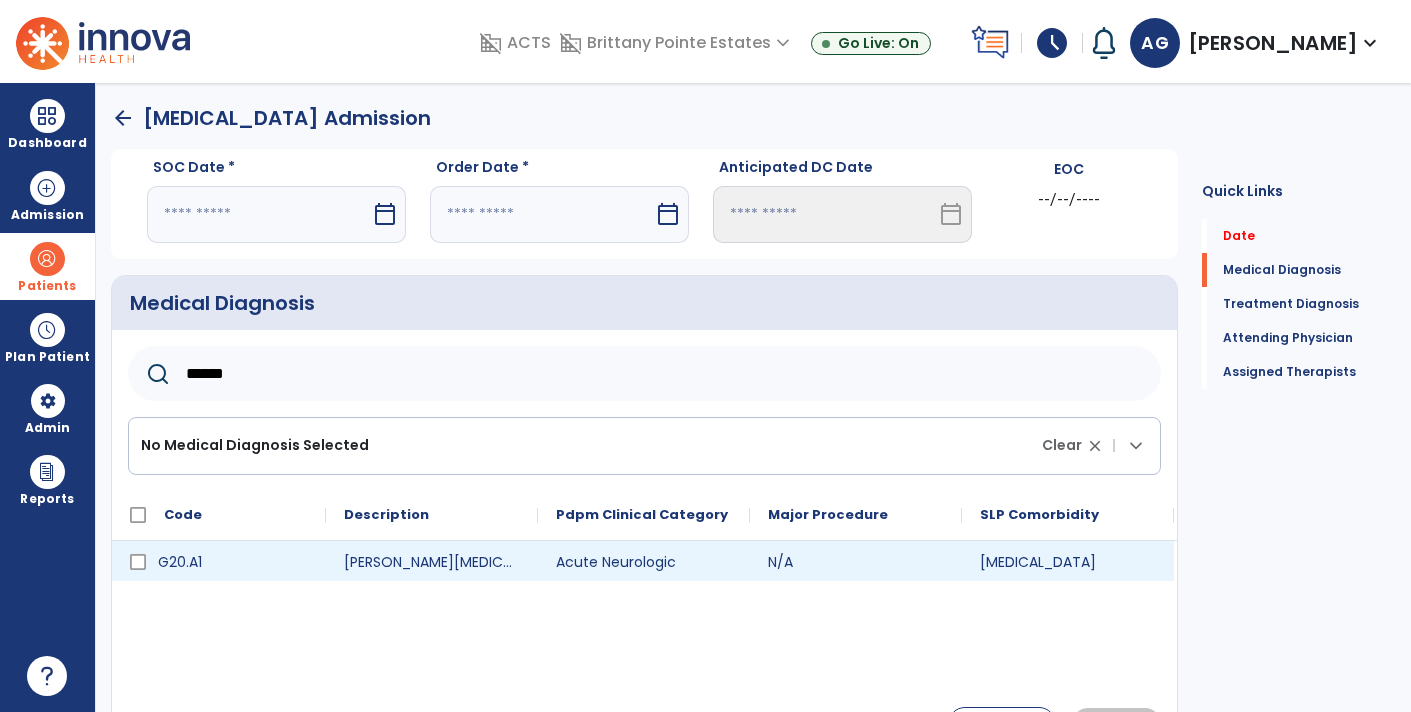 scroll, scrollTop: 0, scrollLeft: 0, axis: both 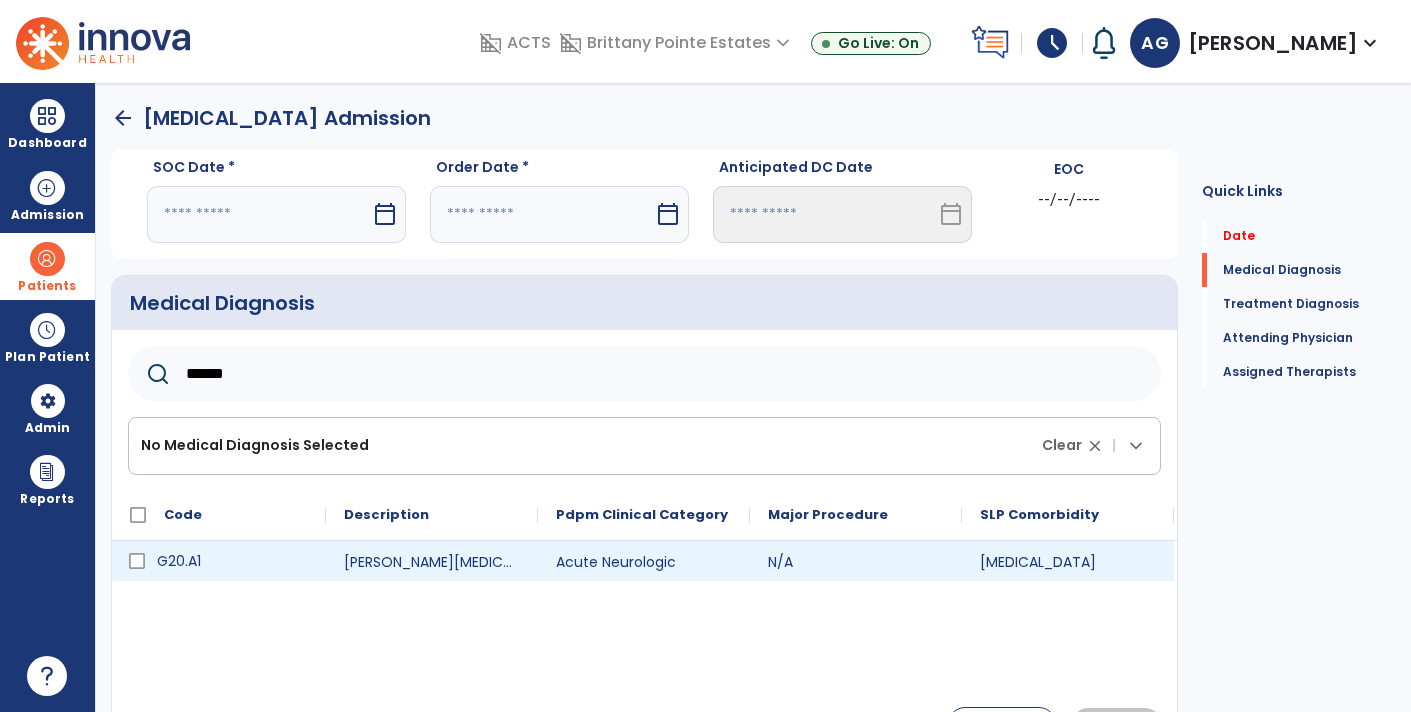 click on "G20.A1" 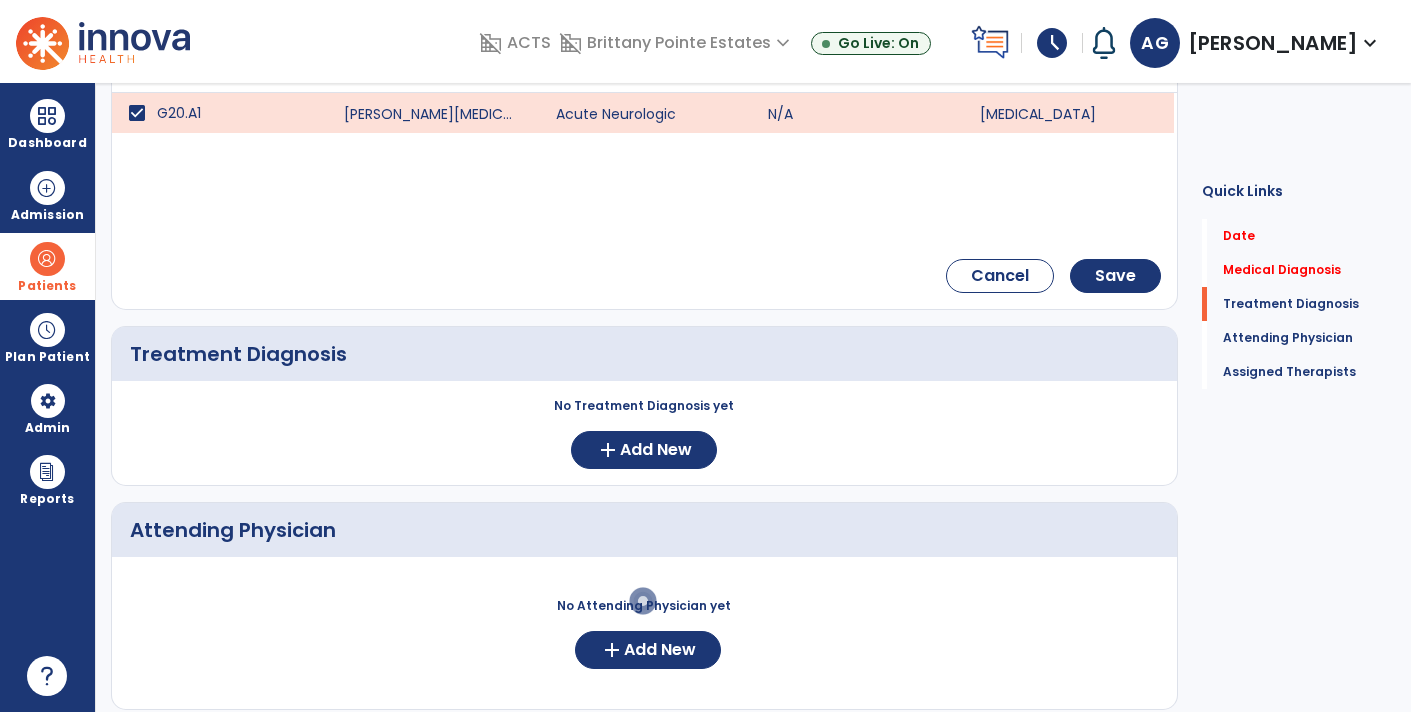 scroll, scrollTop: 418, scrollLeft: 0, axis: vertical 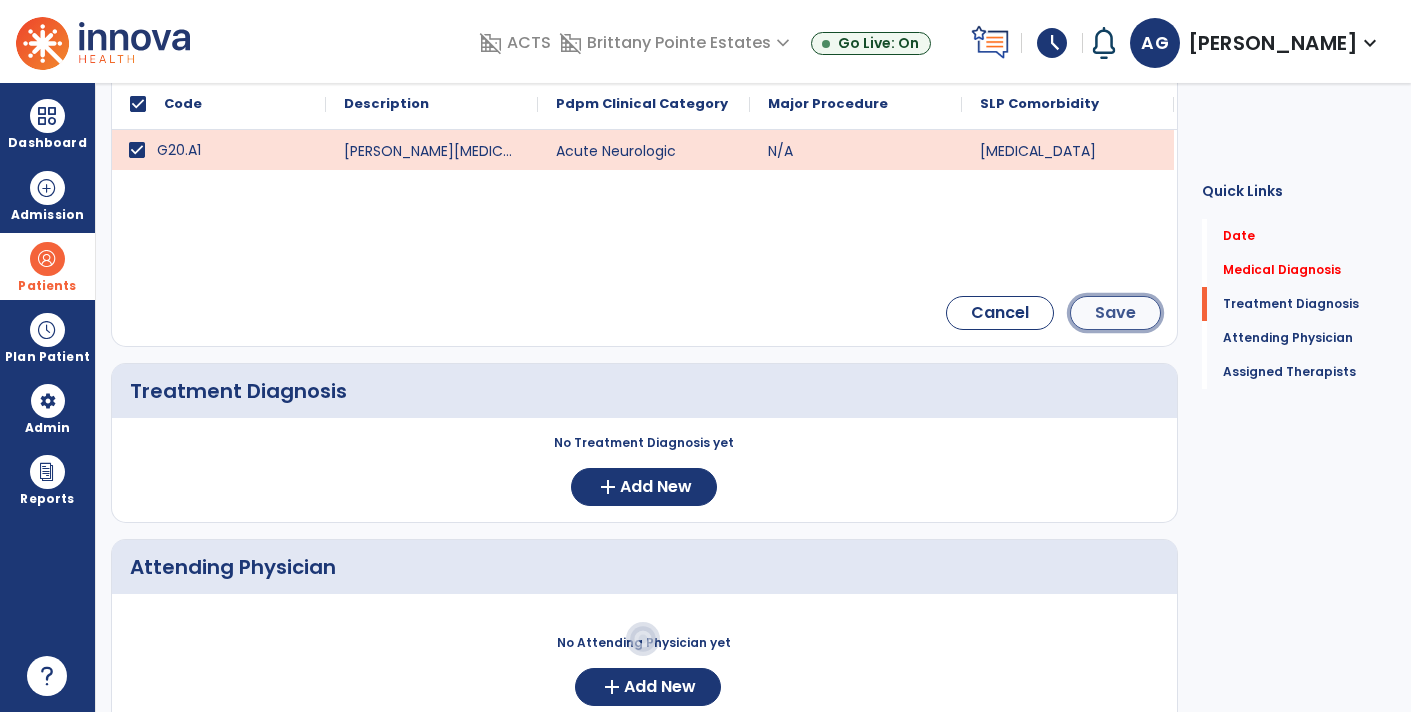 click on "Save" 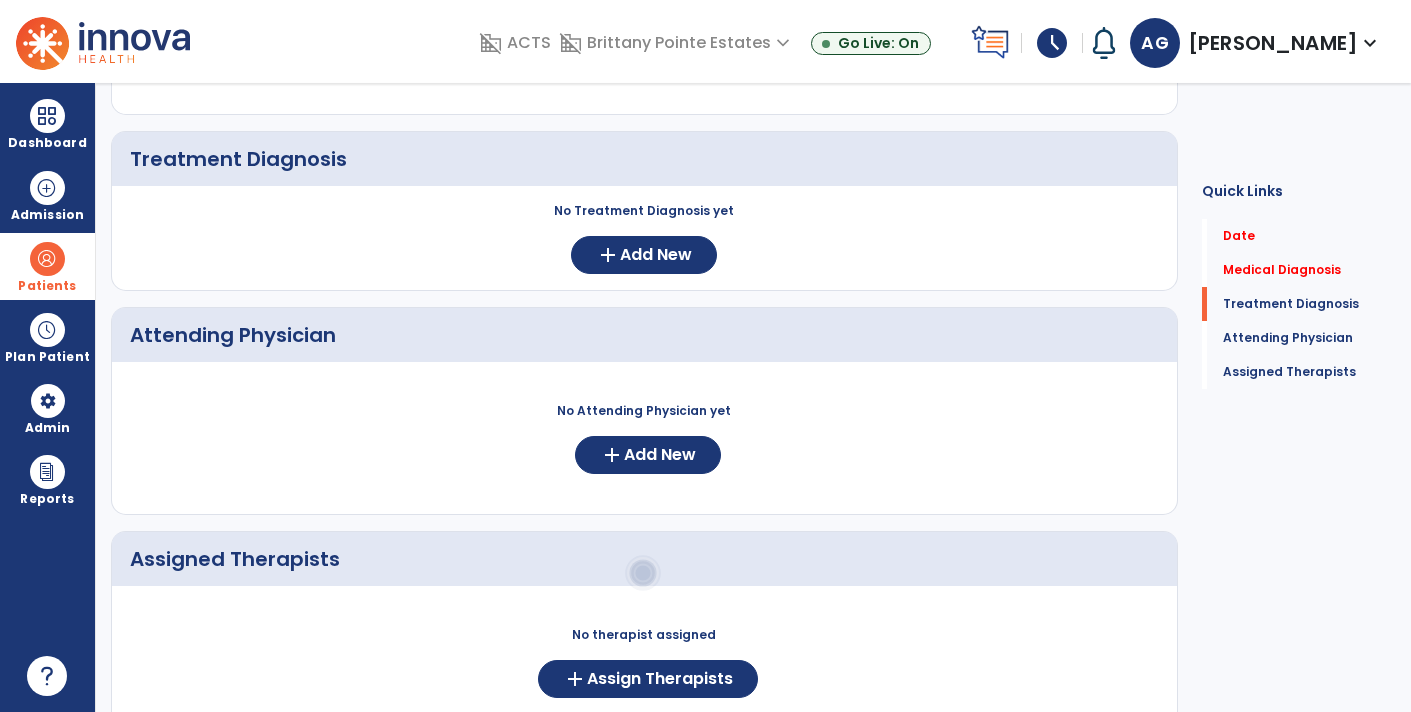 scroll, scrollTop: 253, scrollLeft: 0, axis: vertical 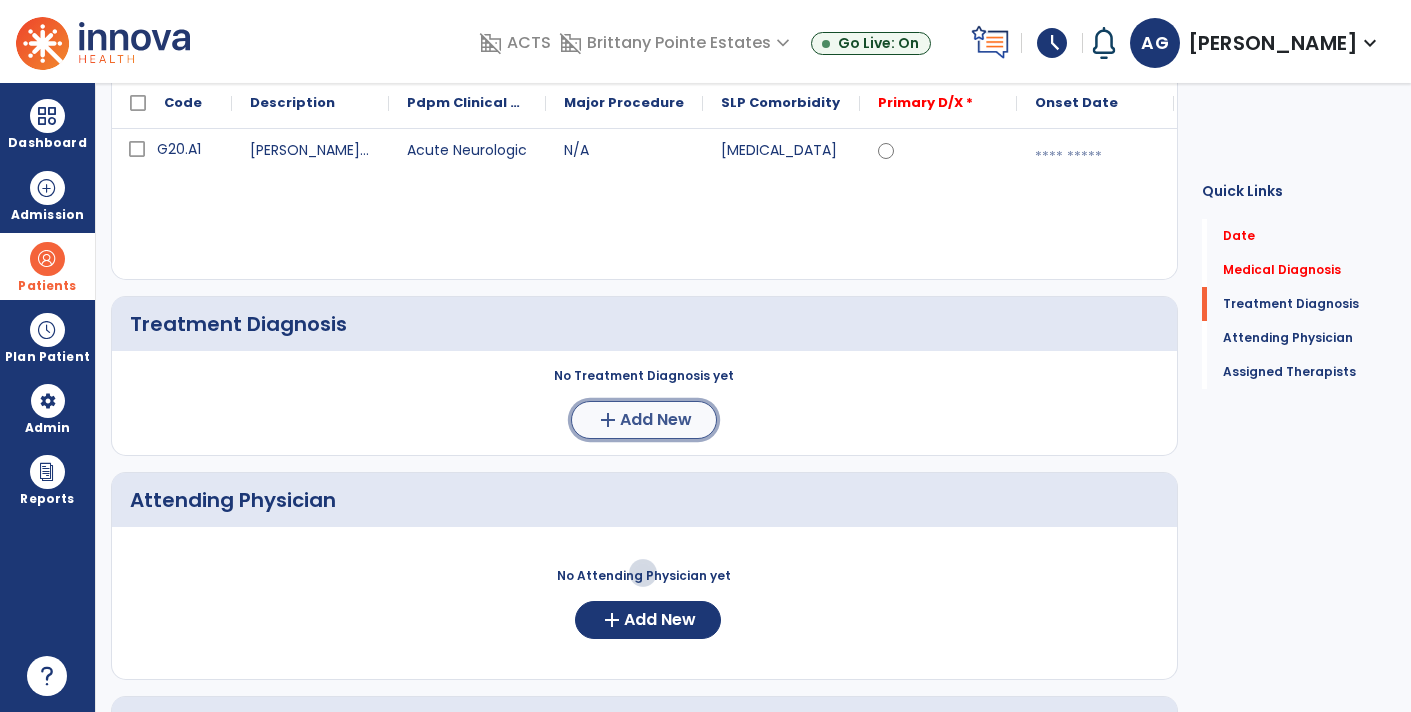 click on "Add New" 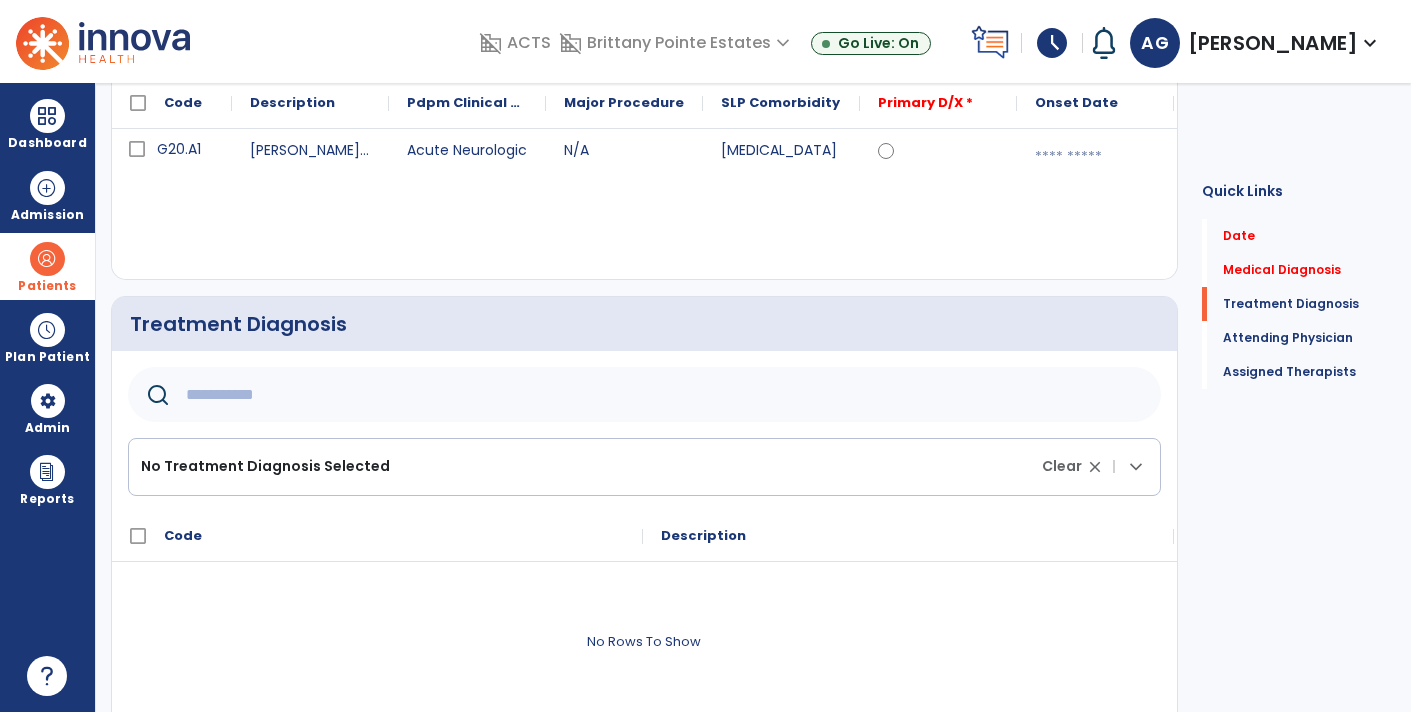 click 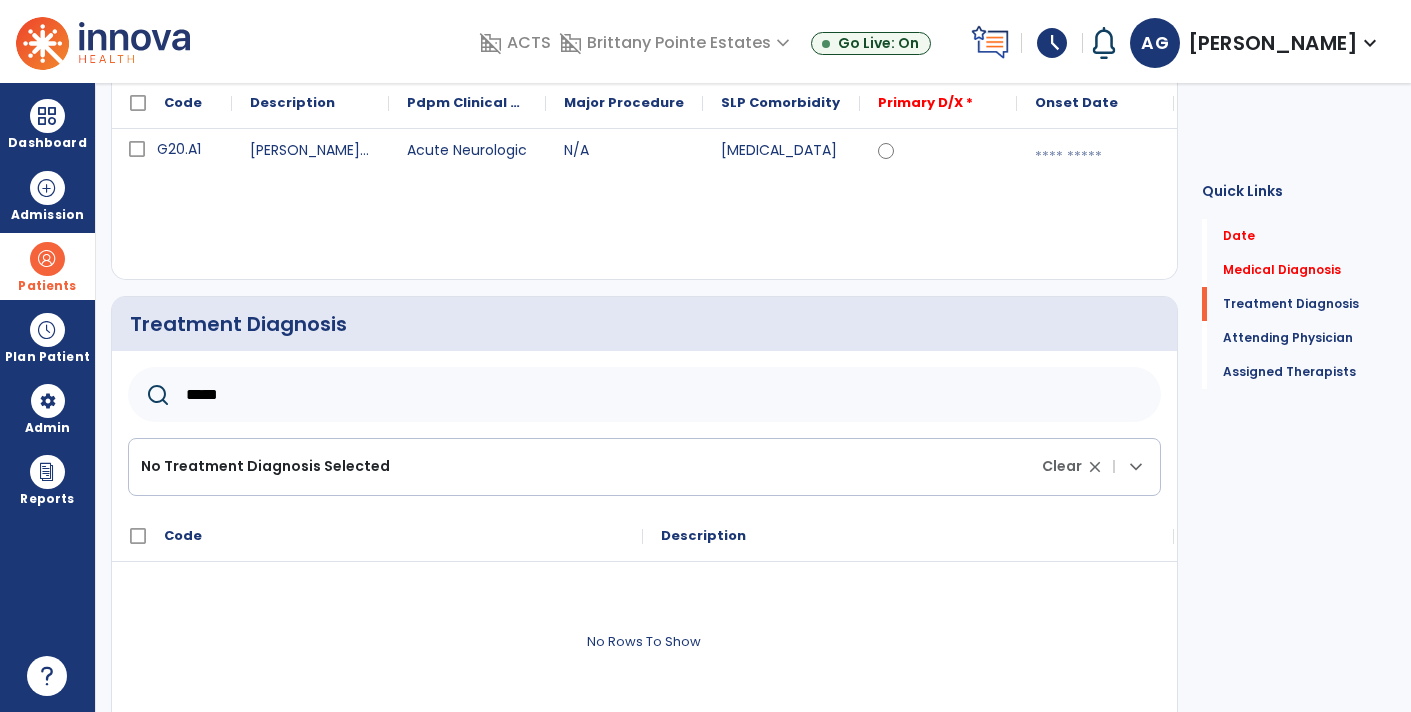 type on "*****" 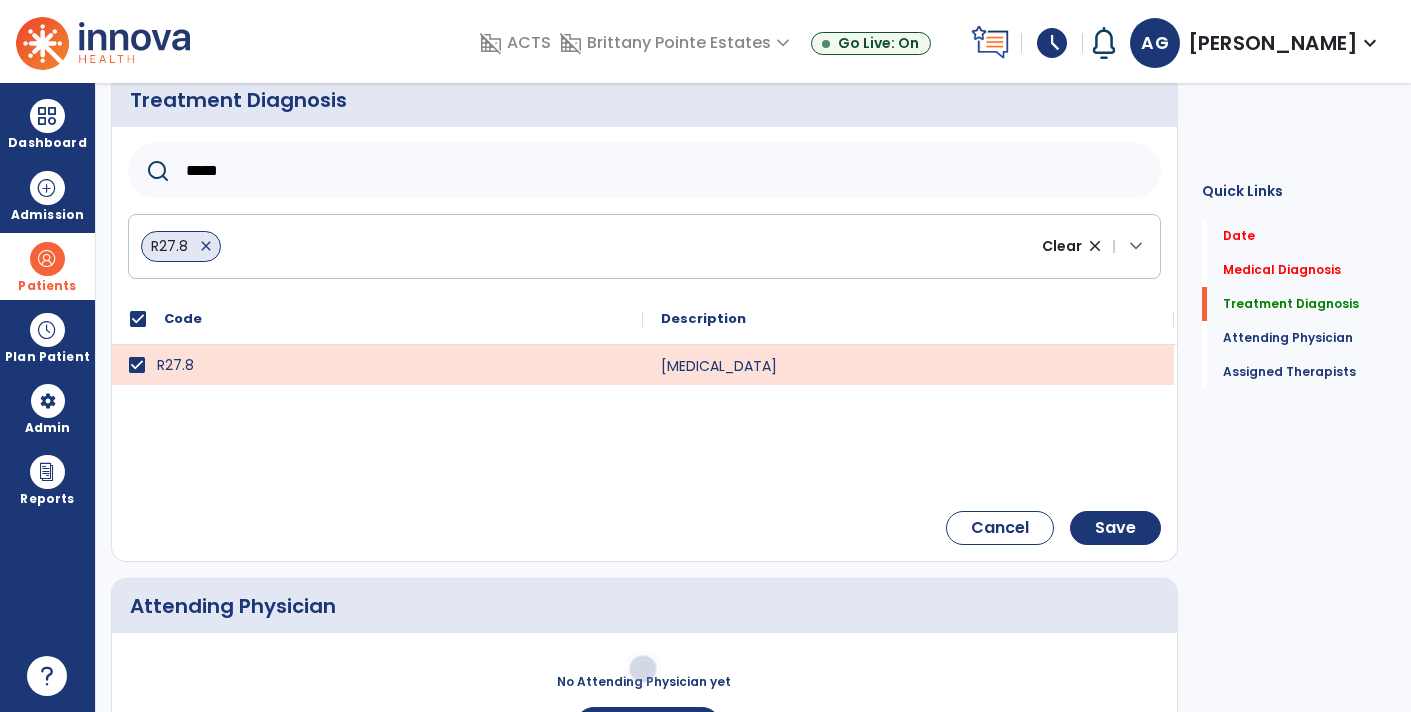 scroll, scrollTop: 487, scrollLeft: 0, axis: vertical 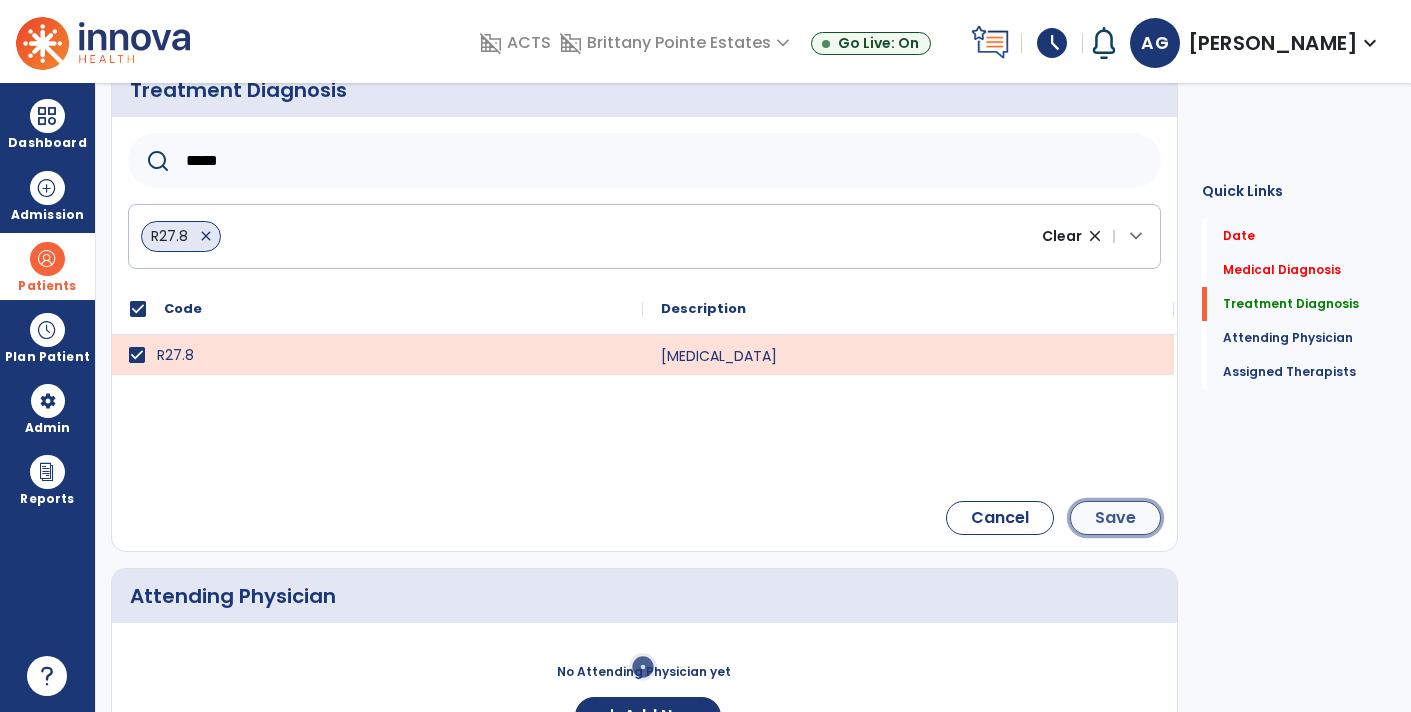click on "Save" 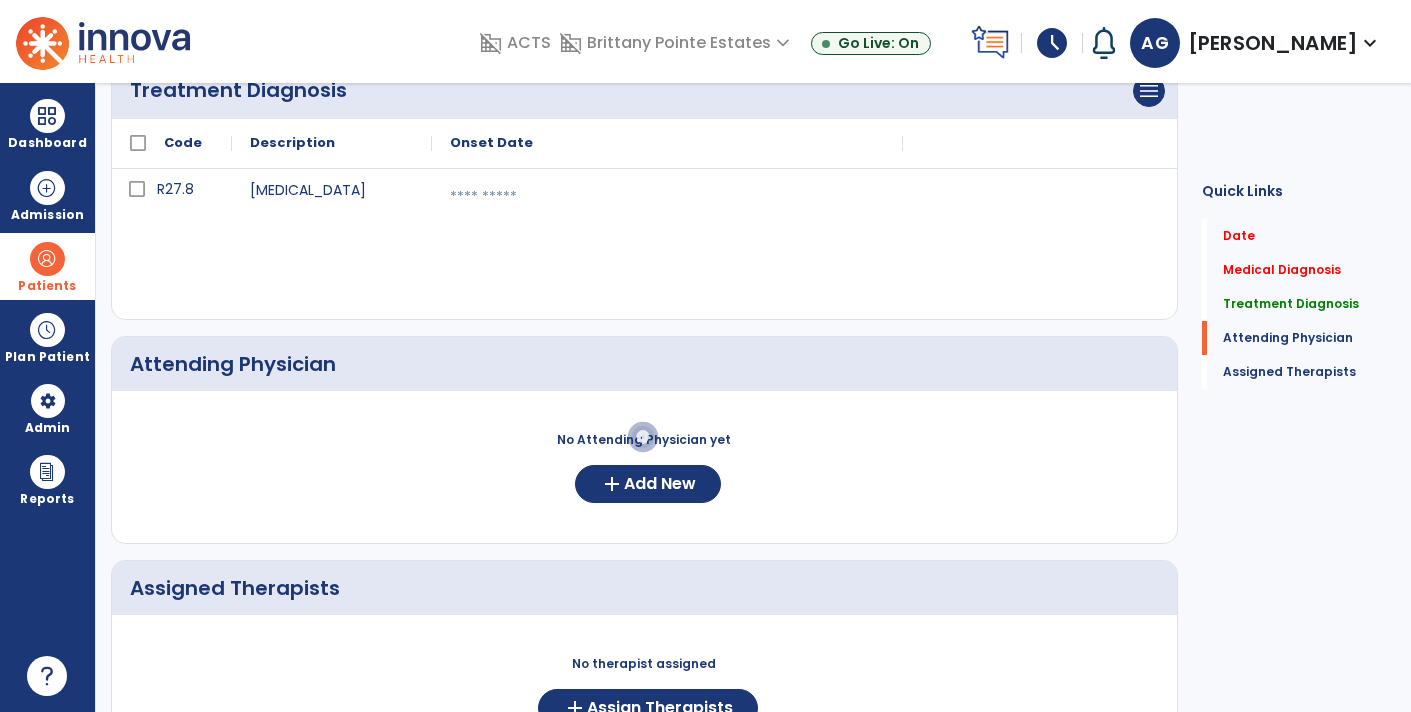 scroll, scrollTop: 524, scrollLeft: 0, axis: vertical 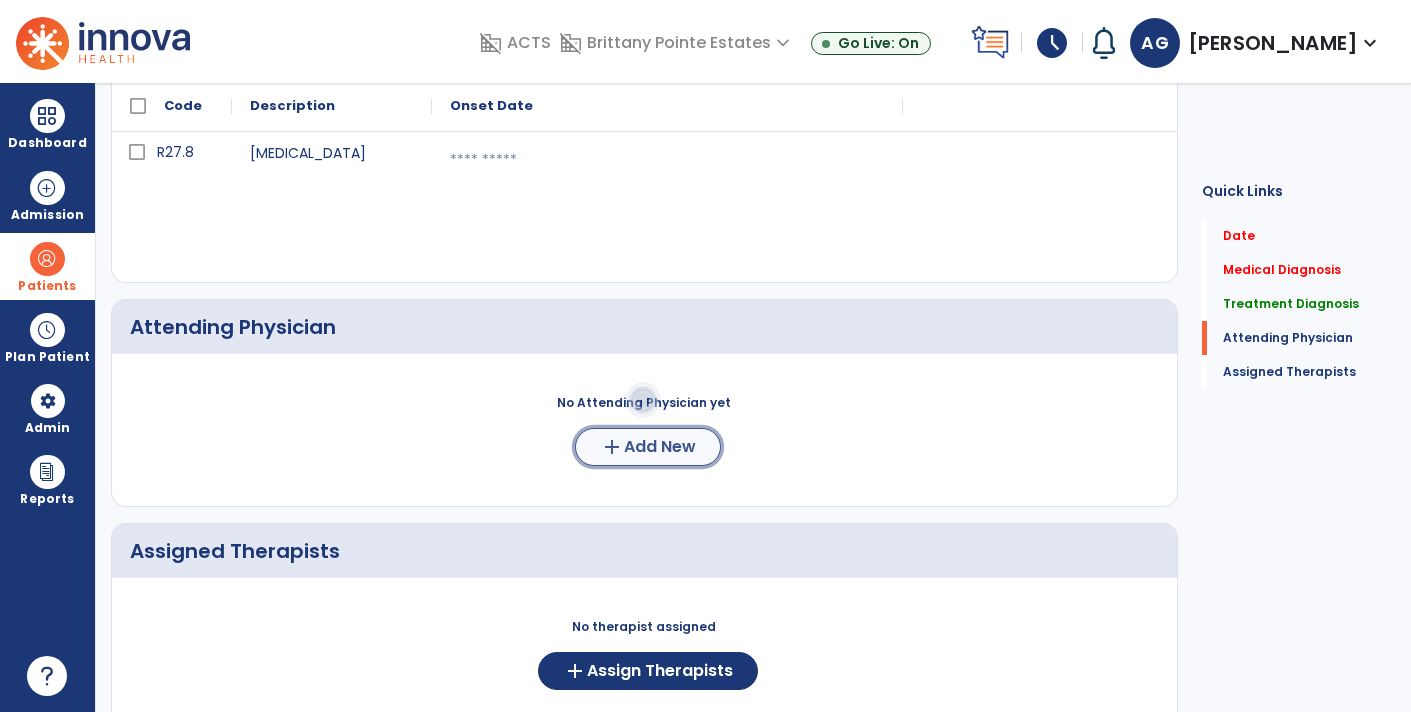 click on "add  Add New" 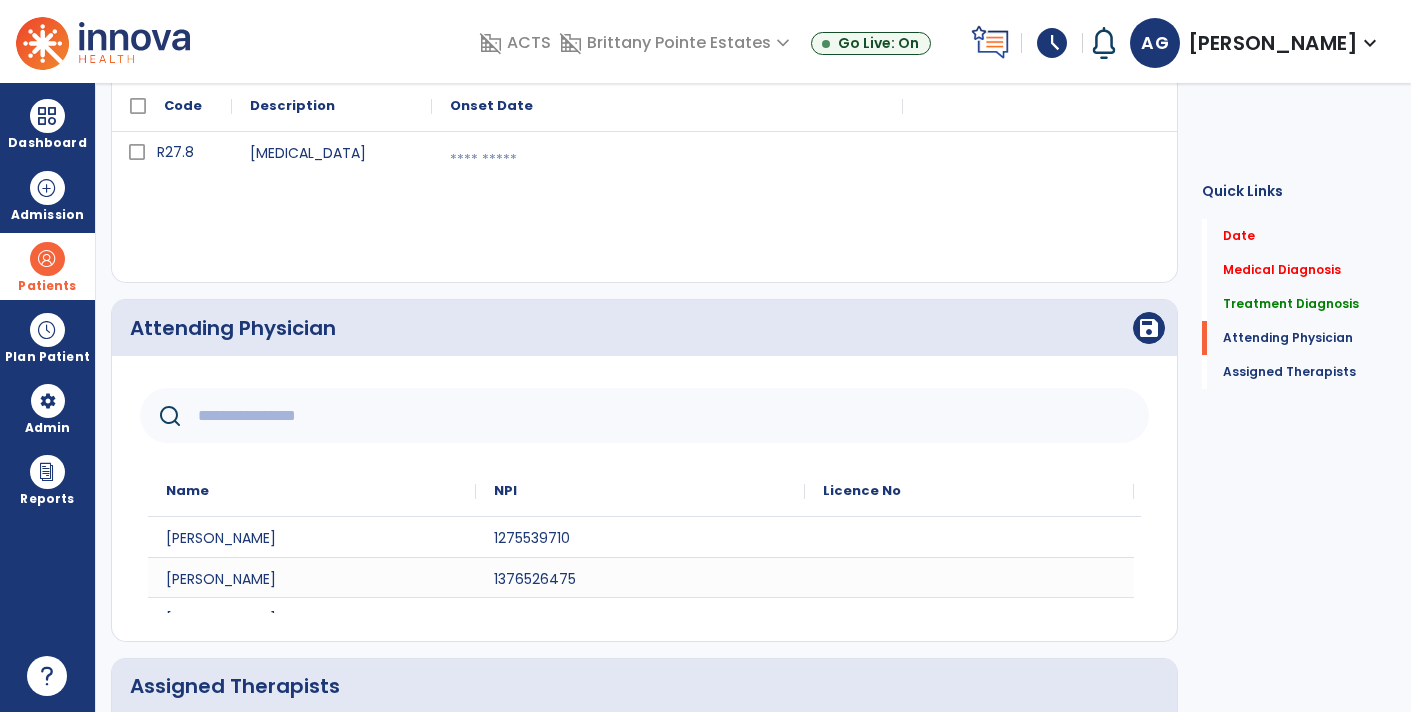 click 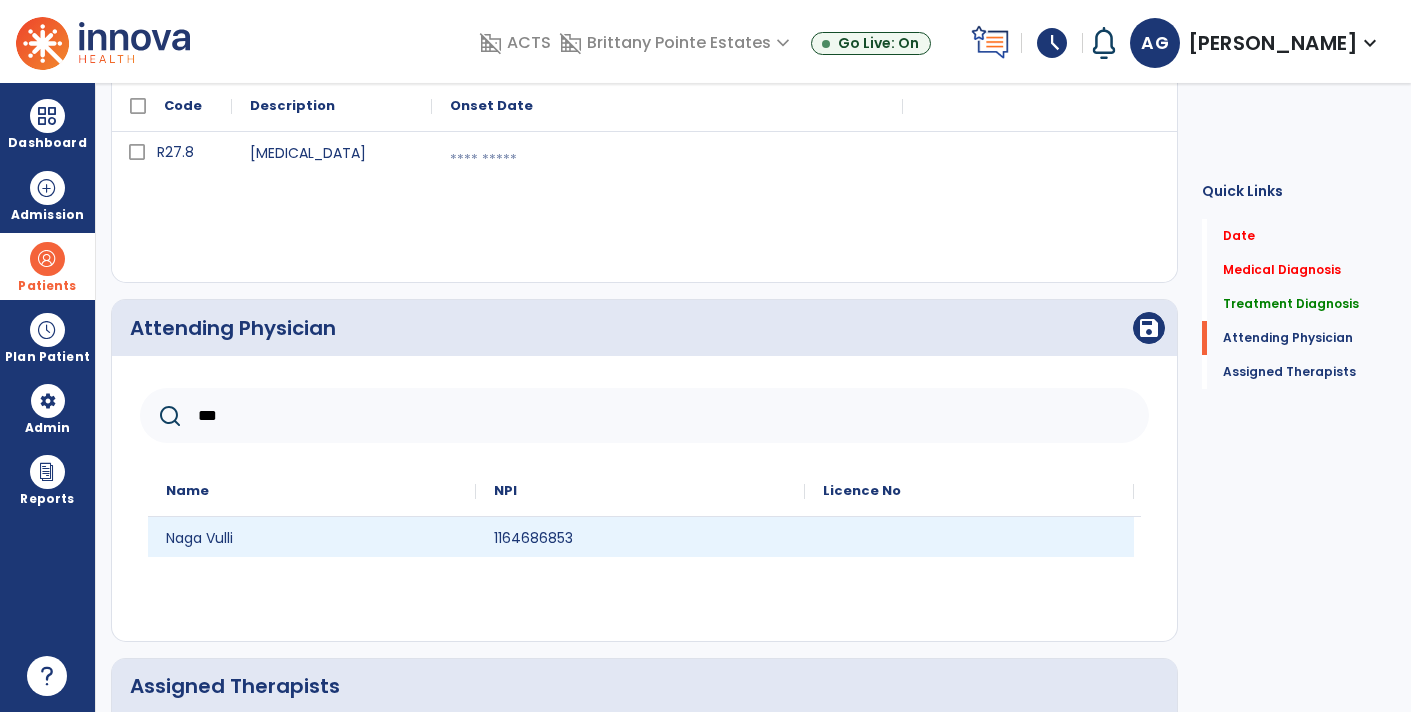 type on "***" 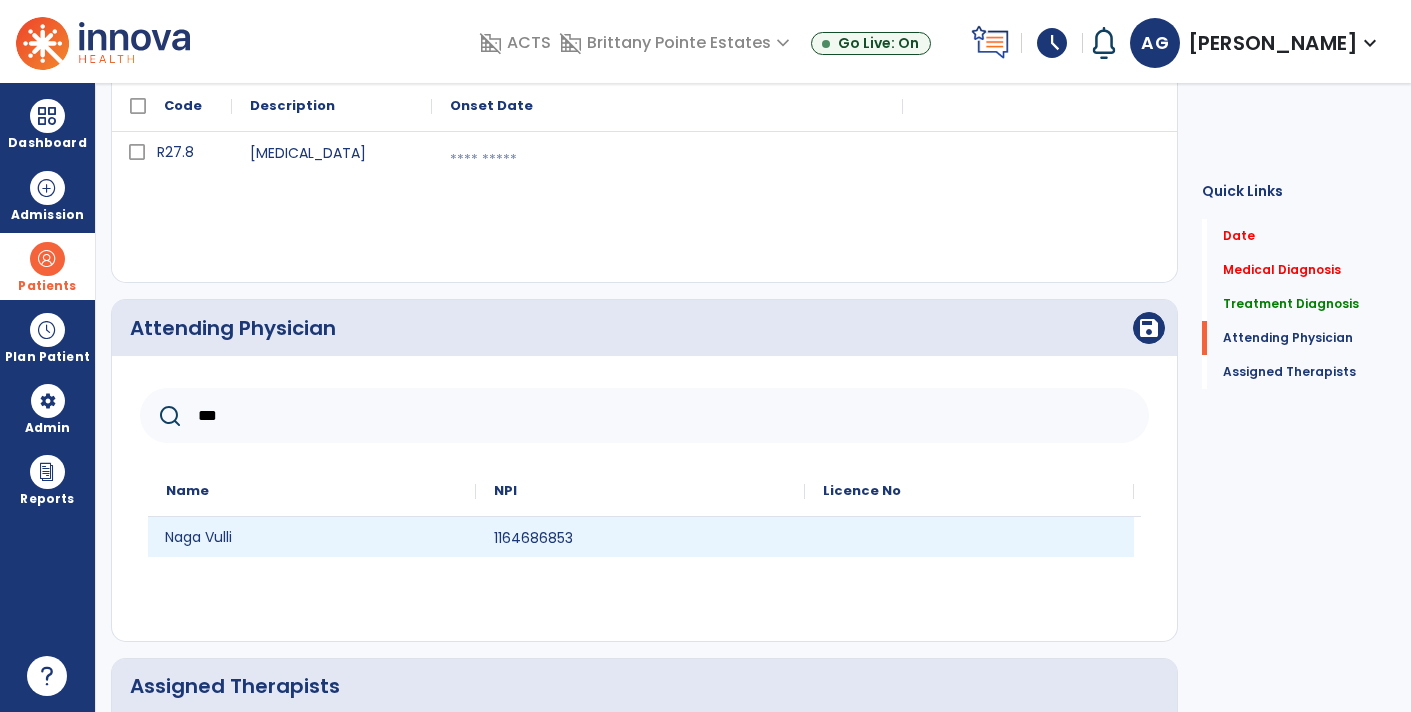 click on "Naga Vulli" 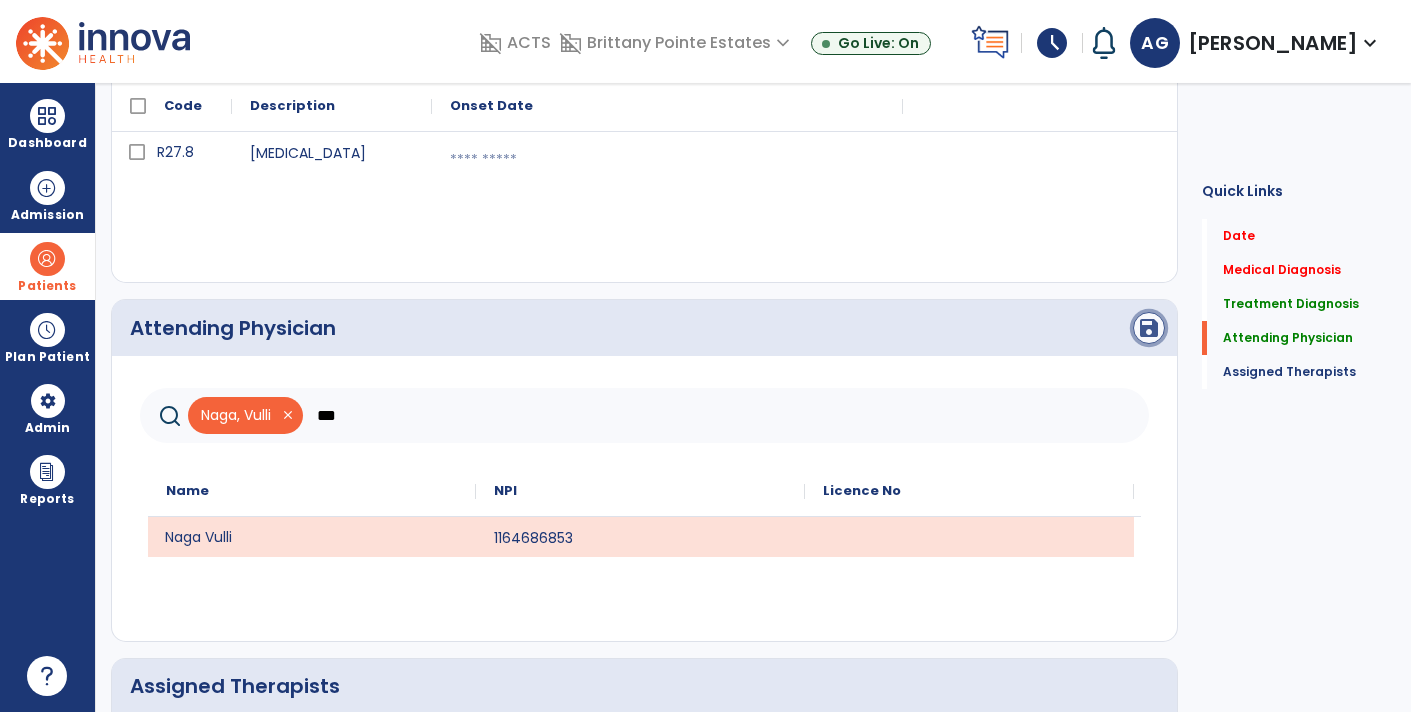 click on "save" 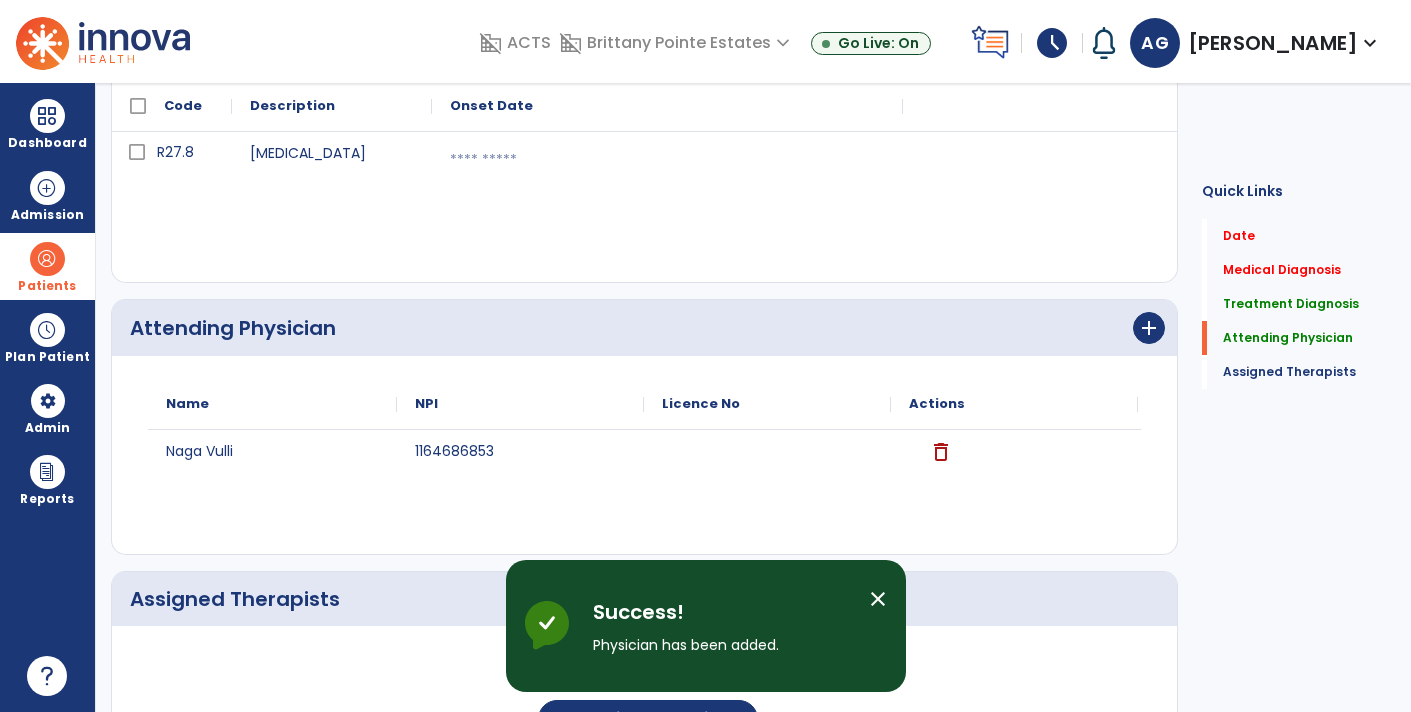 scroll, scrollTop: 680, scrollLeft: 0, axis: vertical 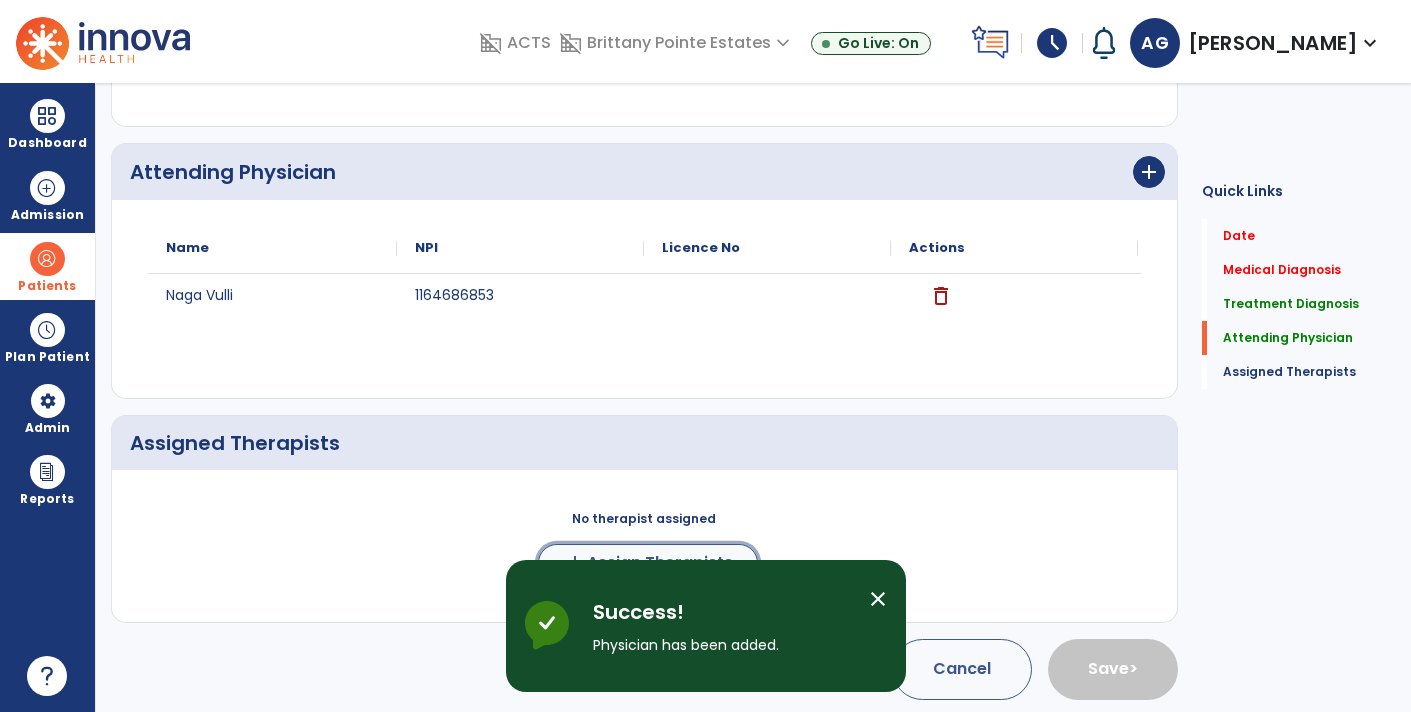 click on "Assign Therapists" 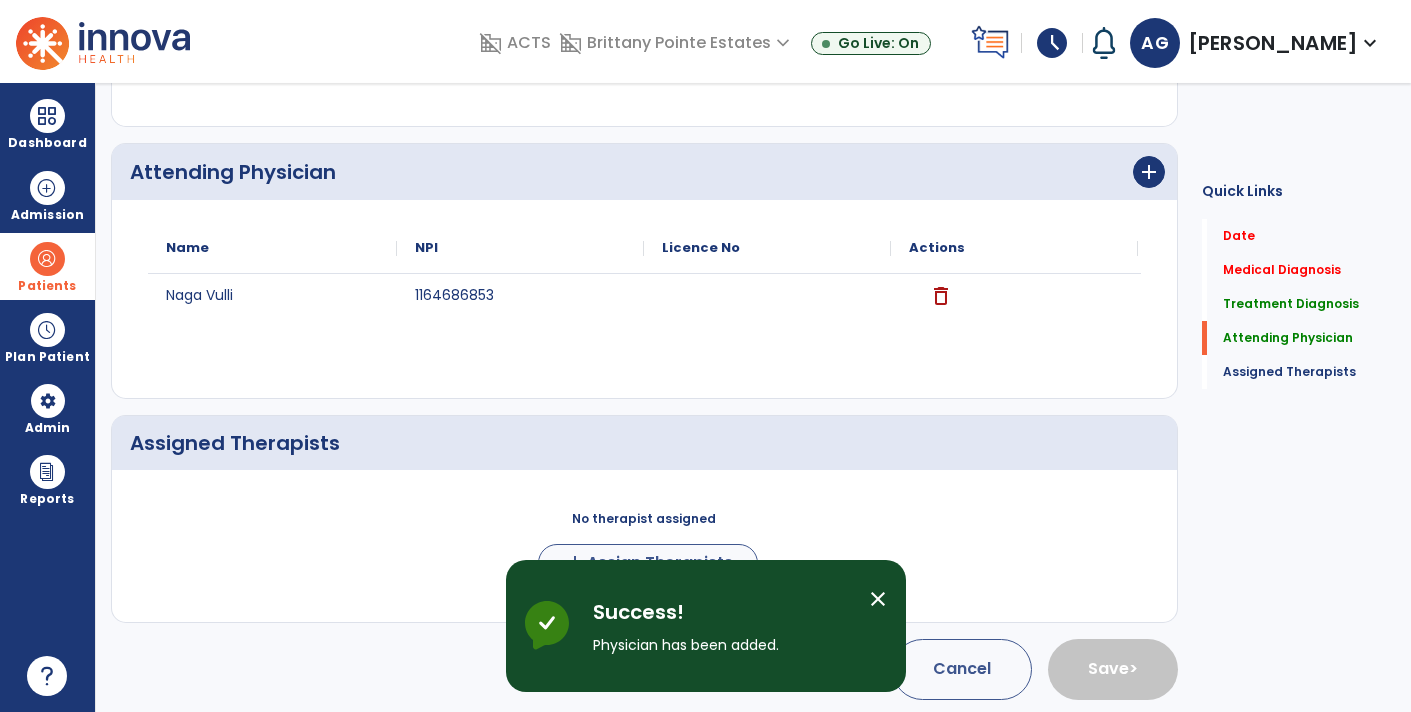 scroll, scrollTop: 676, scrollLeft: 0, axis: vertical 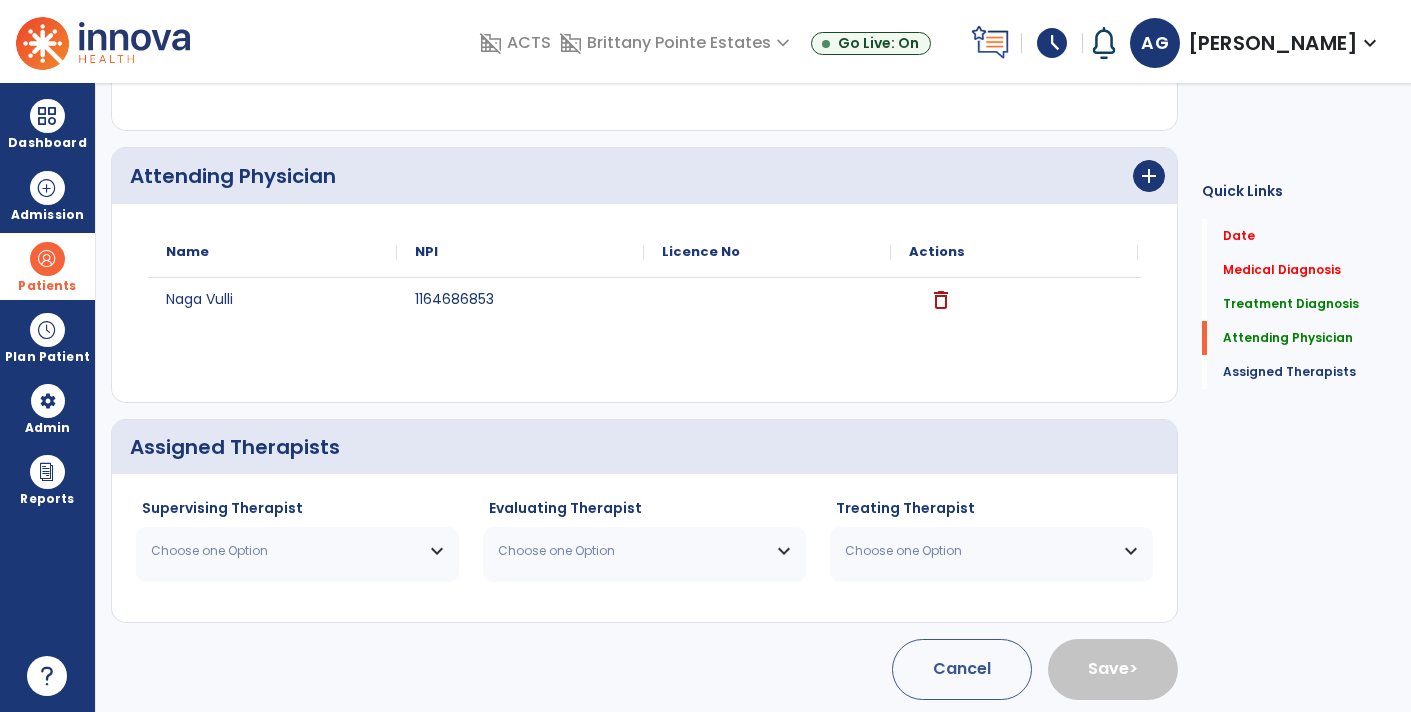 click on "Choose one Option" at bounding box center (285, 551) 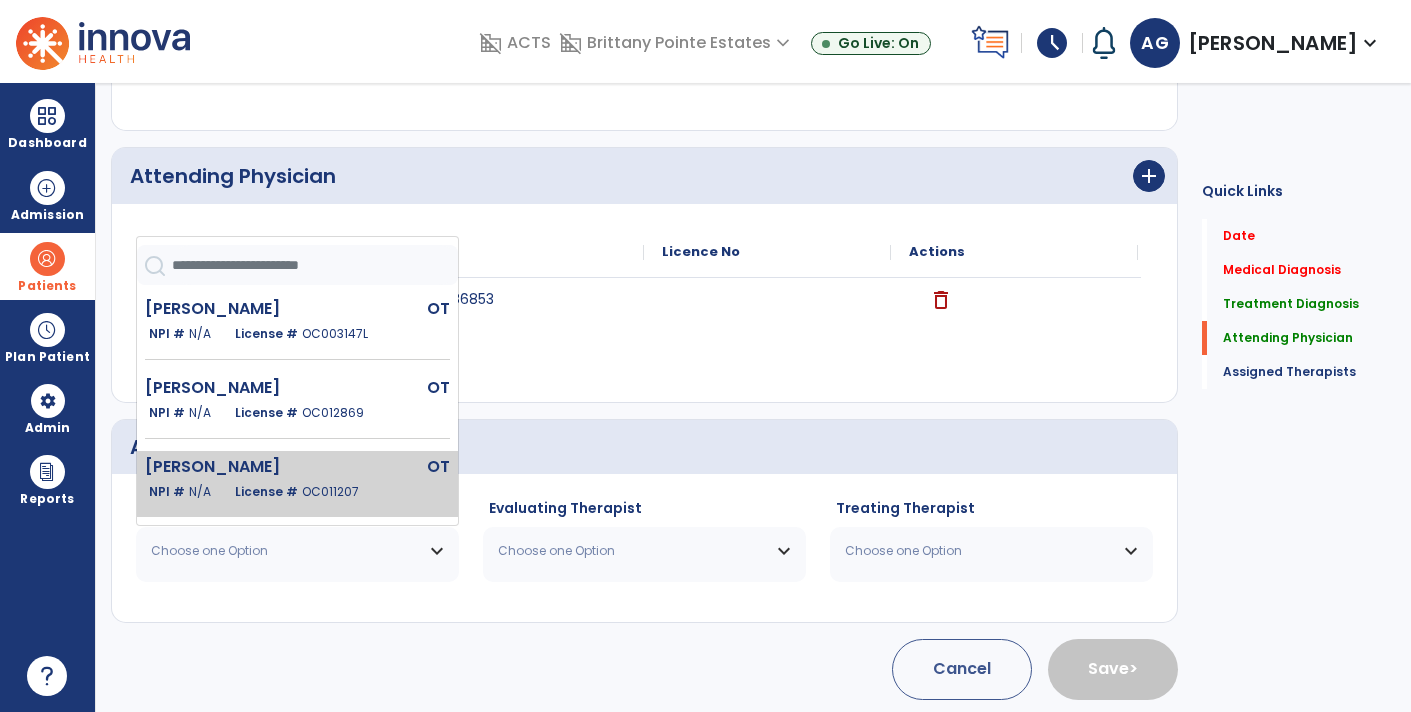 click on "OT" 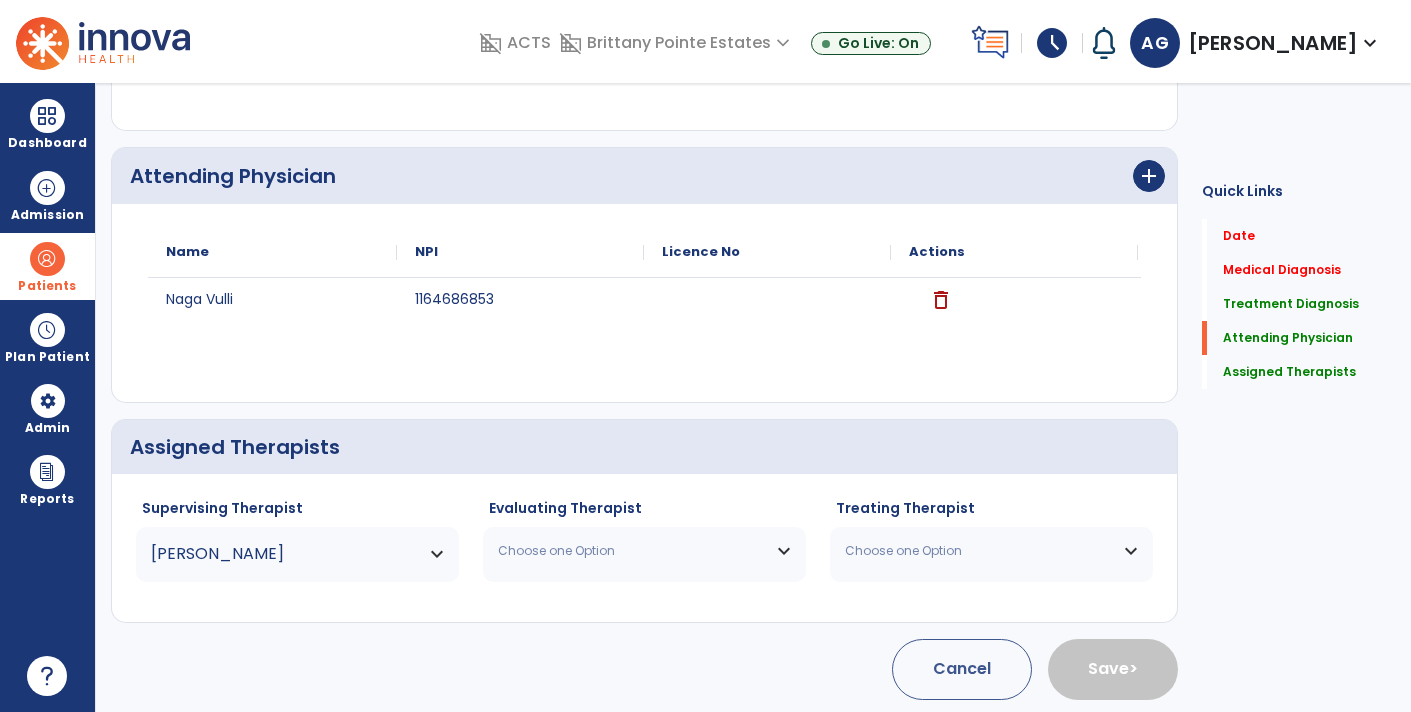 click on "Choose one Option" at bounding box center (644, 551) 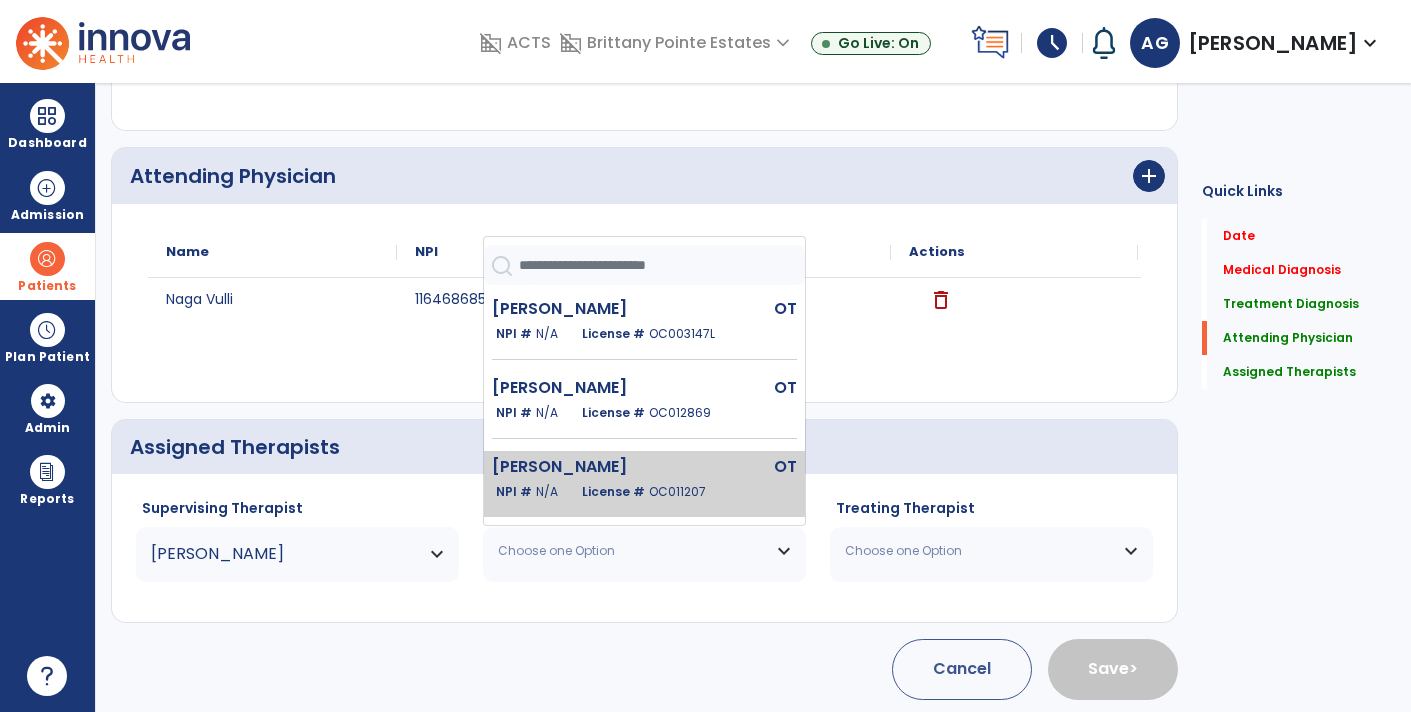 click on "OC011207" 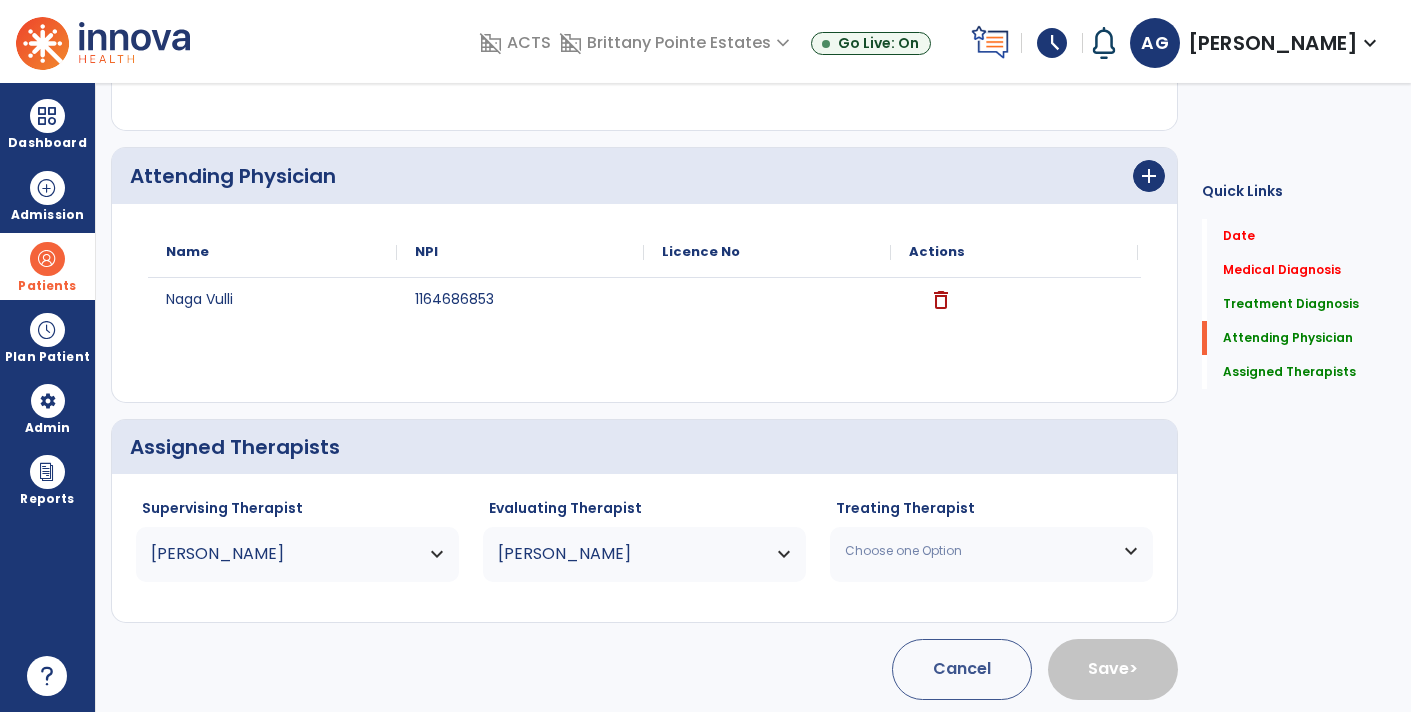 click on "Choose one Option" at bounding box center [991, 551] 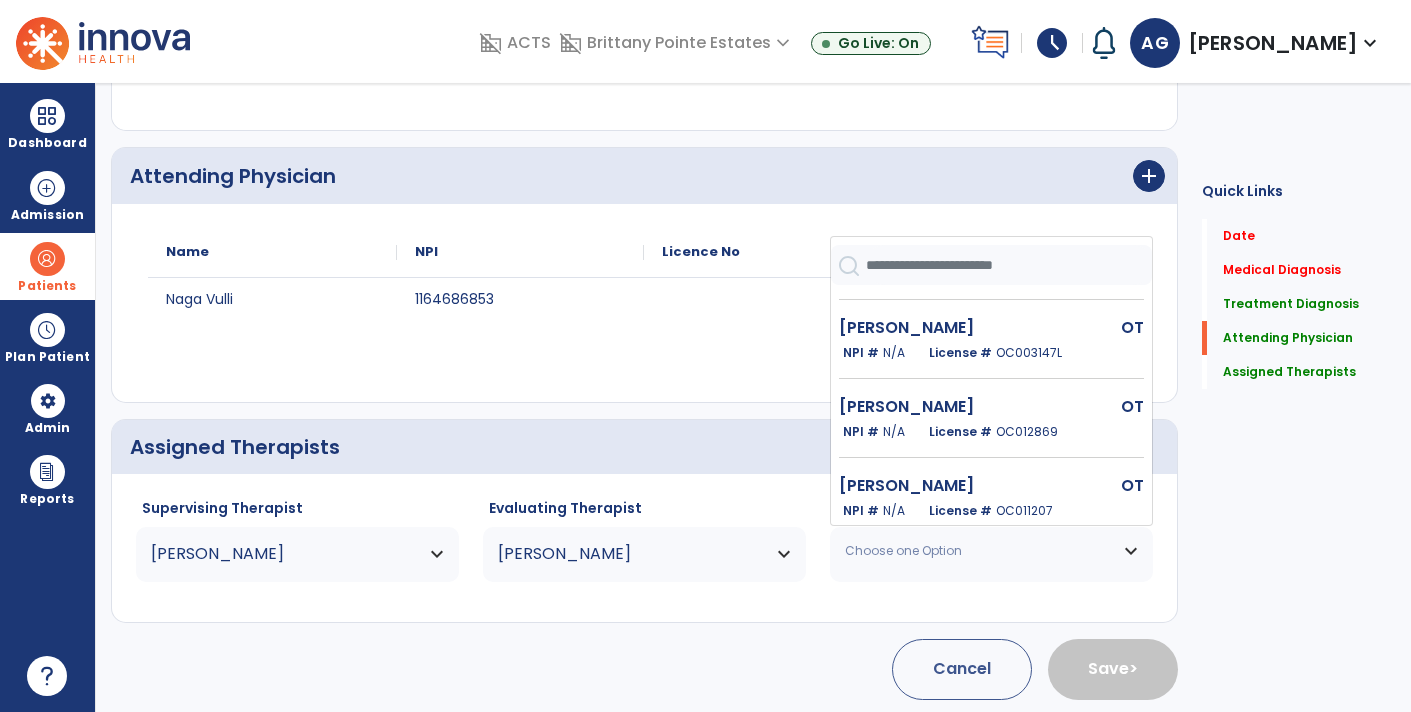 scroll, scrollTop: 156, scrollLeft: 0, axis: vertical 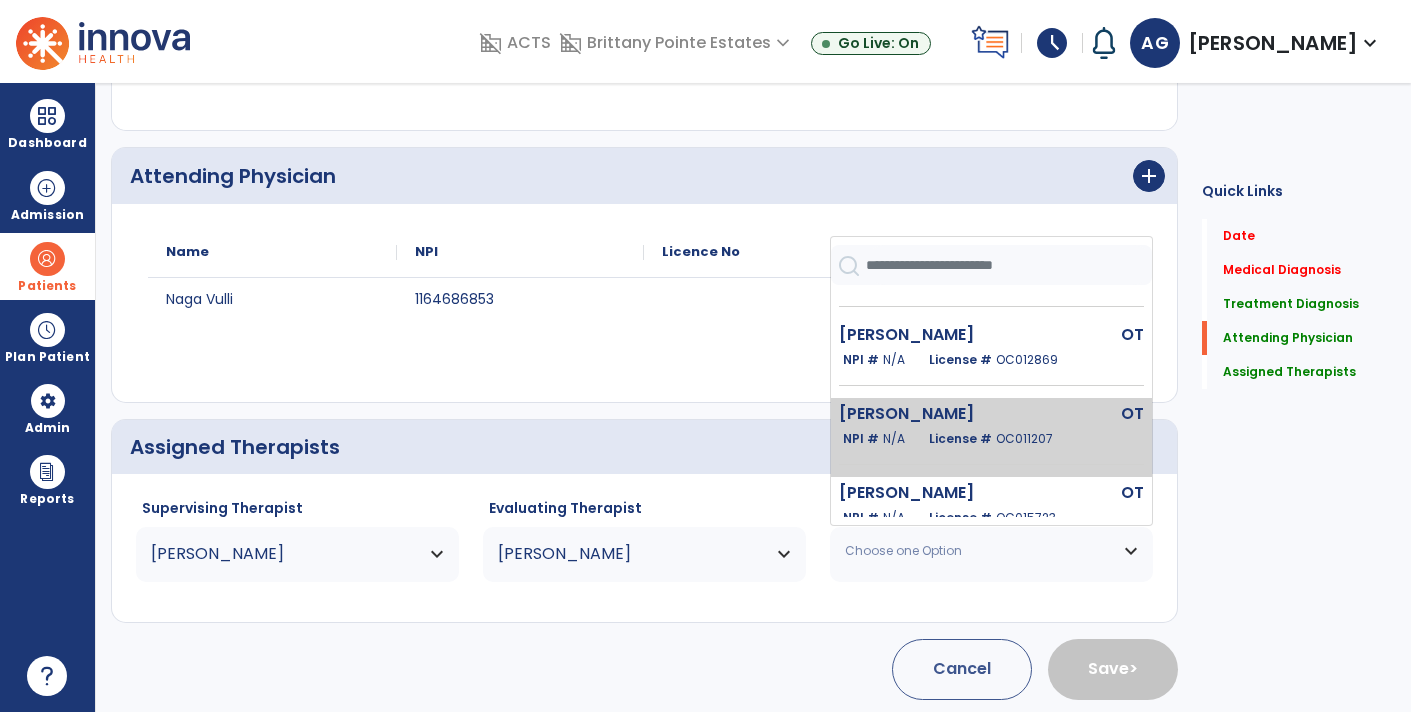 click on "[PERSON_NAME]  OT   NPI #  N/A   License #  OC011207" 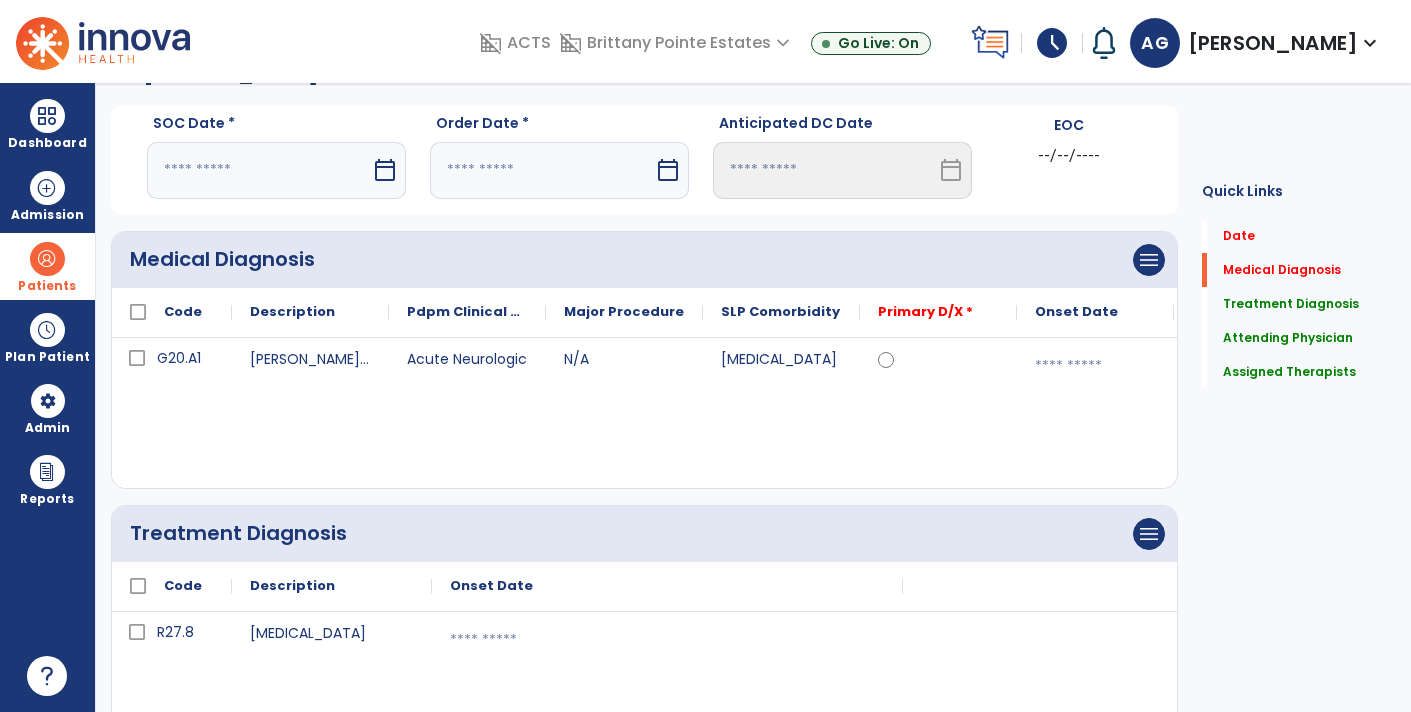 scroll, scrollTop: 0, scrollLeft: 0, axis: both 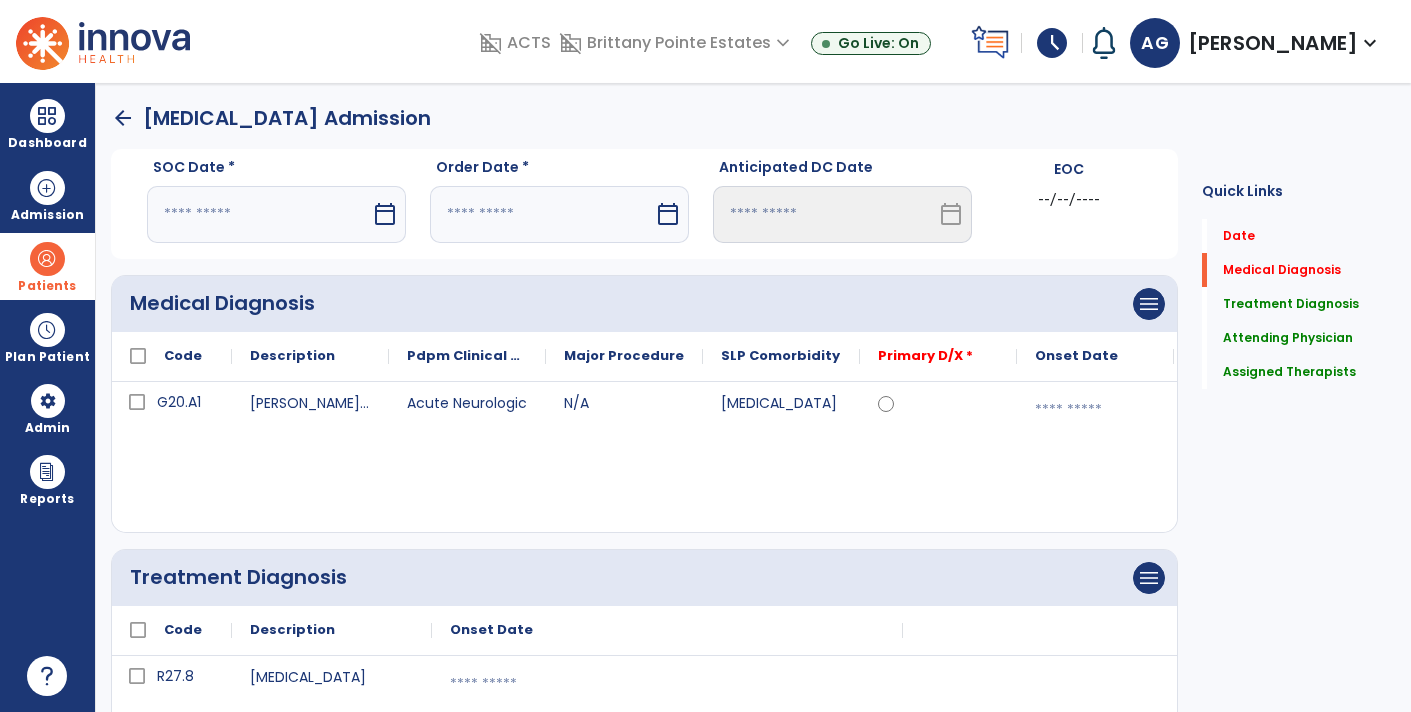 click at bounding box center (259, 214) 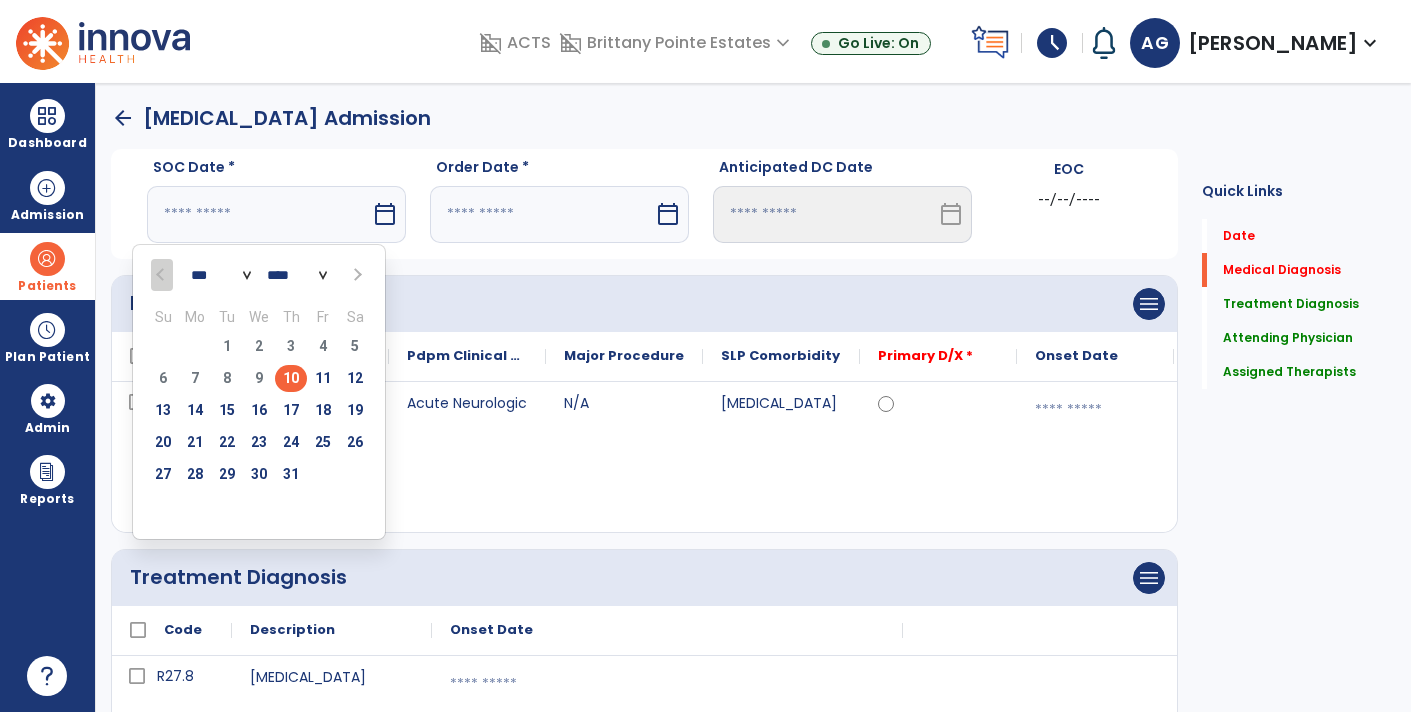 click on "10" at bounding box center [291, 378] 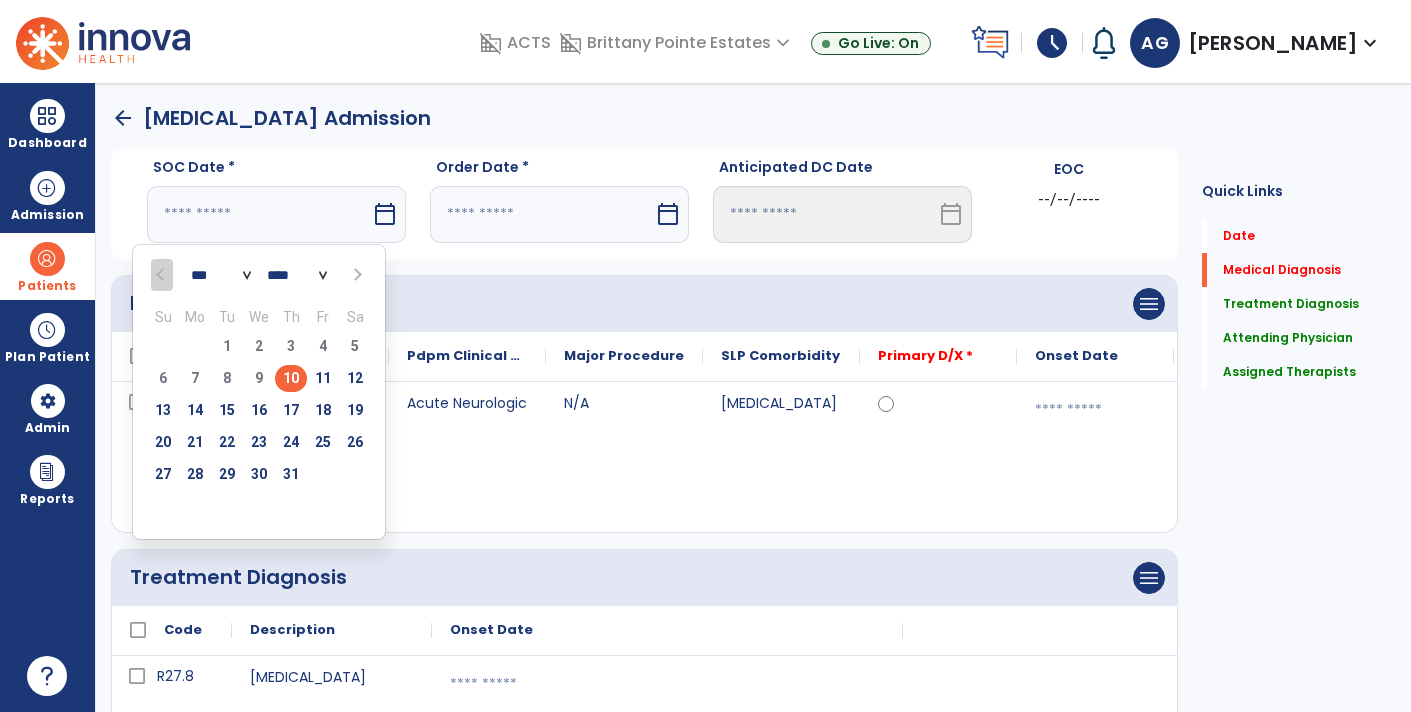 type on "*********" 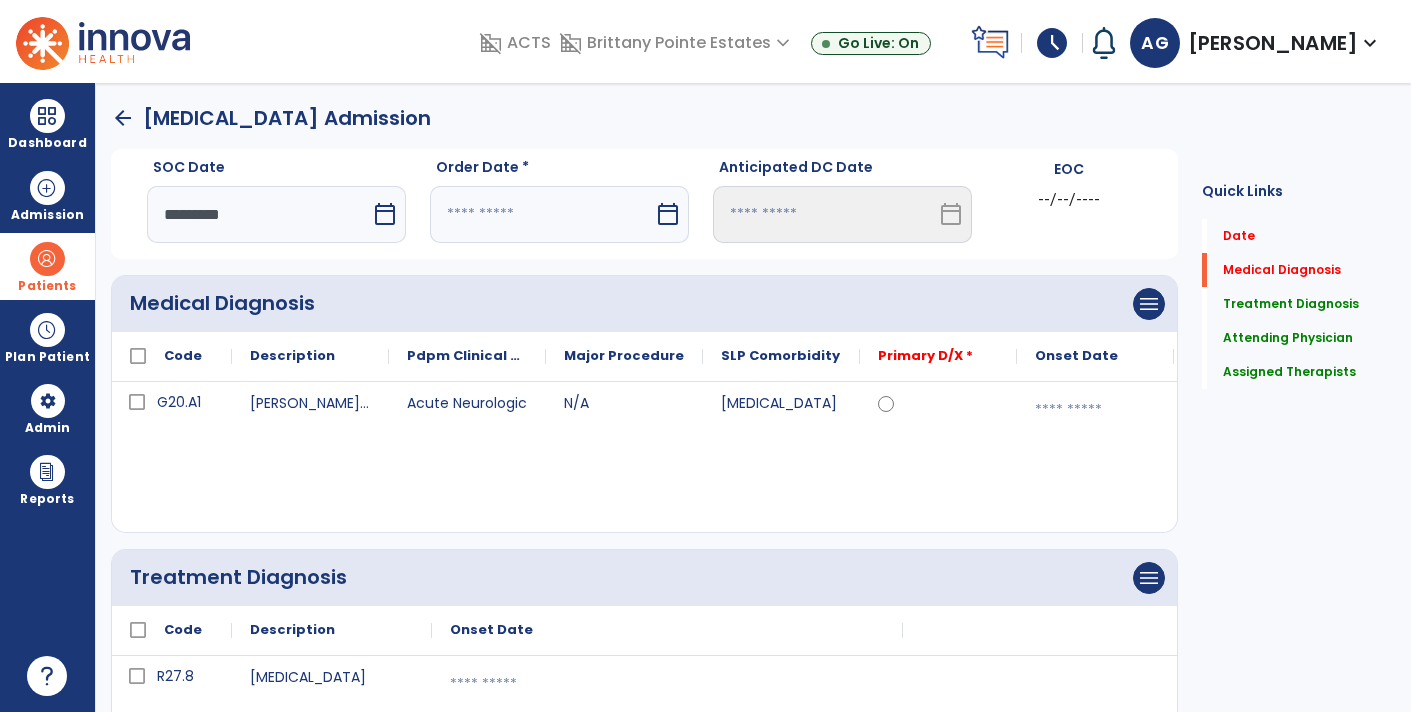 click at bounding box center (542, 214) 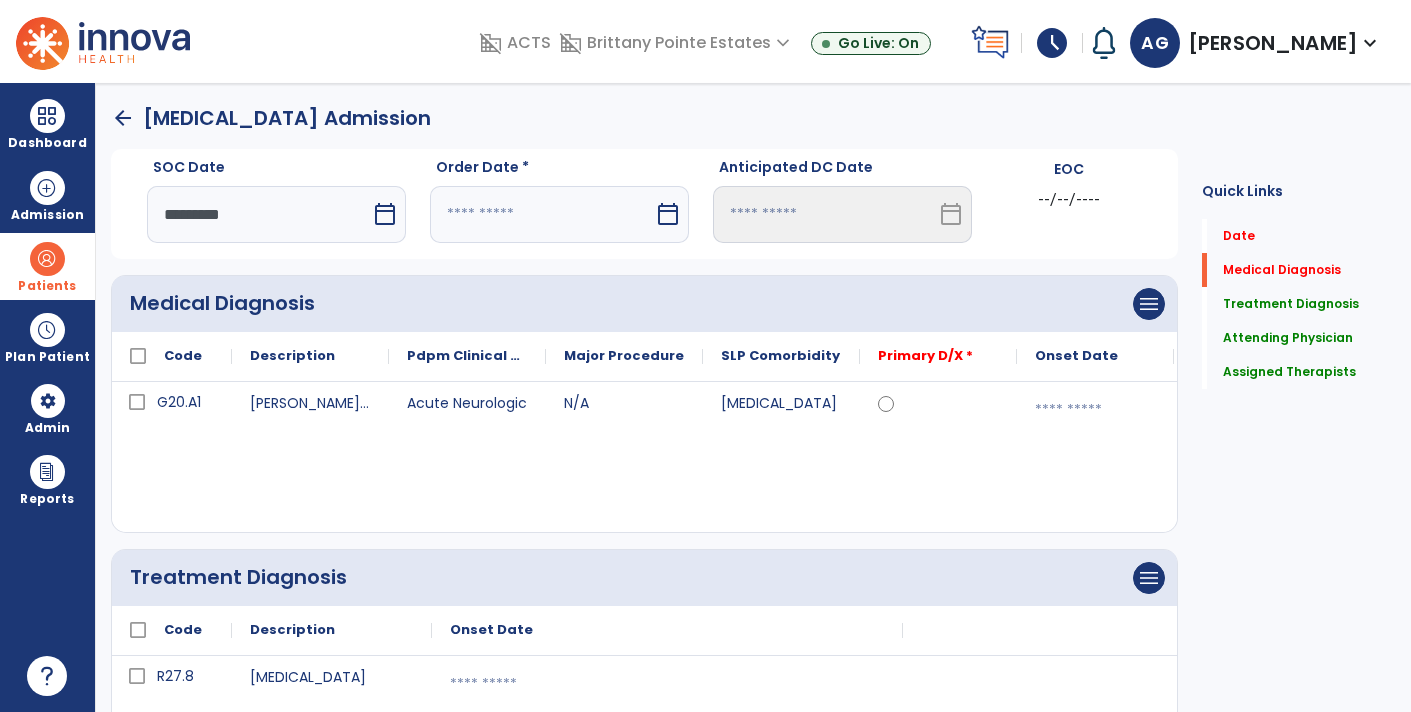 select on "*" 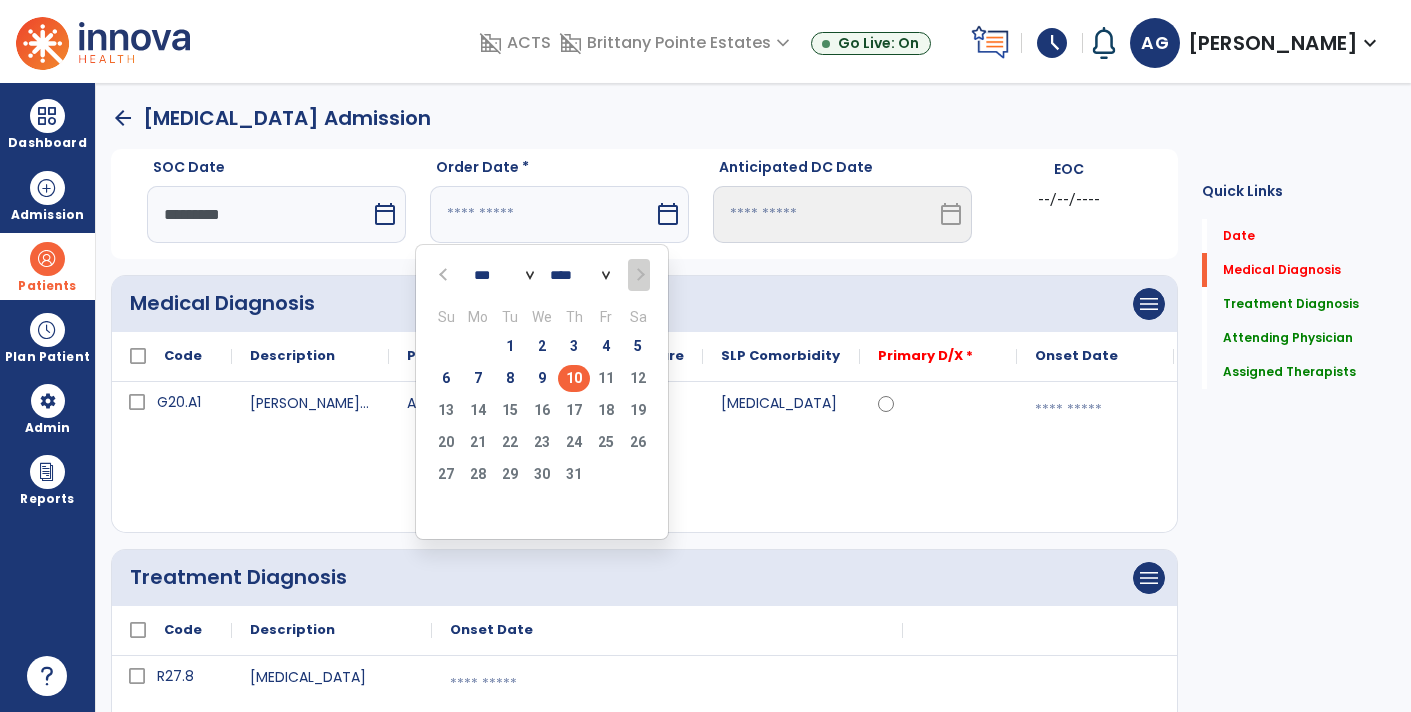 click on "10" at bounding box center [574, 378] 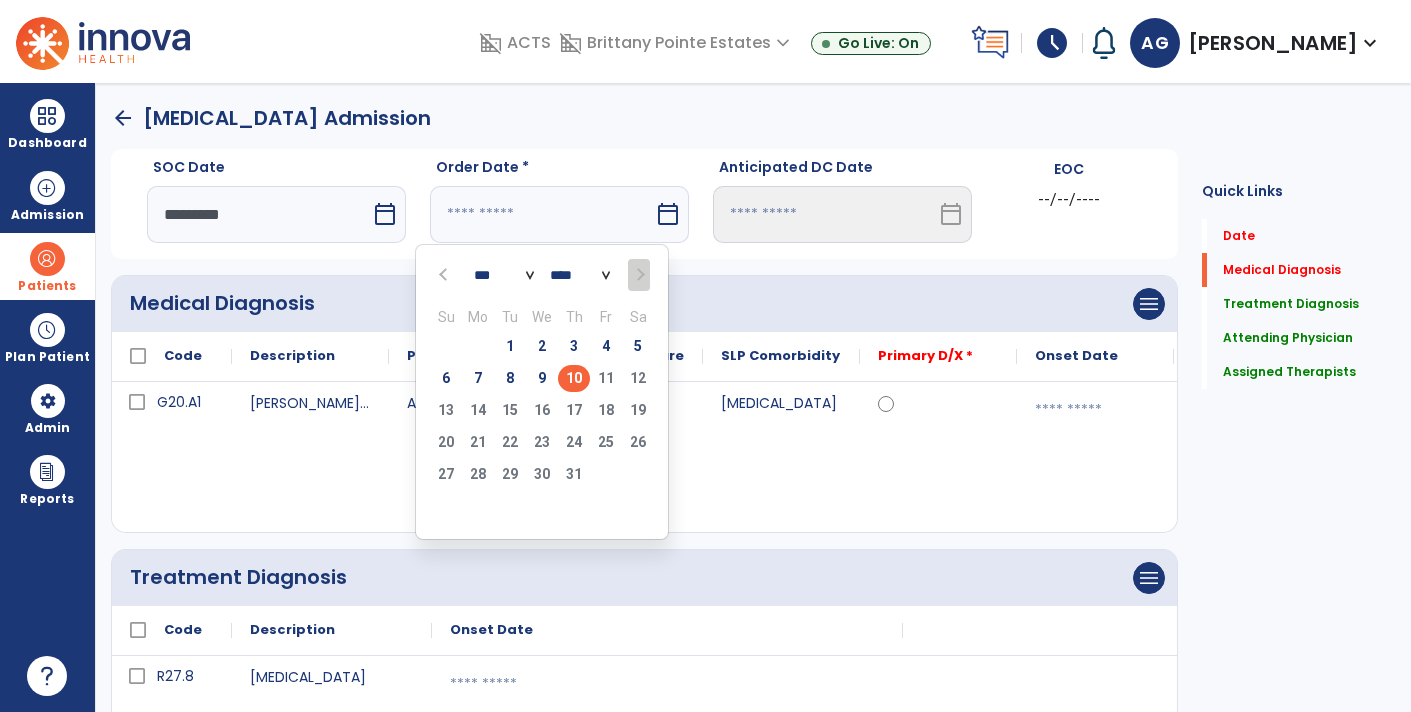 type on "*********" 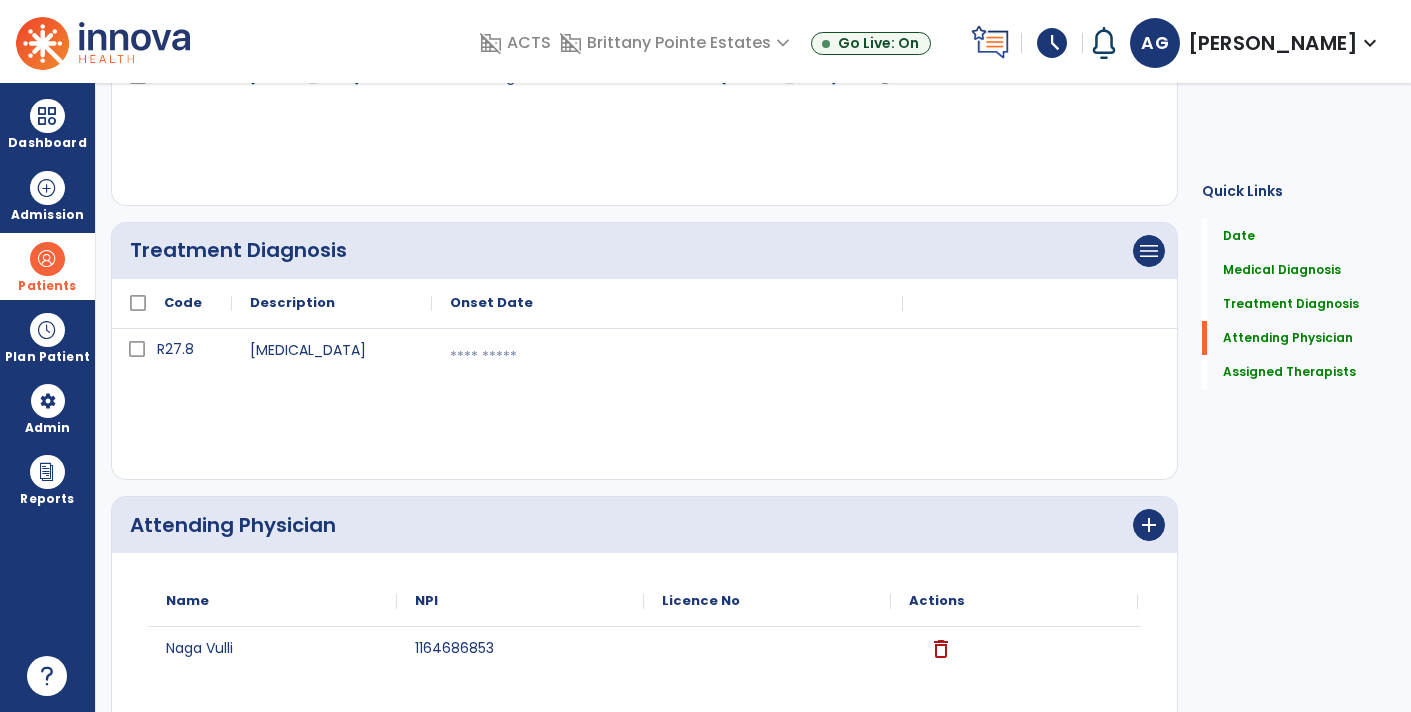 scroll, scrollTop: 676, scrollLeft: 0, axis: vertical 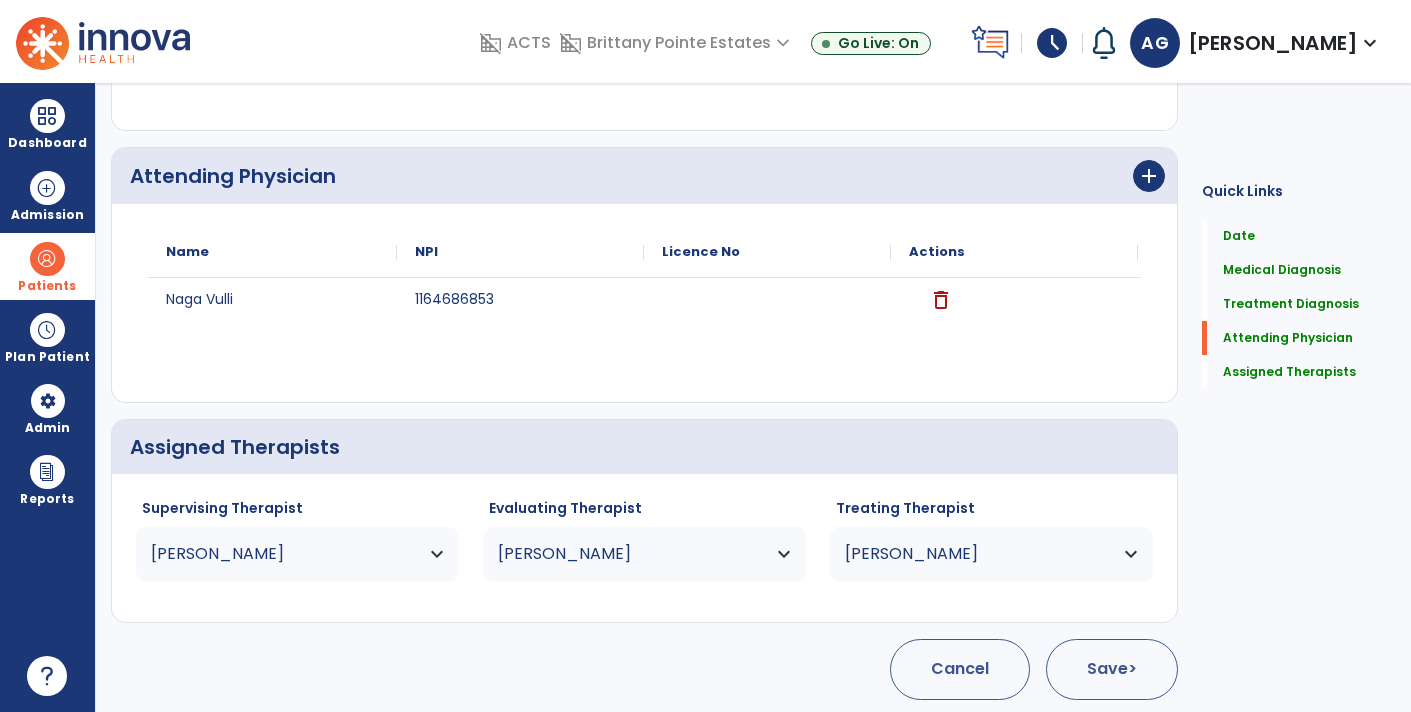 click on "Save  >" 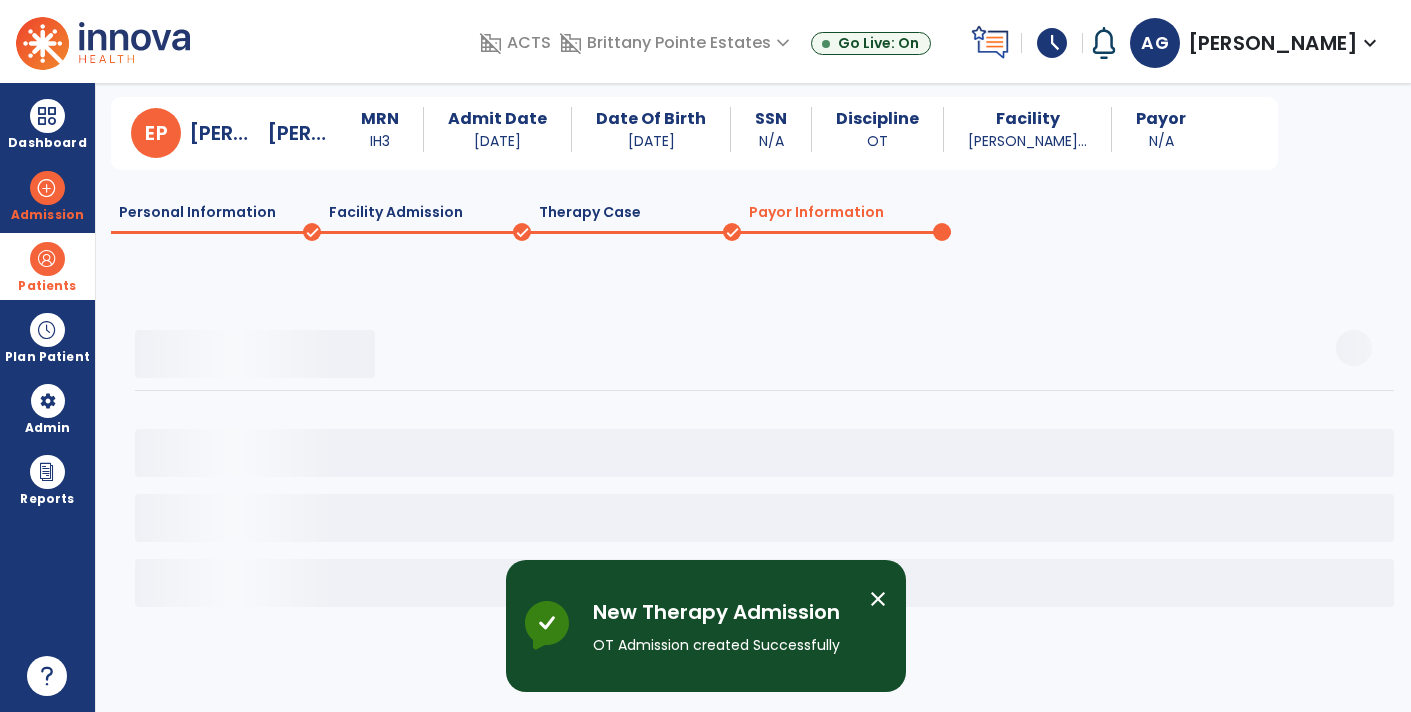 scroll, scrollTop: 51, scrollLeft: 0, axis: vertical 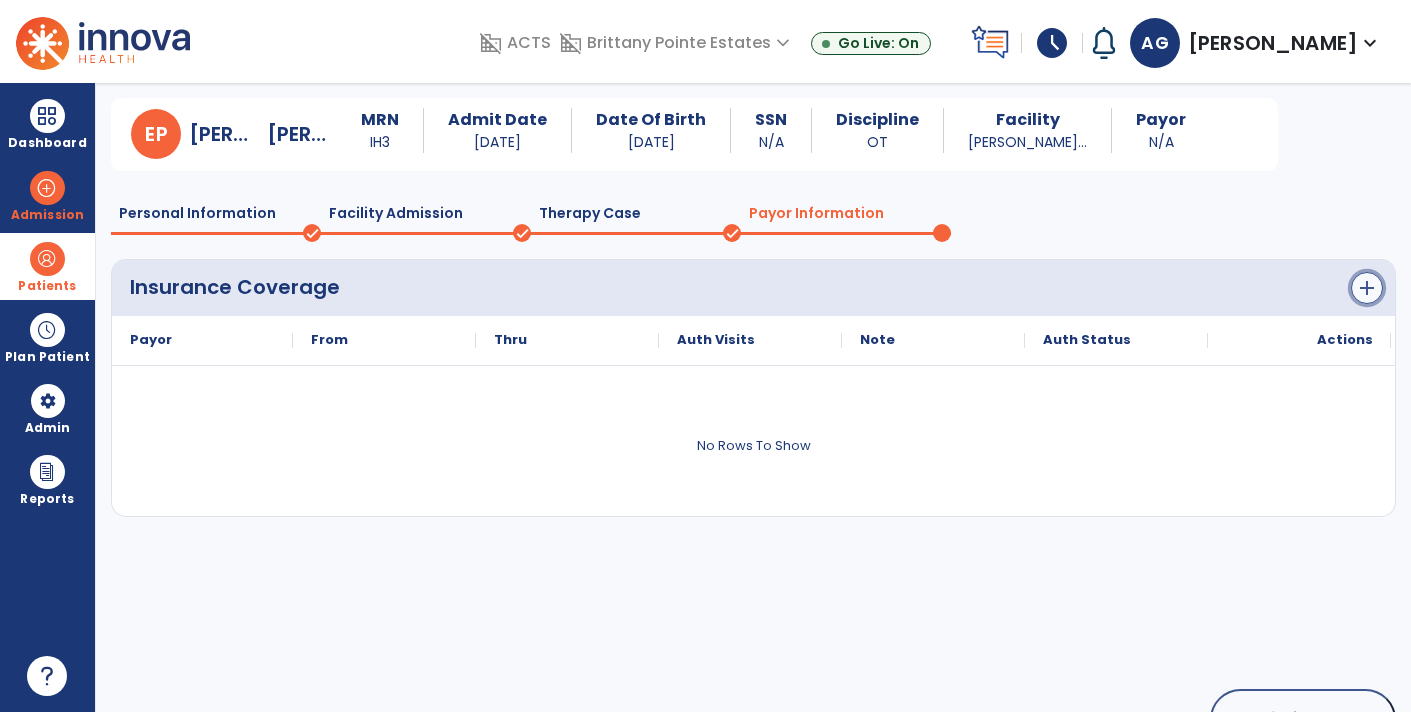 click on "add" 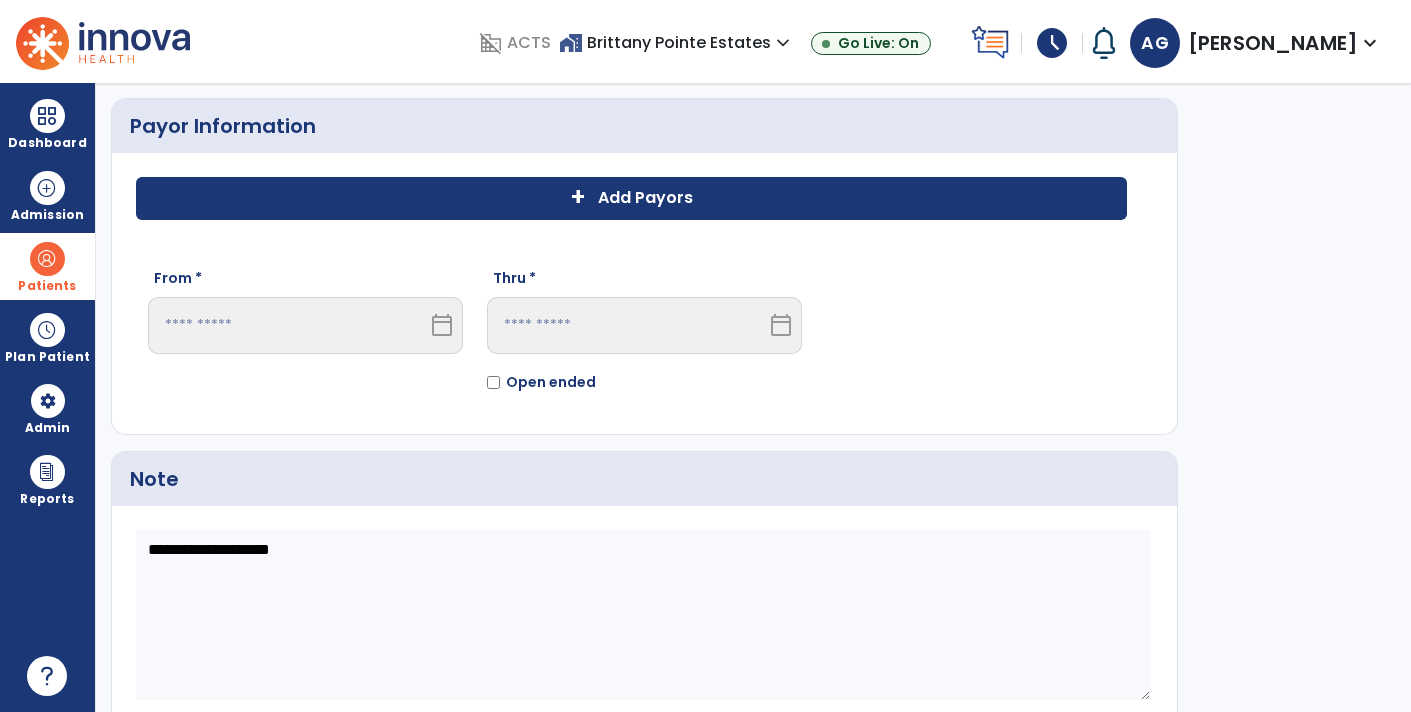 click on "calendar_today" at bounding box center [442, 325] 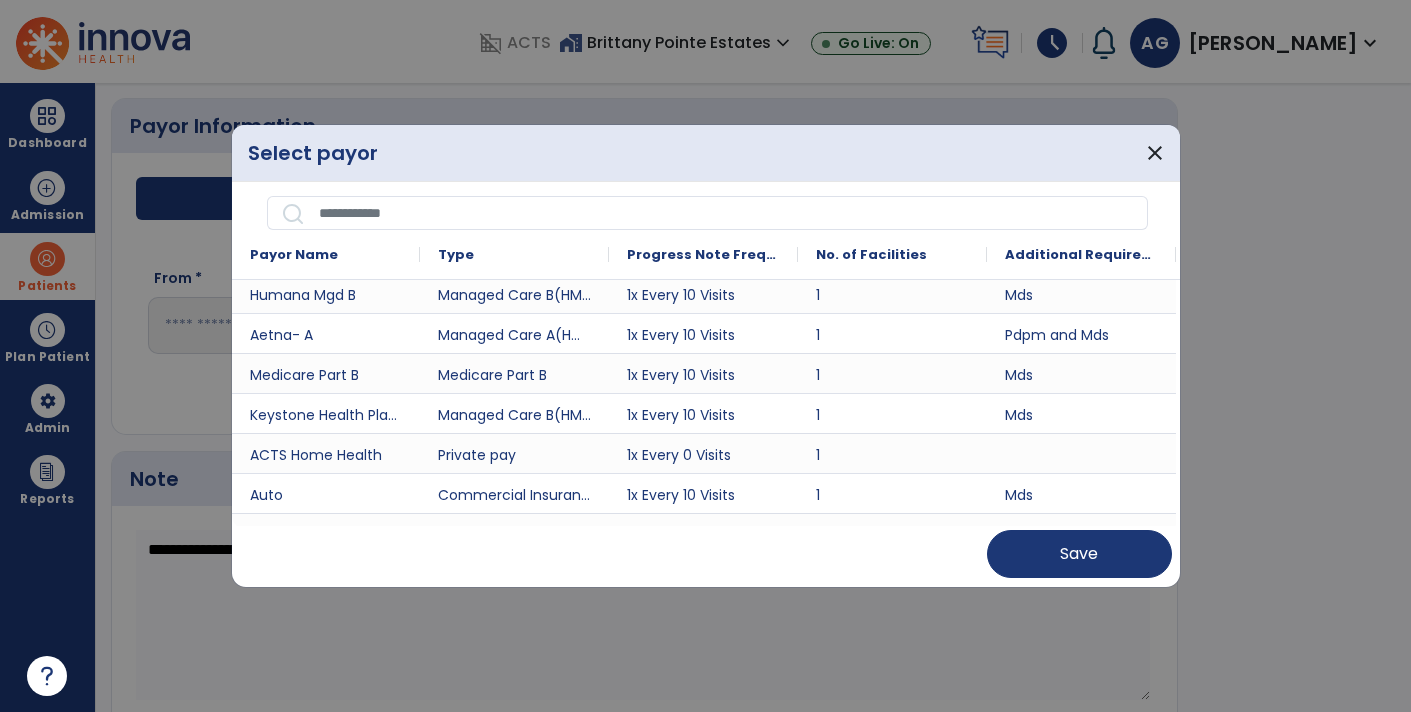 scroll, scrollTop: 126, scrollLeft: 0, axis: vertical 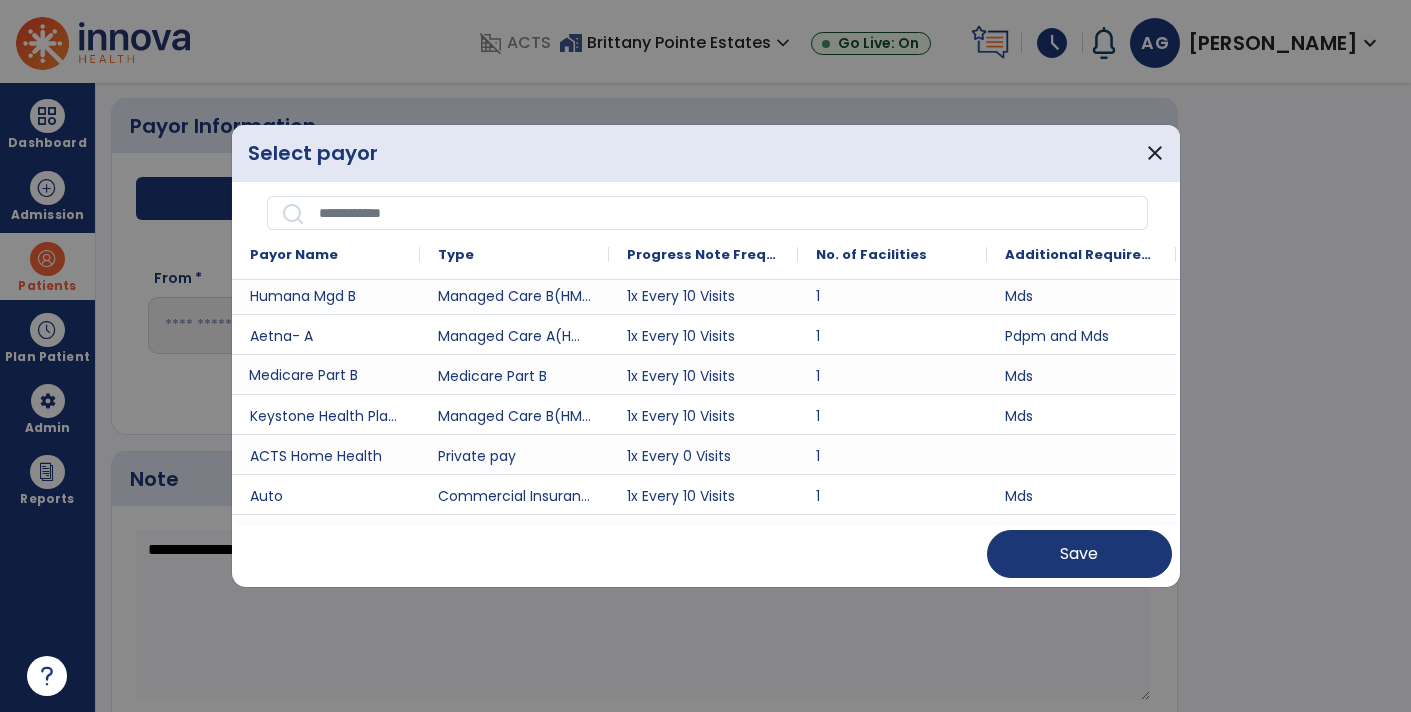 click on "Medicare Part B" at bounding box center (326, 374) 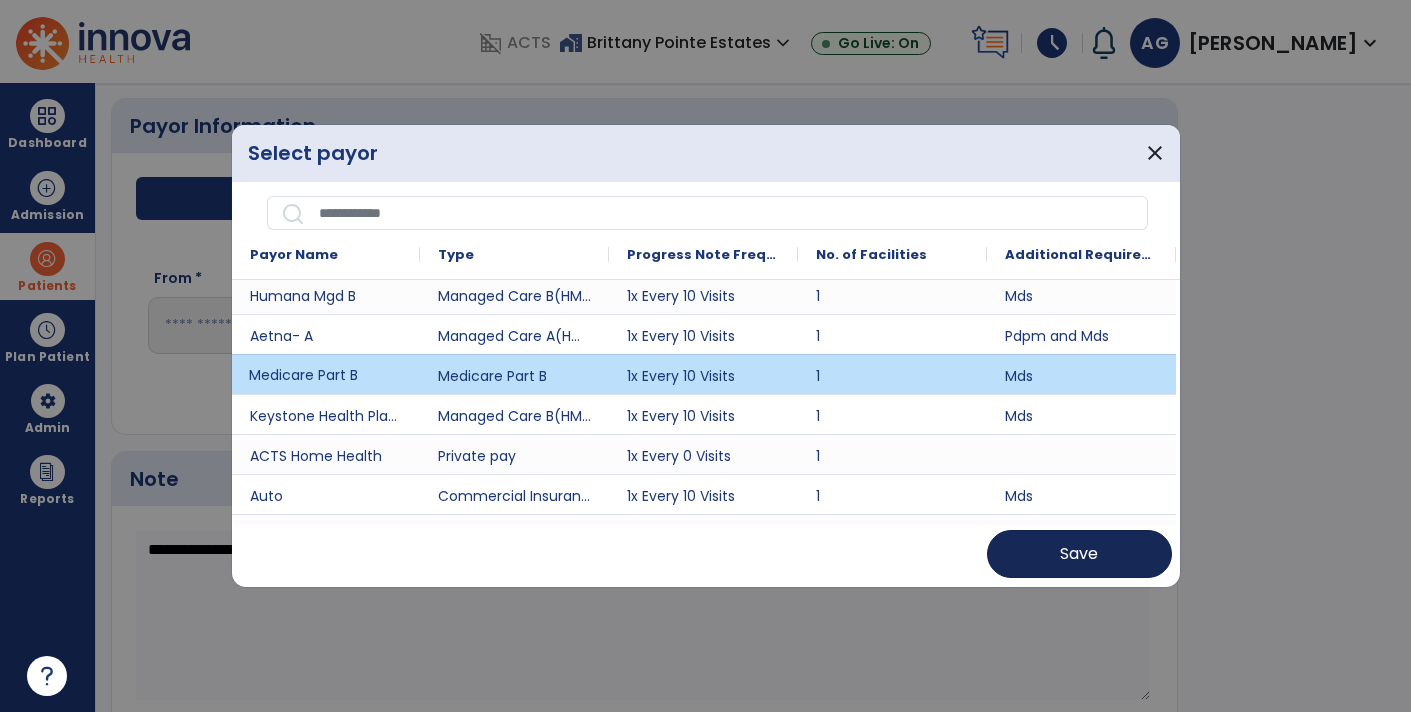 click on "Save" at bounding box center (1079, 554) 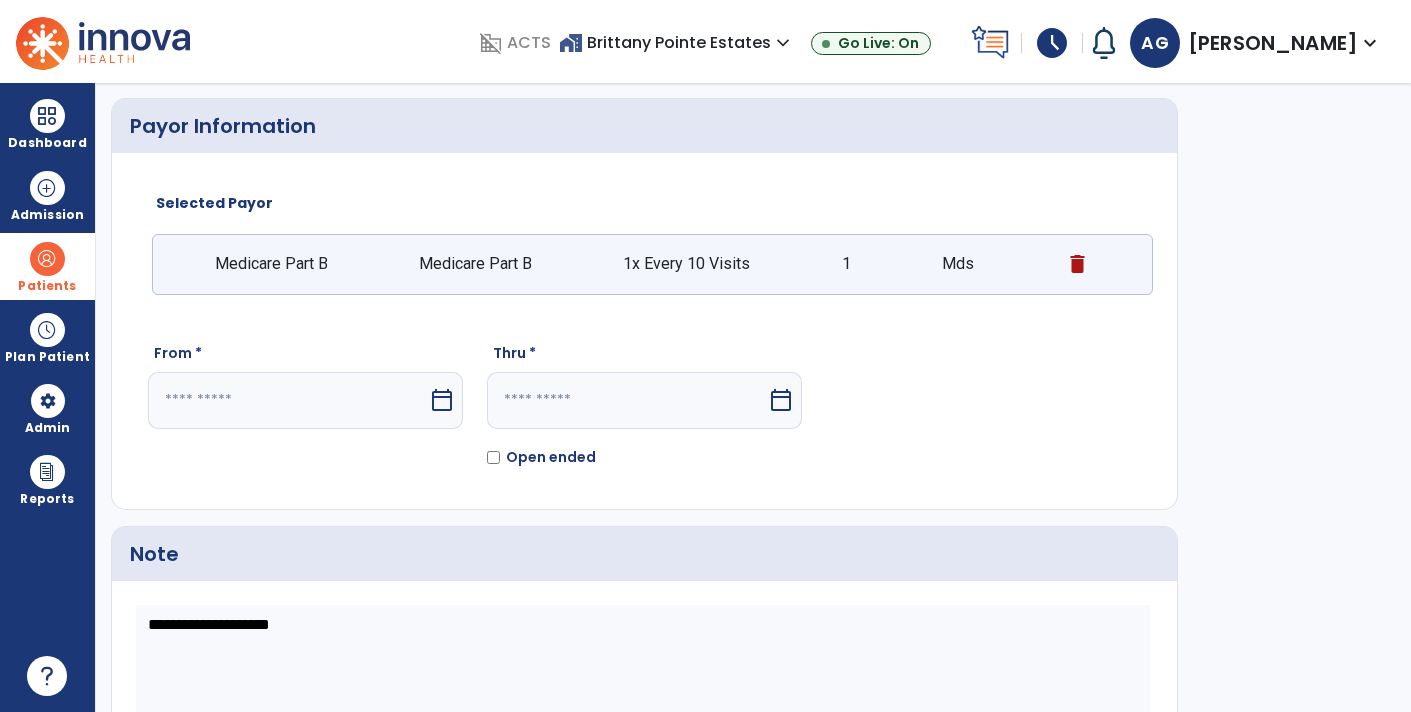 click on "calendar_today" at bounding box center (442, 400) 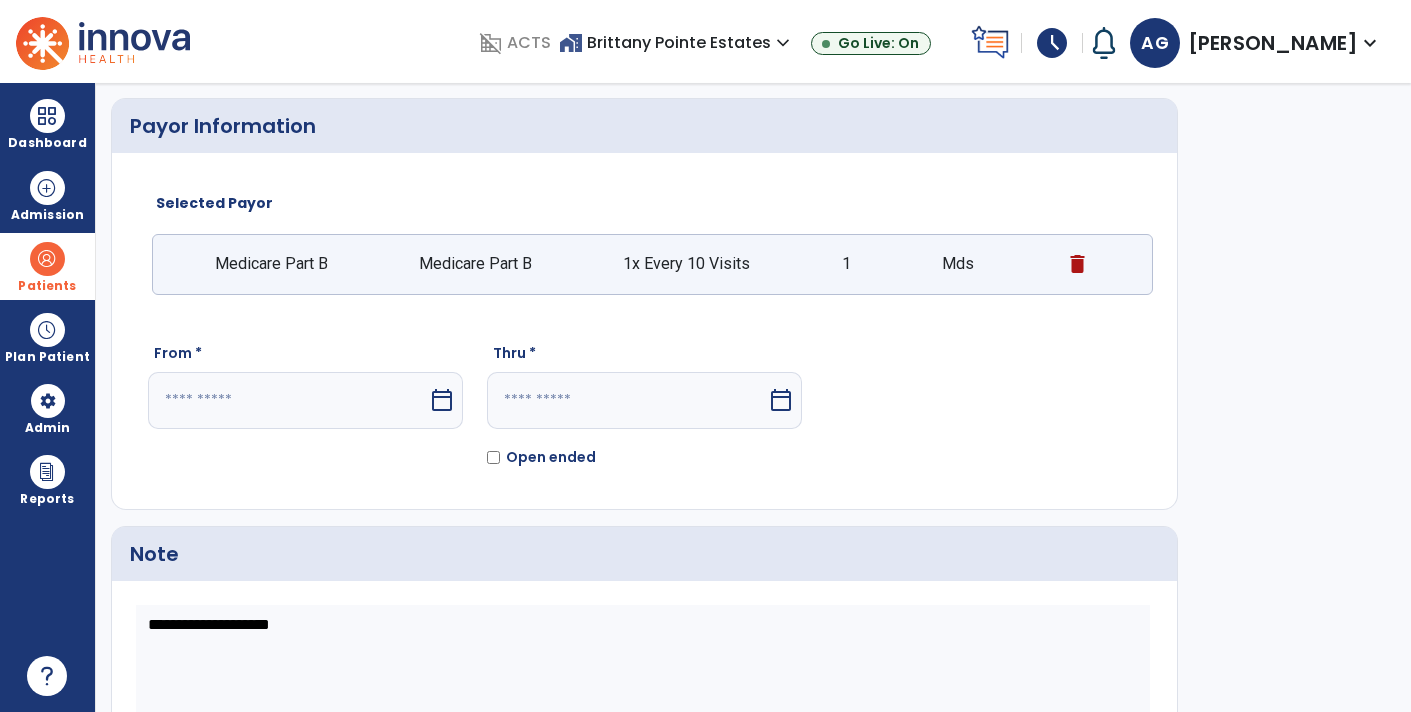 select on "*" 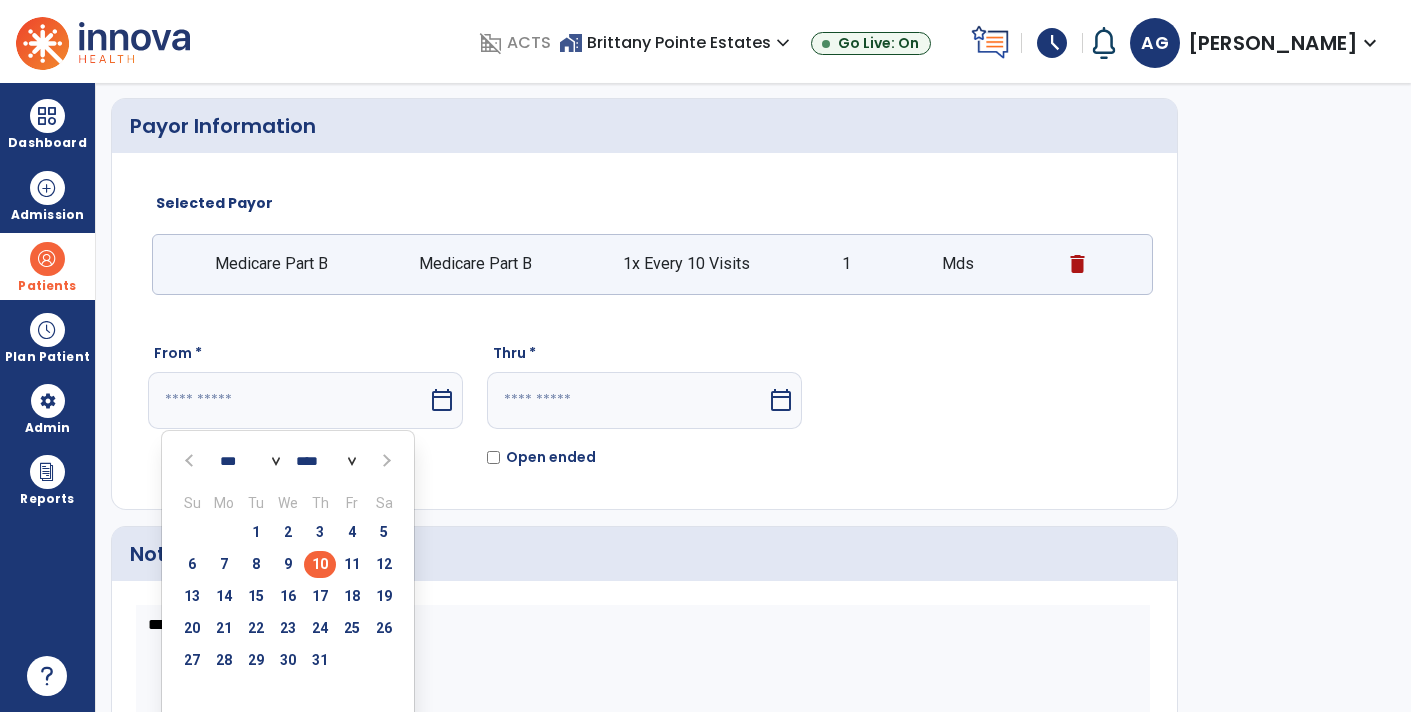 click on "10" at bounding box center [320, 564] 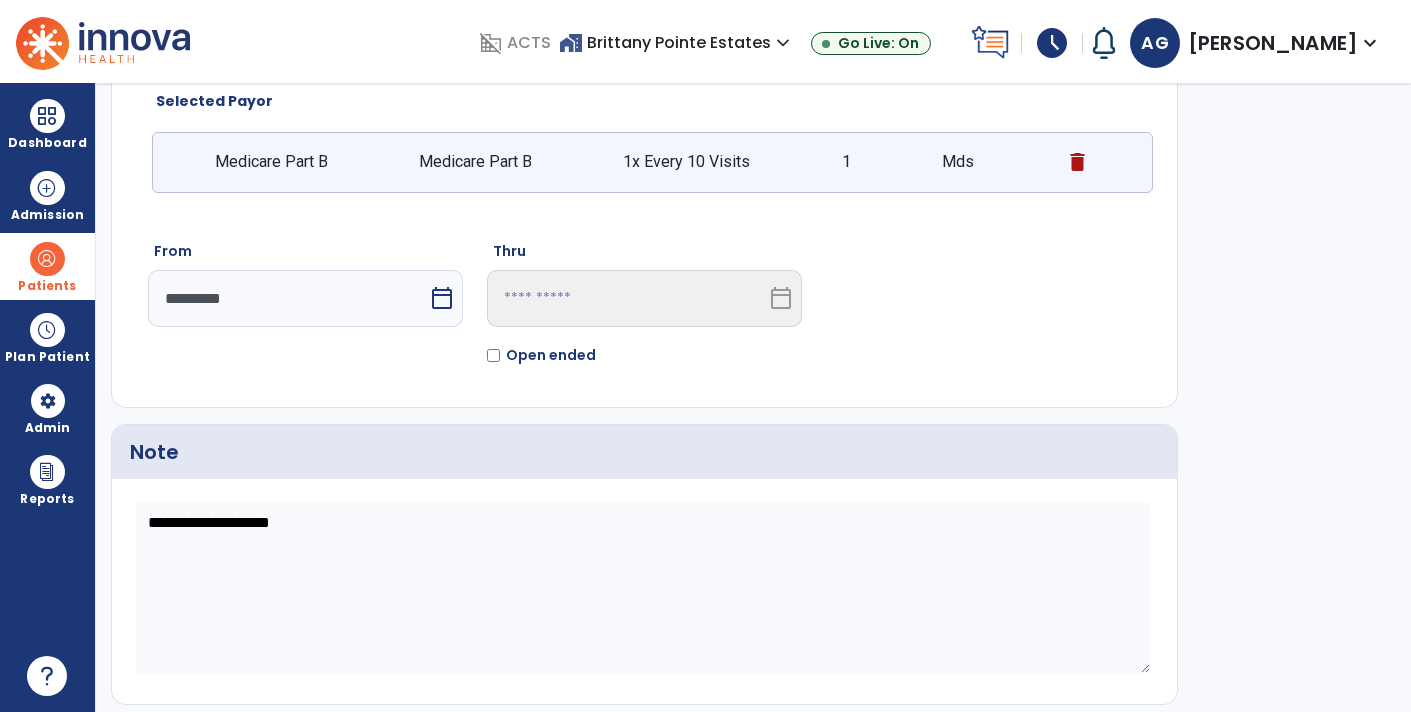 scroll, scrollTop: 196, scrollLeft: 0, axis: vertical 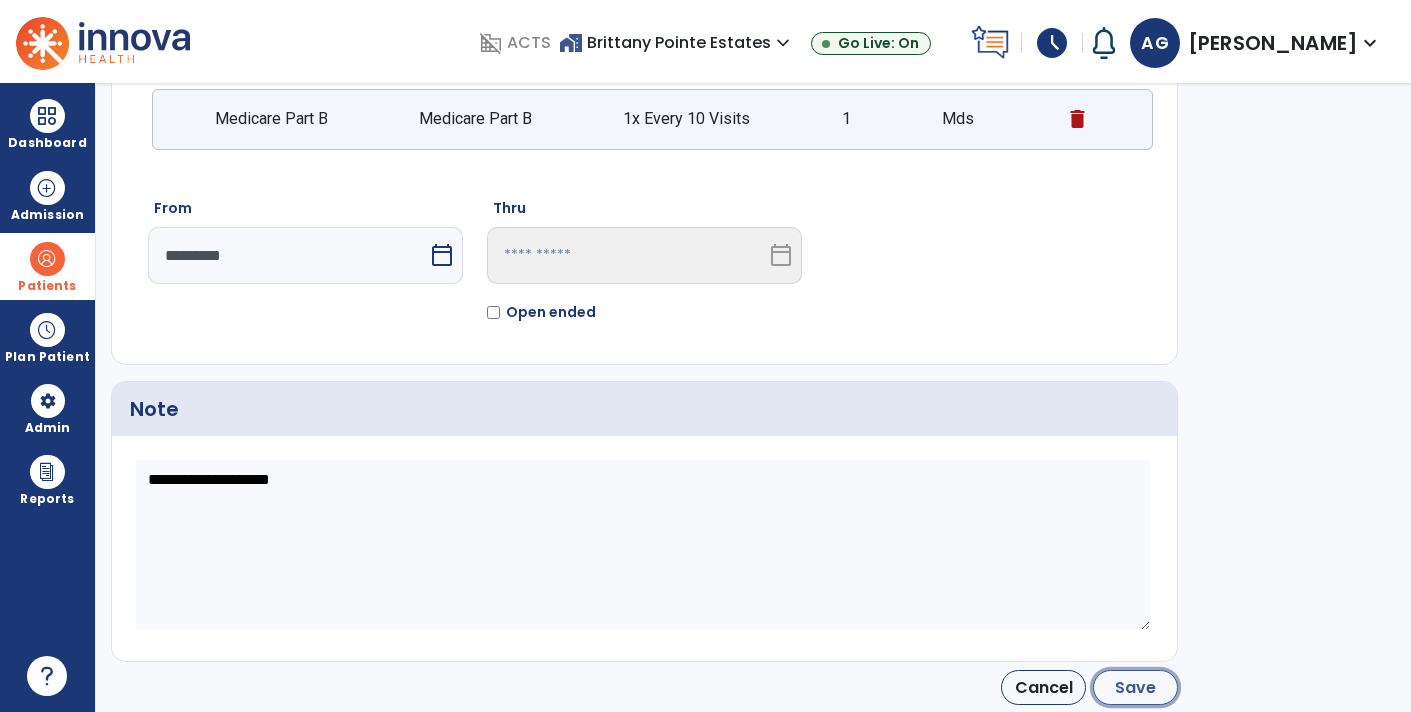 click on "Save" 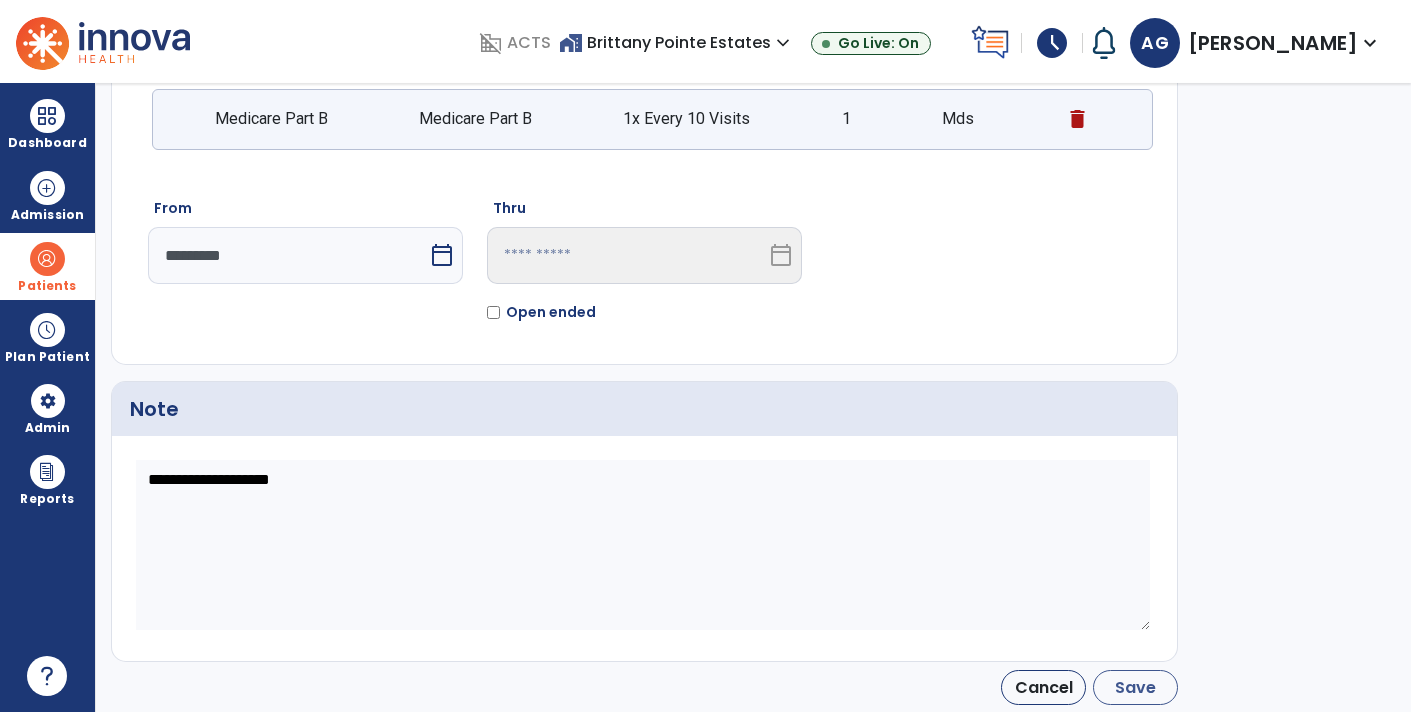 type on "*********" 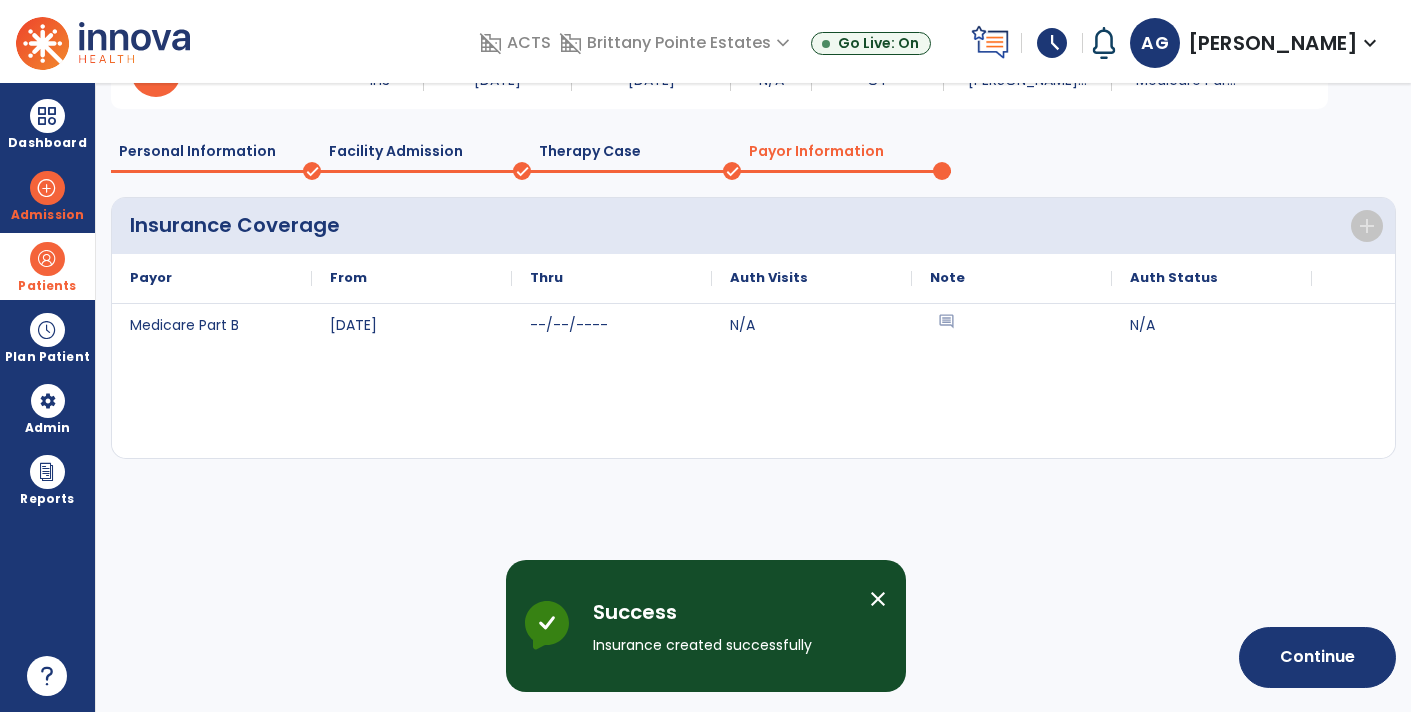 scroll, scrollTop: 51, scrollLeft: 0, axis: vertical 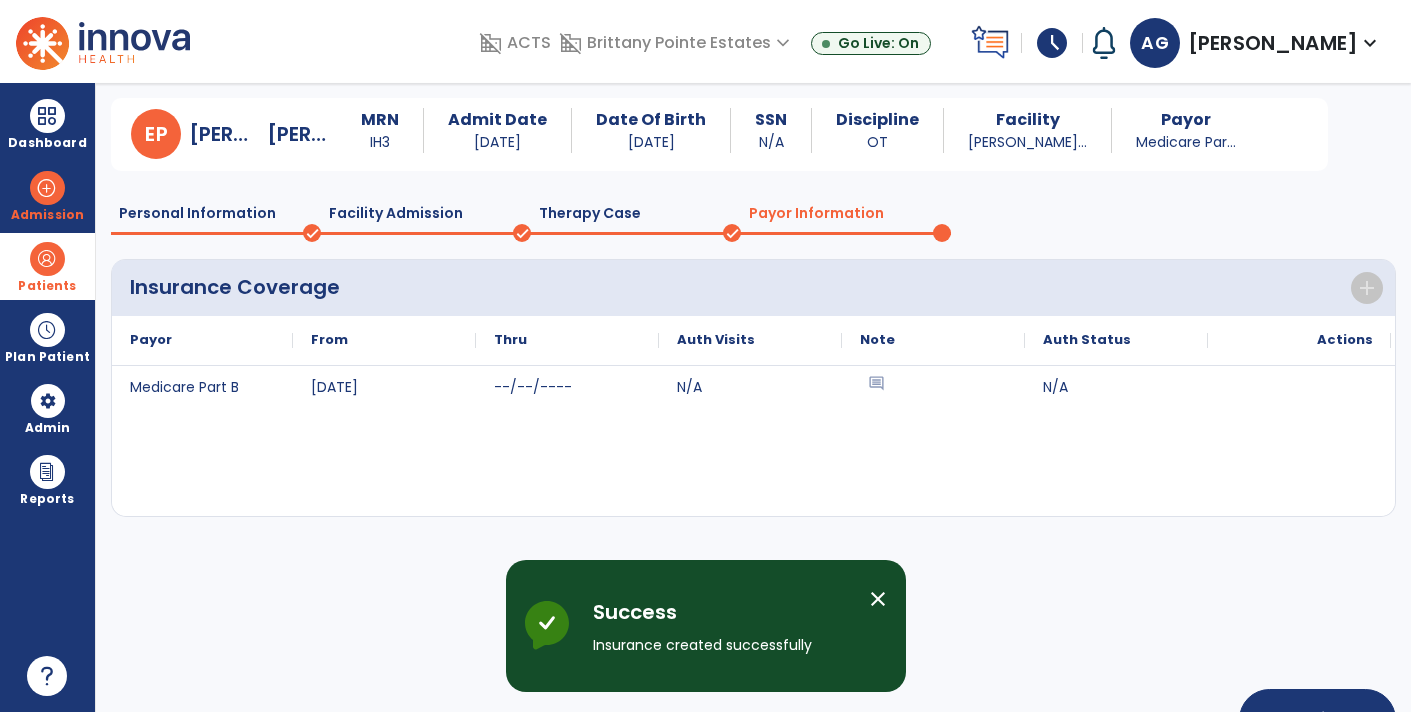 click on "Personal Information" 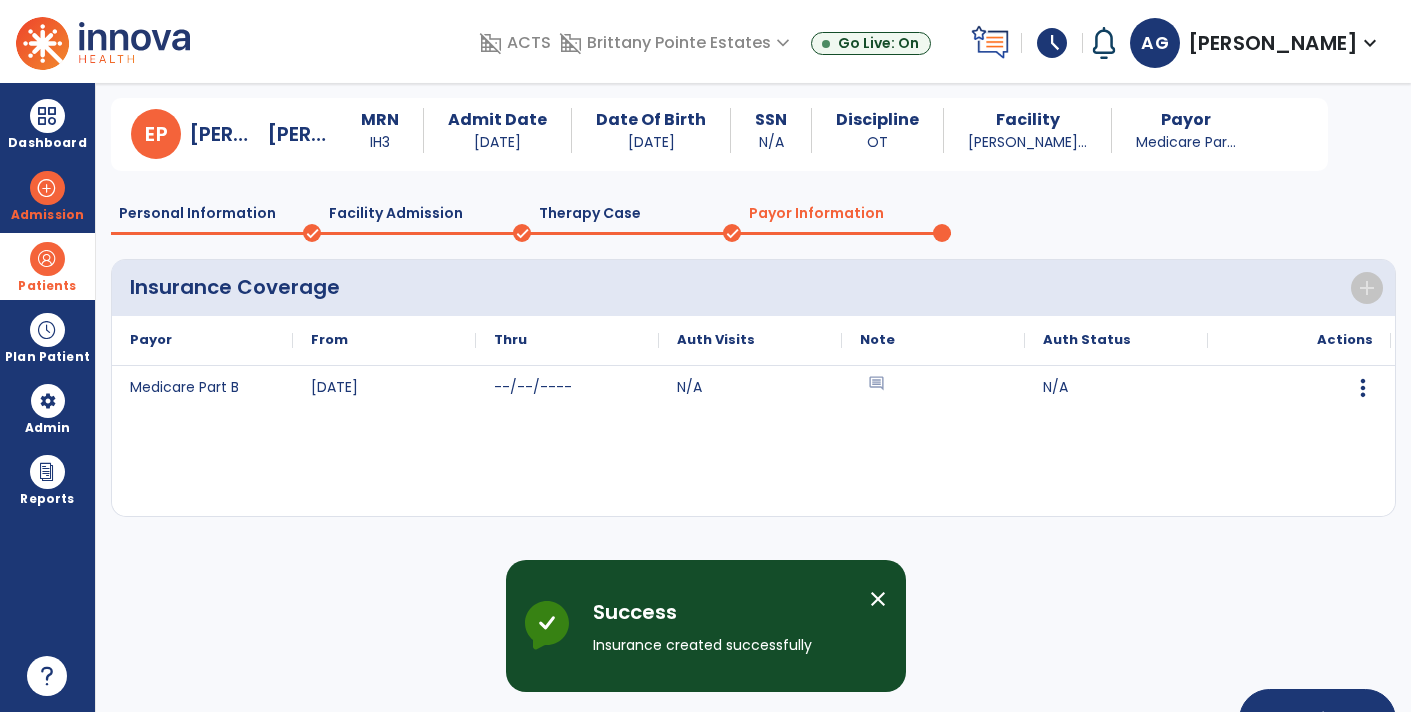 select on "******" 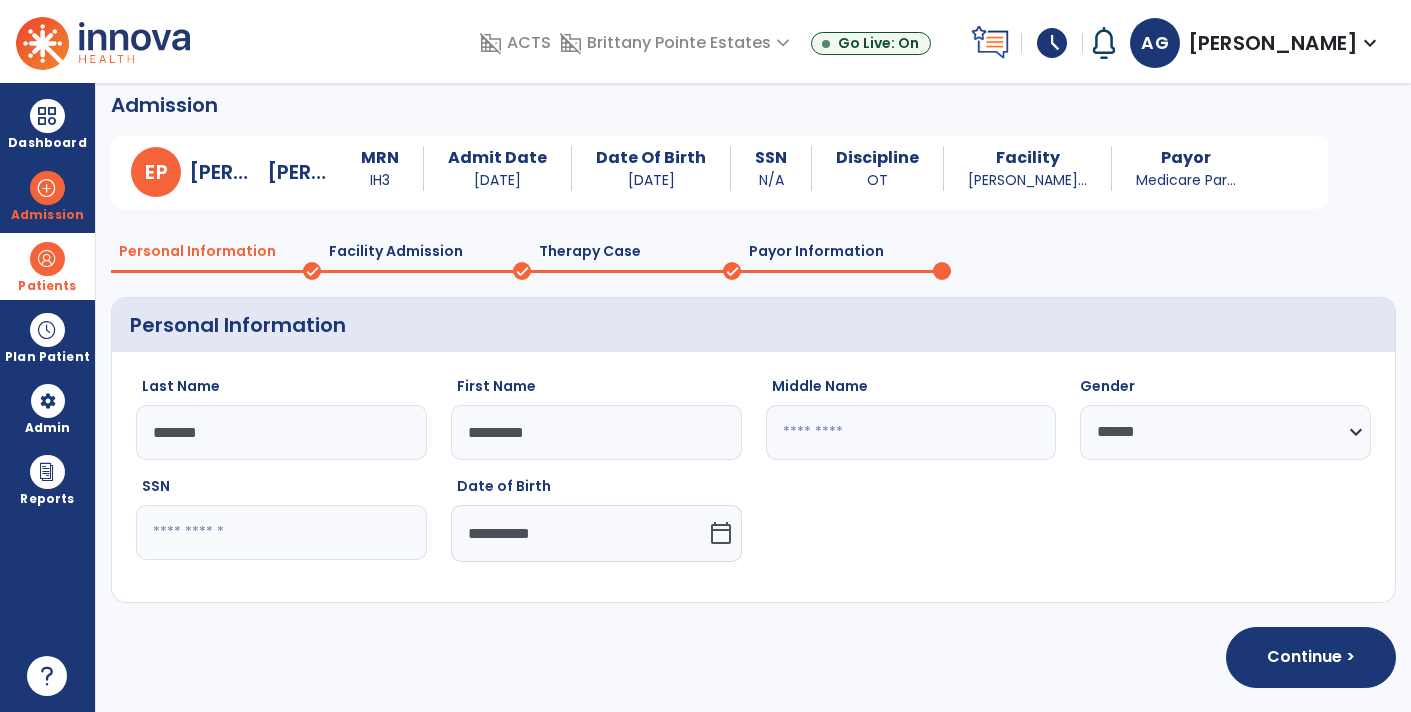 scroll, scrollTop: 11, scrollLeft: 0, axis: vertical 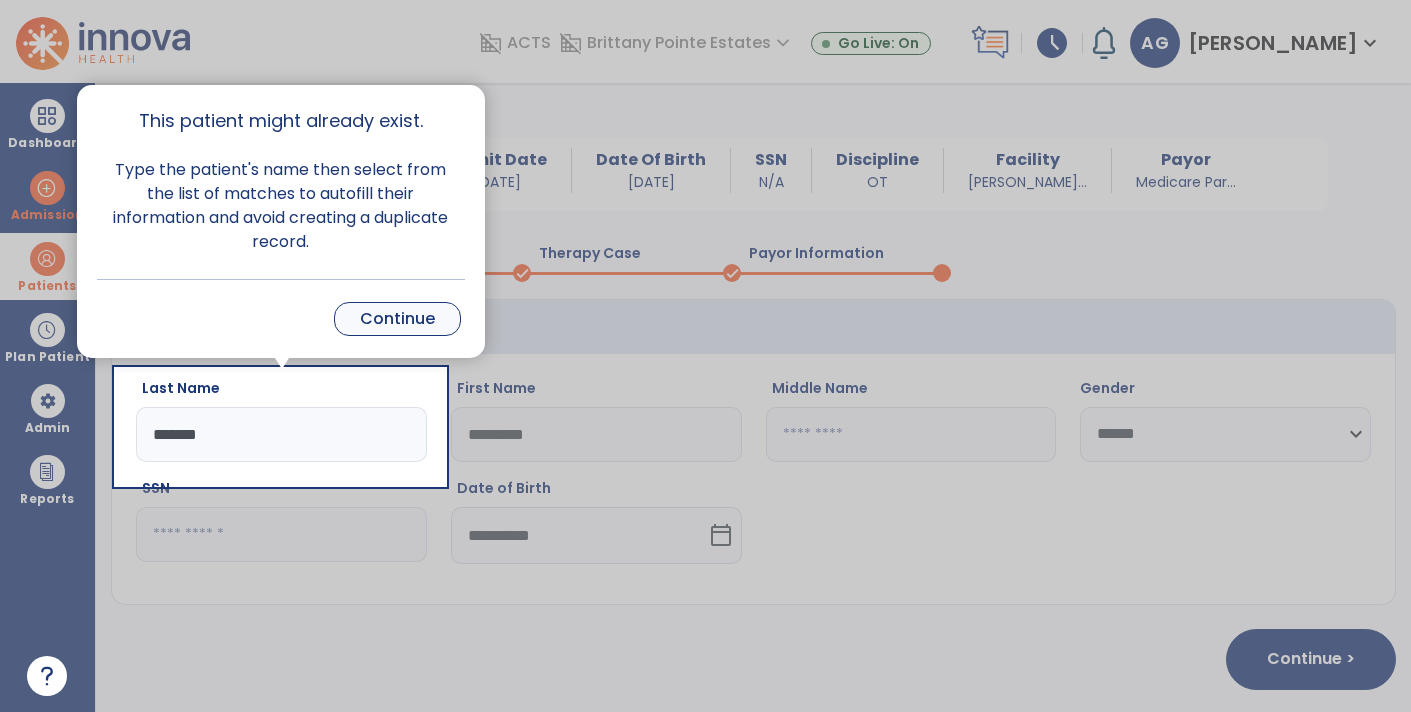 click on "Continue" at bounding box center (397, 319) 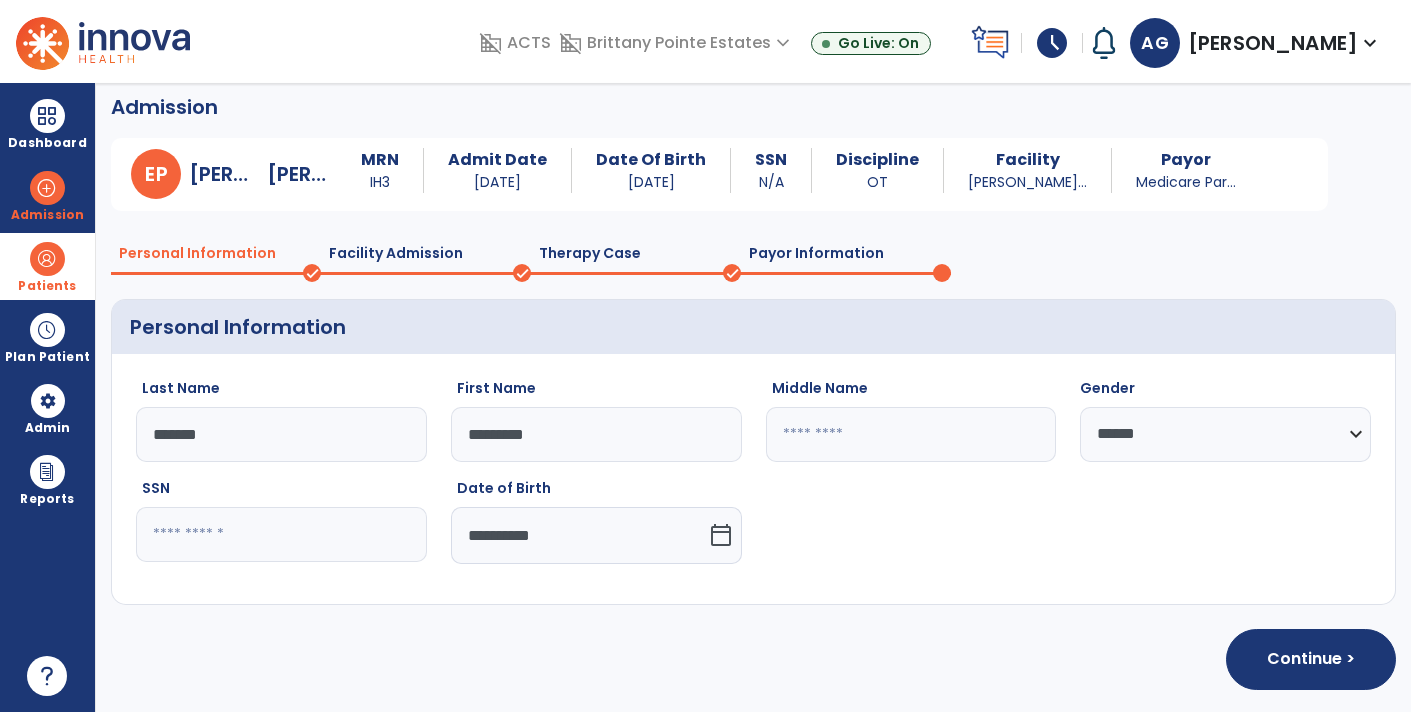 click on "Facility Admission" 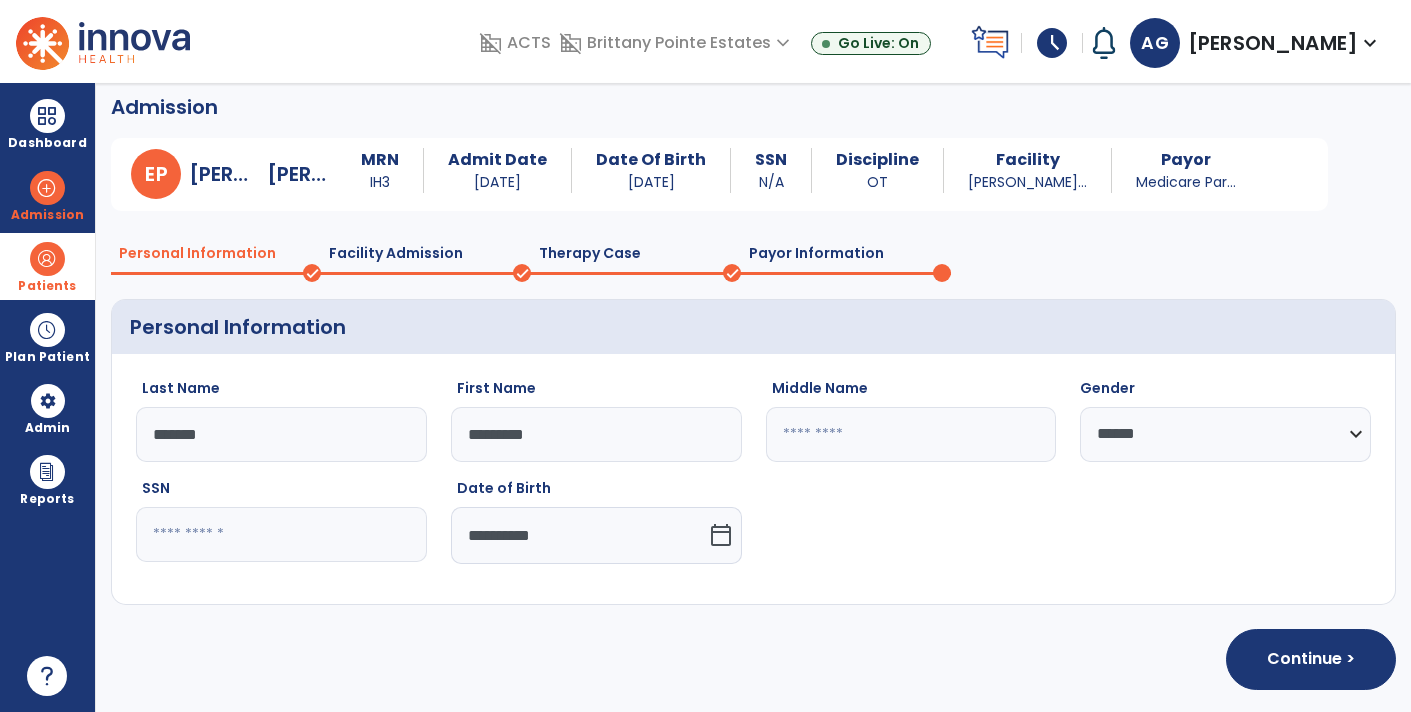 select on "**********" 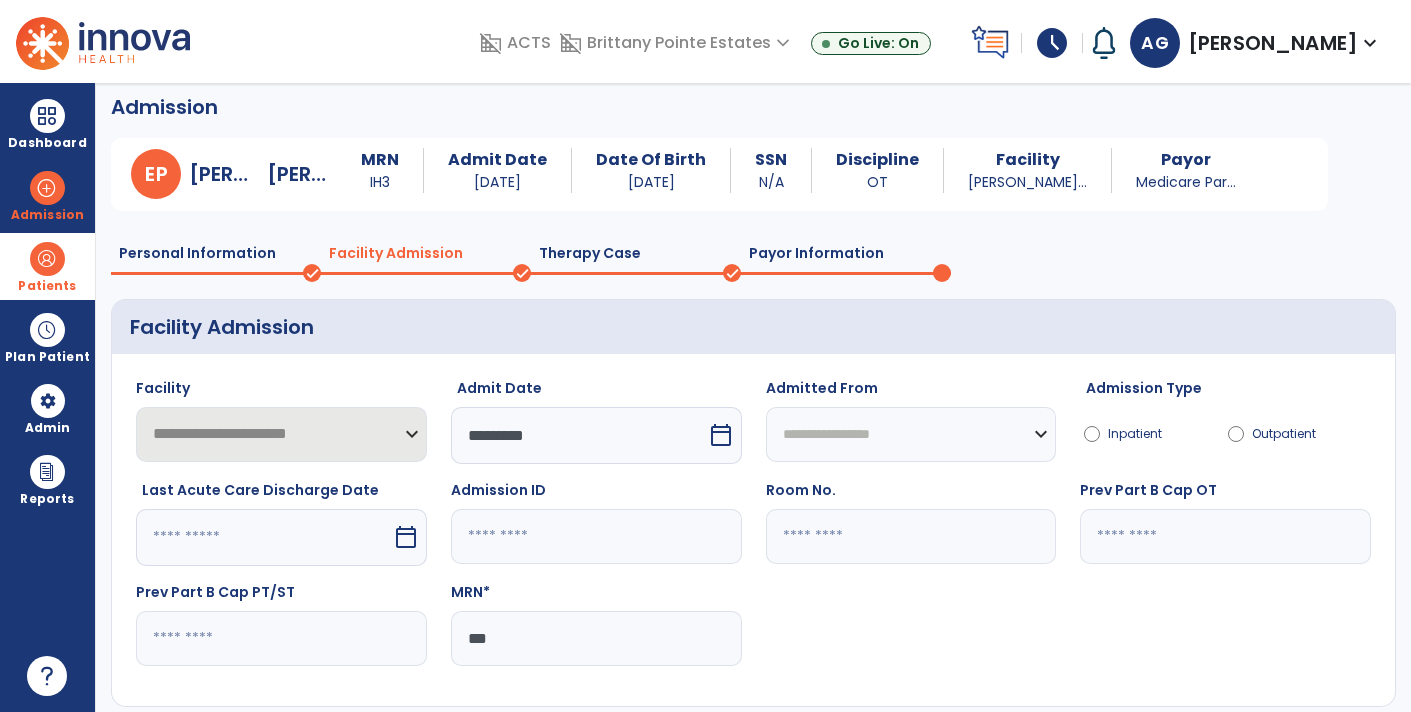 scroll, scrollTop: 51, scrollLeft: 0, axis: vertical 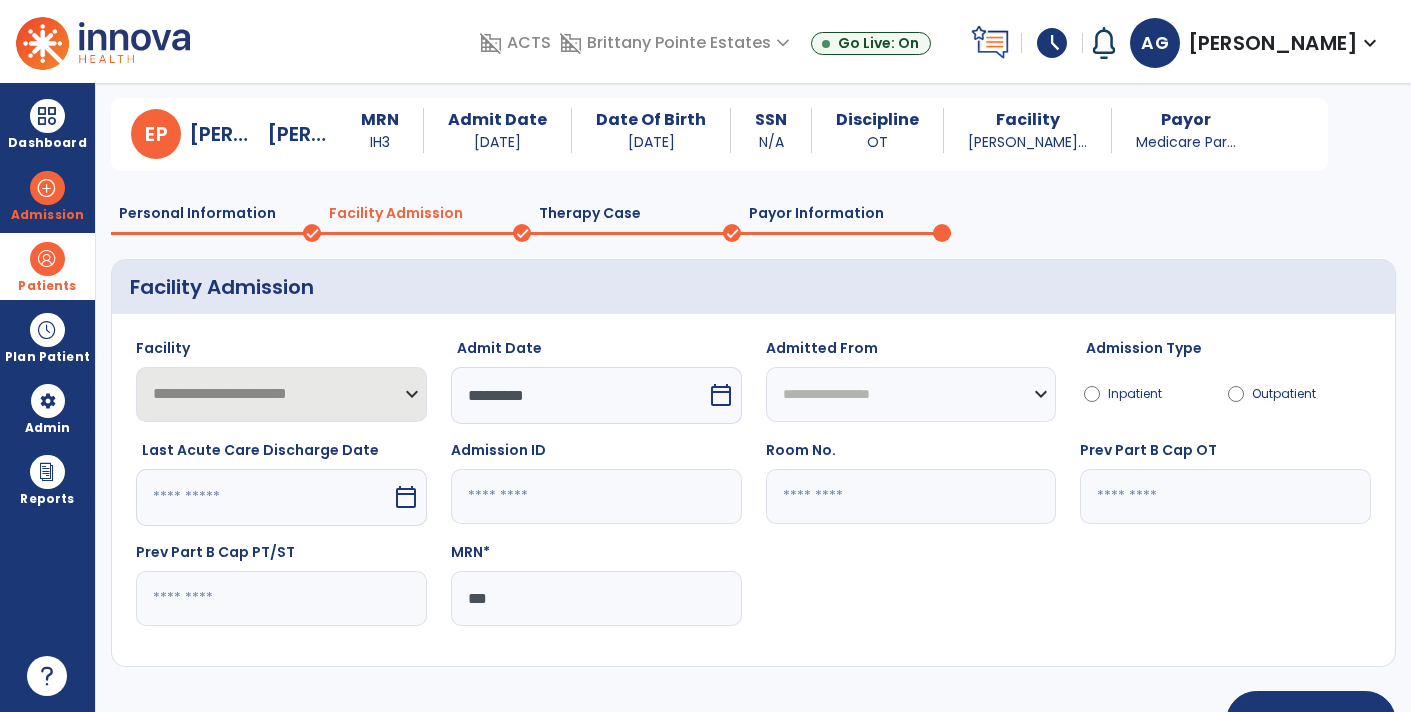 click on "***" 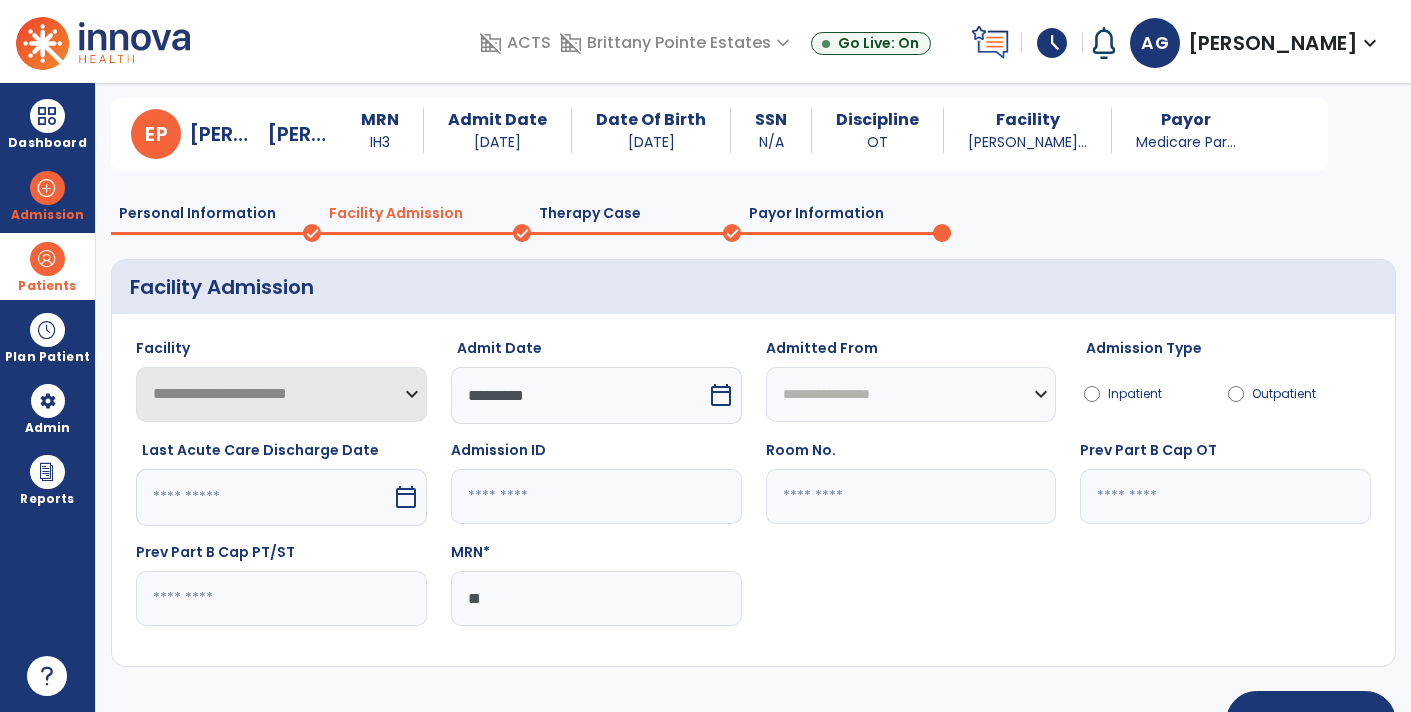 type on "*" 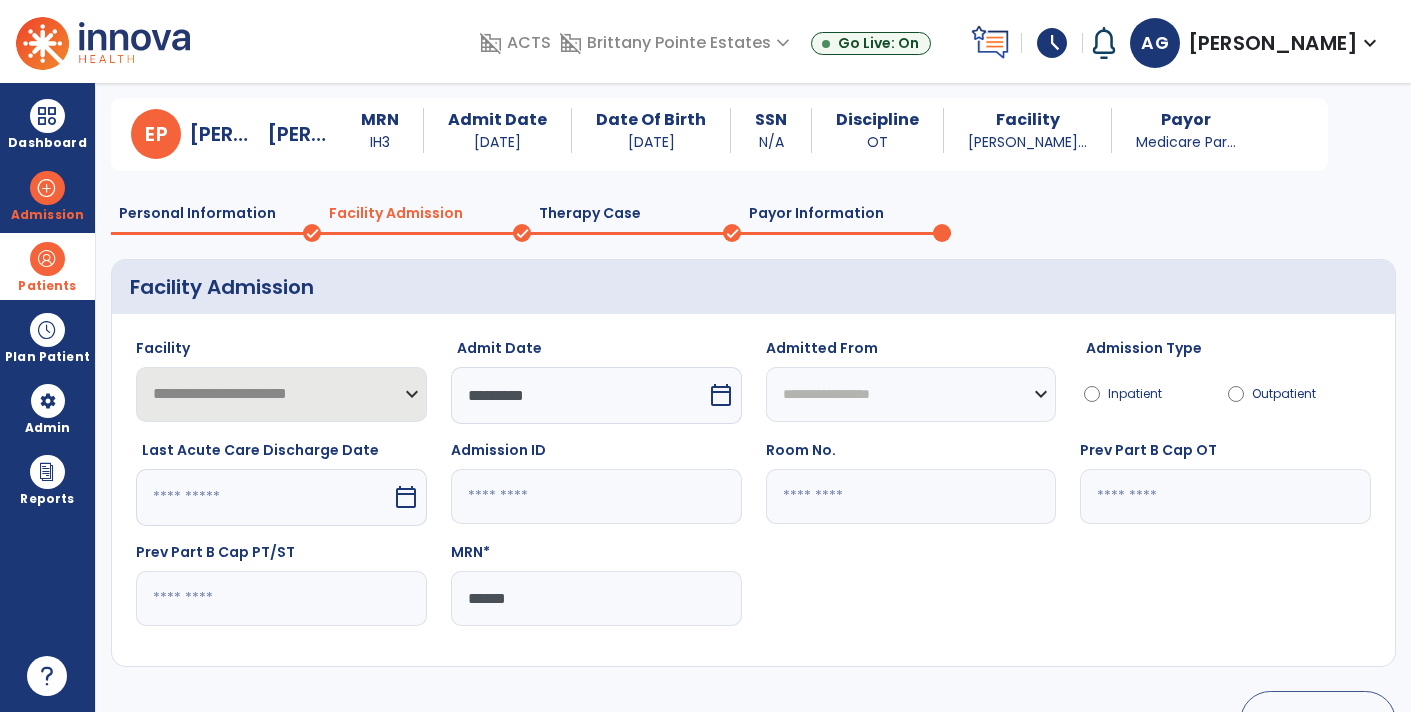 type on "******" 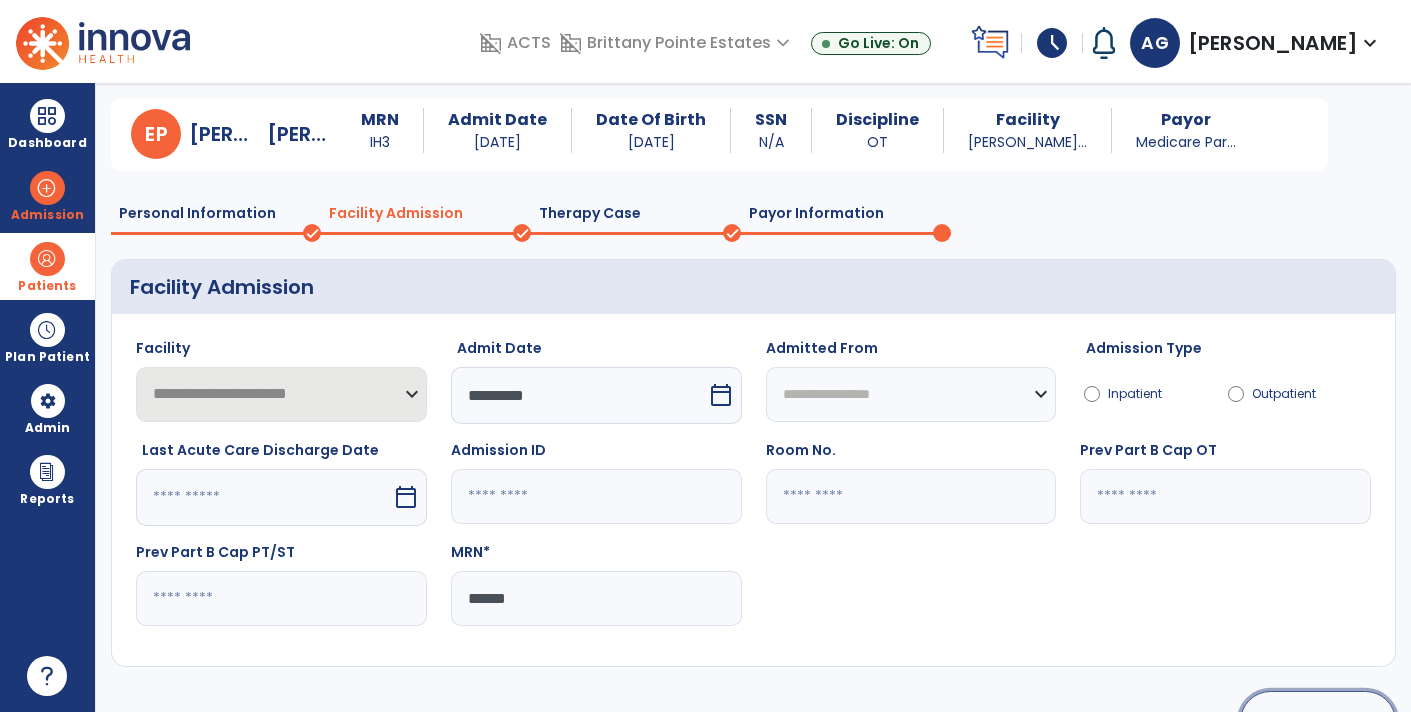 click on "Update >" 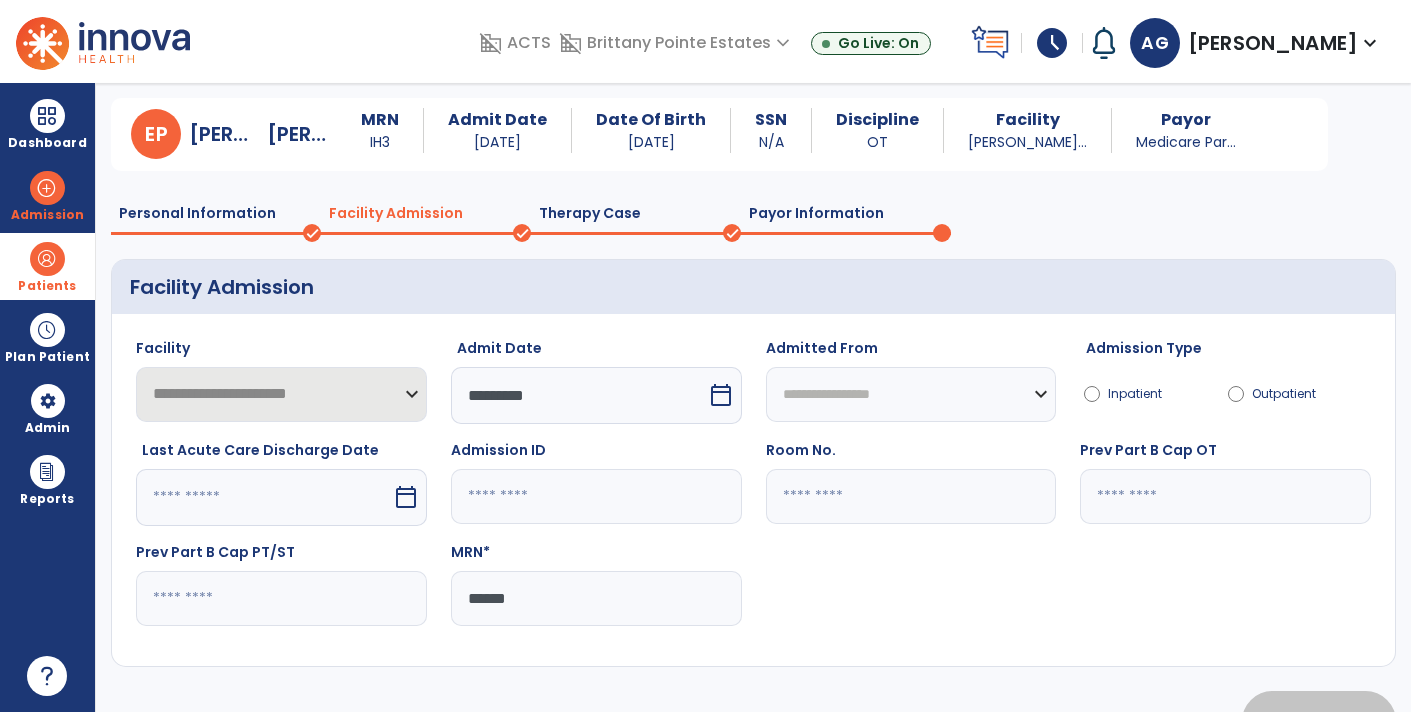scroll, scrollTop: 23, scrollLeft: 0, axis: vertical 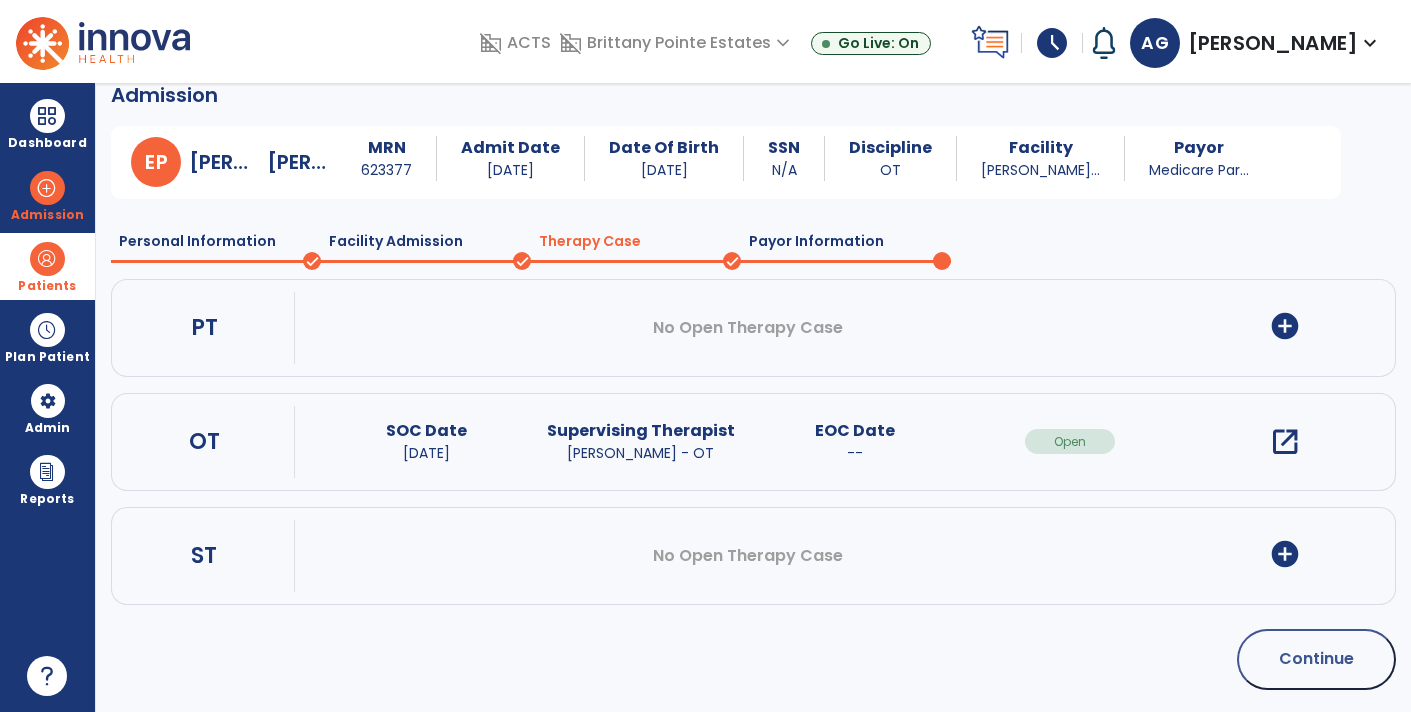 click on "open_in_new" at bounding box center [1285, 442] 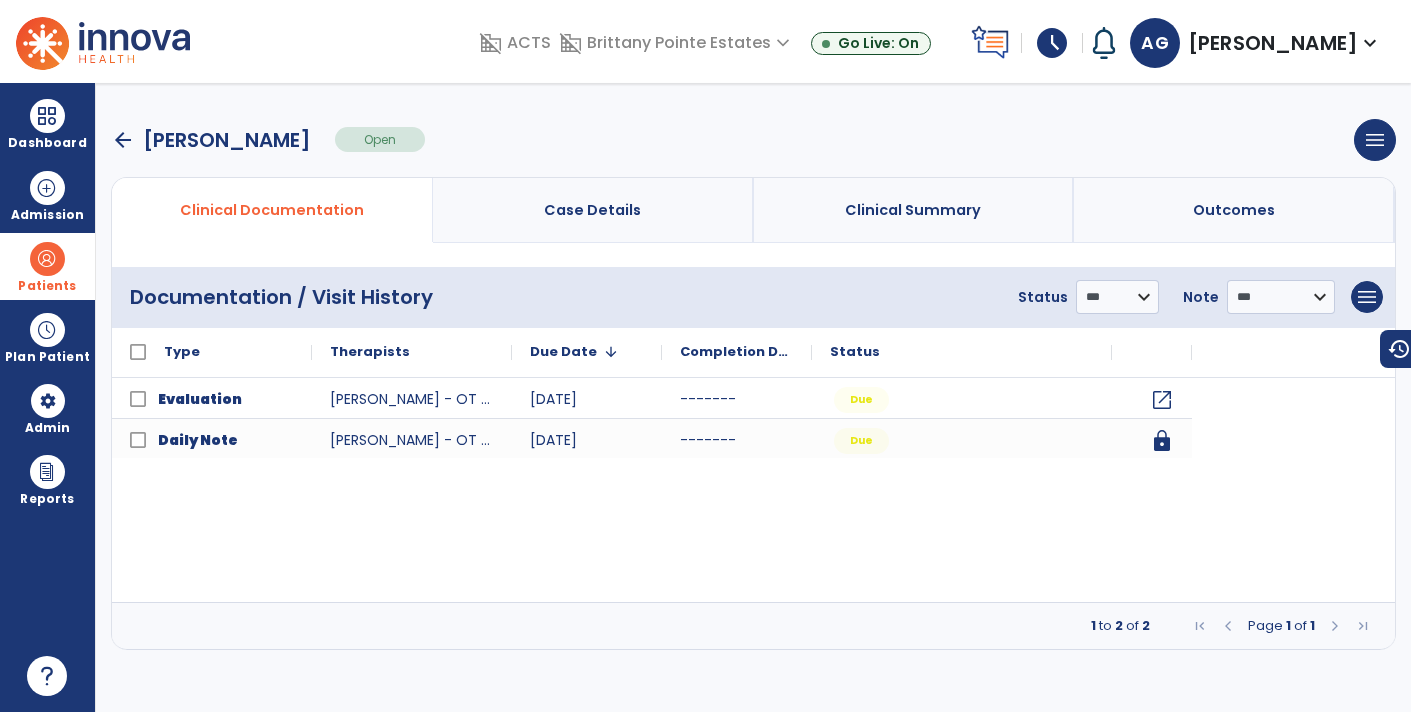 scroll, scrollTop: 0, scrollLeft: 0, axis: both 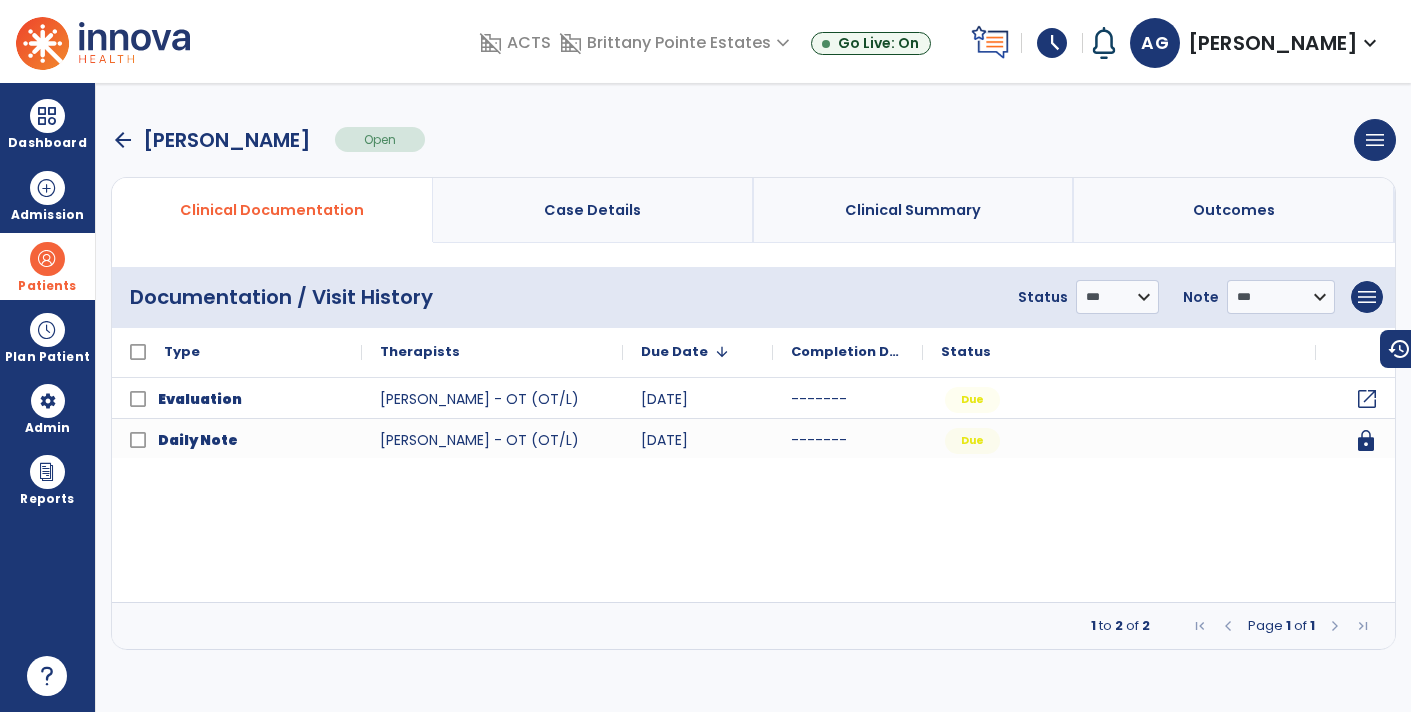click on "open_in_new" 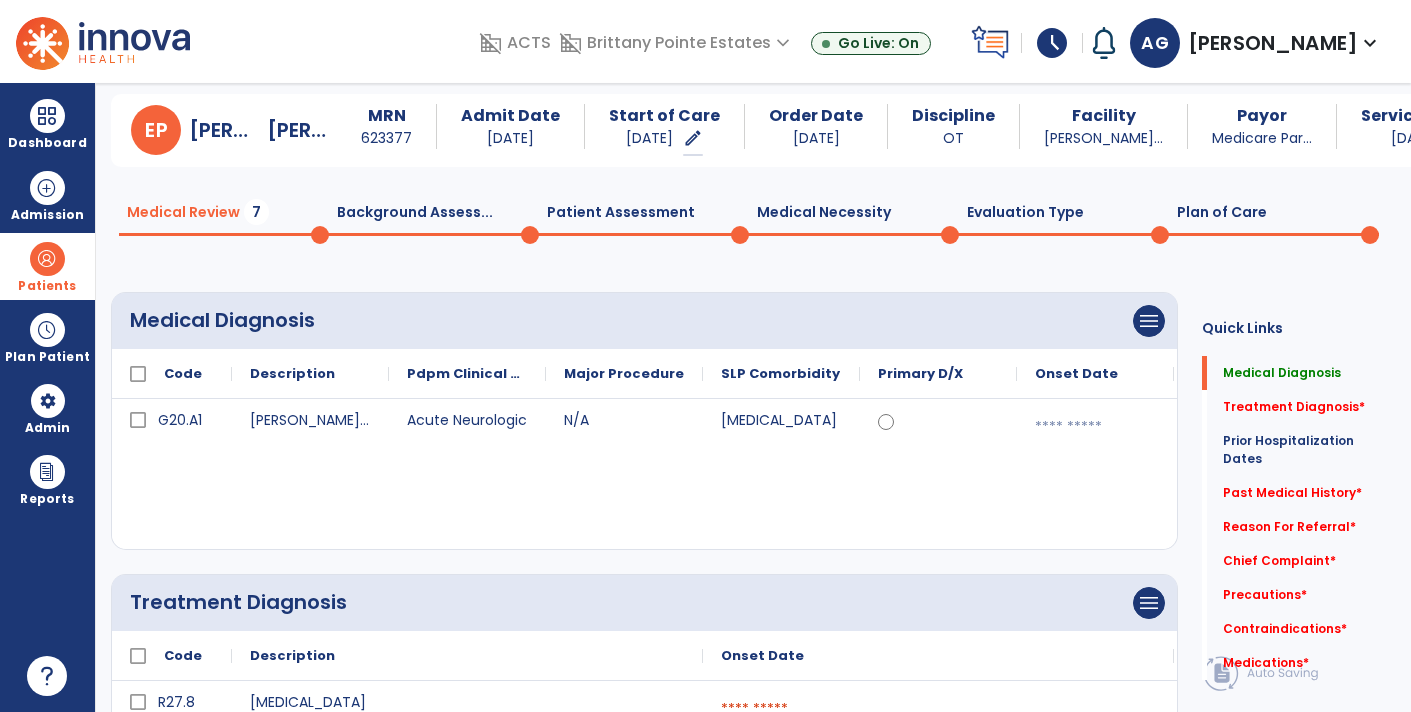 scroll, scrollTop: 65, scrollLeft: 0, axis: vertical 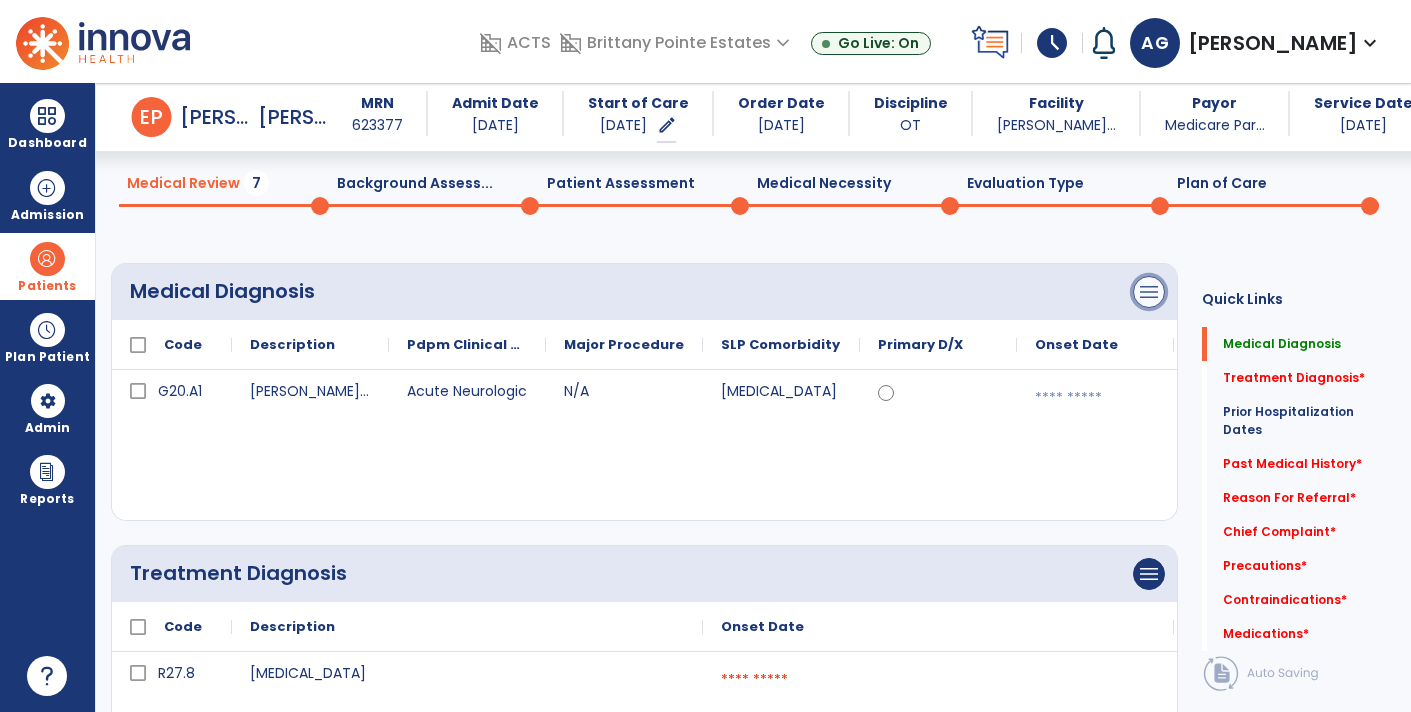 click on "menu" at bounding box center (1149, 292) 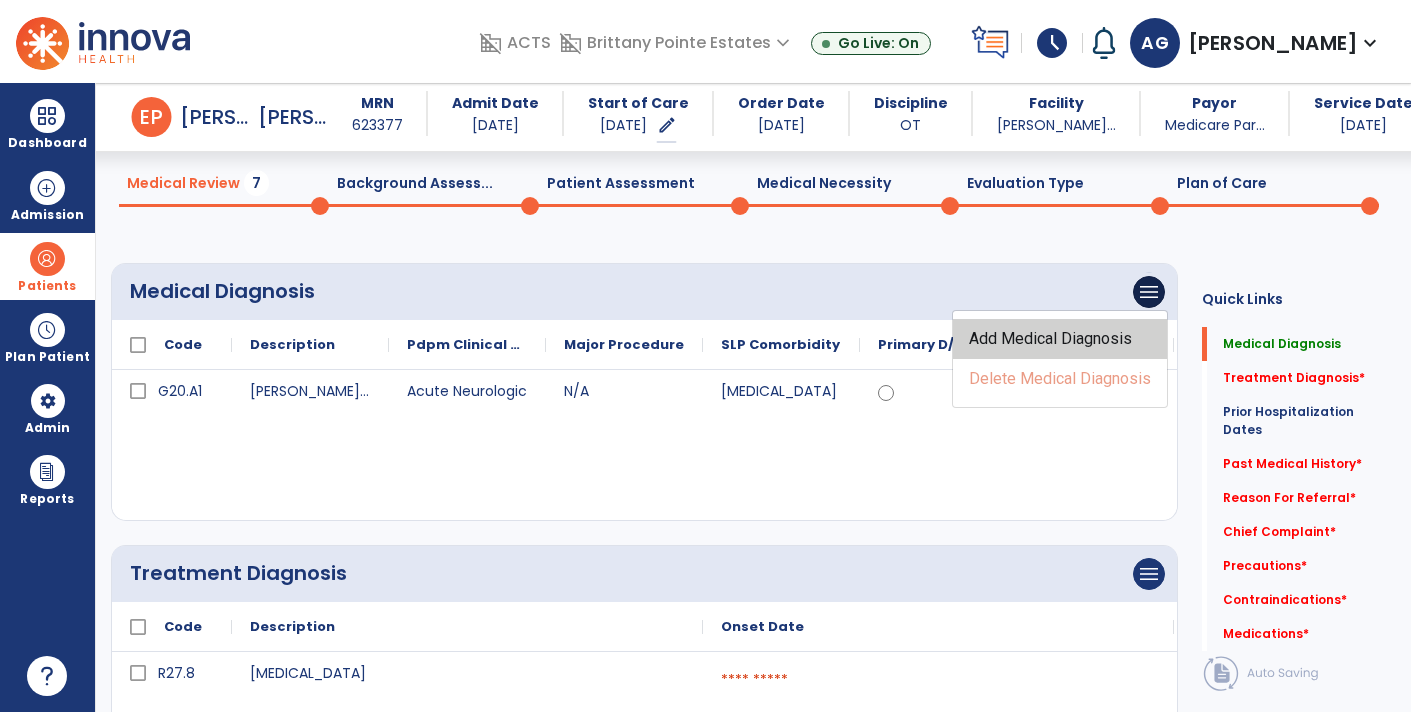click on "Add Medical Diagnosis" 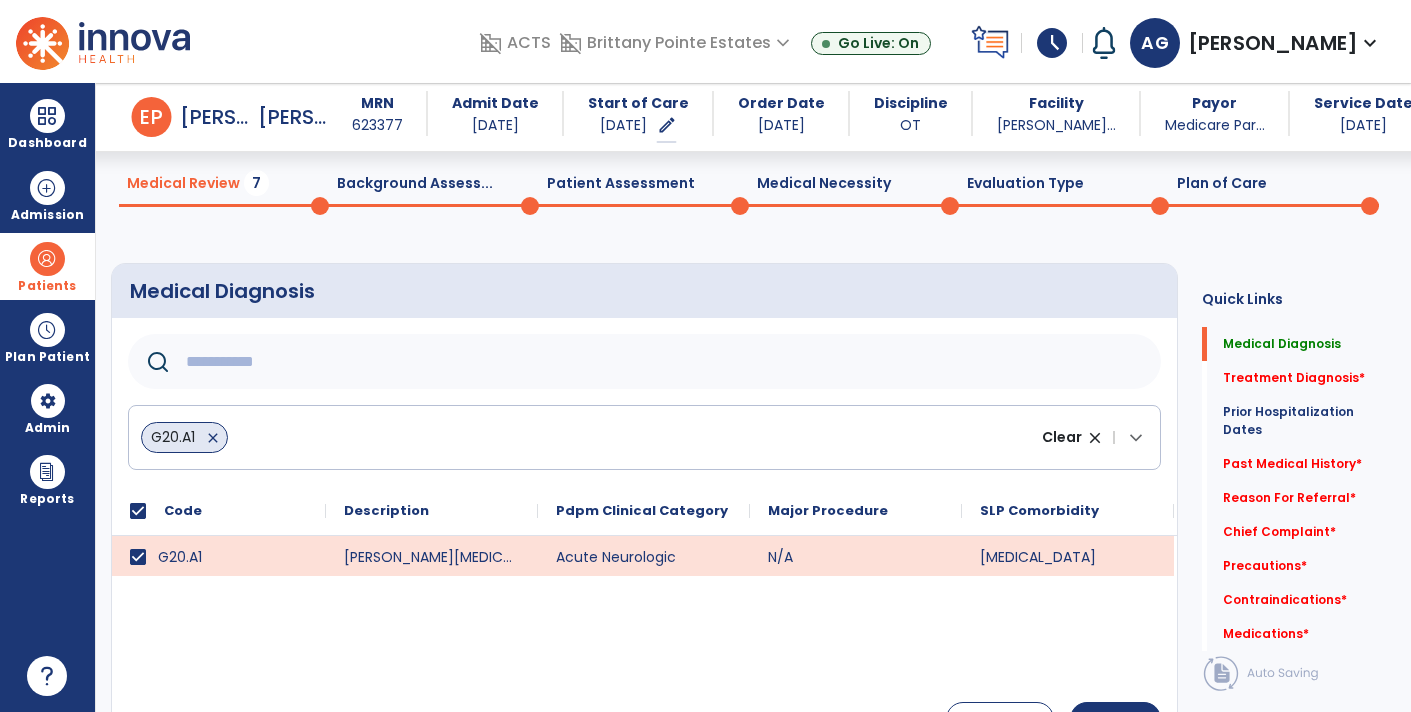 click 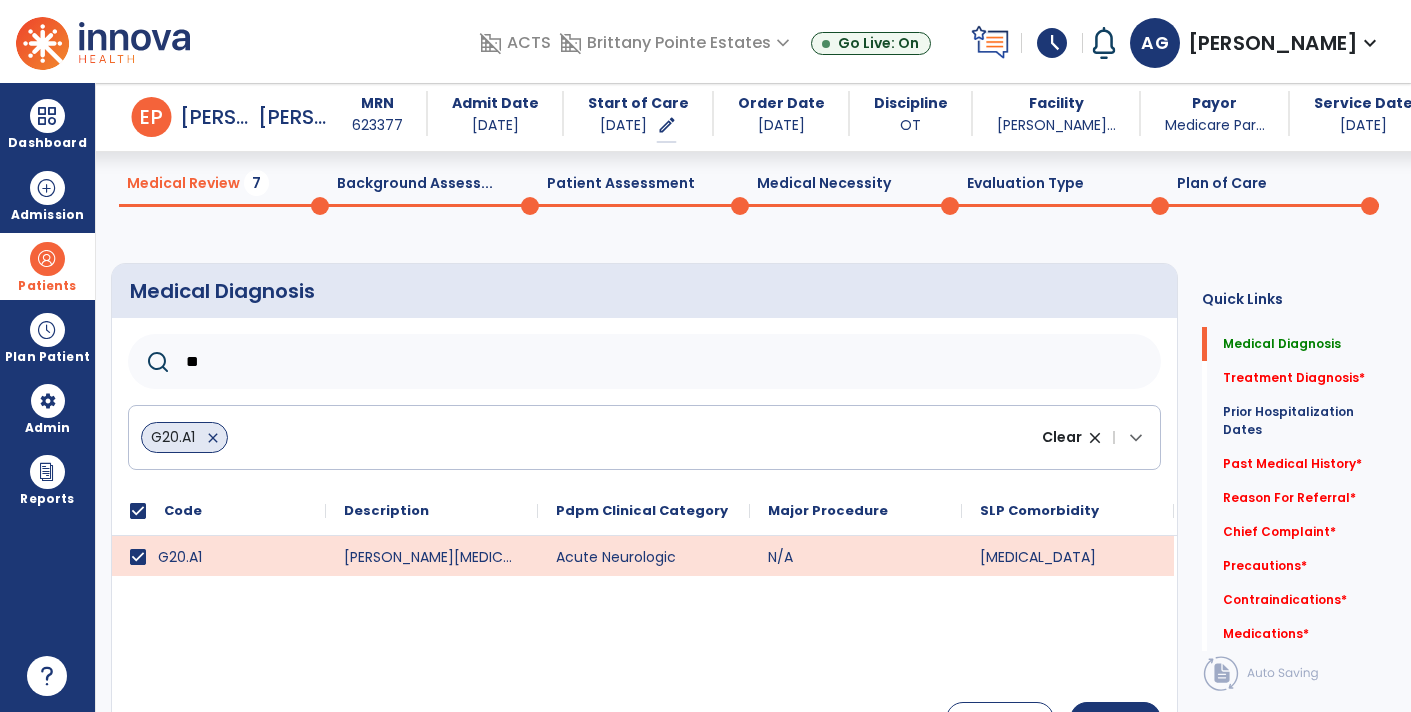 type on "***" 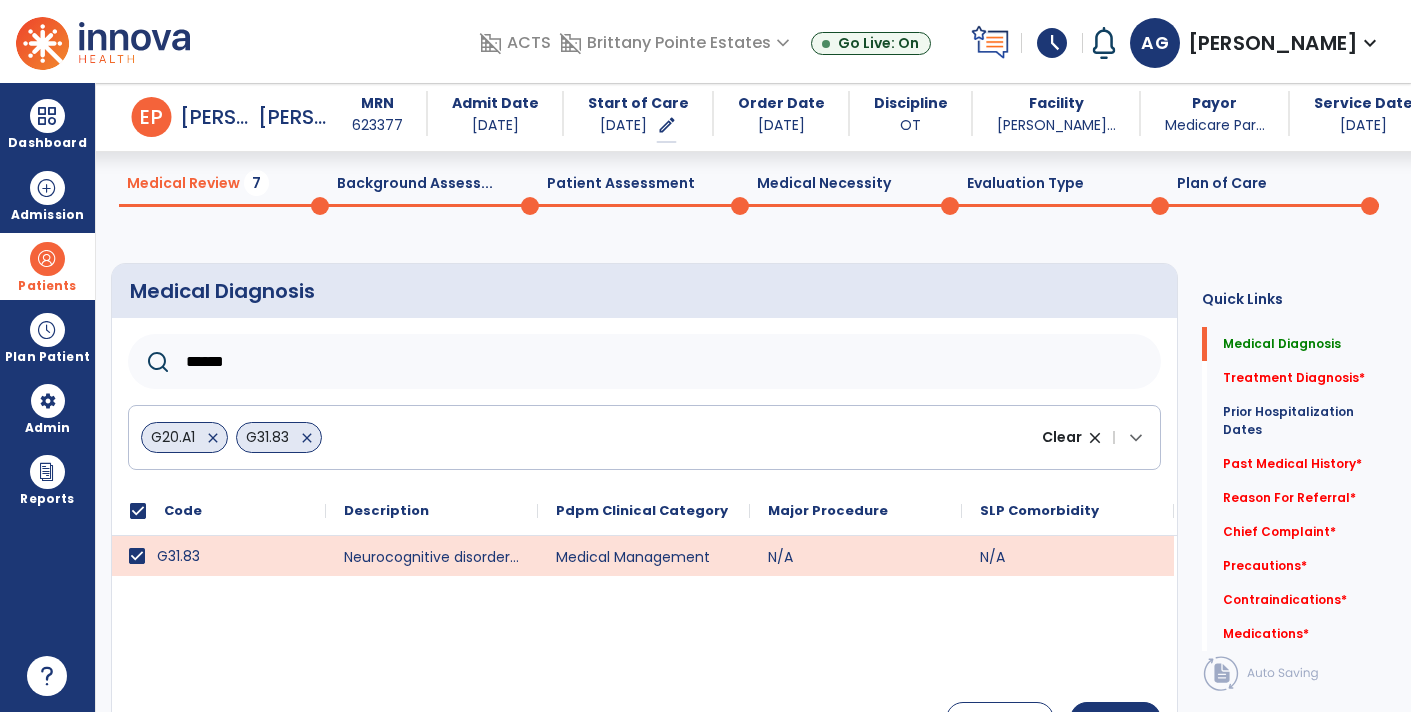click on "******" 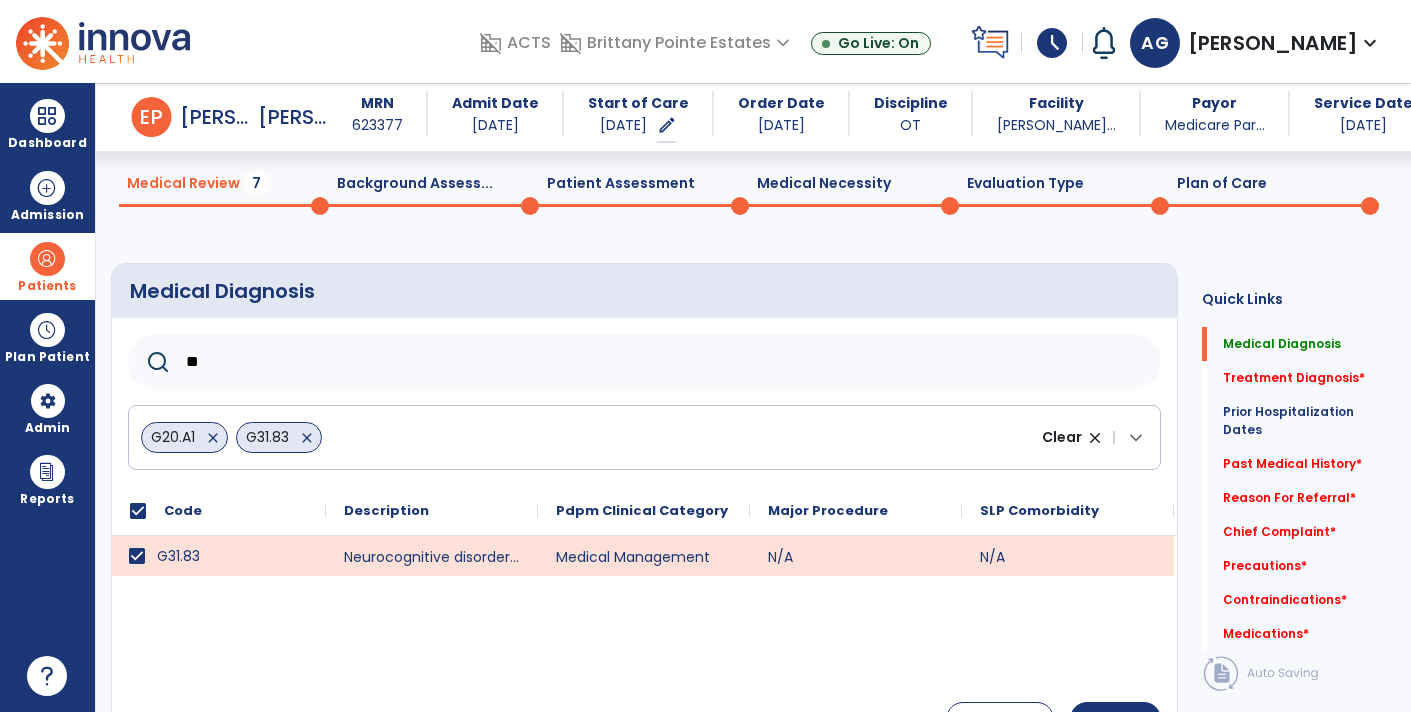 type on "*" 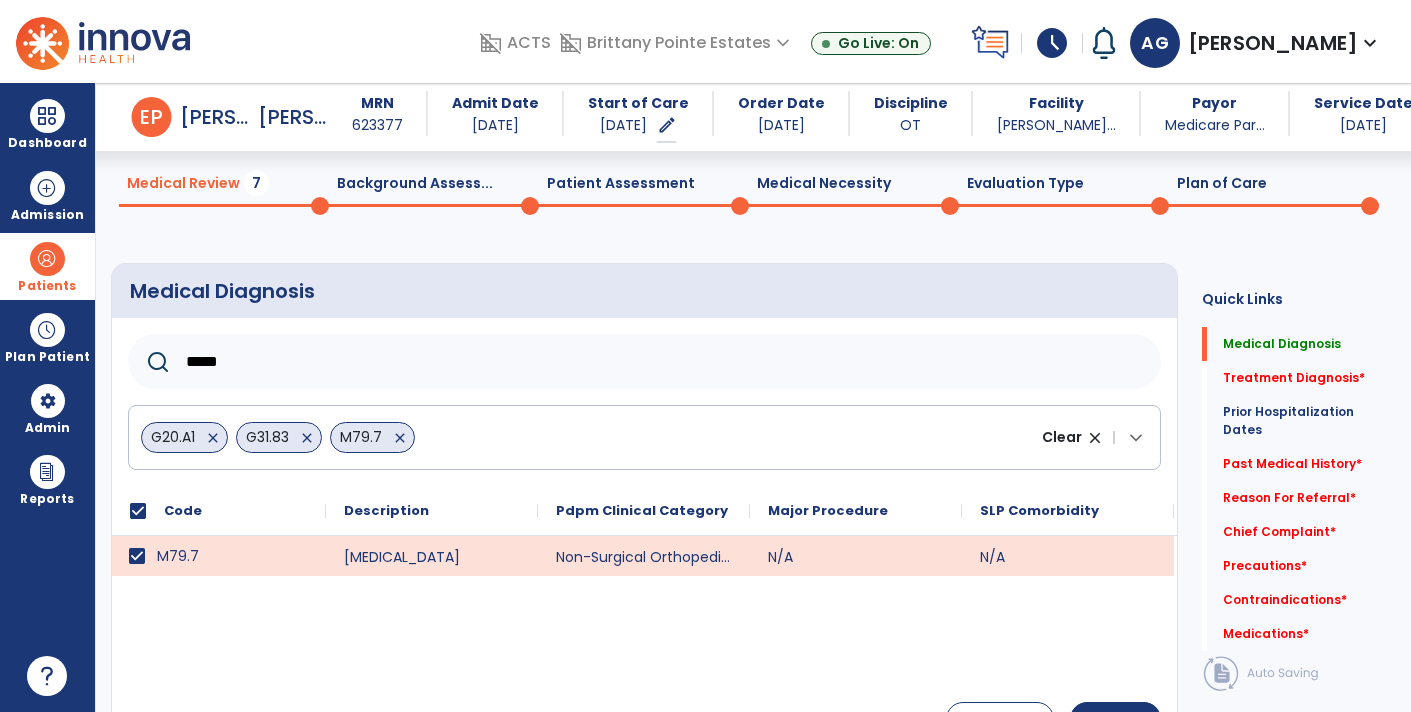 click on "*****" 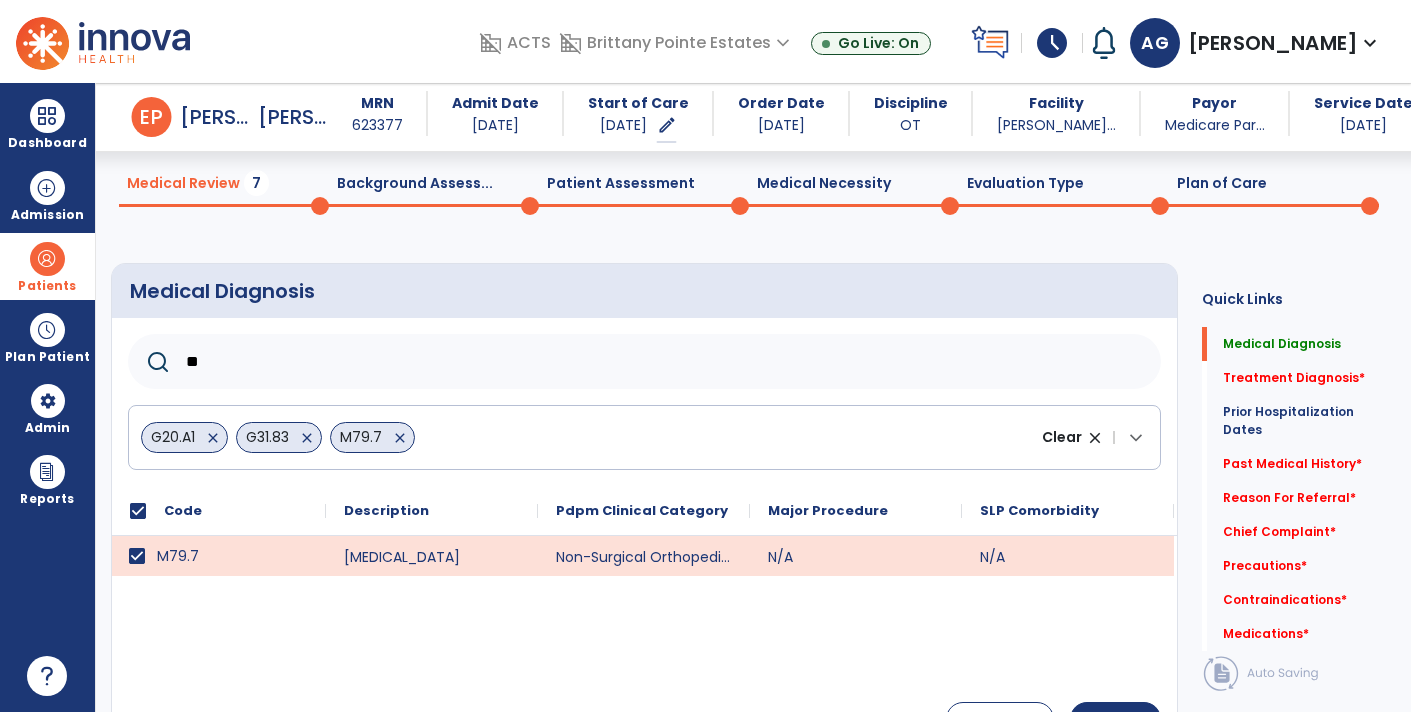 type on "*" 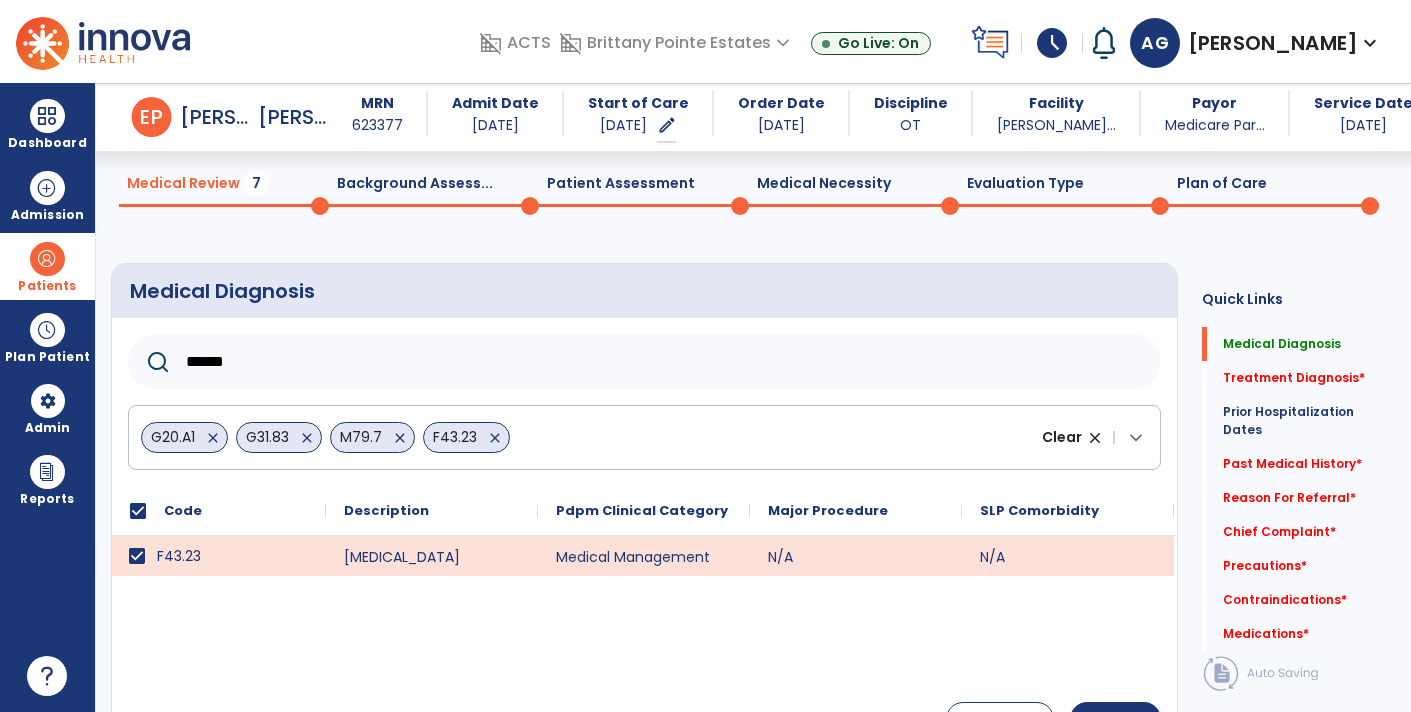 click on "******" 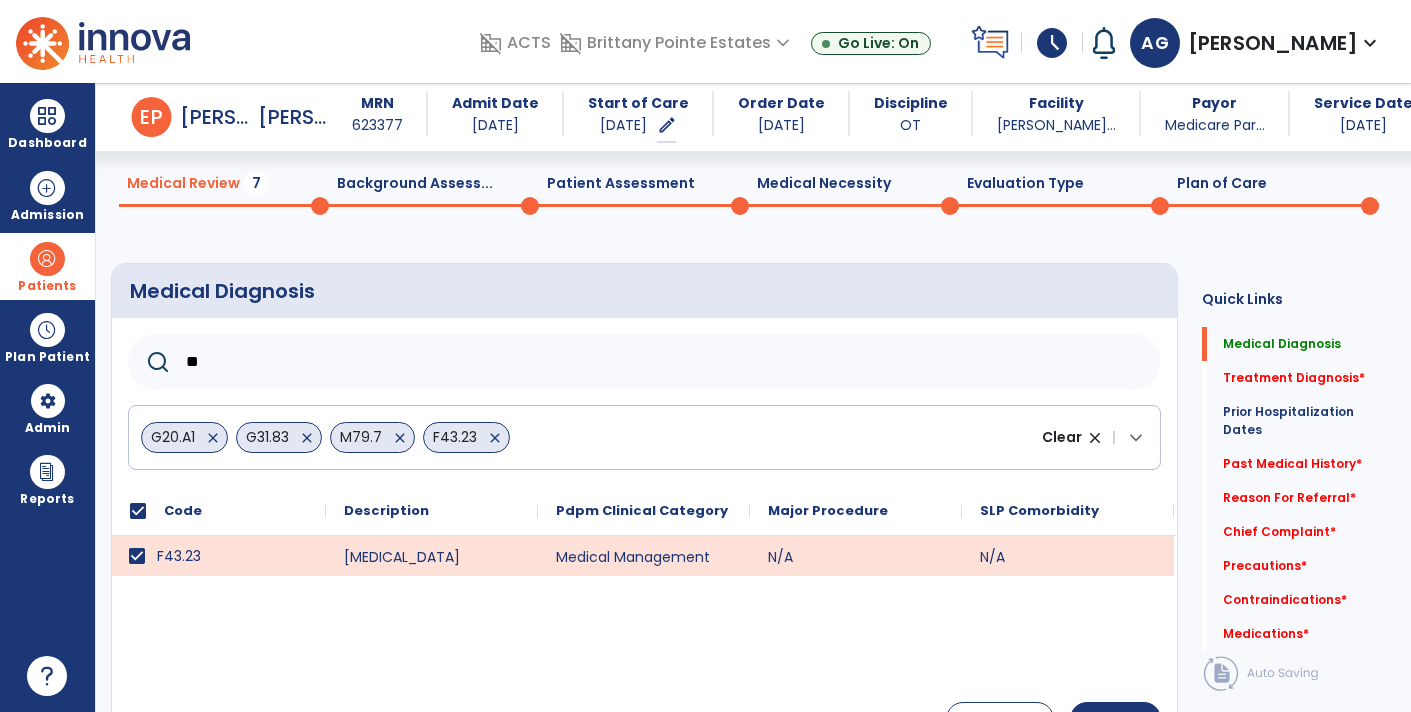 type on "*" 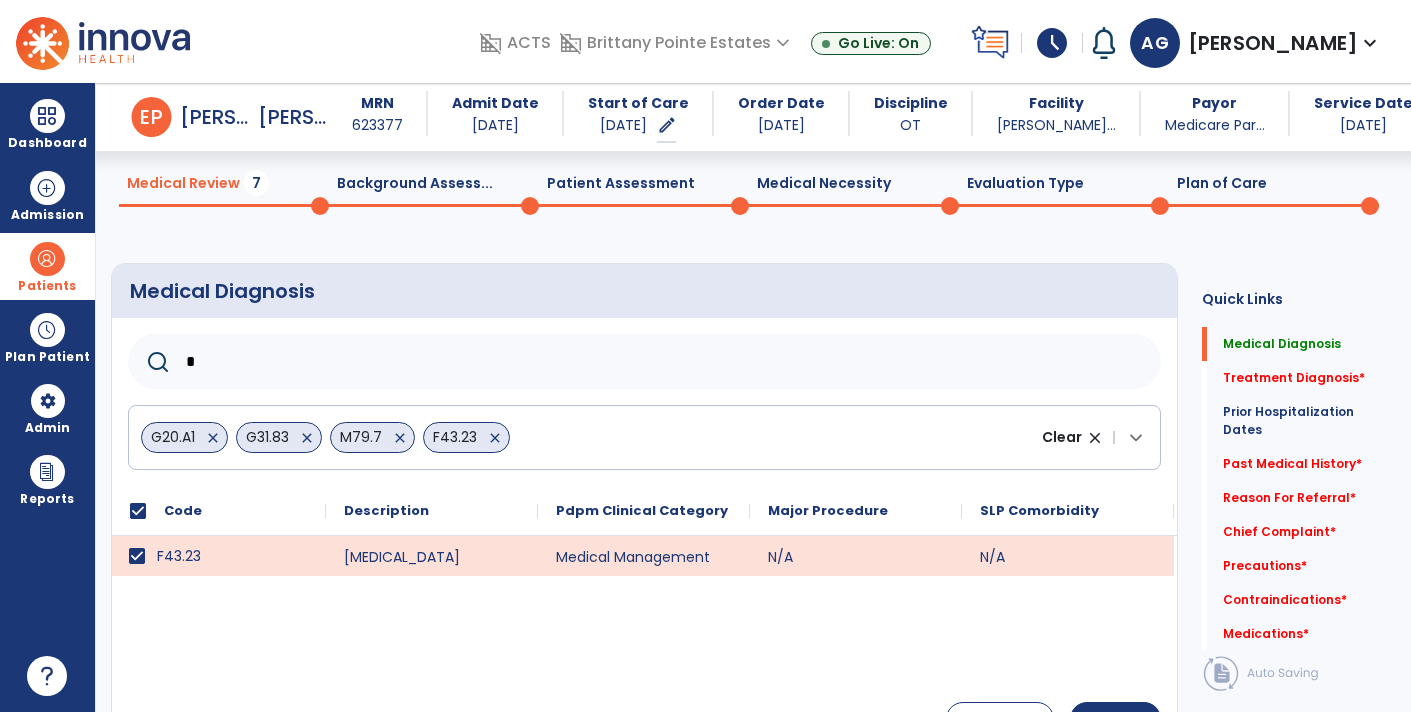type 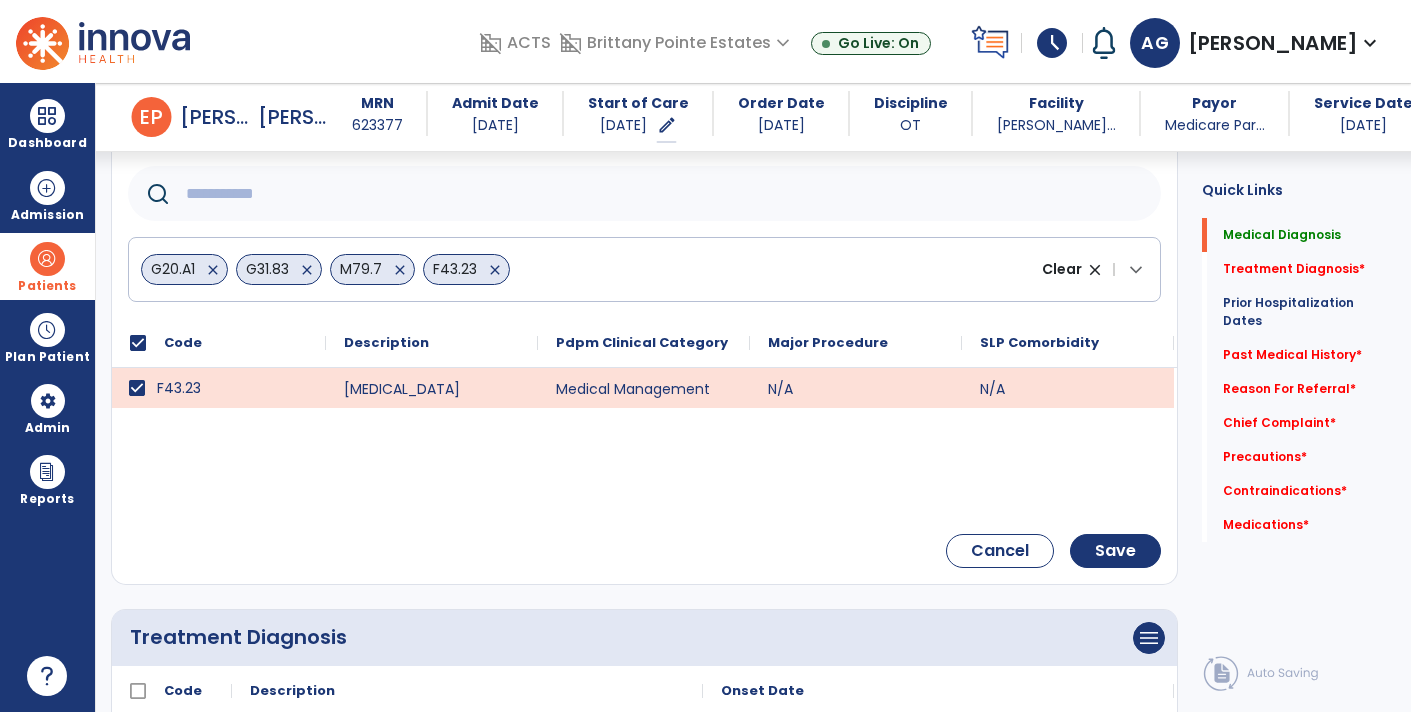 scroll, scrollTop: 242, scrollLeft: 0, axis: vertical 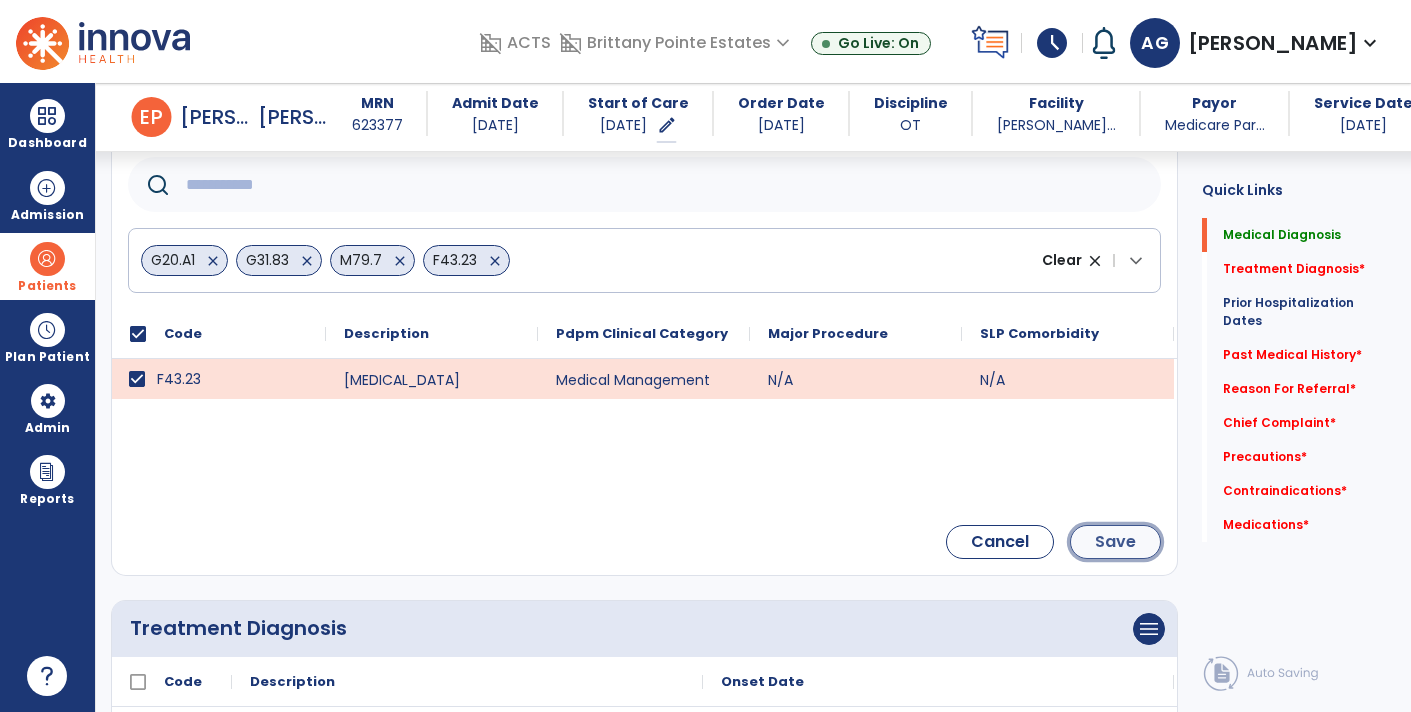 click on "Save" 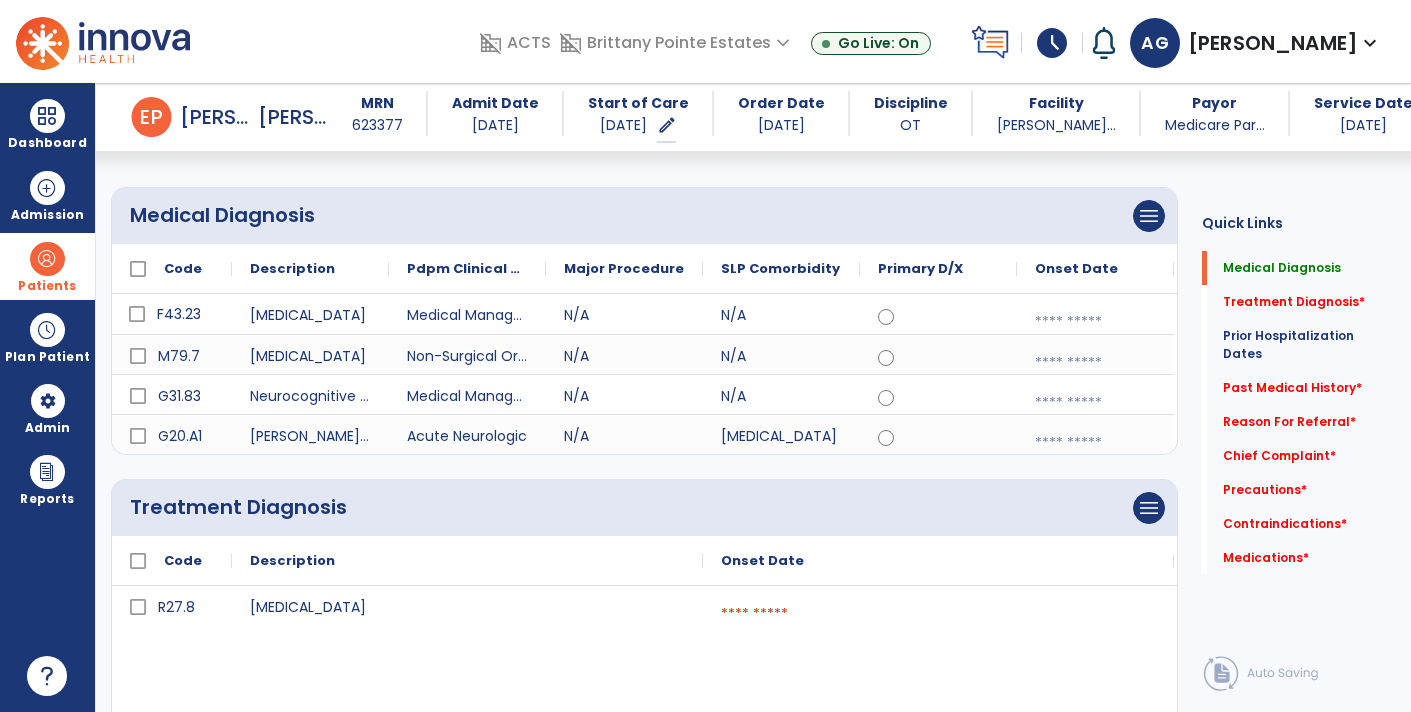 scroll, scrollTop: 138, scrollLeft: 0, axis: vertical 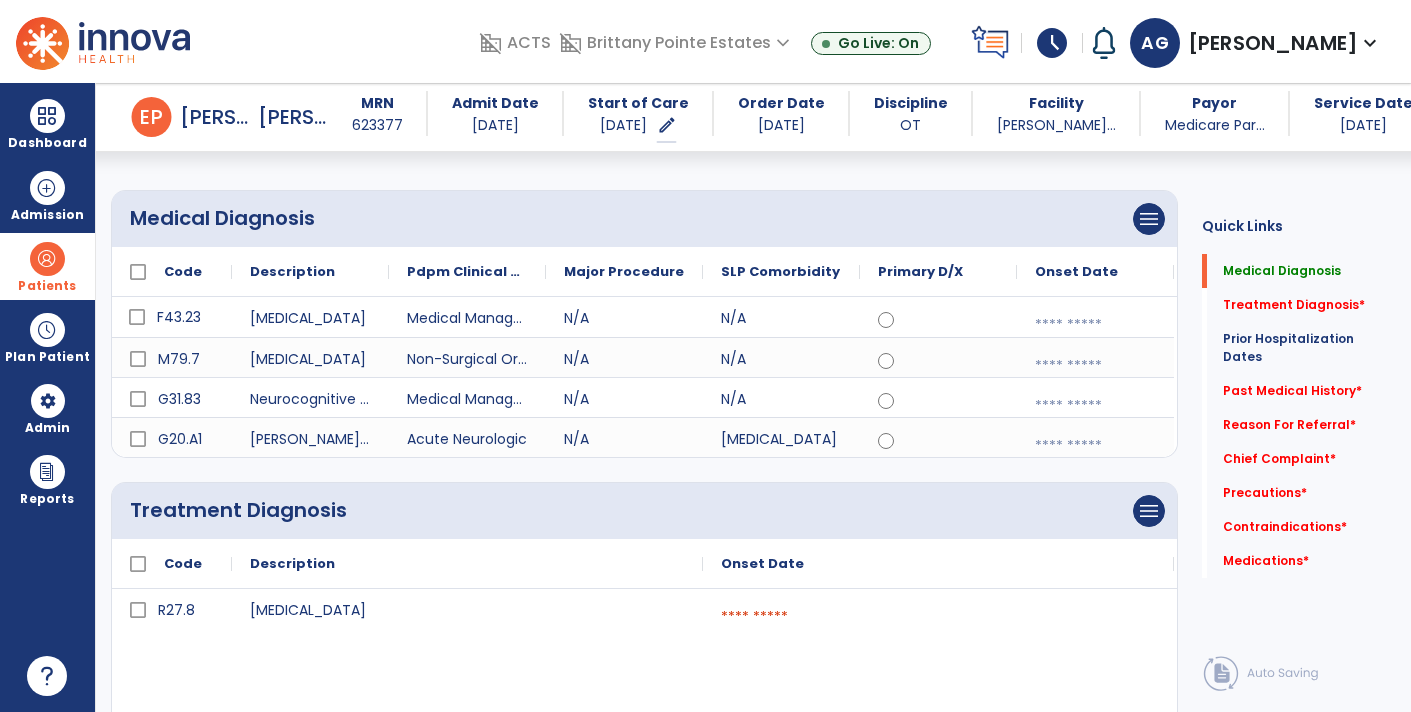 click at bounding box center (1095, 325) 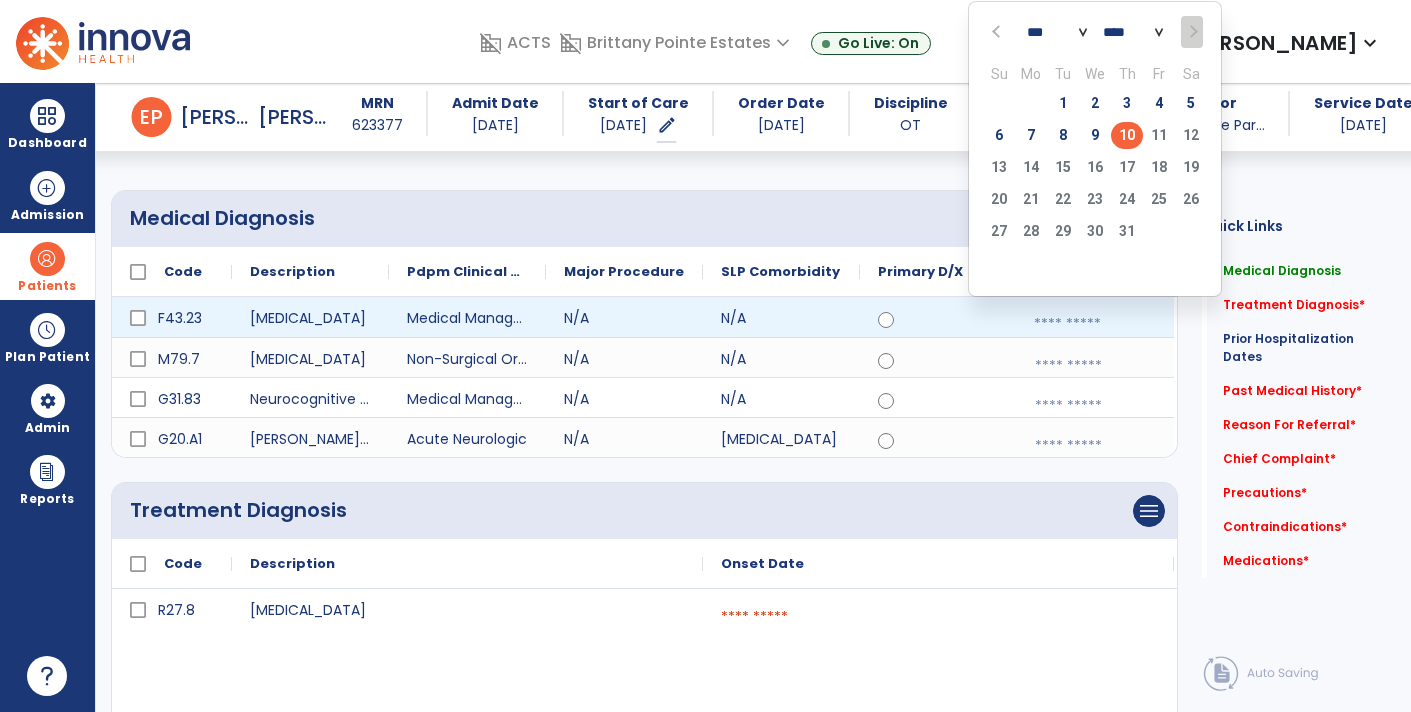 click on "10" 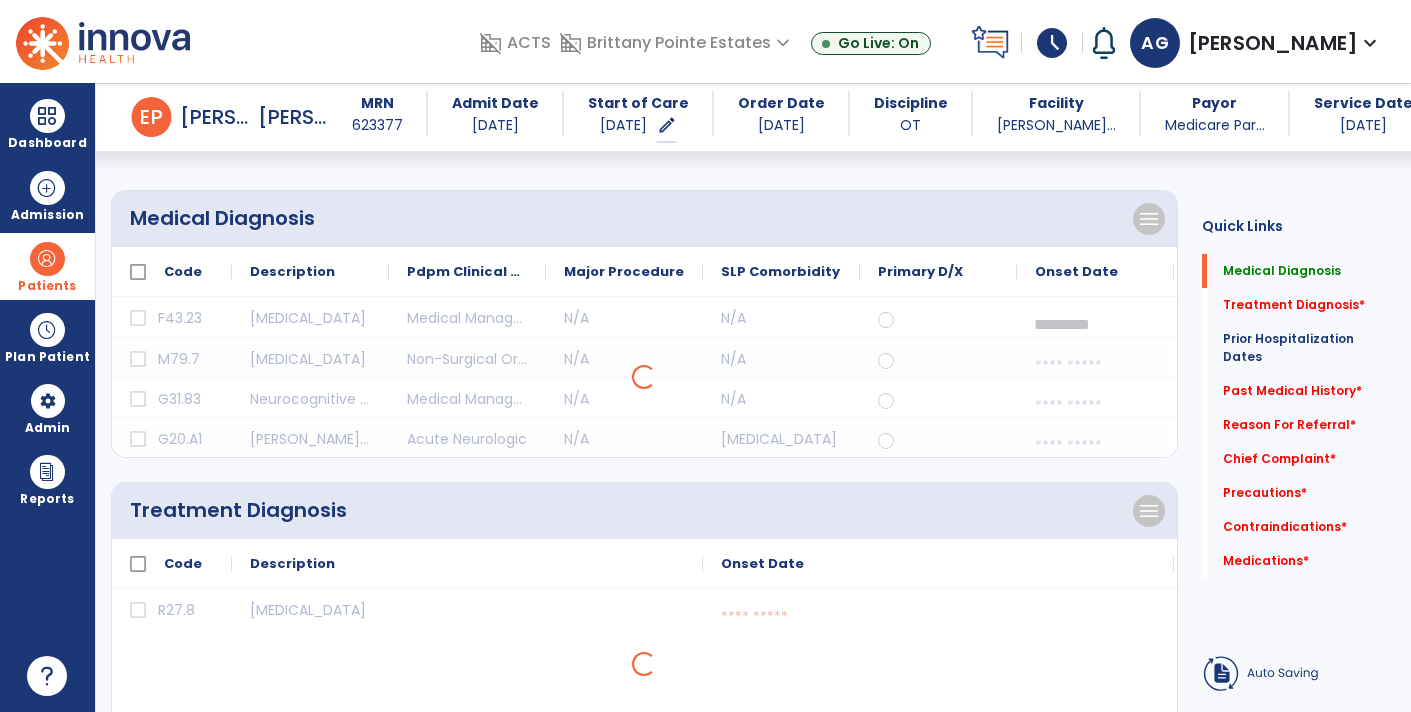 select on "*" 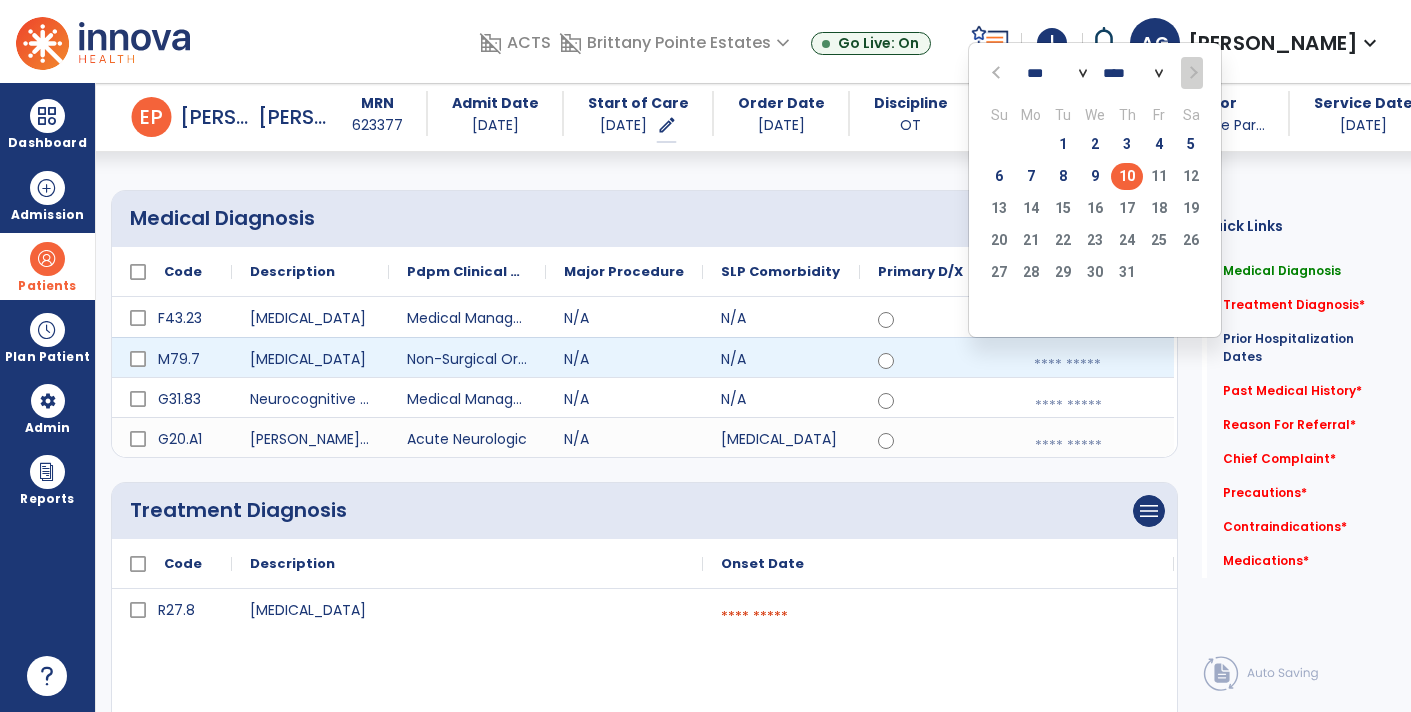 click at bounding box center [1095, 365] 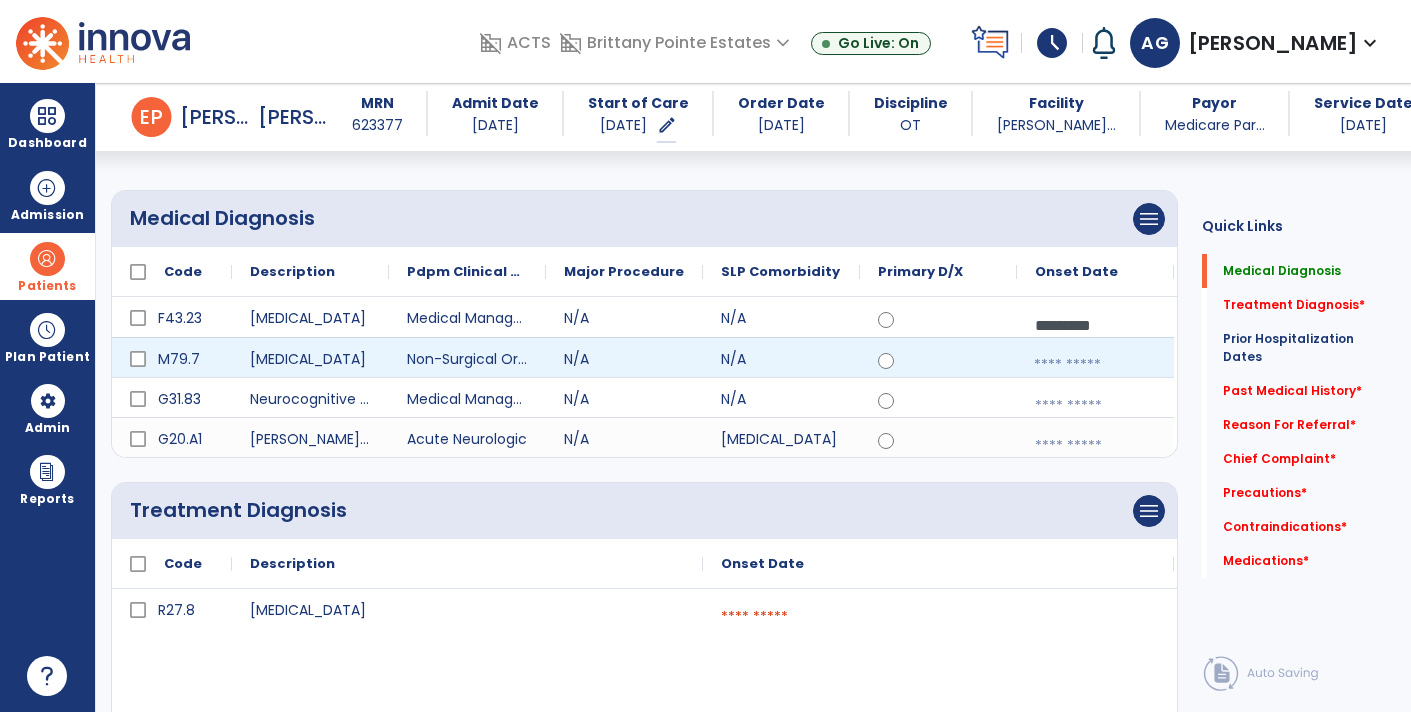 click at bounding box center [1095, 365] 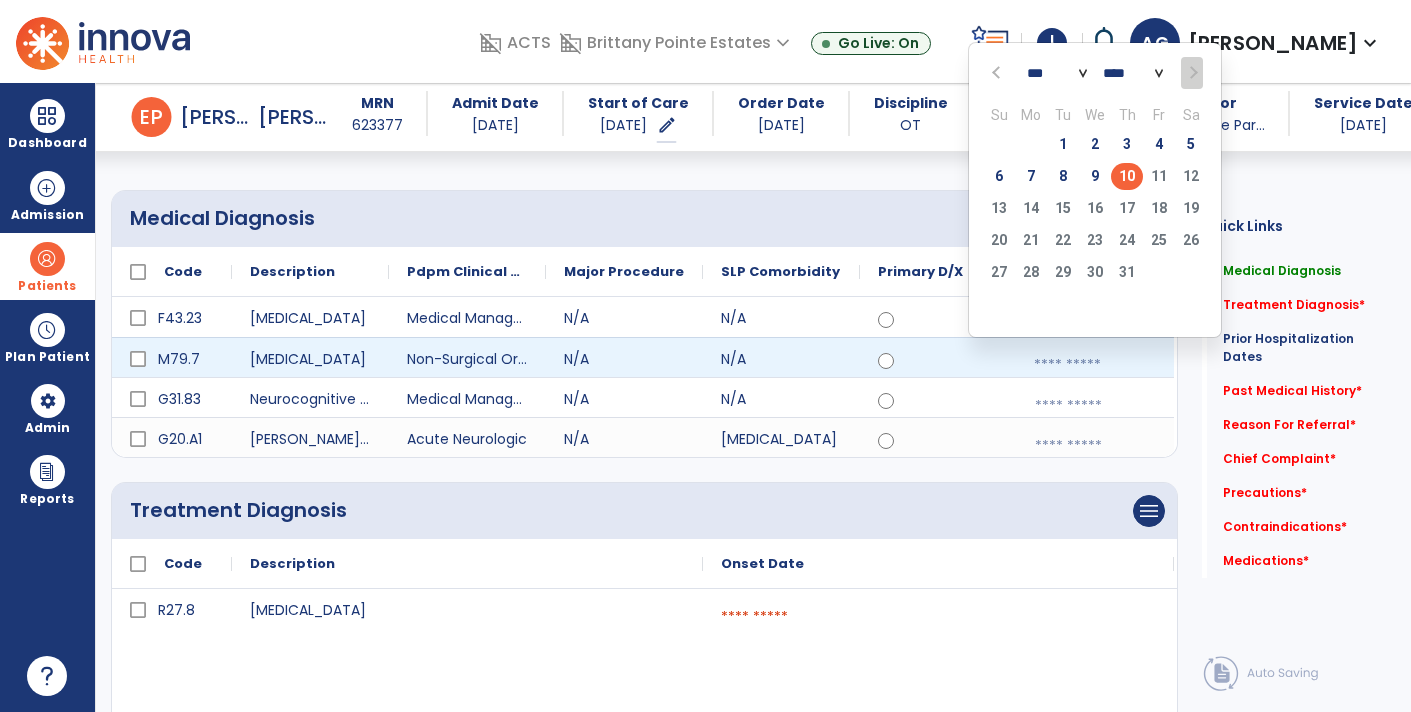 click on "10" 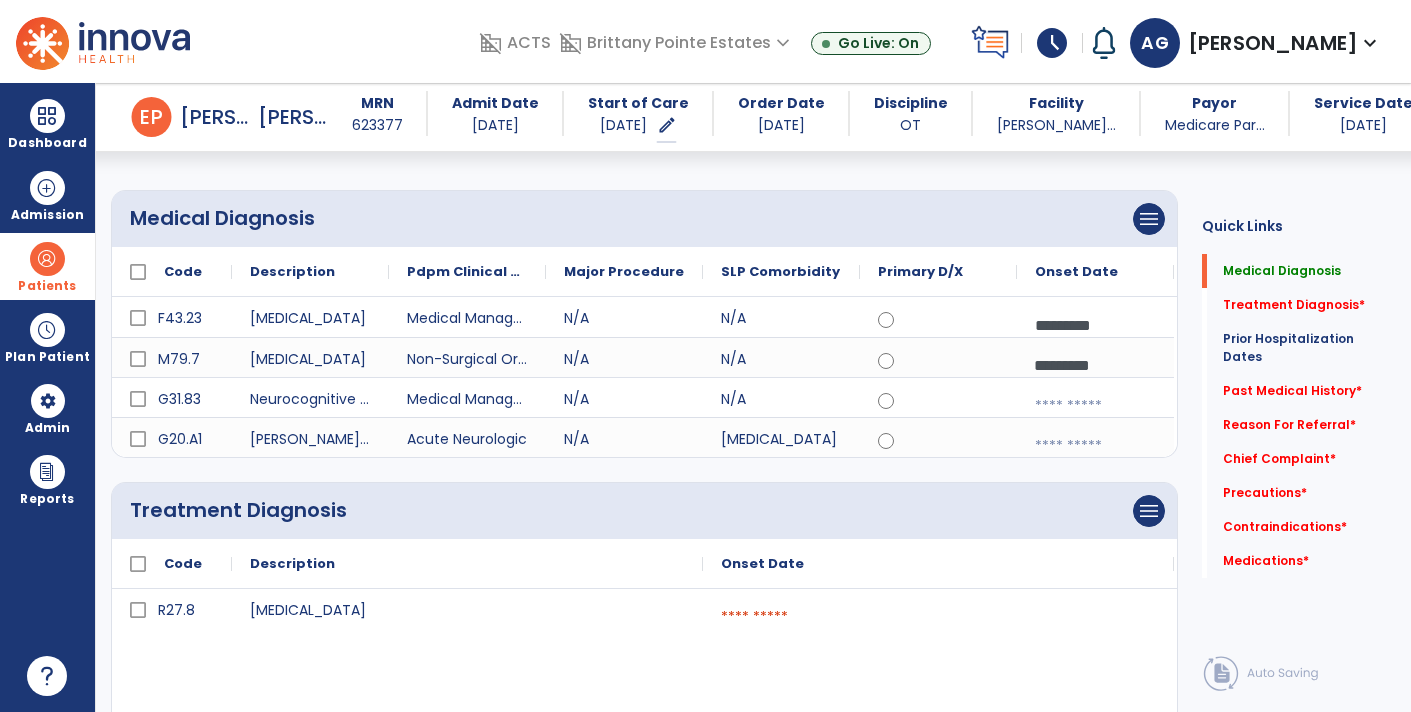 click at bounding box center (1095, 325) 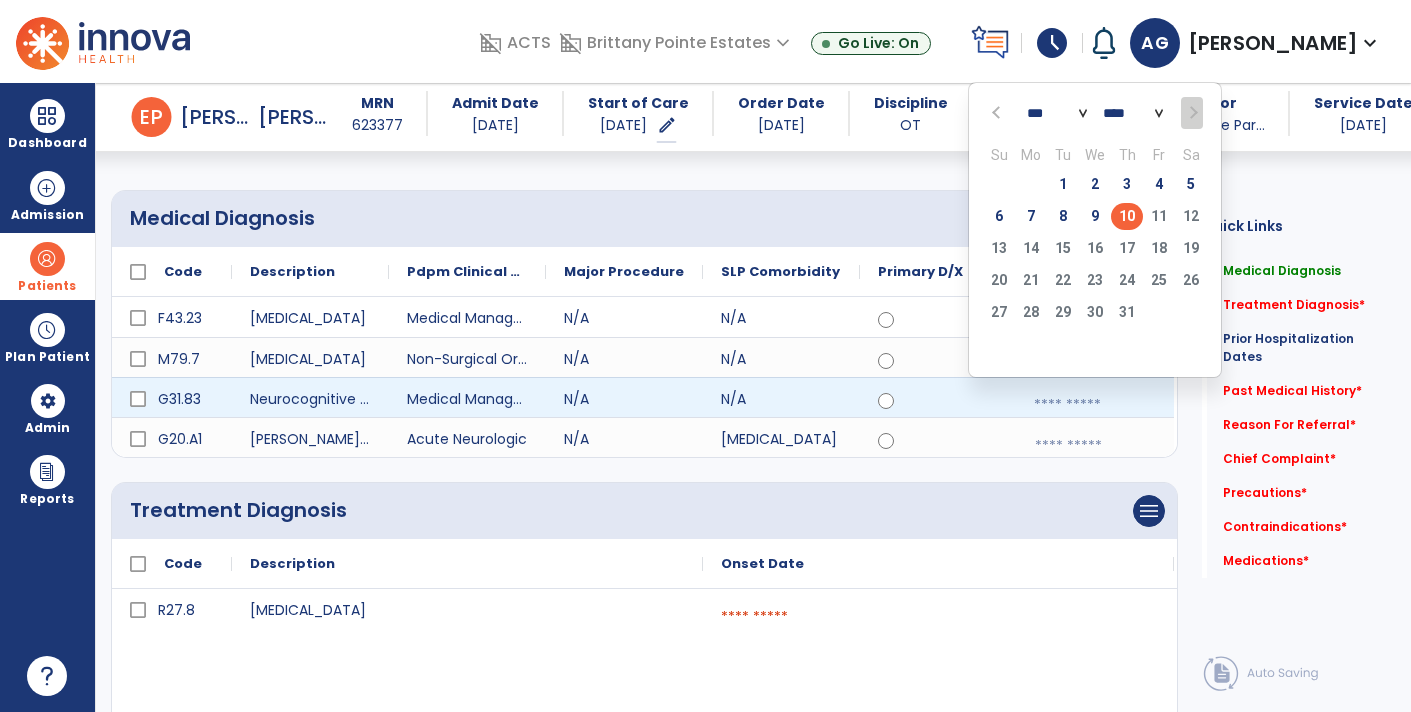 click on "10" 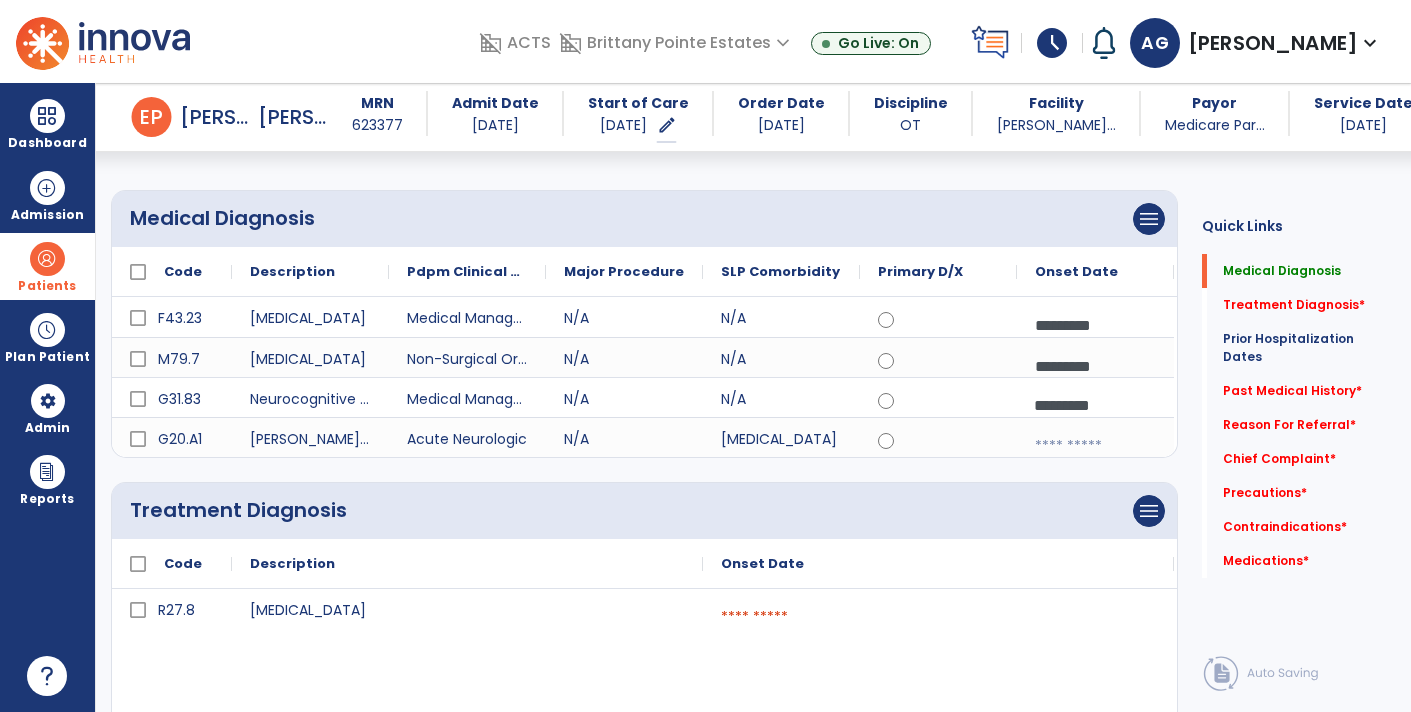 click at bounding box center [1095, 446] 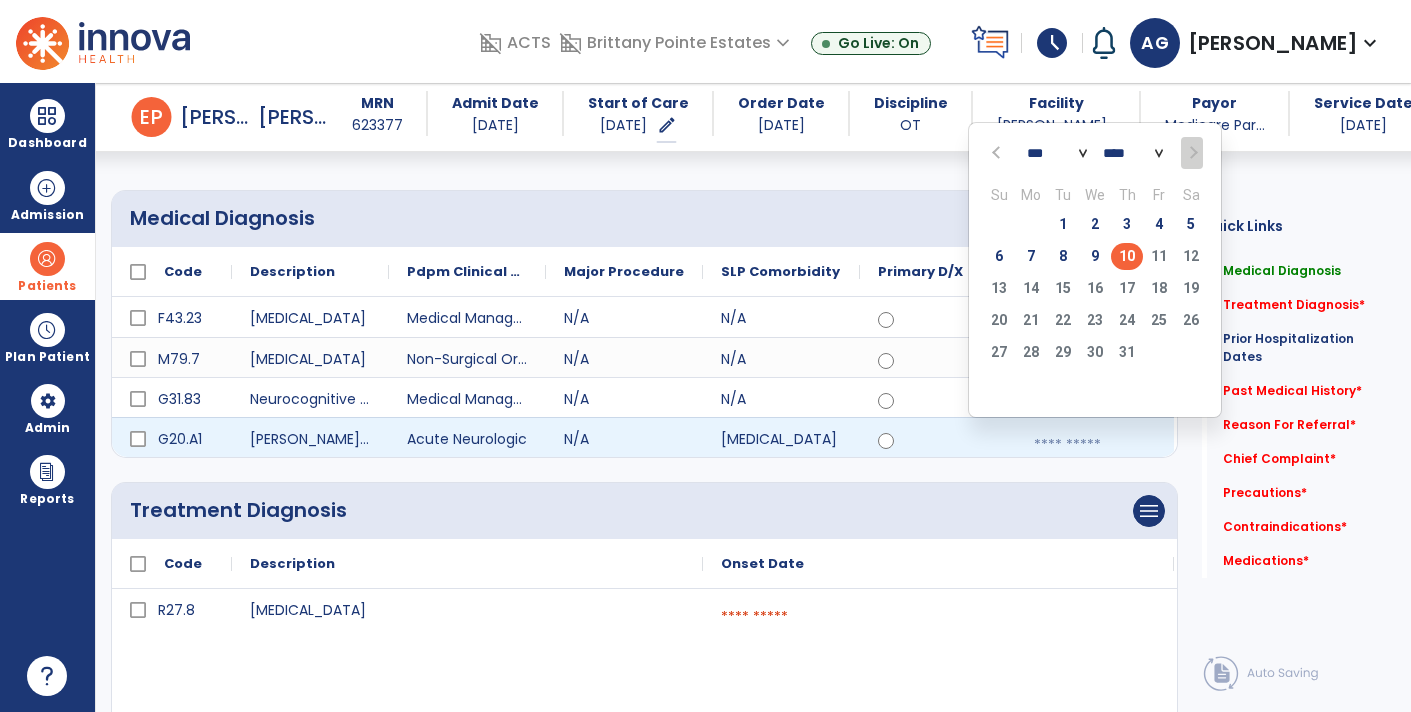 click on "10" 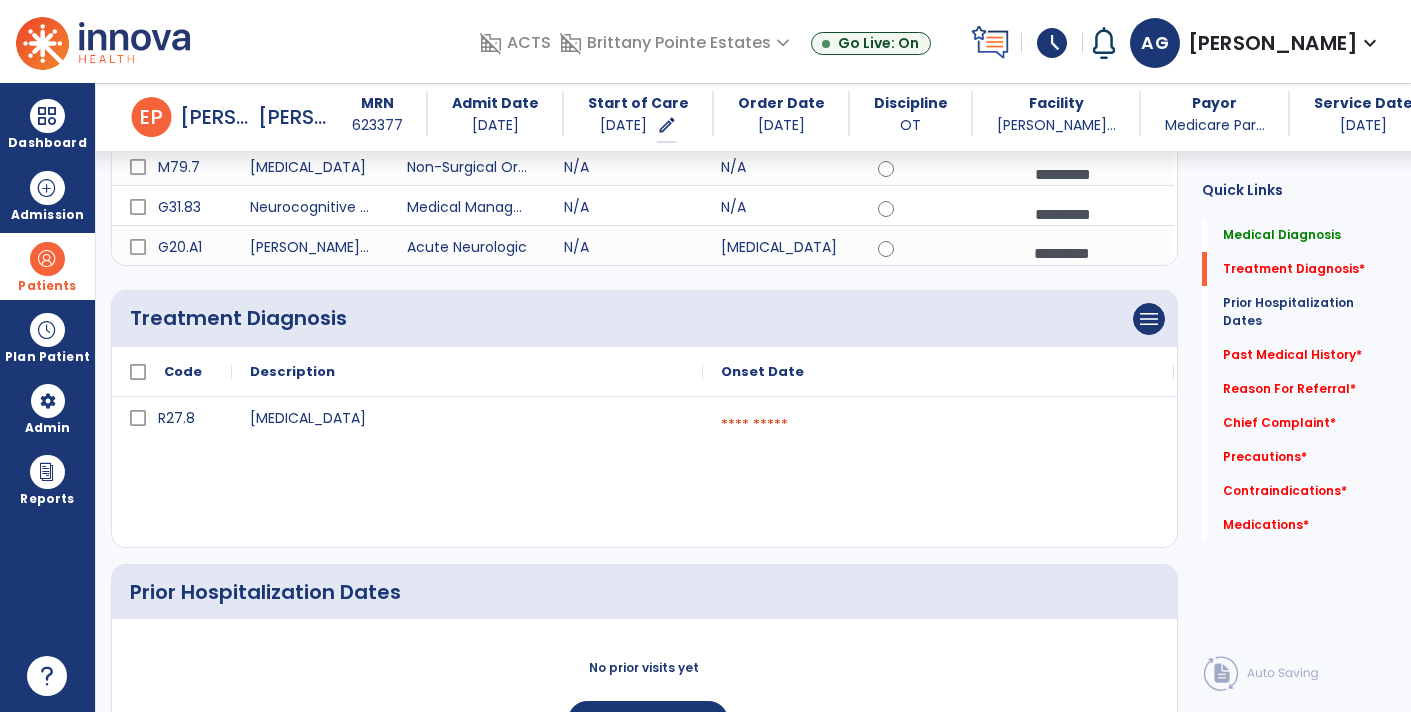 scroll, scrollTop: 343, scrollLeft: 0, axis: vertical 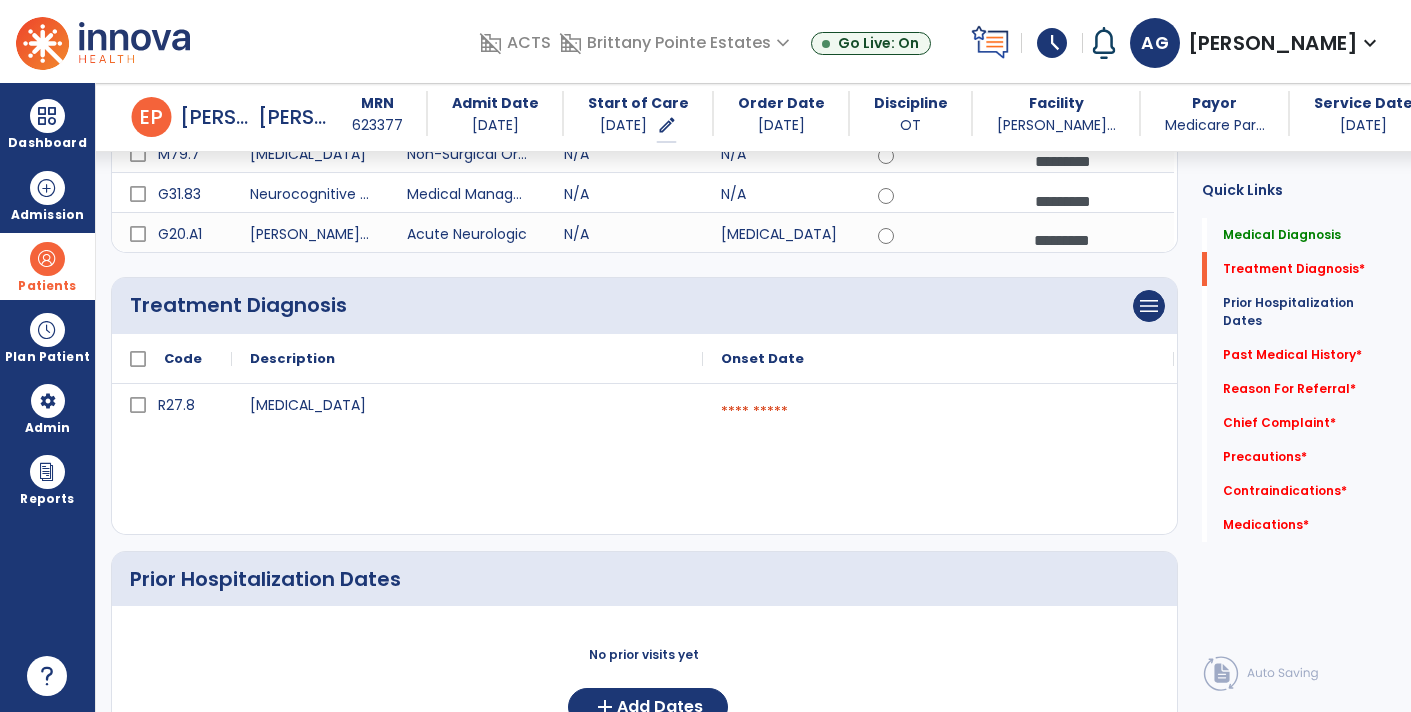 click at bounding box center (938, 412) 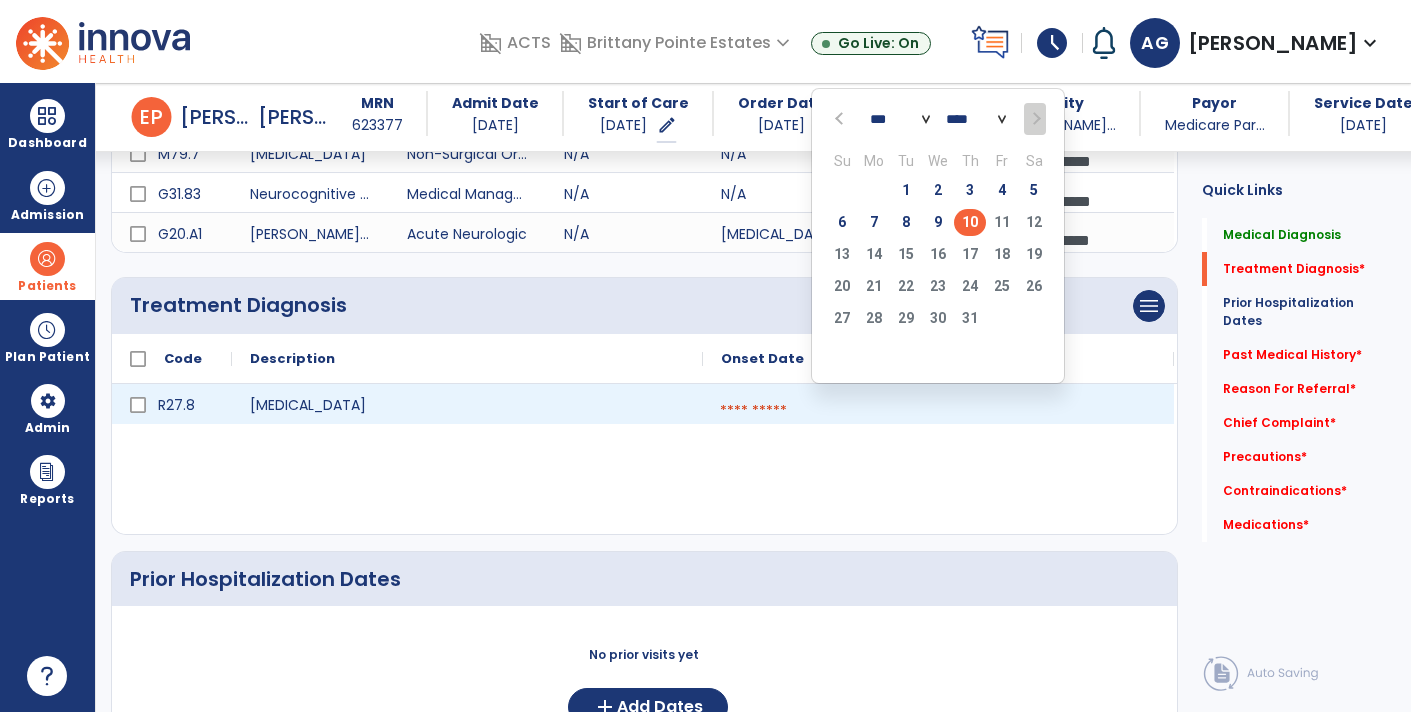 click on "10" 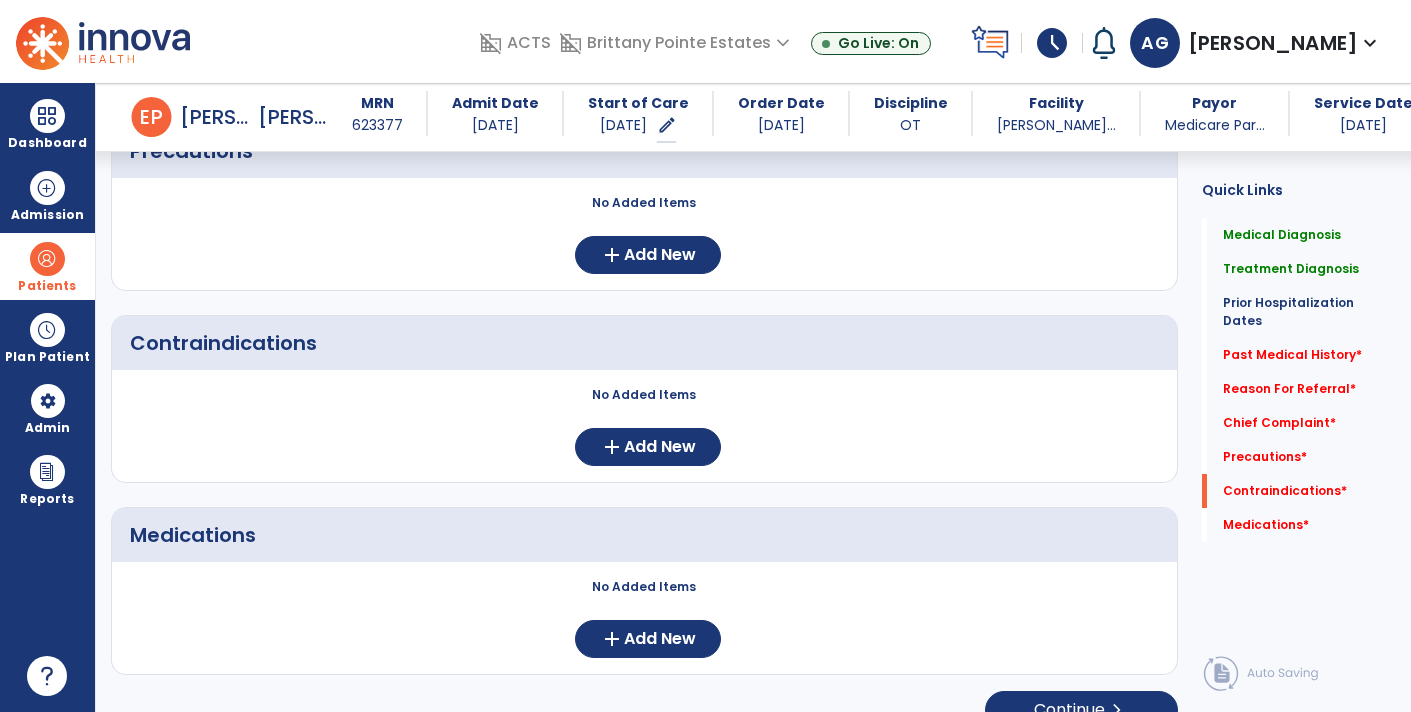 scroll, scrollTop: 1782, scrollLeft: 0, axis: vertical 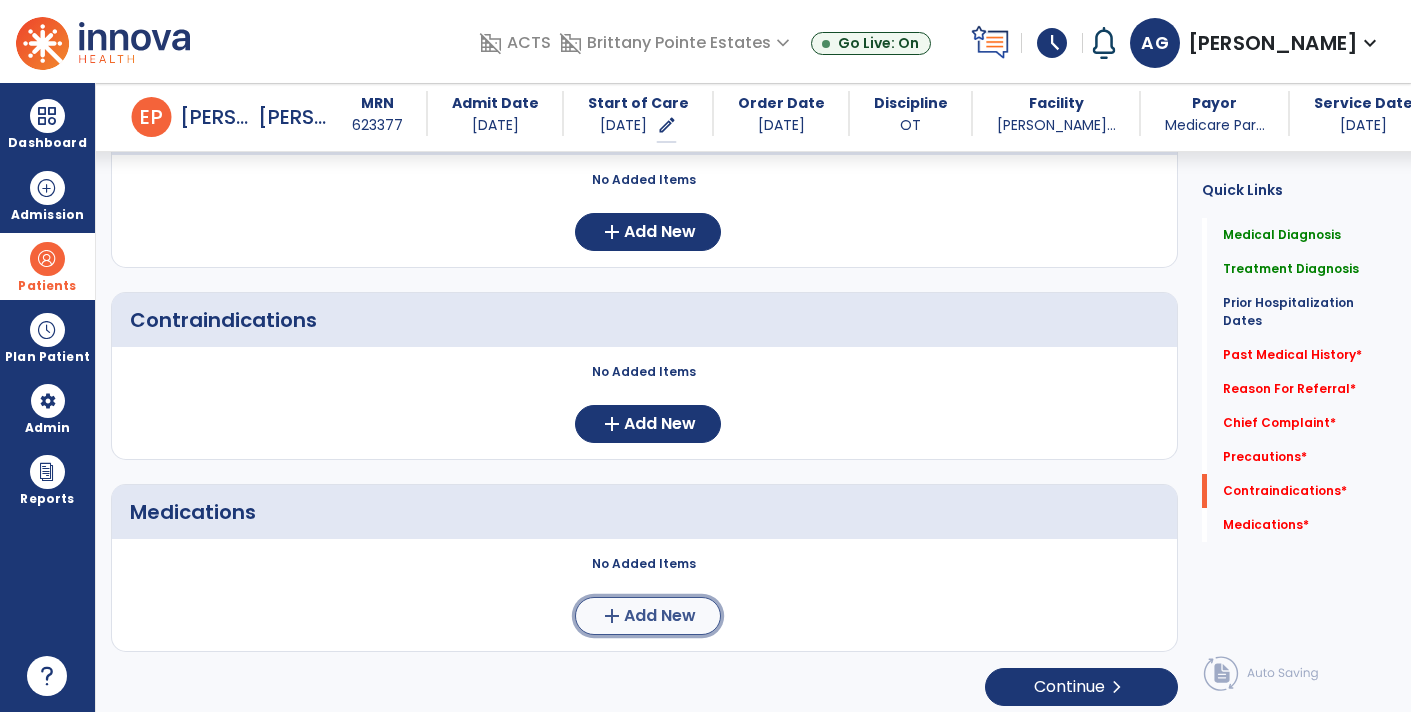 click on "Add New" 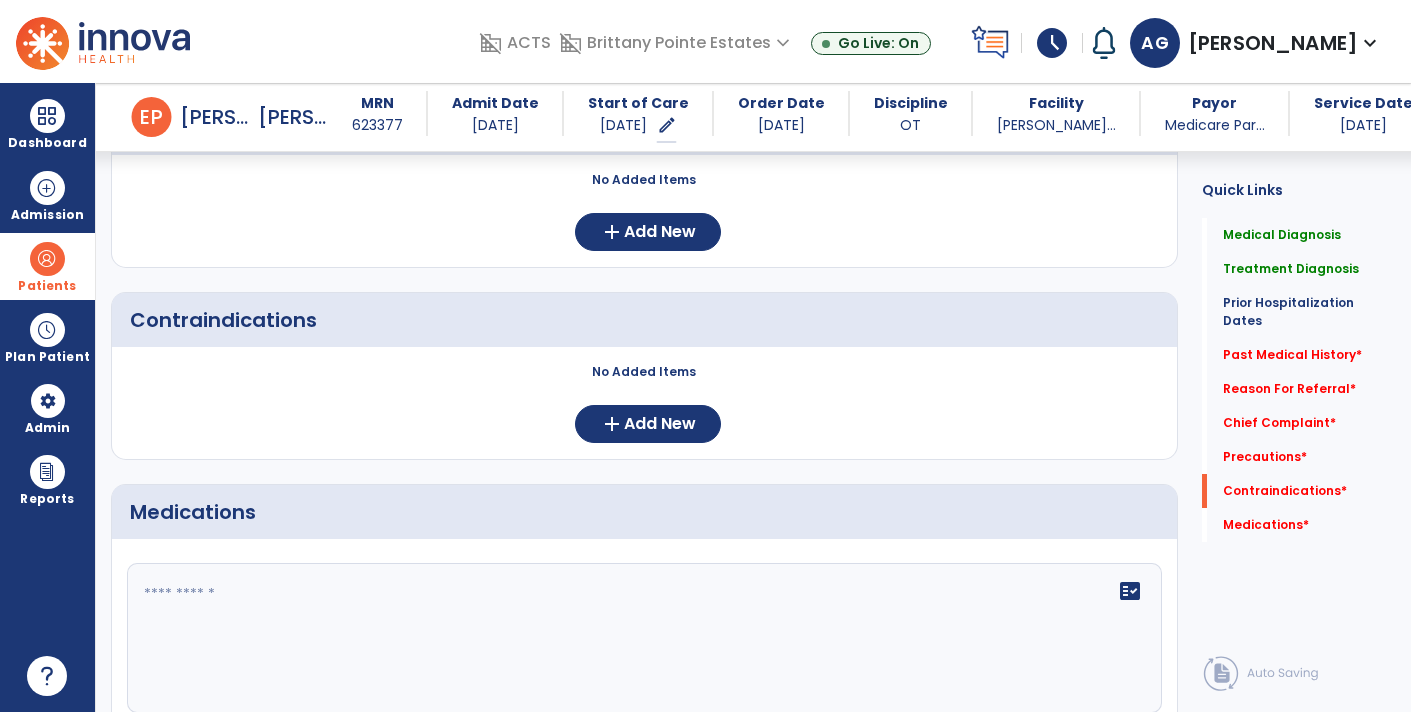 click on "fact_check" 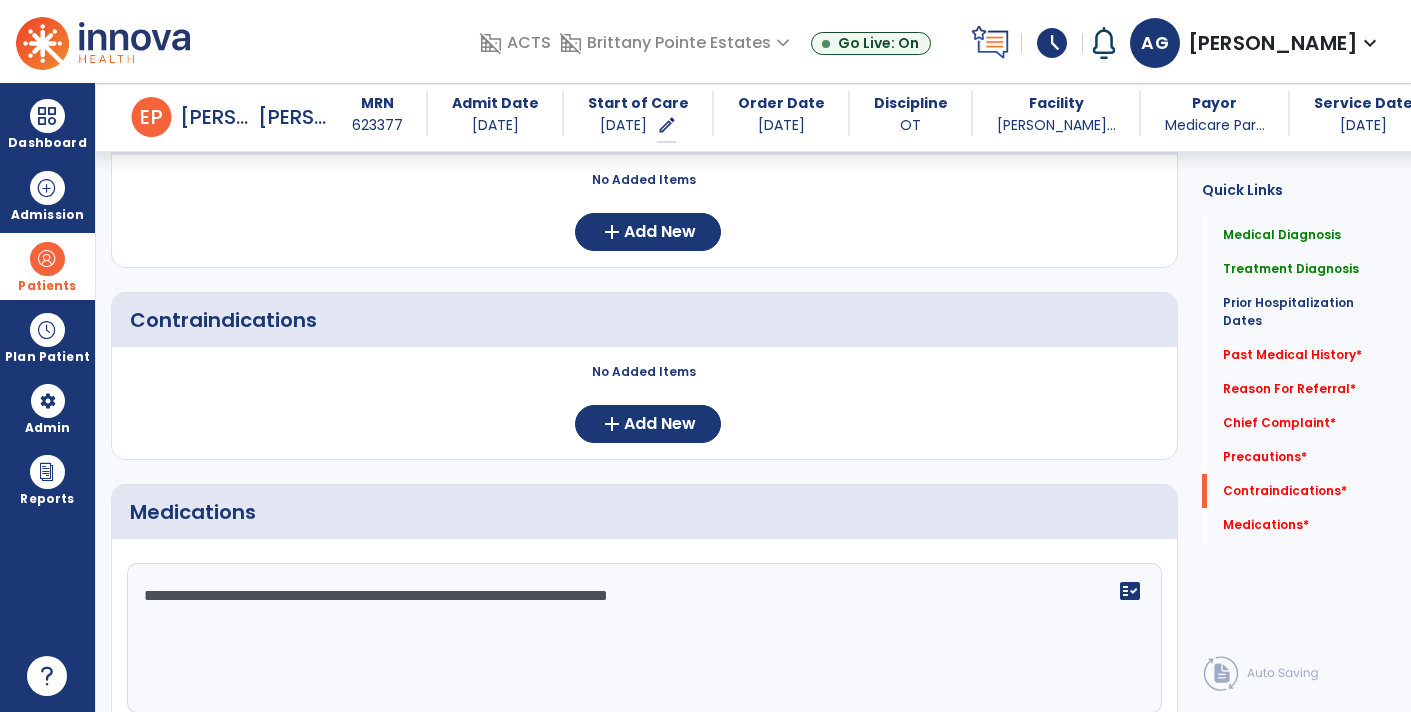 type on "**********" 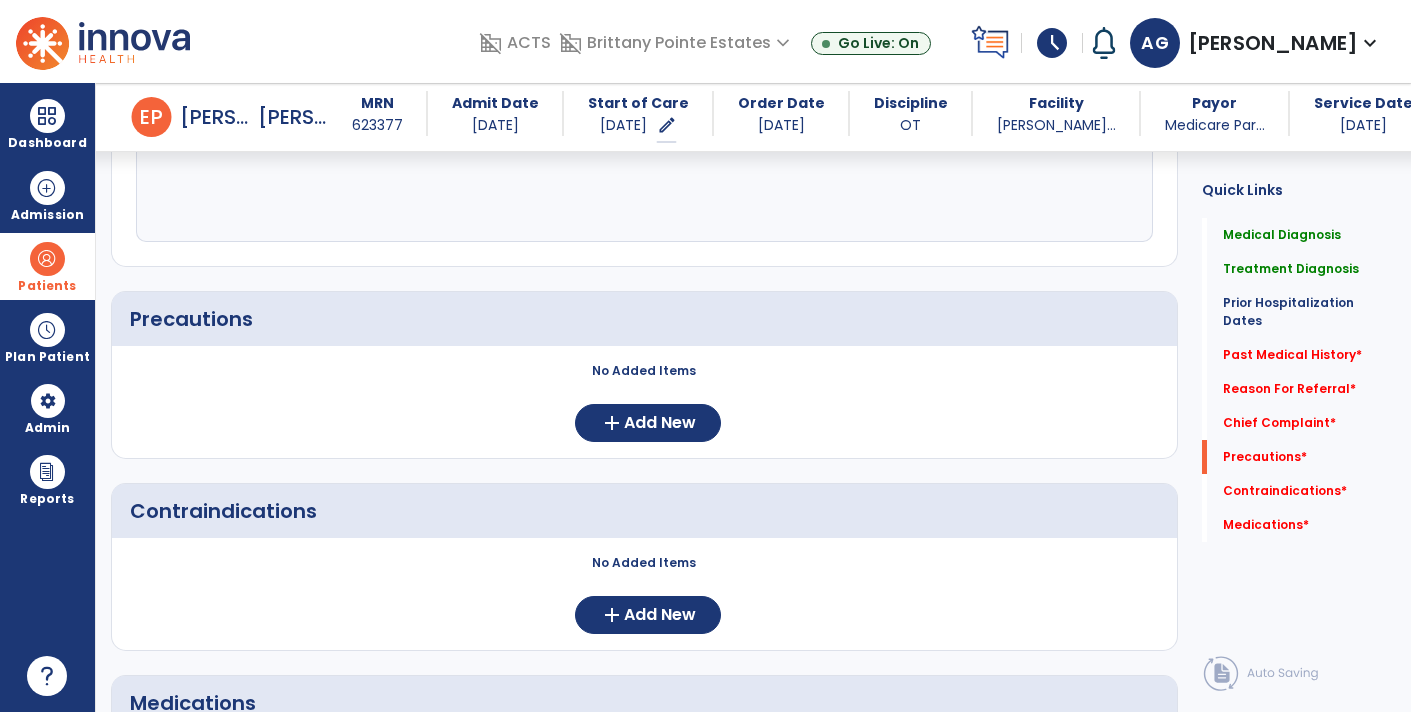 scroll, scrollTop: 1577, scrollLeft: 0, axis: vertical 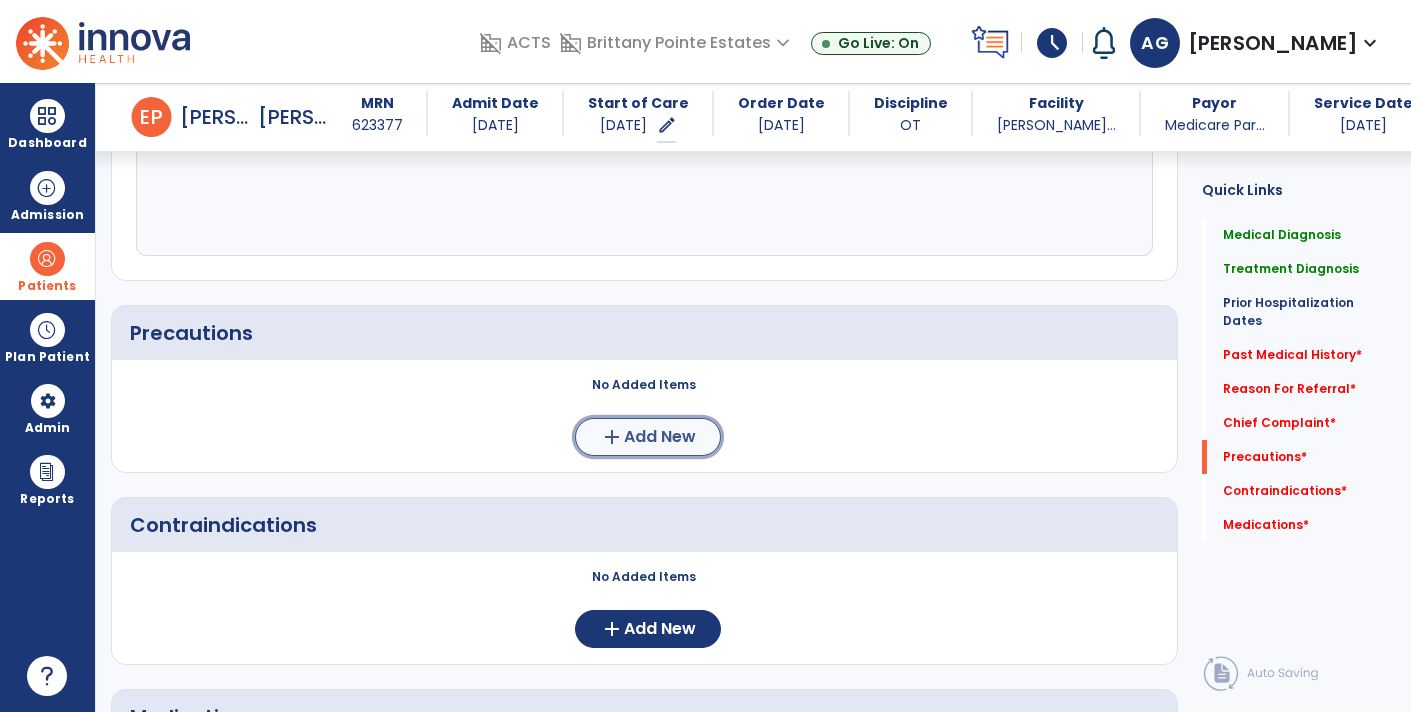 click on "Add New" 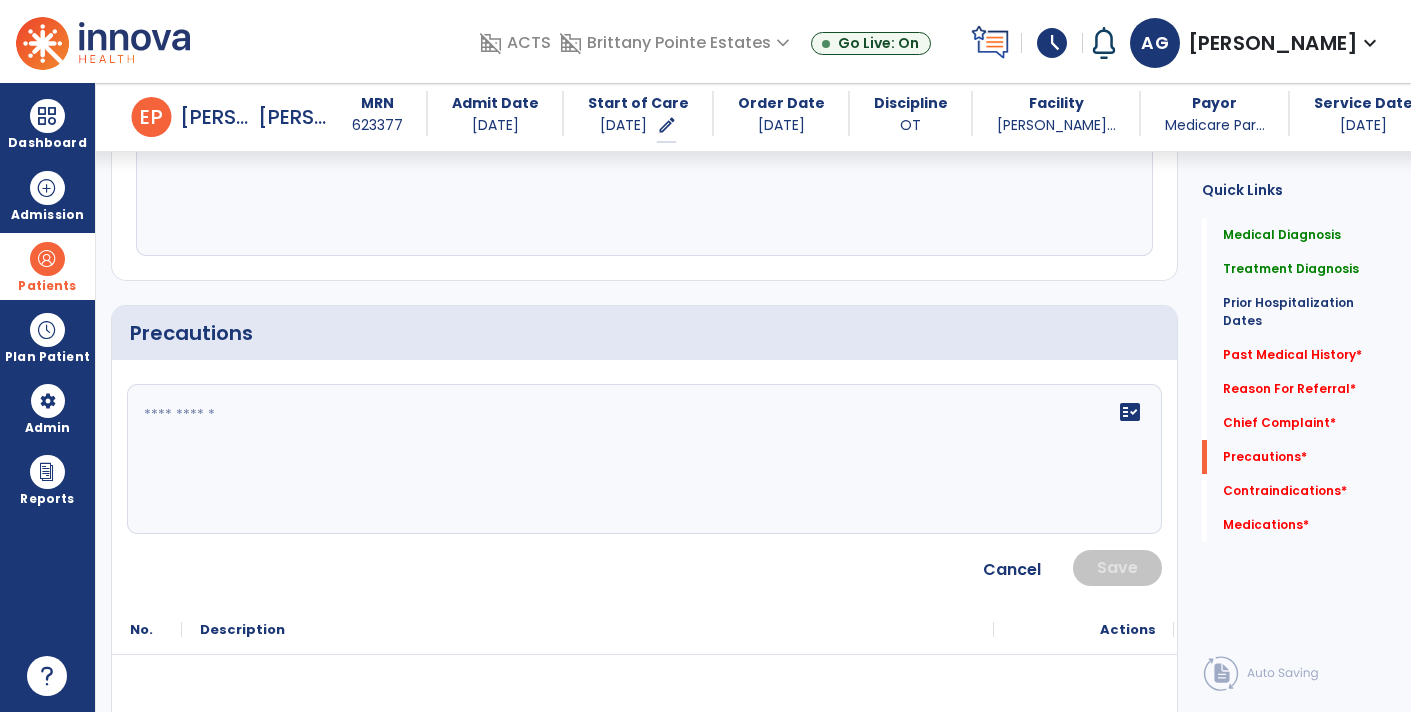 click 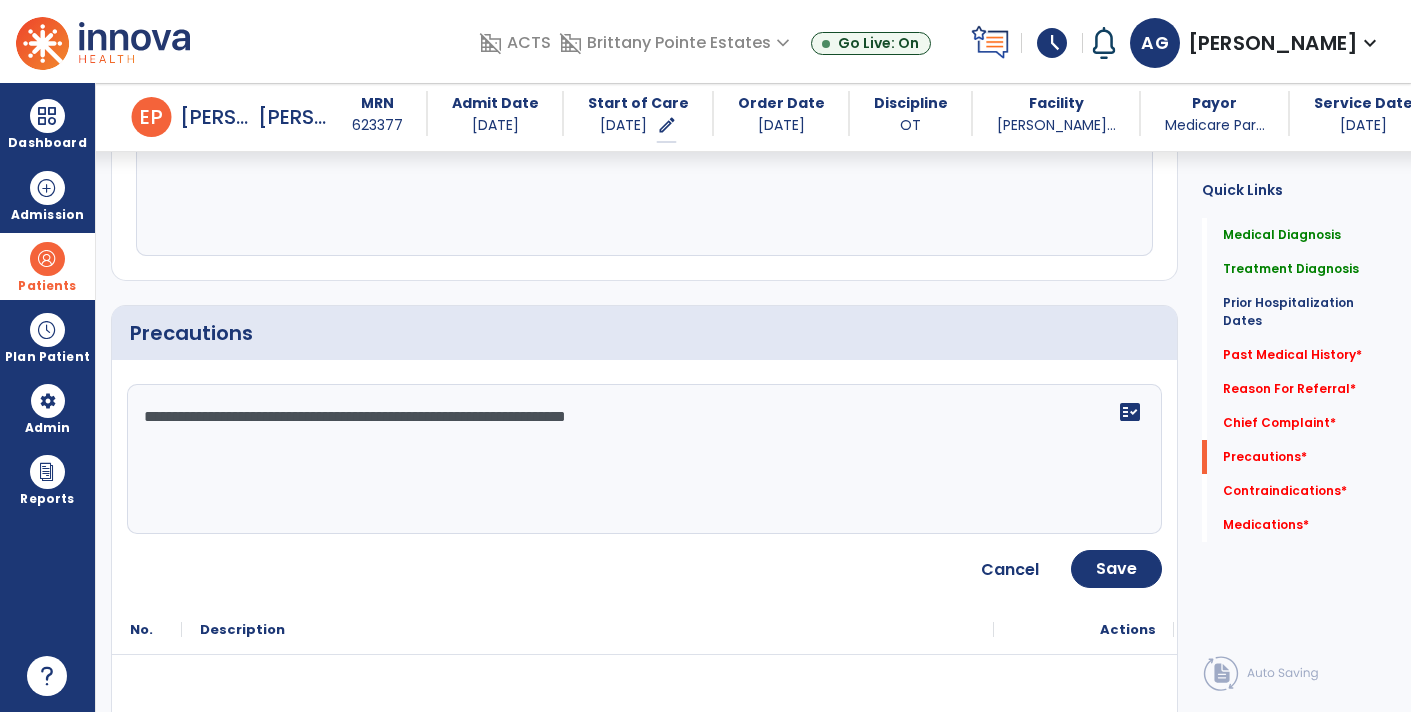type on "**********" 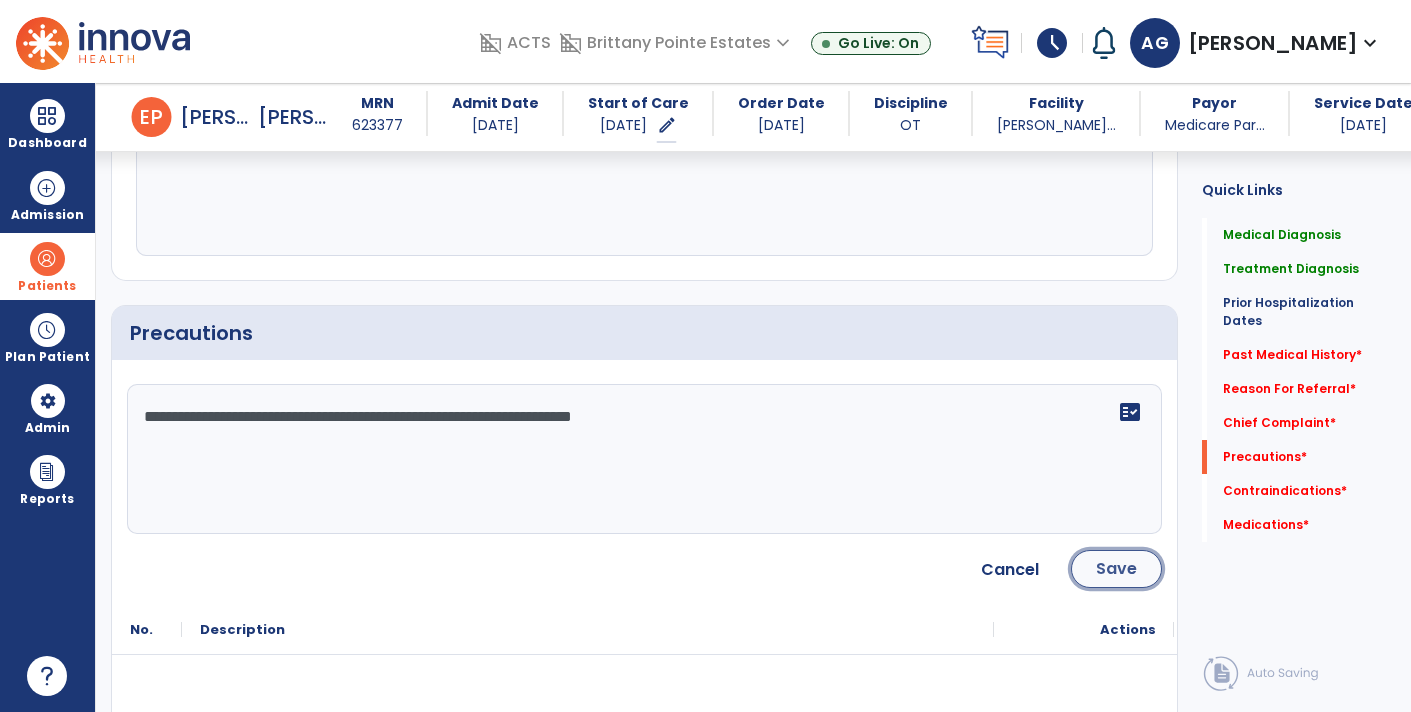 click on "Save" 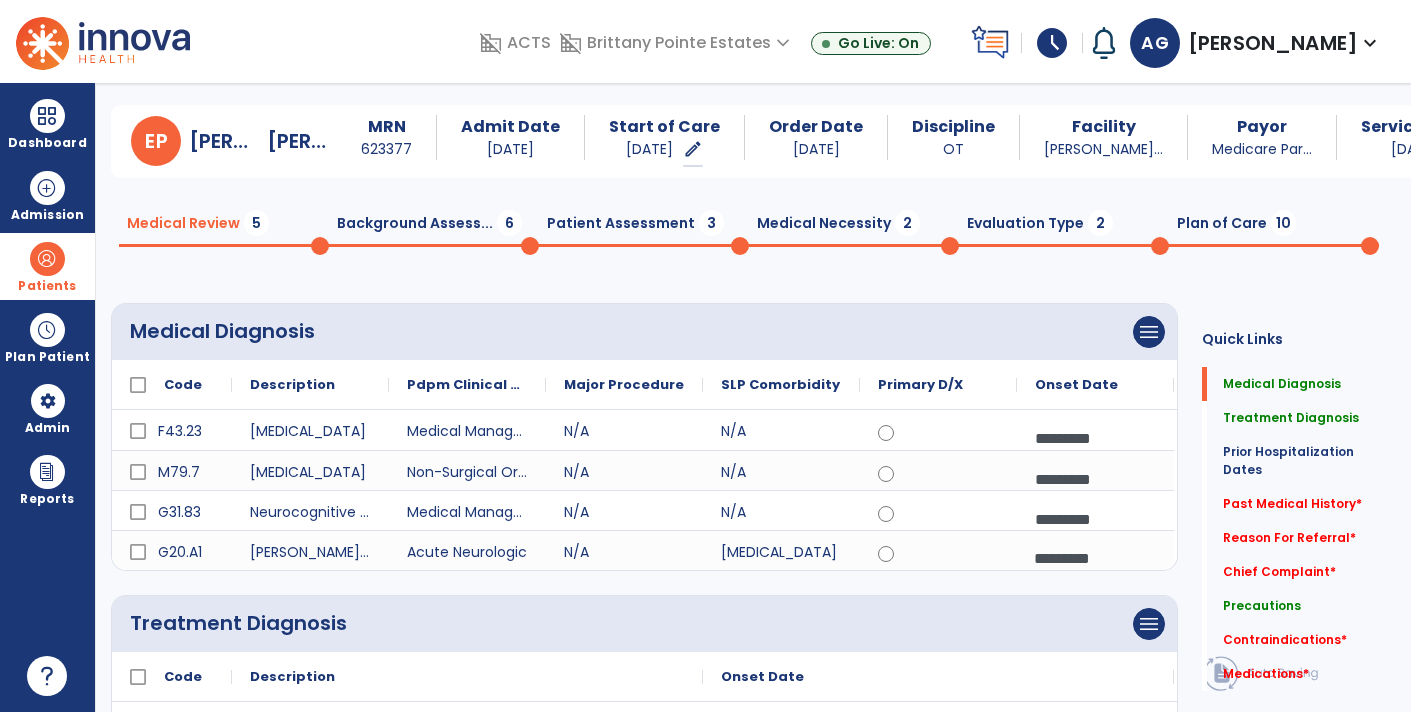 scroll, scrollTop: 0, scrollLeft: 0, axis: both 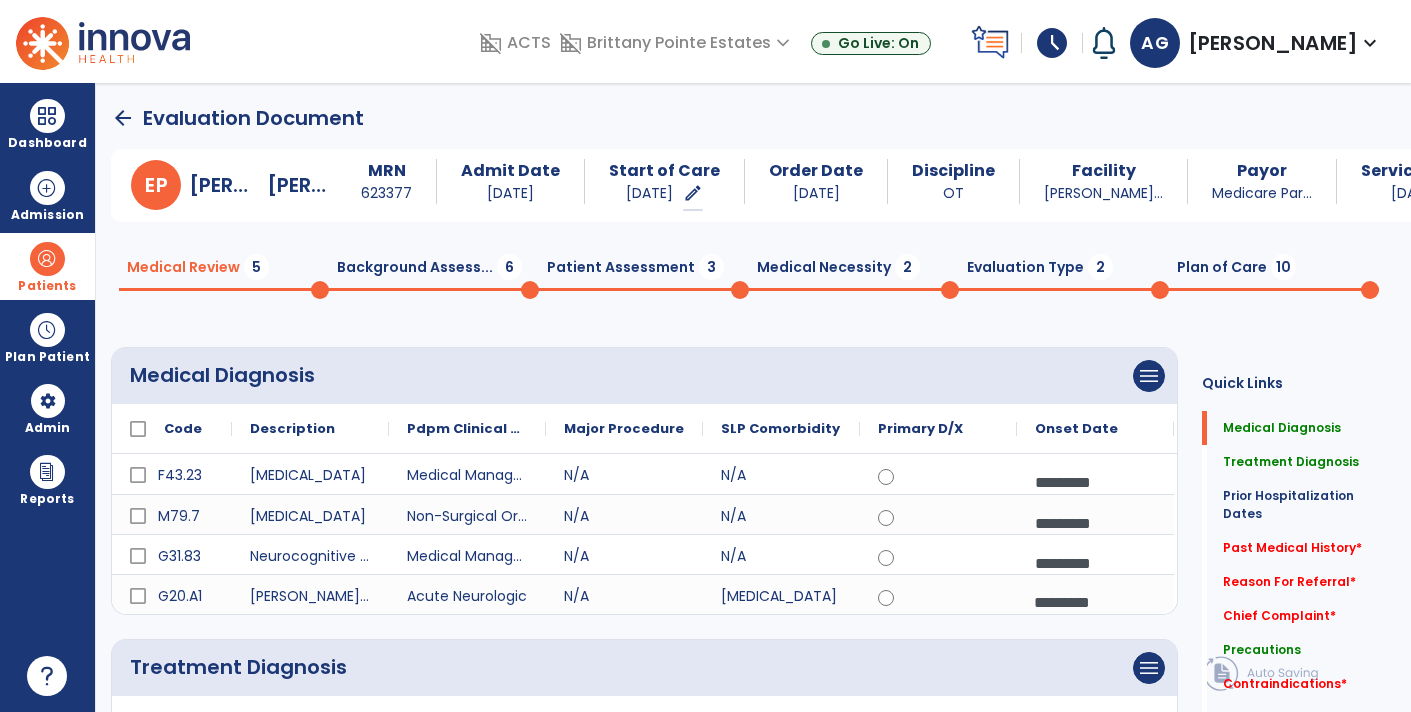click on "Background Assess...  6" 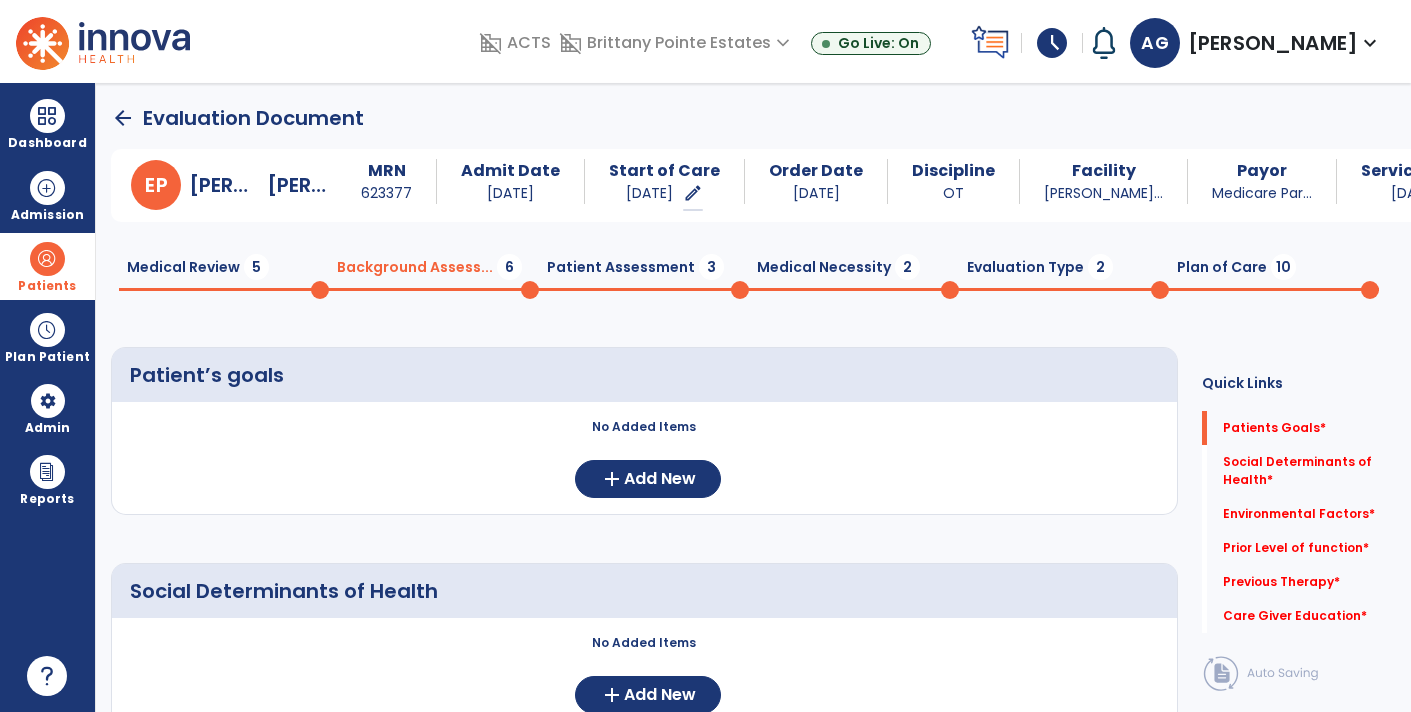 click 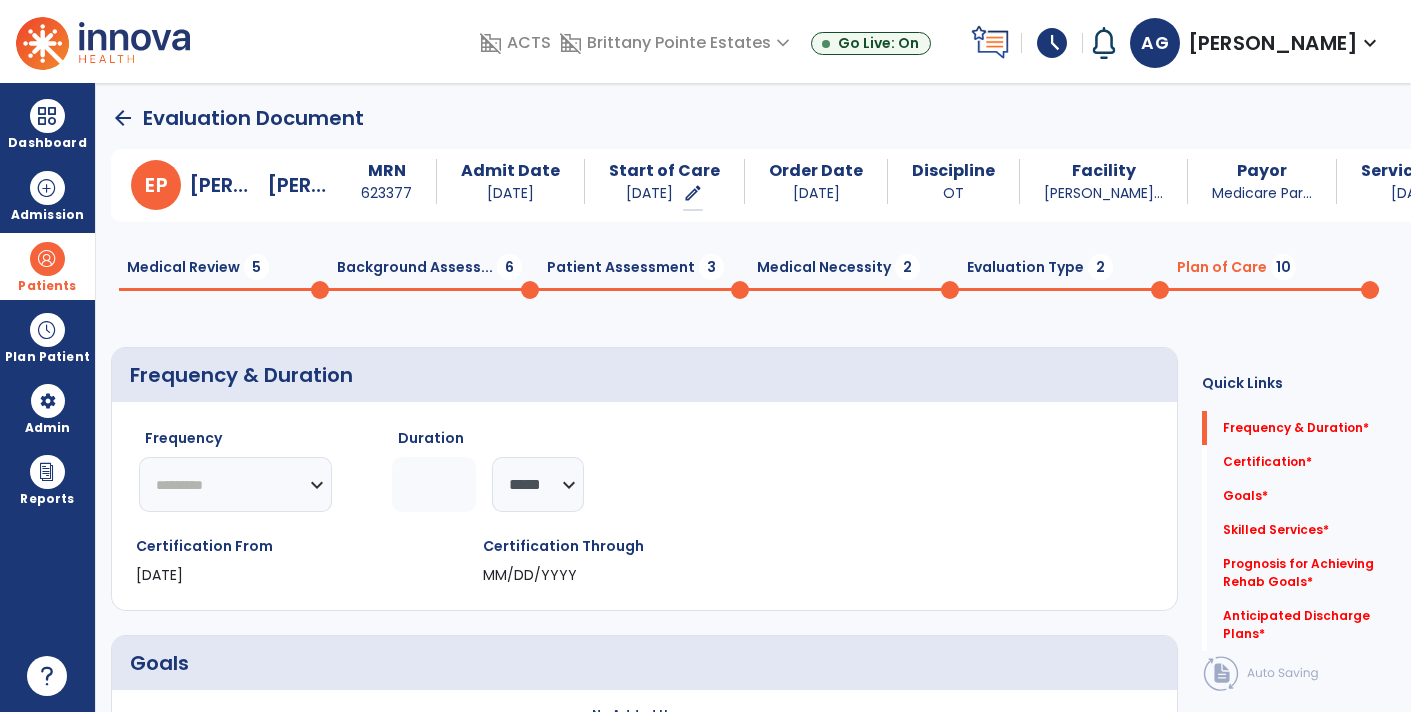 click on "********* ** ** ** ** ** ** **" 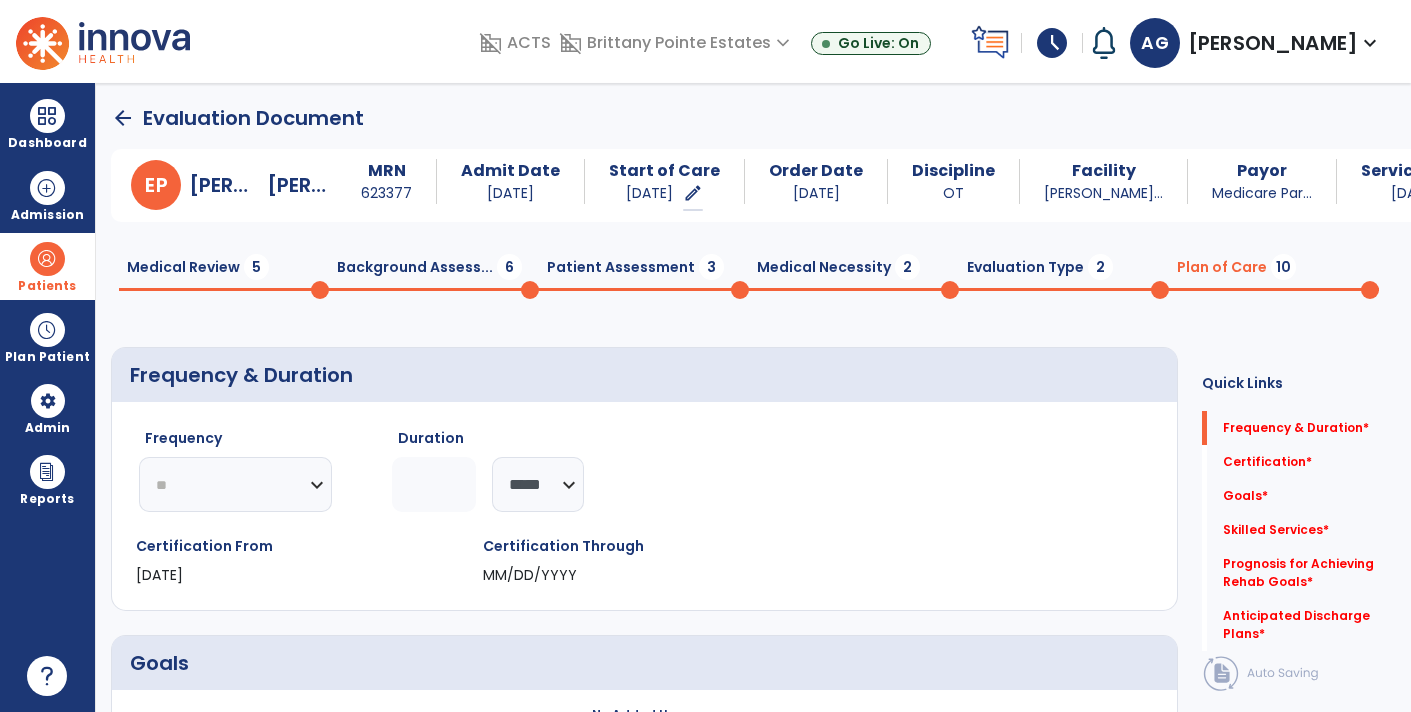 click on "********* ** ** ** ** ** ** **" 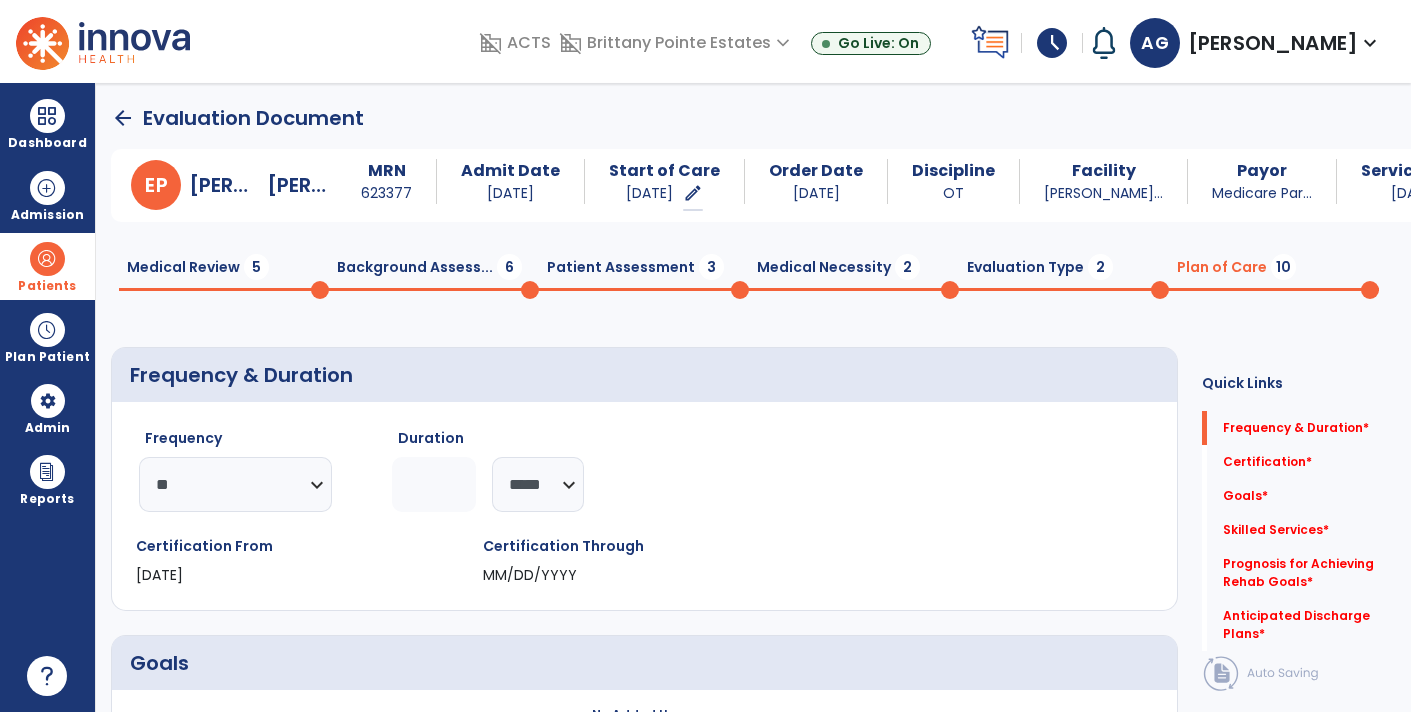 click 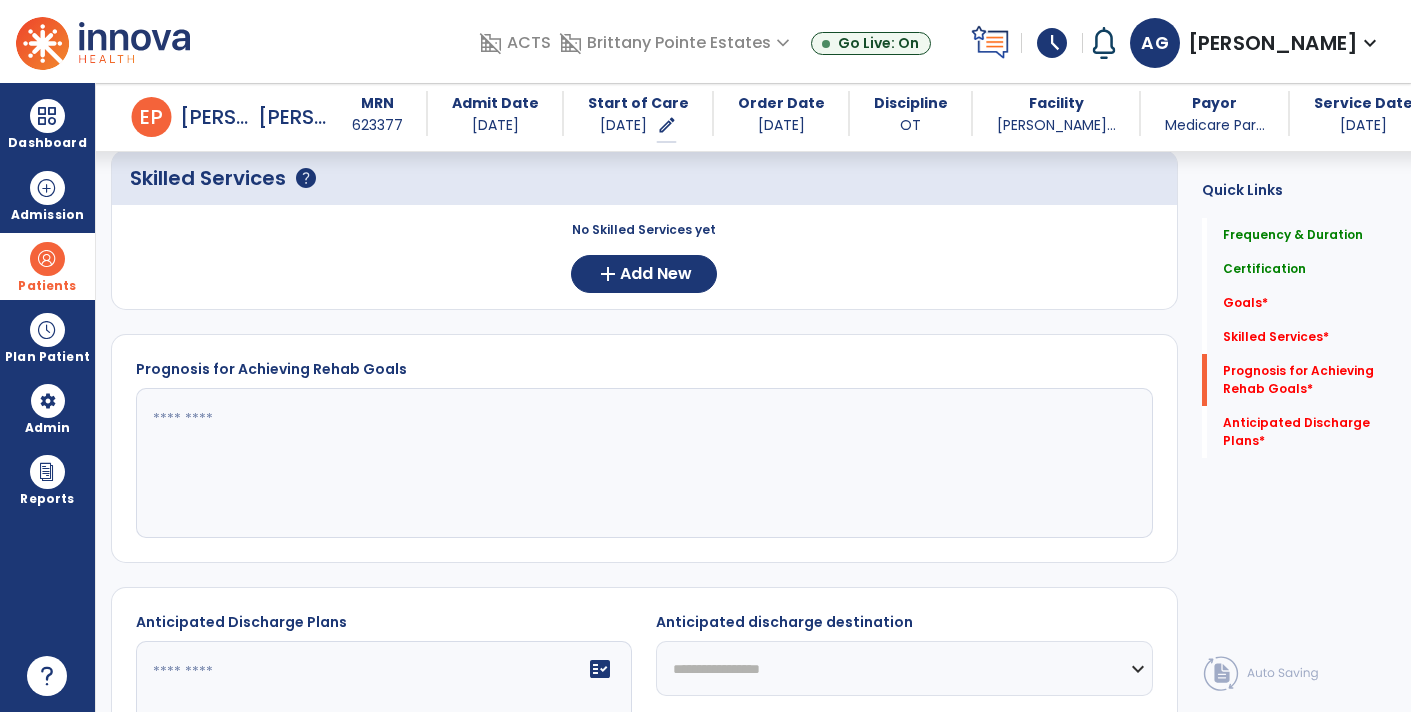 scroll, scrollTop: 659, scrollLeft: 0, axis: vertical 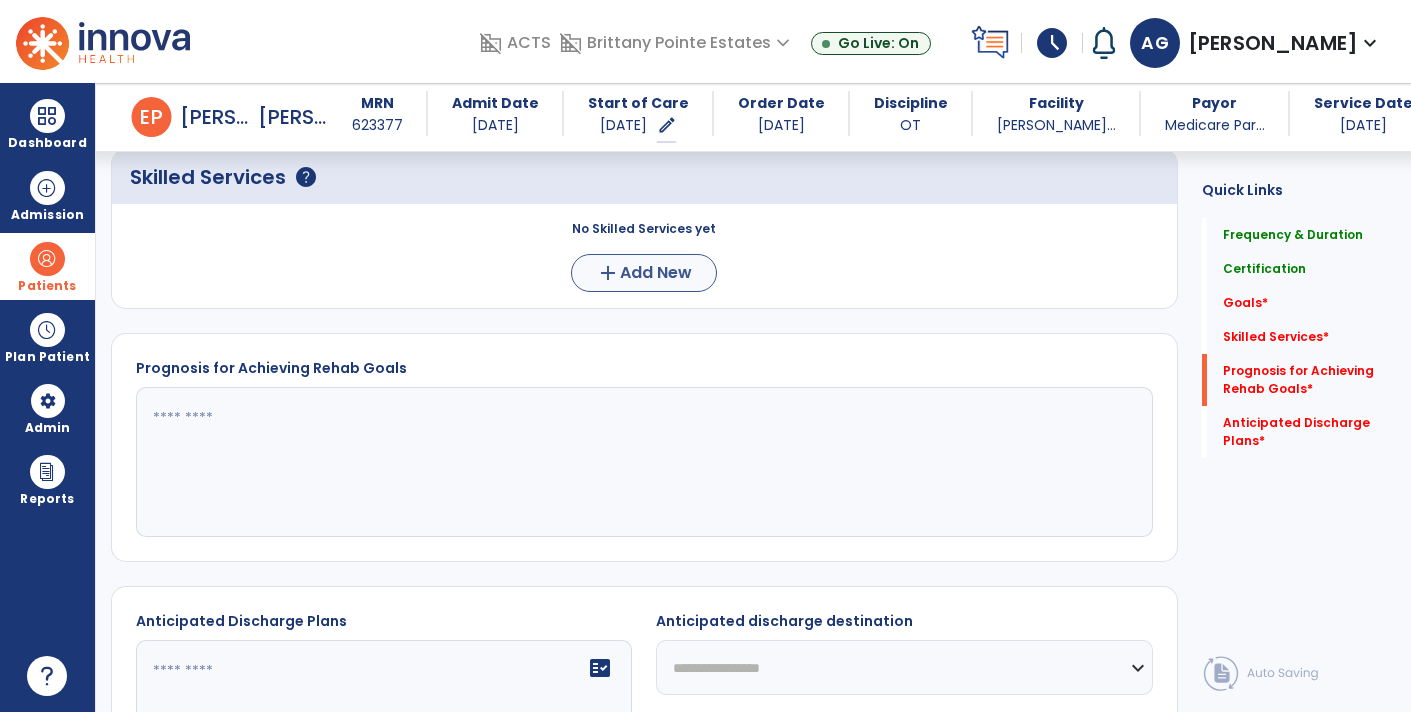 type on "*" 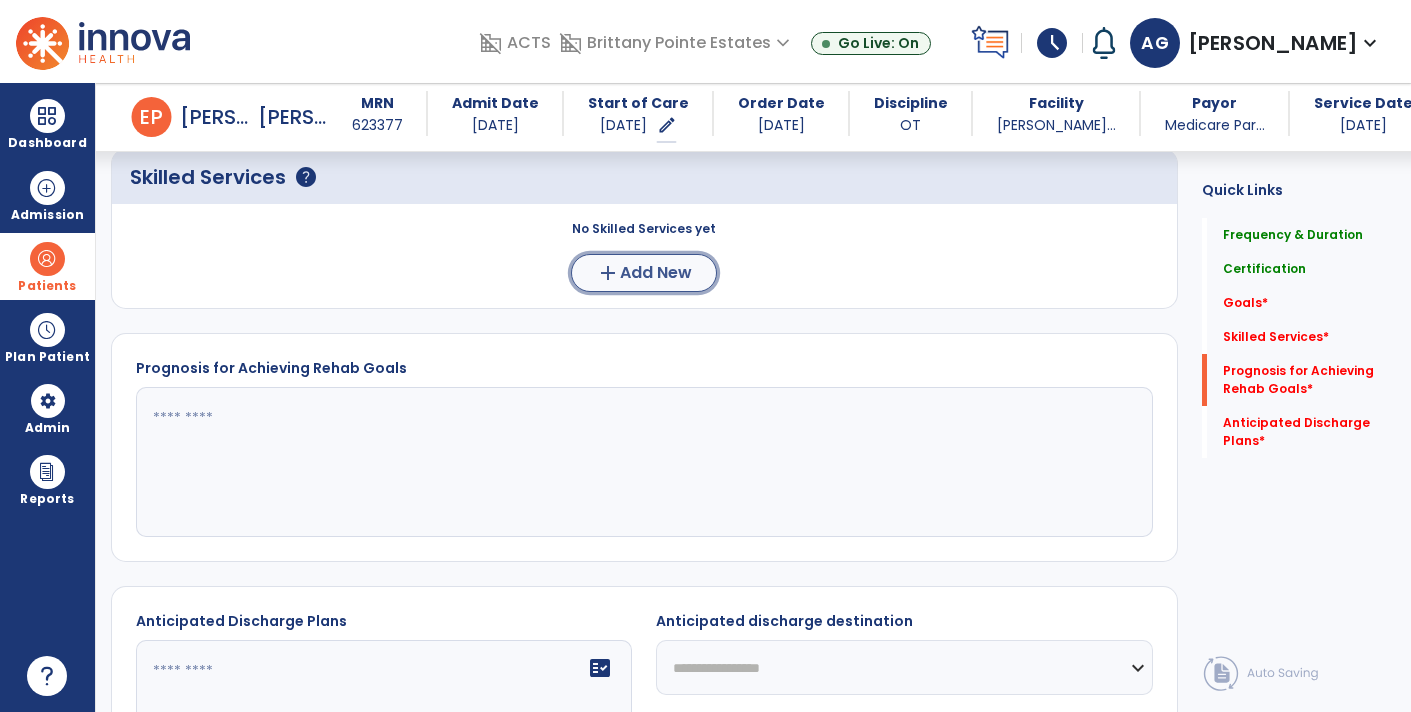 click on "Add New" 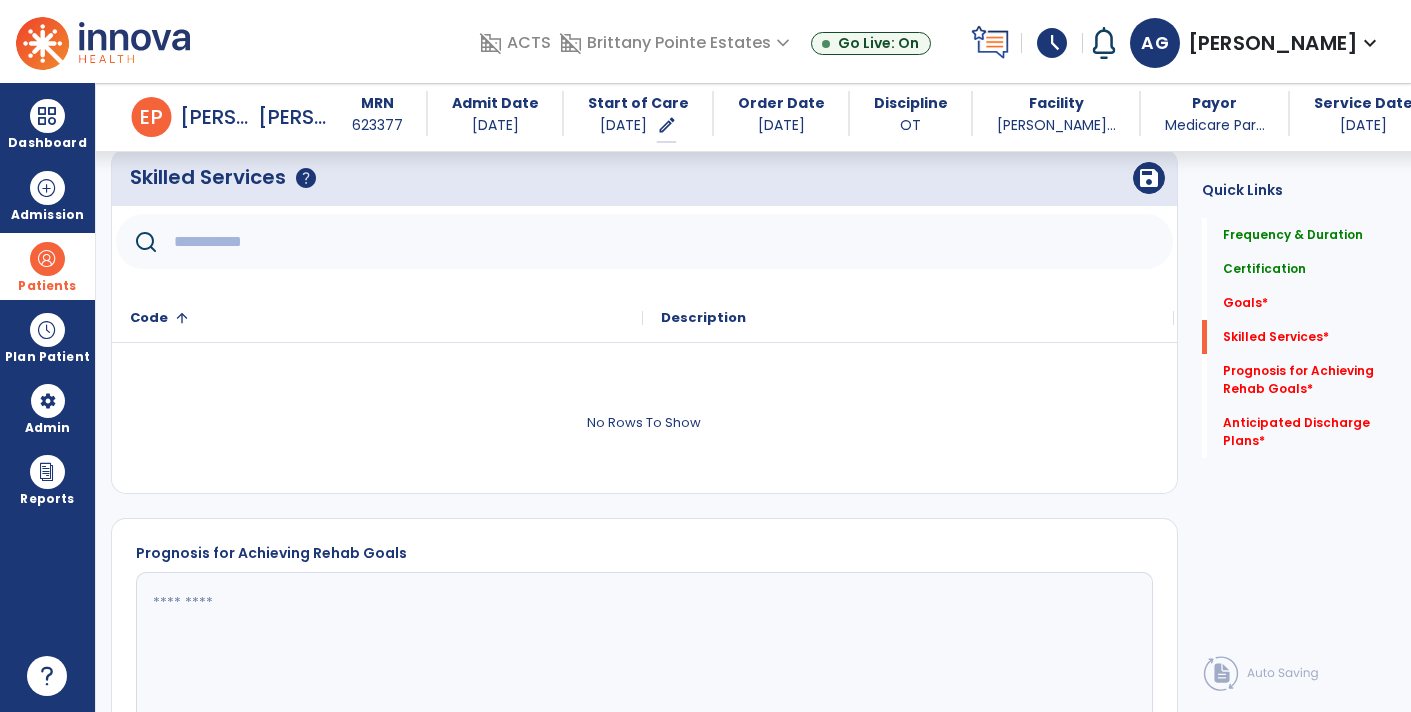 click 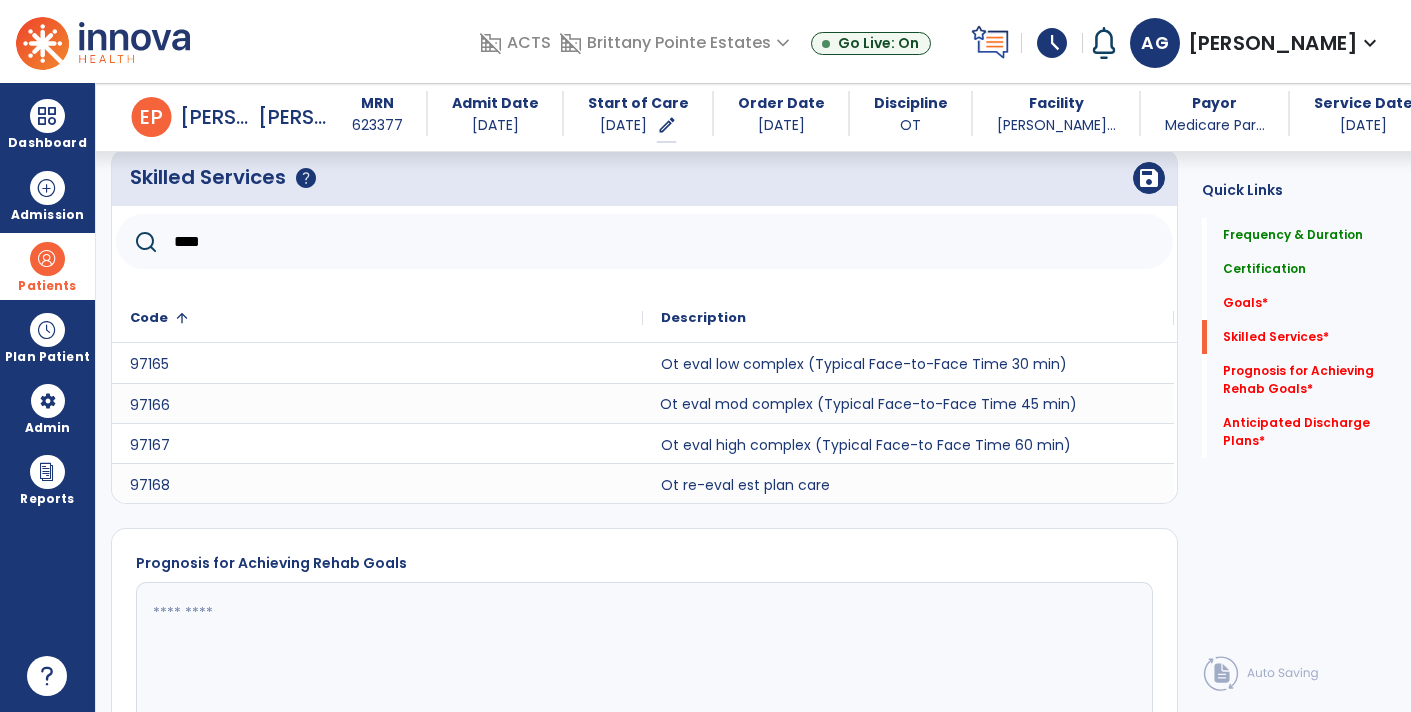 click on "Ot eval mod complex (Typical Face-to-Face Time 45 min)" 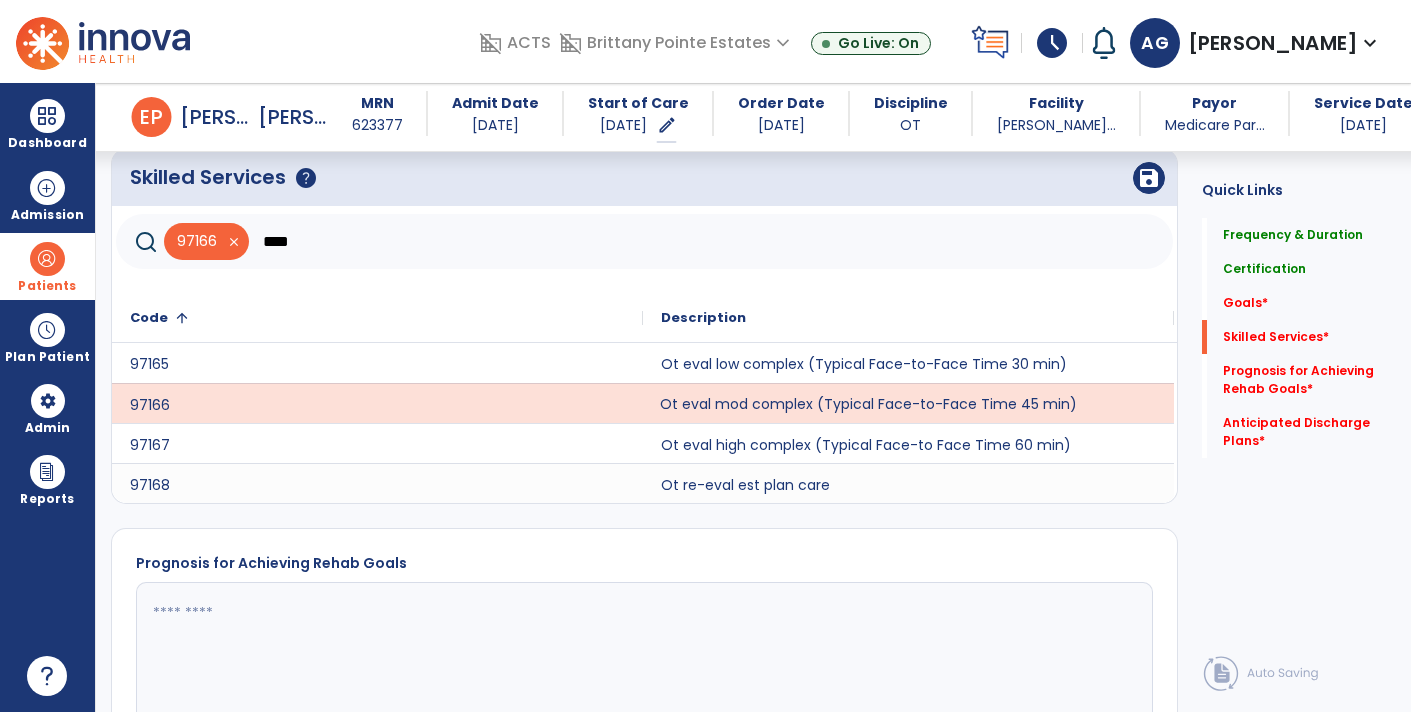 click on "****" 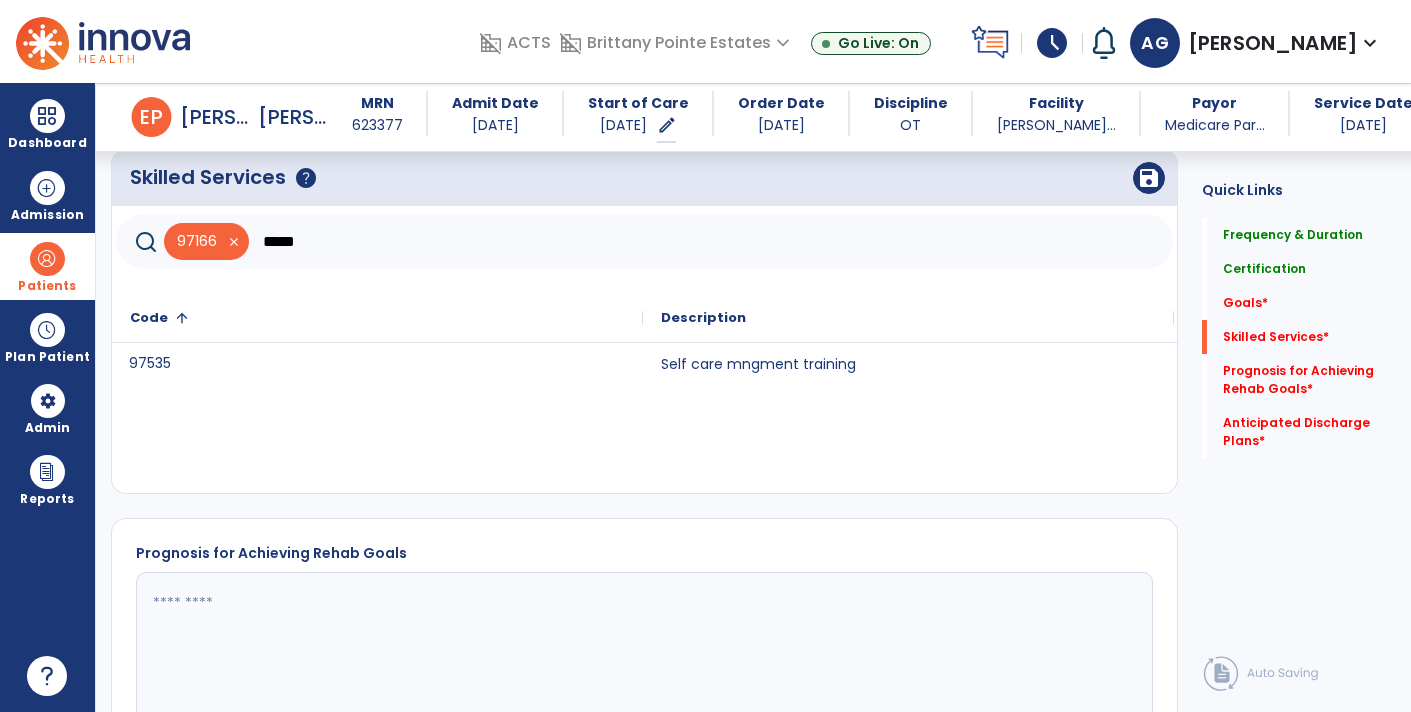 click on "97535" 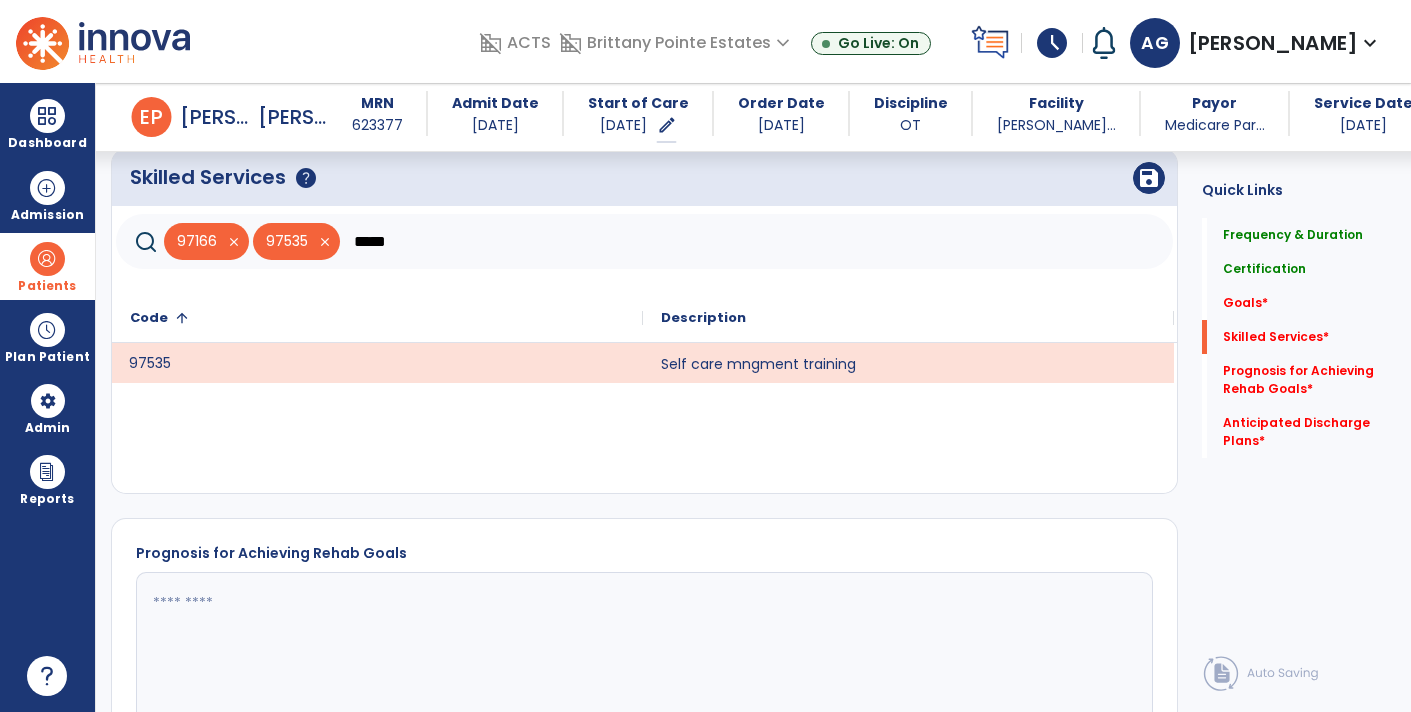 click on "*****" 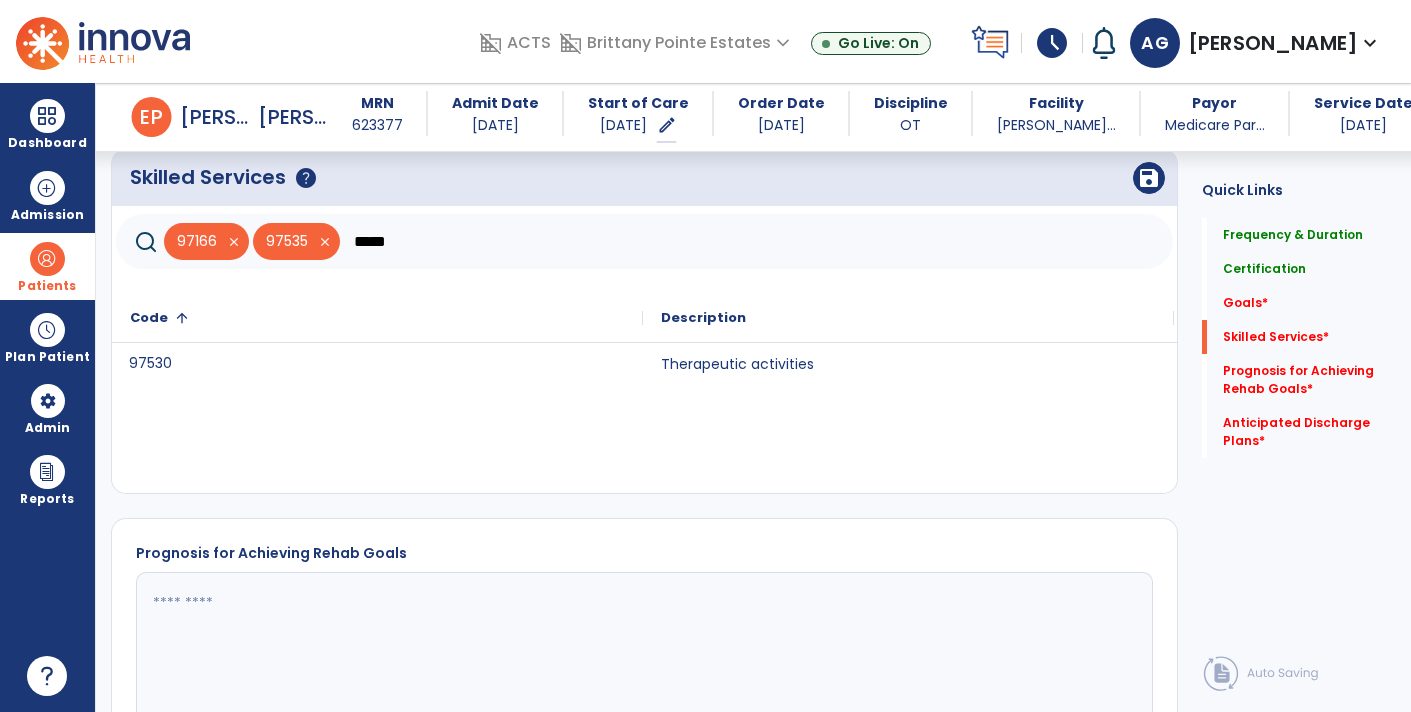click on "97530" 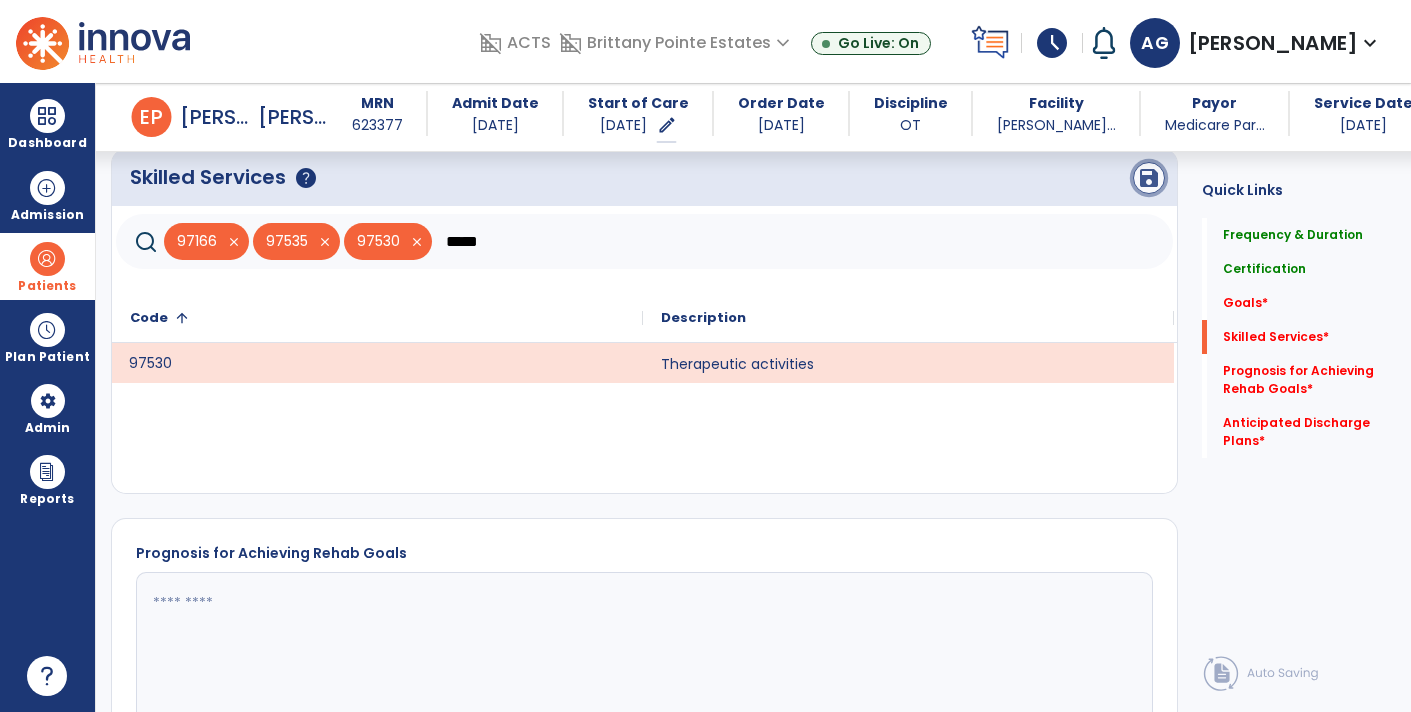 click on "save" 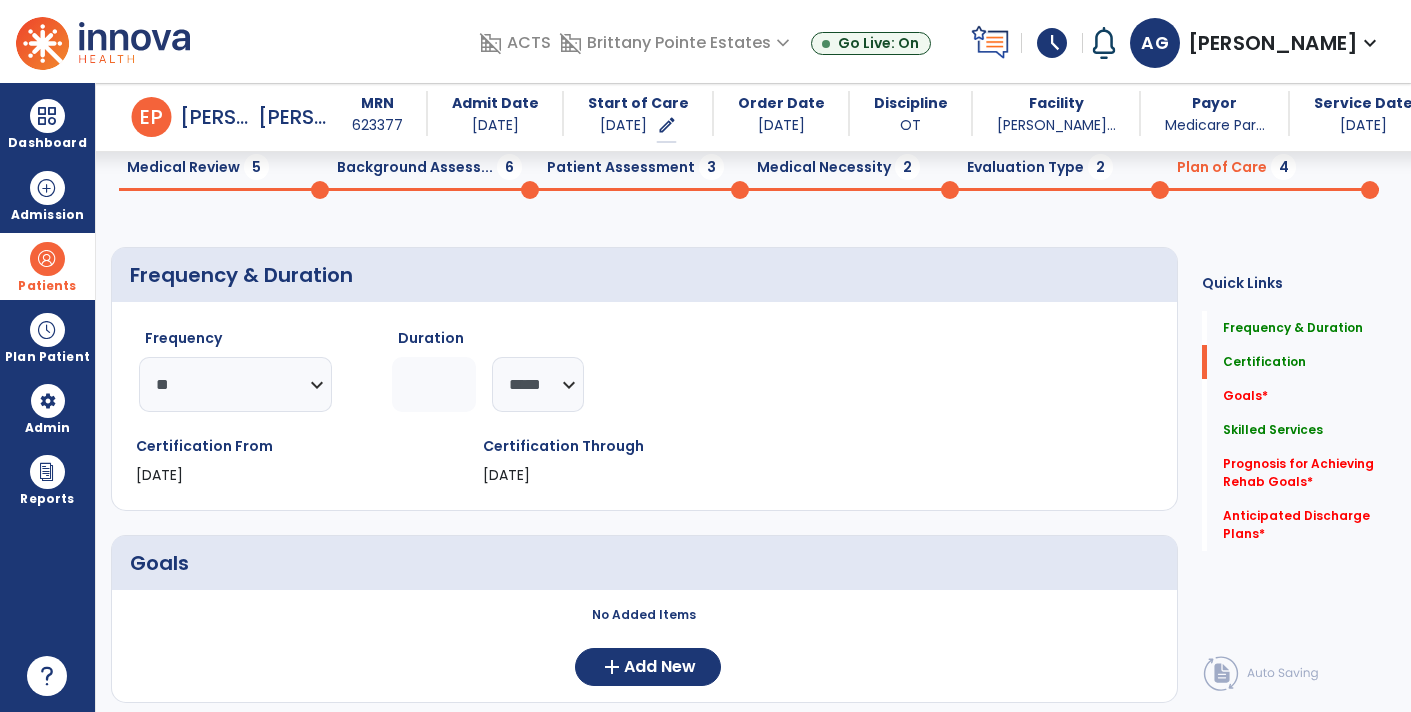 scroll, scrollTop: 0, scrollLeft: 0, axis: both 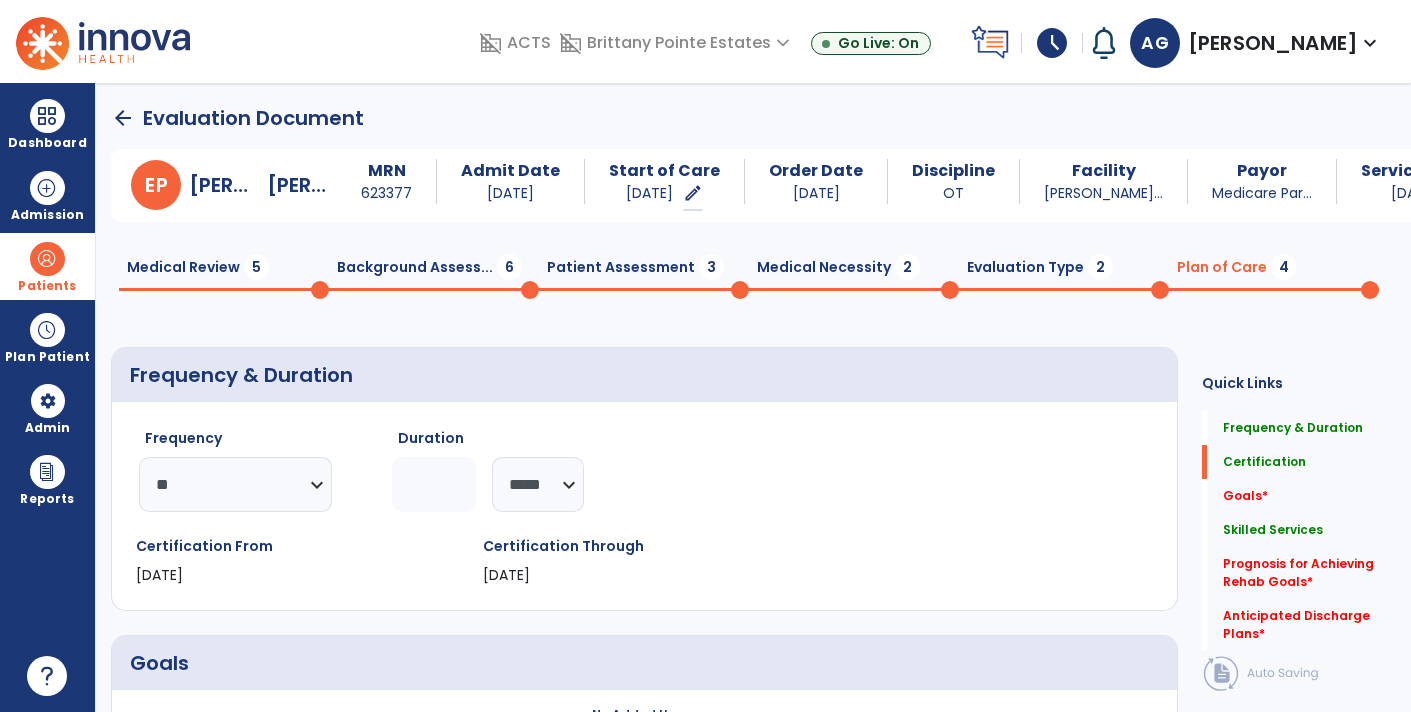click on "Evaluation Type  2" 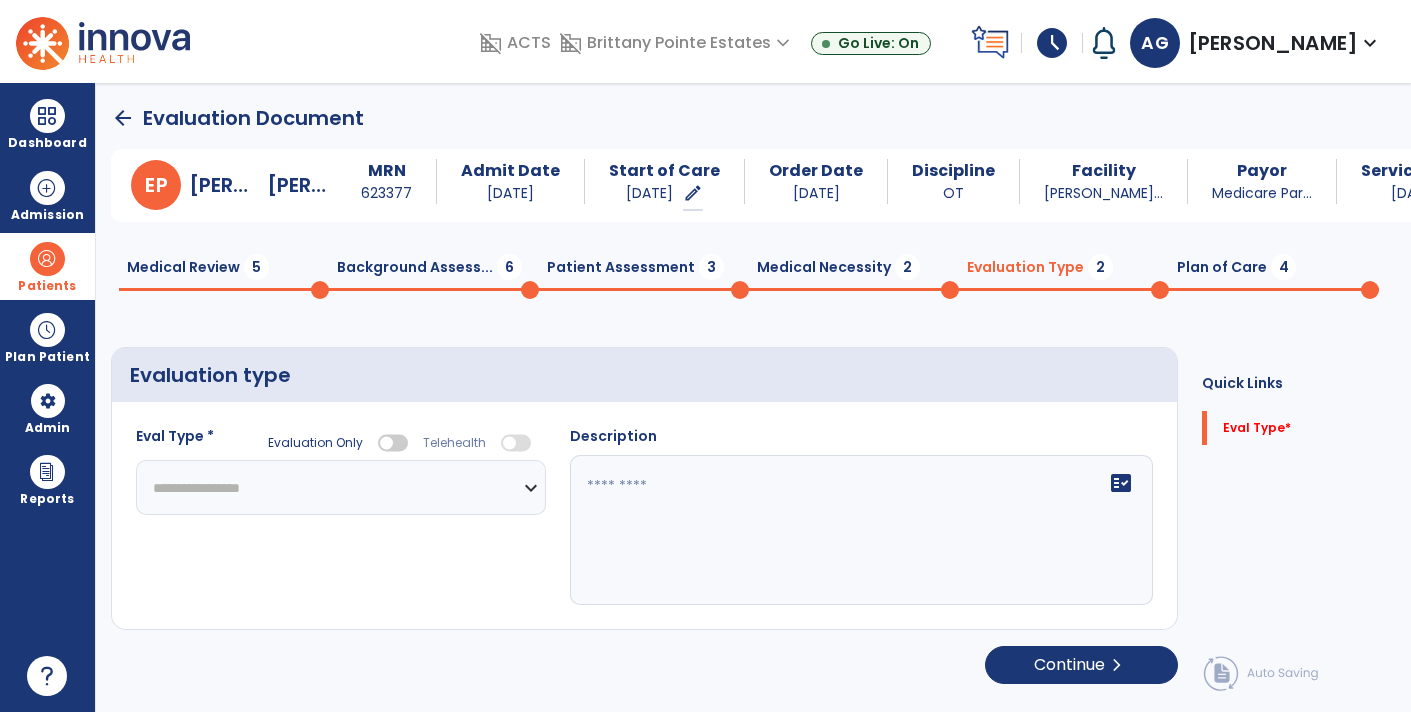 click on "**********" 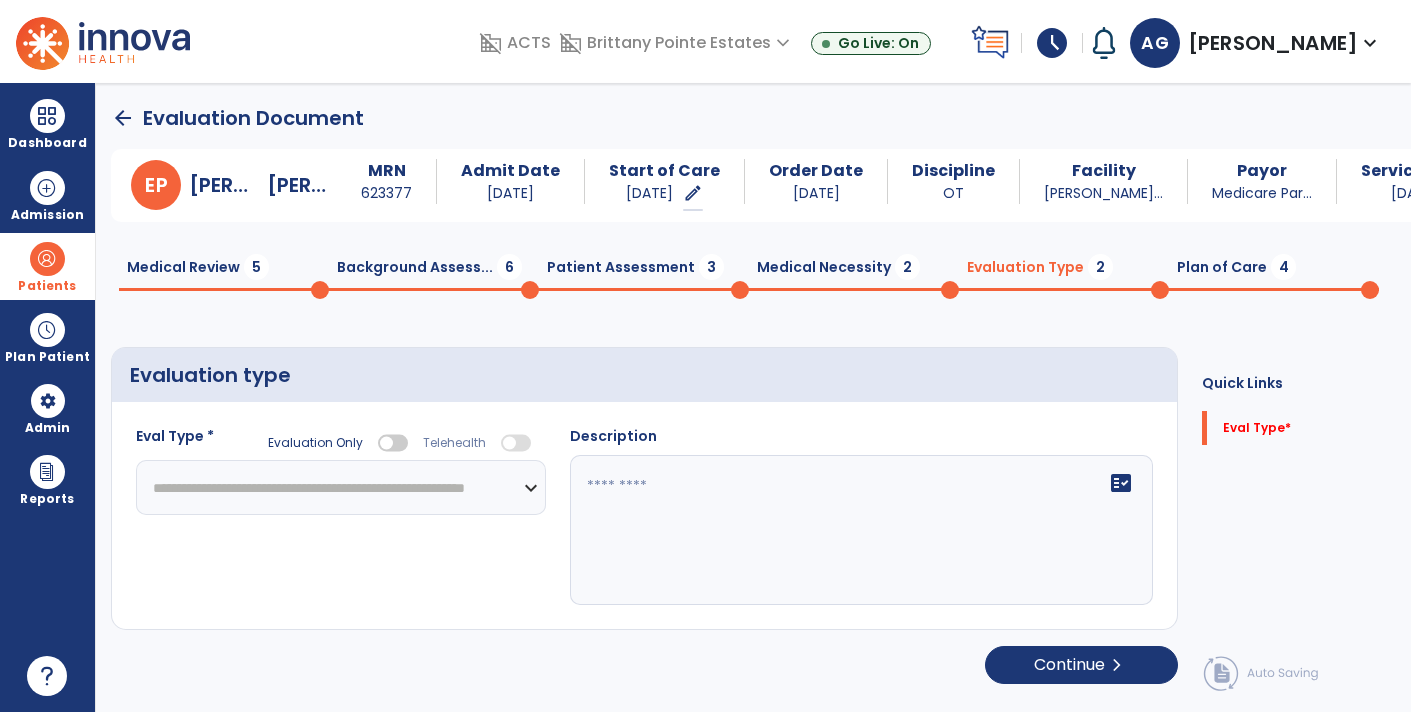 click on "**********" 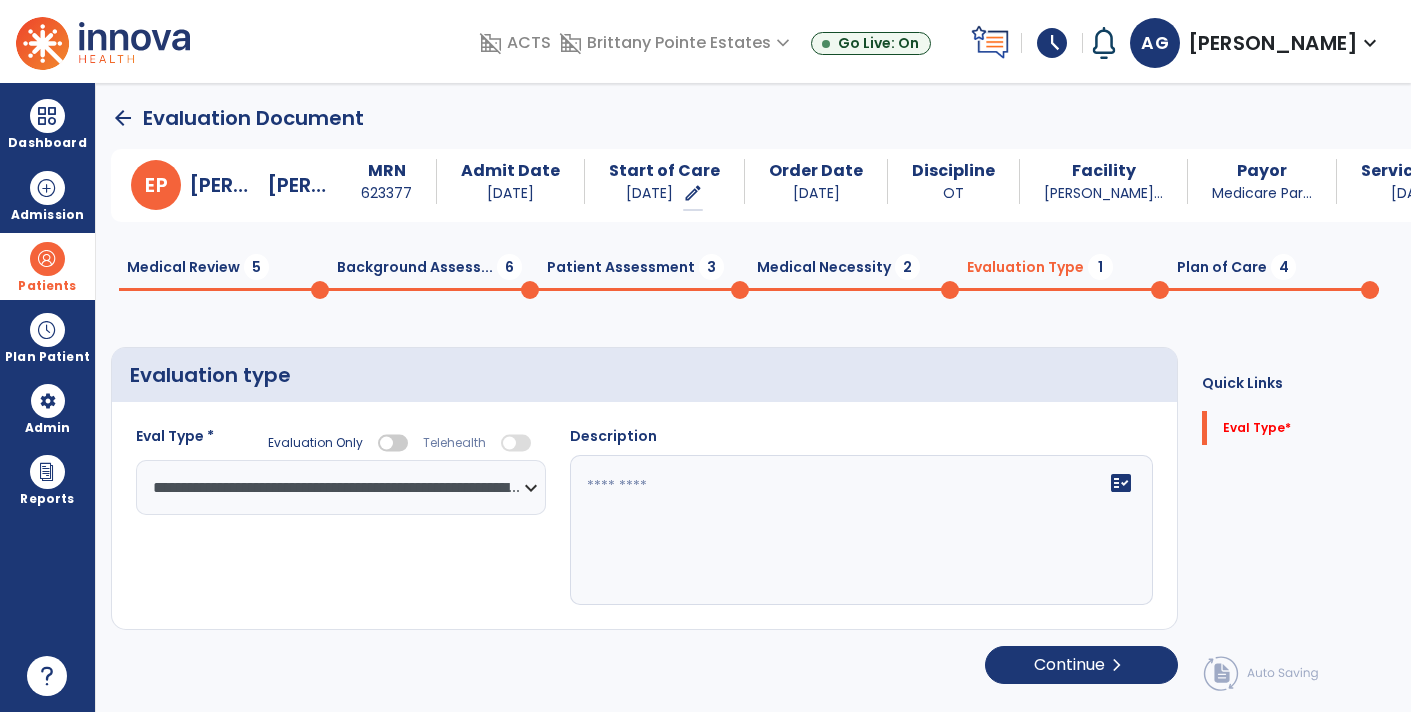 click 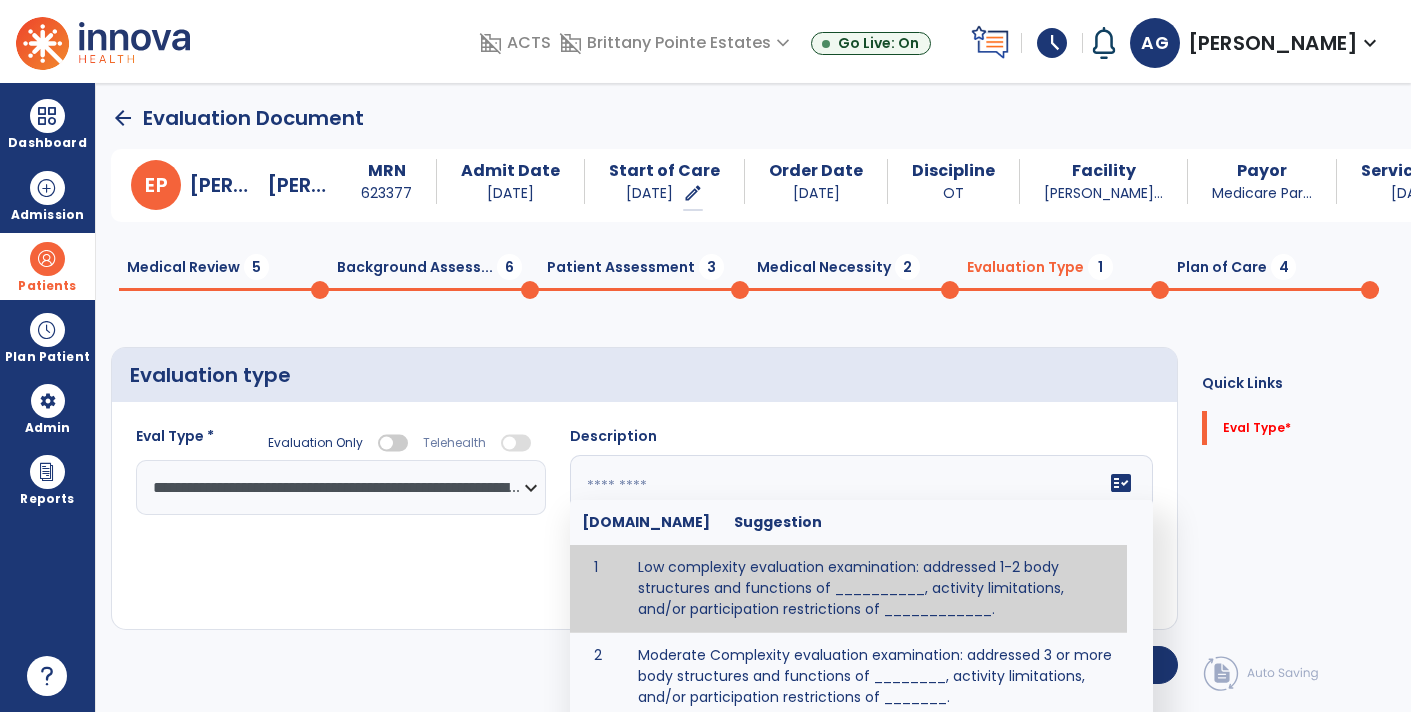 paste on "**********" 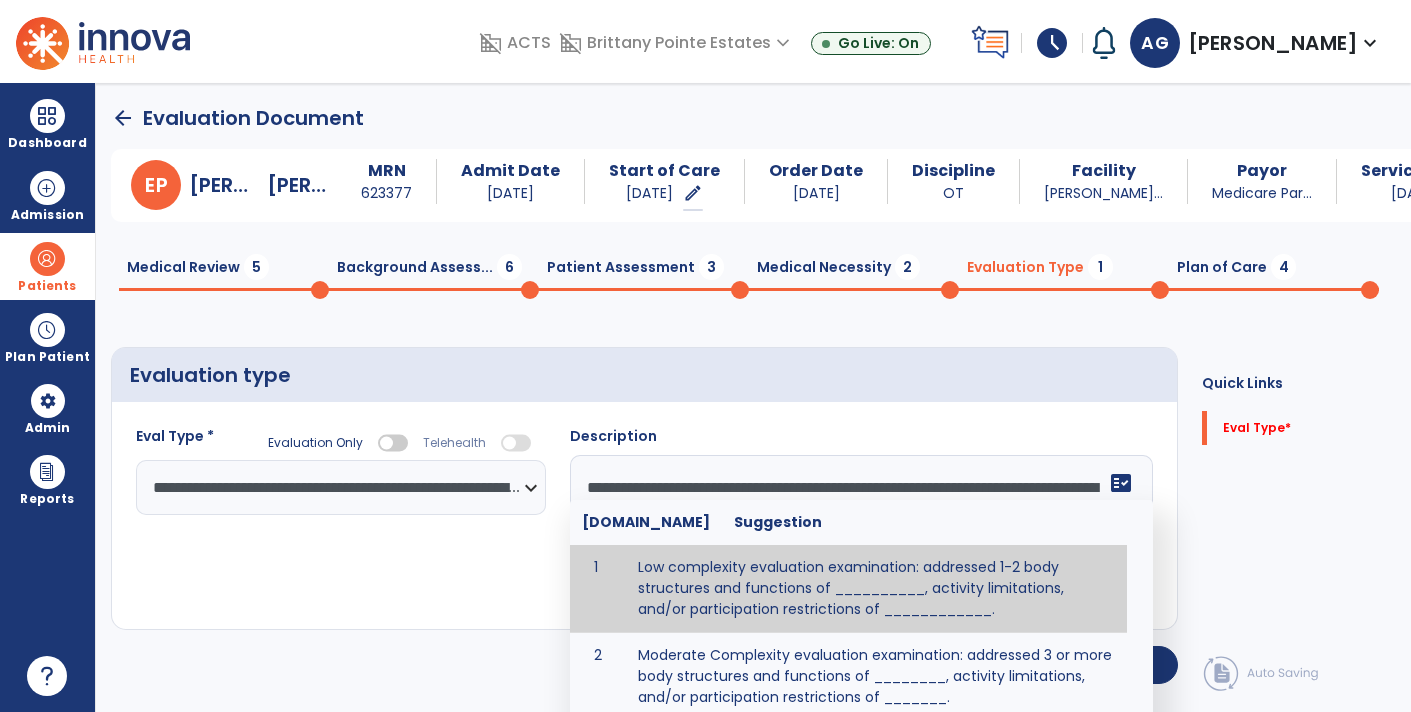 scroll, scrollTop: 111, scrollLeft: 0, axis: vertical 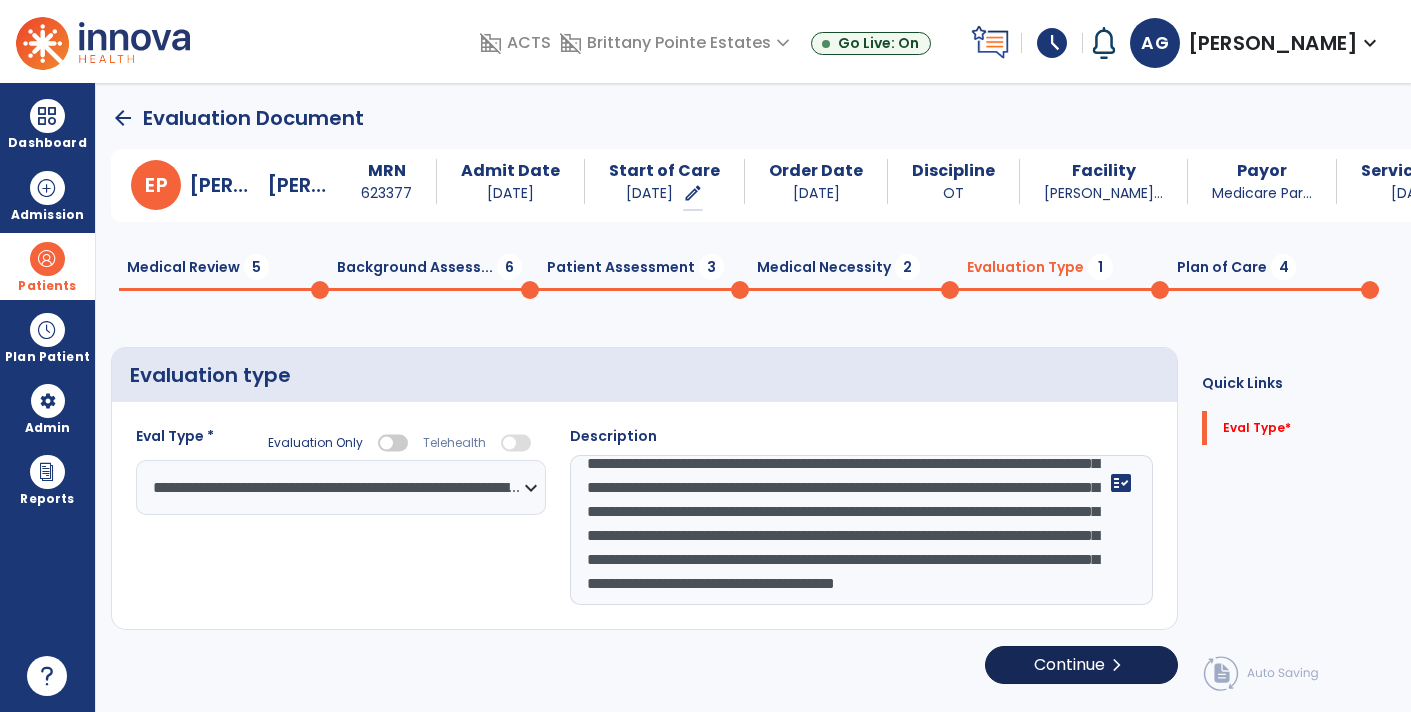 type on "**********" 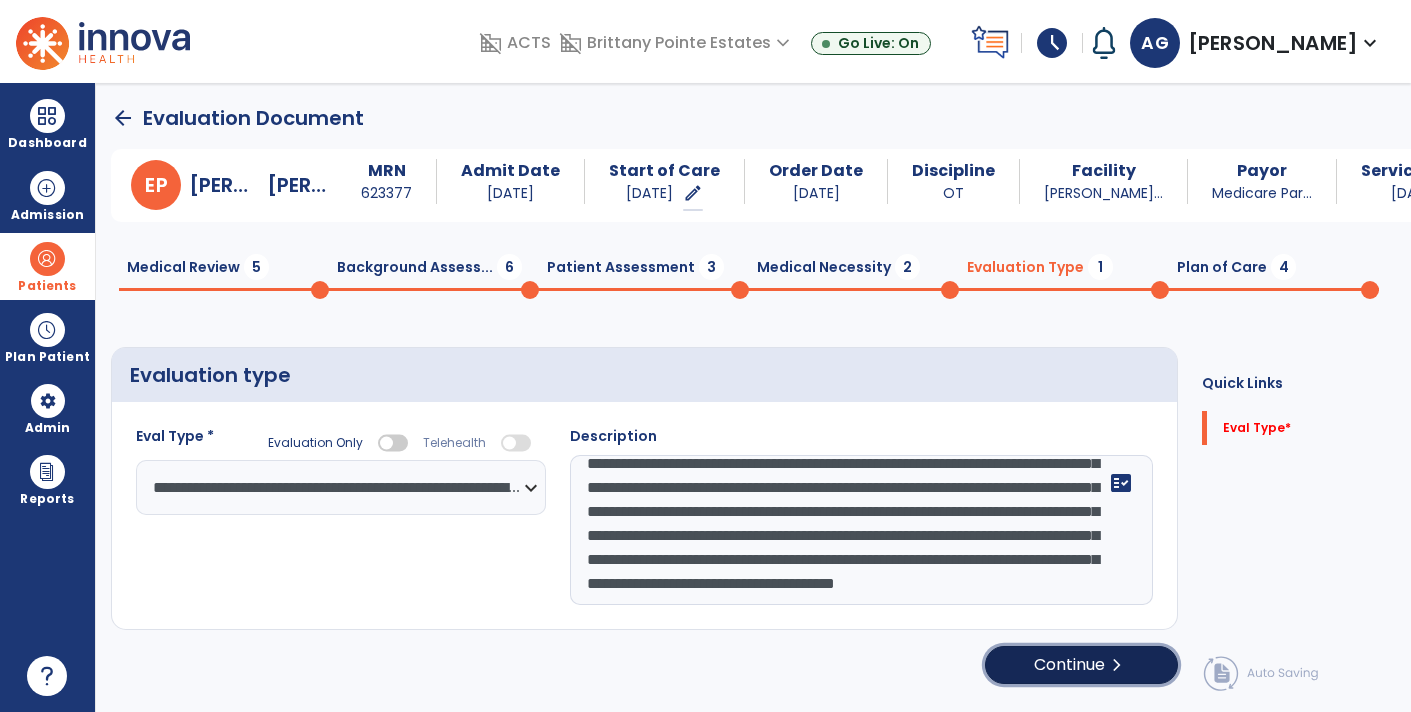 click on "Continue  chevron_right" 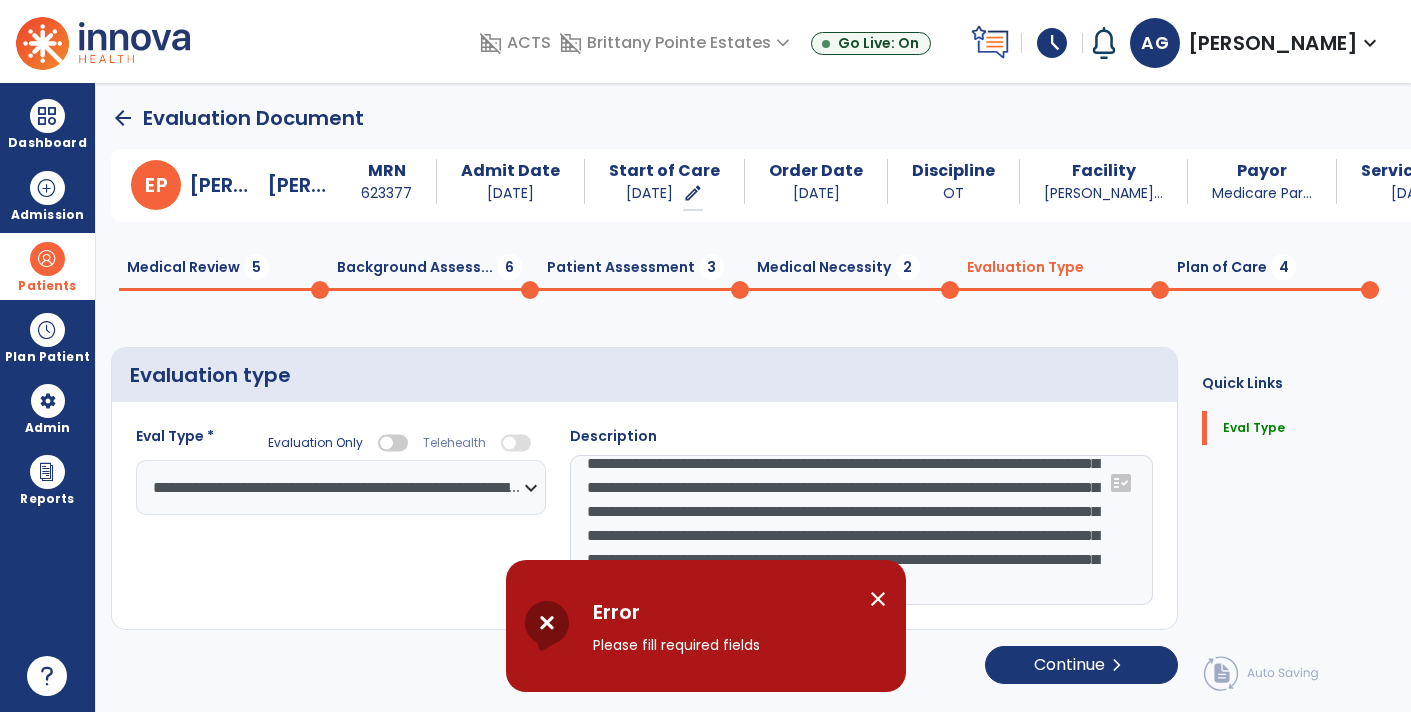 click on "**********" 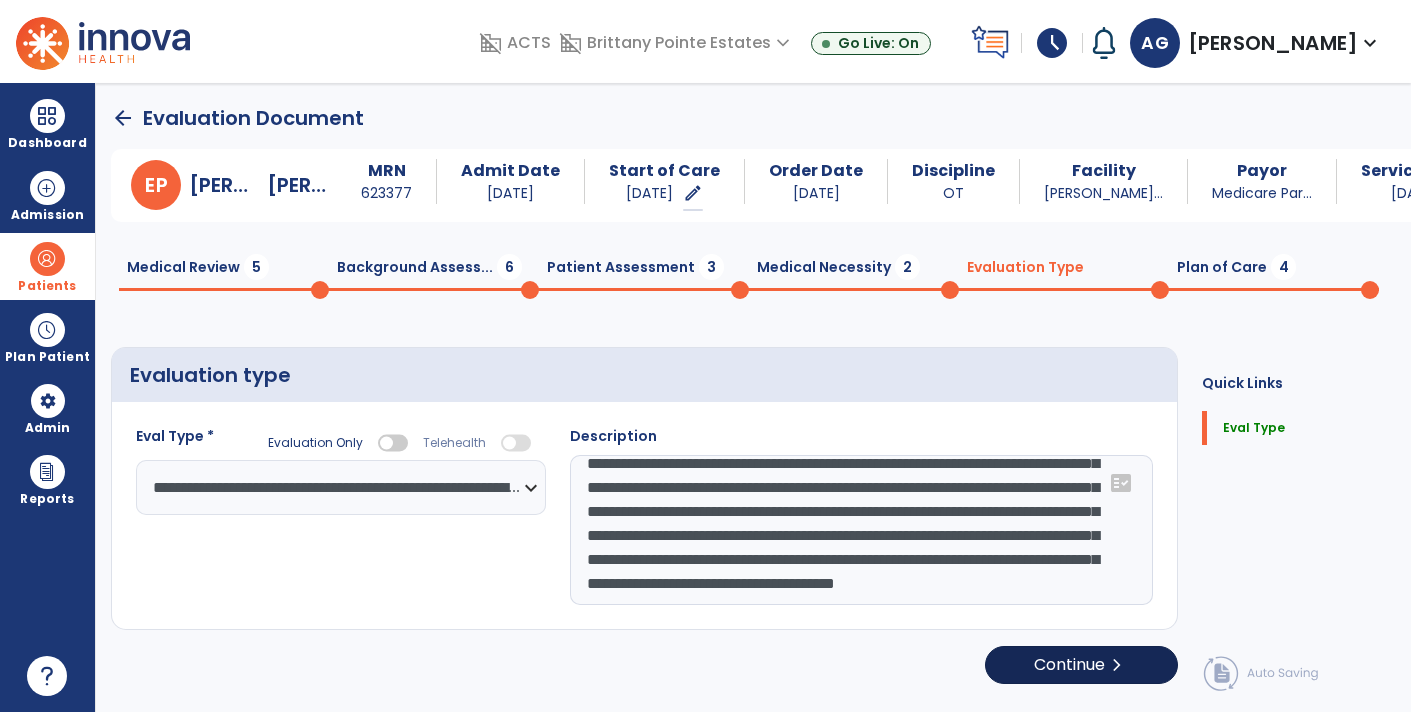 click on "Continue  chevron_right" 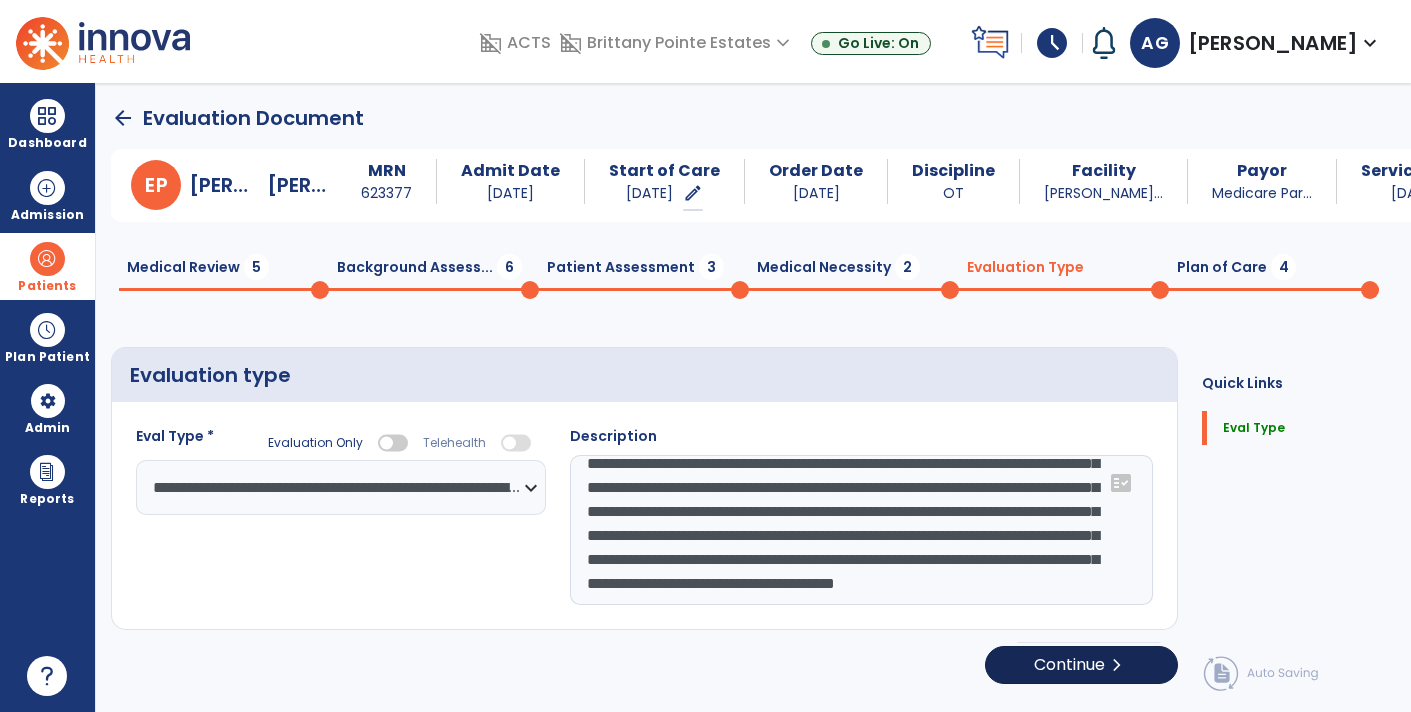 select on "**" 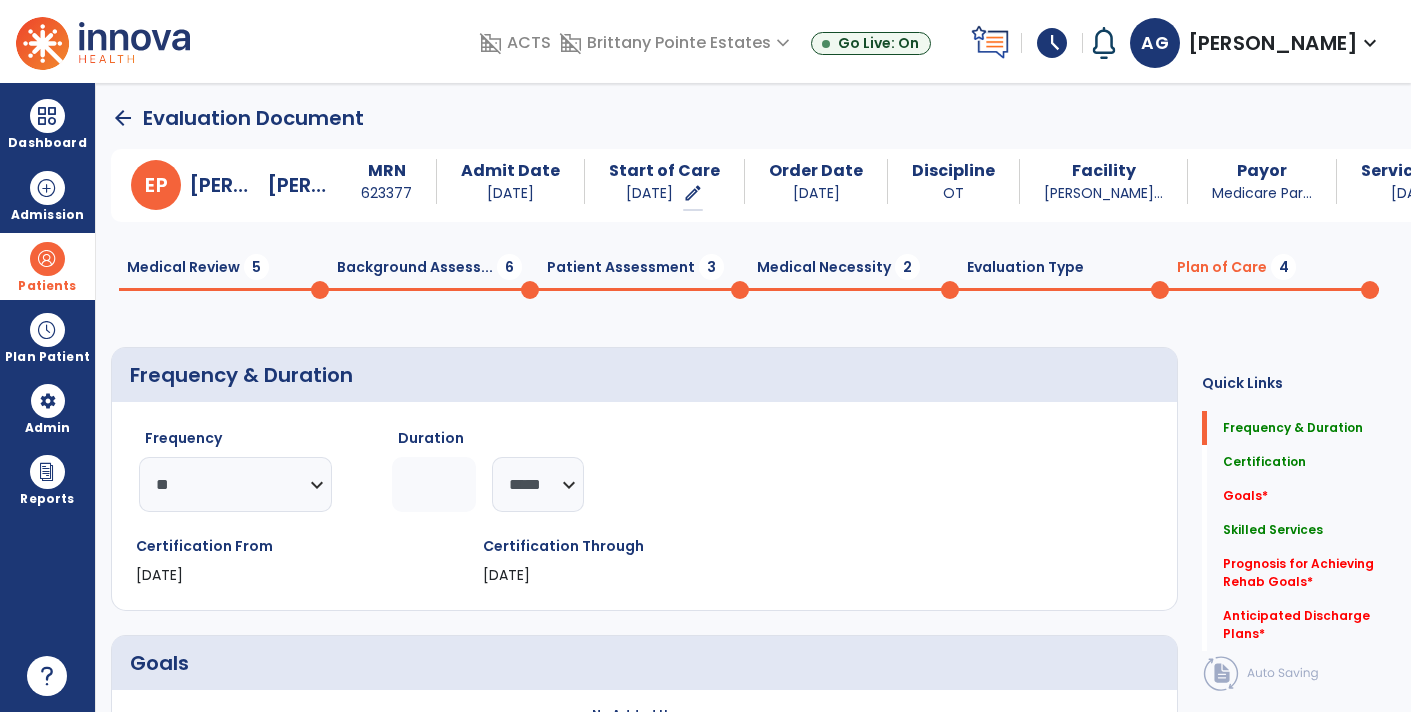 click 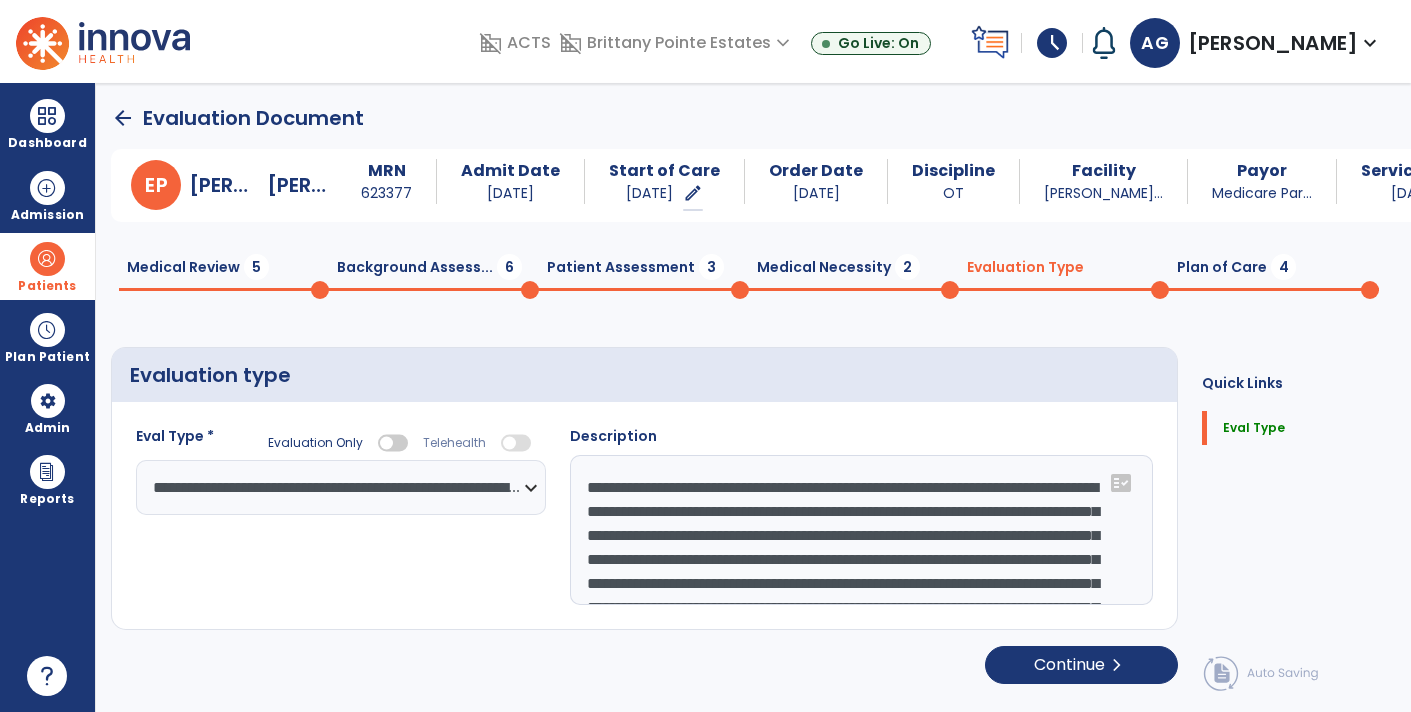 click 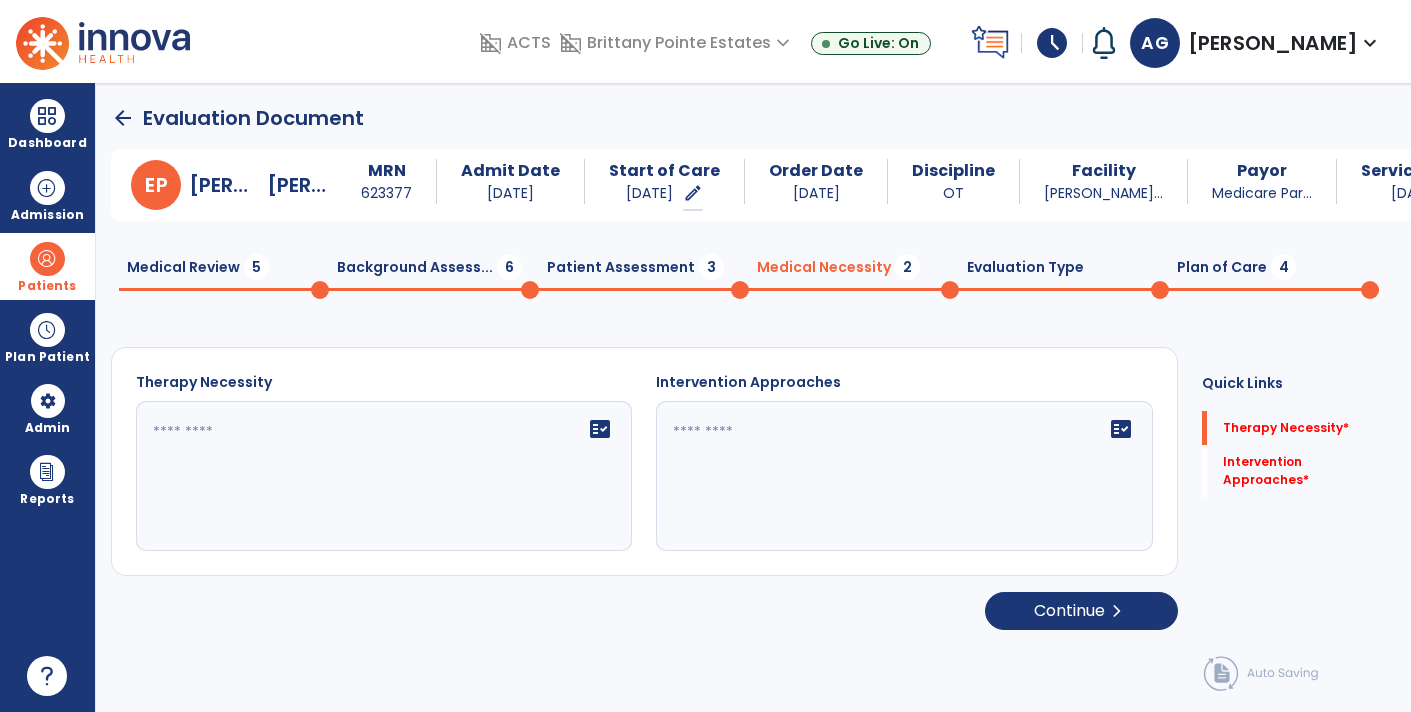 scroll, scrollTop: 0, scrollLeft: 0, axis: both 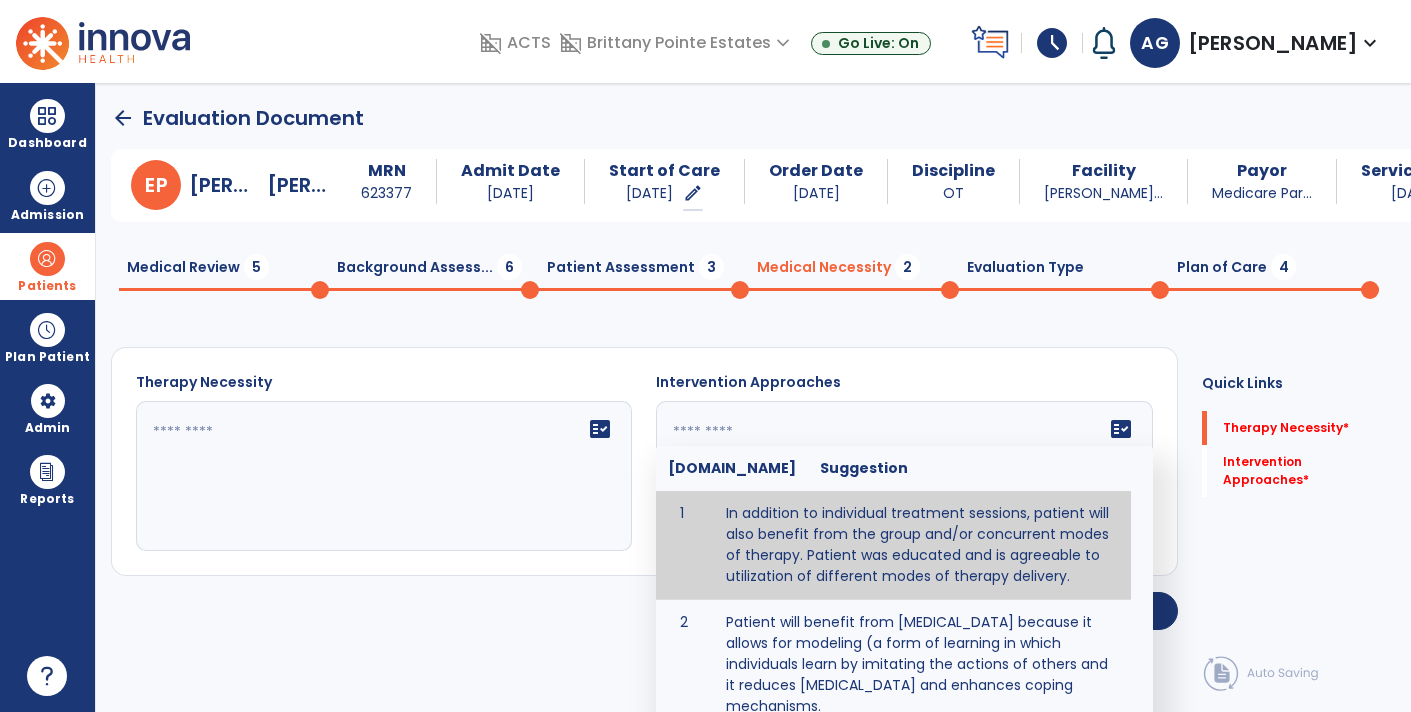 paste on "**********" 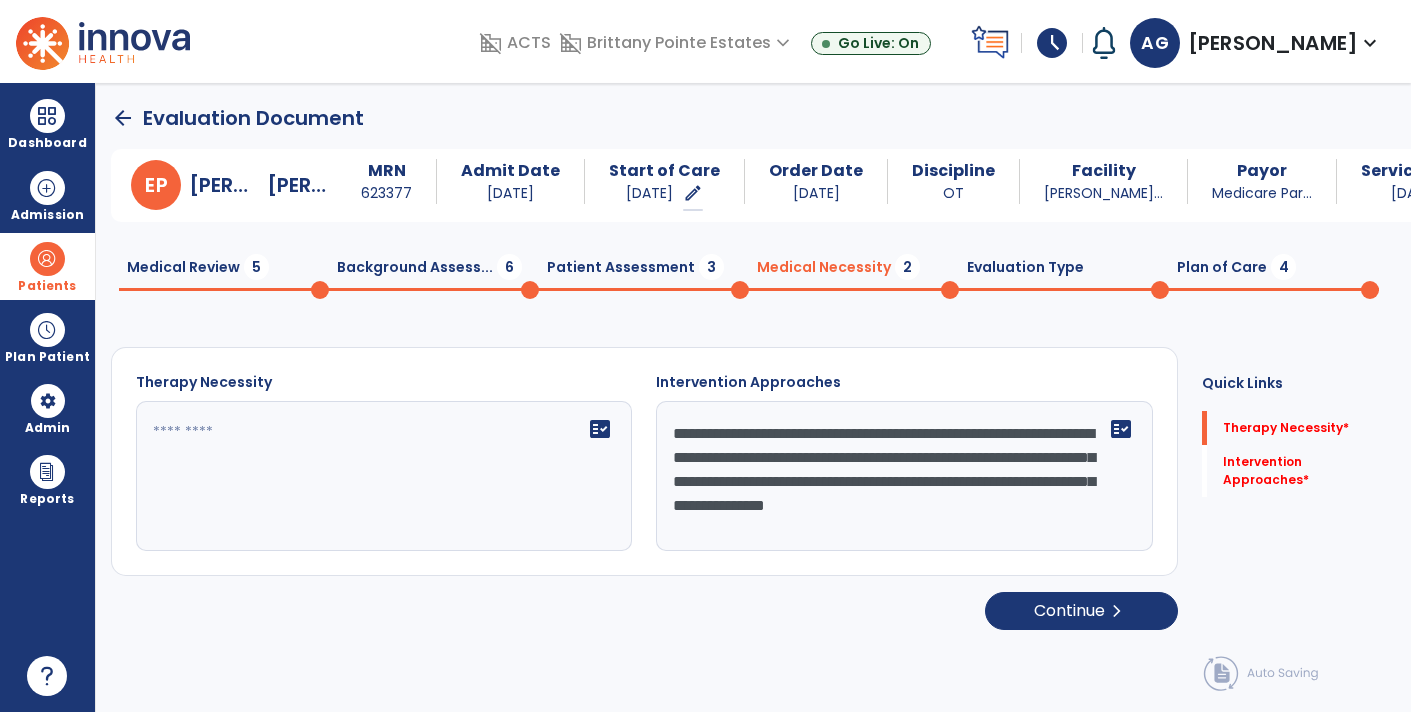 type on "**********" 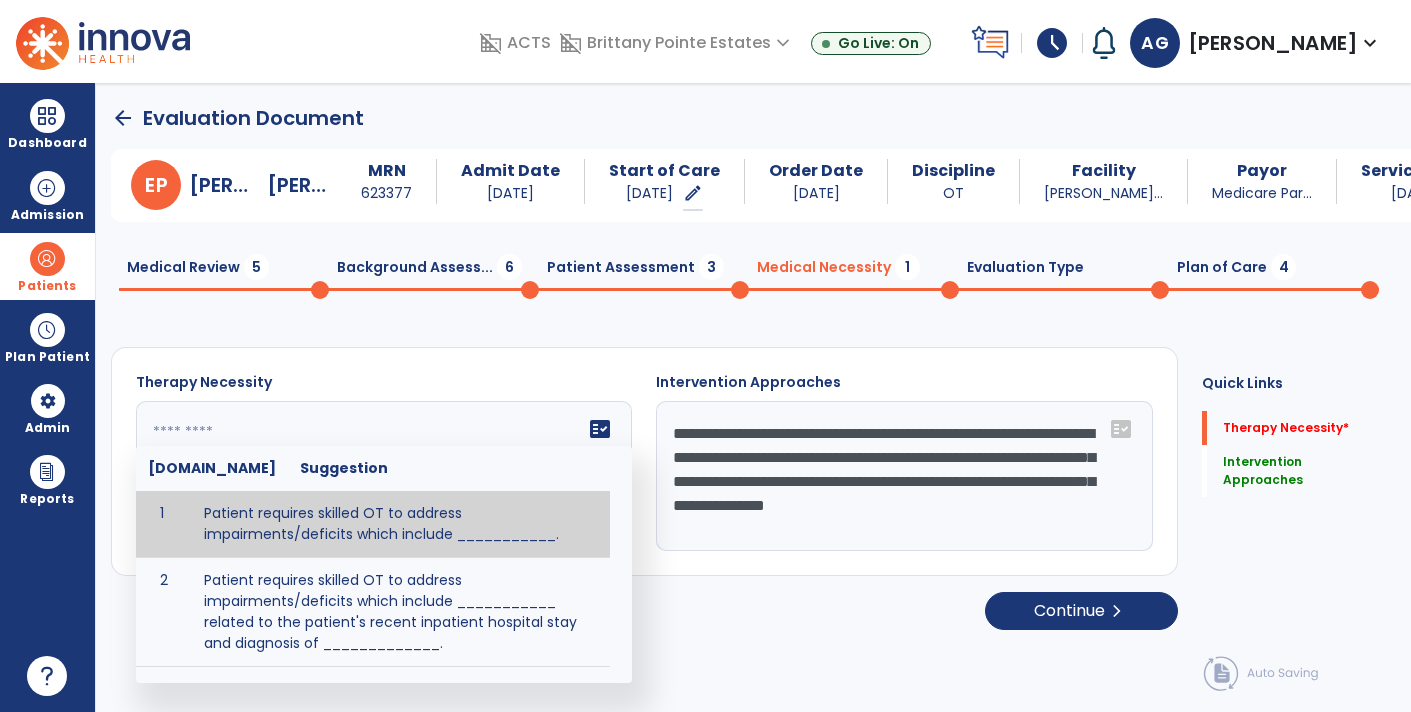 paste on "**********" 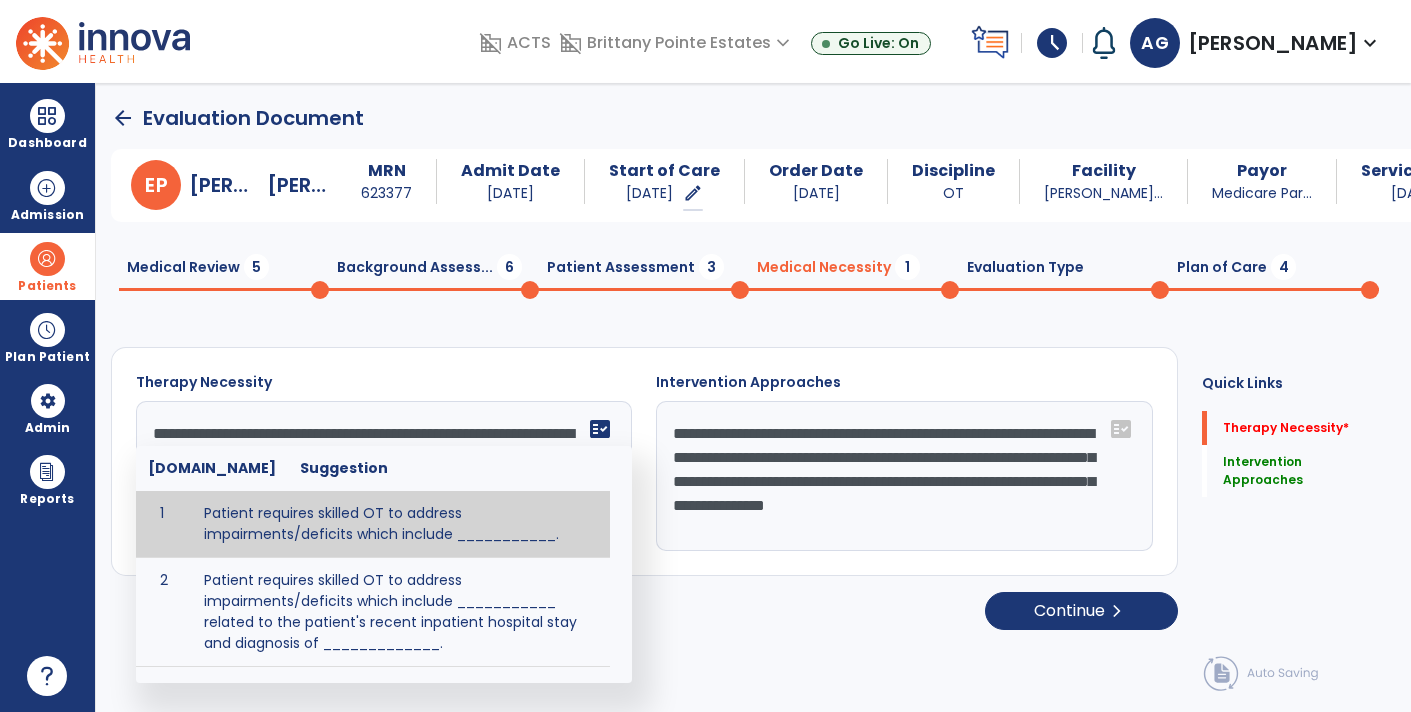 scroll, scrollTop: 63, scrollLeft: 0, axis: vertical 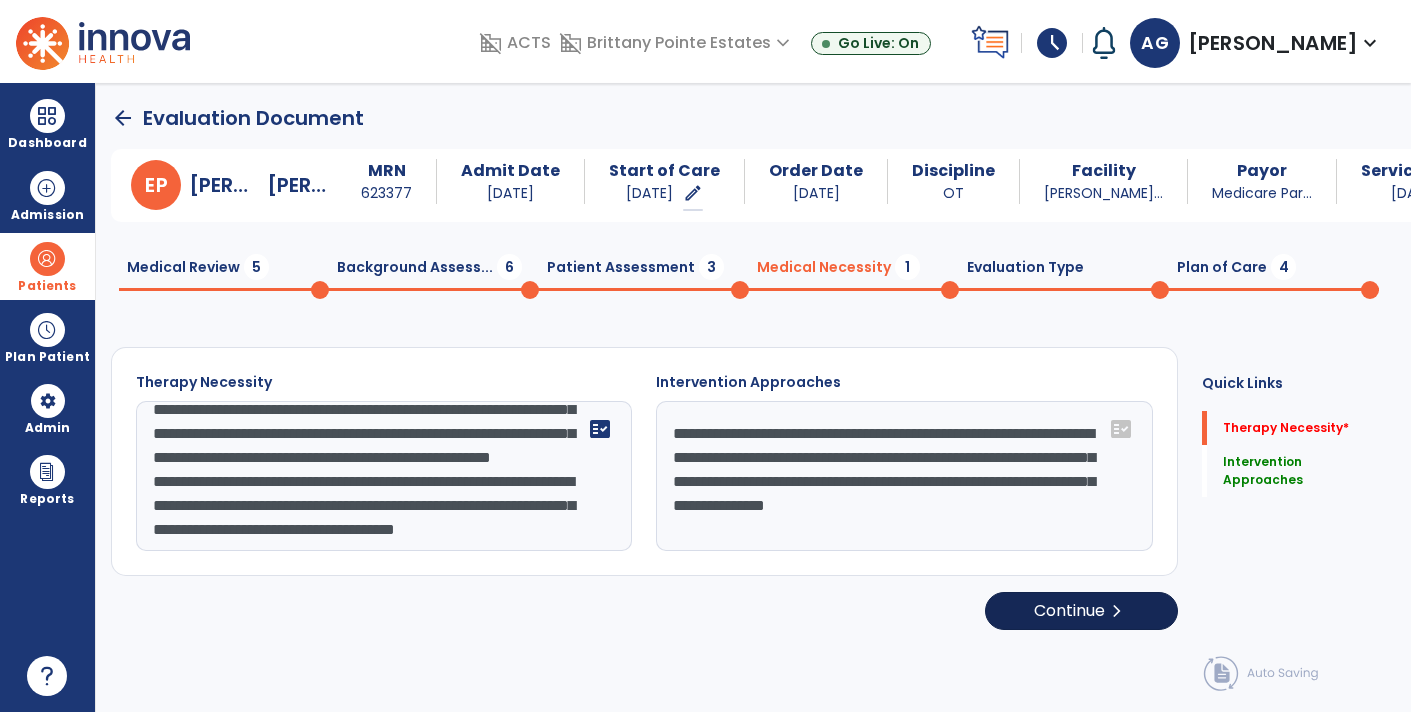 type on "**********" 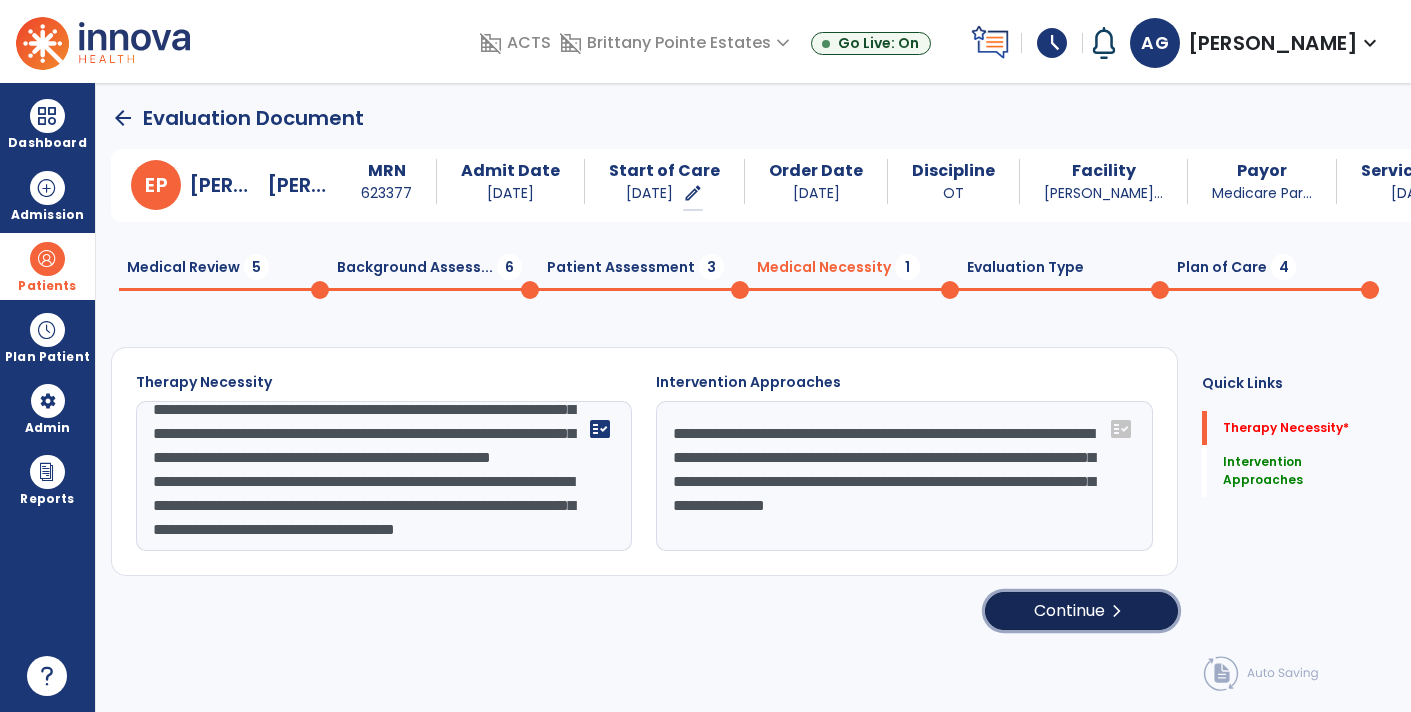click on "Continue  chevron_right" 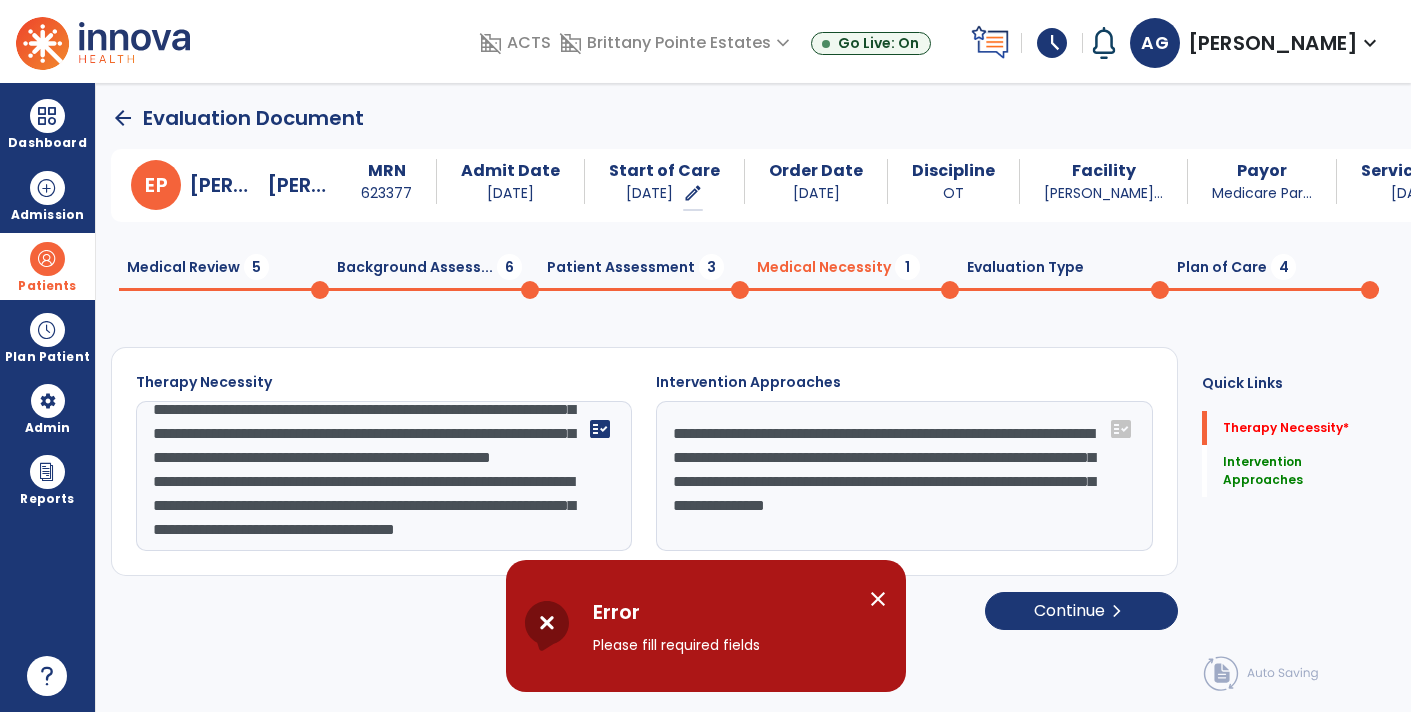 click on "**********" 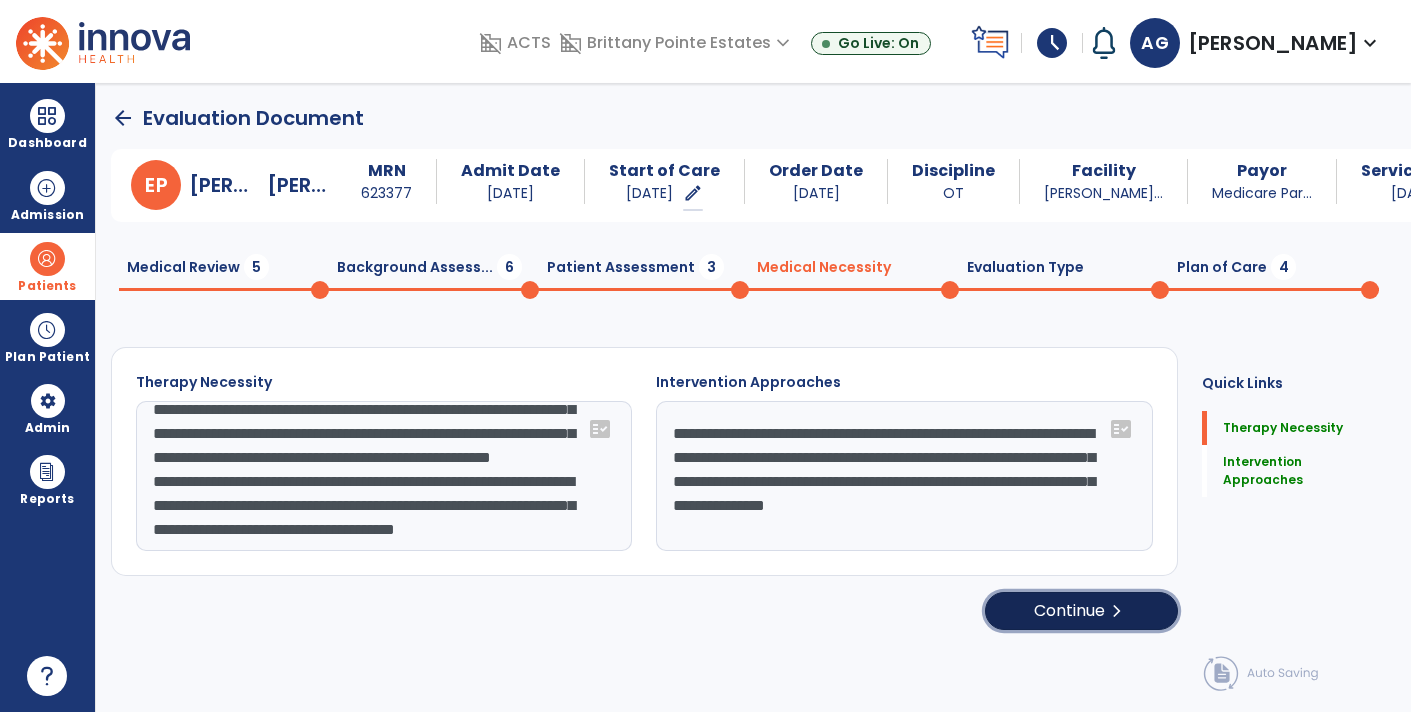 click on "chevron_right" 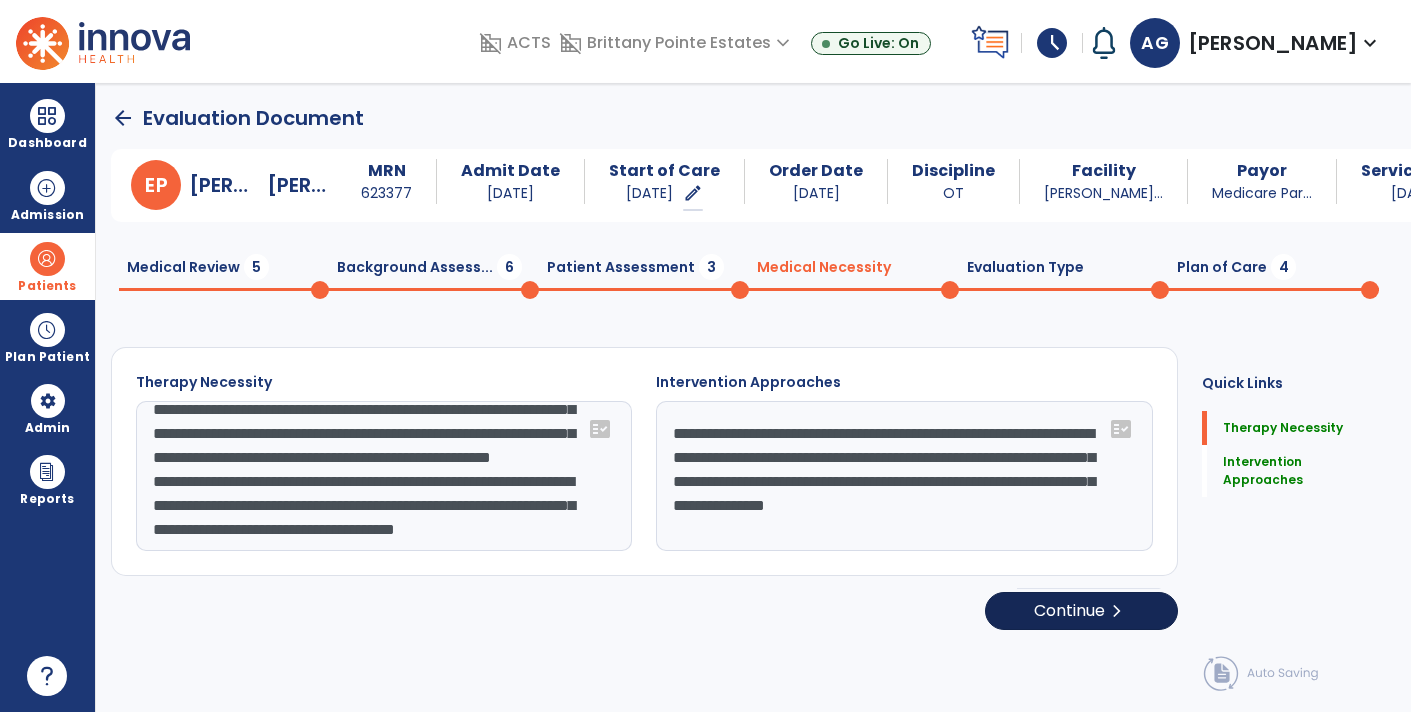 select on "**********" 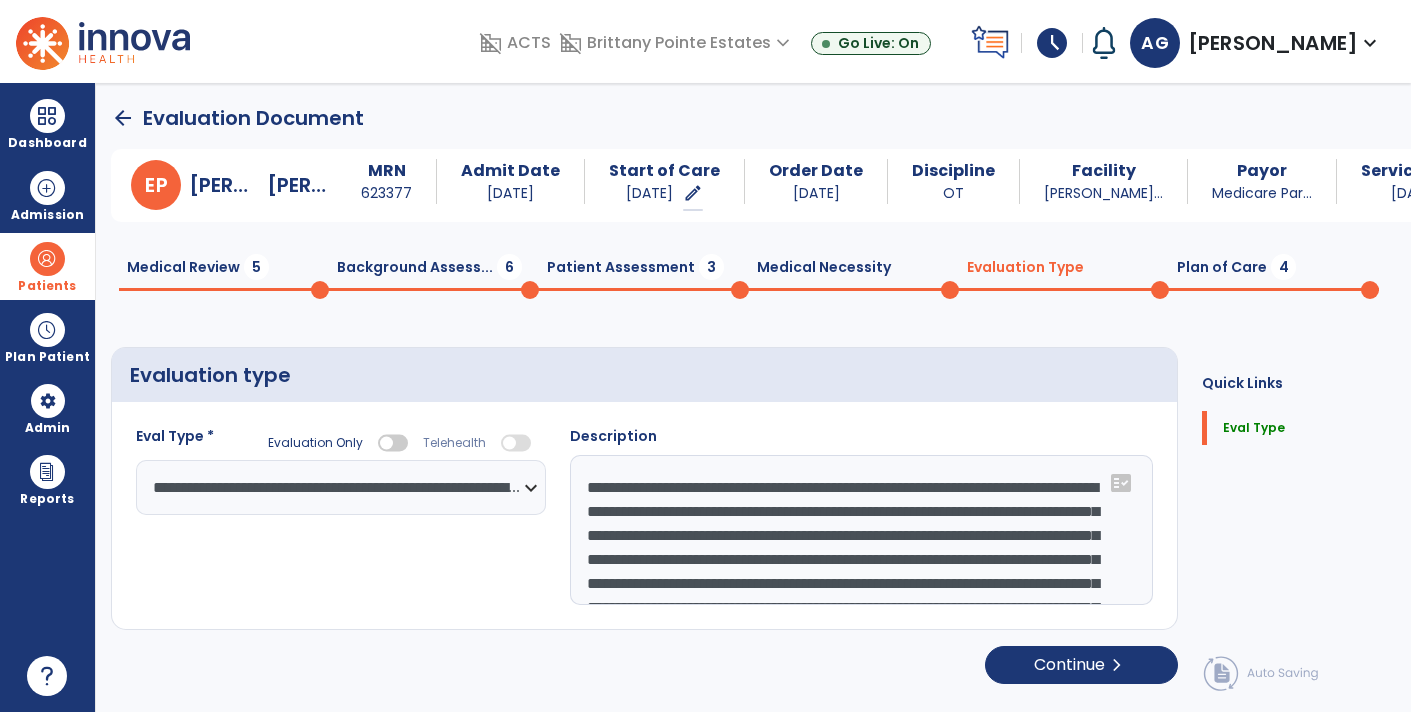 click on "Medical Necessity  0" 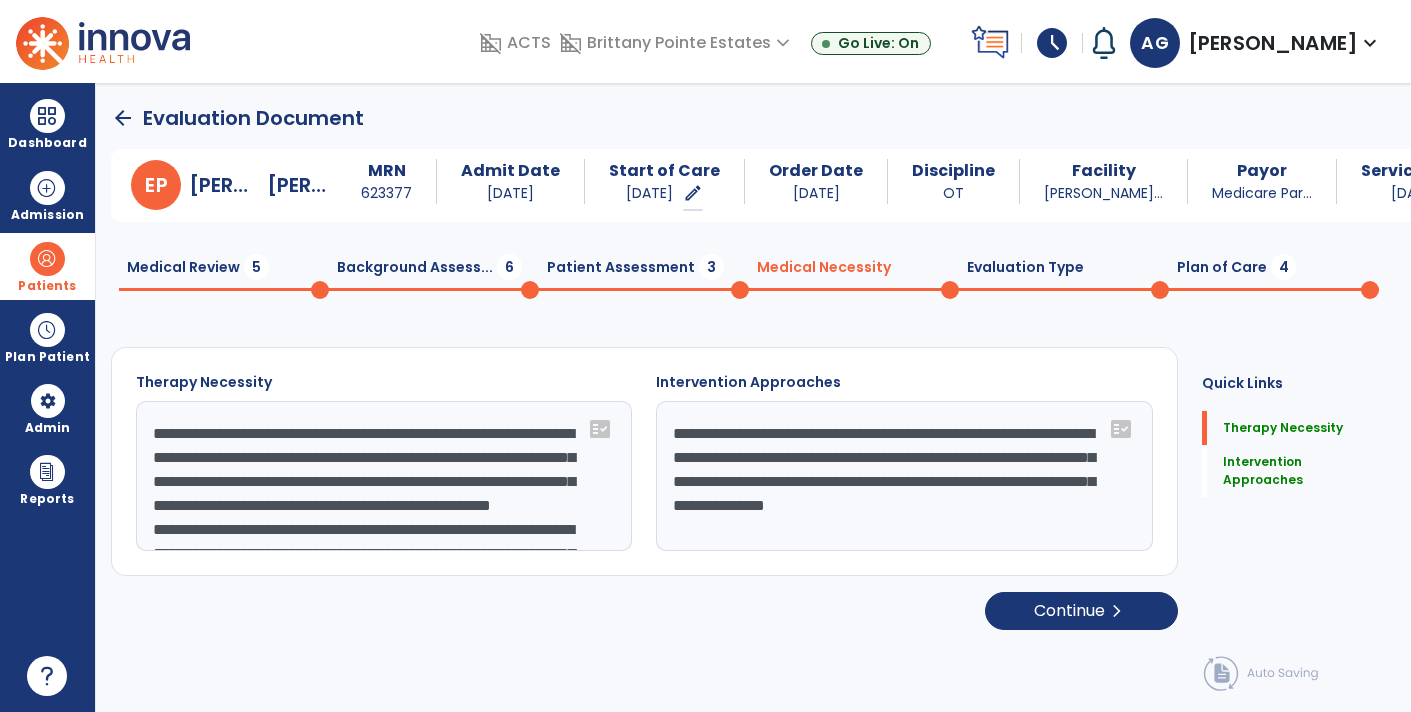 click 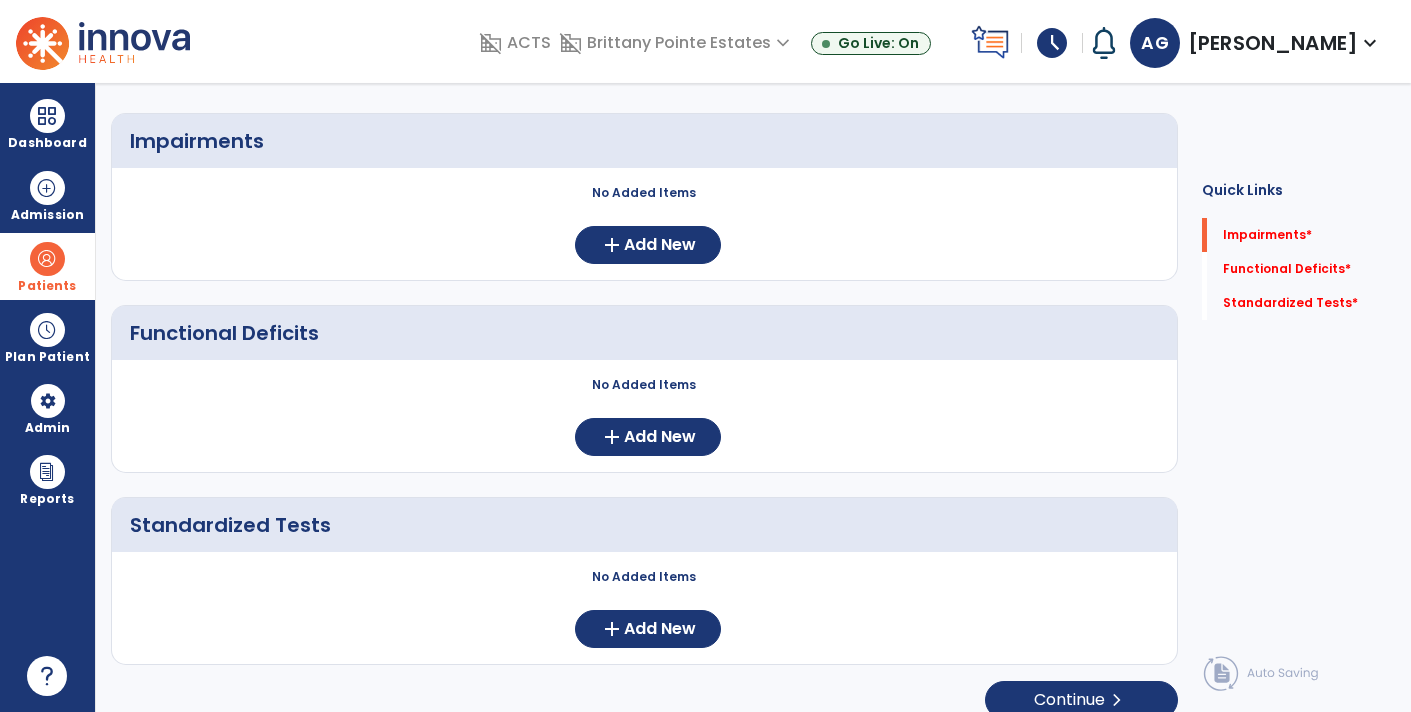 scroll, scrollTop: 0, scrollLeft: 0, axis: both 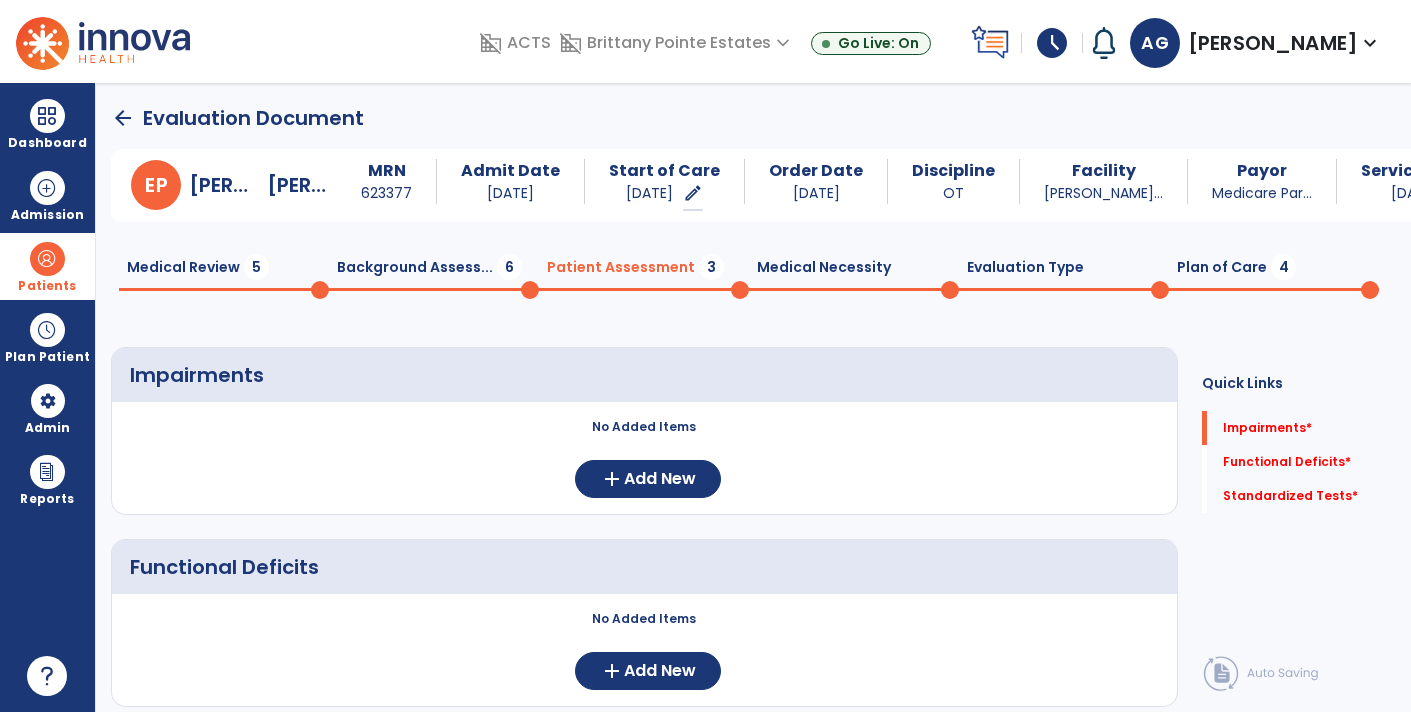 click on "arrow_back" 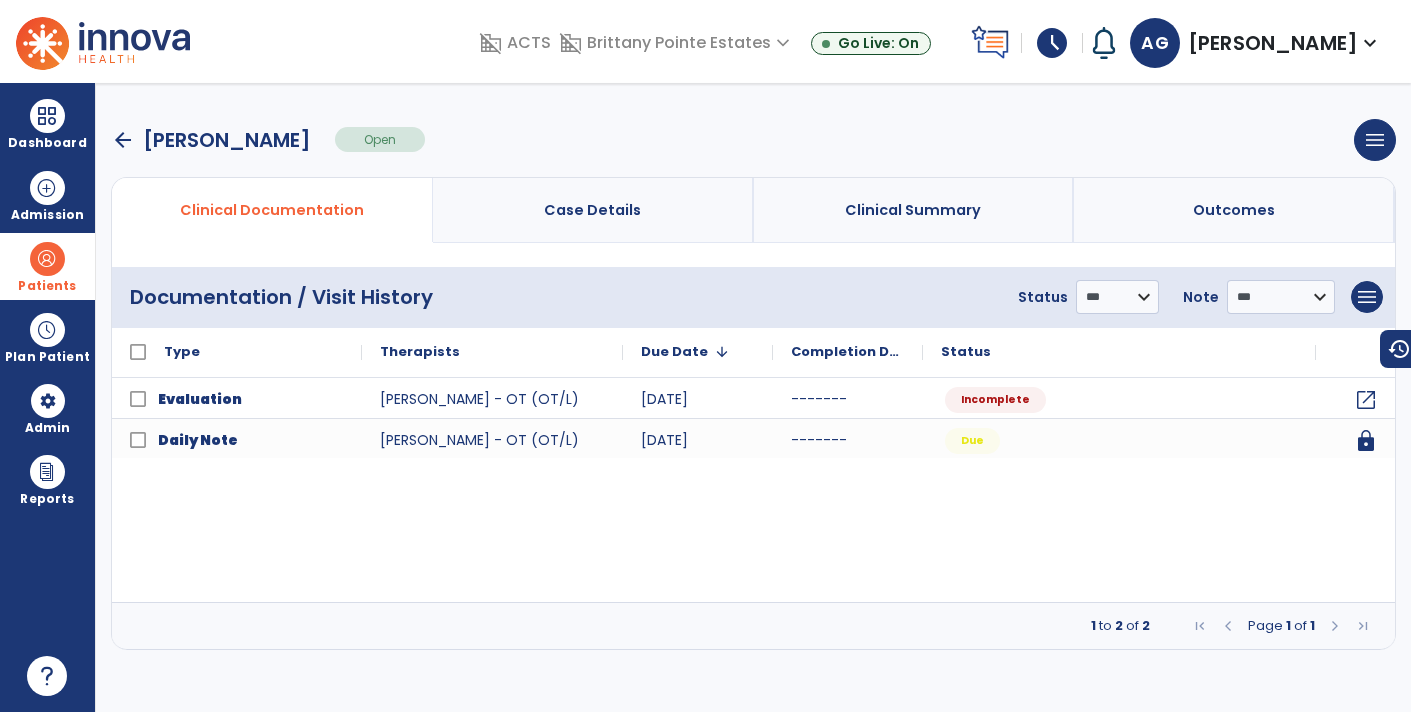 click on "arrow_back" at bounding box center (123, 140) 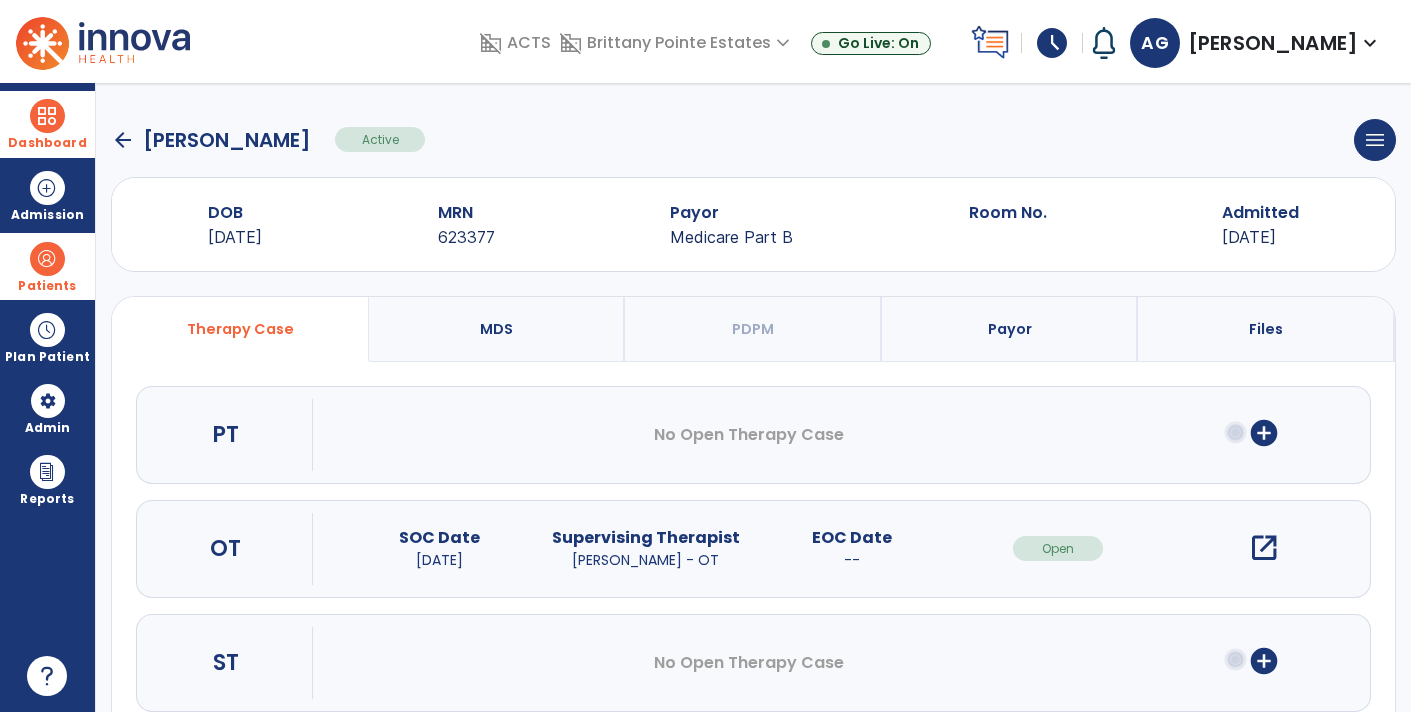 click on "Dashboard" at bounding box center [47, 143] 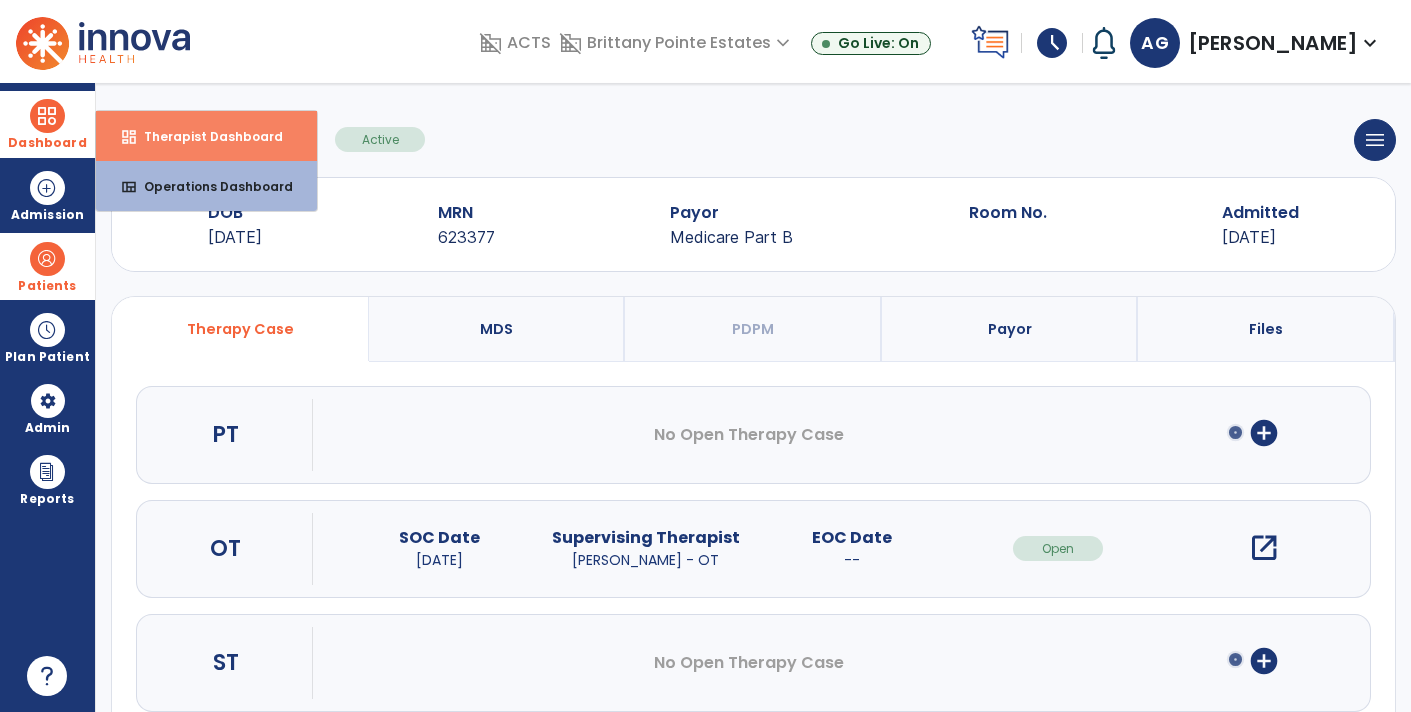 click on "dashboard  Therapist Dashboard" at bounding box center (206, 136) 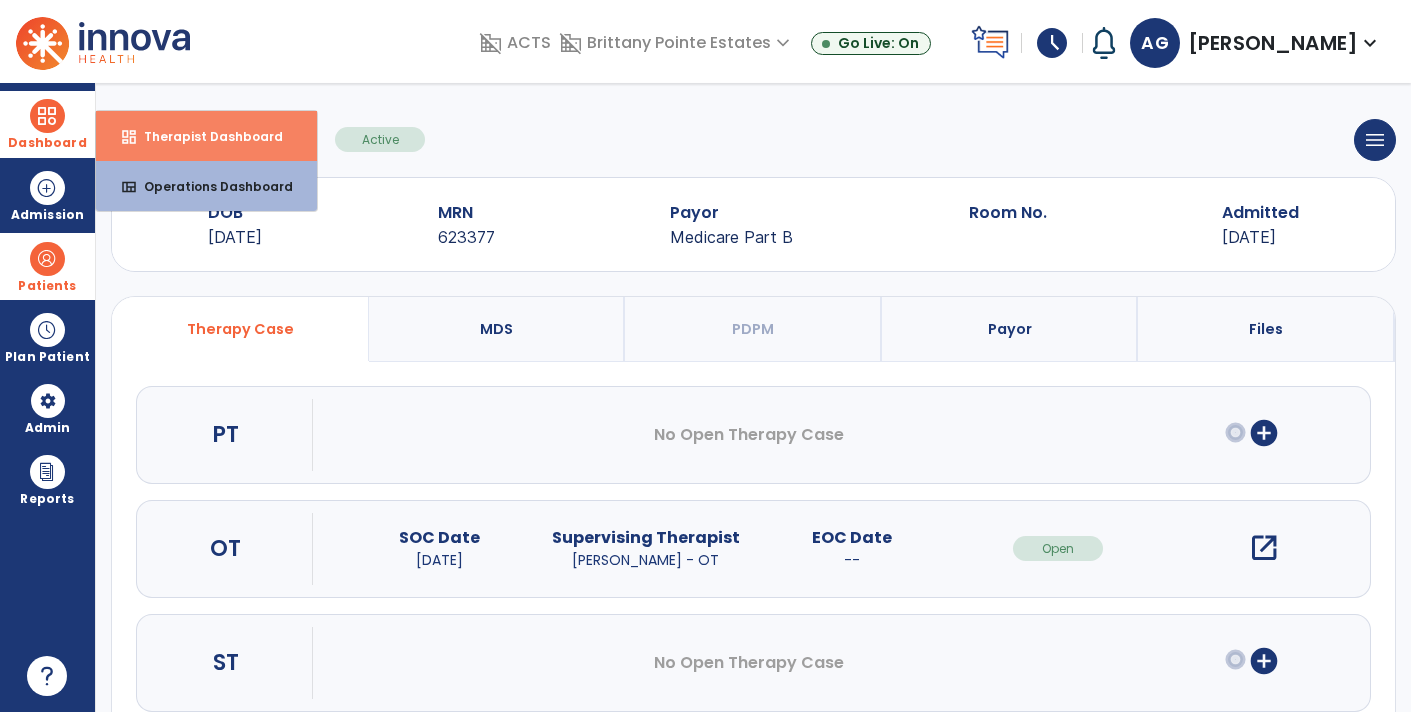 select on "****" 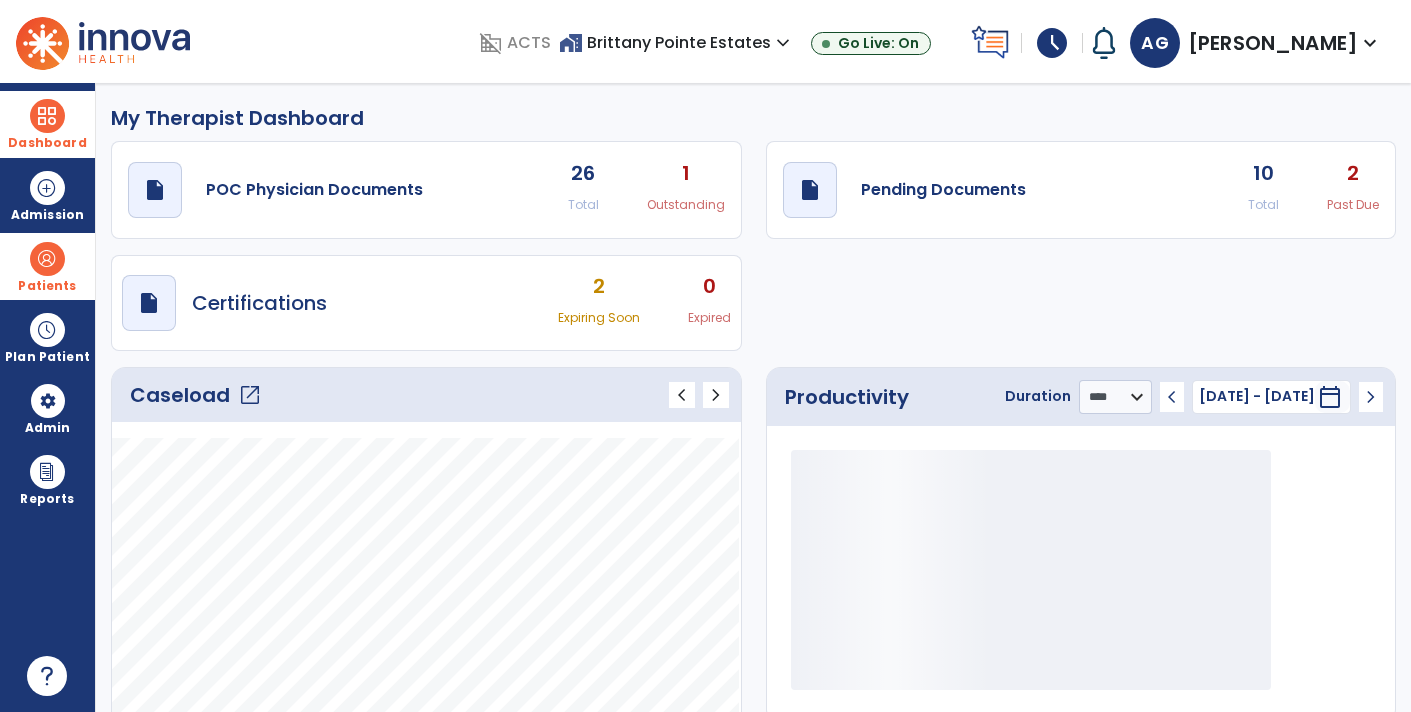 click on "draft   open_in_new  Pending Documents 10 Total 2 Past Due" 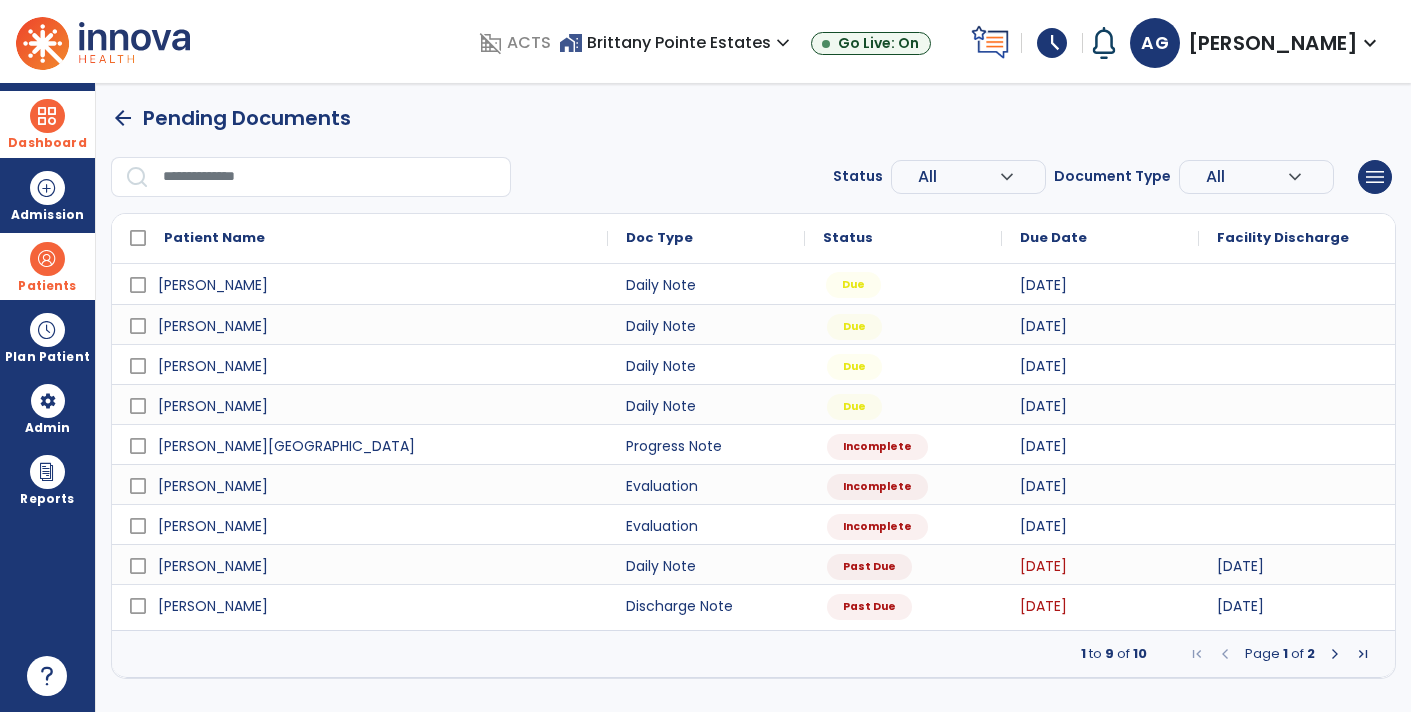 click on "Due" at bounding box center (853, 285) 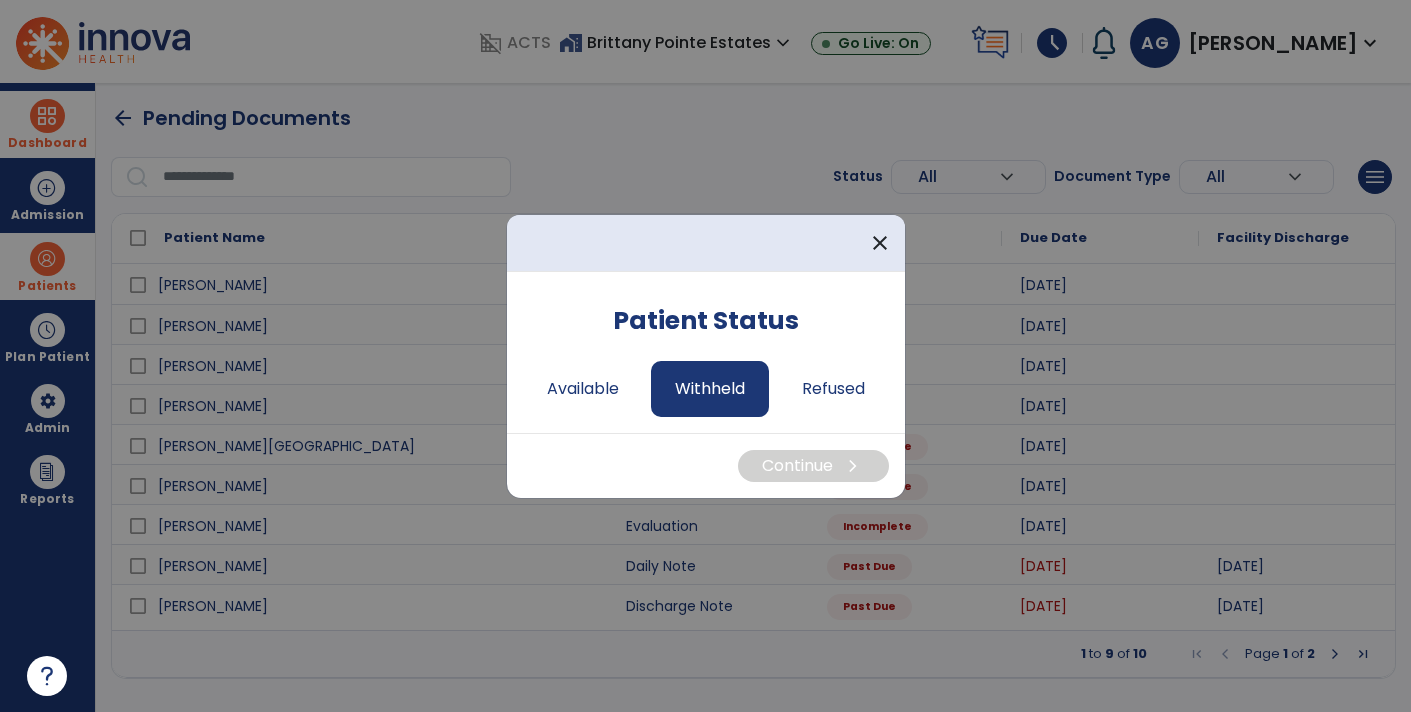 click on "Withheld" at bounding box center (710, 389) 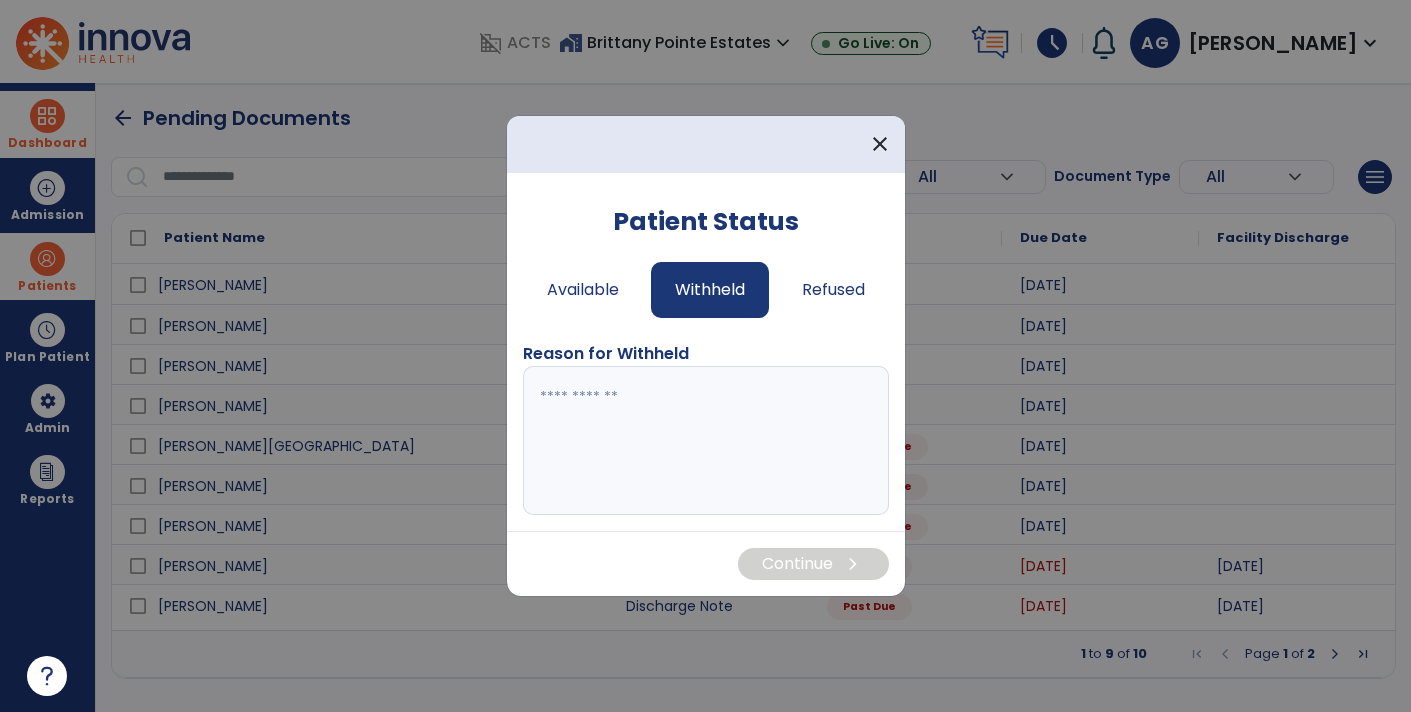 click at bounding box center (706, 441) 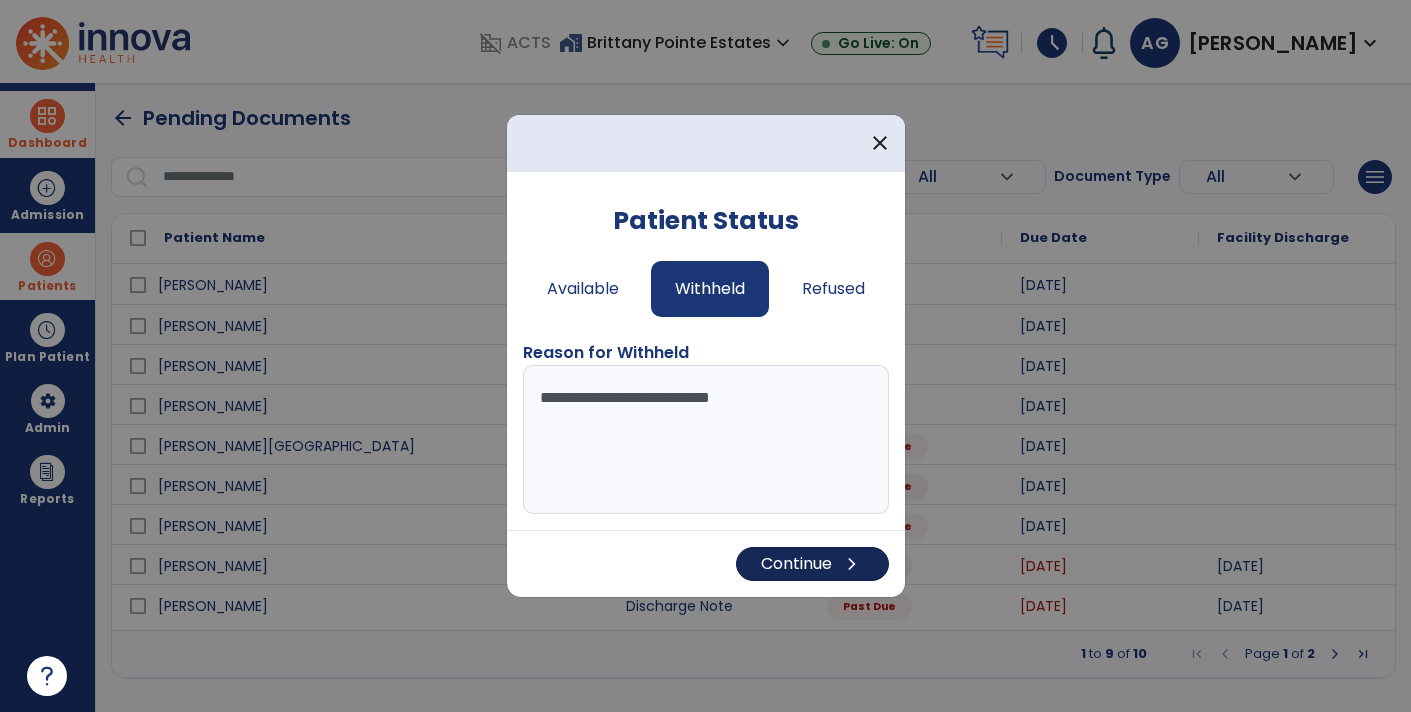 type on "**********" 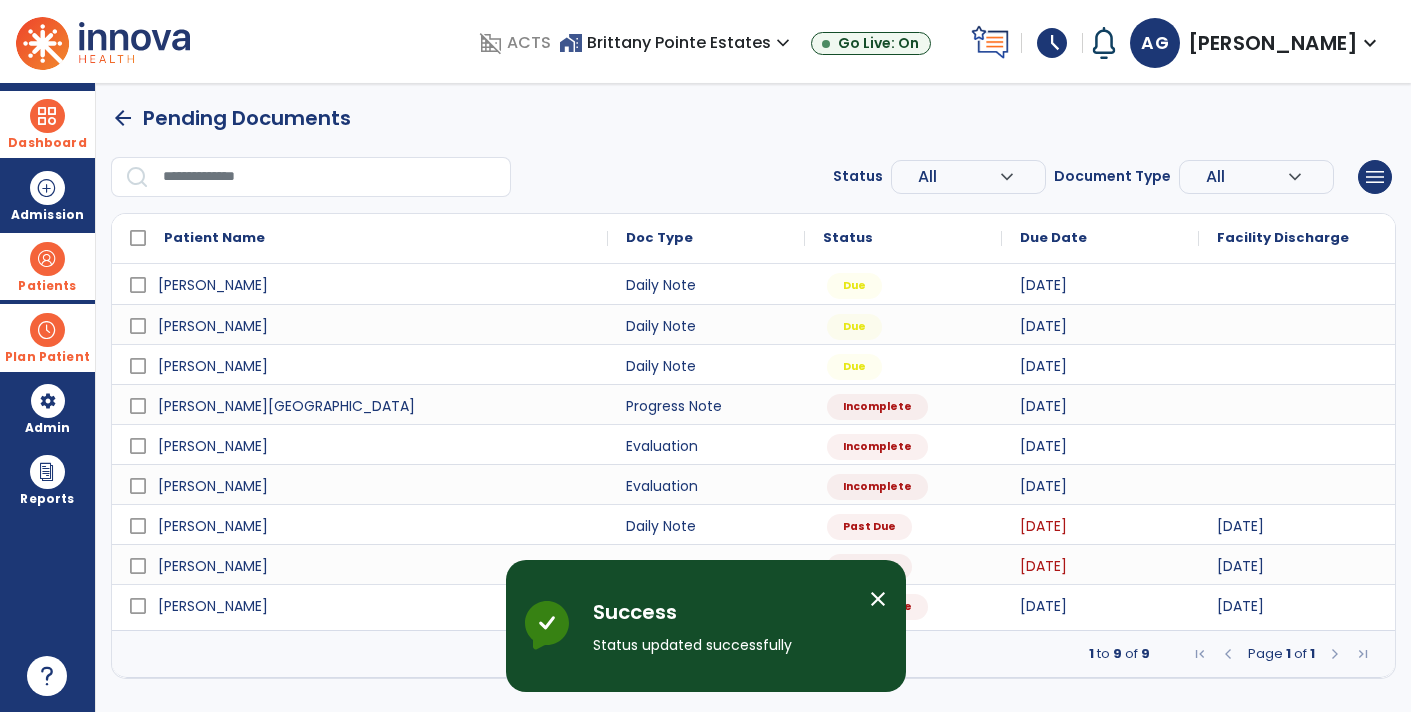 click on "Plan Patient" at bounding box center (47, 286) 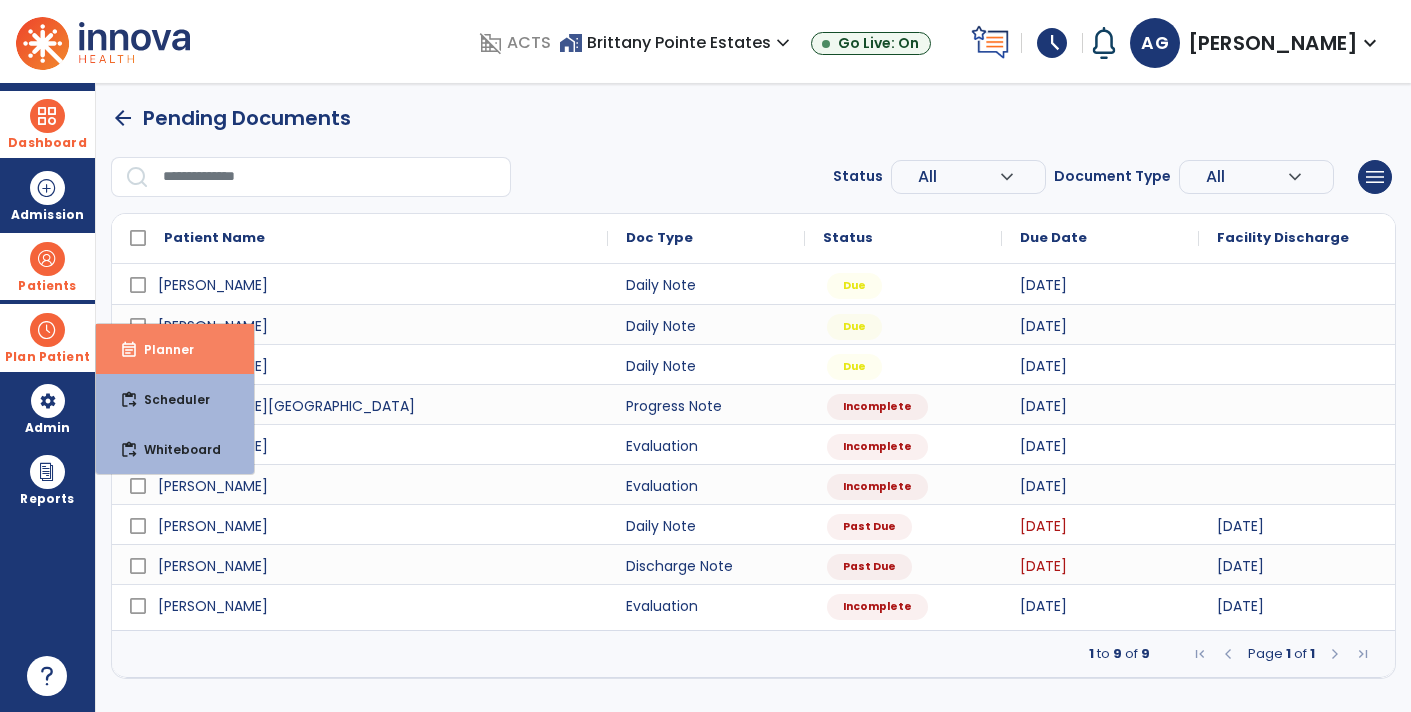 click on "event_note  Planner" at bounding box center (175, 349) 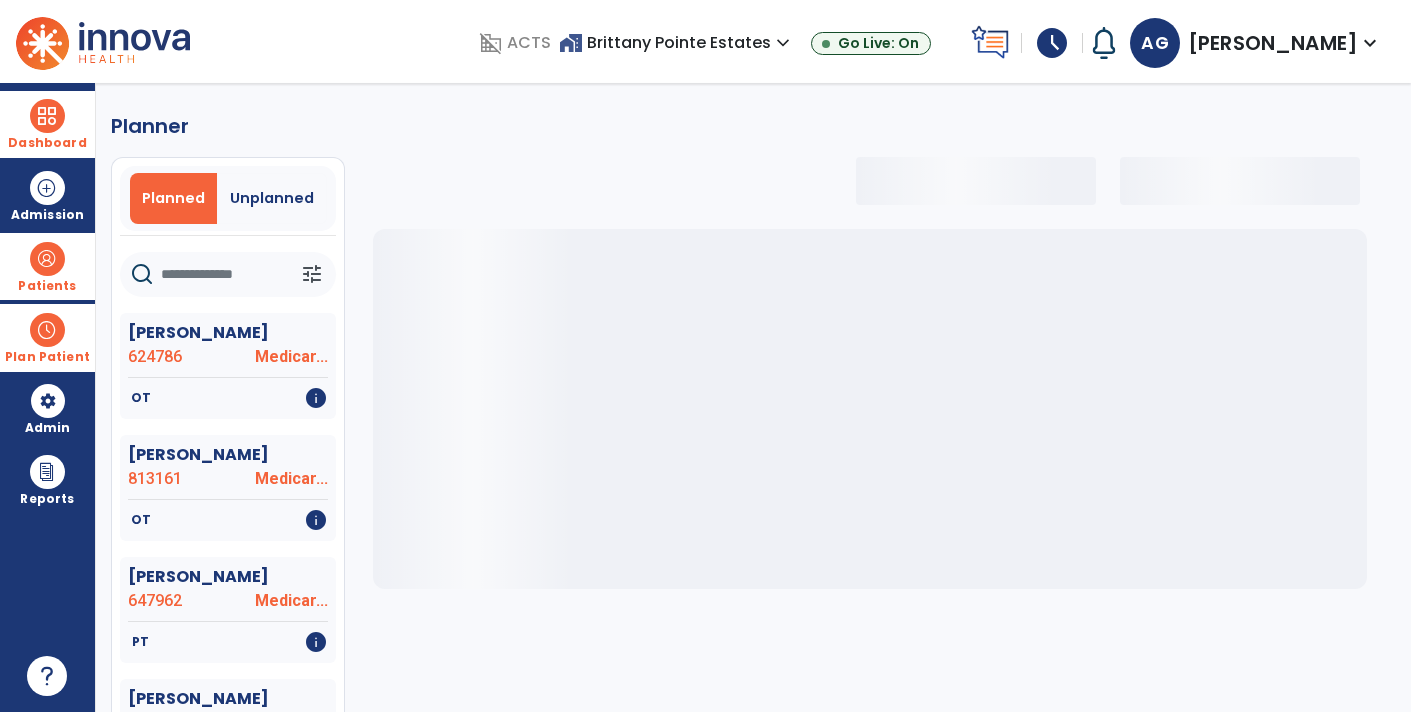 select on "***" 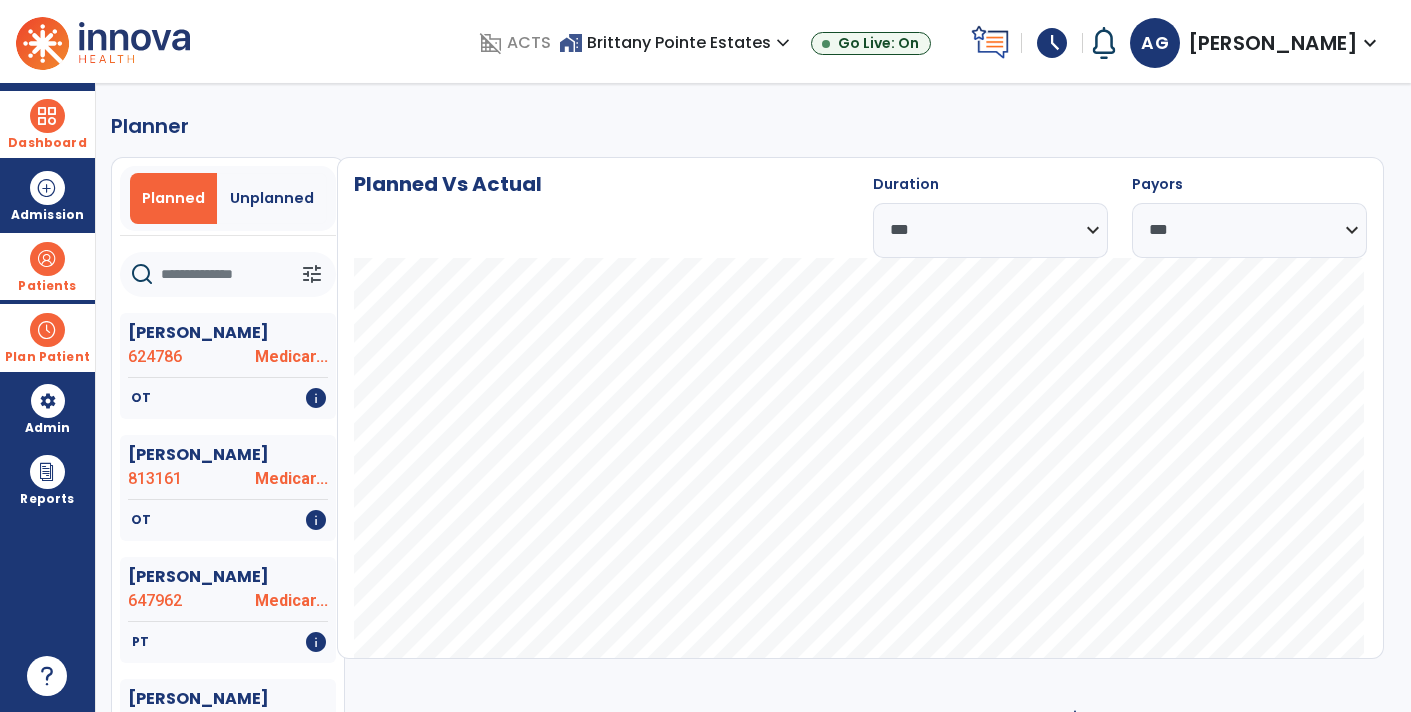 click 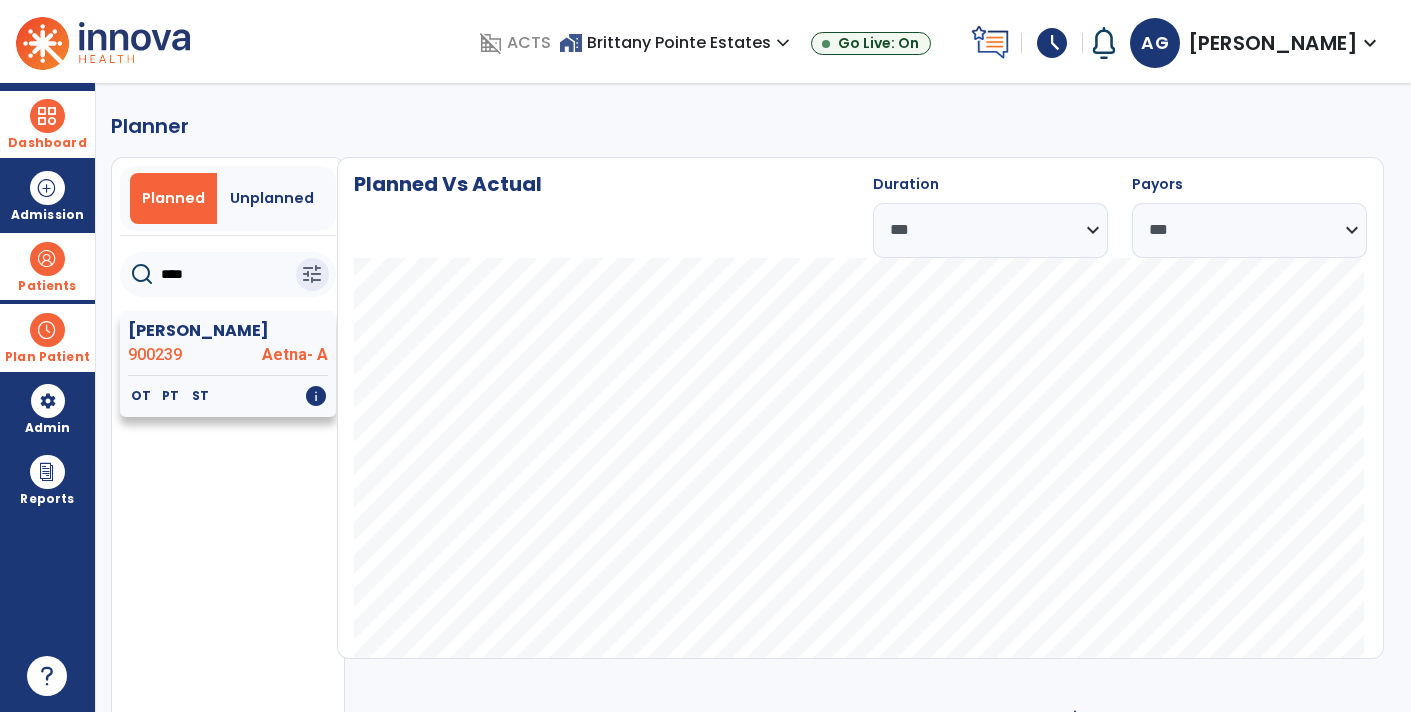 type on "****" 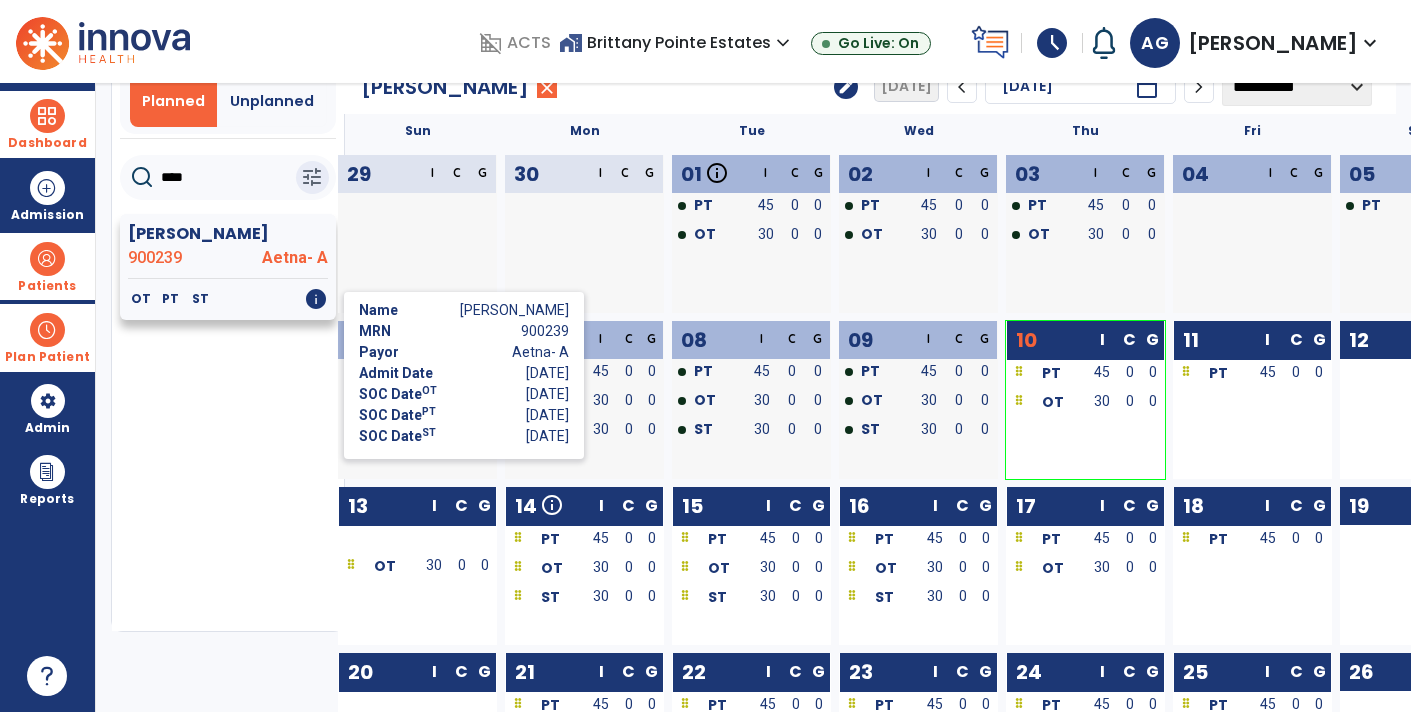 scroll, scrollTop: 69, scrollLeft: 0, axis: vertical 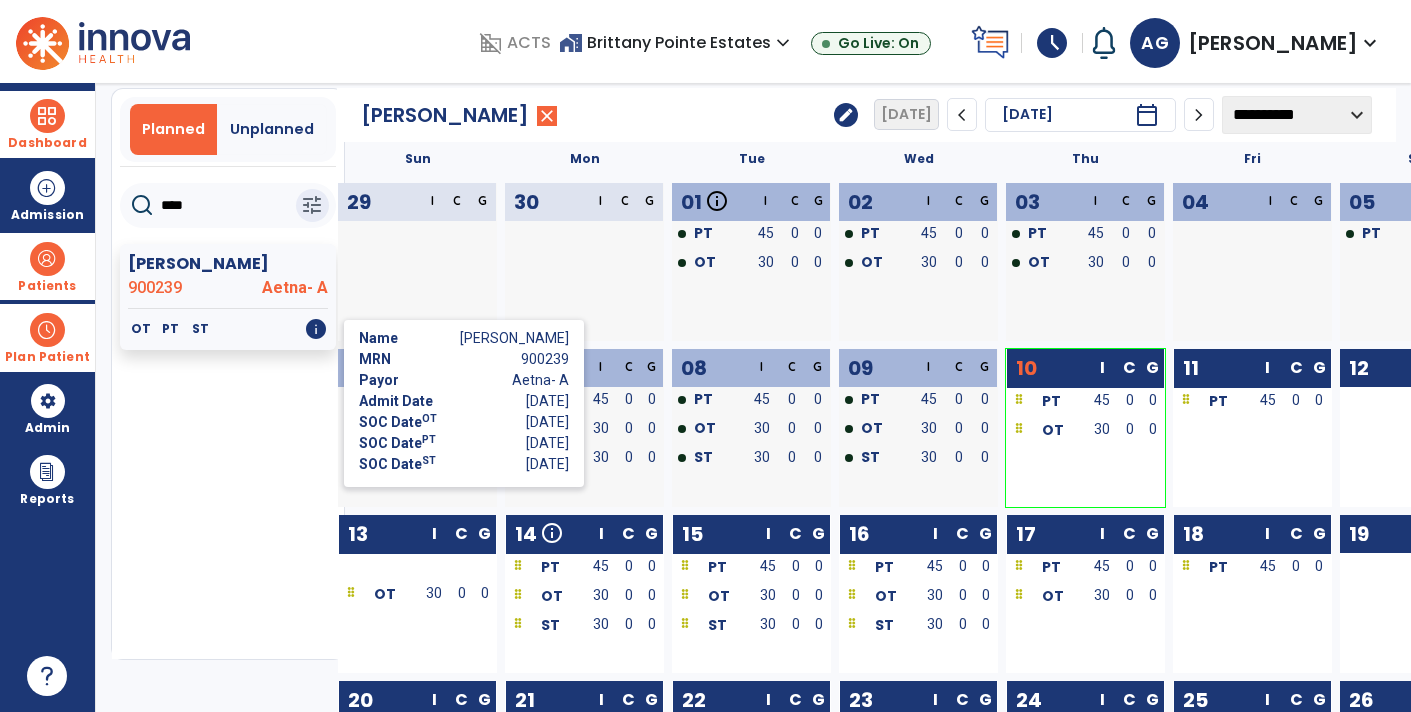 click at bounding box center [1270, 293] 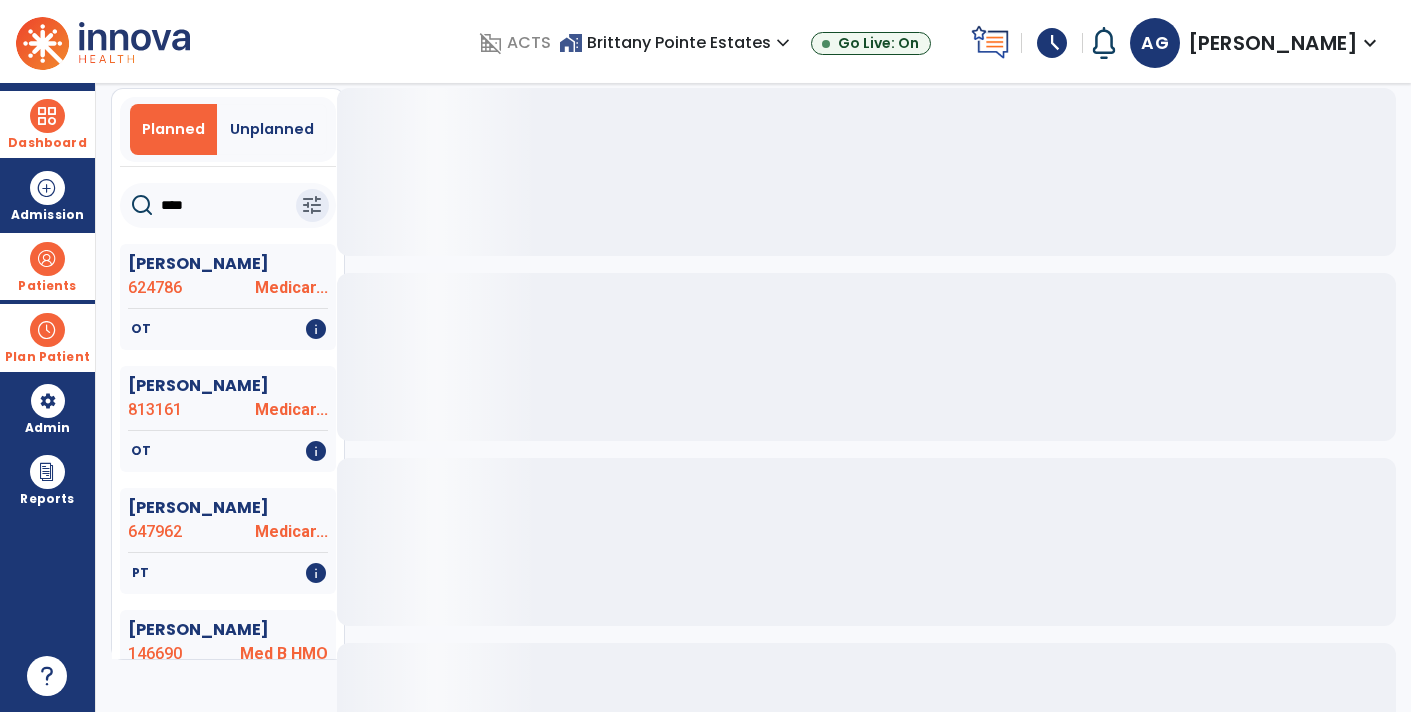 click on "Dashboard" at bounding box center (47, 143) 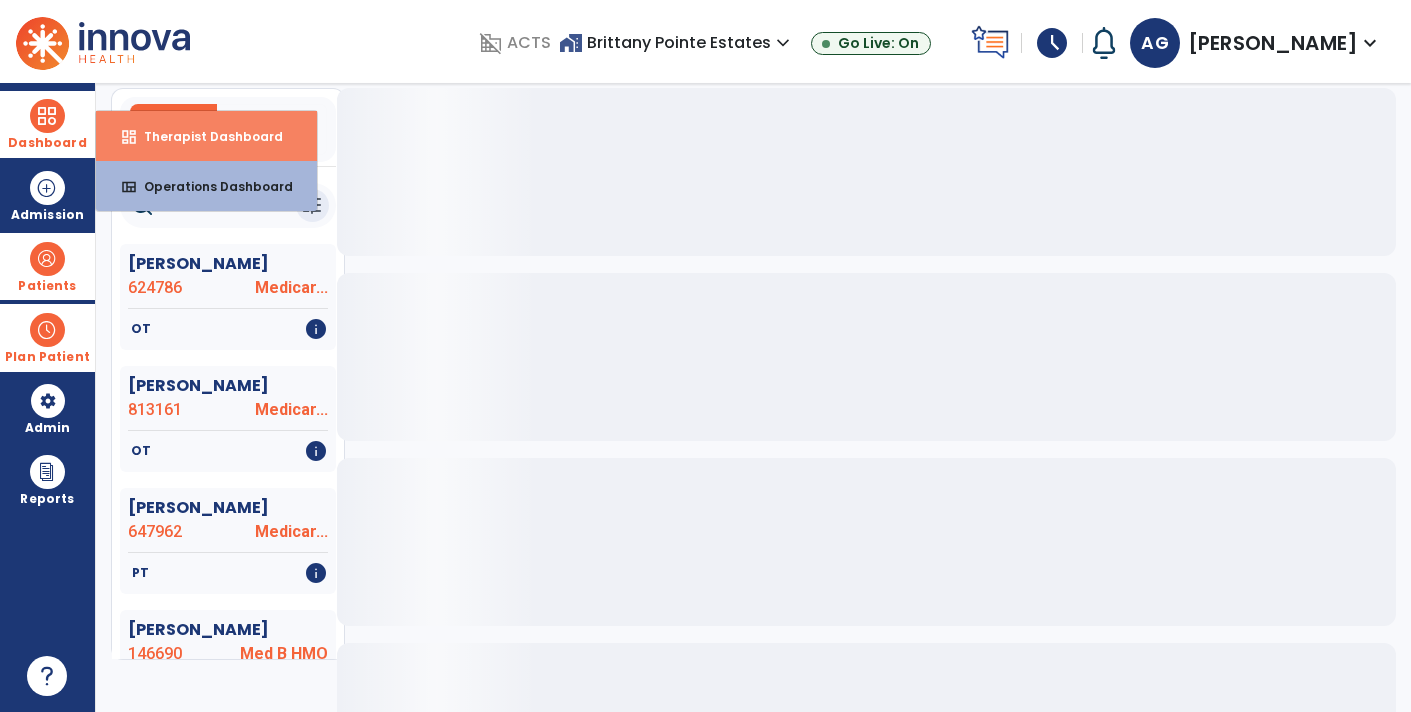 click on "dashboard  Therapist Dashboard" at bounding box center (206, 136) 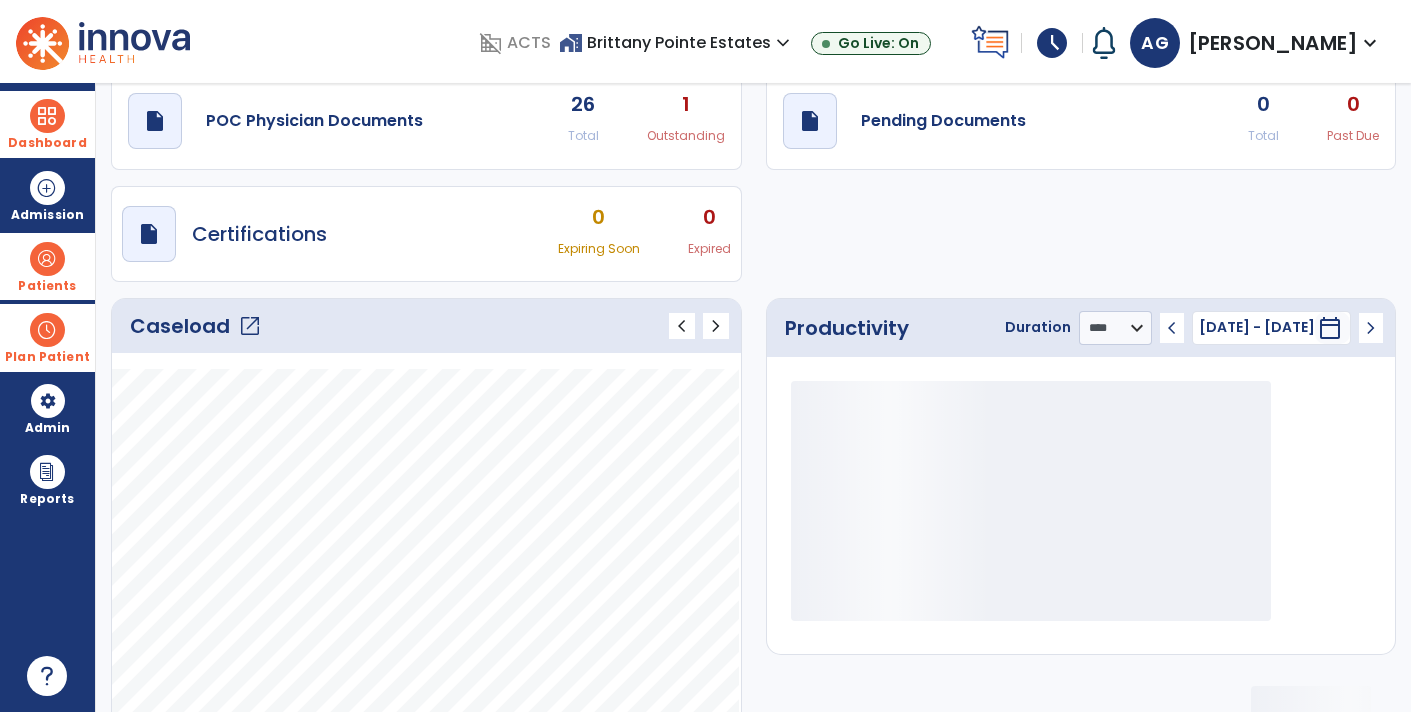 click on "draft   open_in_new  Pending Documents 0 Total 0 Past Due" 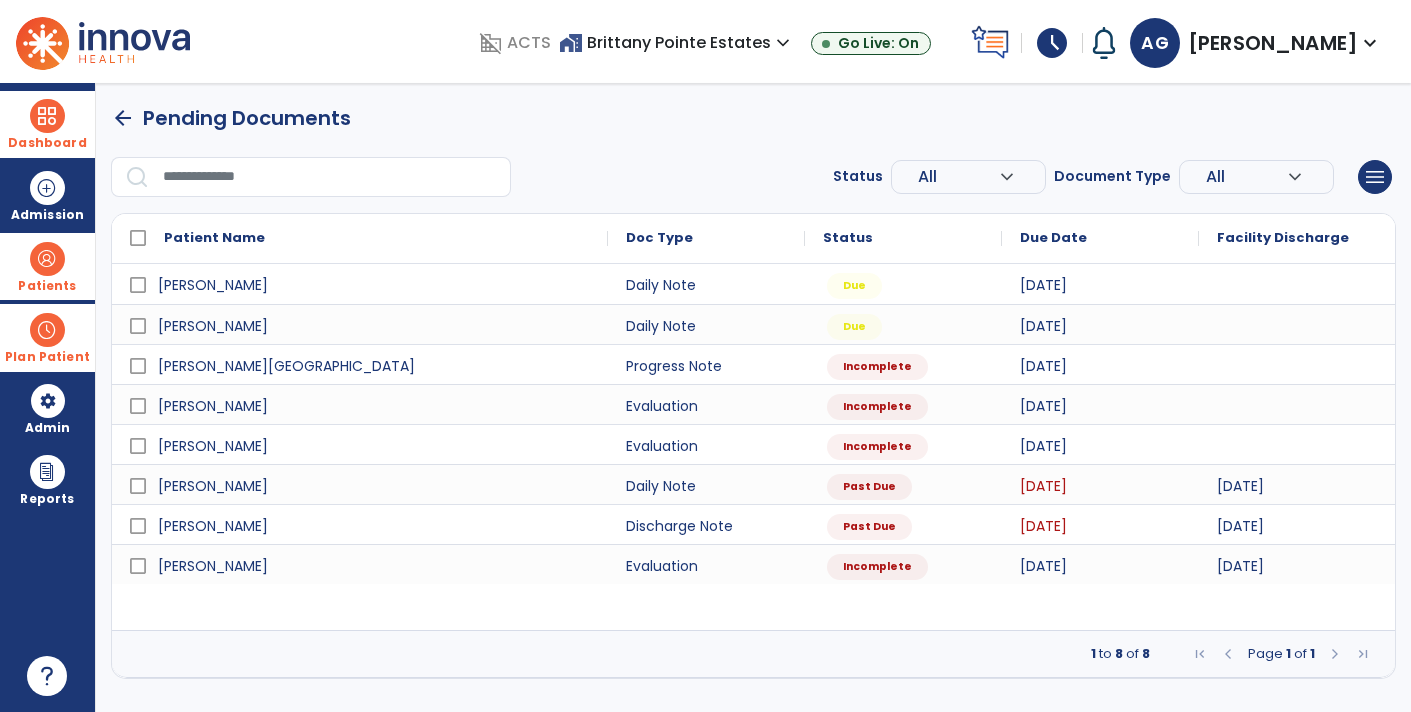 scroll, scrollTop: 0, scrollLeft: 0, axis: both 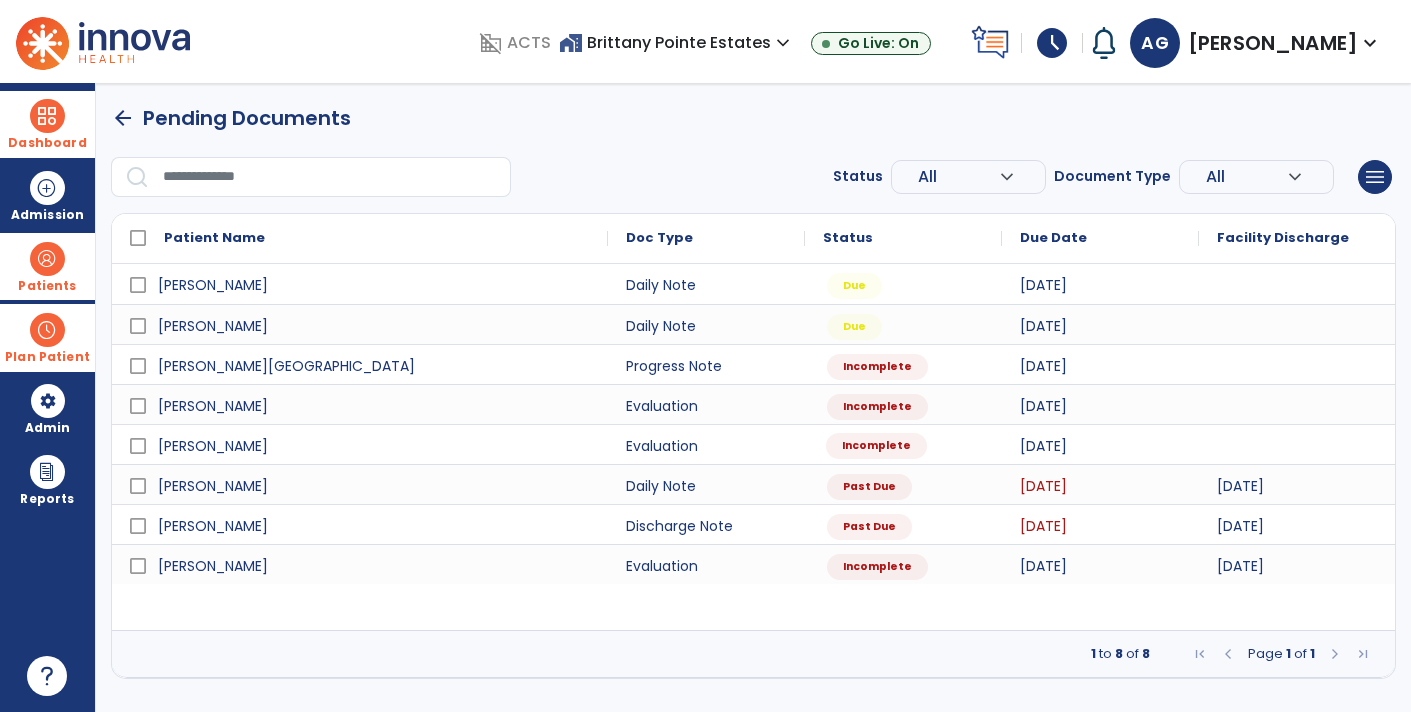 click on "Incomplete" at bounding box center (876, 446) 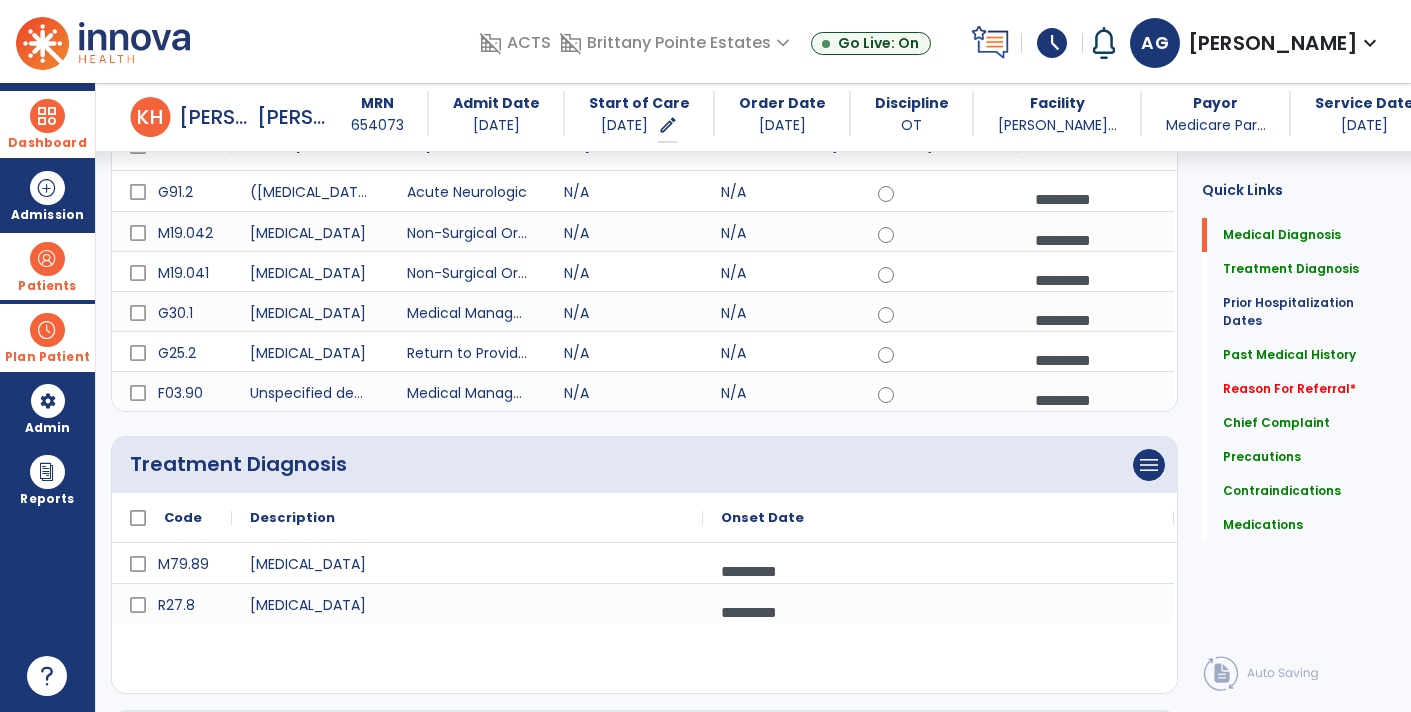 scroll, scrollTop: 0, scrollLeft: 0, axis: both 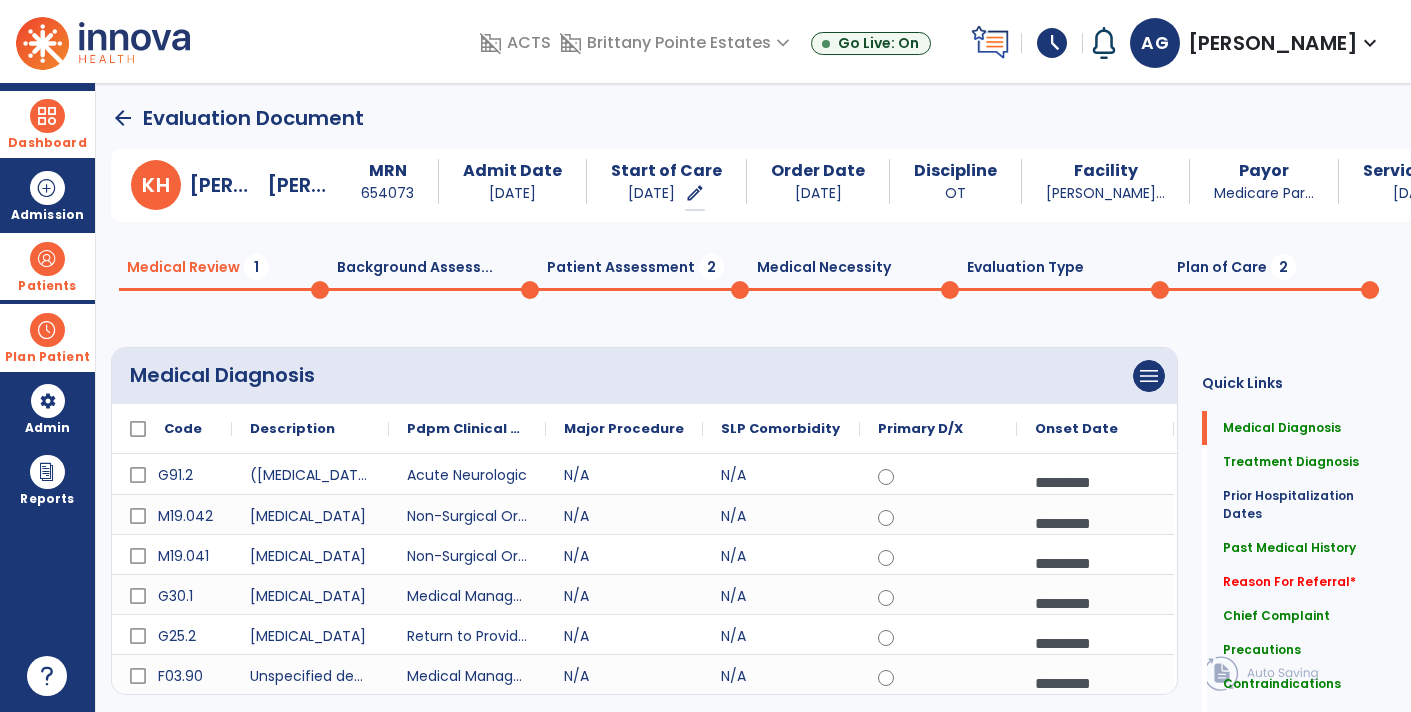 click 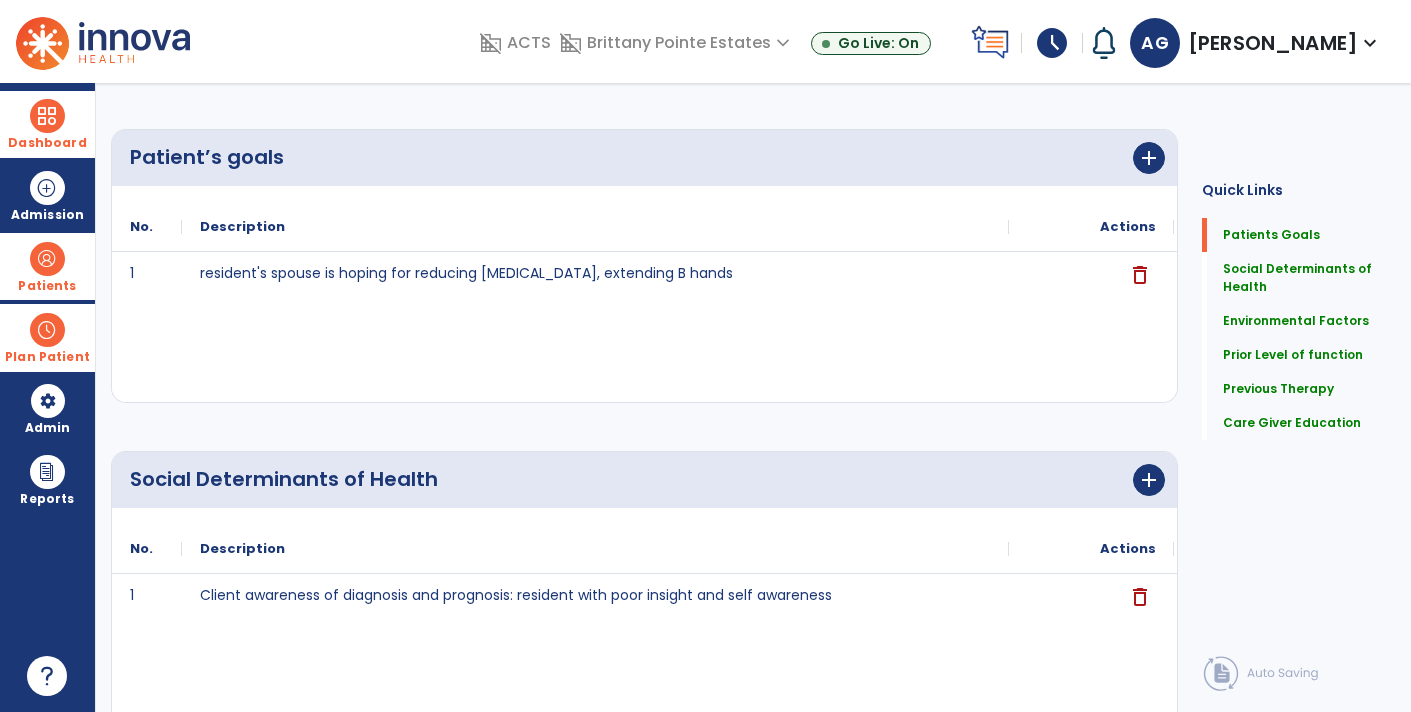 scroll, scrollTop: 0, scrollLeft: 0, axis: both 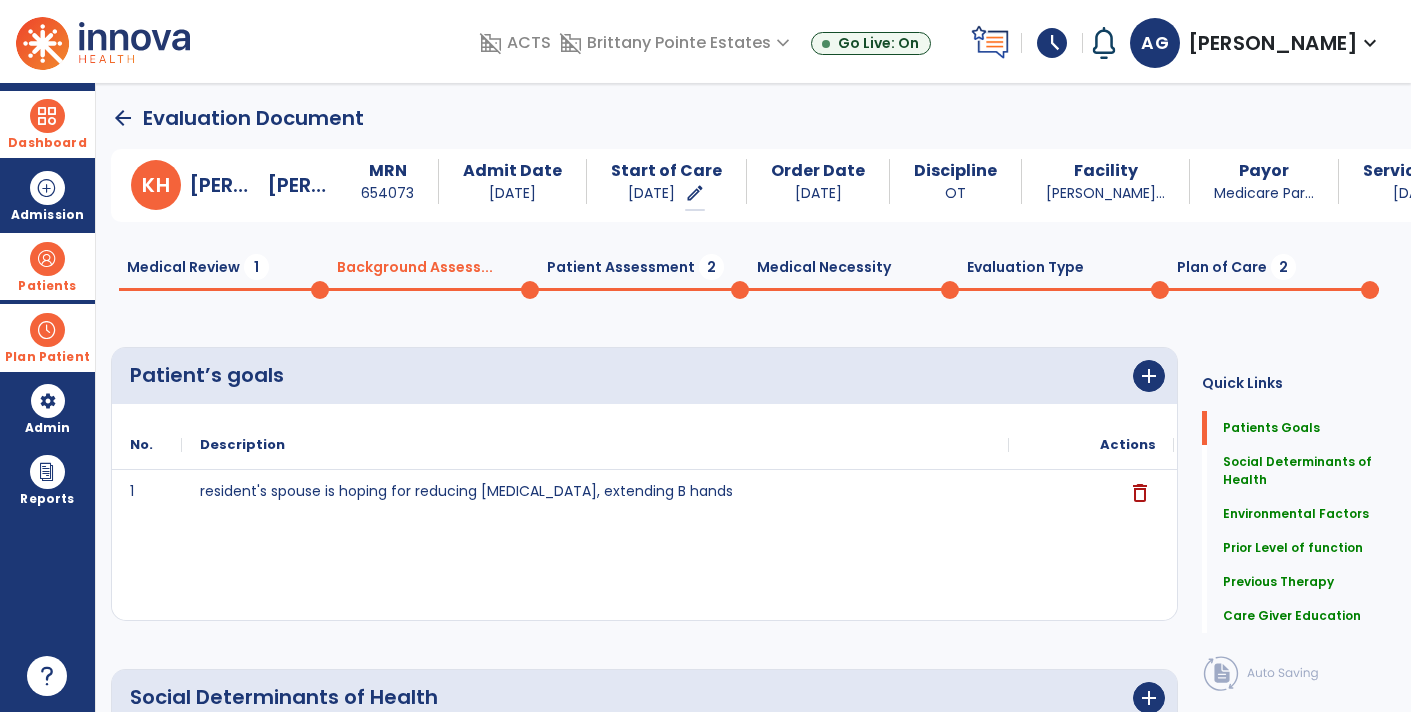 click on "Patient Assessment  2" 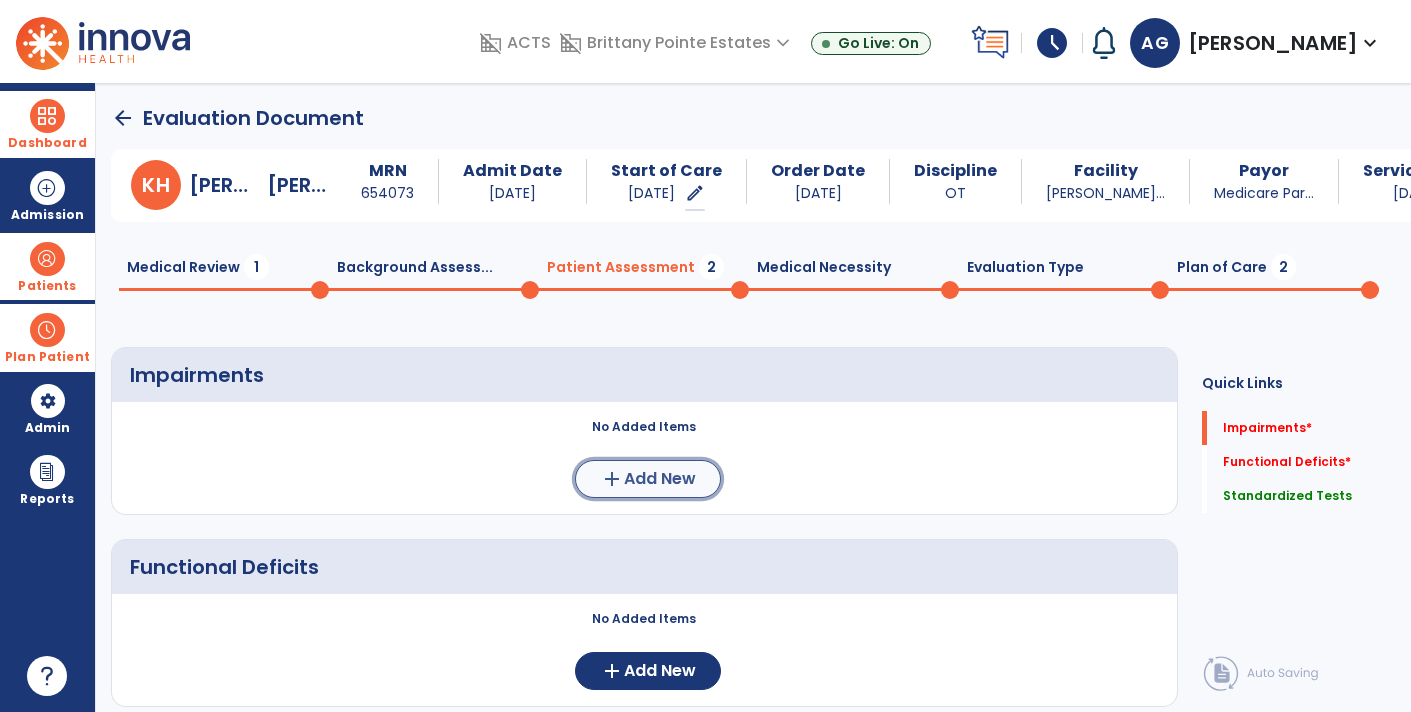click on "Add New" 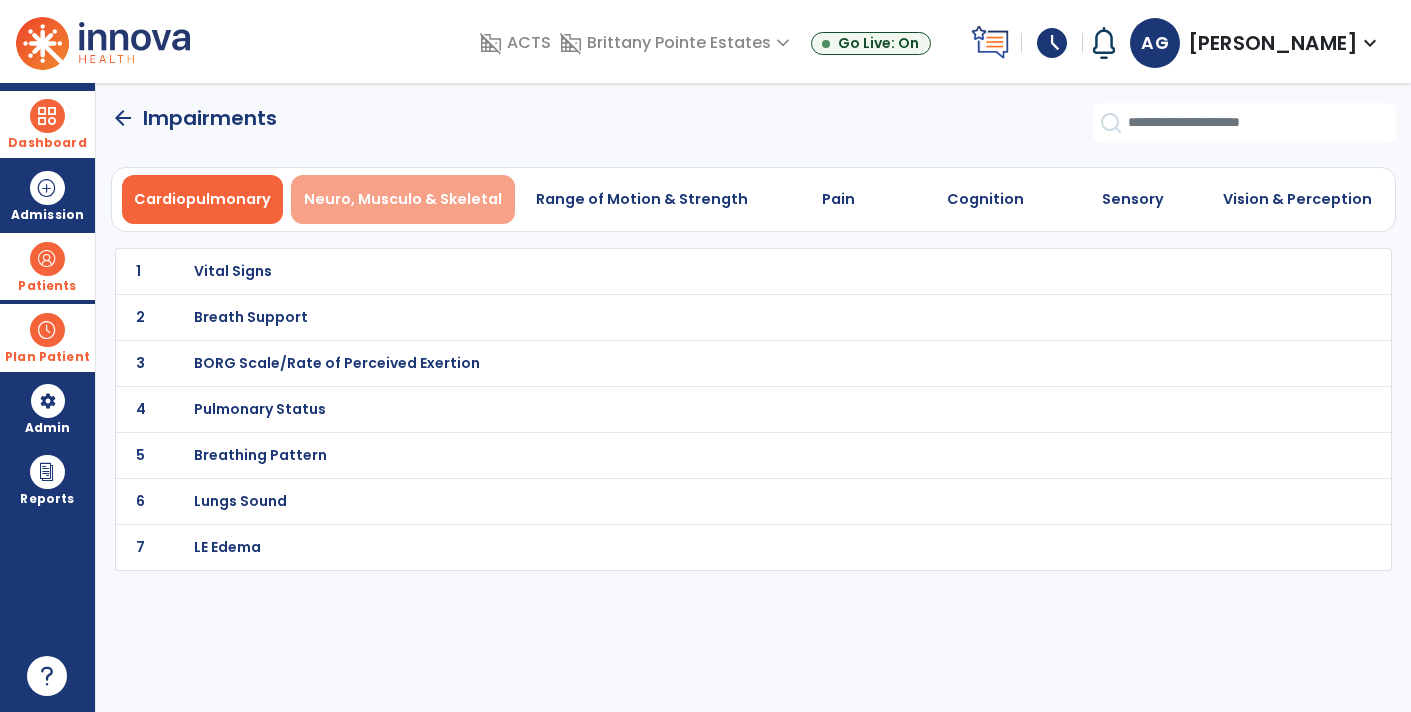 click on "Neuro, Musculo & Skeletal" at bounding box center [403, 199] 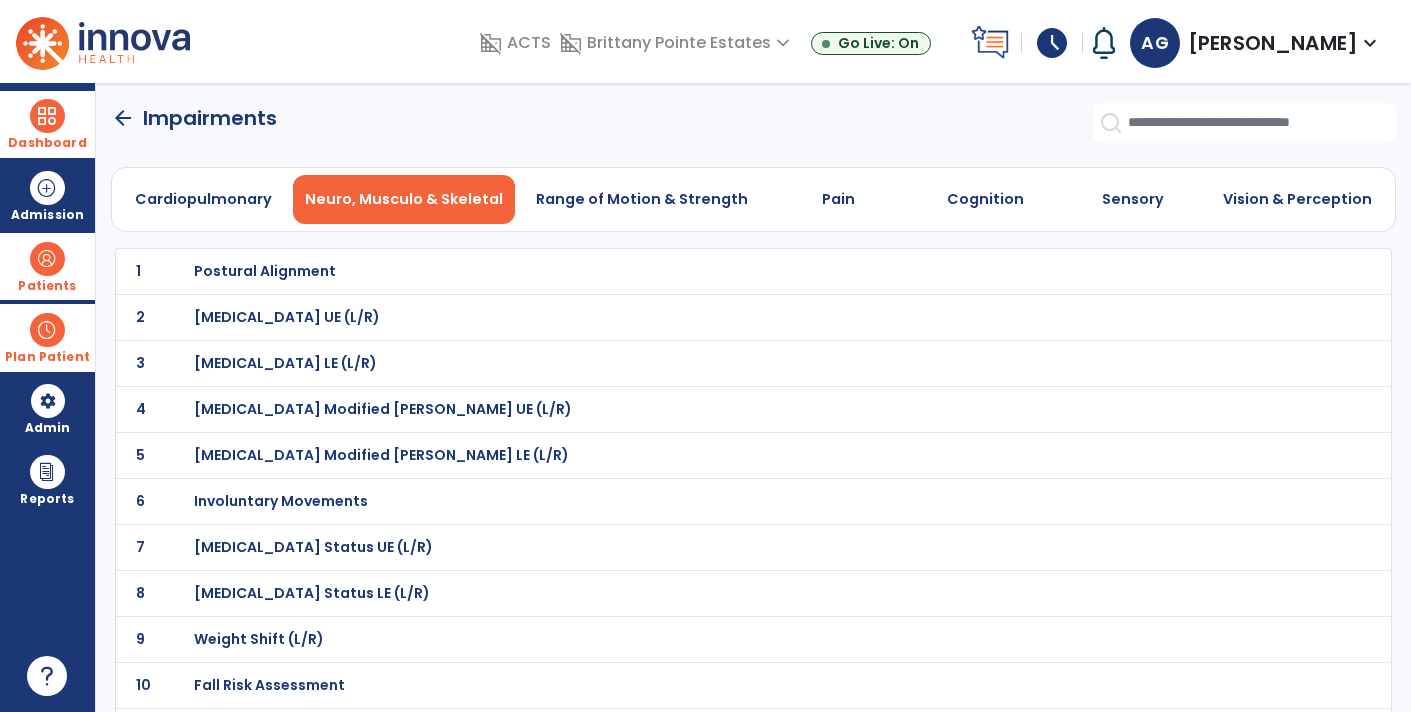 click on "[MEDICAL_DATA] UE (L/R)" at bounding box center (265, 271) 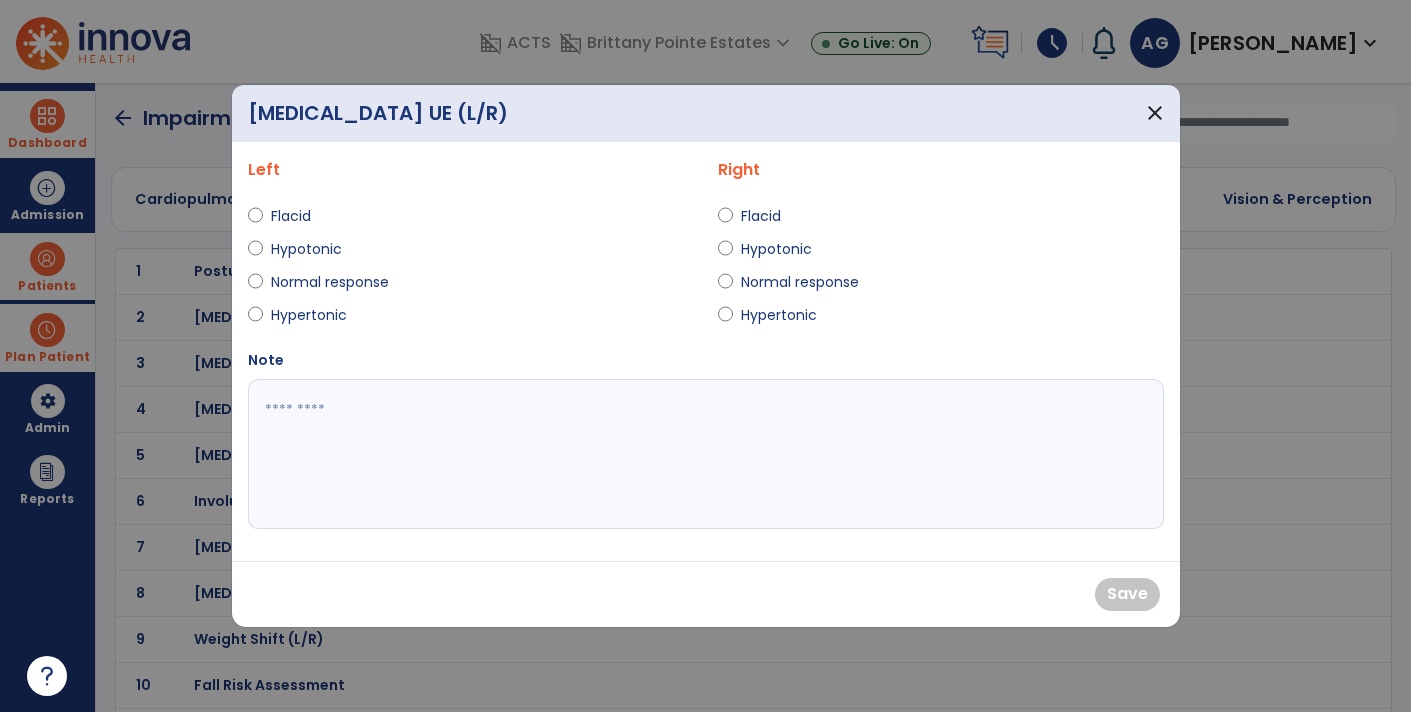 click on "Hypertonic" at bounding box center (309, 315) 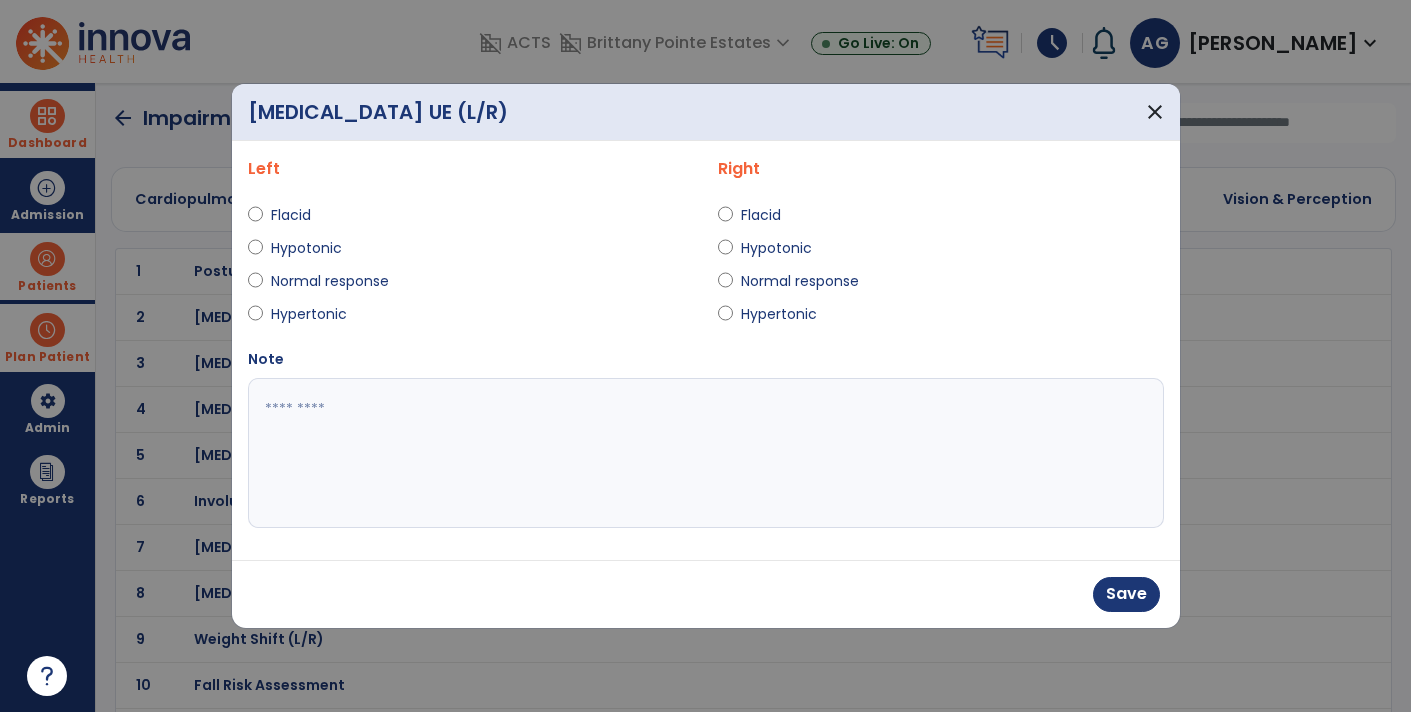 click on "Hypertonic" at bounding box center [779, 314] 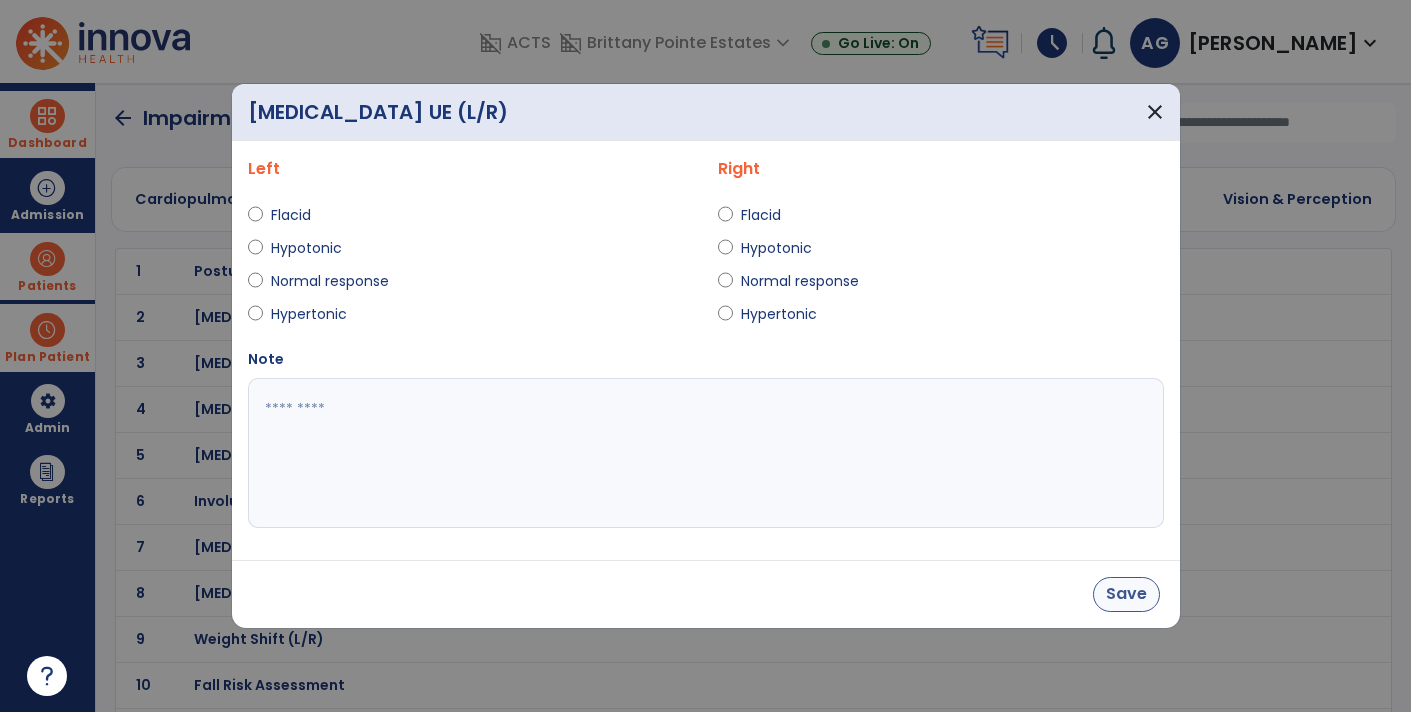 click on "Save" at bounding box center [1126, 594] 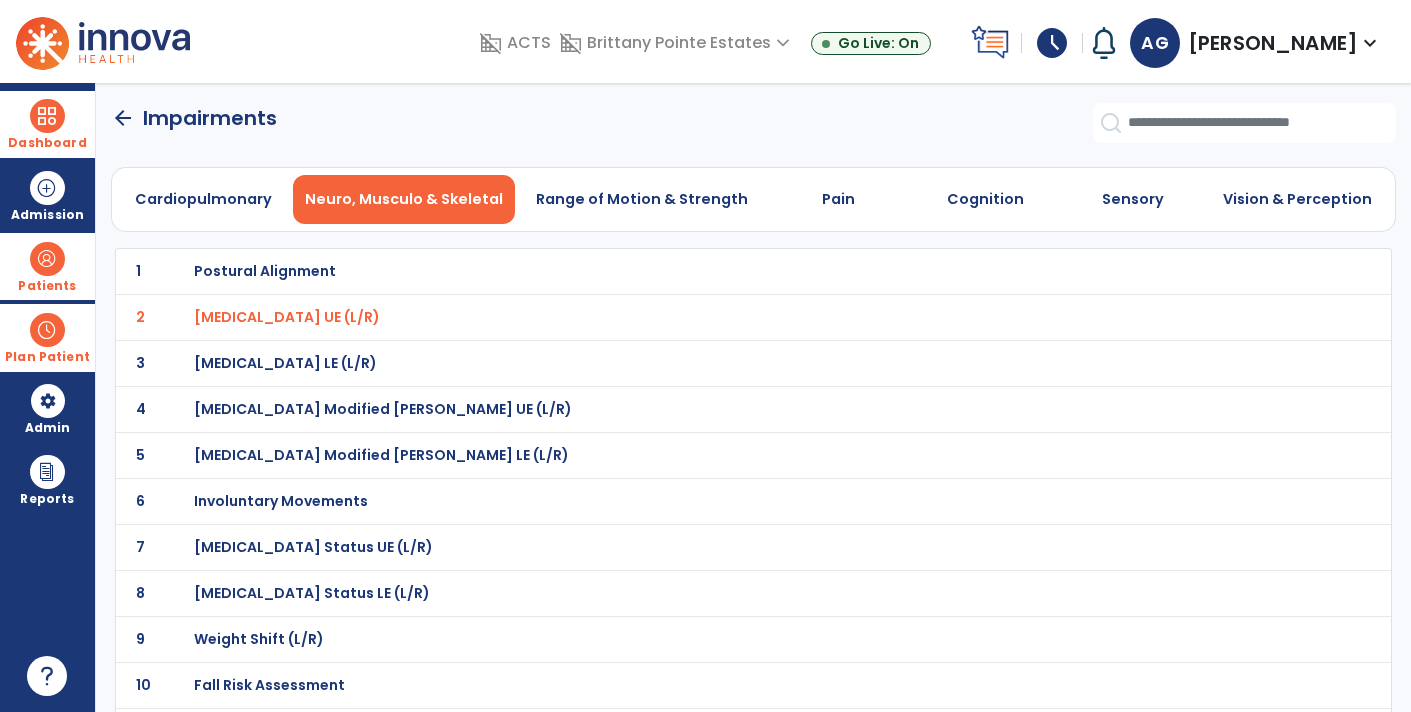 click on "4 [MEDICAL_DATA] Modified [PERSON_NAME] UE (L/R)" 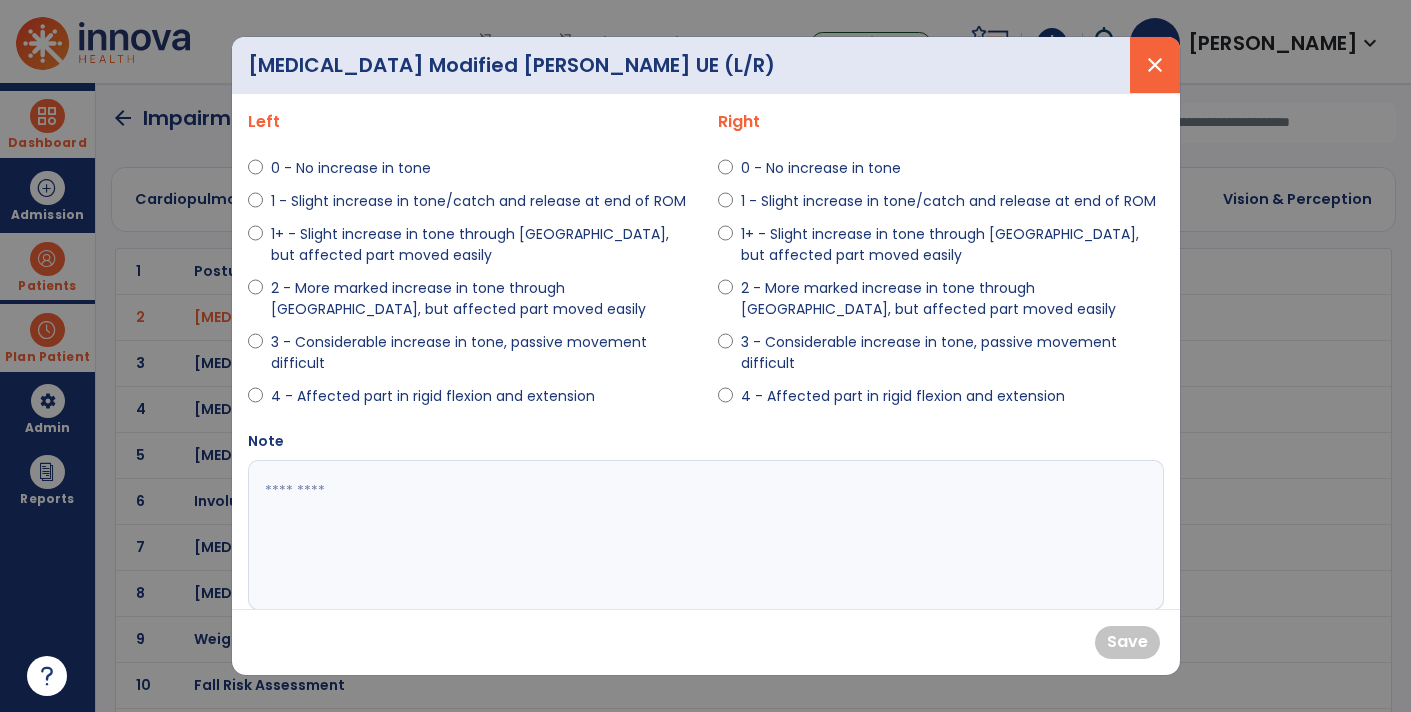 click on "close" at bounding box center [1155, 65] 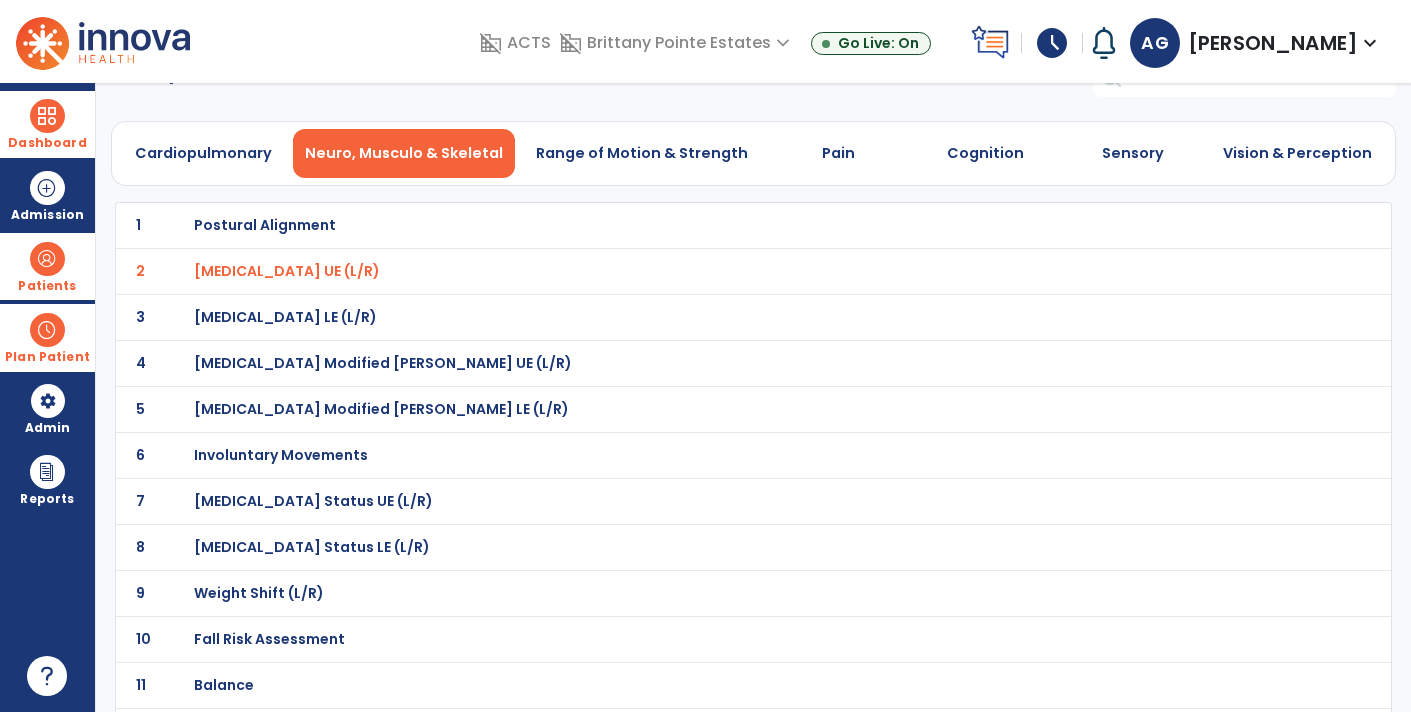 scroll, scrollTop: 58, scrollLeft: 0, axis: vertical 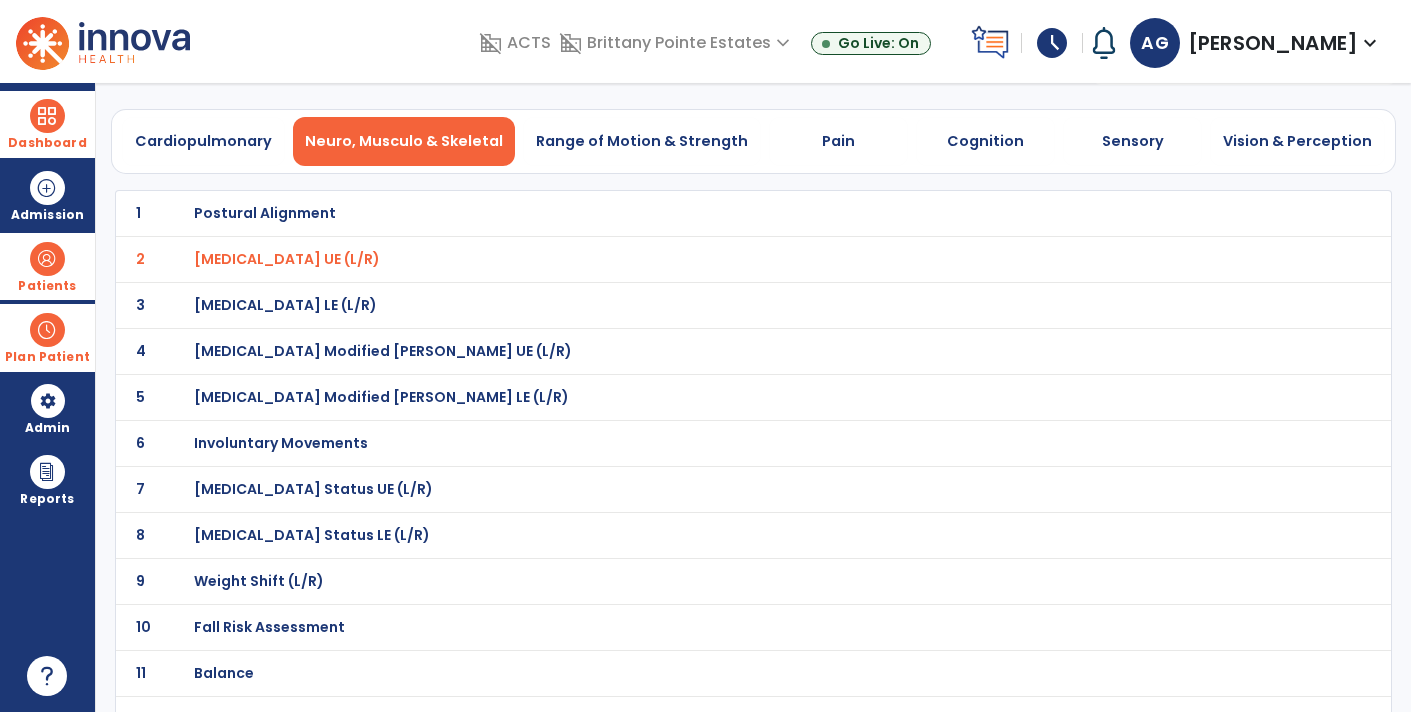 click on "6 Involuntary Movements" 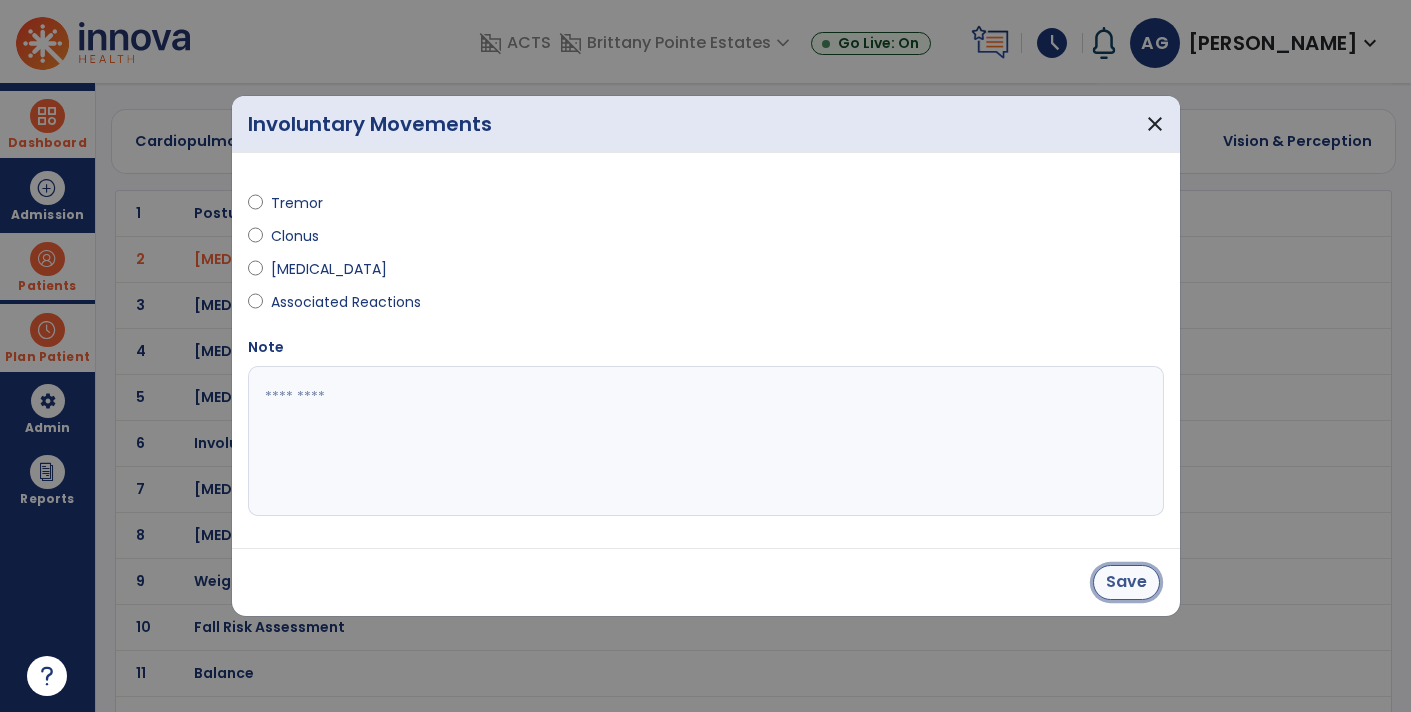click on "Save" at bounding box center (1126, 582) 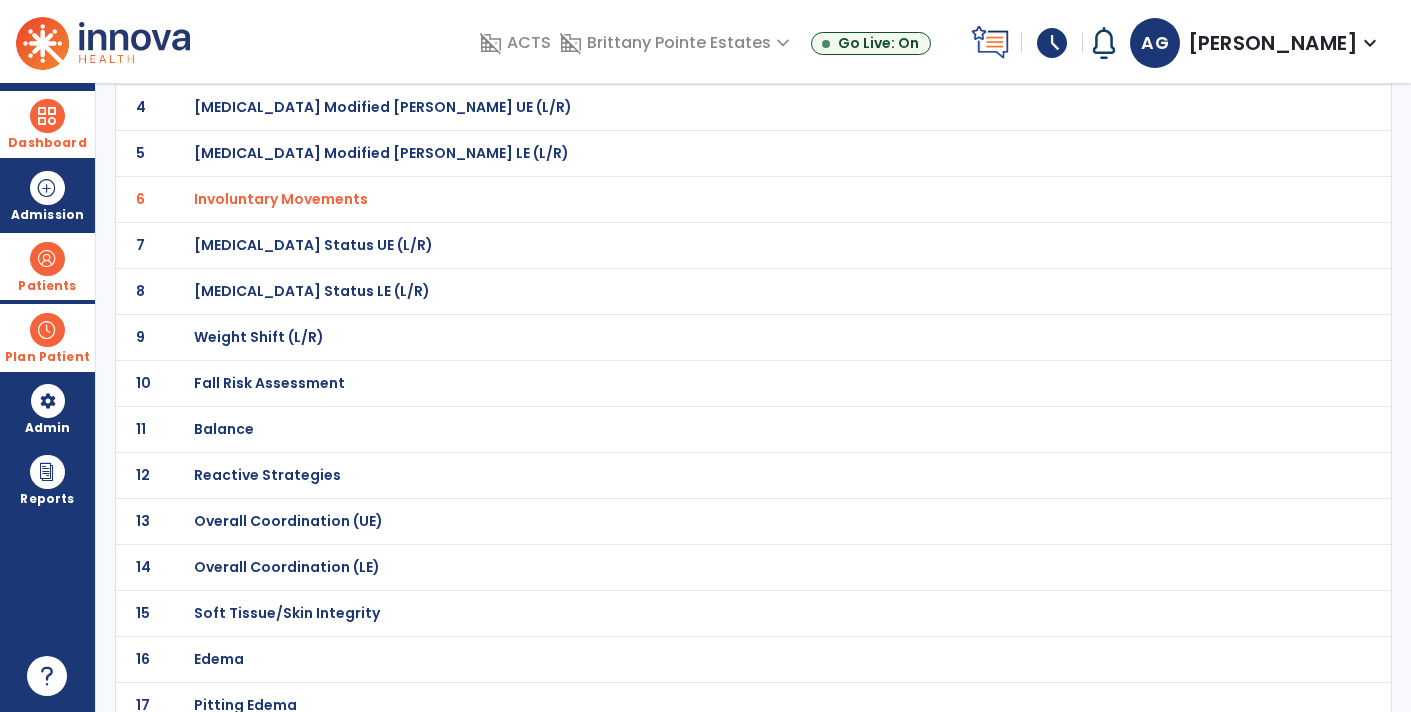 scroll, scrollTop: 308, scrollLeft: 0, axis: vertical 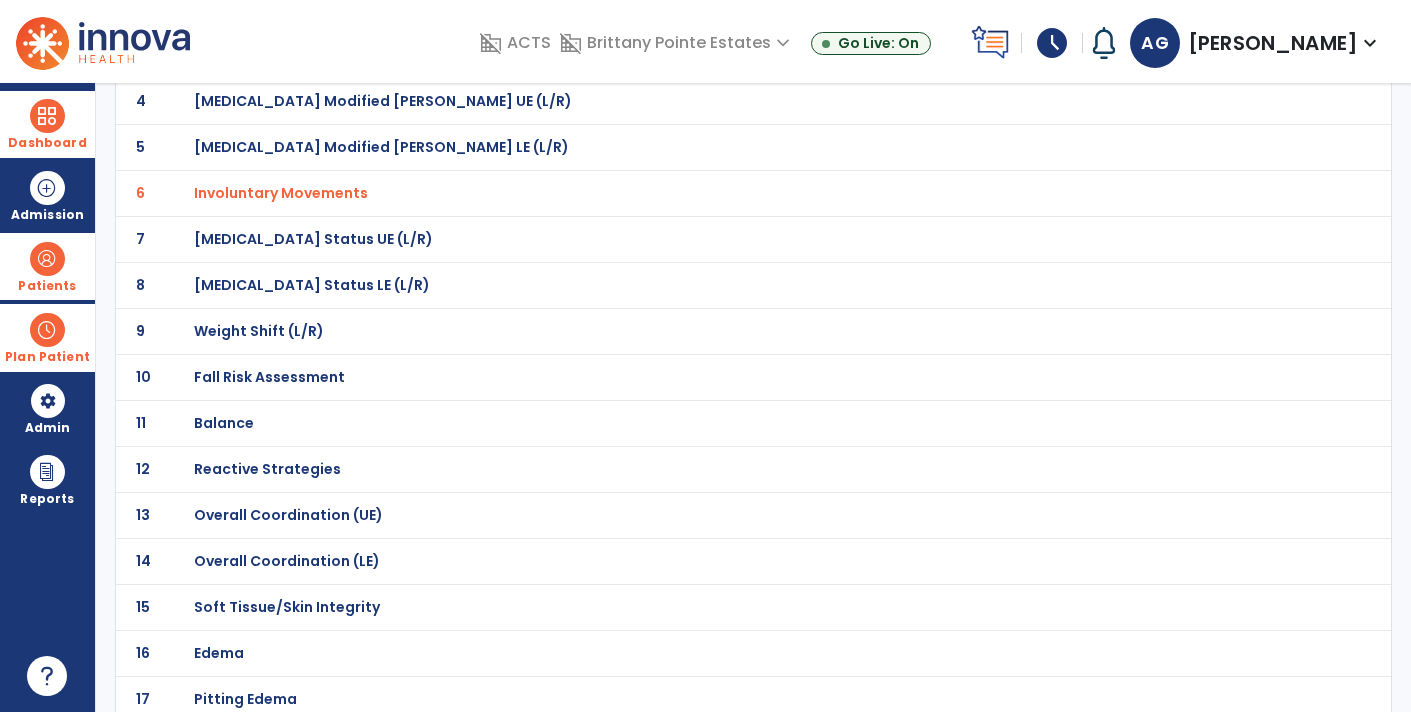 click on "Overall Coordination (UE)" at bounding box center [265, -37] 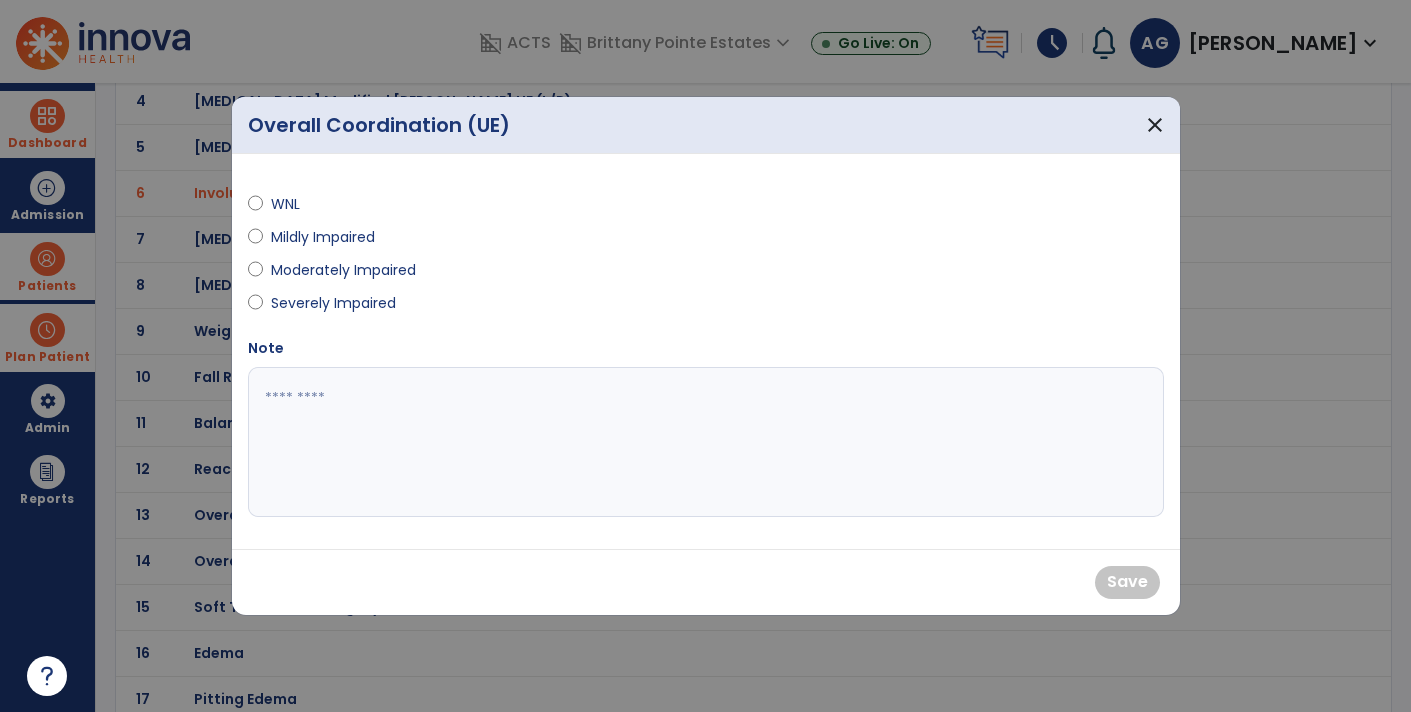 click on "Severely Impaired" at bounding box center [333, 303] 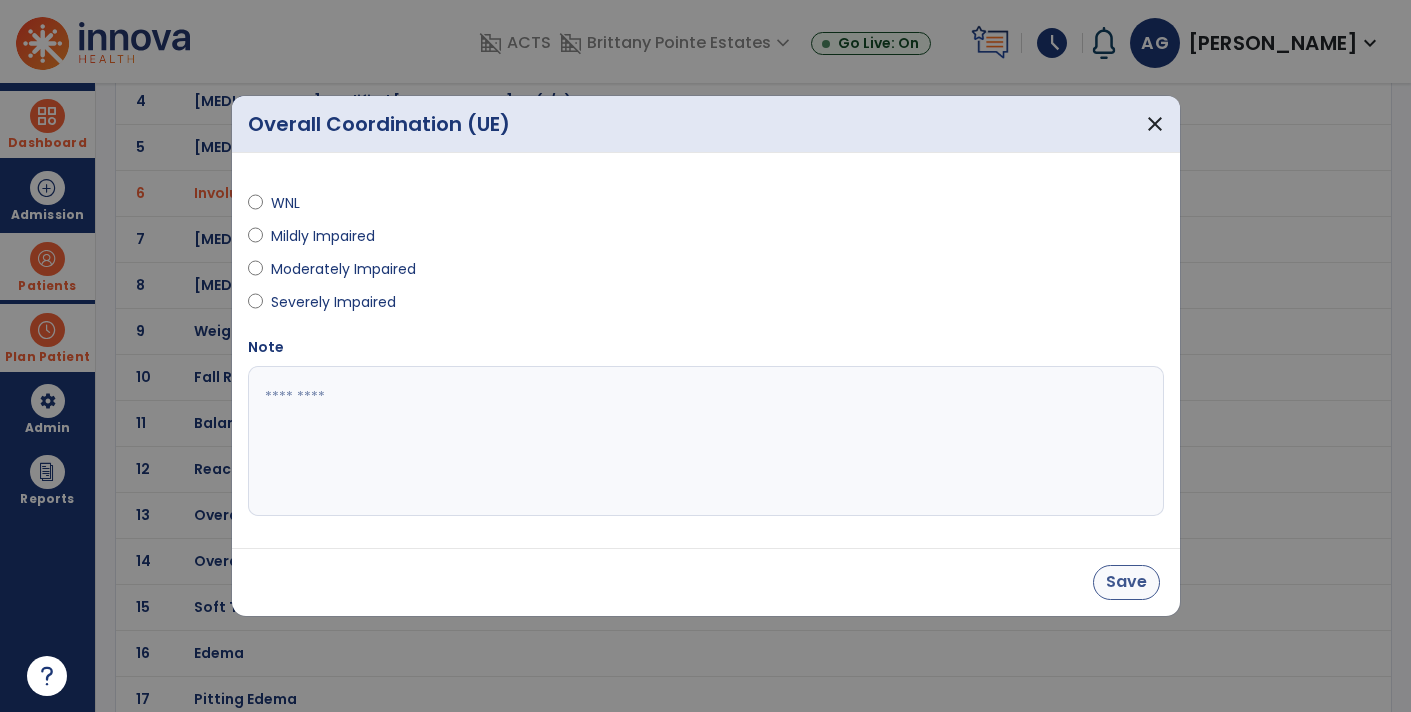 click on "Save" at bounding box center [1126, 582] 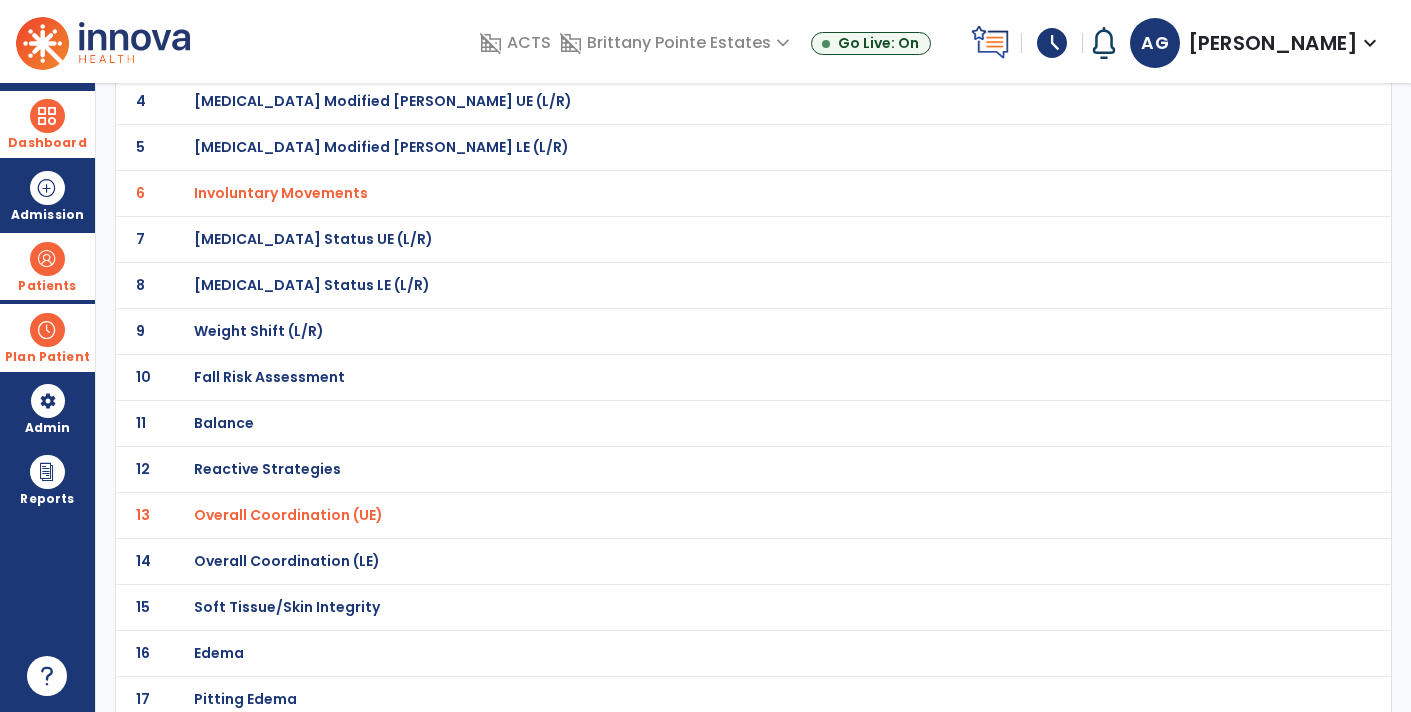click on "Overall Coordination (LE)" at bounding box center (265, -37) 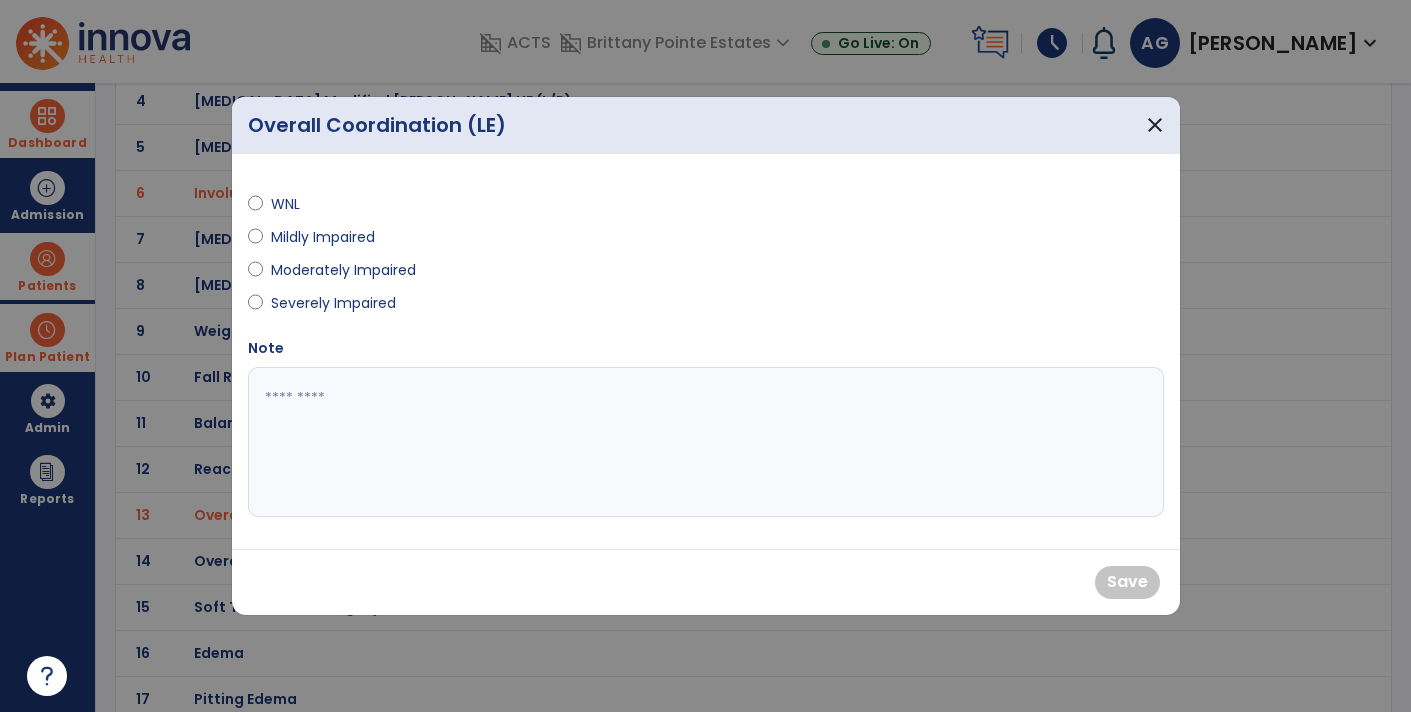 click on "Moderately Impaired" at bounding box center [343, 270] 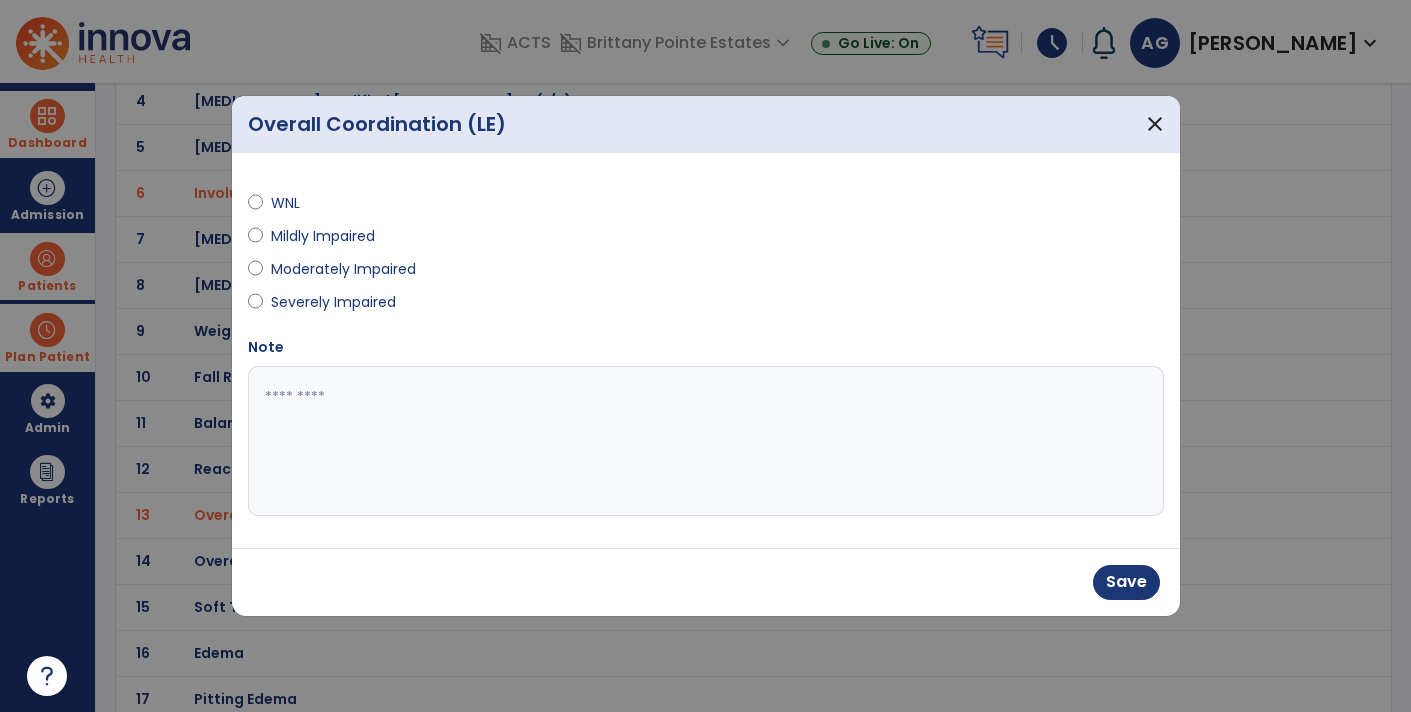 click on "Save" at bounding box center [706, 582] 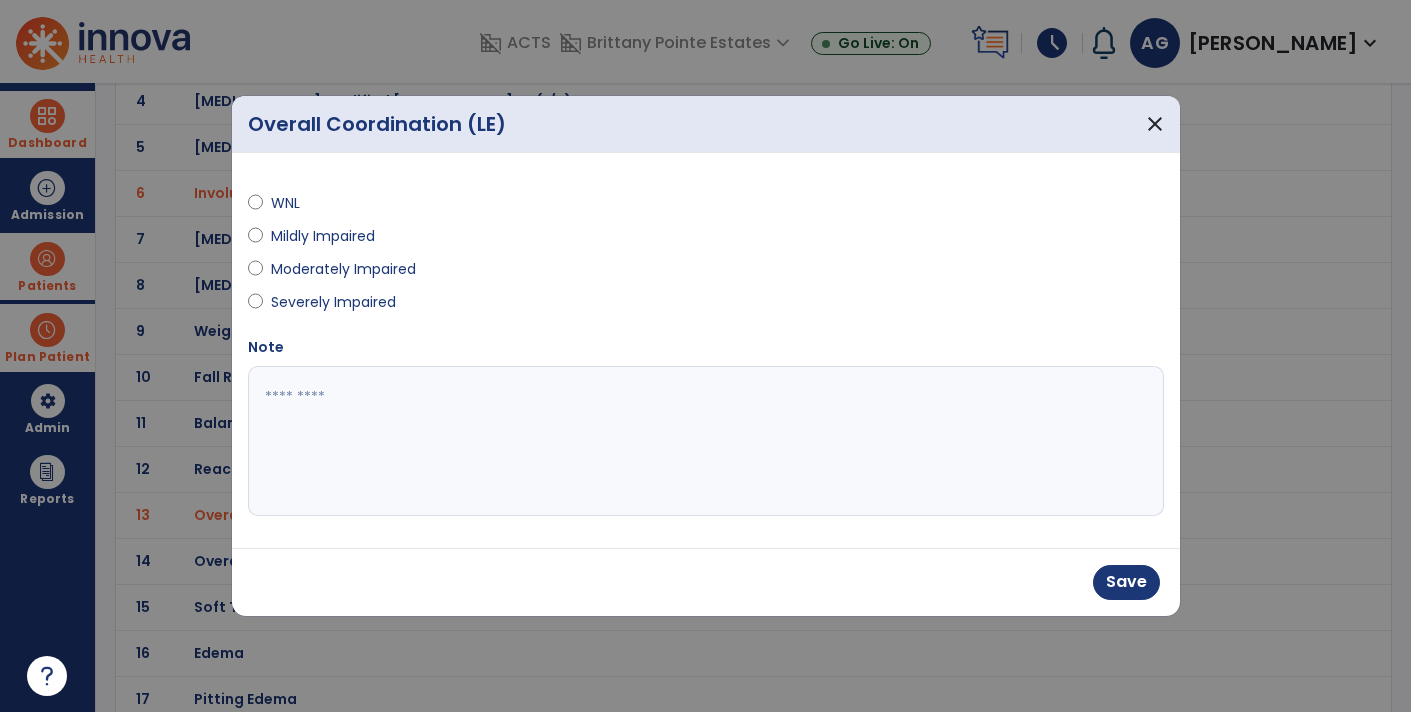 click on "Save" at bounding box center [706, 582] 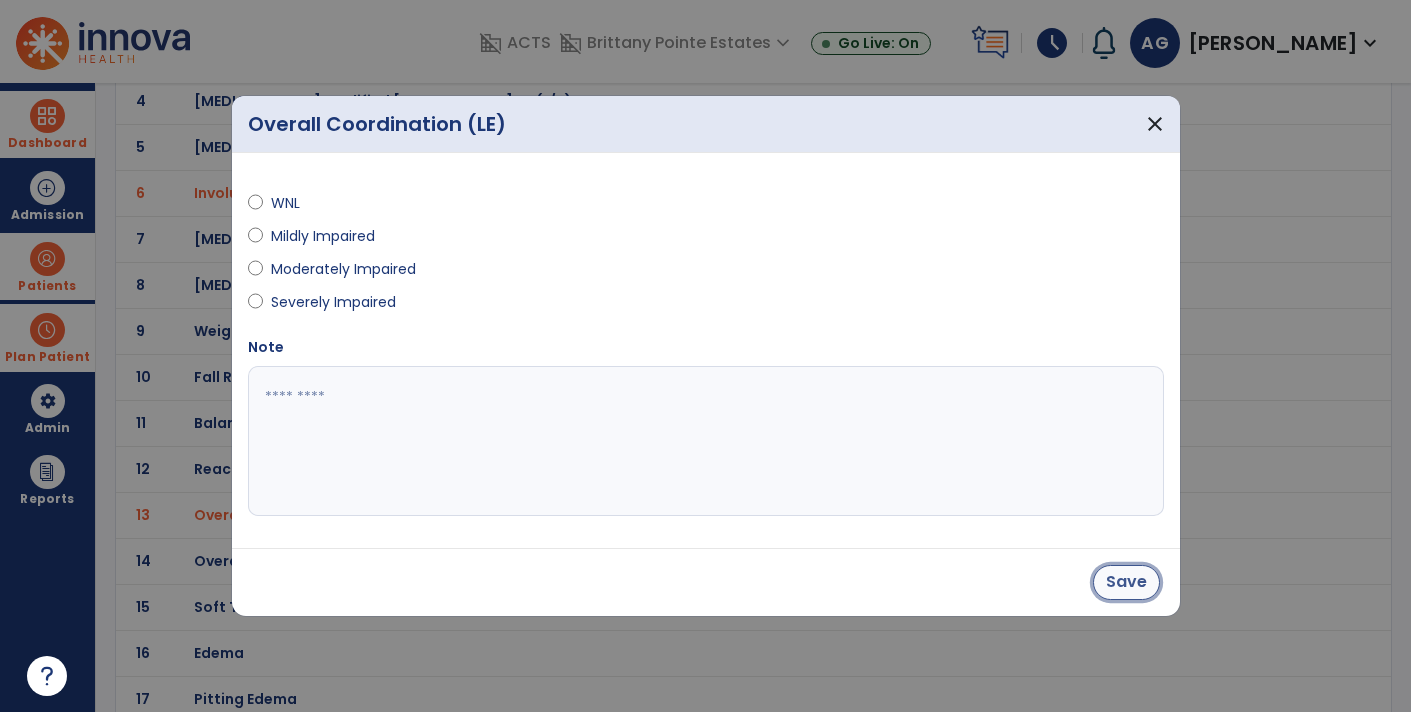 click on "Save" at bounding box center (1126, 582) 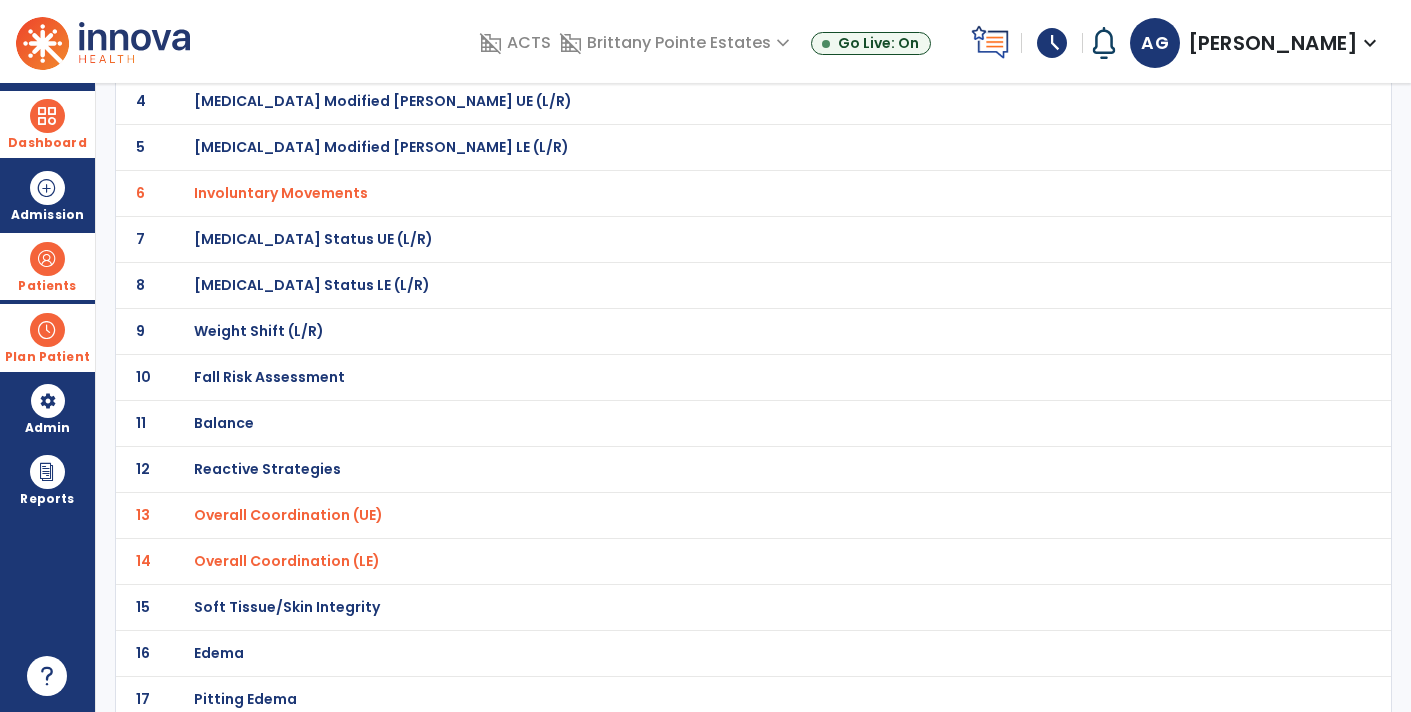 click on "Overall Coordination (LE)" at bounding box center [287, 9] 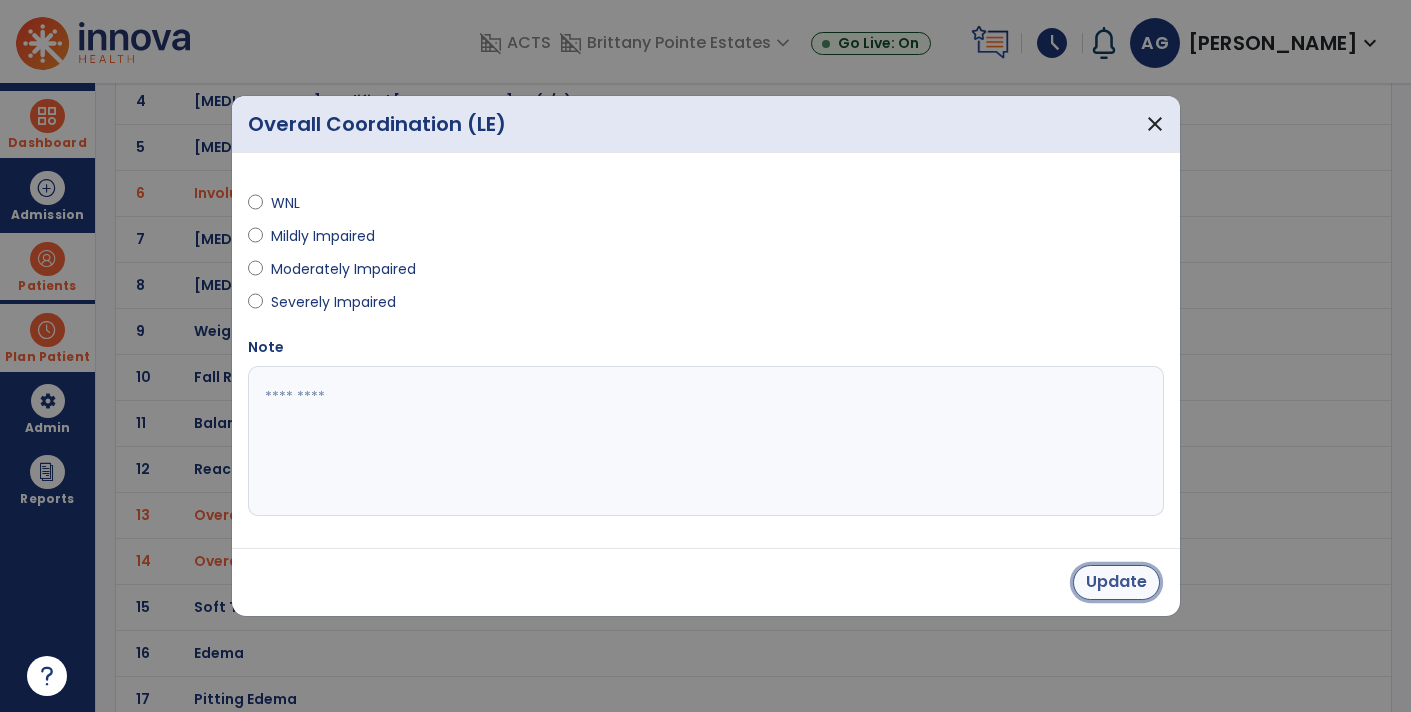 click on "Update" at bounding box center (1116, 582) 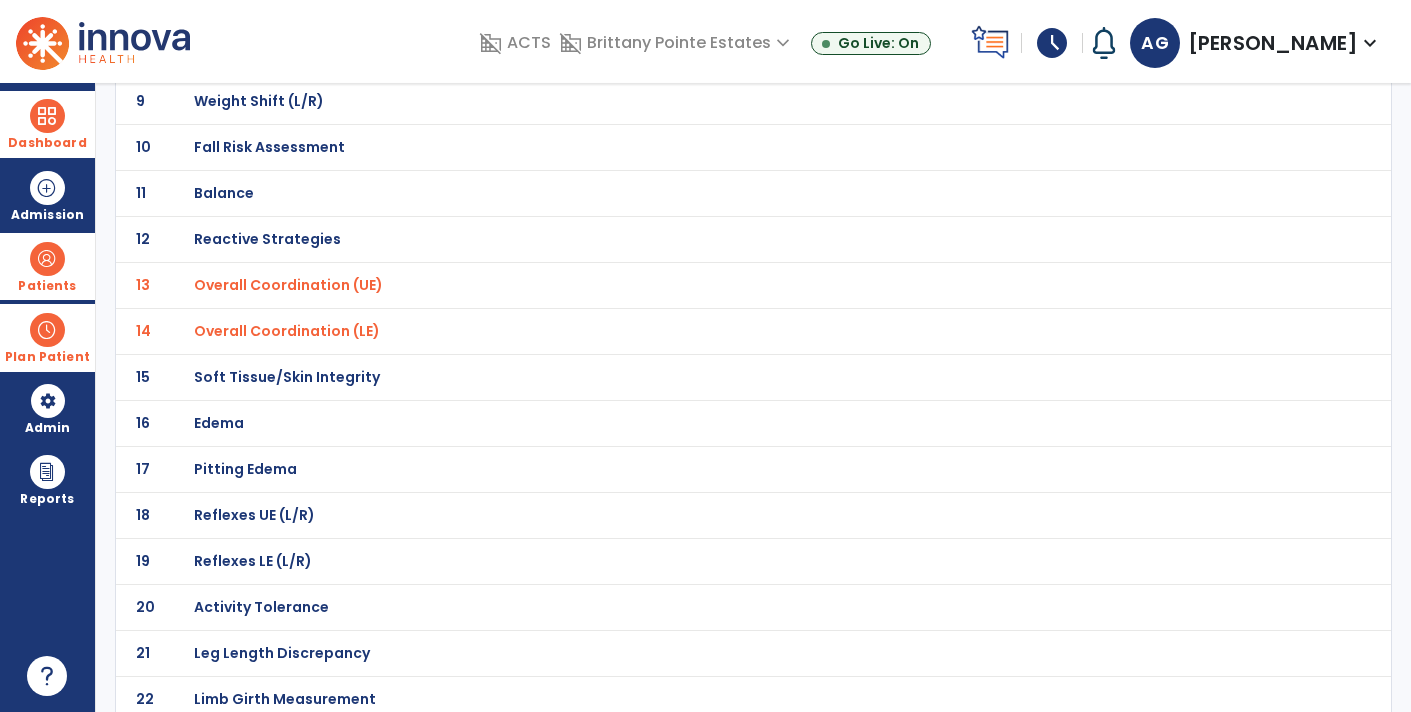 scroll, scrollTop: 540, scrollLeft: 0, axis: vertical 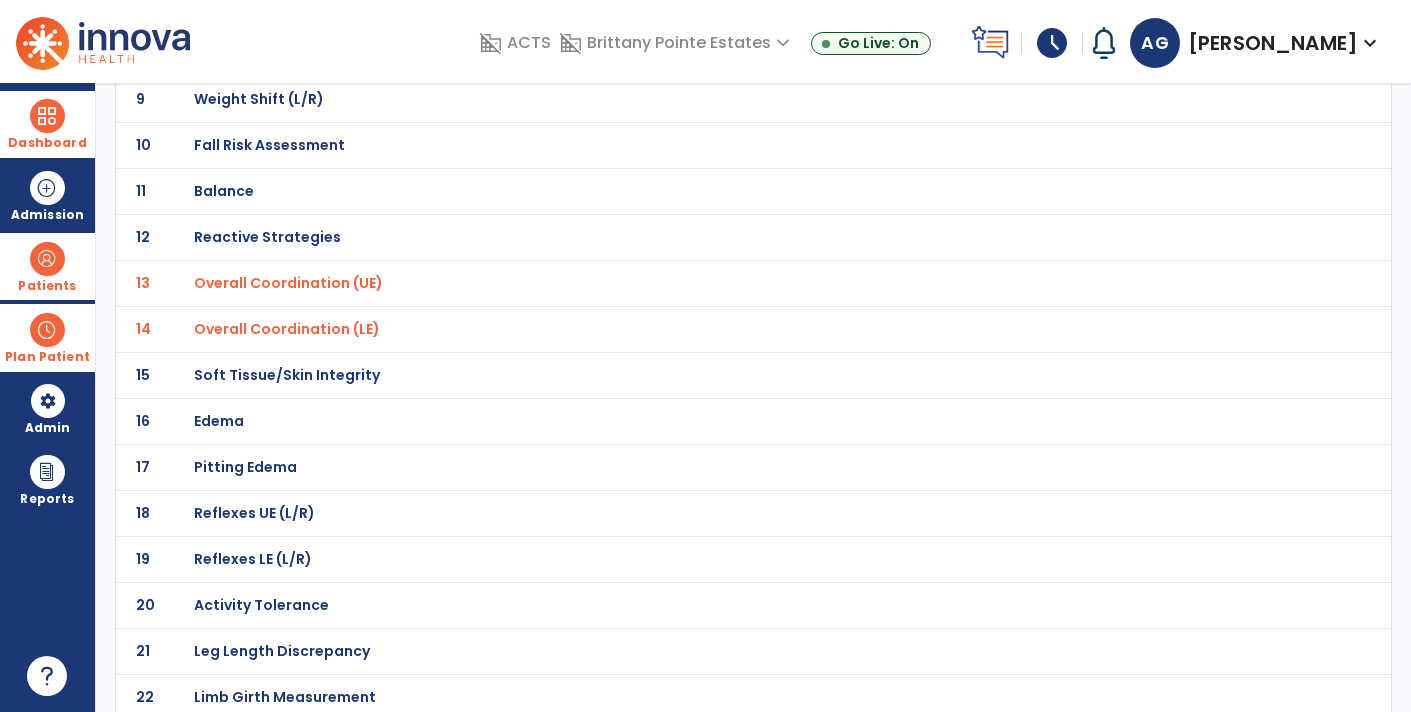 click on "Soft Tissue/Skin Integrity" at bounding box center (265, -269) 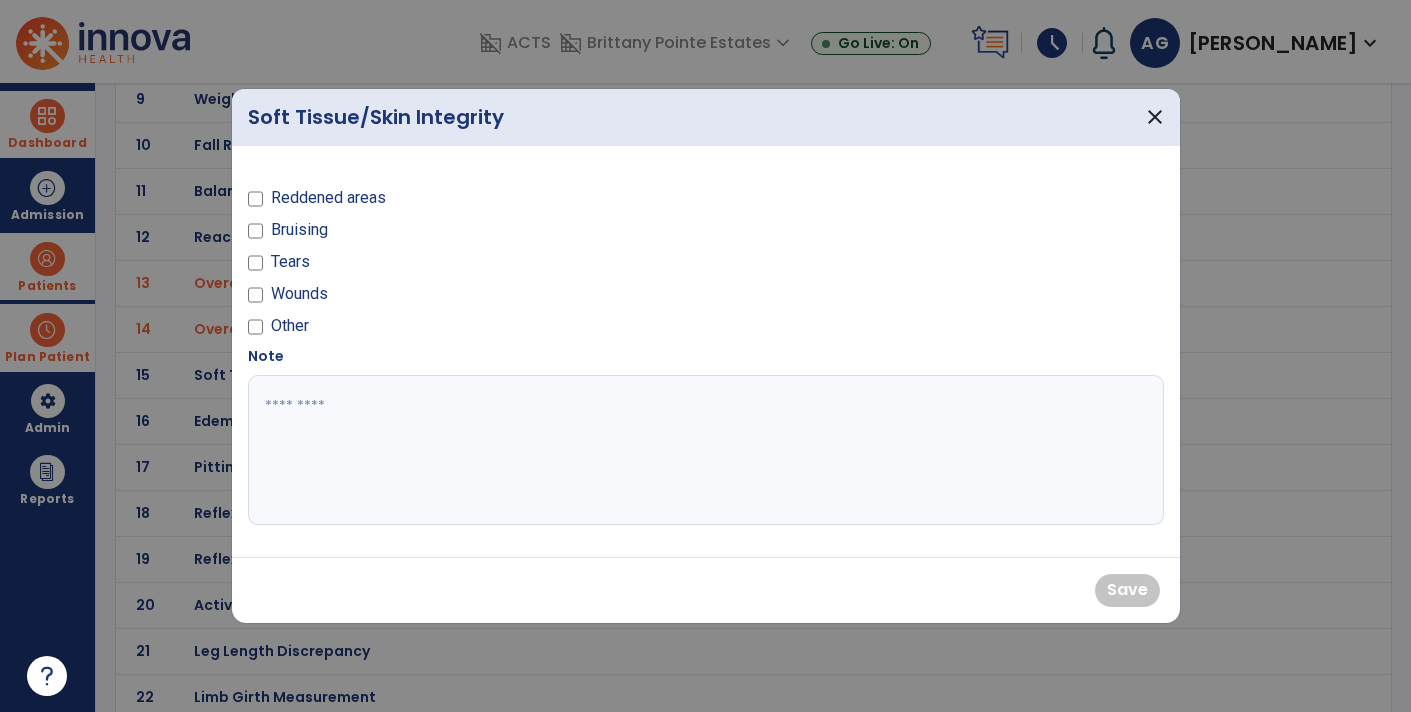 click on "Bruising" at bounding box center (299, 230) 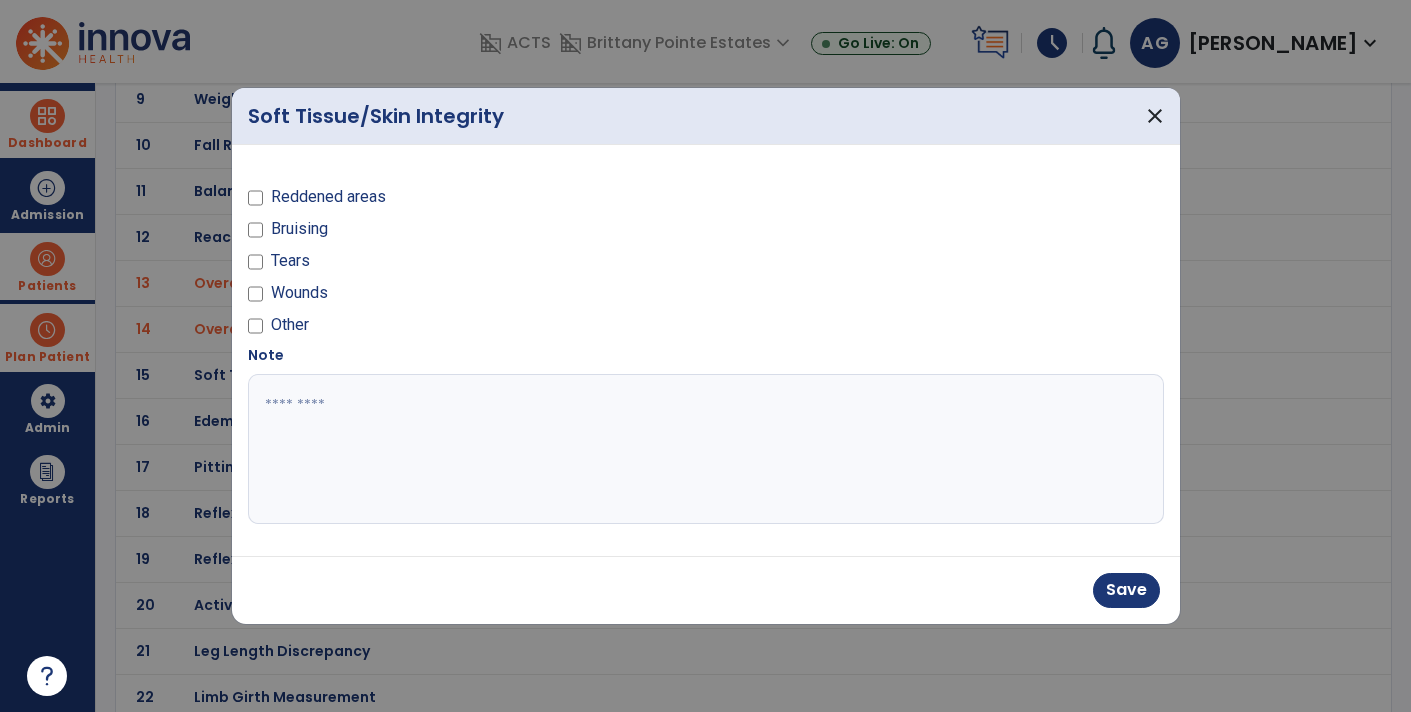 click on "Tears" at bounding box center (290, 261) 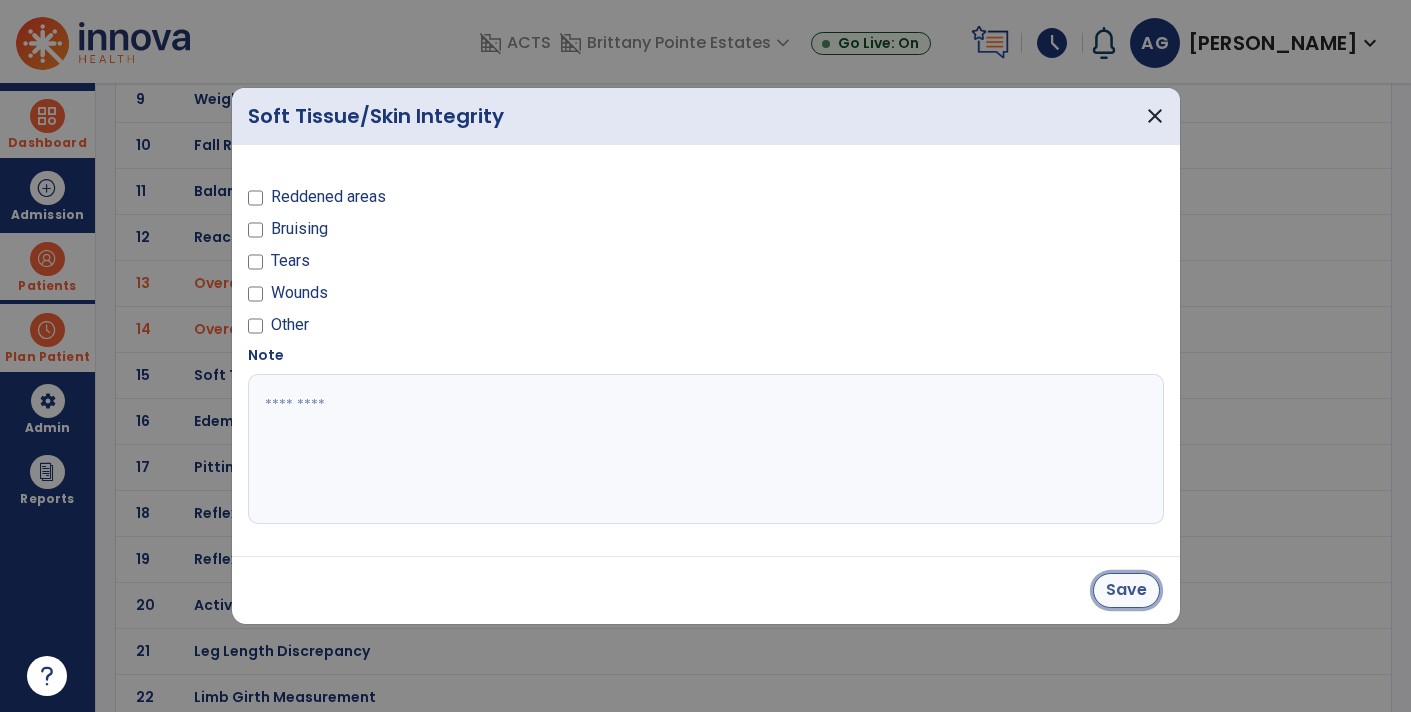 click on "Save" at bounding box center [1126, 590] 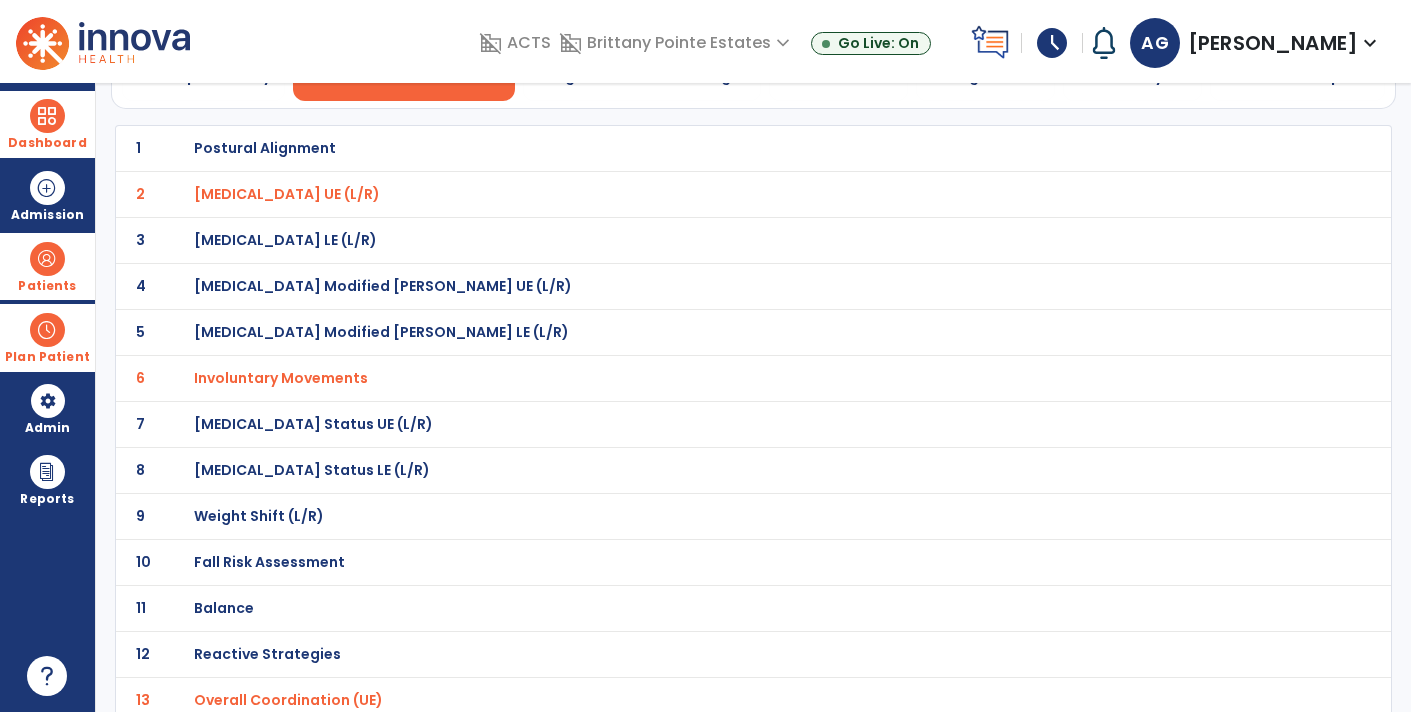 scroll, scrollTop: 0, scrollLeft: 0, axis: both 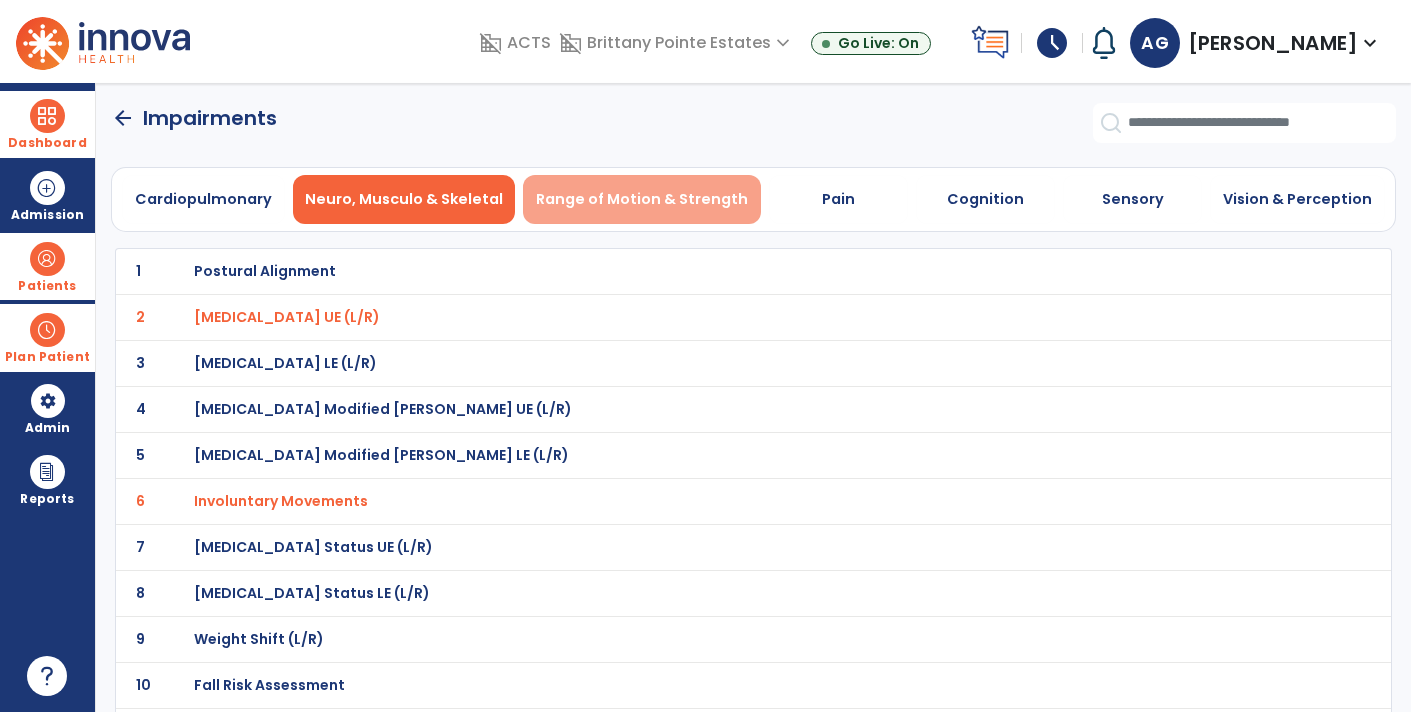 click on "Range of Motion & Strength" at bounding box center [642, 199] 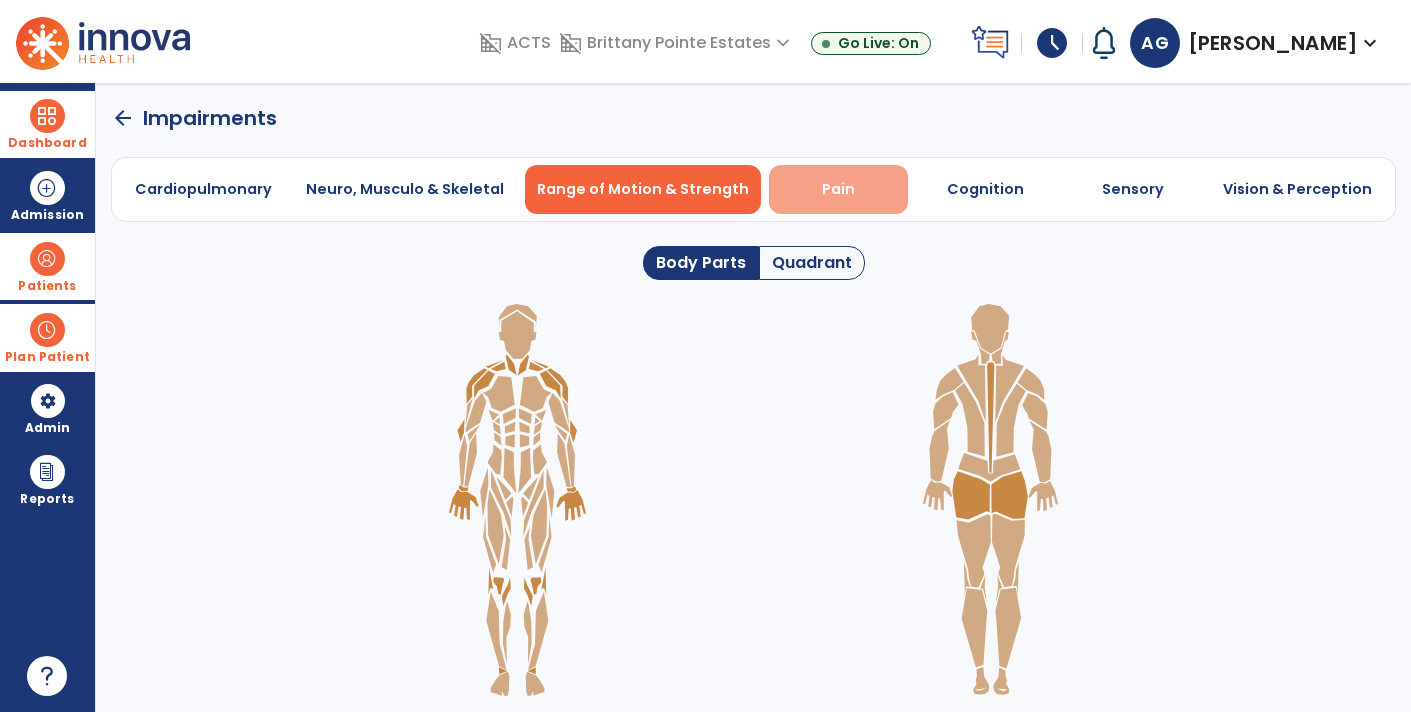 click on "Pain" at bounding box center [838, 189] 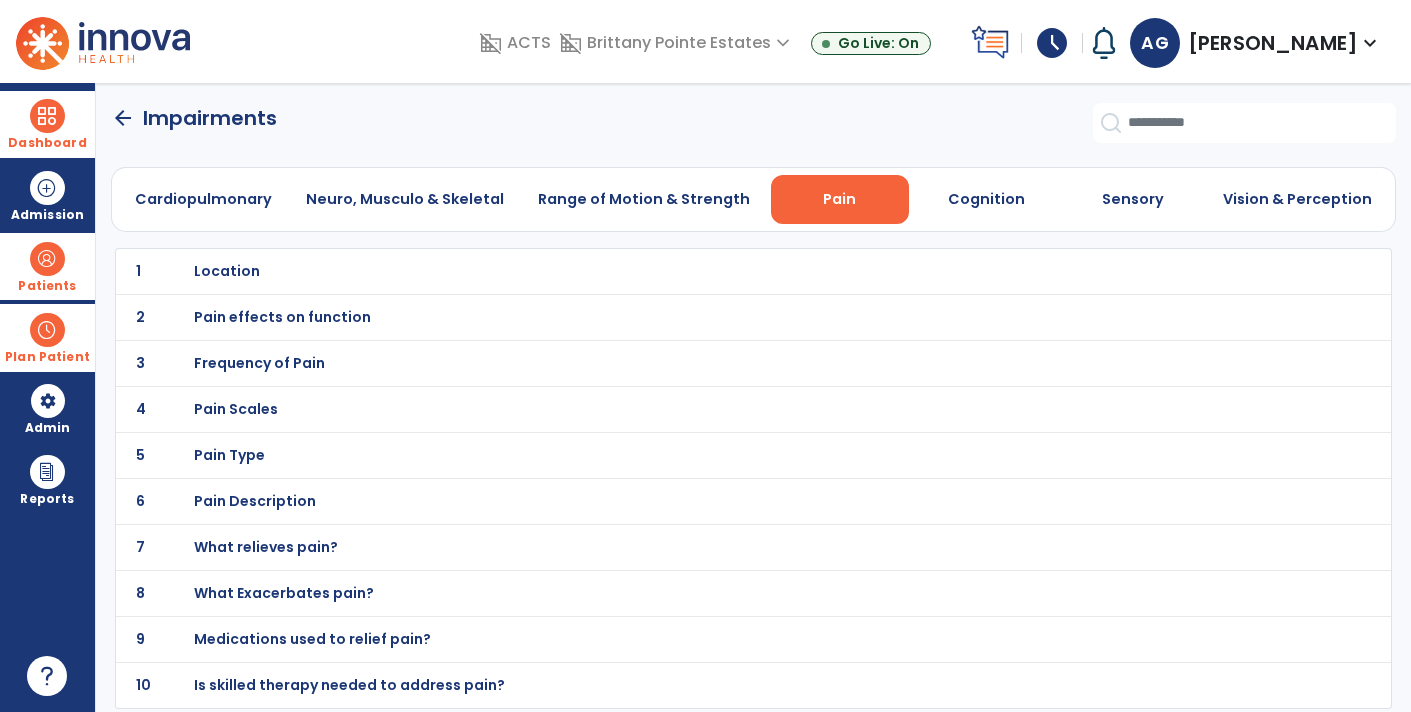 click on "Location" at bounding box center (227, 271) 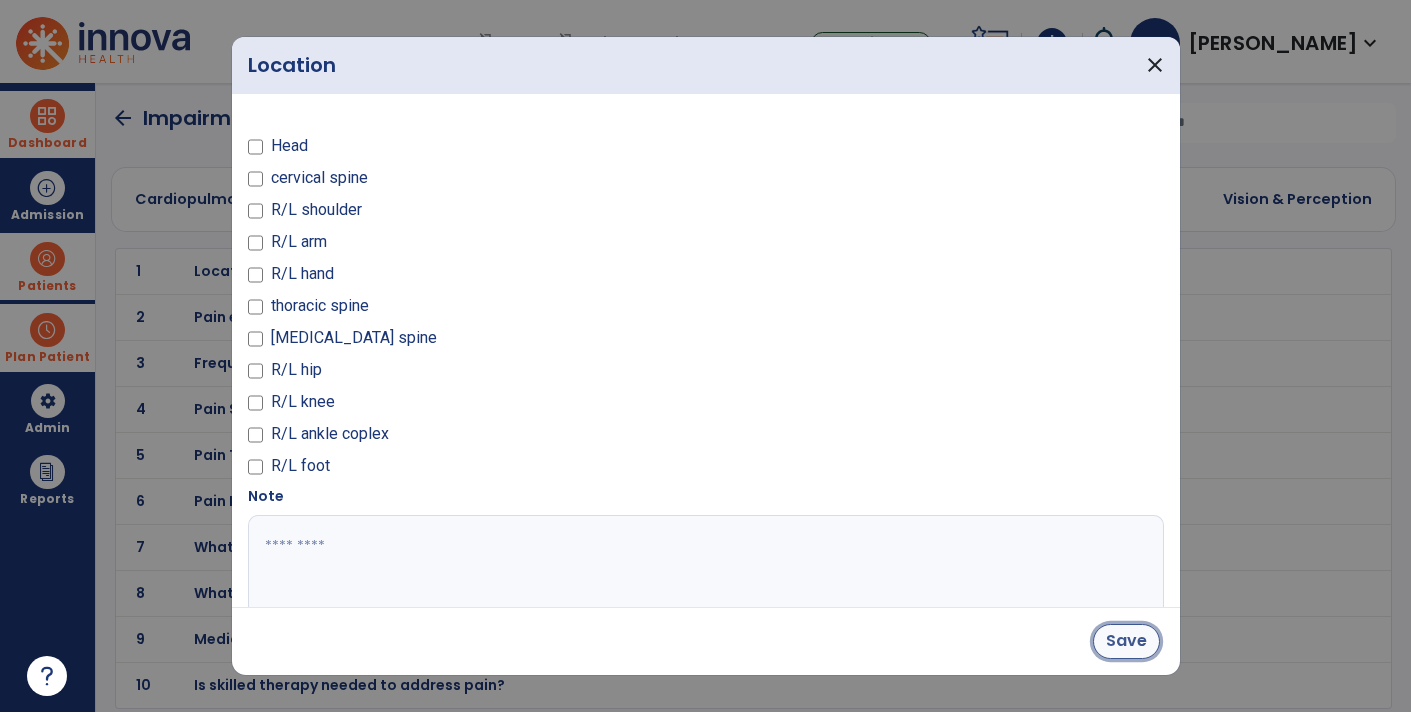 click on "Save" at bounding box center (1126, 641) 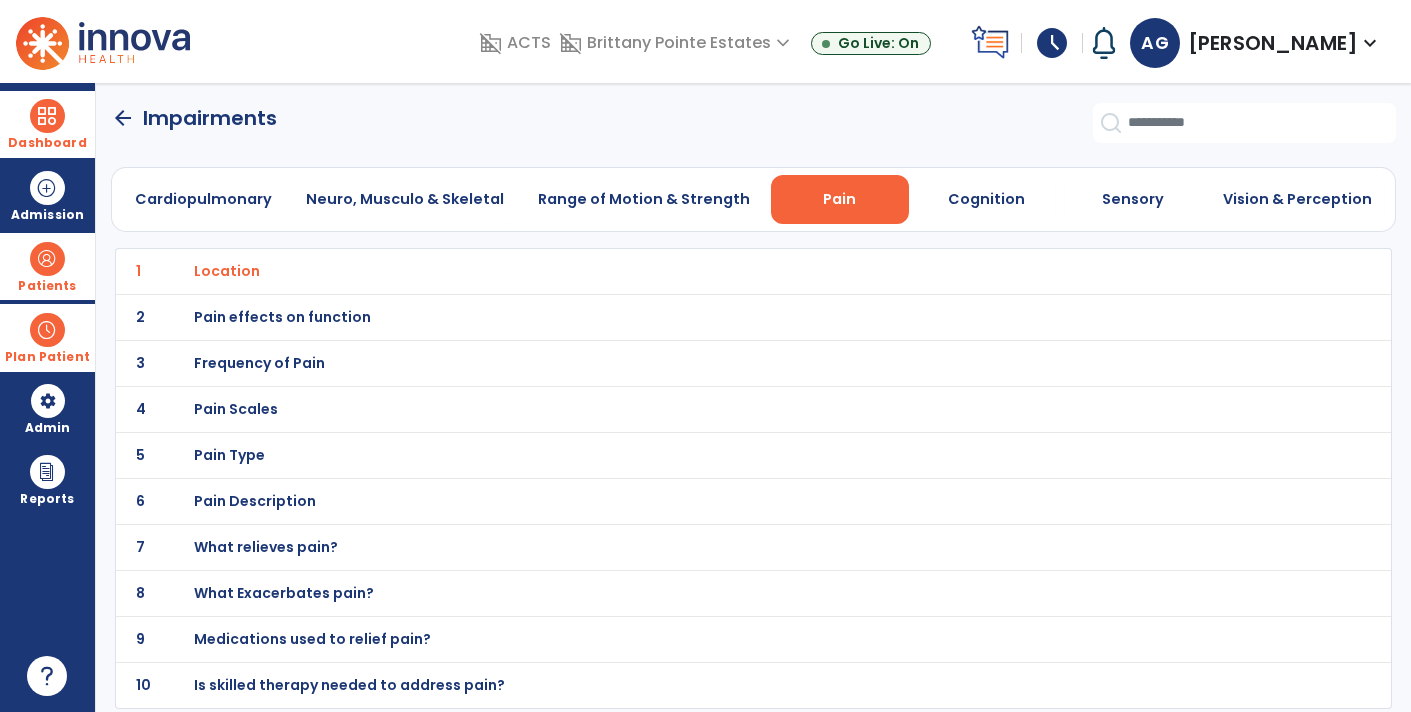 click on "Pain effects on function" at bounding box center (227, 271) 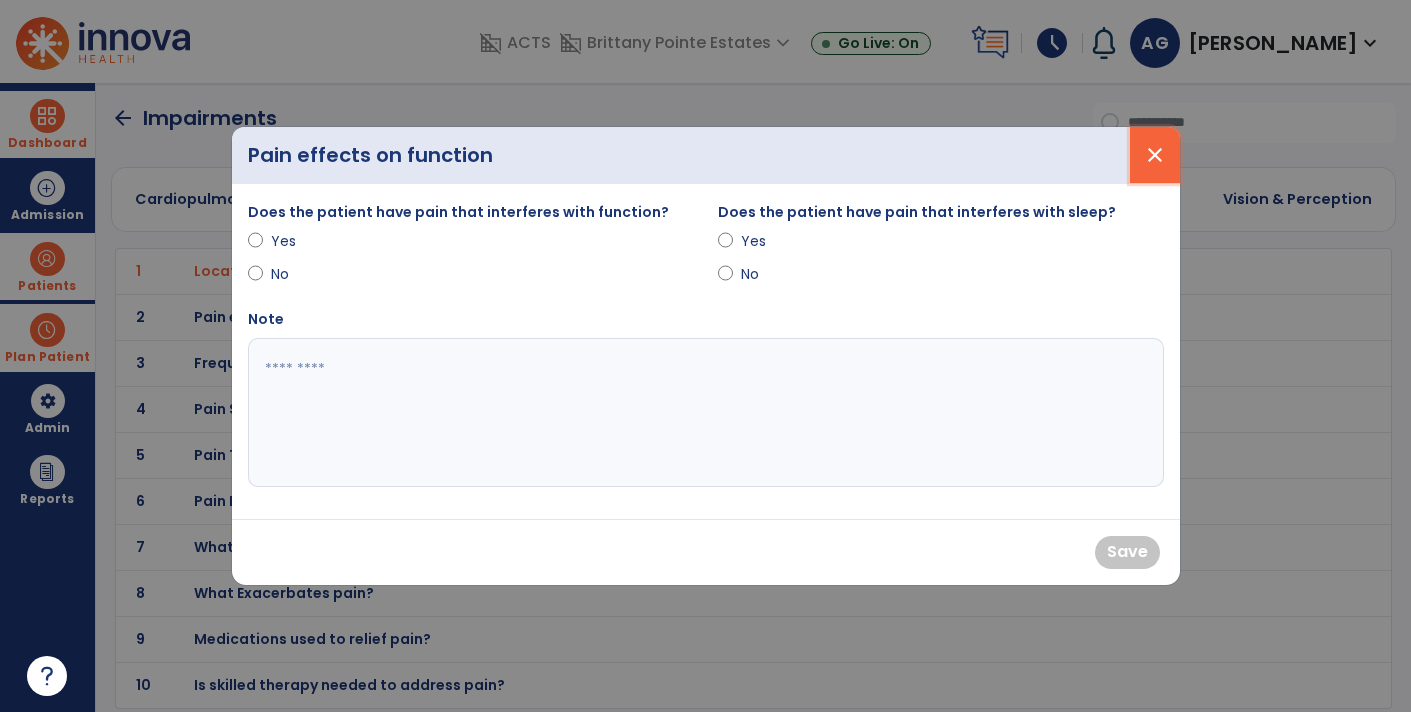 click on "close" at bounding box center (1155, 155) 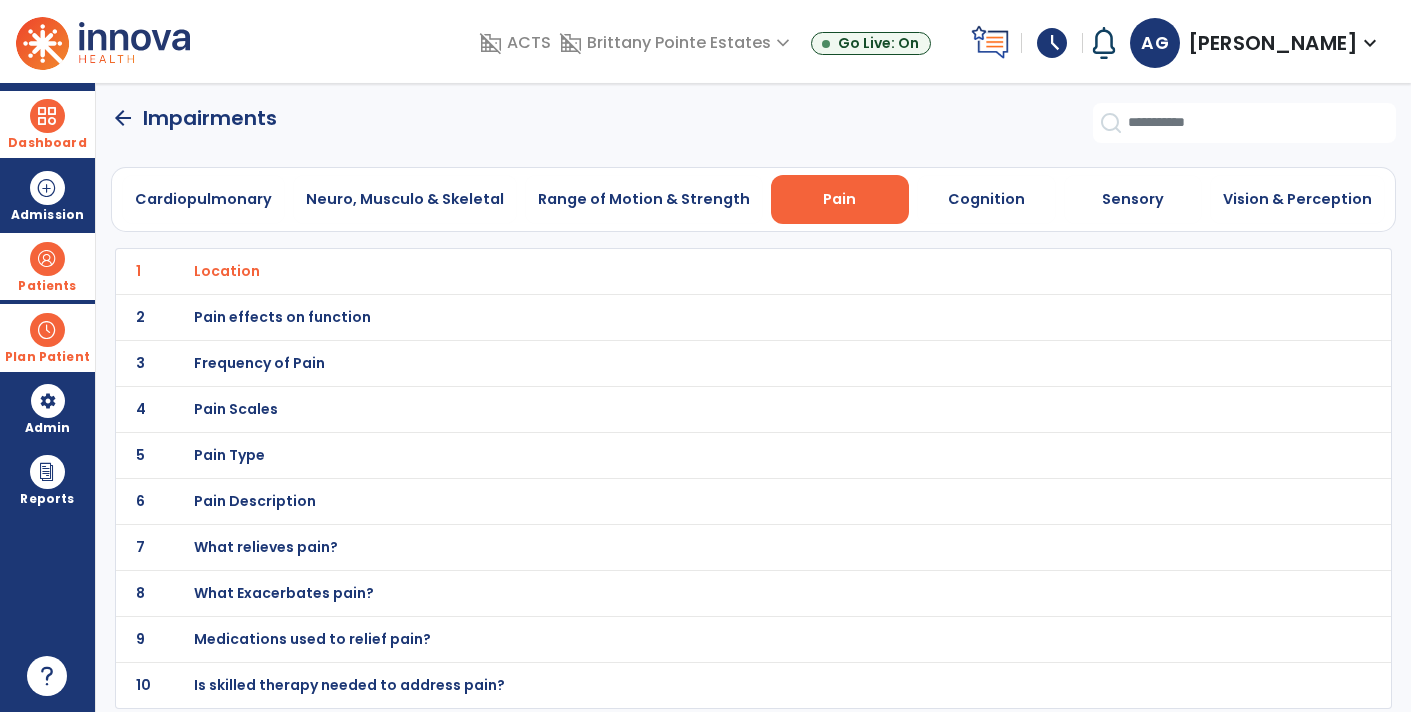 click on "Pain effects on function" at bounding box center [227, 271] 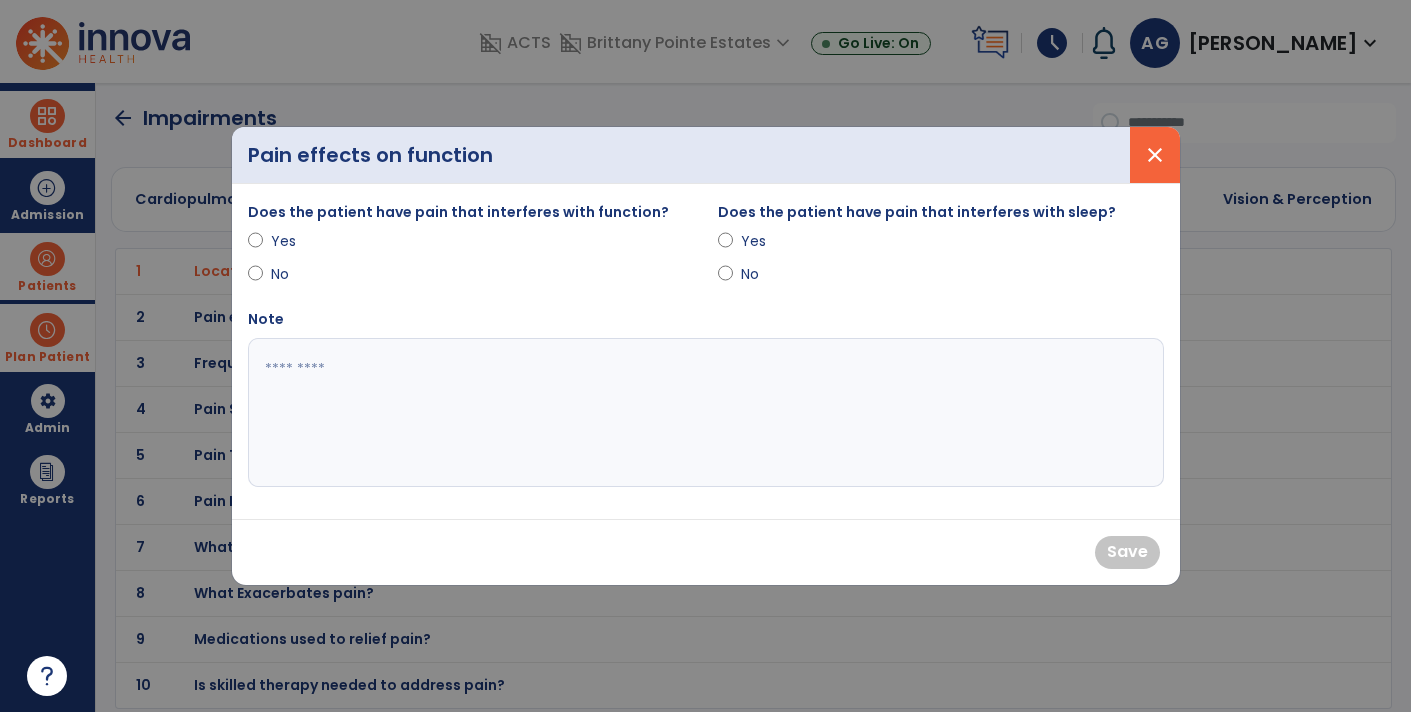 click on "close" at bounding box center (1155, 155) 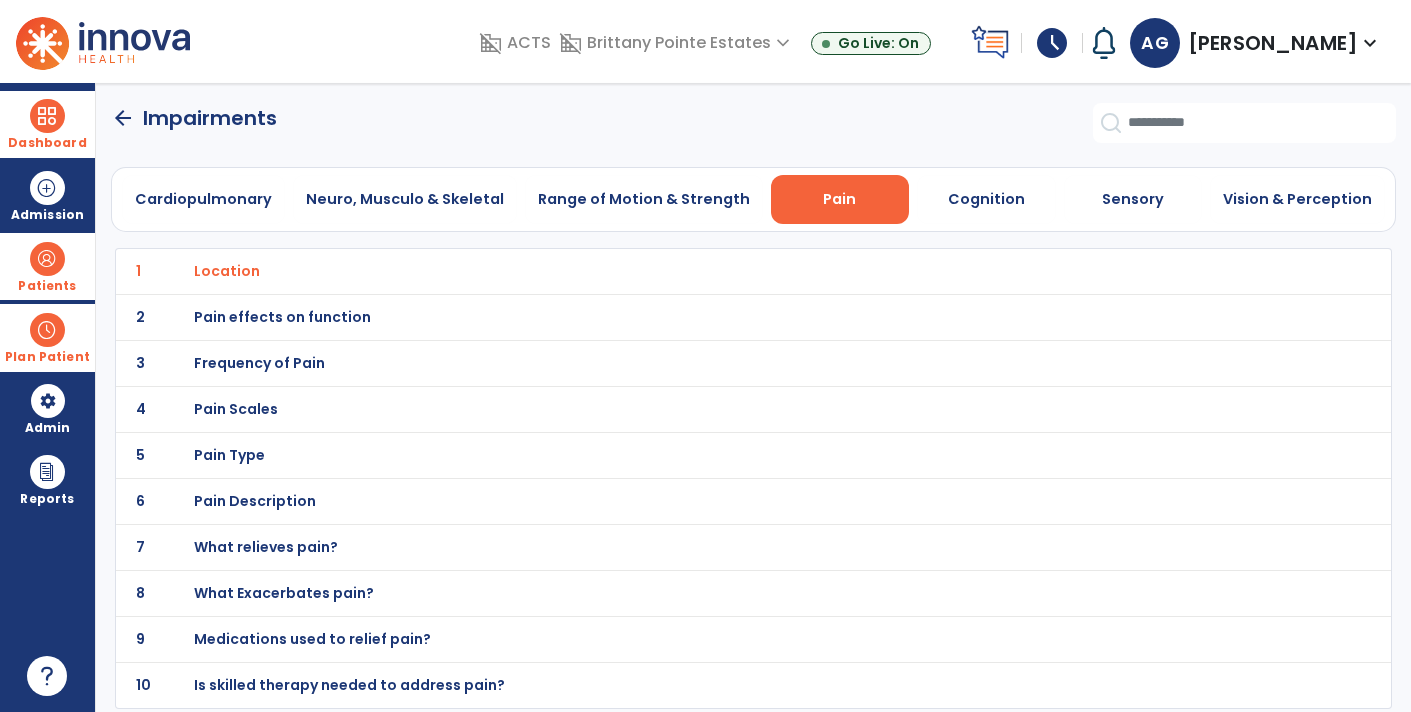 click on "Frequency of Pain" at bounding box center [227, 271] 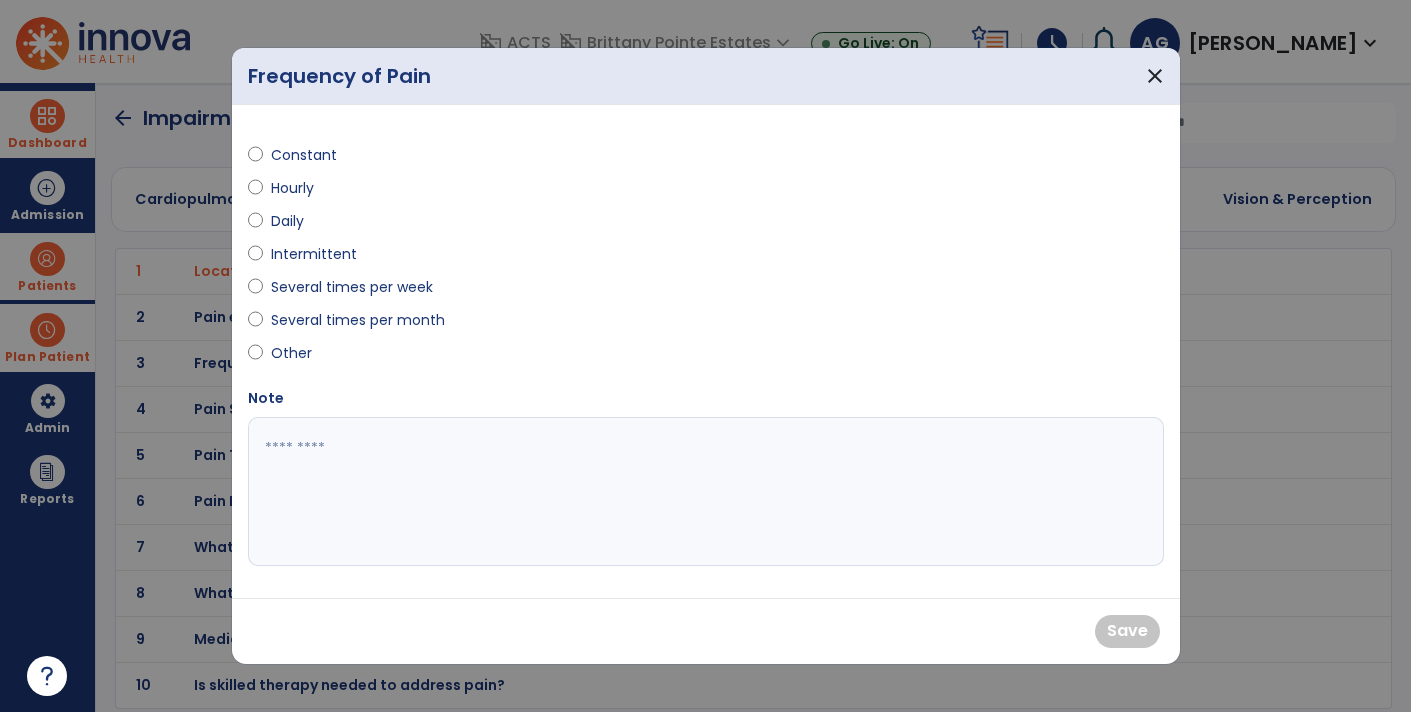 click on "Intermittent" at bounding box center [314, 254] 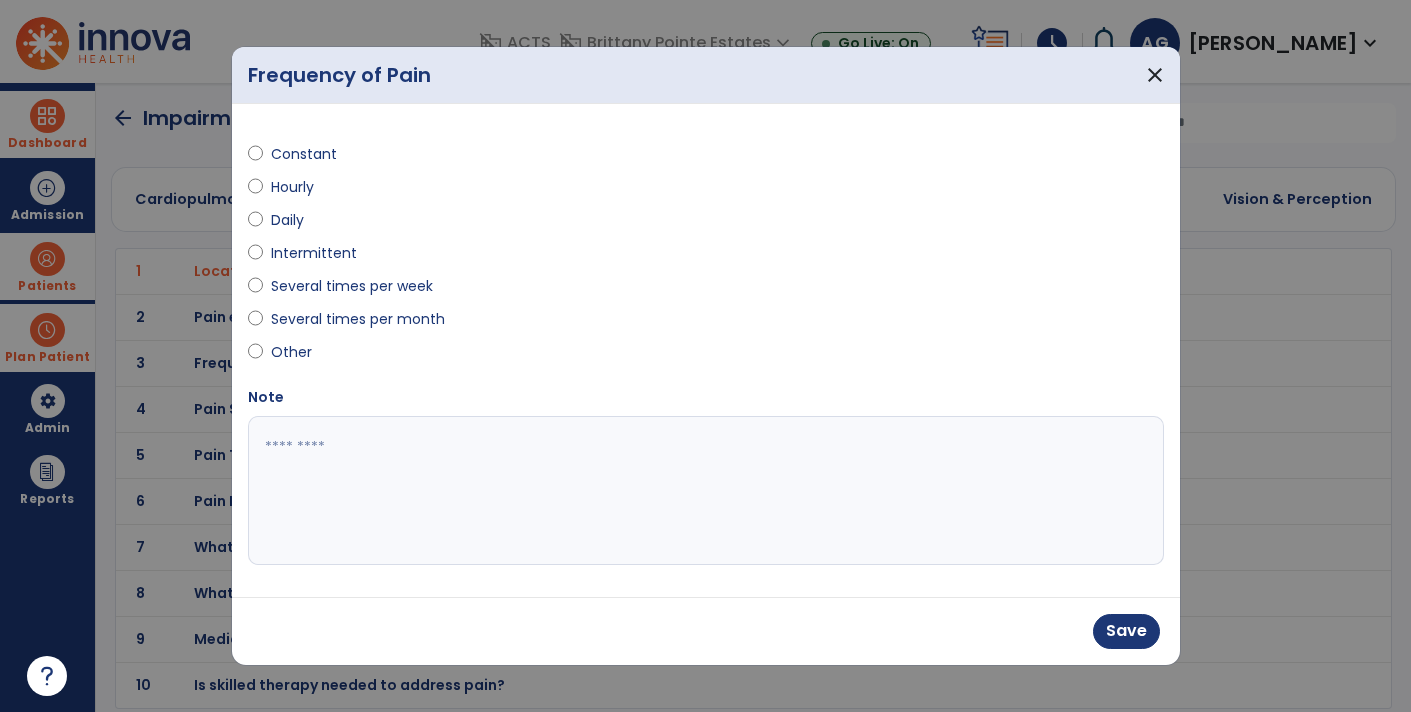 click on "Save" at bounding box center (706, 631) 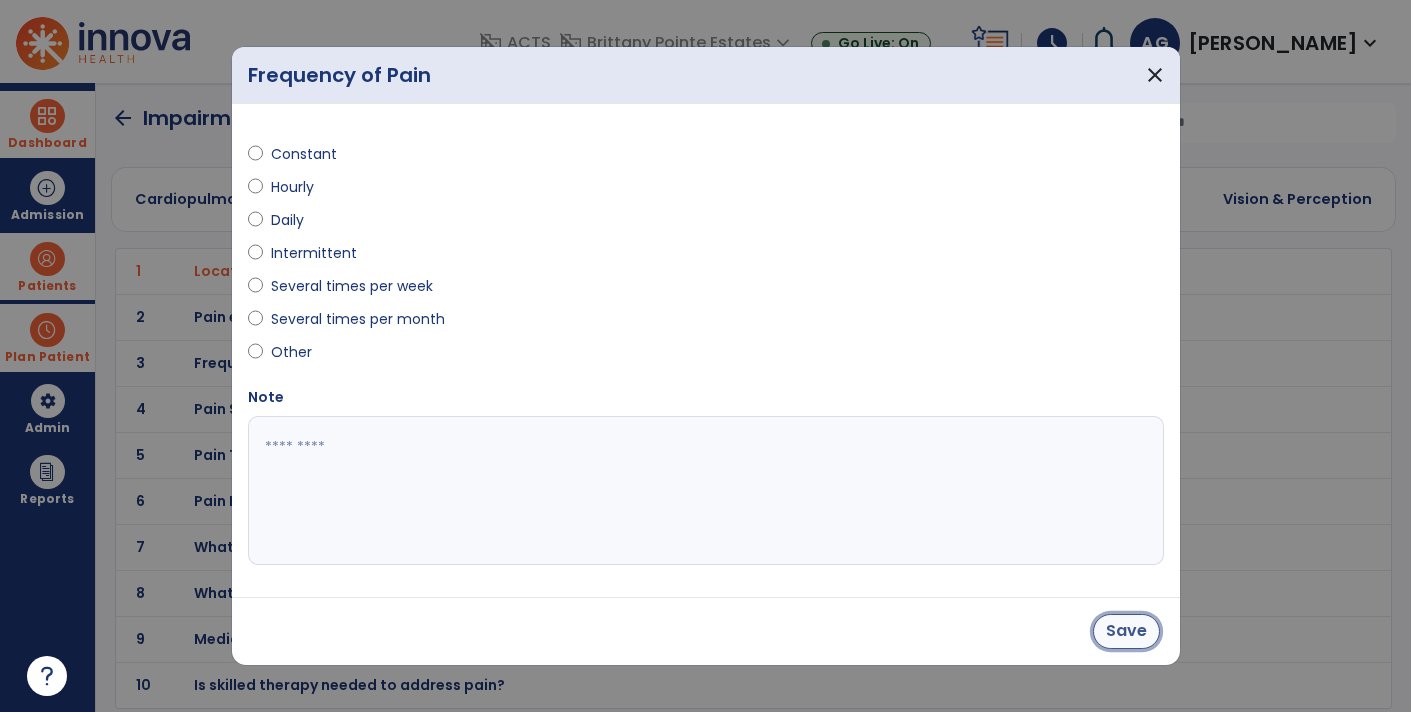 click on "Save" at bounding box center (1126, 631) 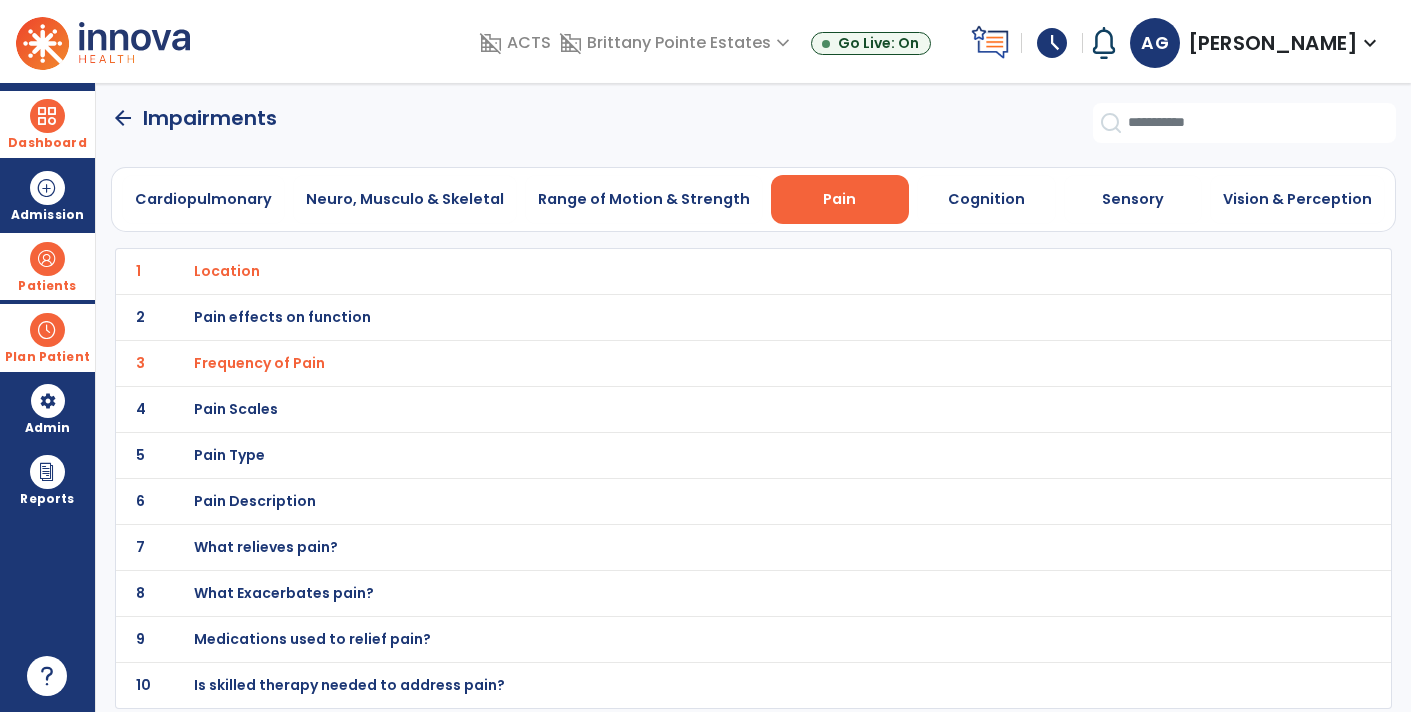 click on "Pain Scales" at bounding box center (227, 271) 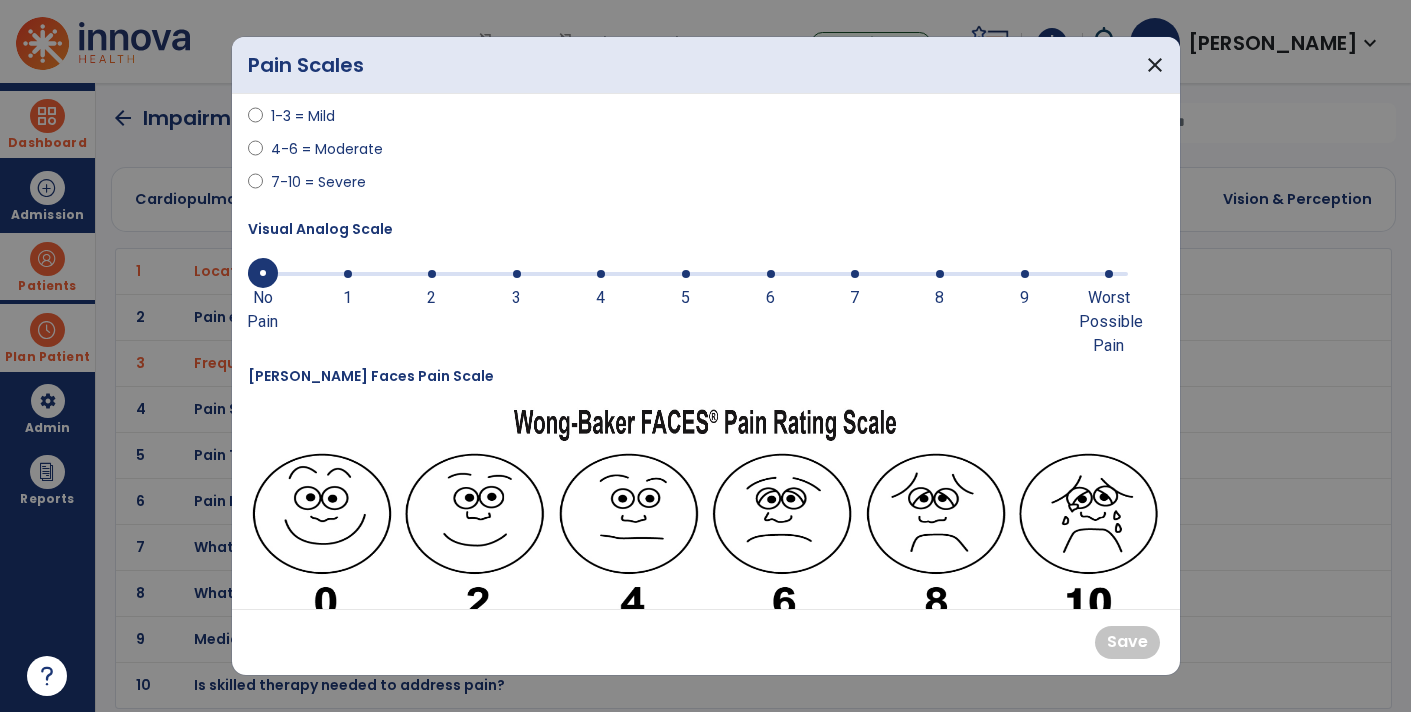 scroll, scrollTop: 106, scrollLeft: 0, axis: vertical 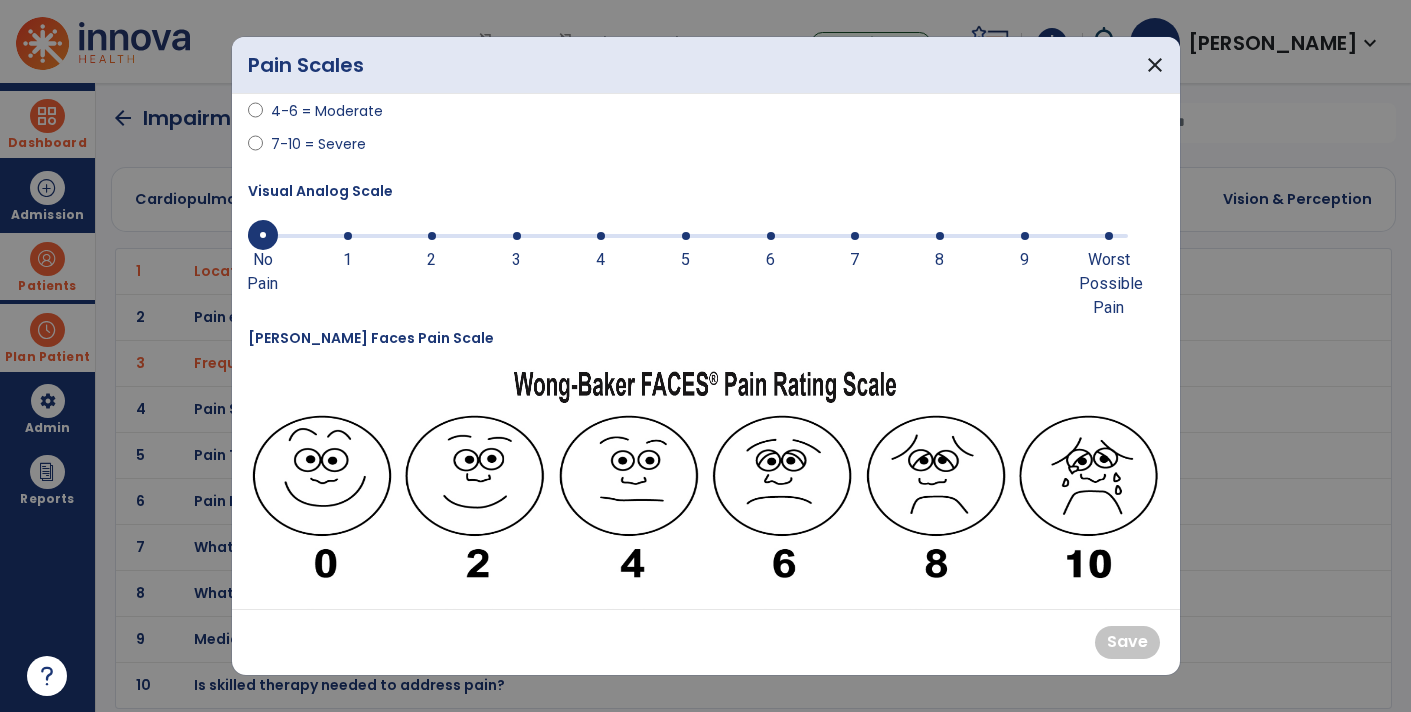 click at bounding box center (936, 535) 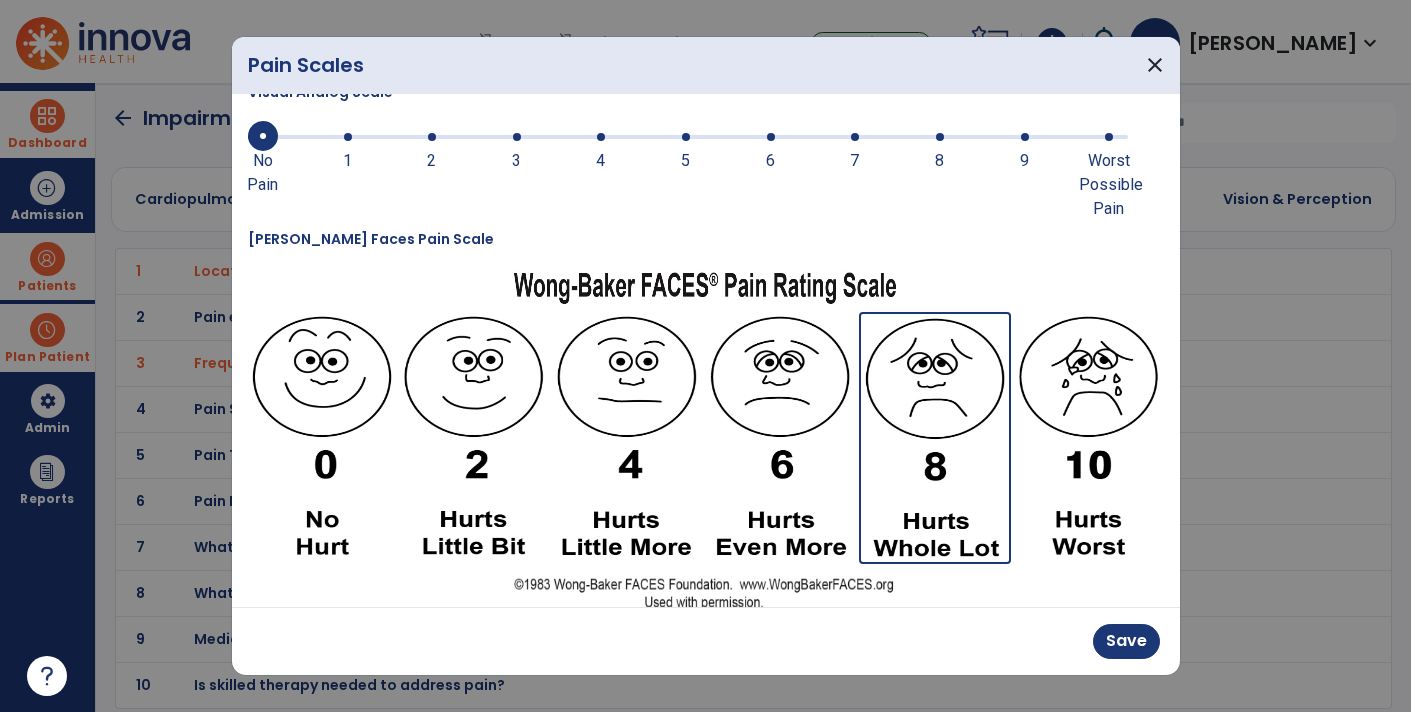 scroll, scrollTop: 206, scrollLeft: 0, axis: vertical 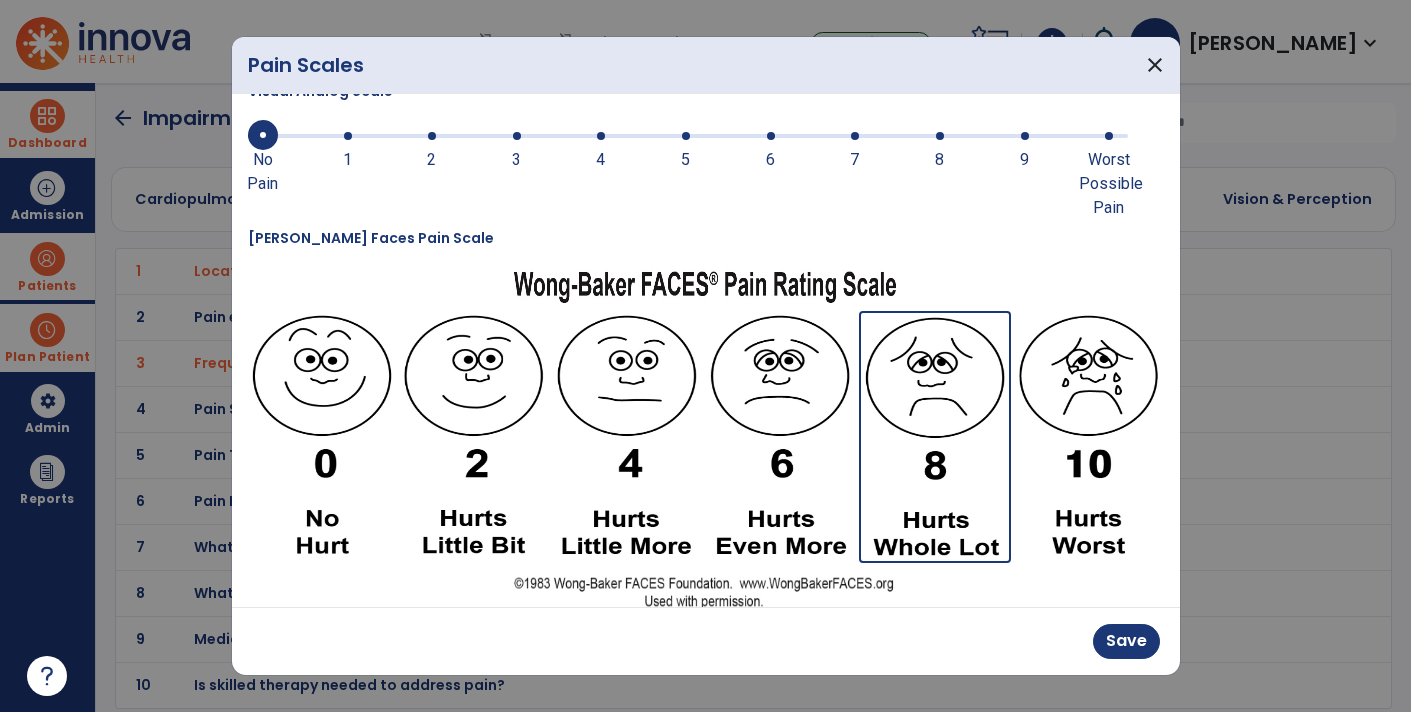 click at bounding box center (780, 435) 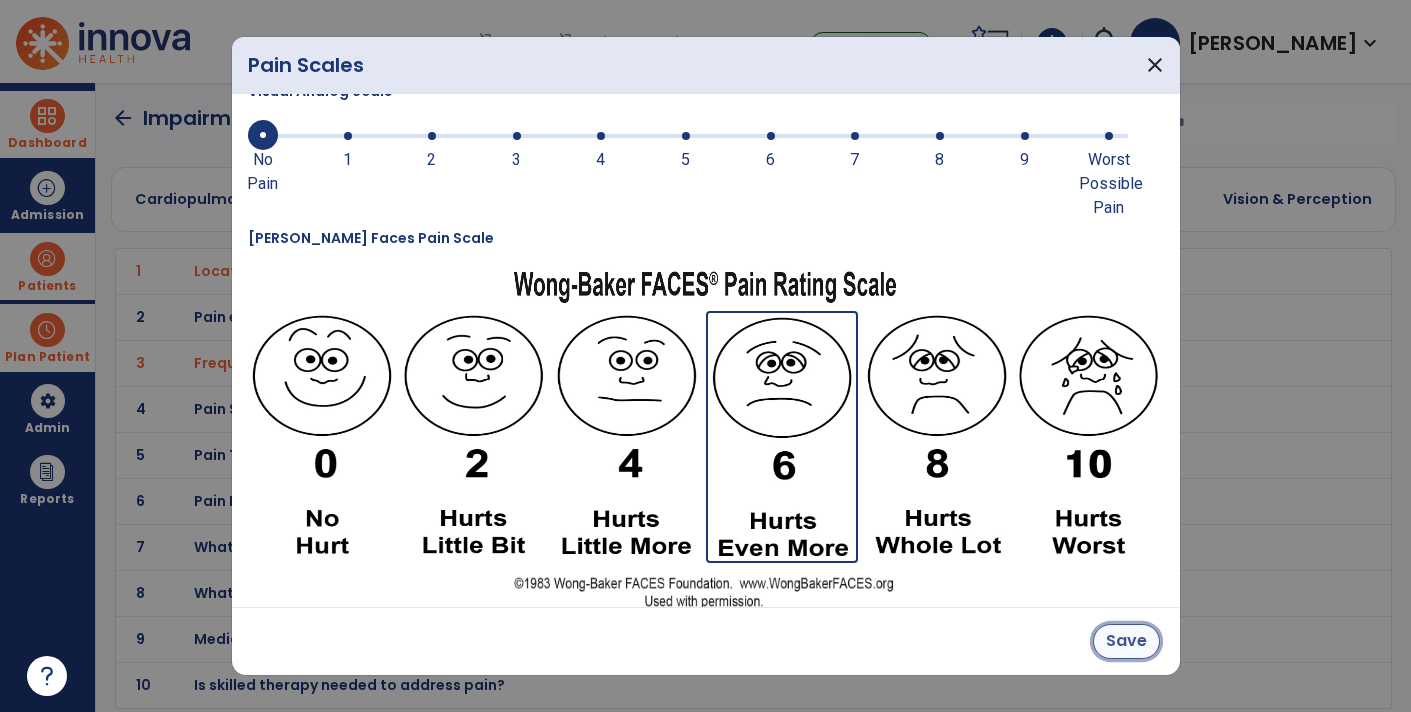 click on "Save" at bounding box center (1126, 641) 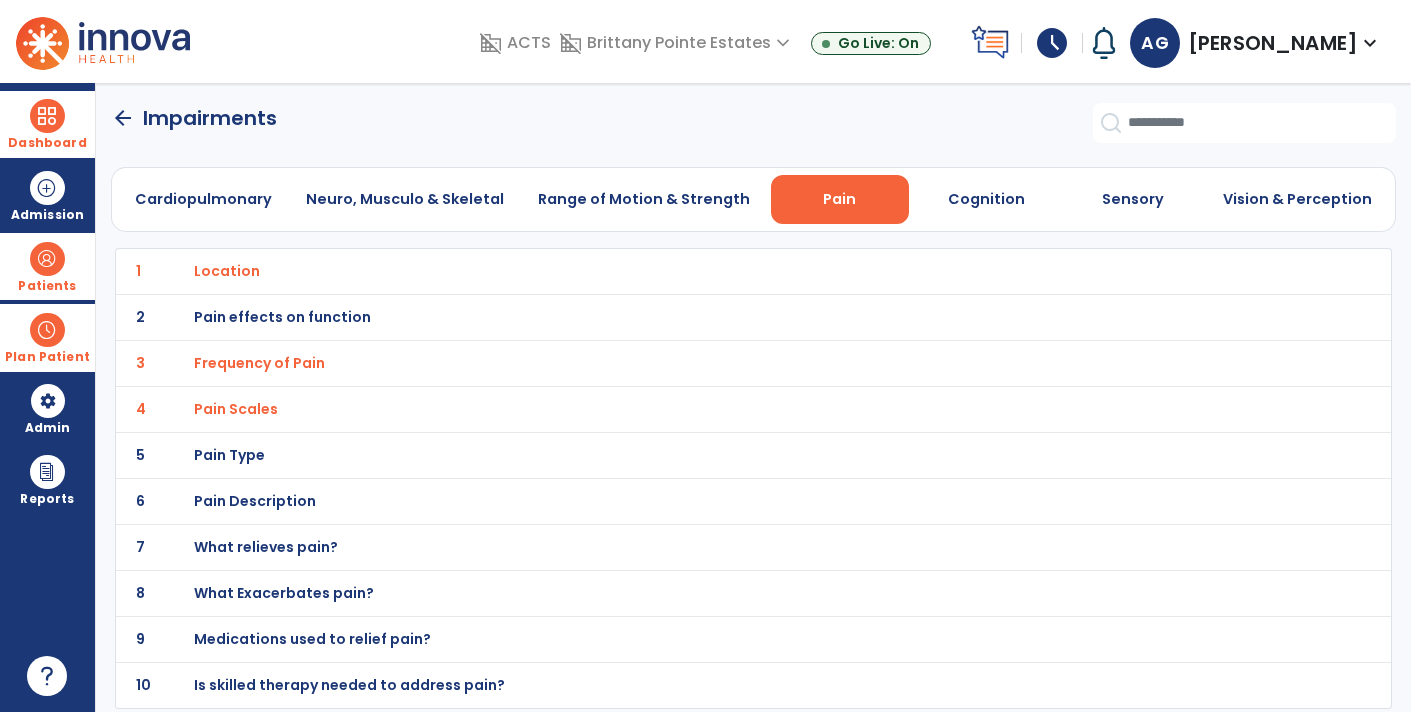 click on "Pain Type" at bounding box center [227, 271] 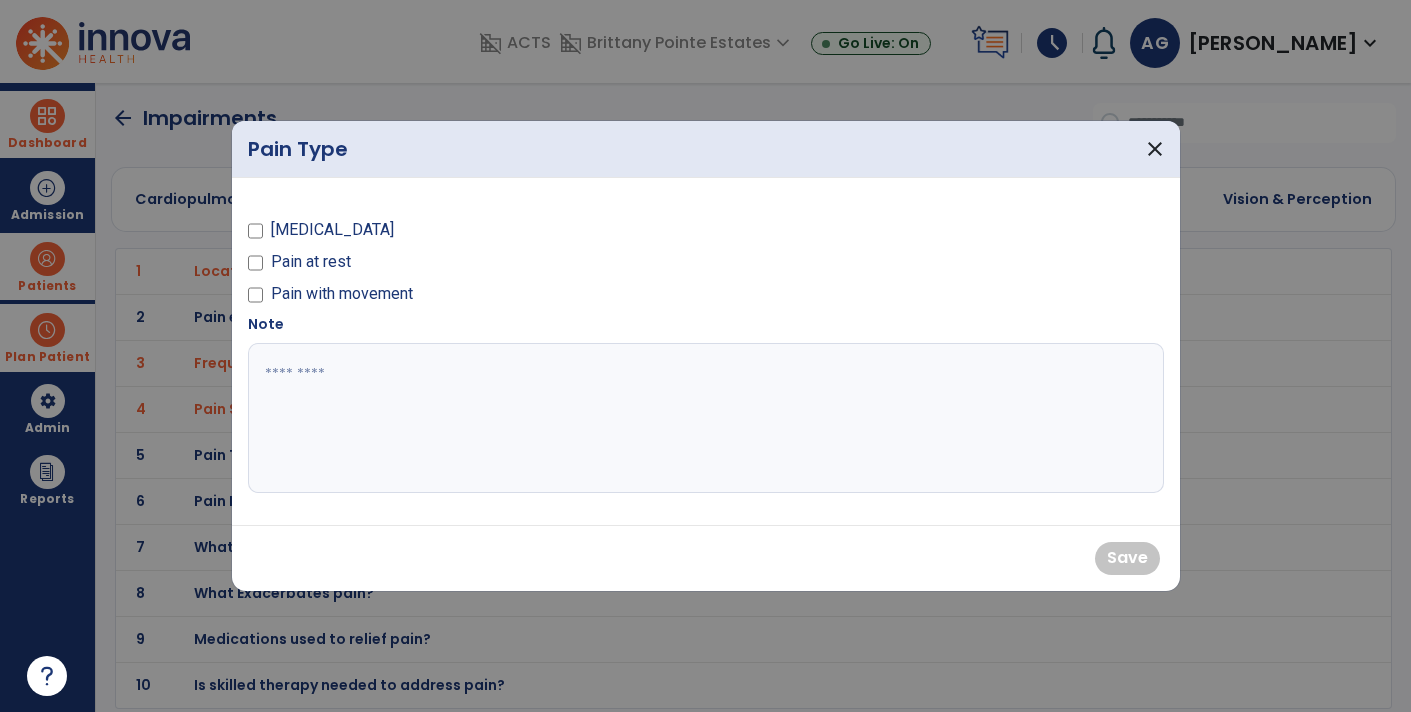 click on "Pain with movement" at bounding box center [342, 294] 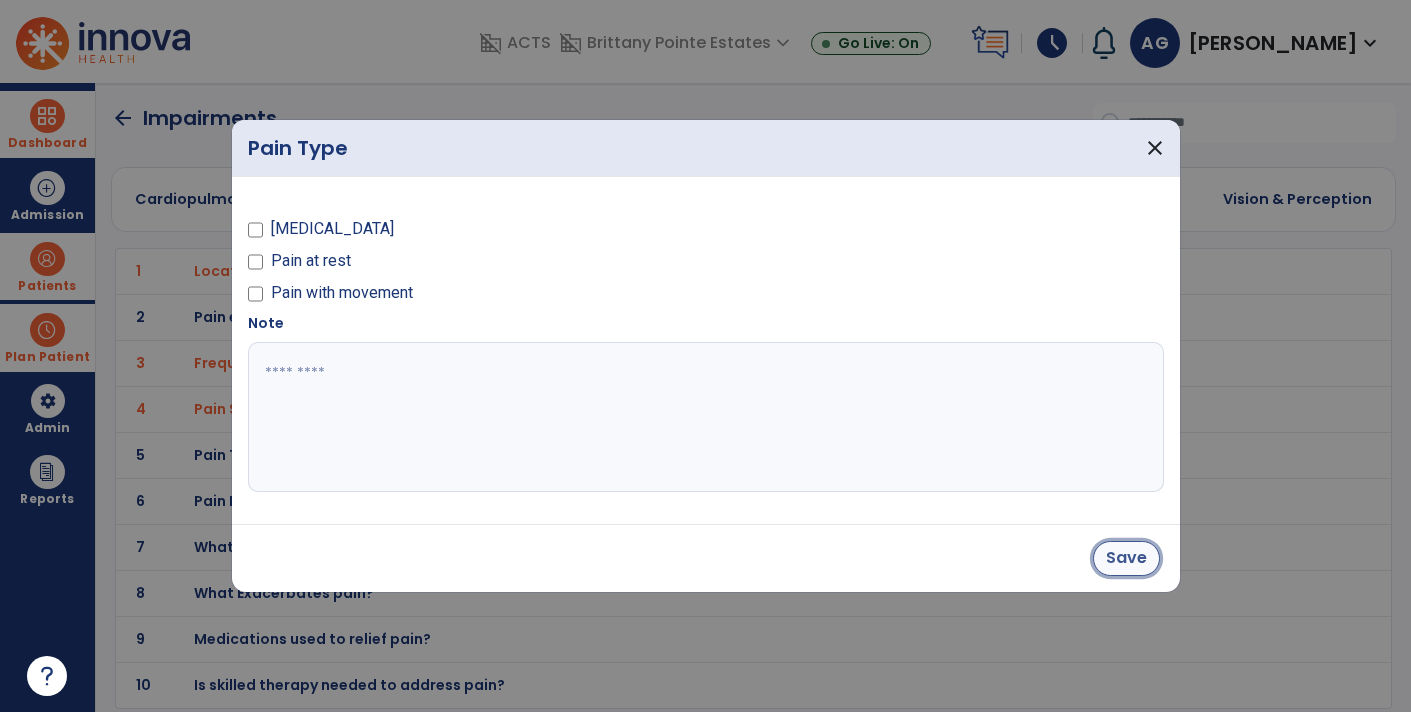 click on "Save" at bounding box center (1126, 558) 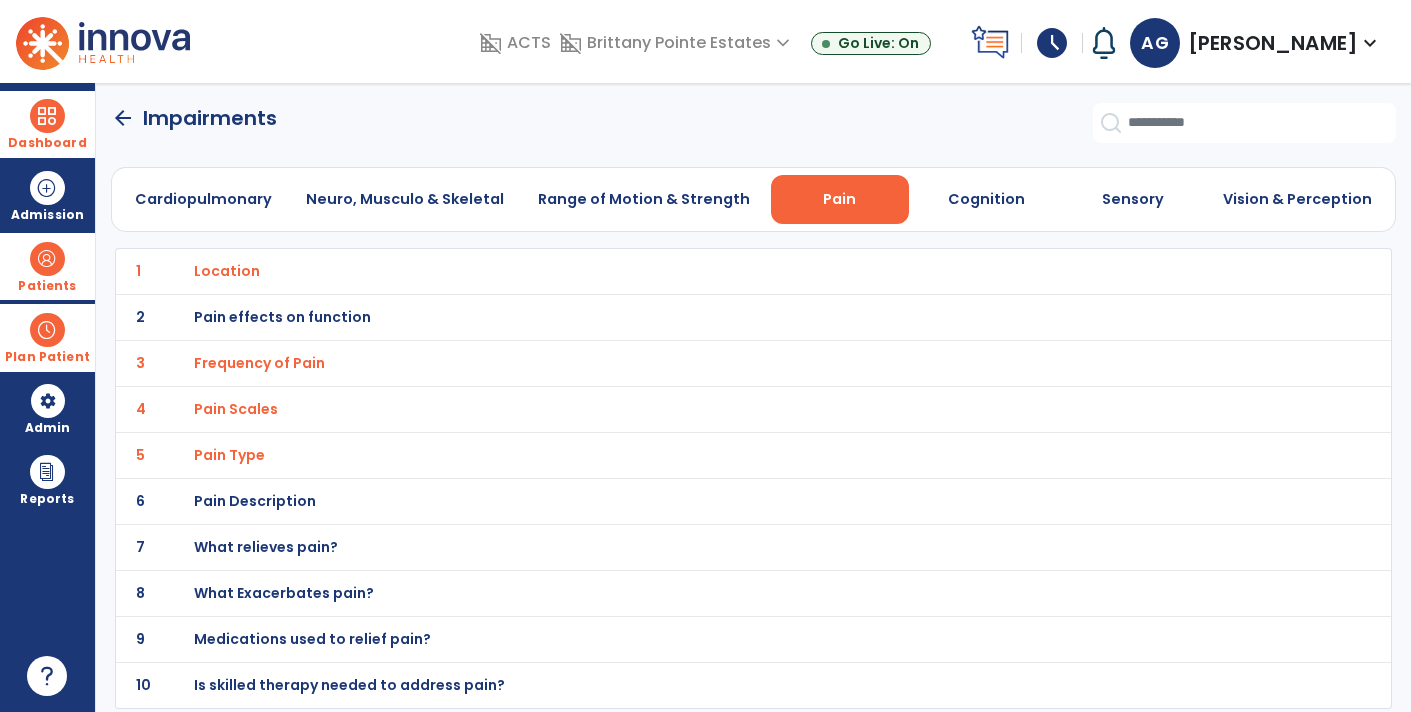 click on "Pain Description" at bounding box center (227, 271) 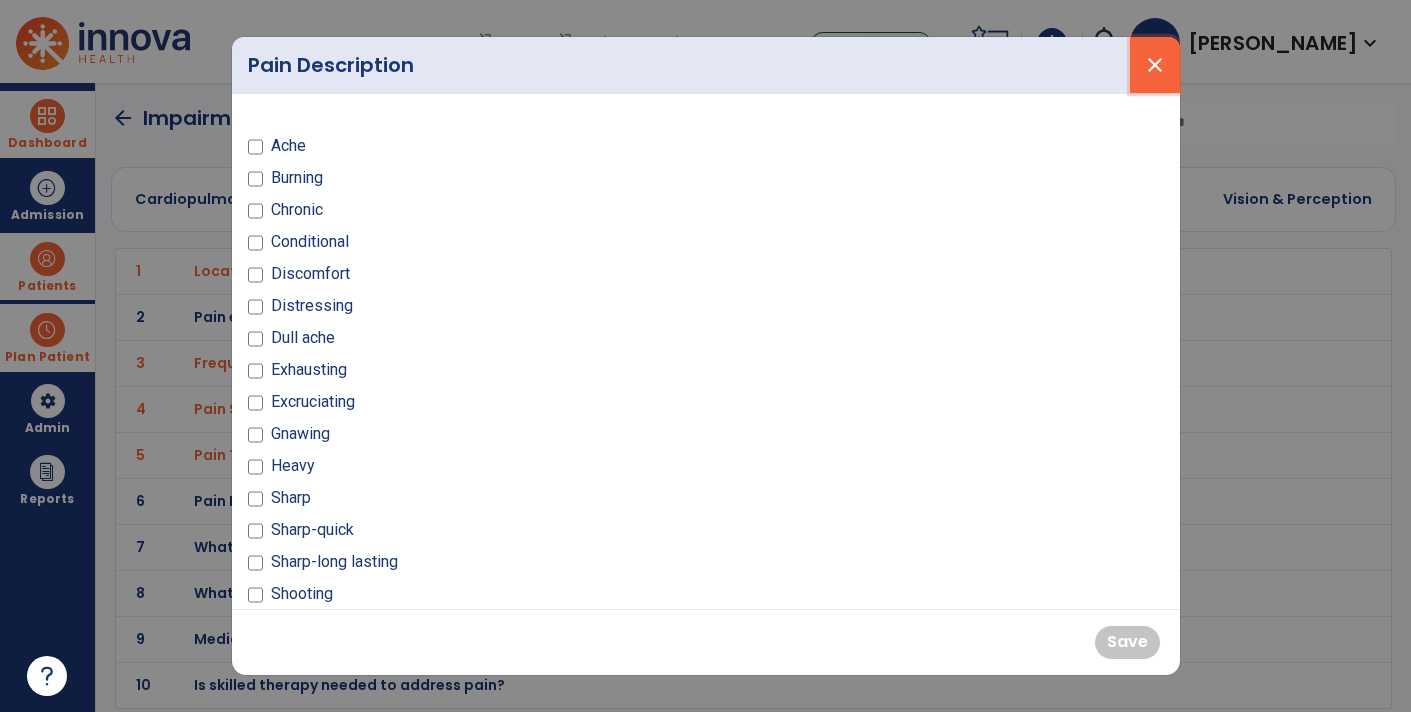 click on "close" at bounding box center [1155, 65] 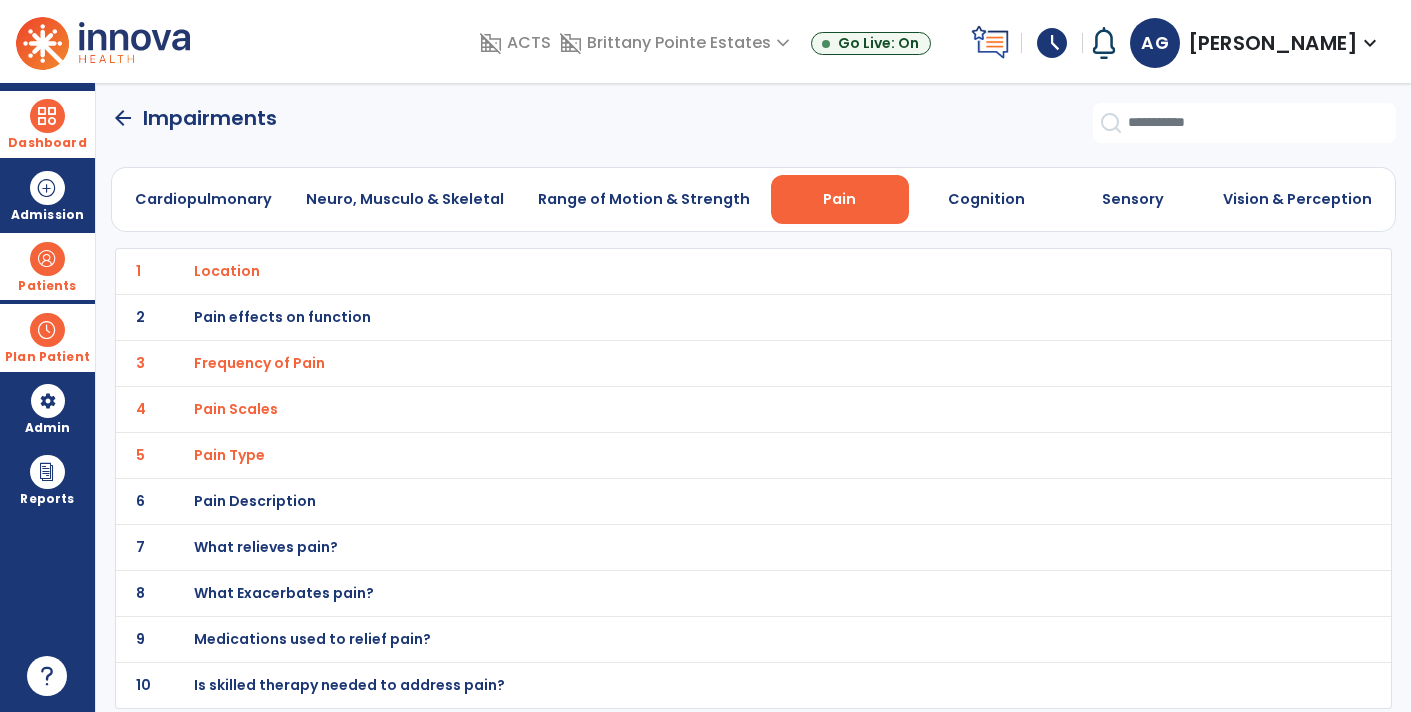click on "What Exacerbates pain?" at bounding box center (227, 271) 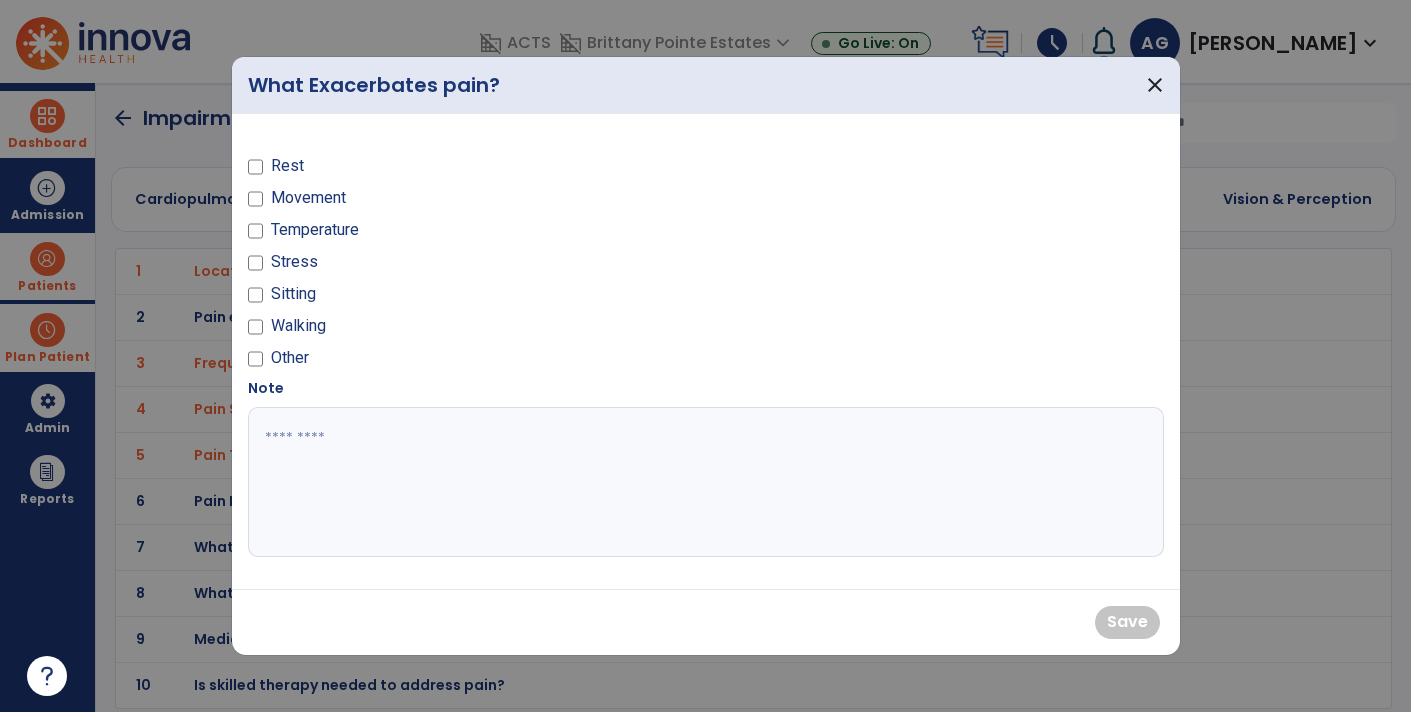 click on "Movement" at bounding box center [308, 198] 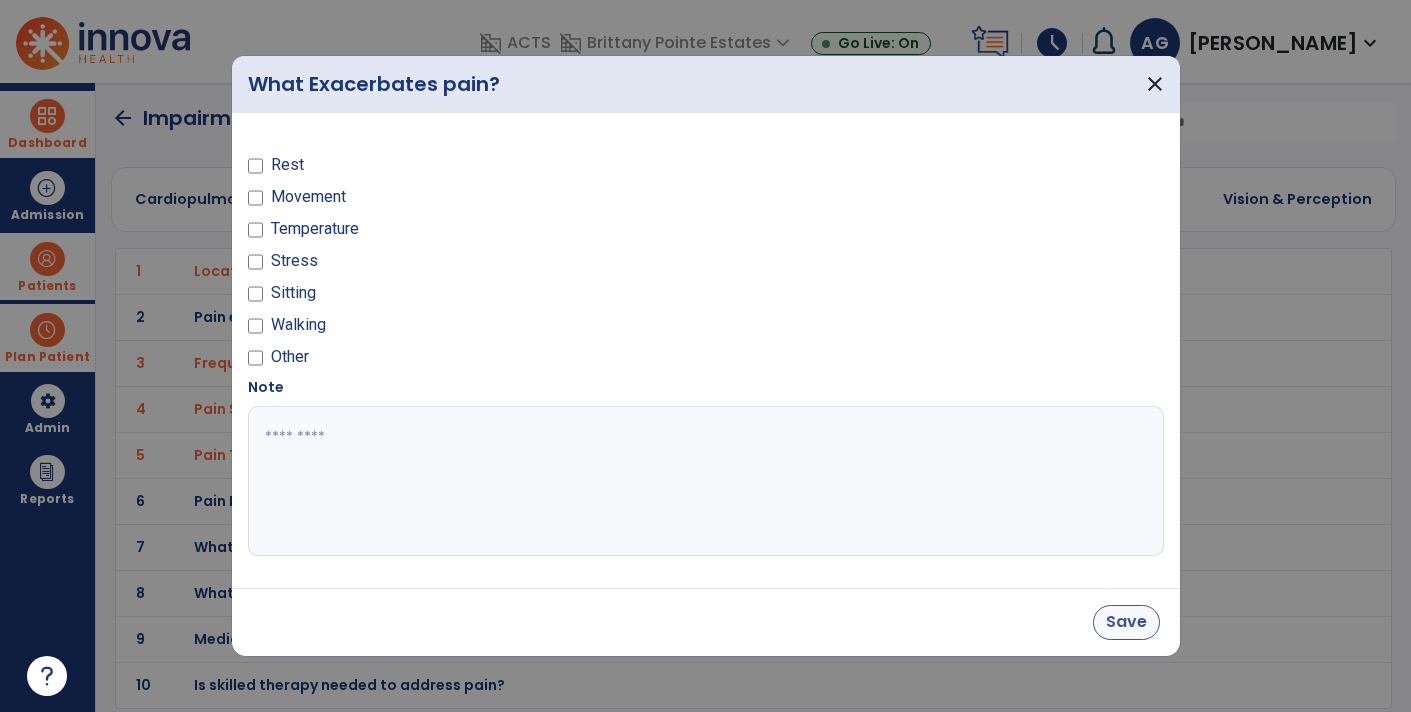 click on "Save" at bounding box center (1126, 622) 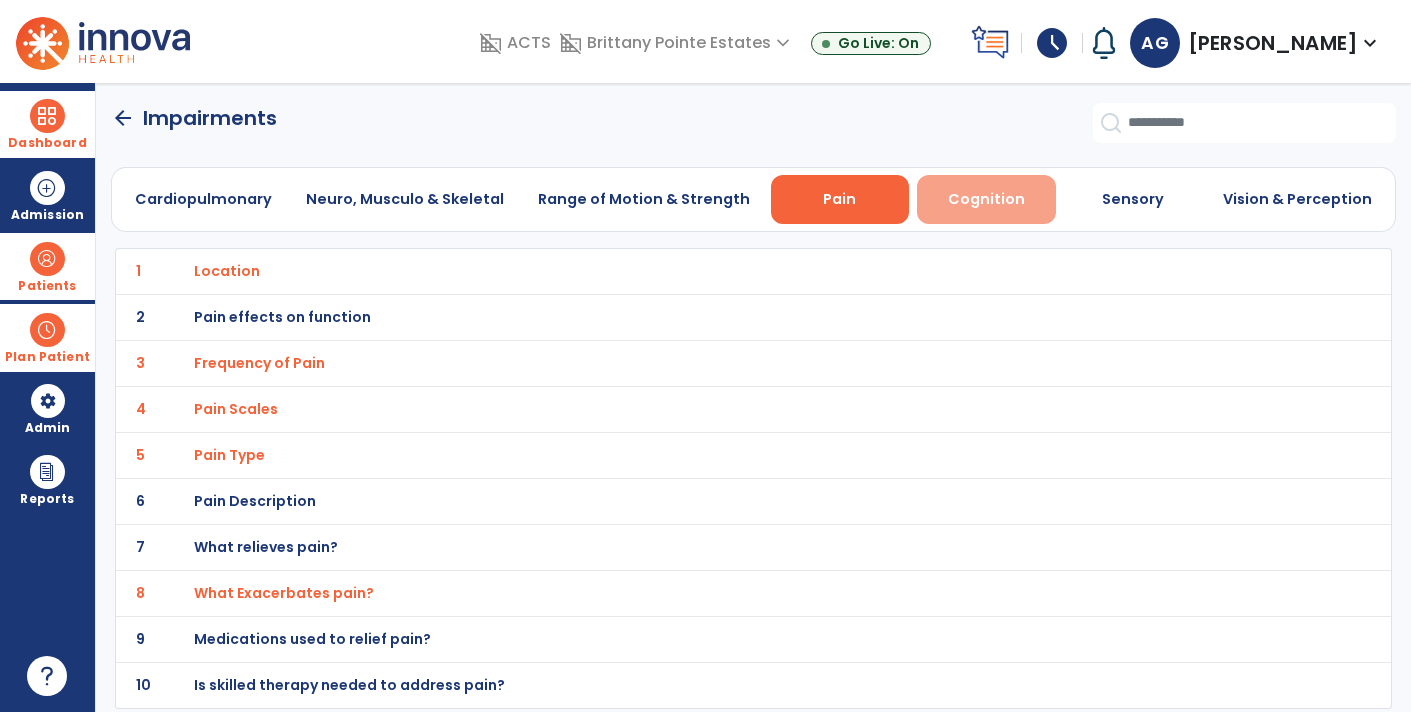 click on "Cognition" at bounding box center [986, 199] 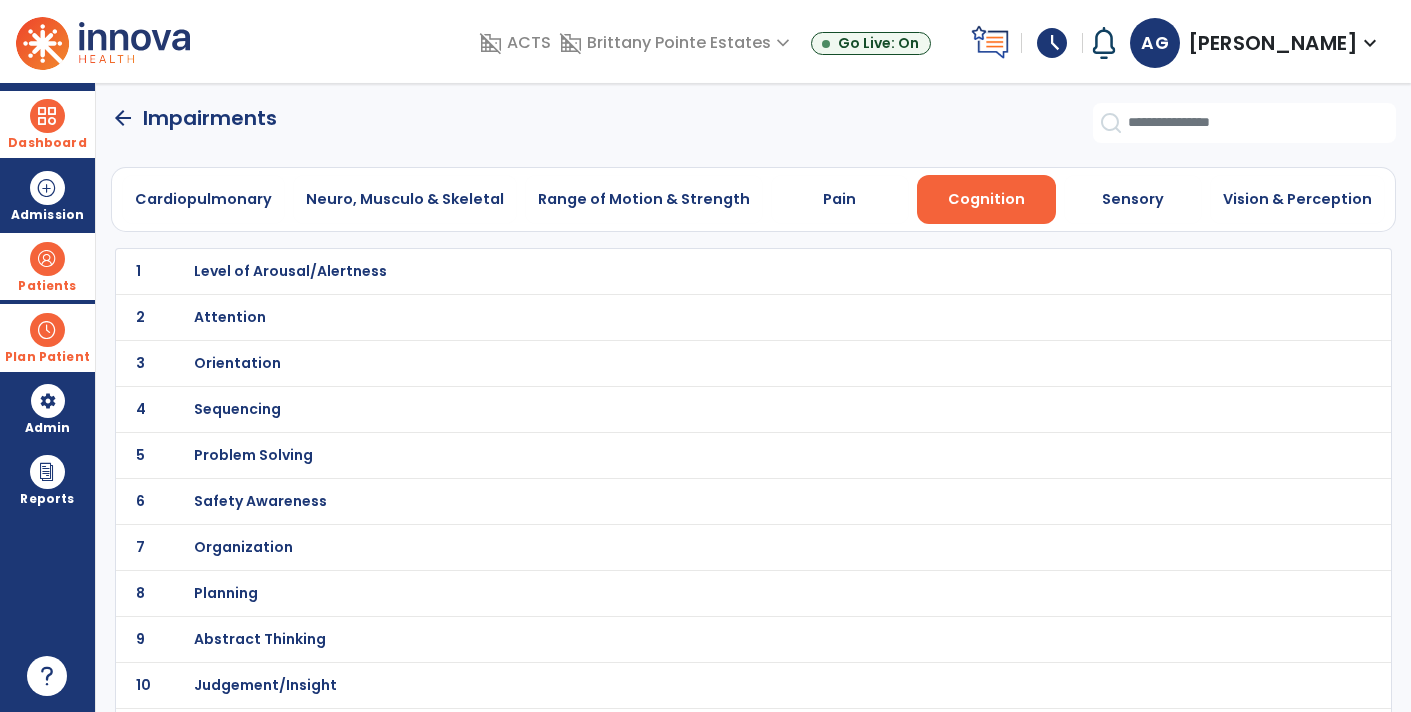 click on "Level of Arousal/Alertness" at bounding box center [290, 271] 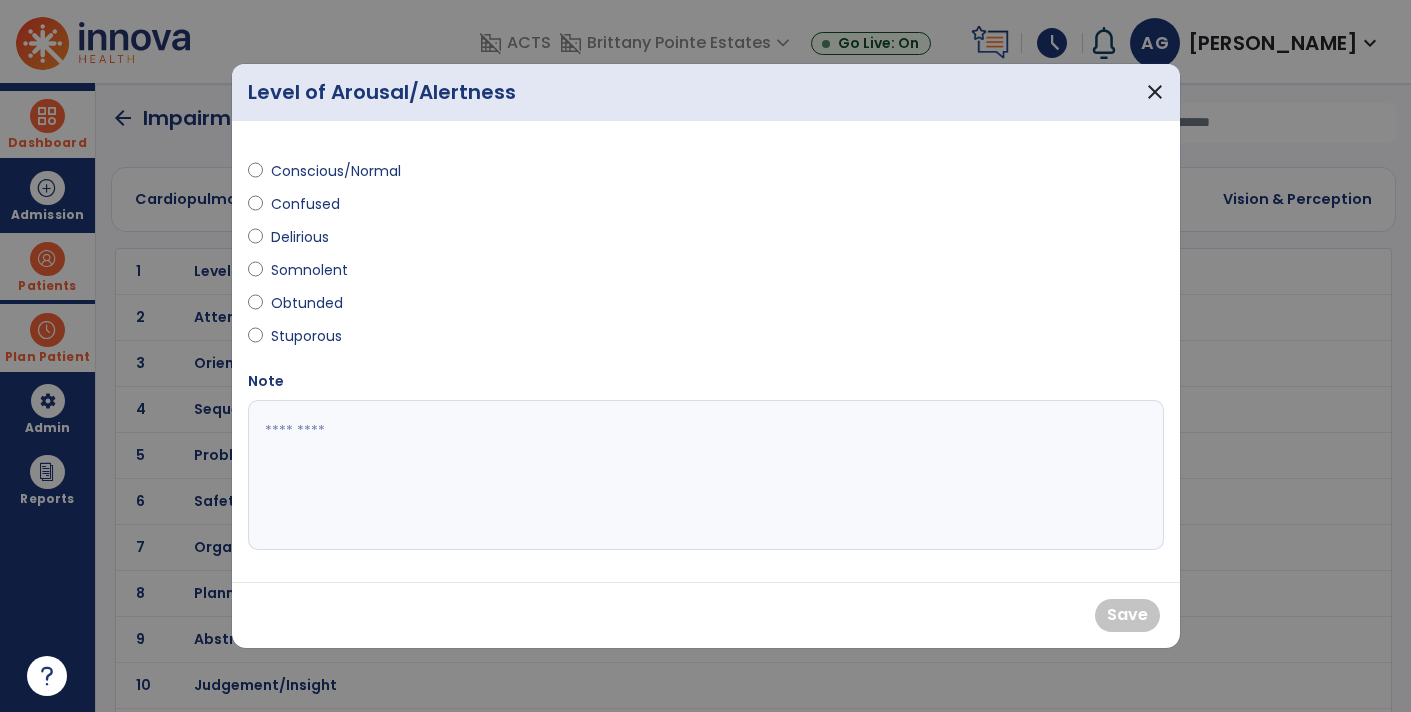 click on "Confused" at bounding box center [306, 204] 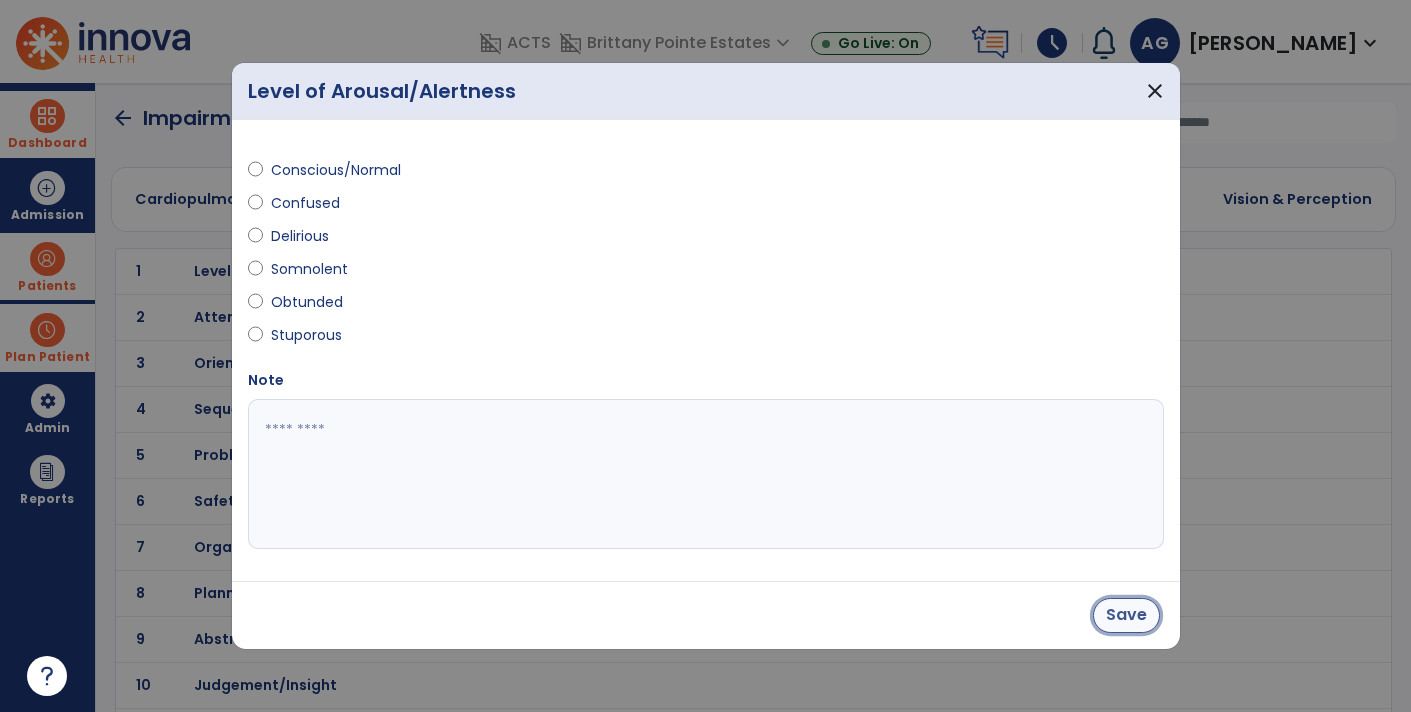 click on "Save" at bounding box center (1126, 615) 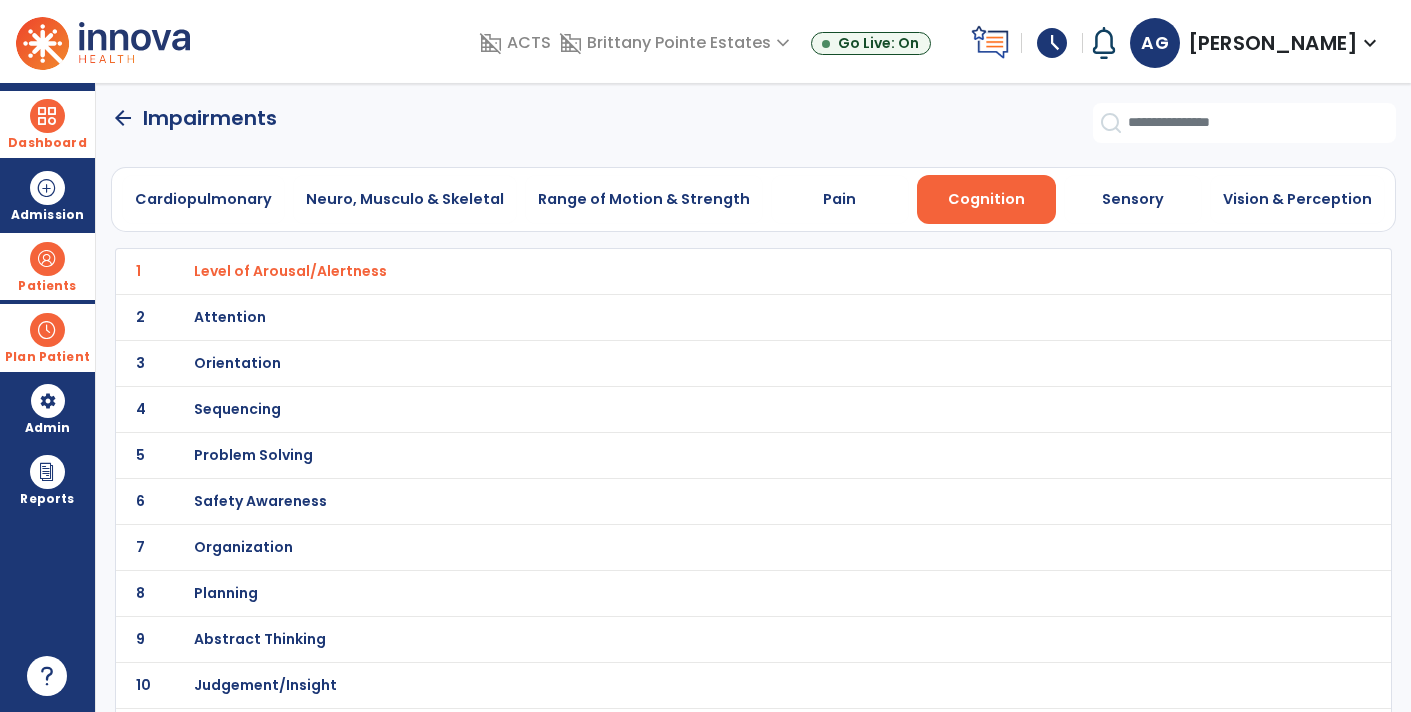 click on "Attention" at bounding box center [290, 271] 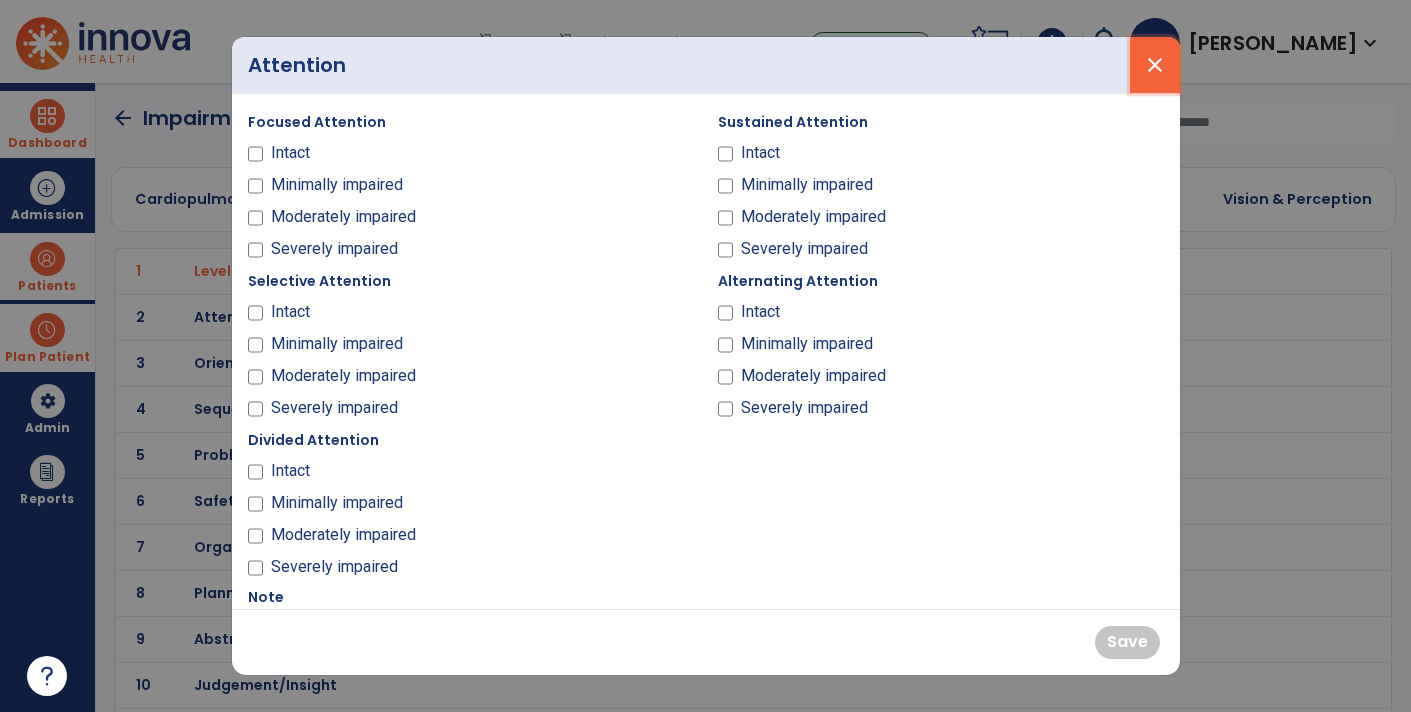click on "close" at bounding box center [1155, 65] 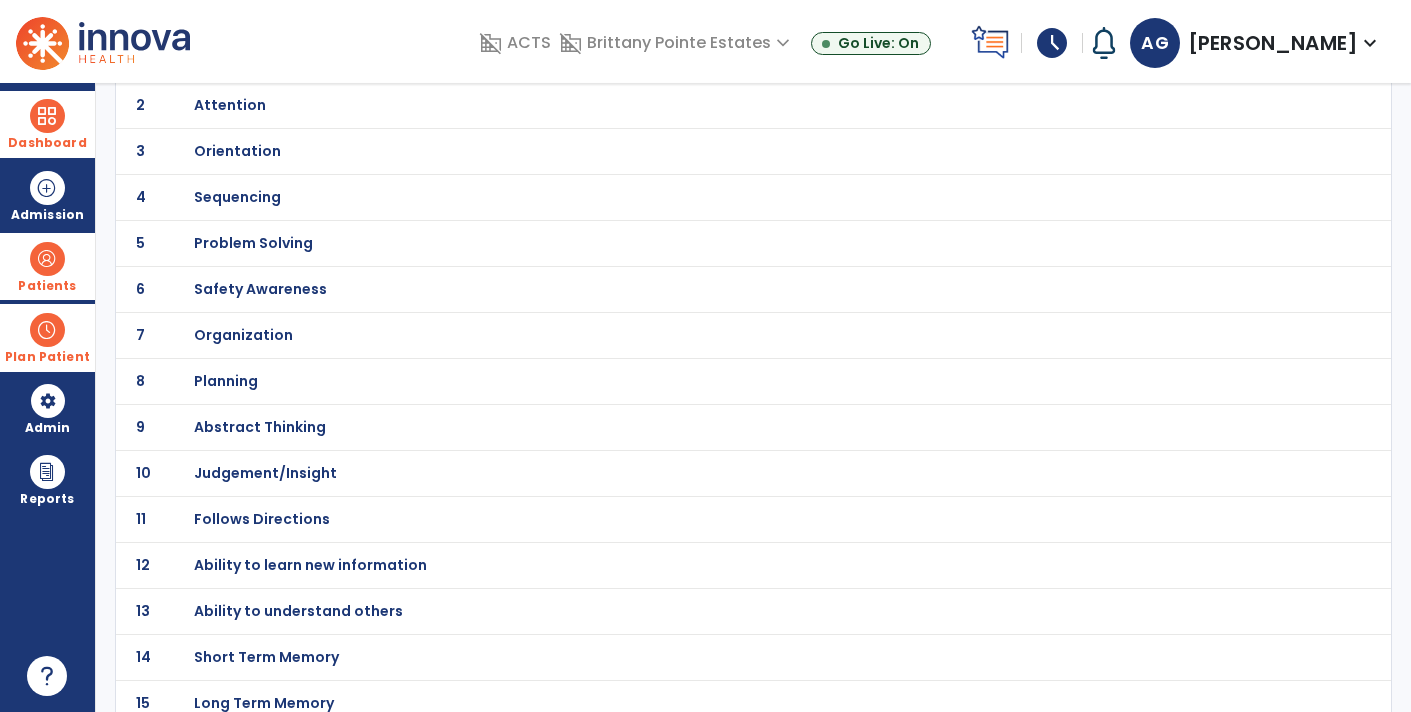scroll, scrollTop: 222, scrollLeft: 0, axis: vertical 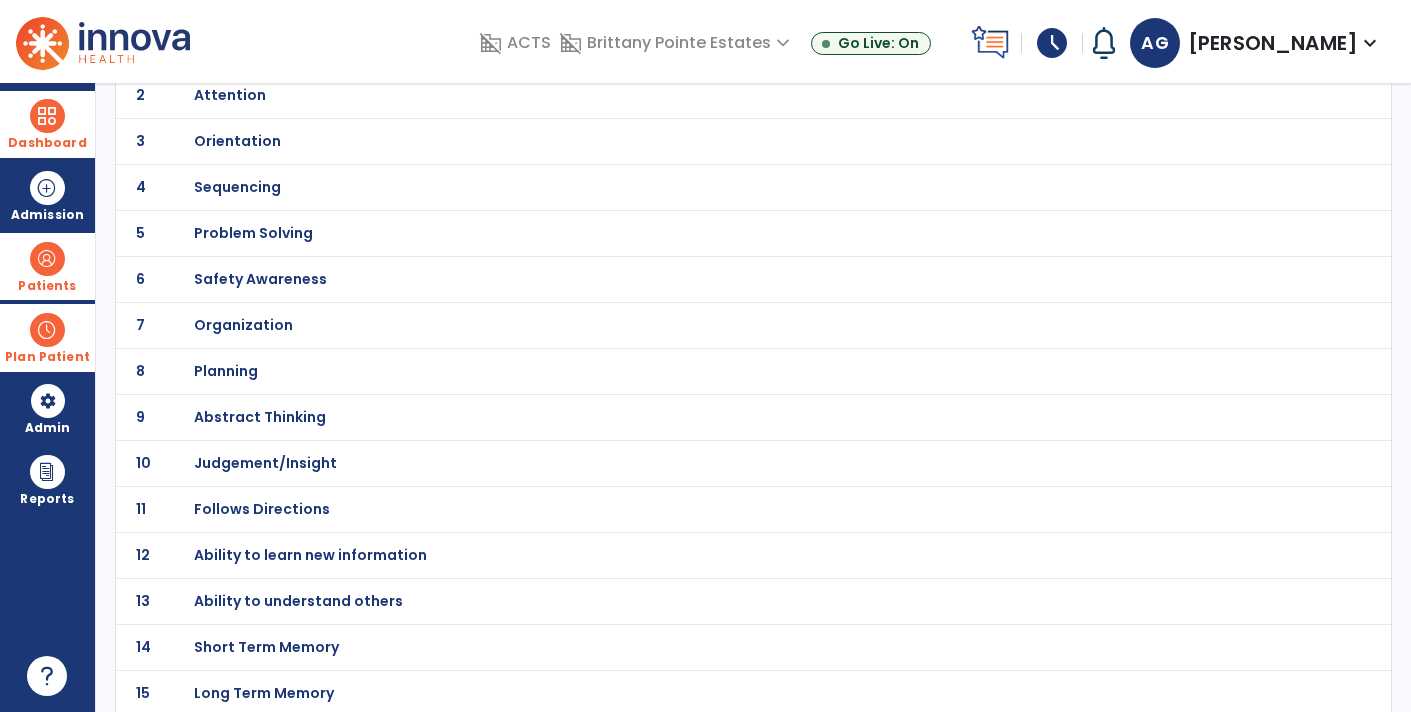 click on "Judgement/Insight" at bounding box center [710, 49] 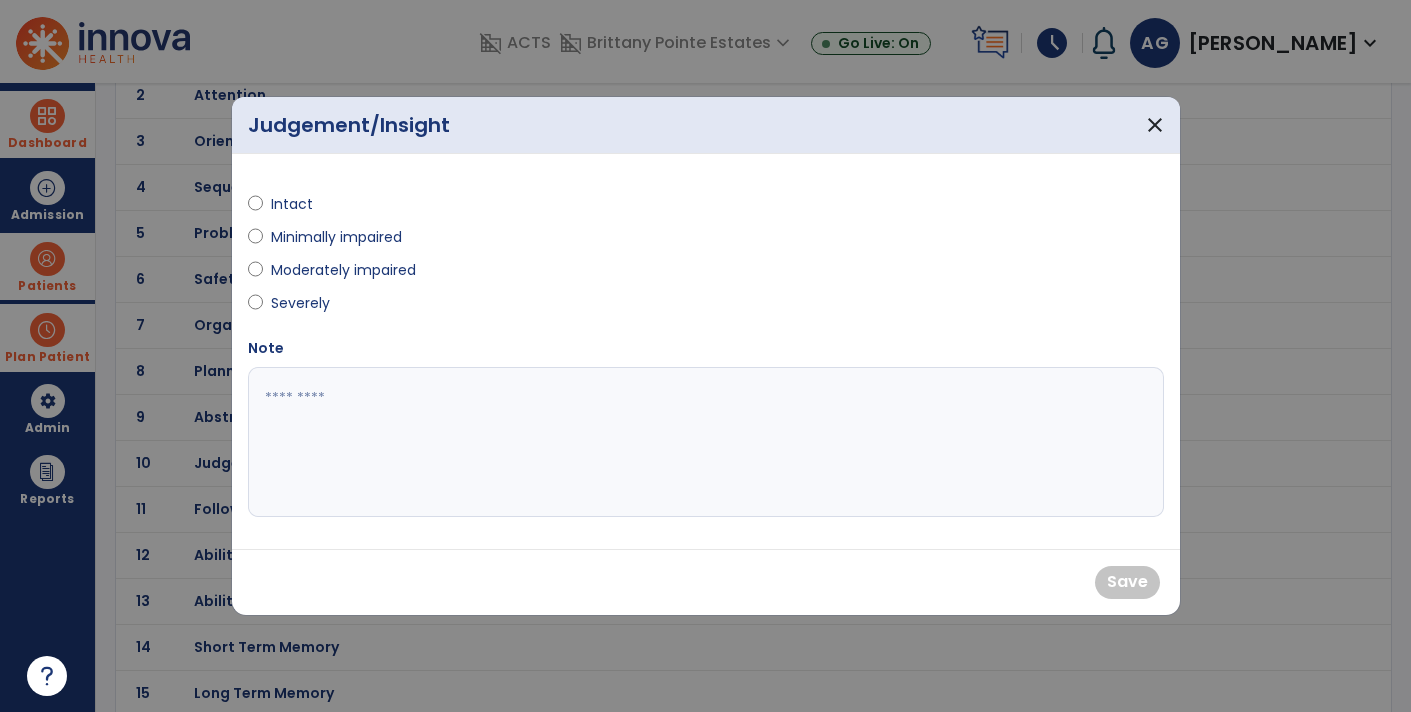 click on "Severely" at bounding box center [306, 303] 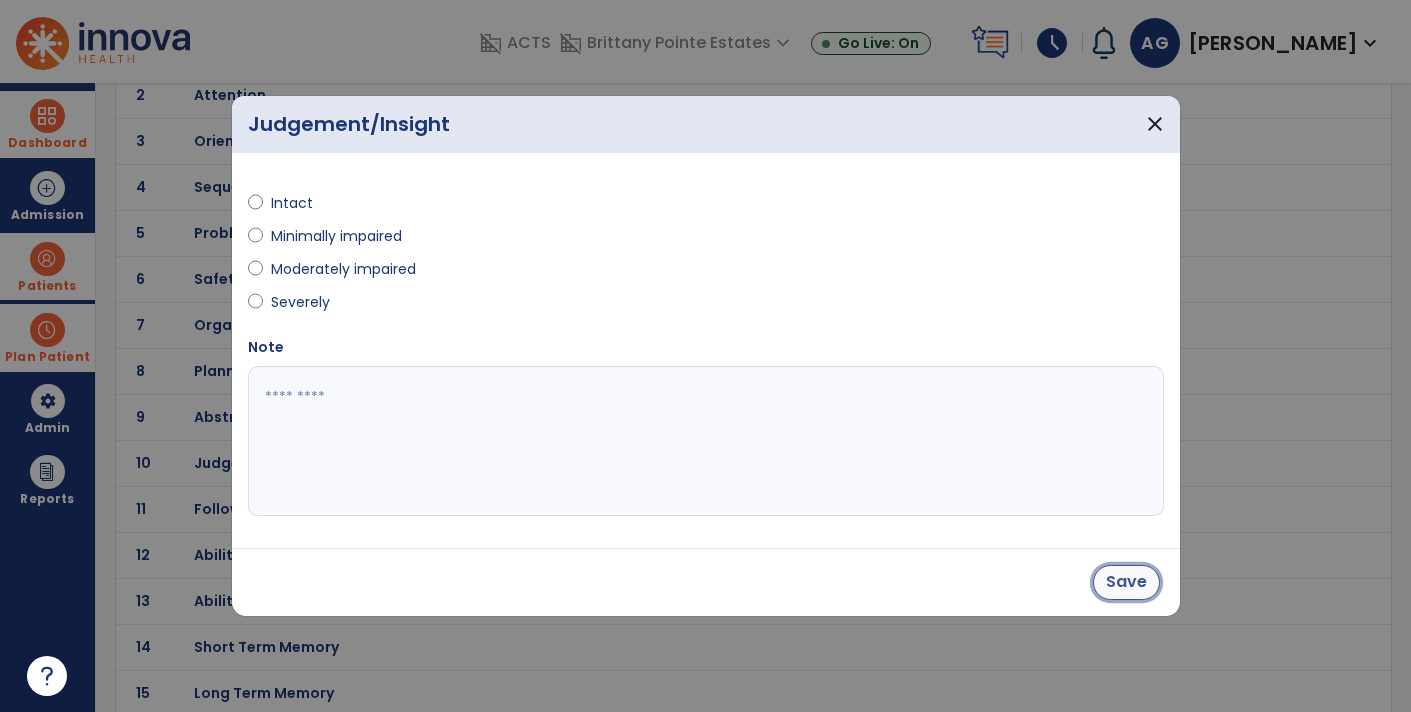 click on "Save" at bounding box center [1126, 582] 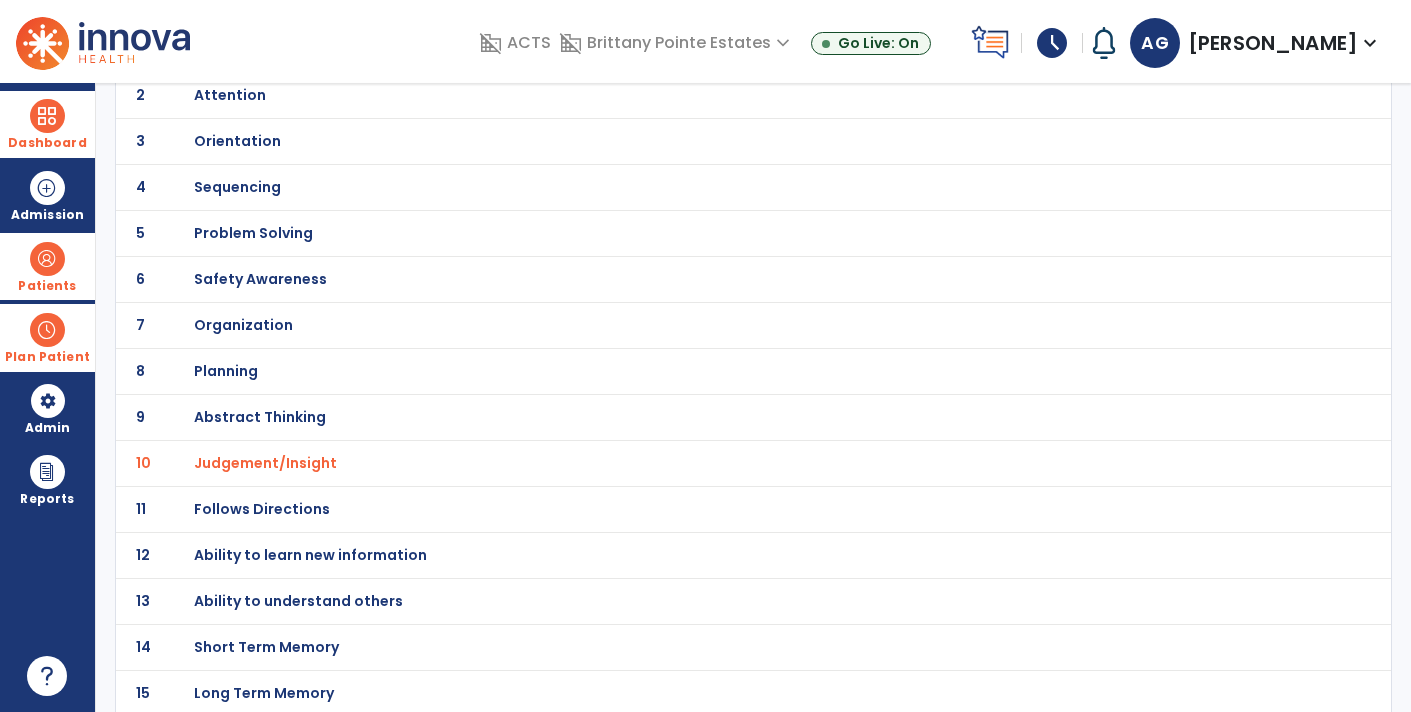 click on "Follows Directions" at bounding box center [290, 49] 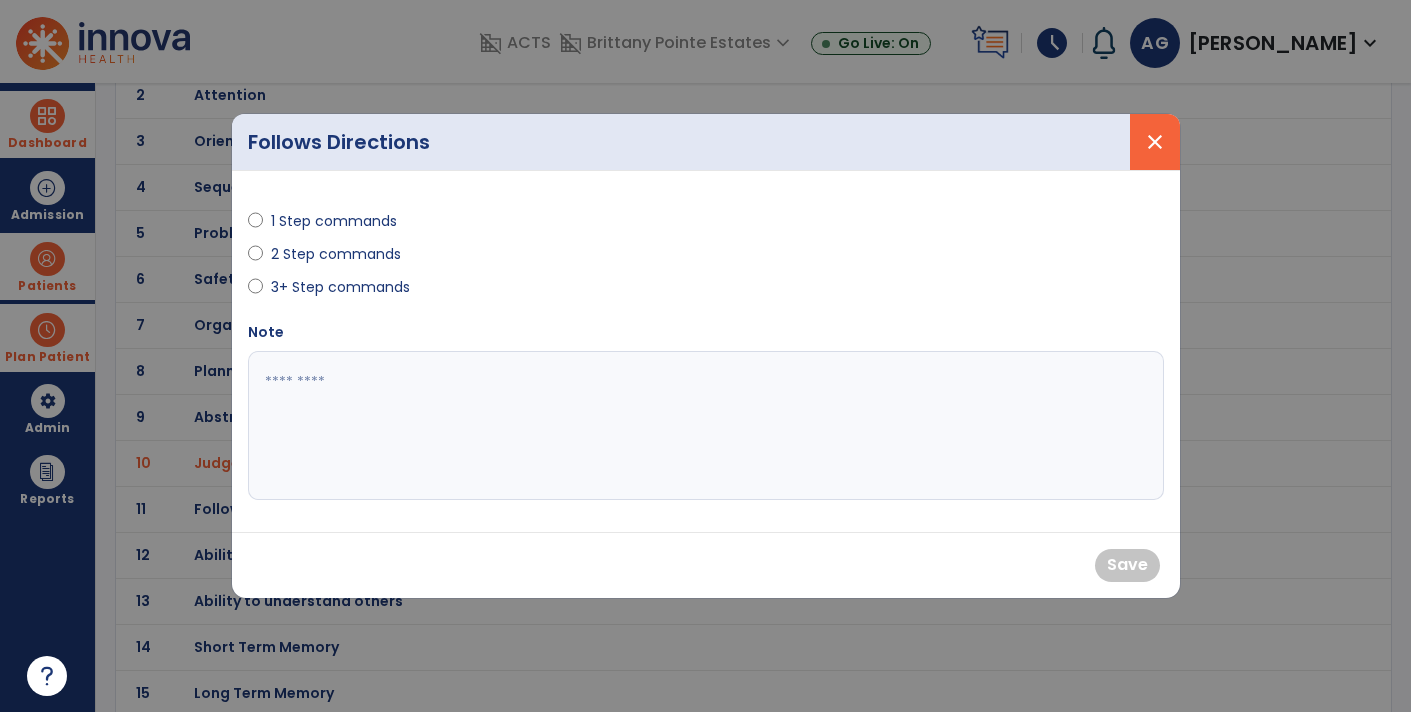 click on "close" at bounding box center [1155, 142] 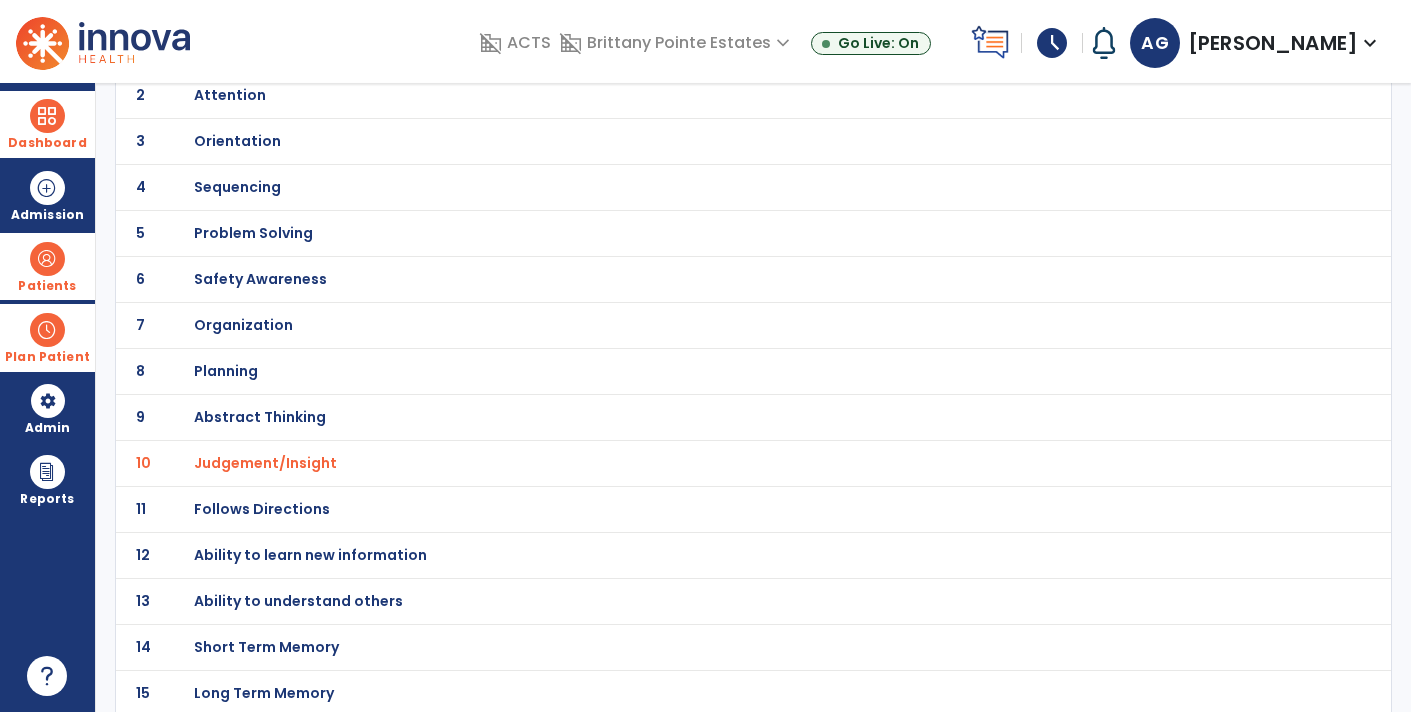 click on "Ability to learn new information" at bounding box center [290, 49] 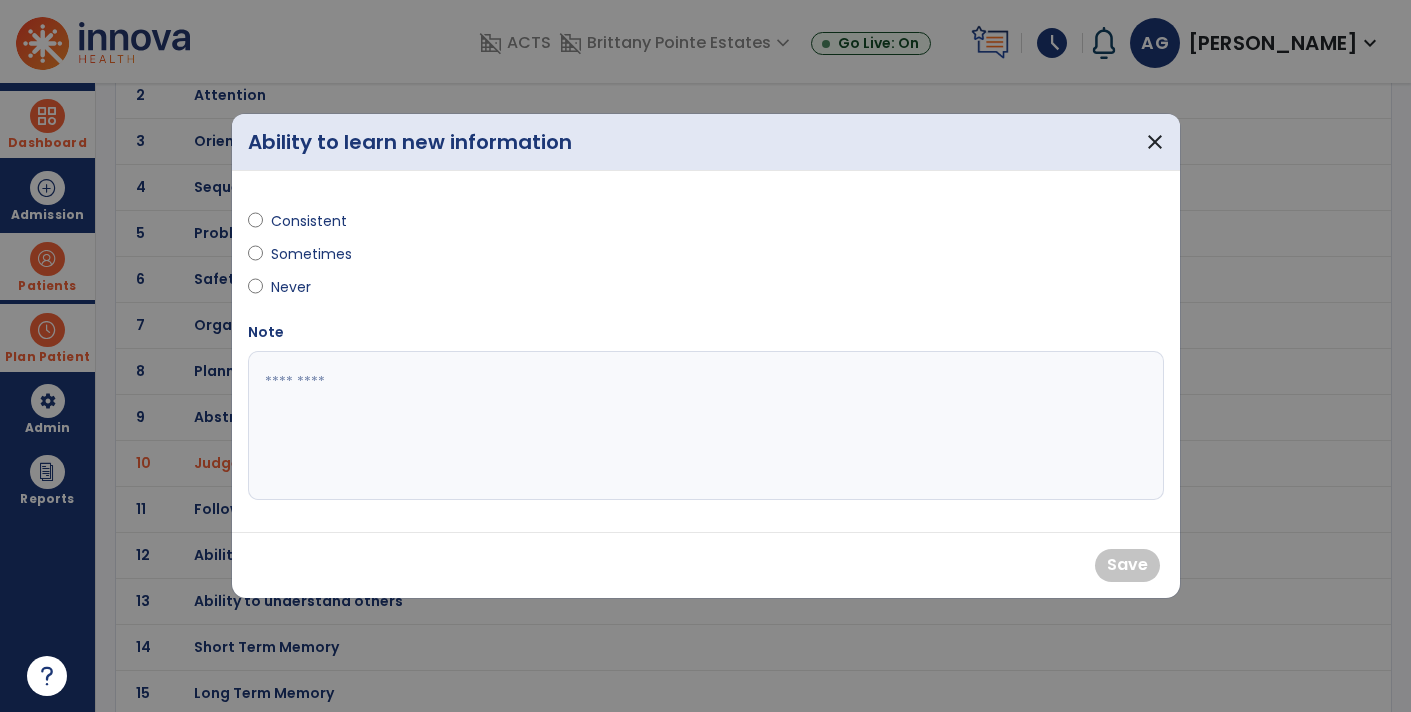 click on "Never" at bounding box center (306, 287) 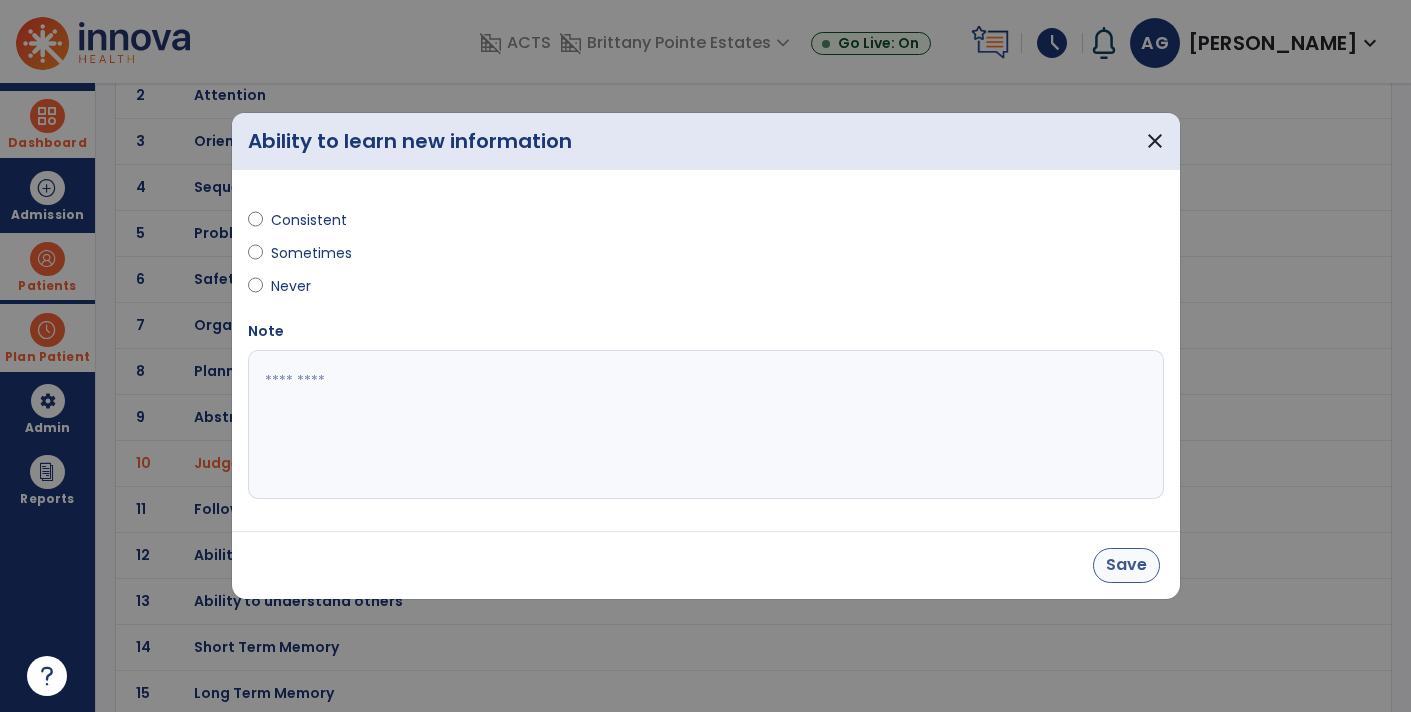 click on "Save" at bounding box center [1126, 565] 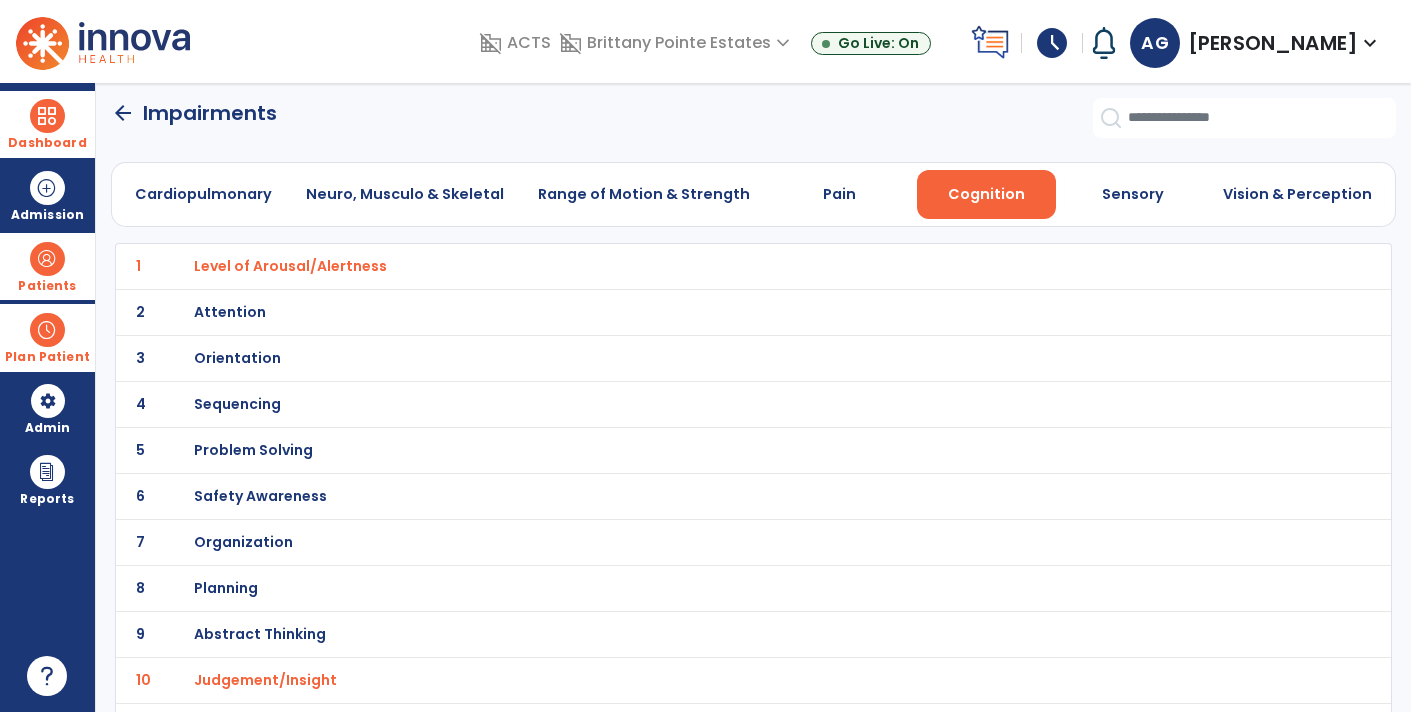 scroll, scrollTop: 0, scrollLeft: 0, axis: both 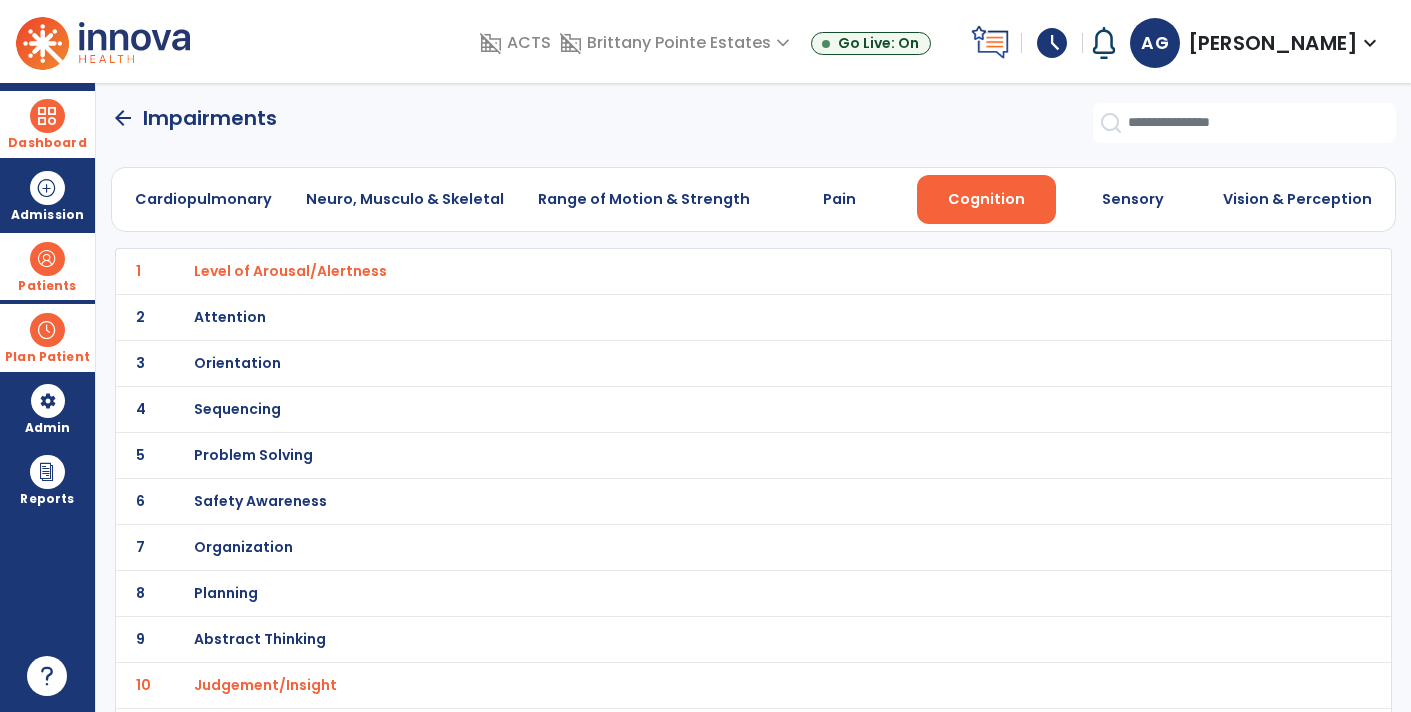 click on "Orientation" at bounding box center (290, 271) 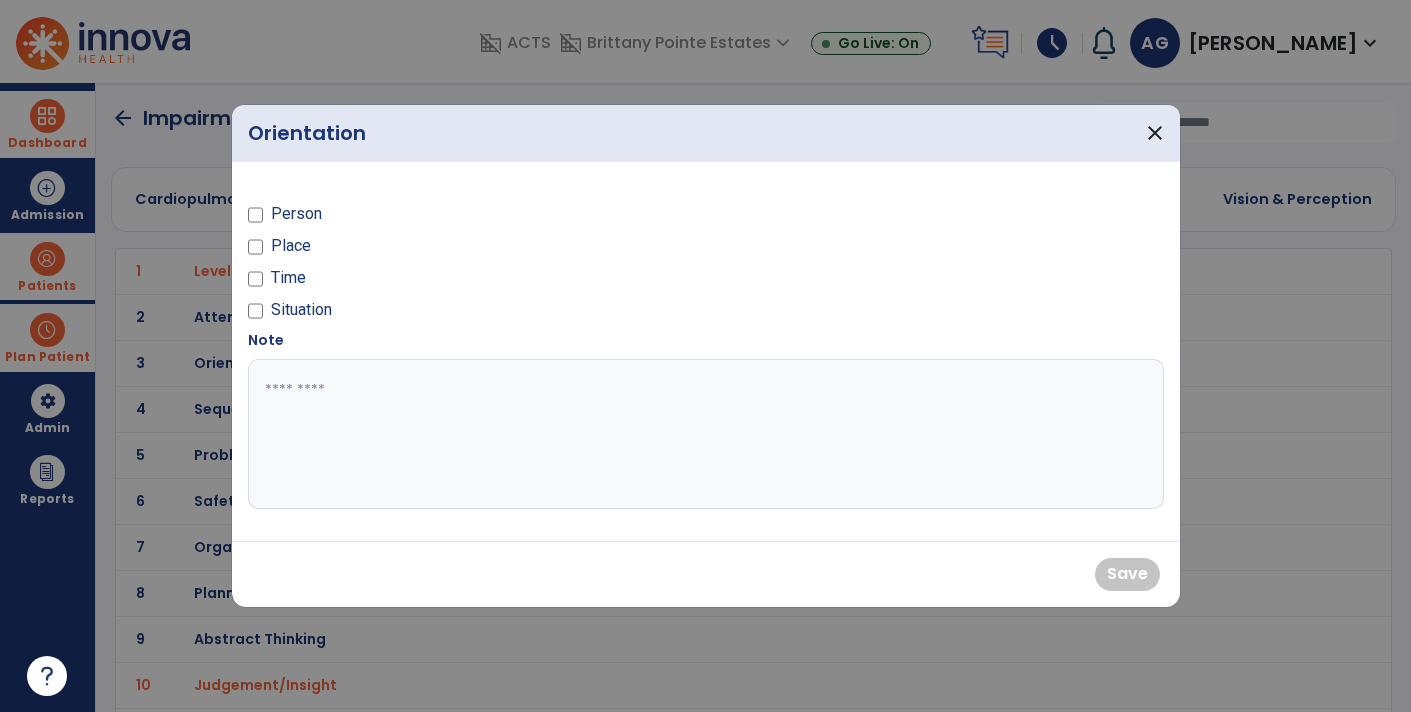 click on "Person" at bounding box center [296, 214] 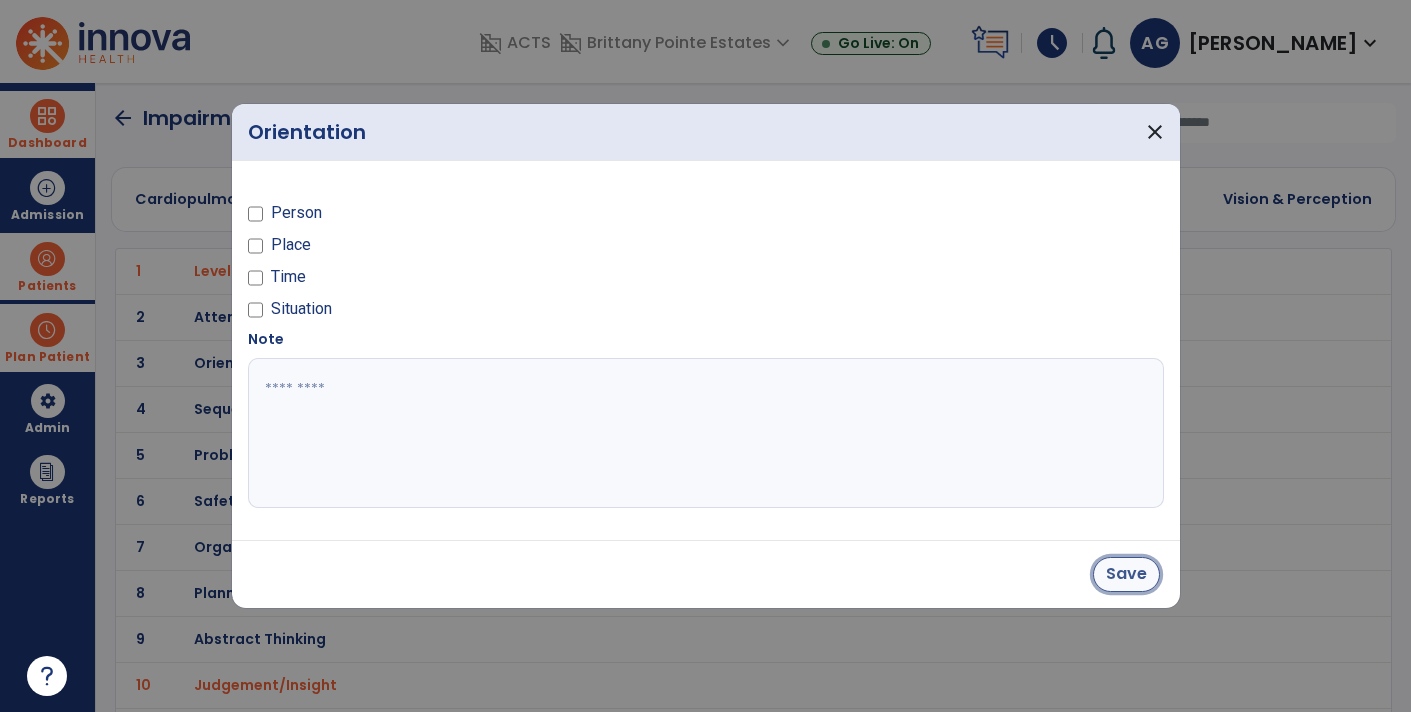 click on "Save" at bounding box center (1126, 574) 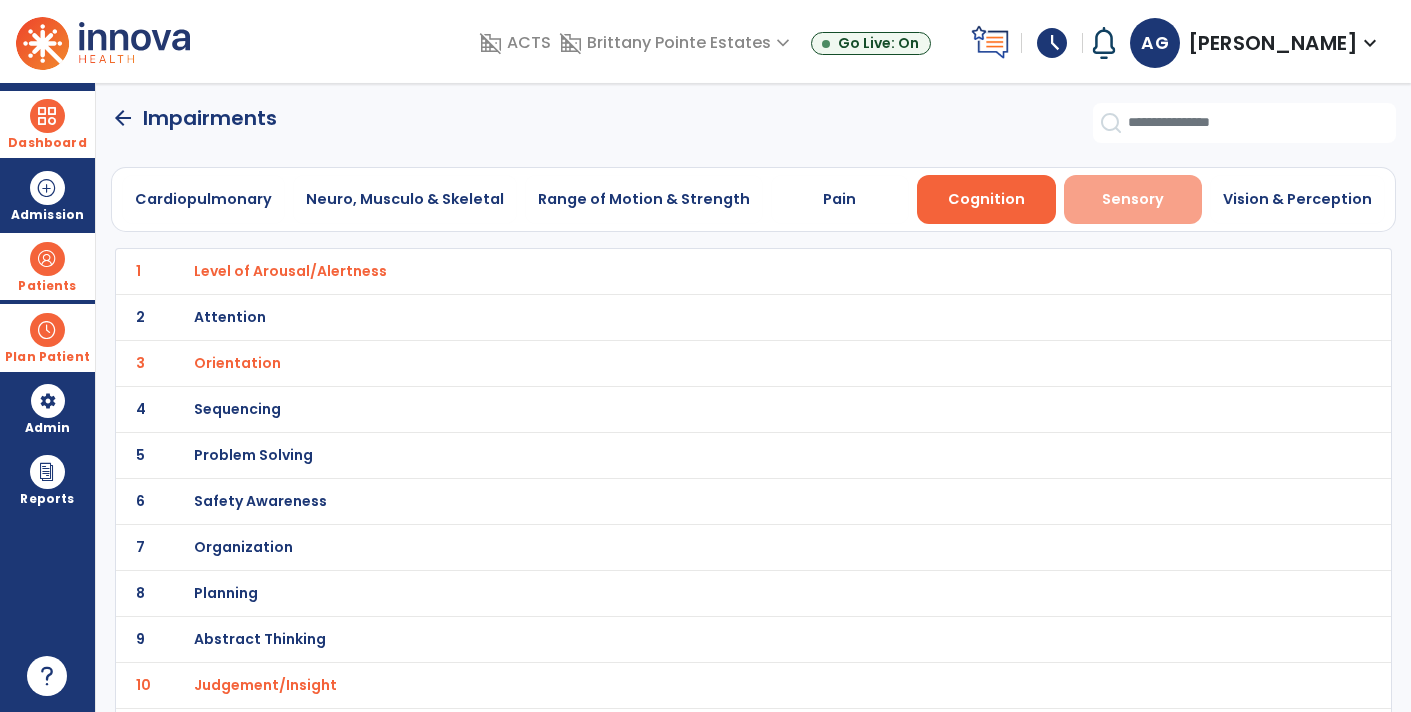 click on "Sensory" at bounding box center (1133, 199) 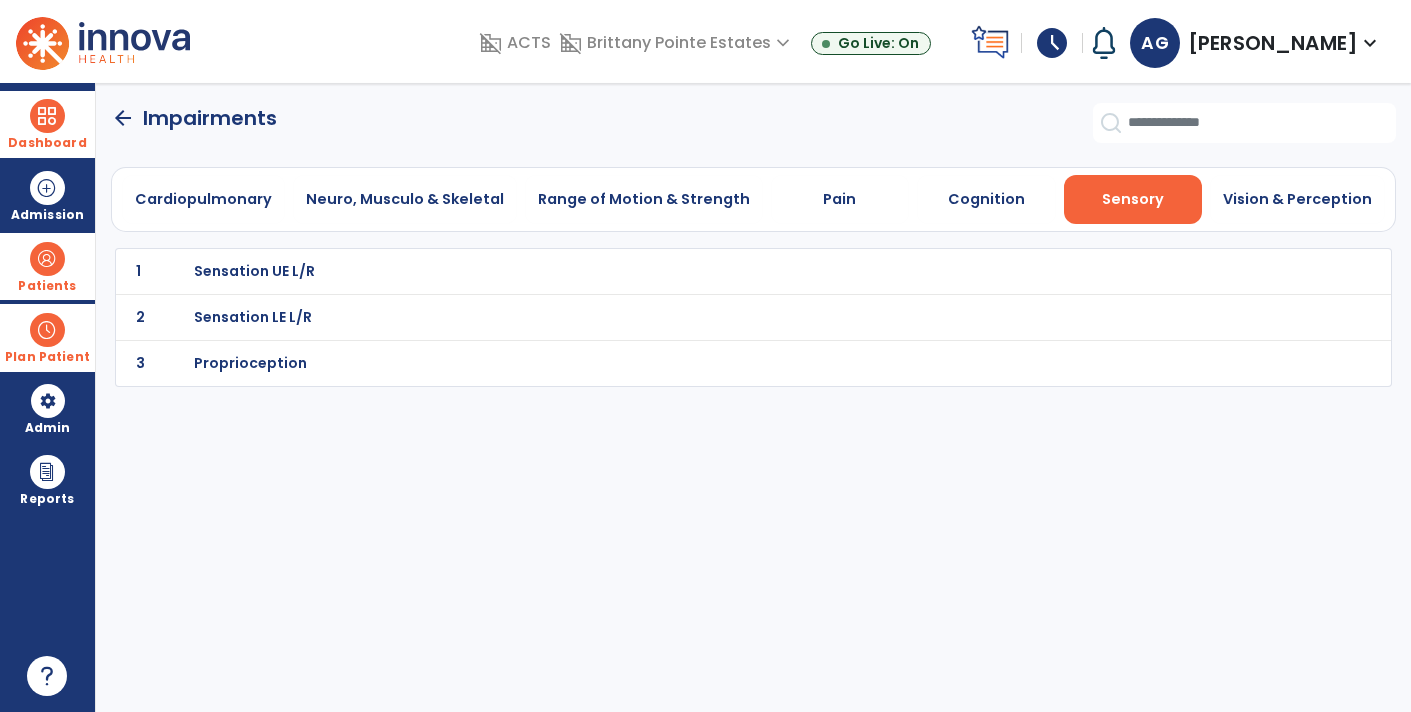 click on "Sensation UE L/R" at bounding box center [254, 271] 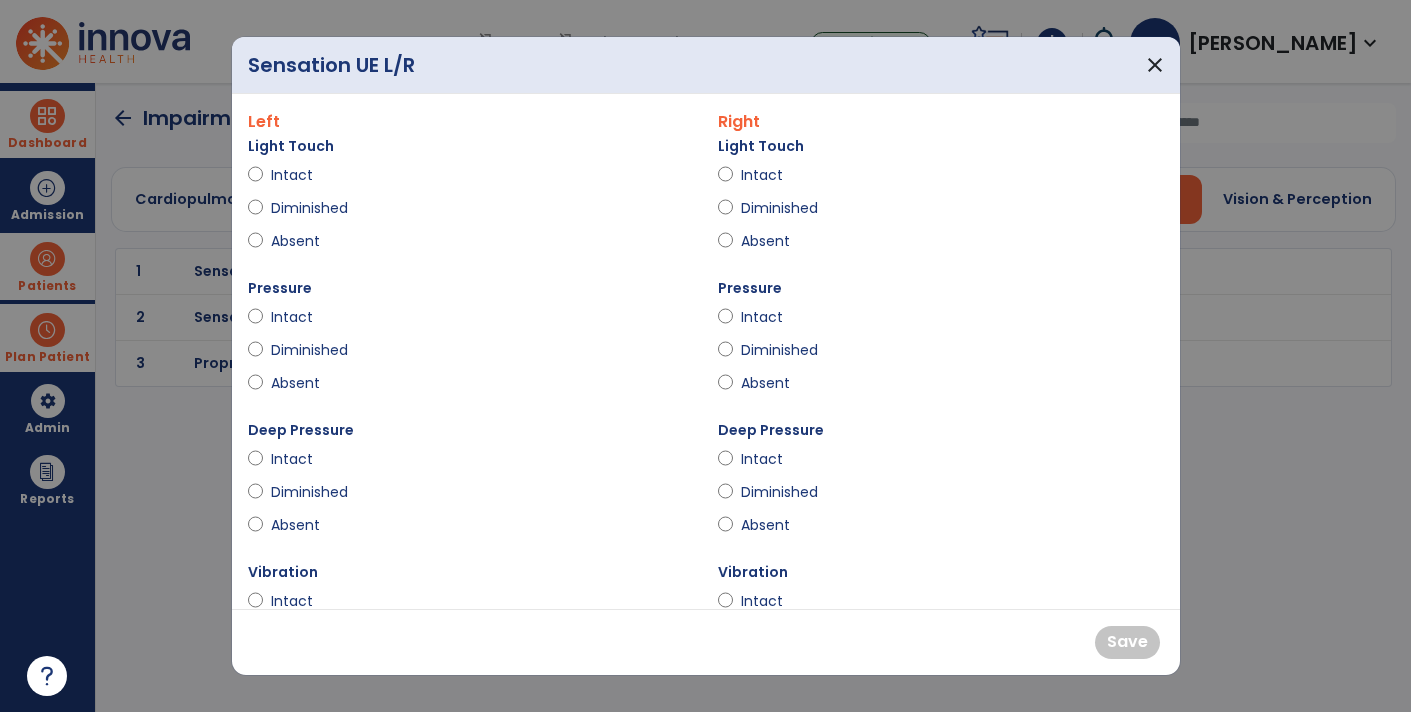 click on "Intact" at bounding box center (306, 175) 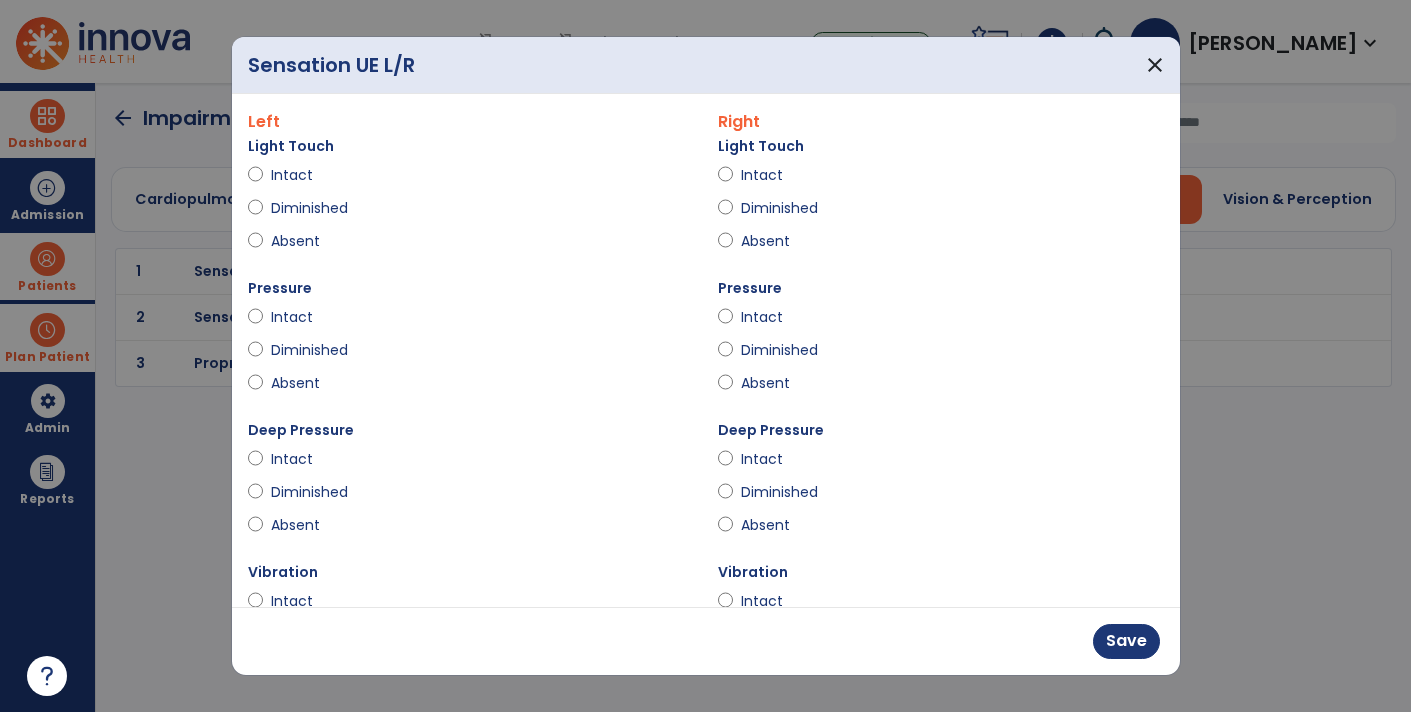 click on "Intact" at bounding box center [776, 175] 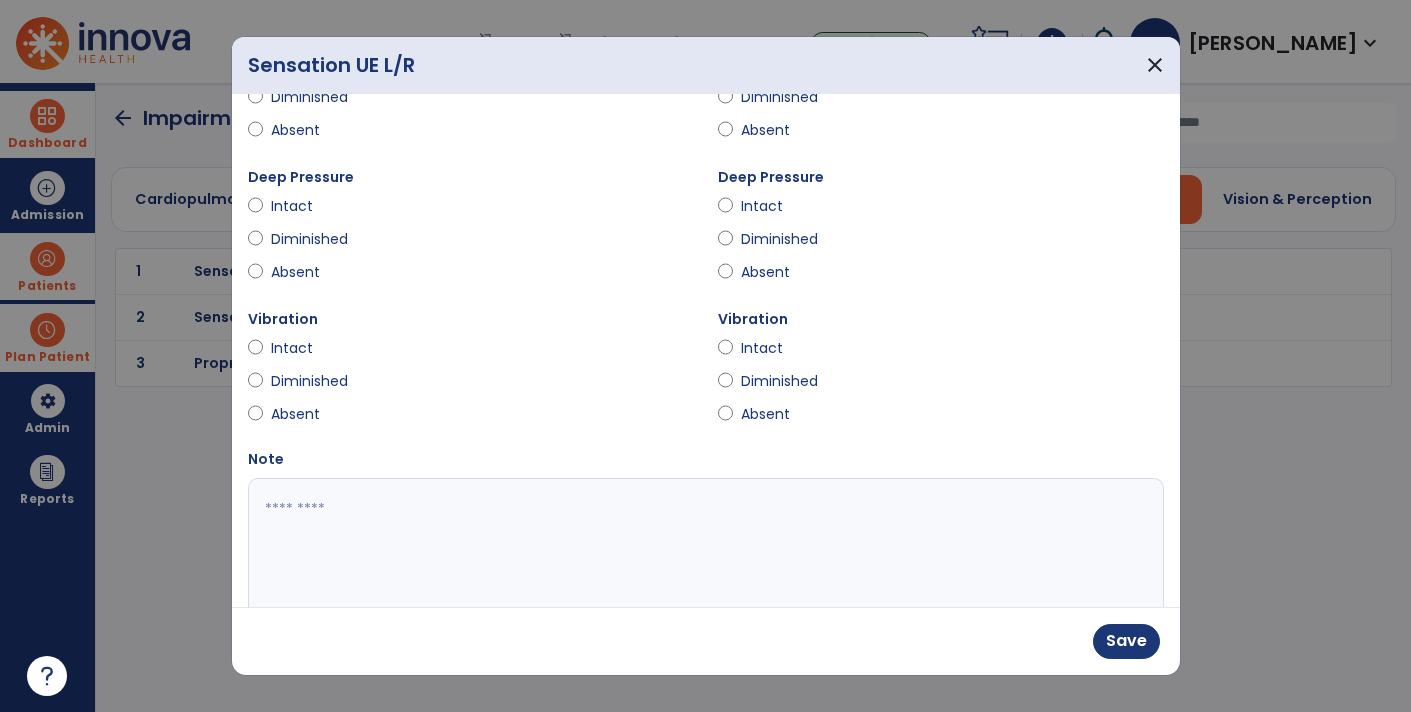 scroll, scrollTop: 300, scrollLeft: 0, axis: vertical 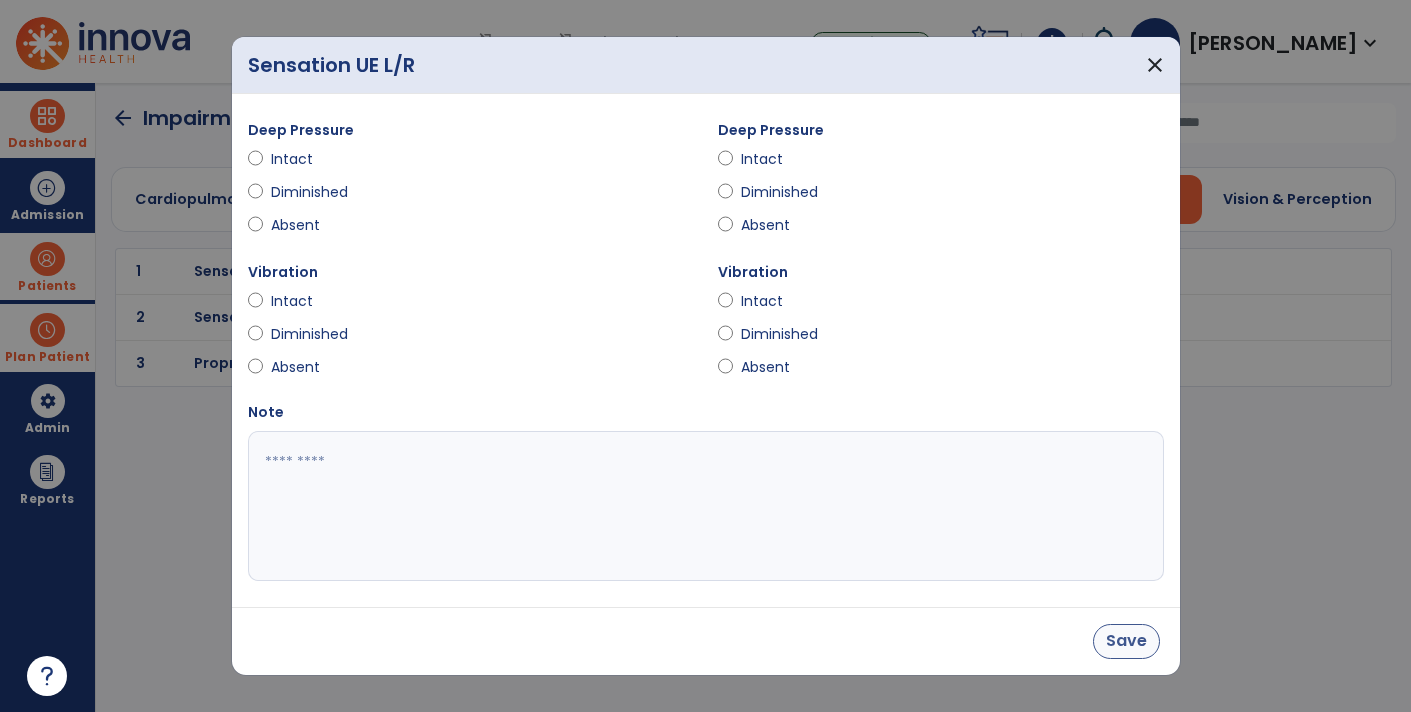 click on "Save" at bounding box center (1126, 641) 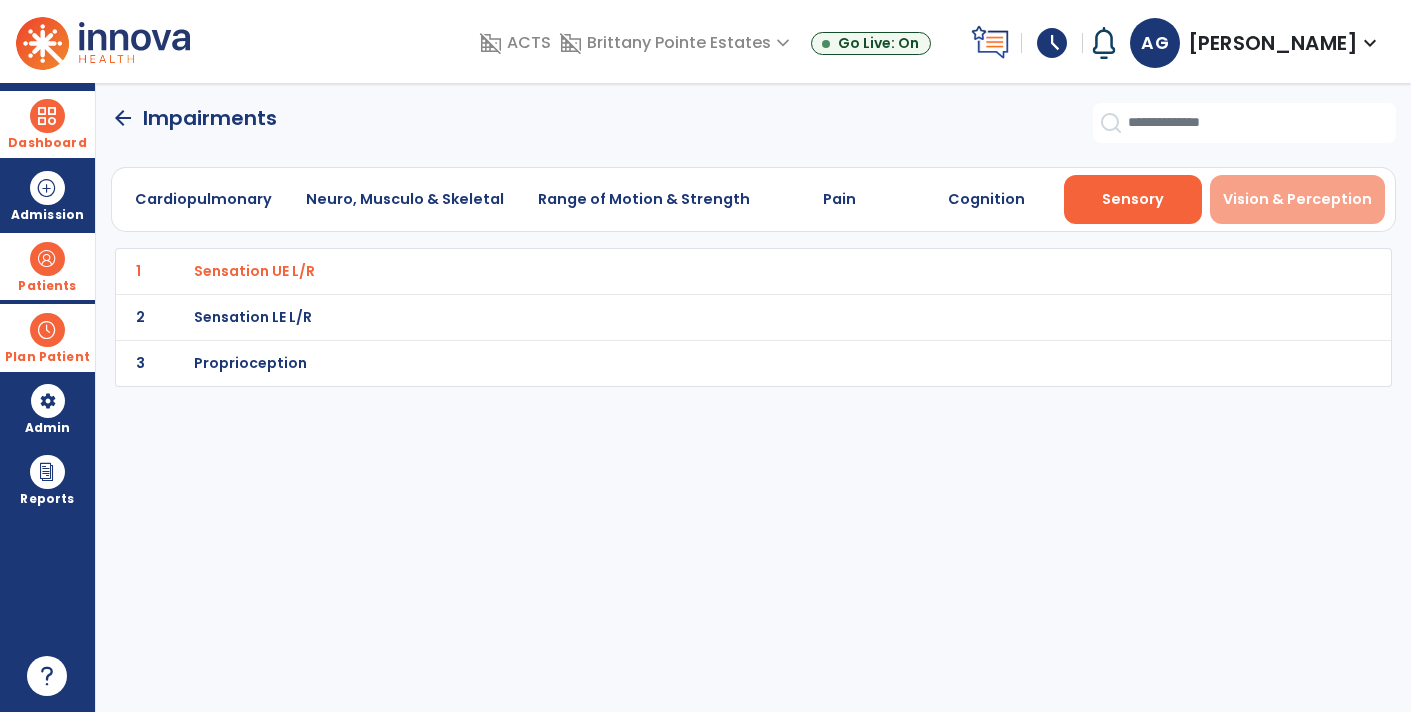click on "Vision & Perception" at bounding box center [1297, 199] 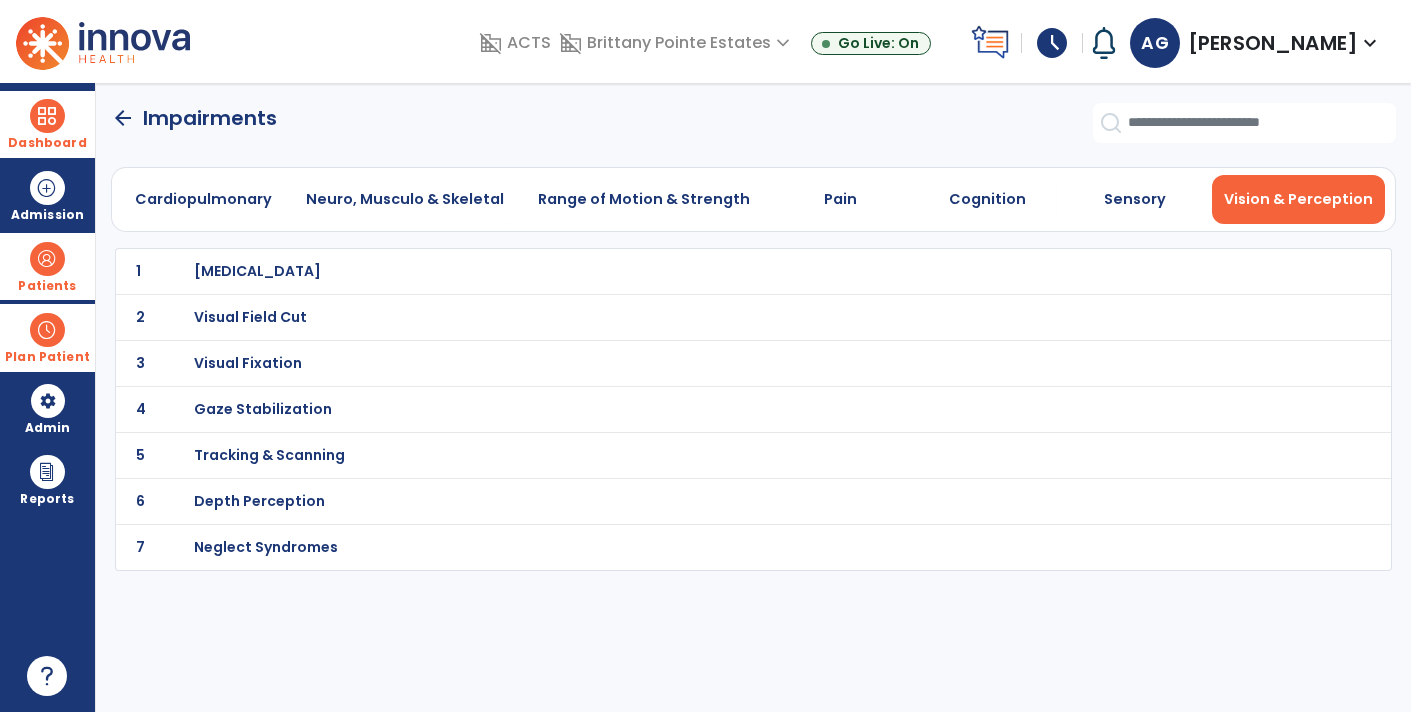 click on "arrow_back" 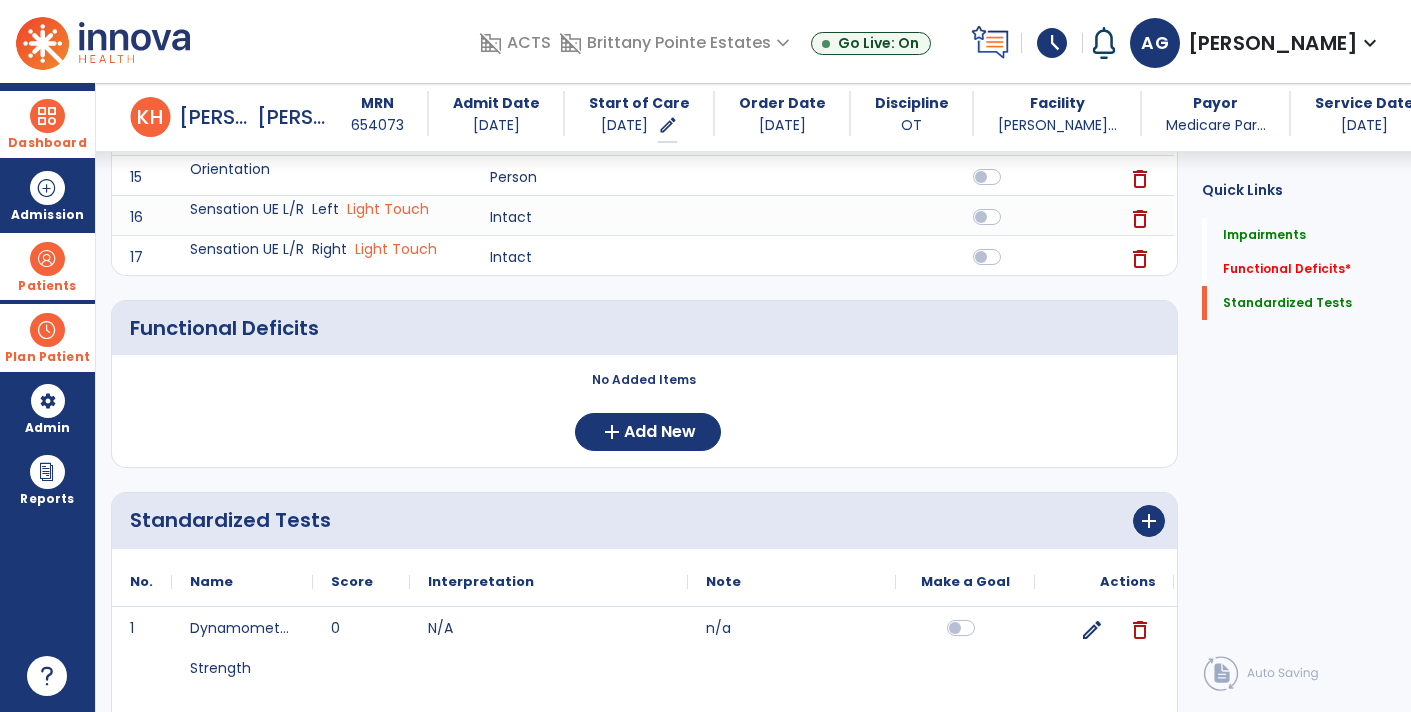 scroll, scrollTop: 860, scrollLeft: 0, axis: vertical 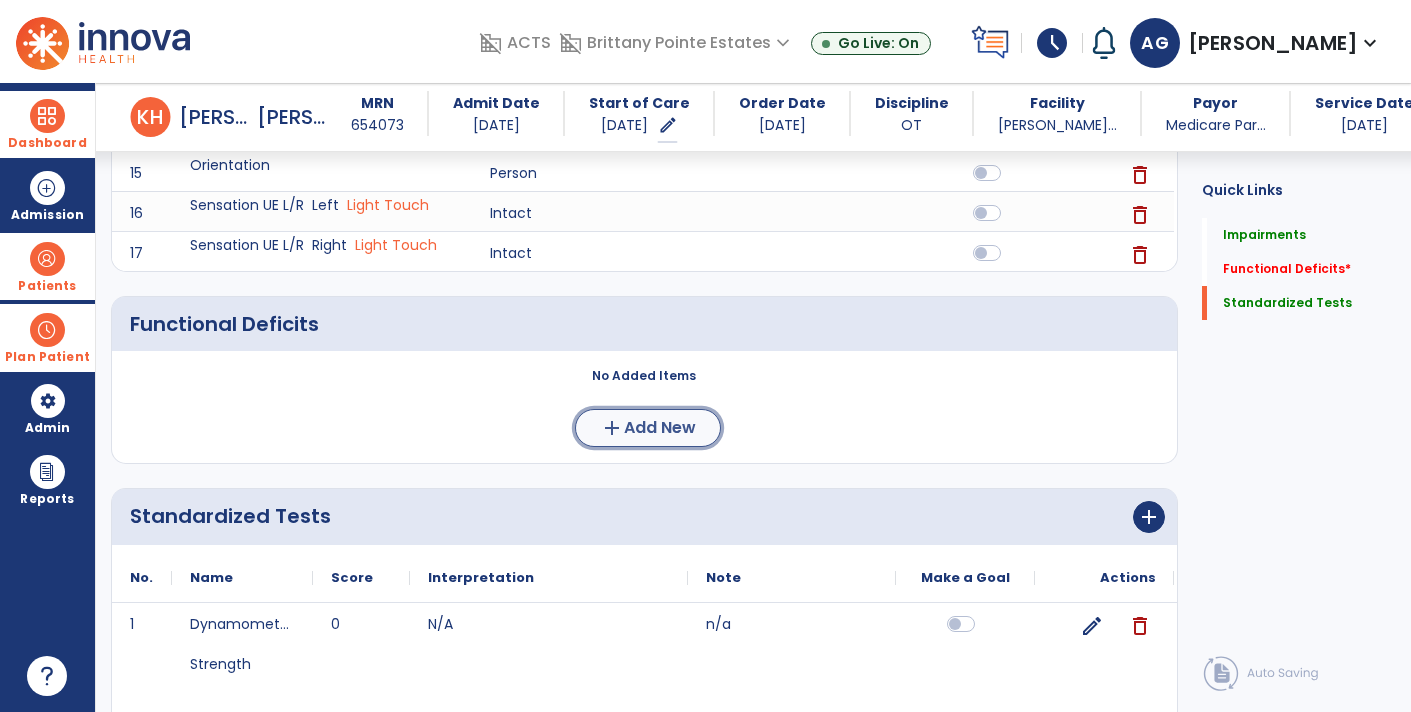 click on "Add New" 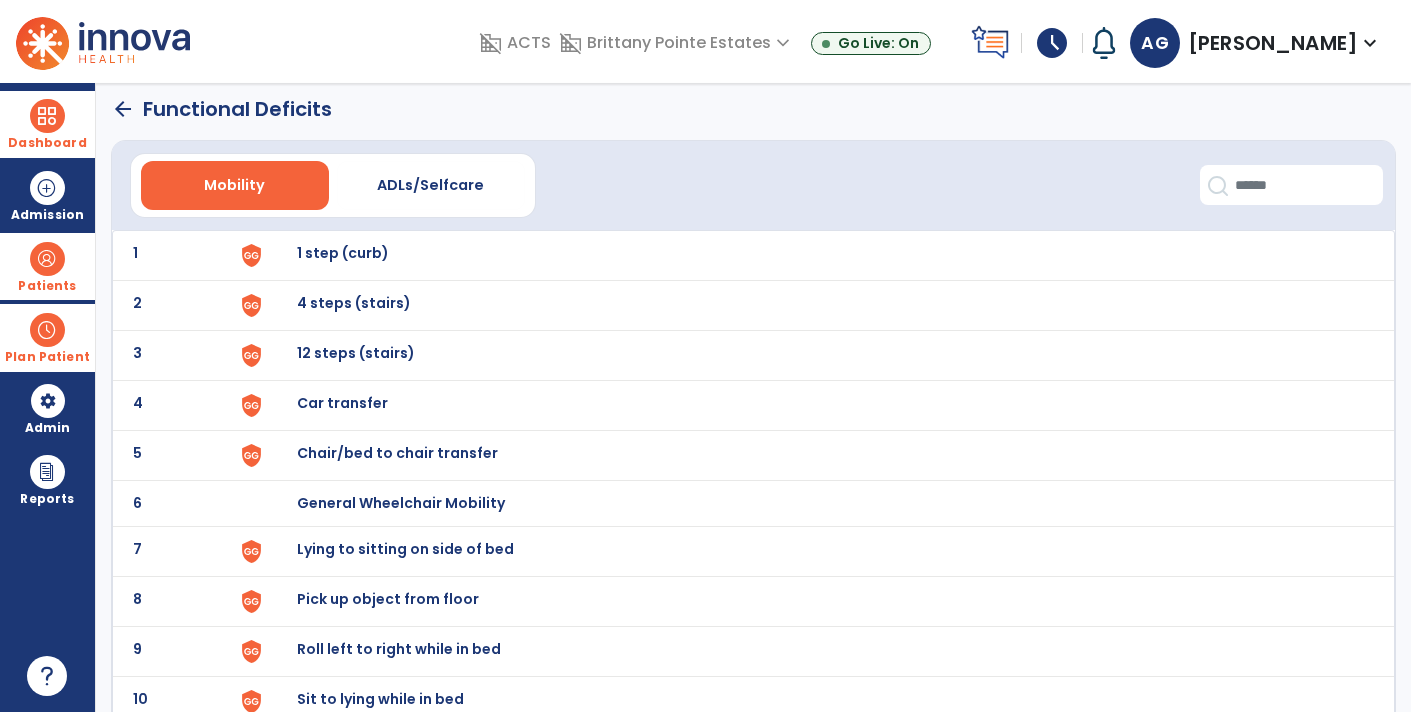 scroll, scrollTop: 0, scrollLeft: 0, axis: both 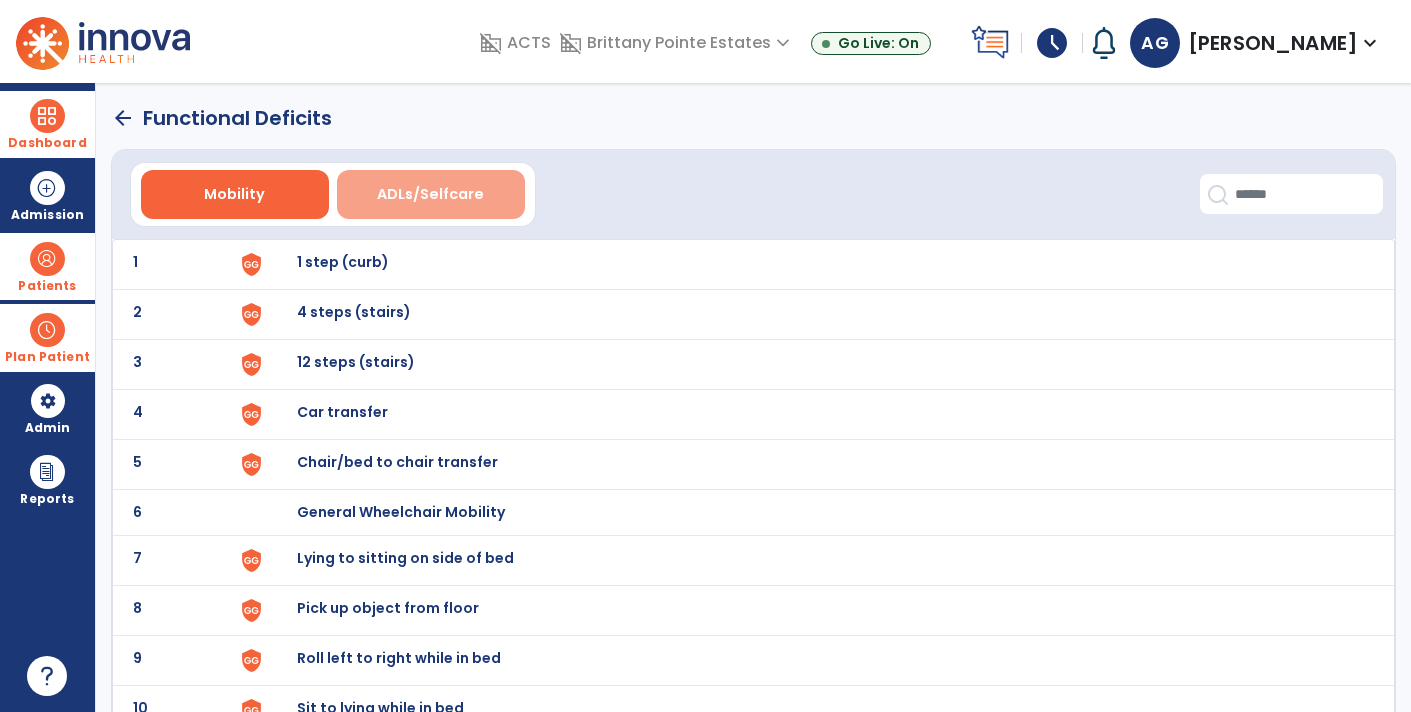 click on "ADLs/Selfcare" at bounding box center [430, 194] 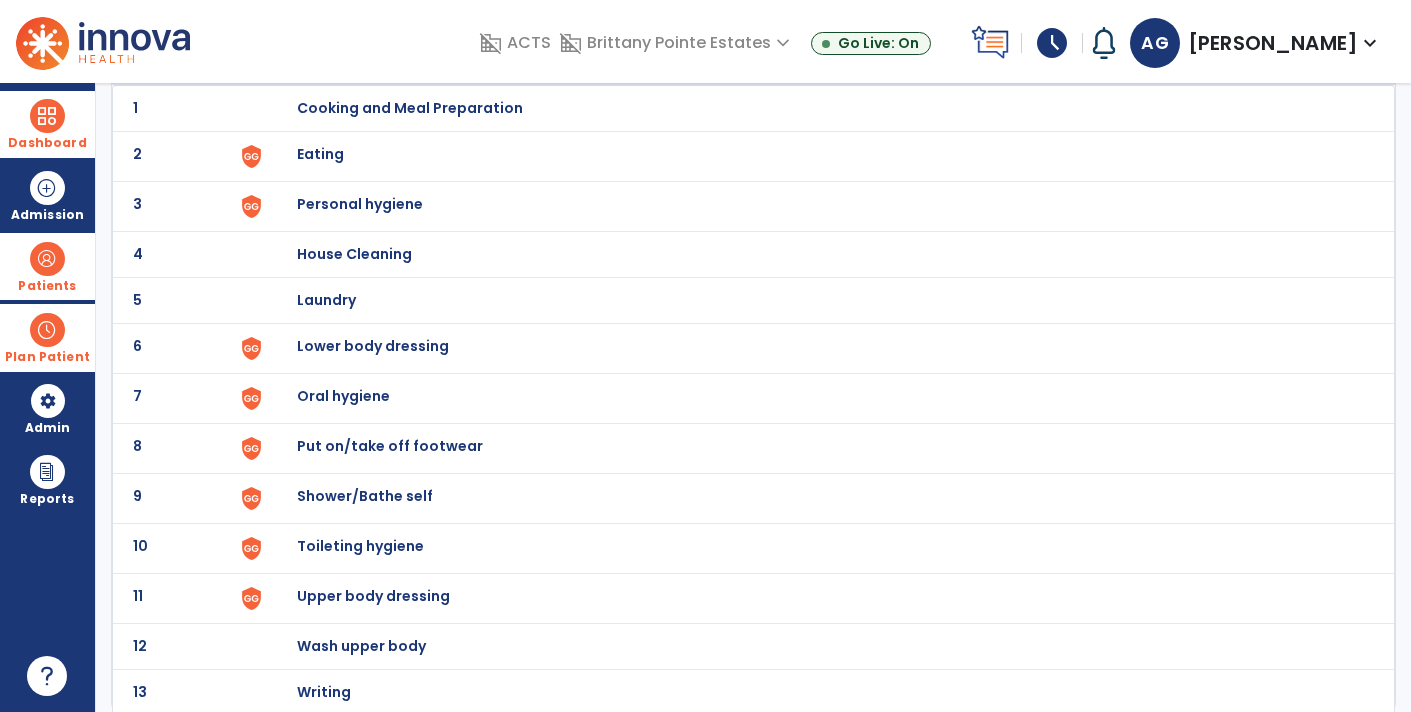 scroll, scrollTop: 0, scrollLeft: 0, axis: both 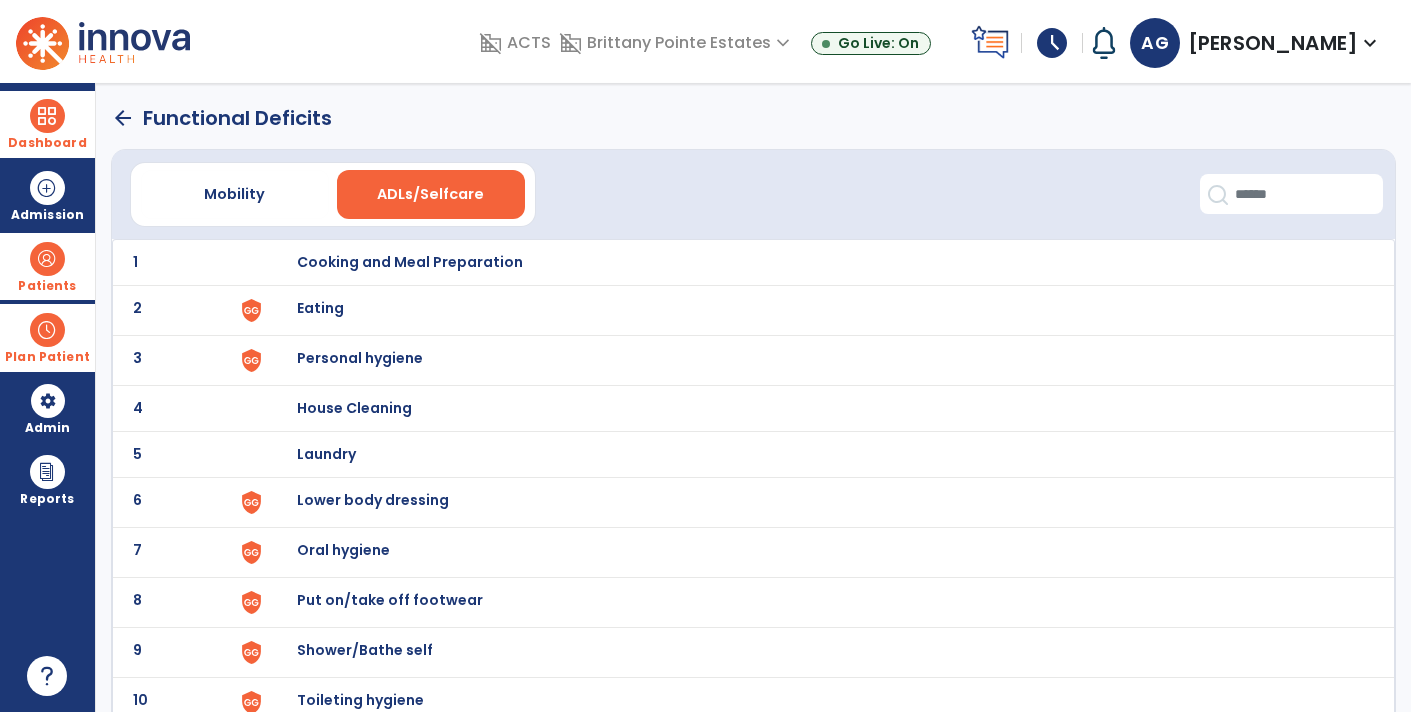 click on "Eating" at bounding box center (410, 262) 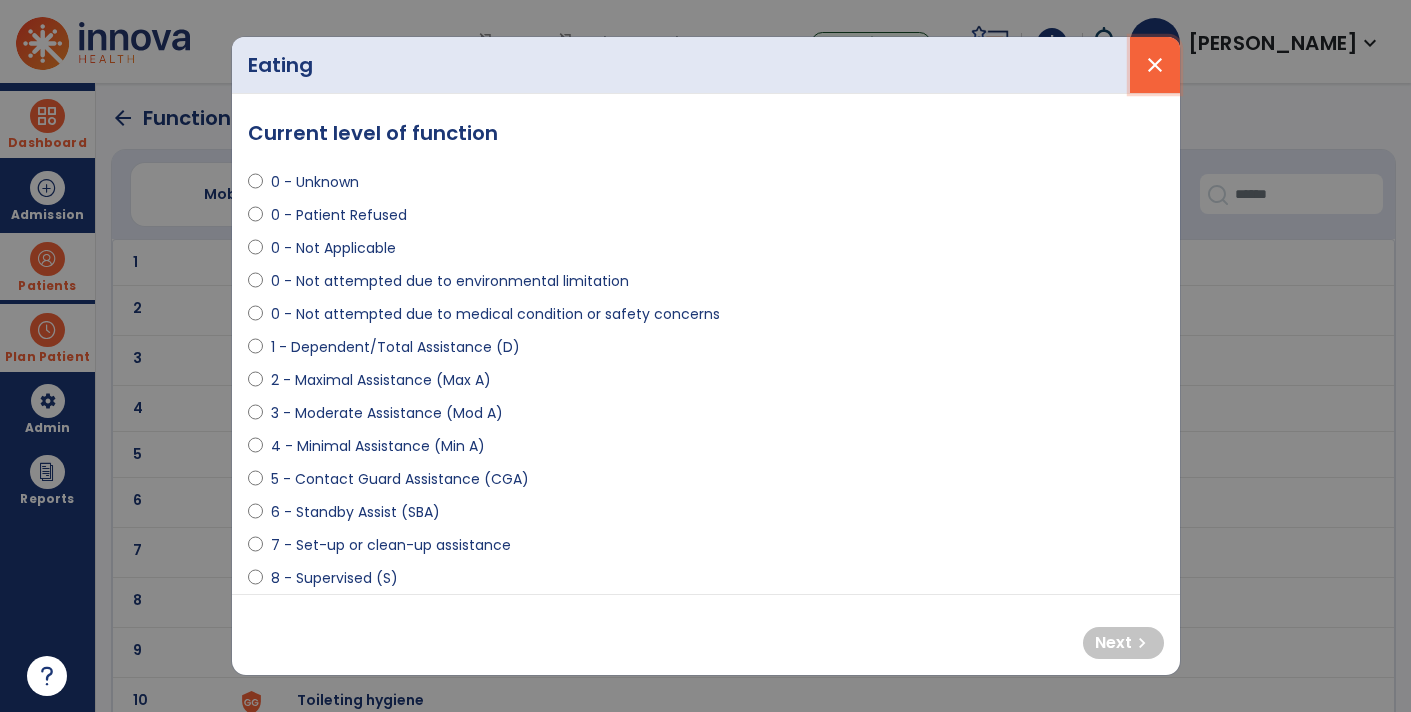 click on "close" at bounding box center [1155, 65] 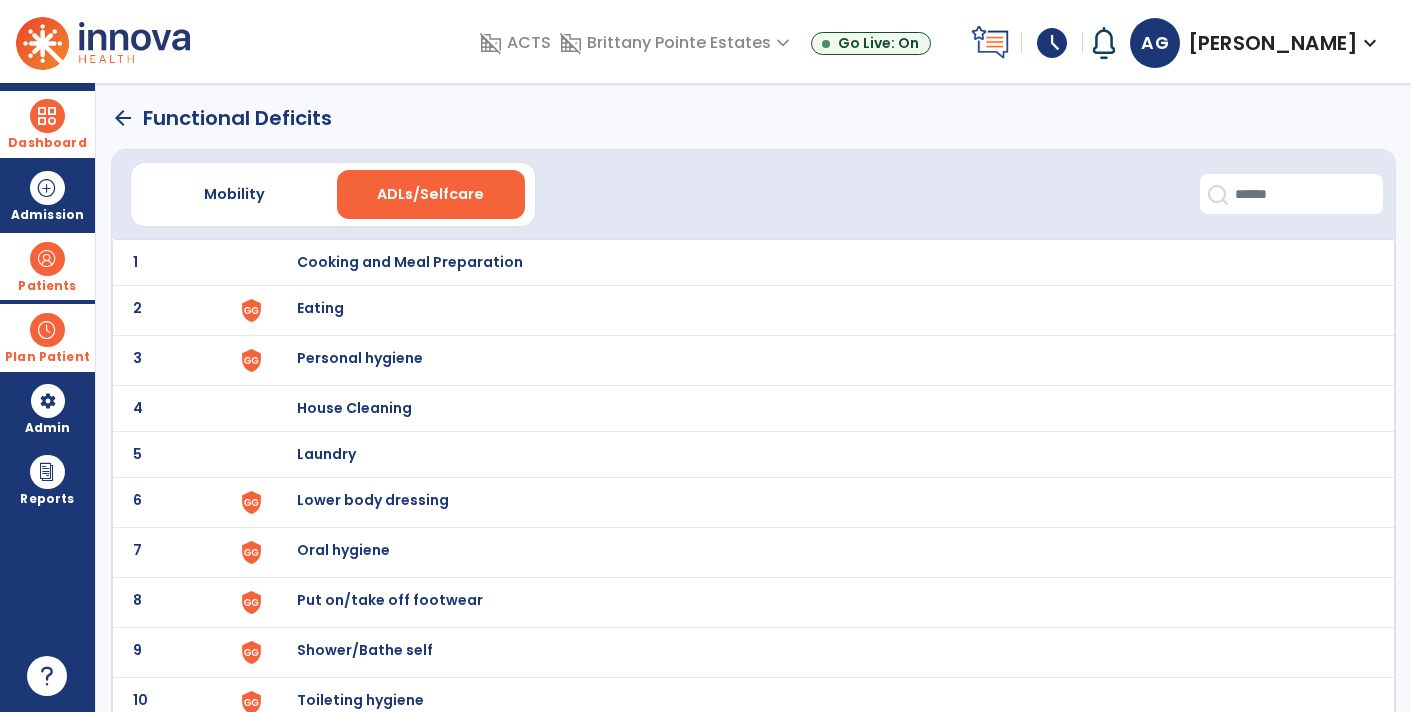 click on "Personal hygiene" at bounding box center (815, 262) 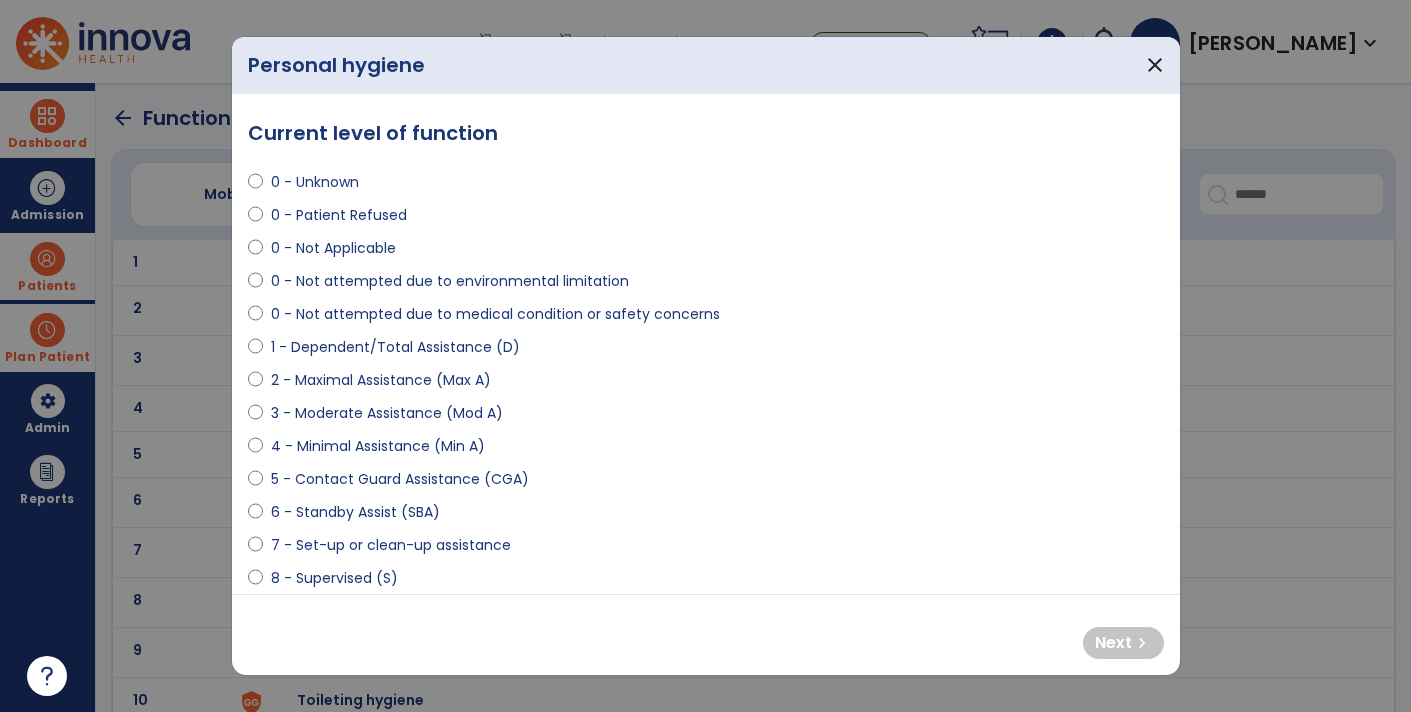 click on "0 - Unknown" at bounding box center (315, 182) 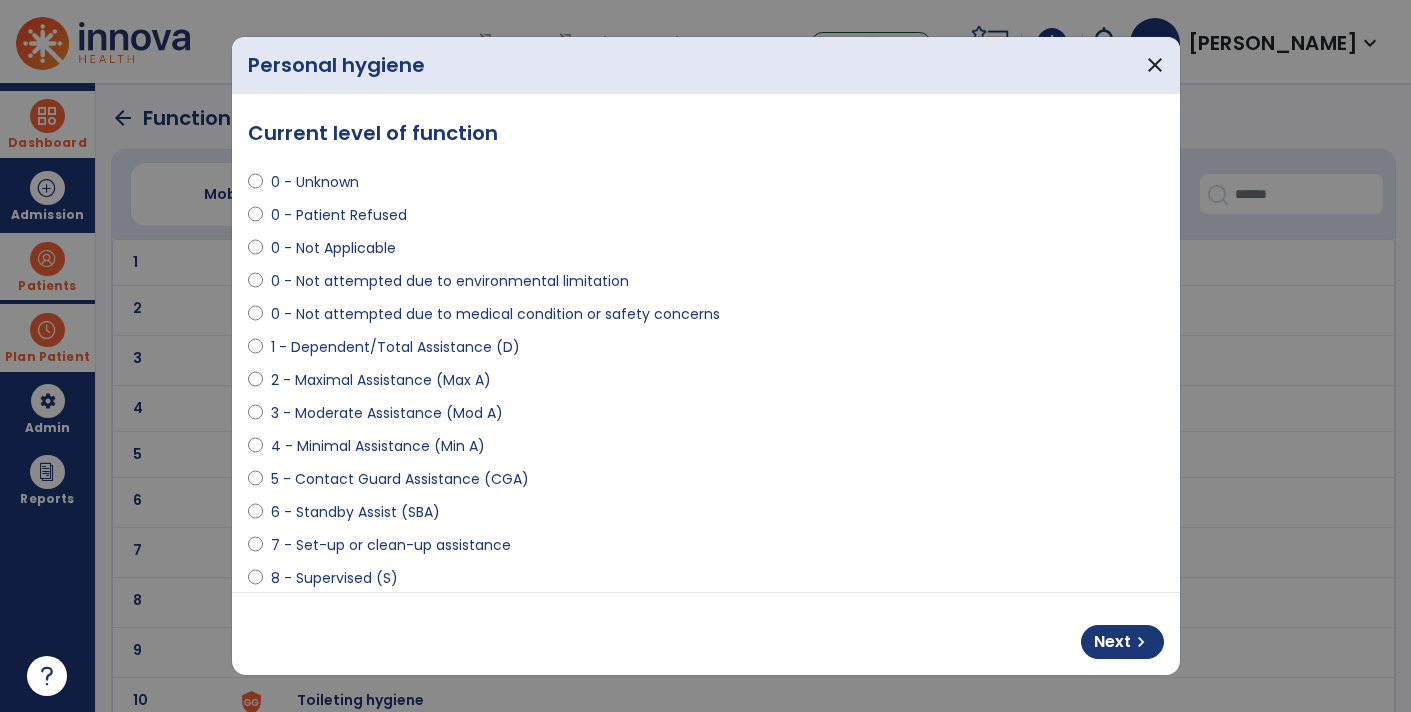 click on "Next  chevron_right" at bounding box center (706, 634) 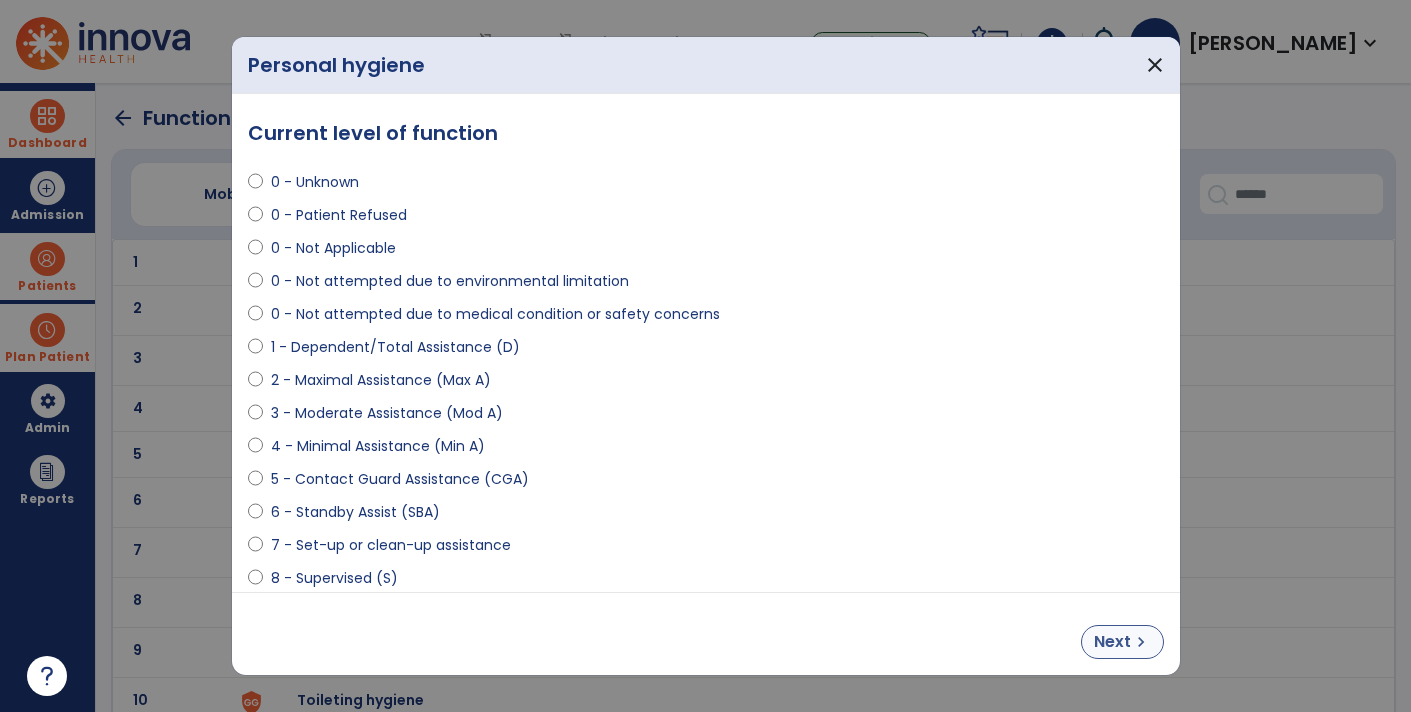 click on "chevron_right" at bounding box center (1141, 642) 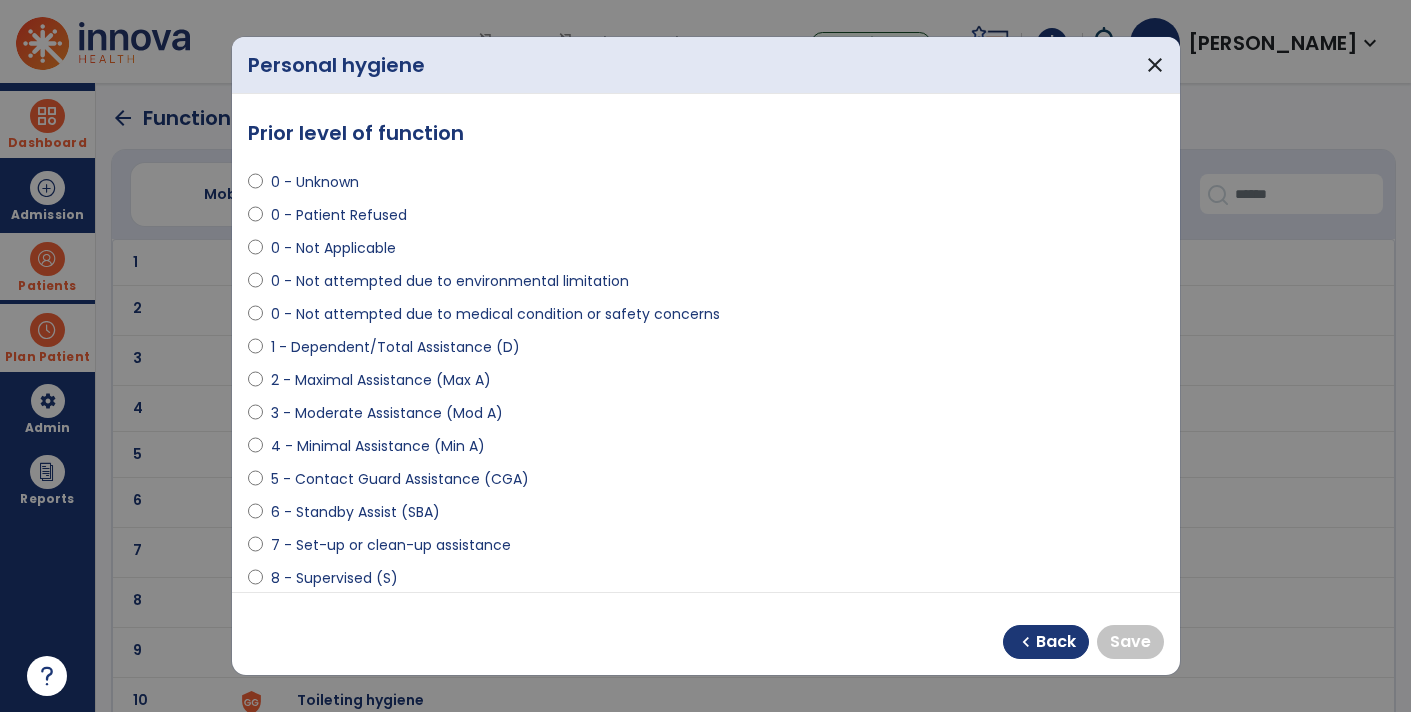 click on "0 - Unknown" at bounding box center (315, 182) 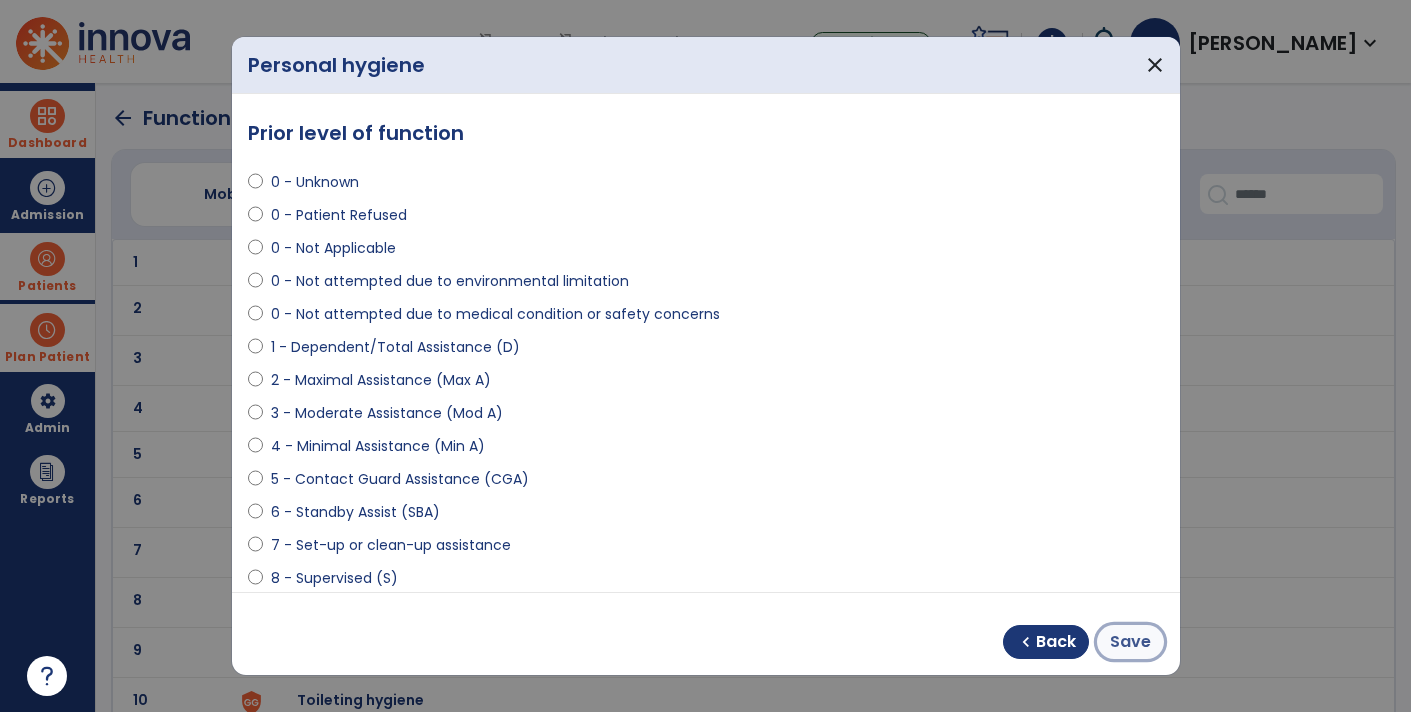 click on "Save" at bounding box center [1130, 642] 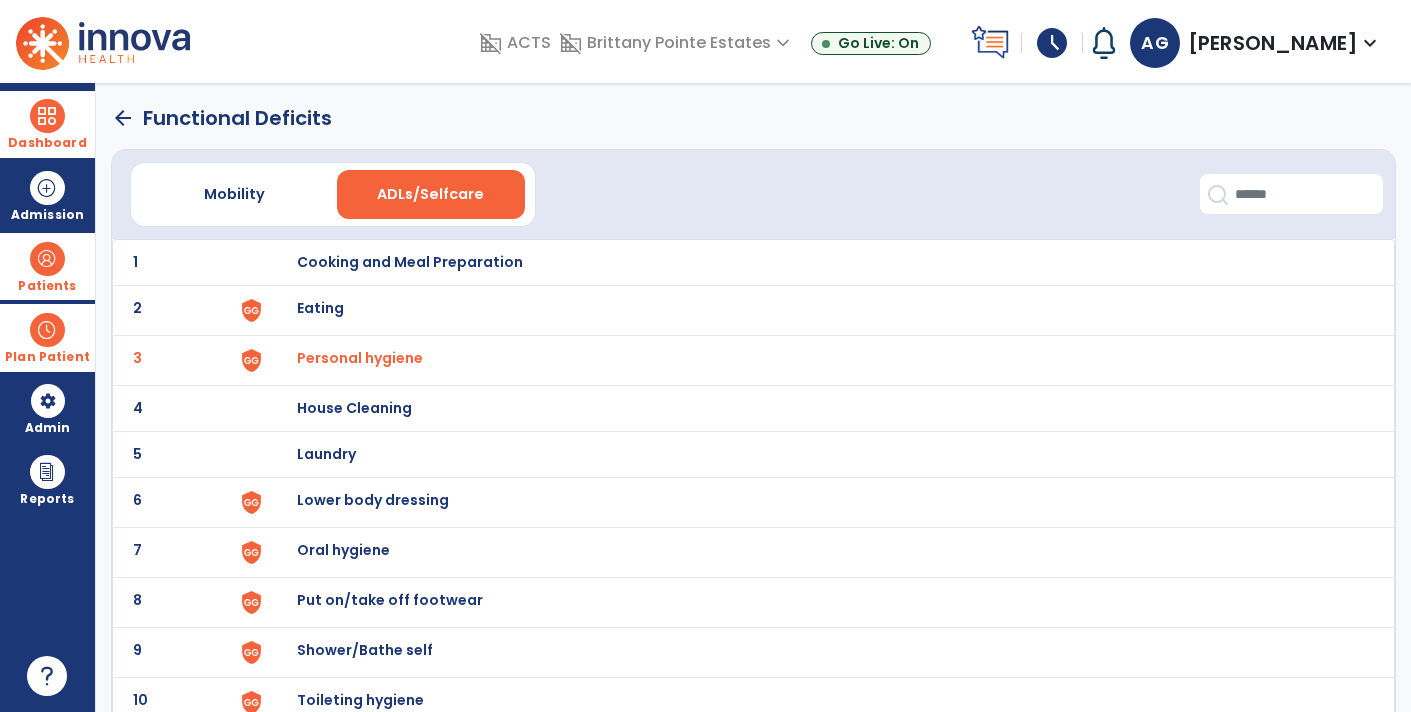 click on "arrow_back" 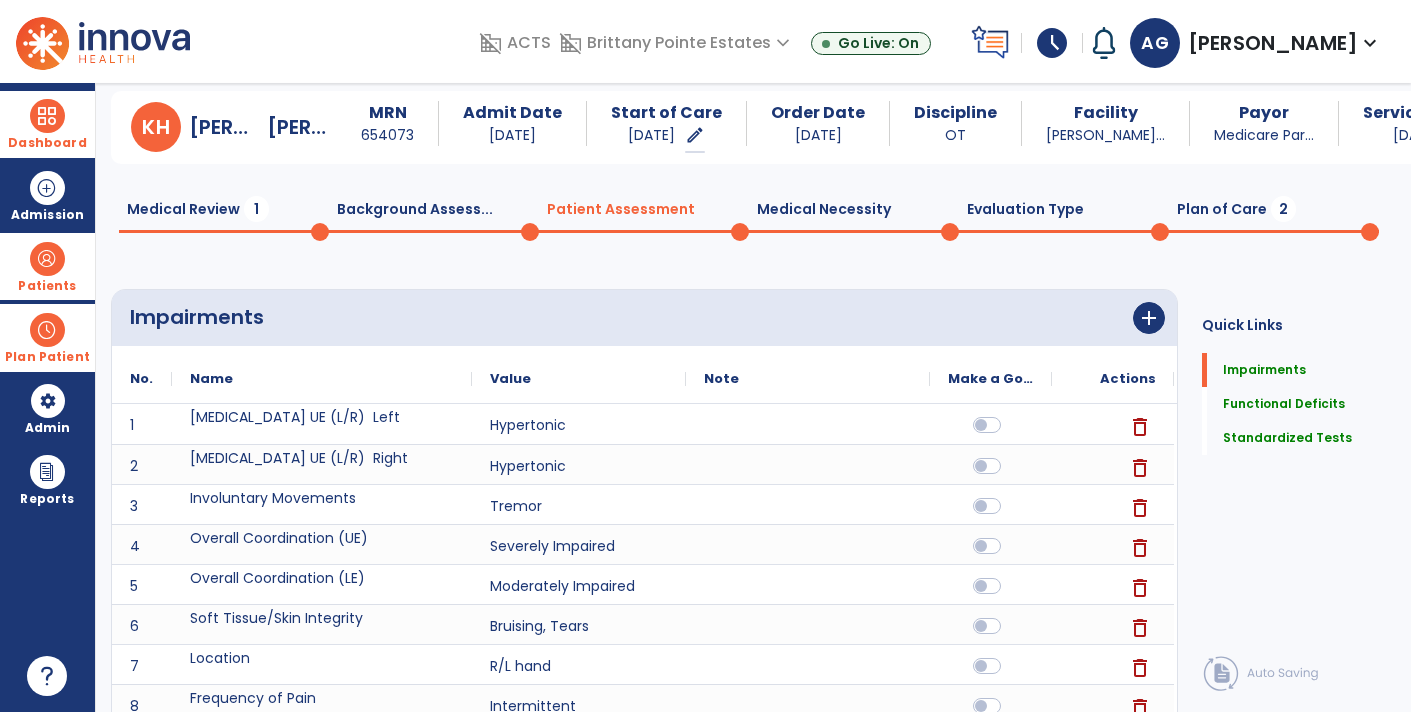 scroll, scrollTop: 0, scrollLeft: 0, axis: both 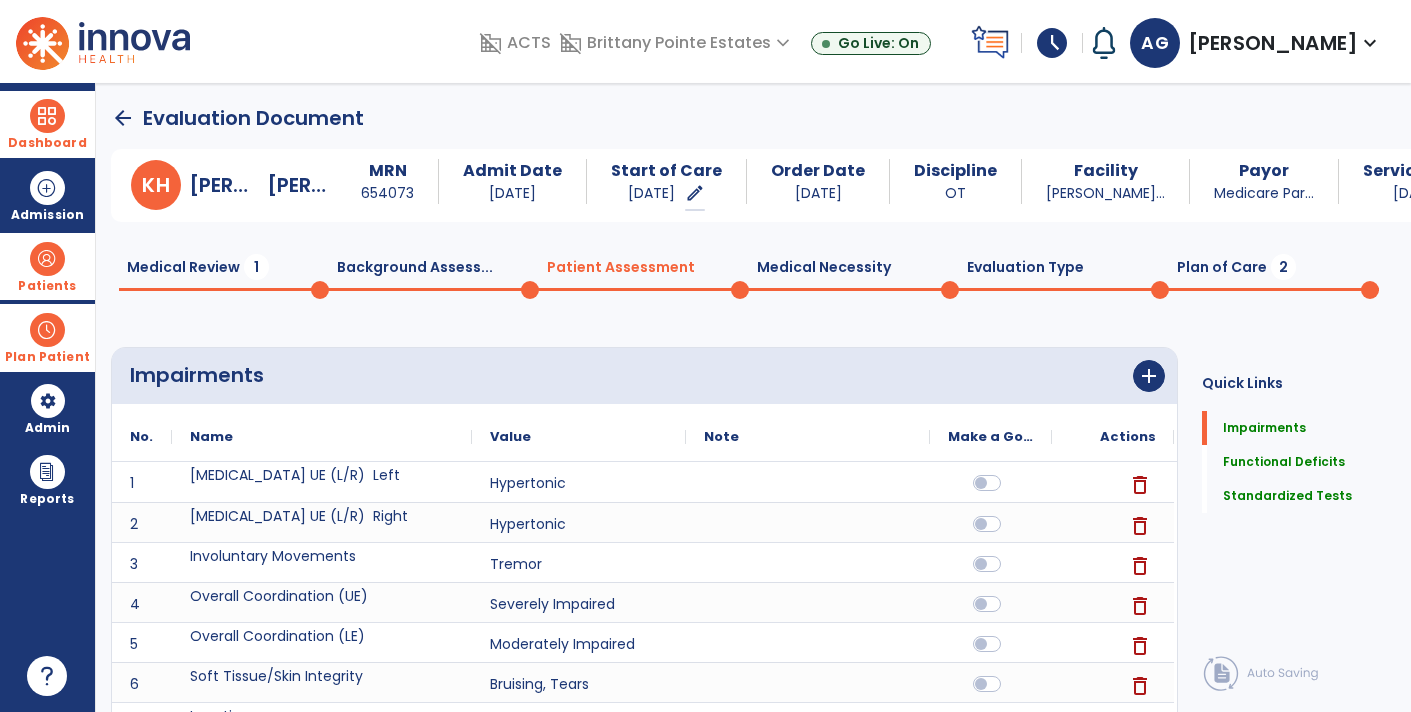 click on "Medical Necessity  0" 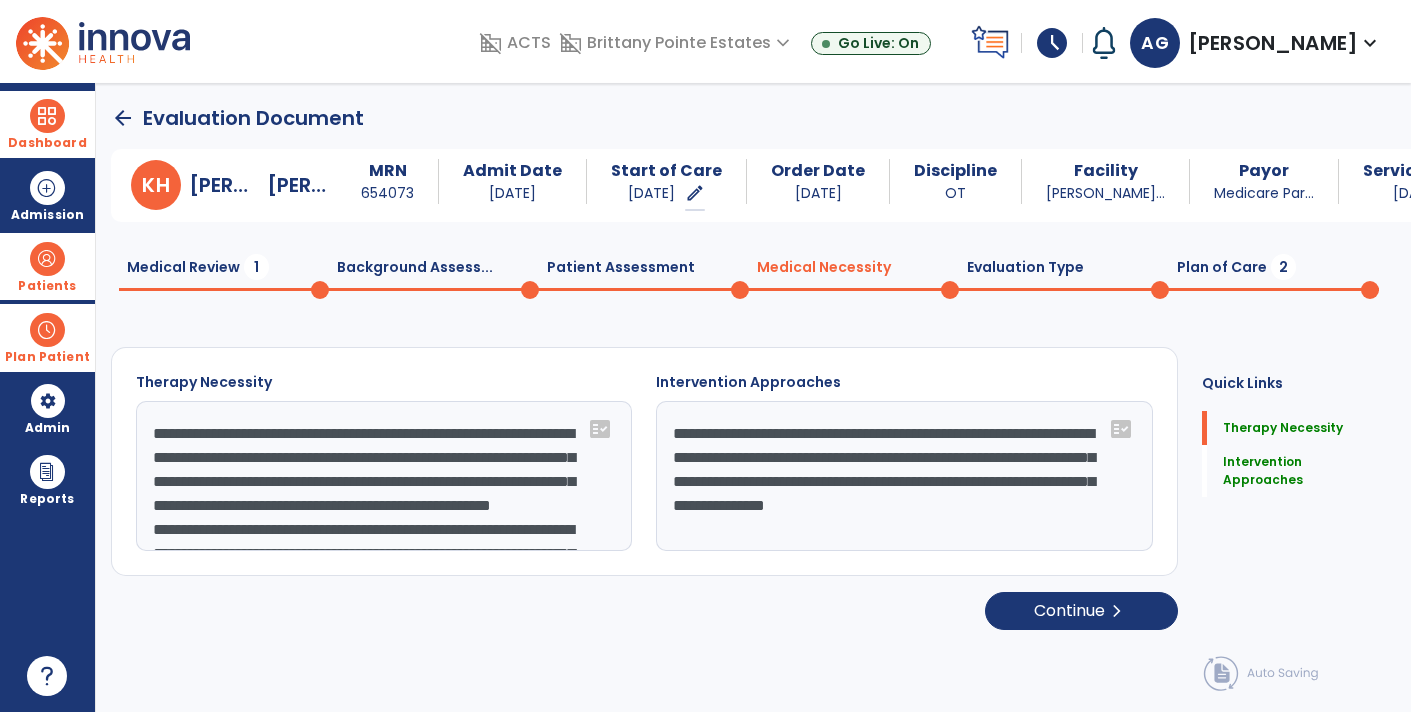 click on "Evaluation Type  0" 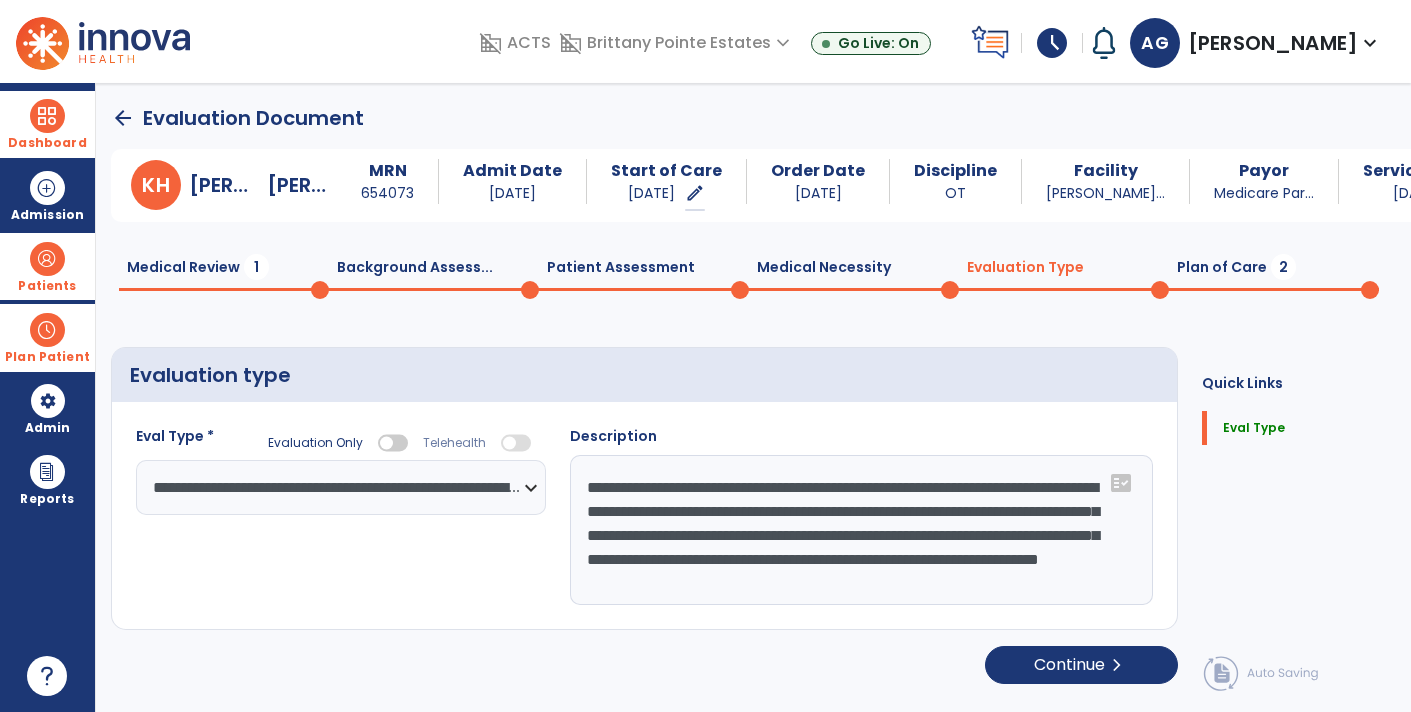 click on "Plan of Care  2" 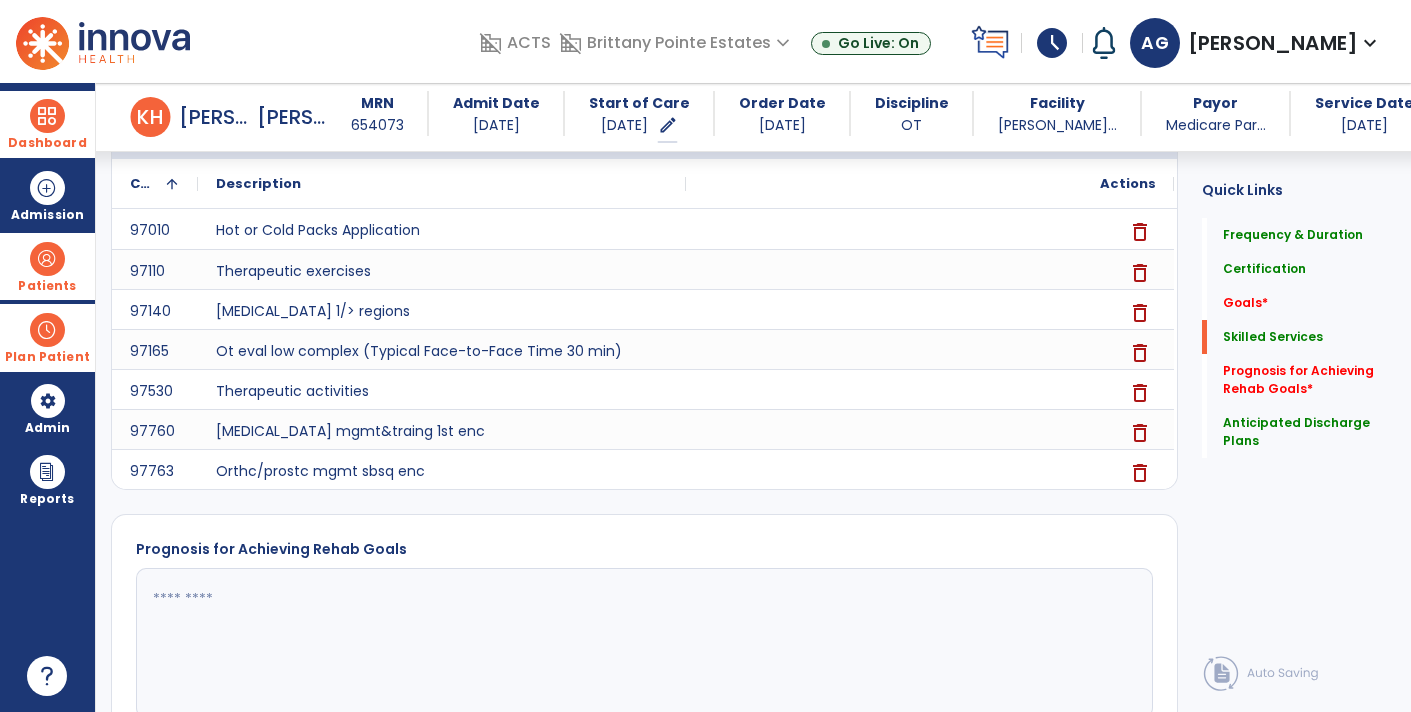 scroll, scrollTop: 1081, scrollLeft: 0, axis: vertical 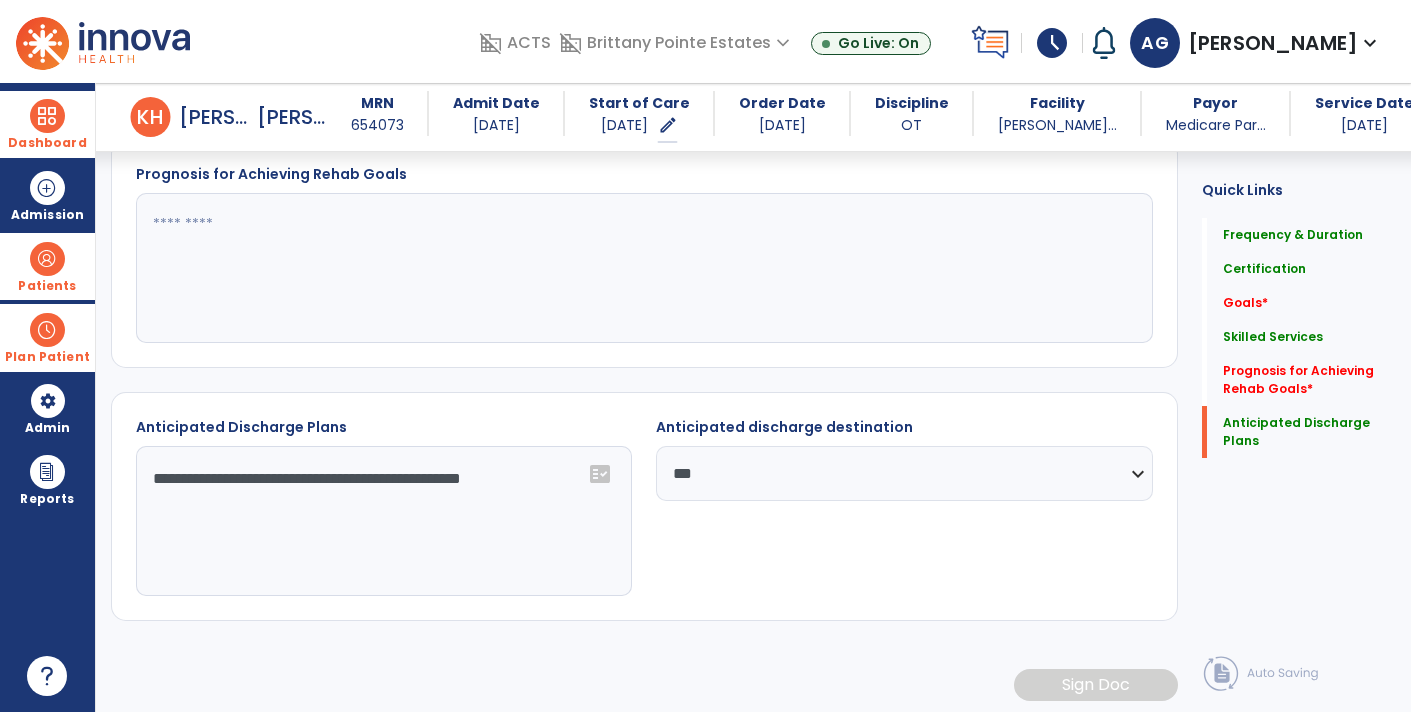 click 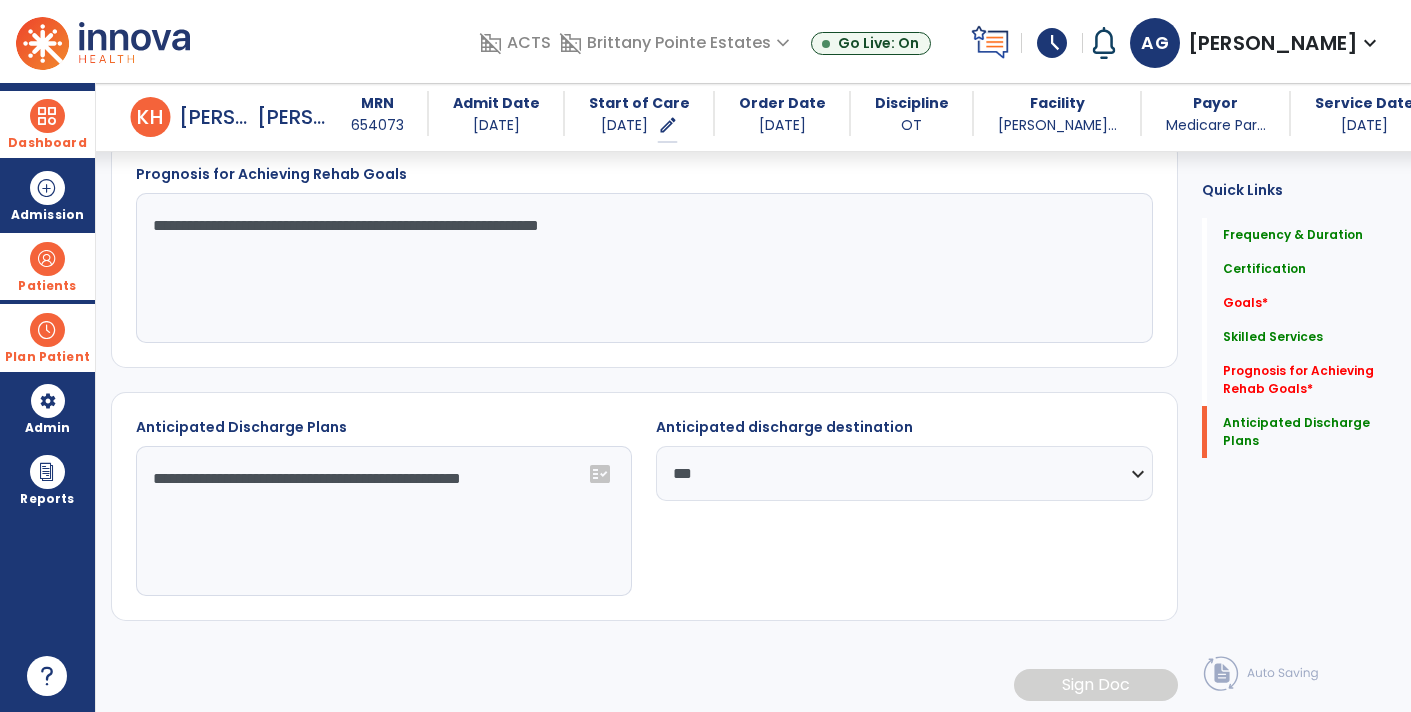 type on "**********" 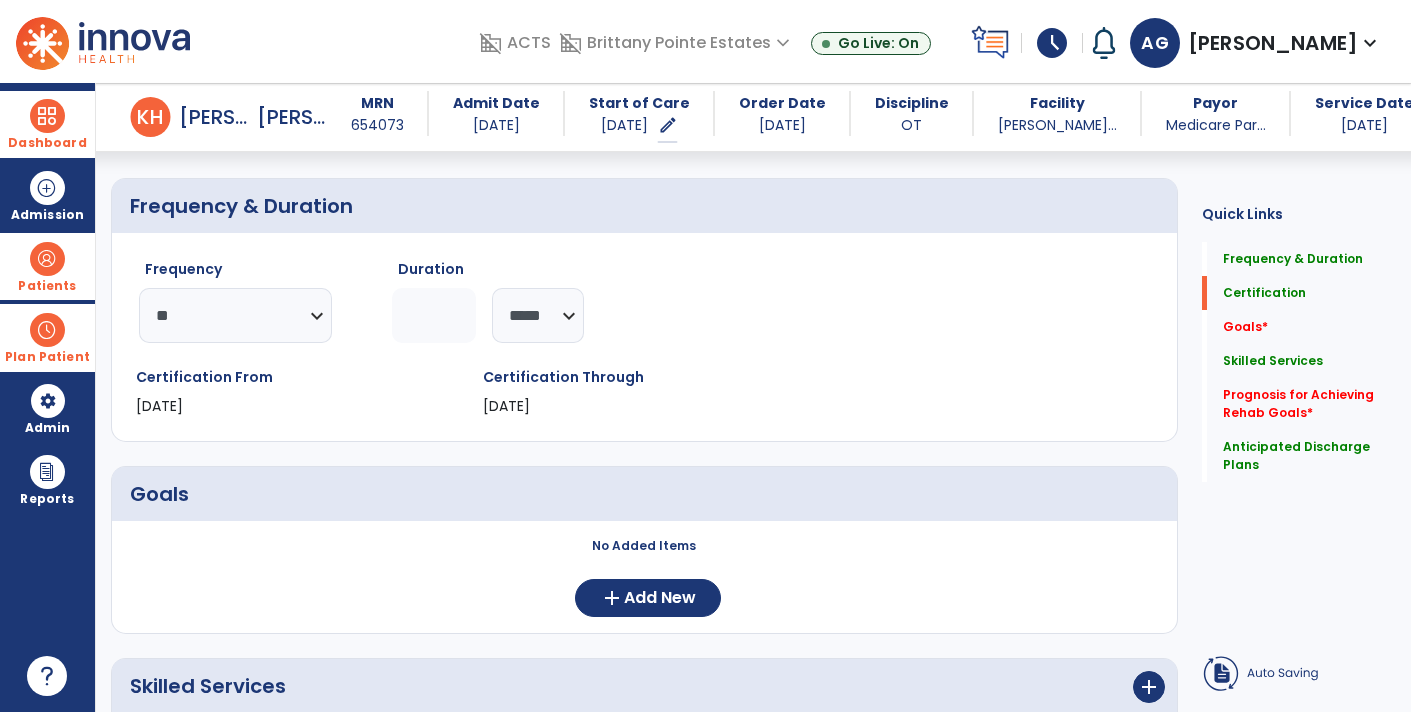 scroll, scrollTop: 0, scrollLeft: 0, axis: both 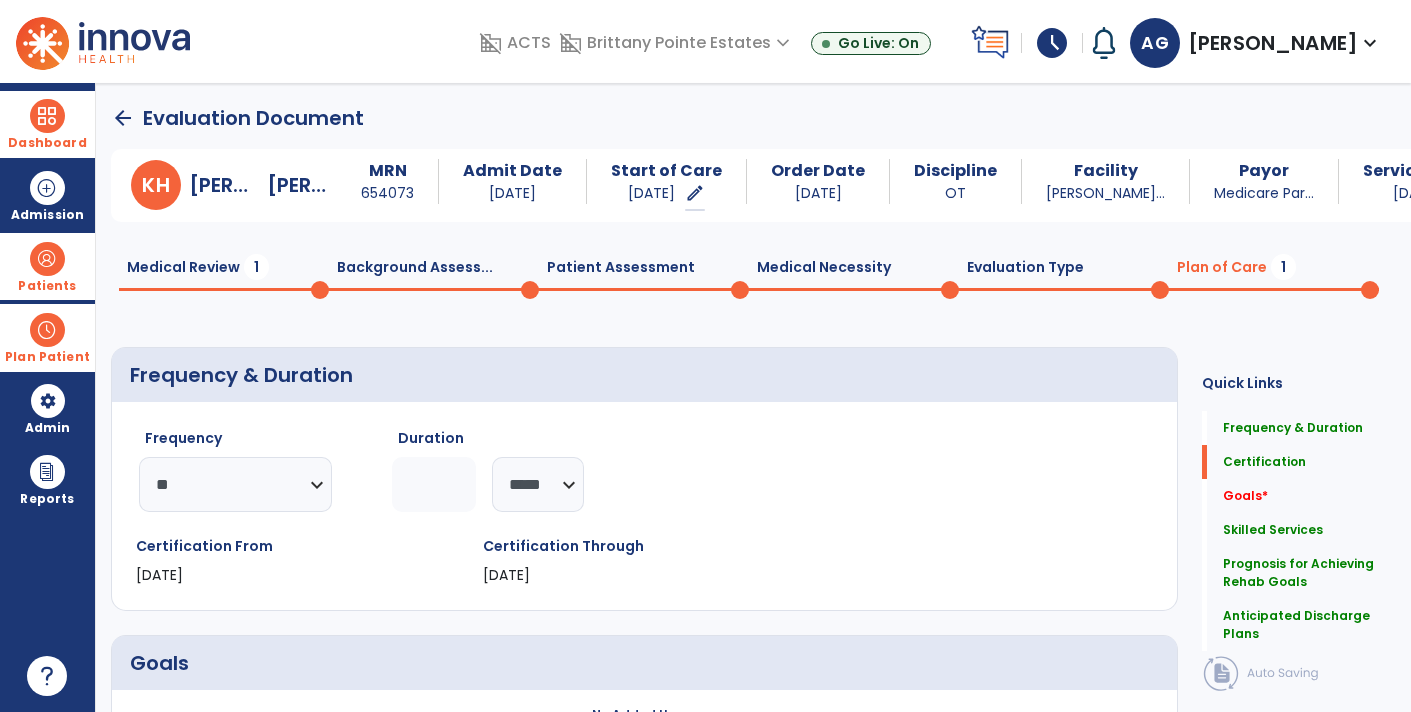 click on "Patient Assessment  0" 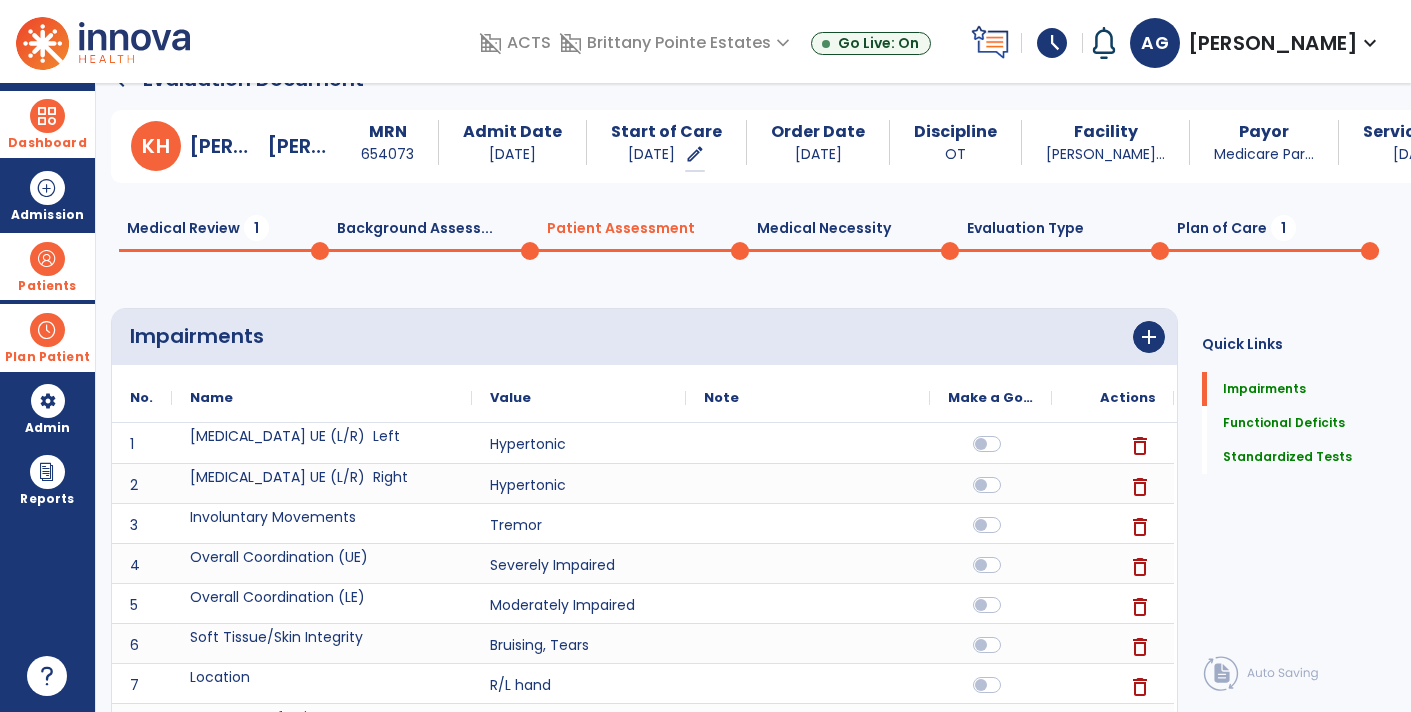 scroll, scrollTop: 0, scrollLeft: 0, axis: both 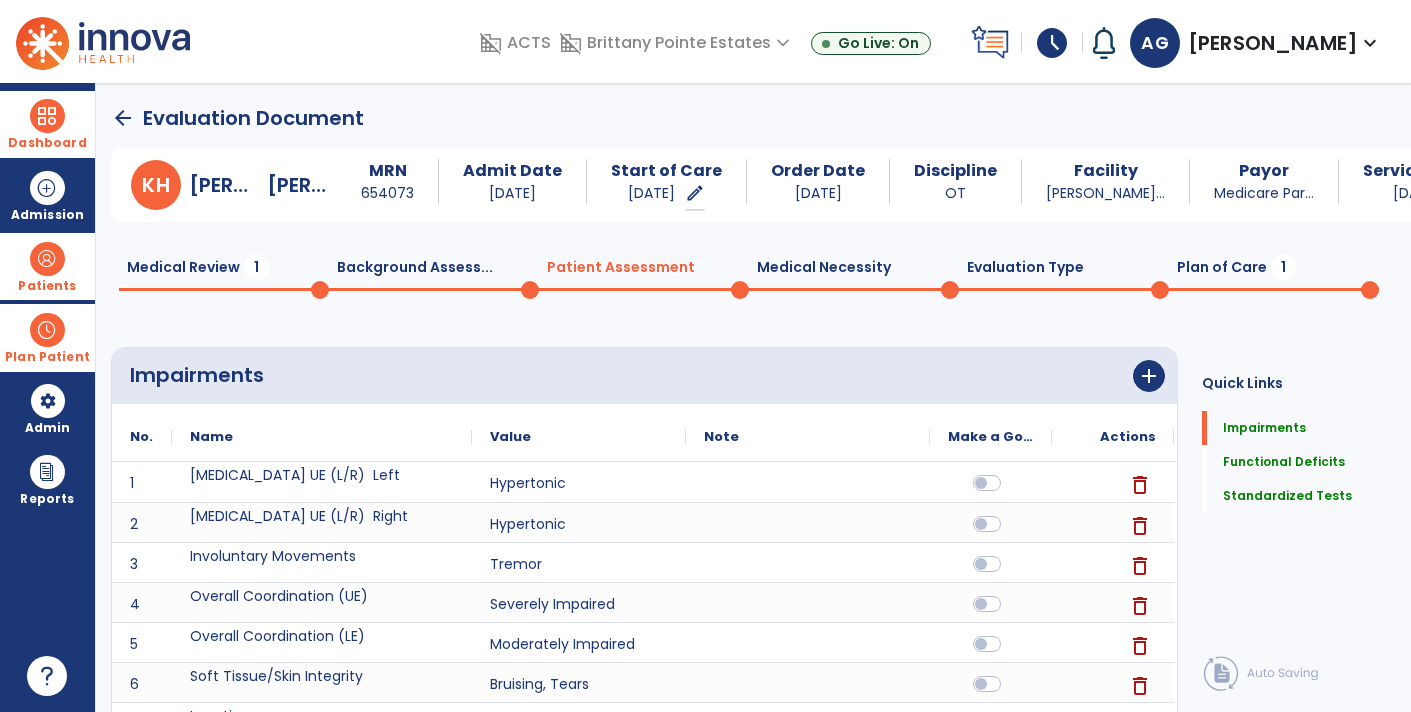 click on "Background Assess...  0" 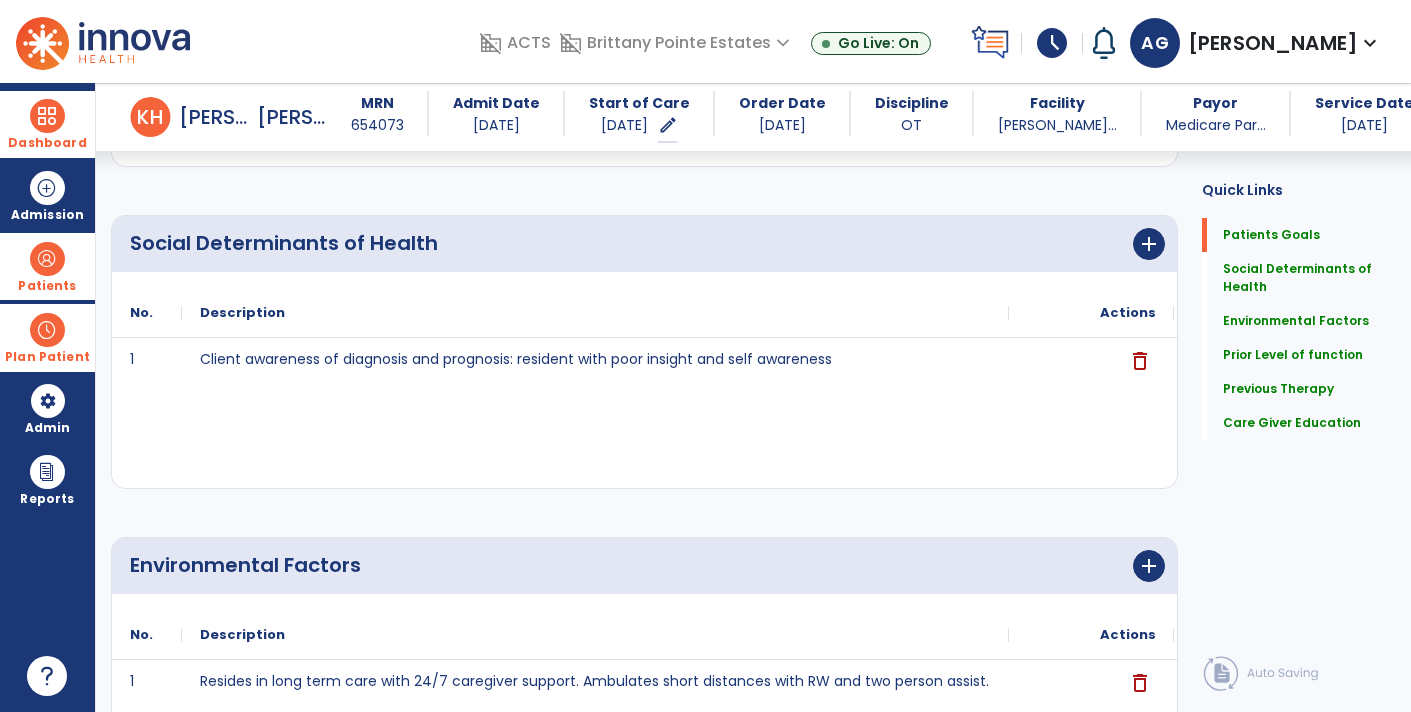 scroll, scrollTop: 0, scrollLeft: 0, axis: both 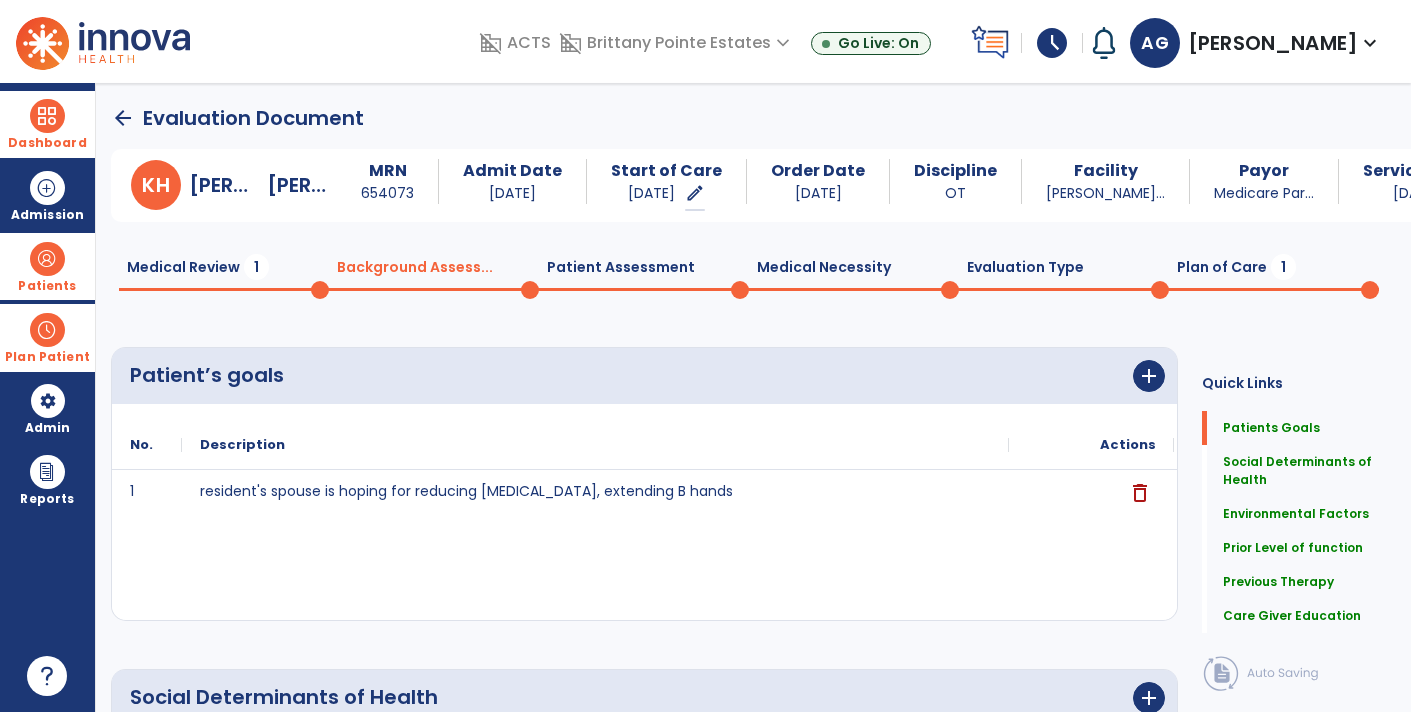 click on "Medical Review  1" 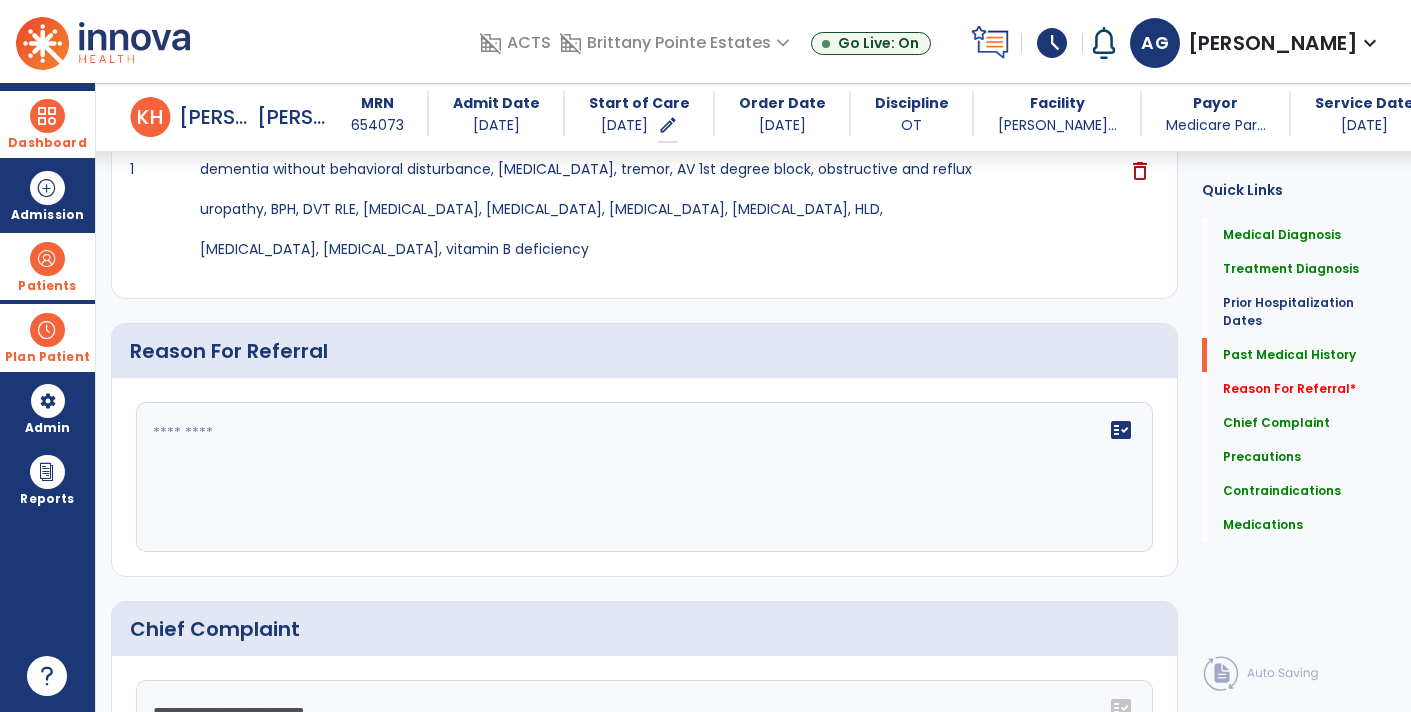 scroll, scrollTop: 1189, scrollLeft: 0, axis: vertical 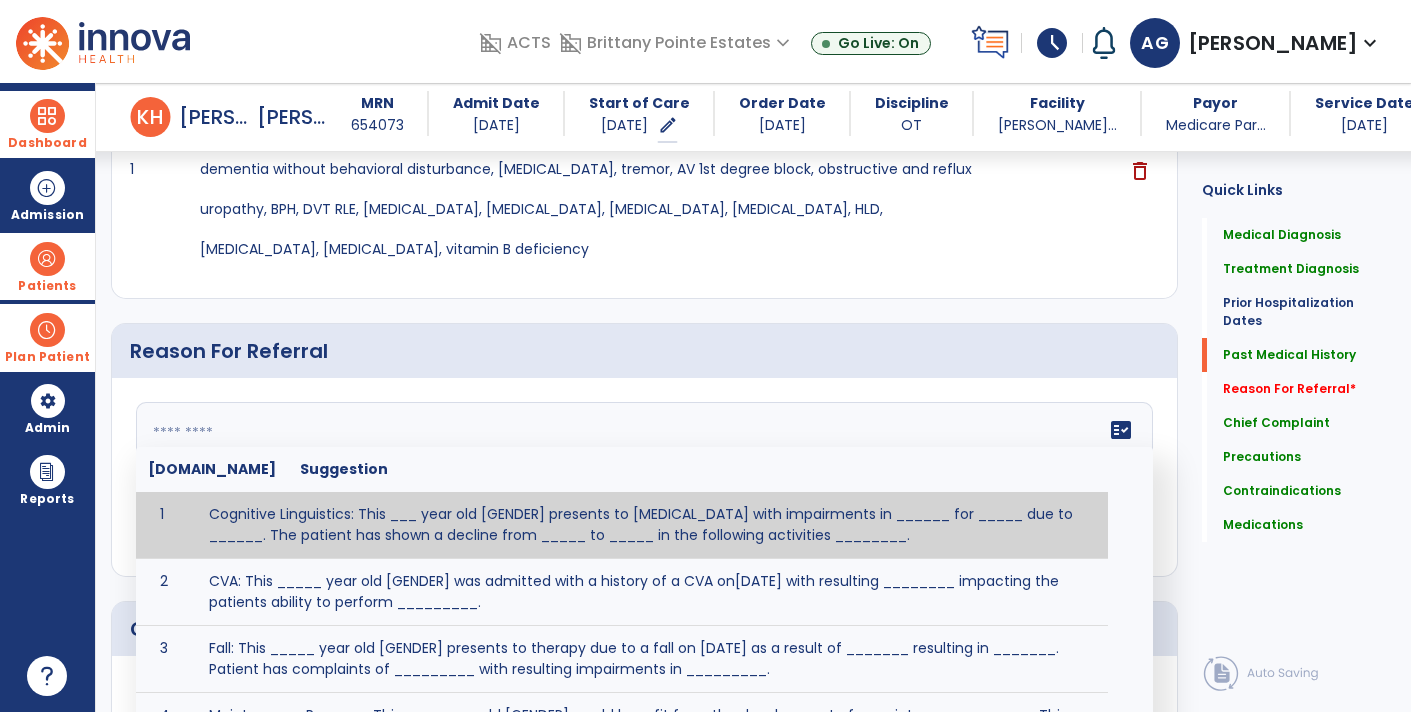 click 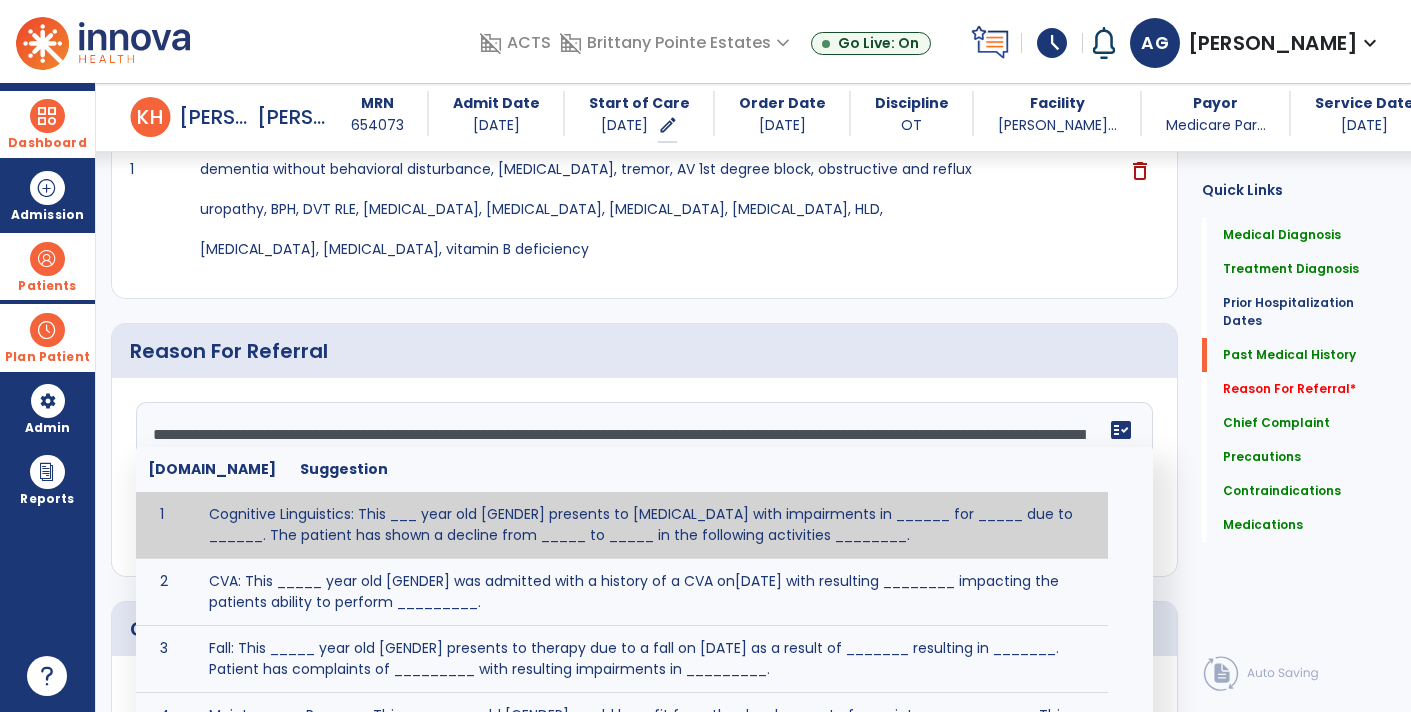 click on "Reason For Referral" 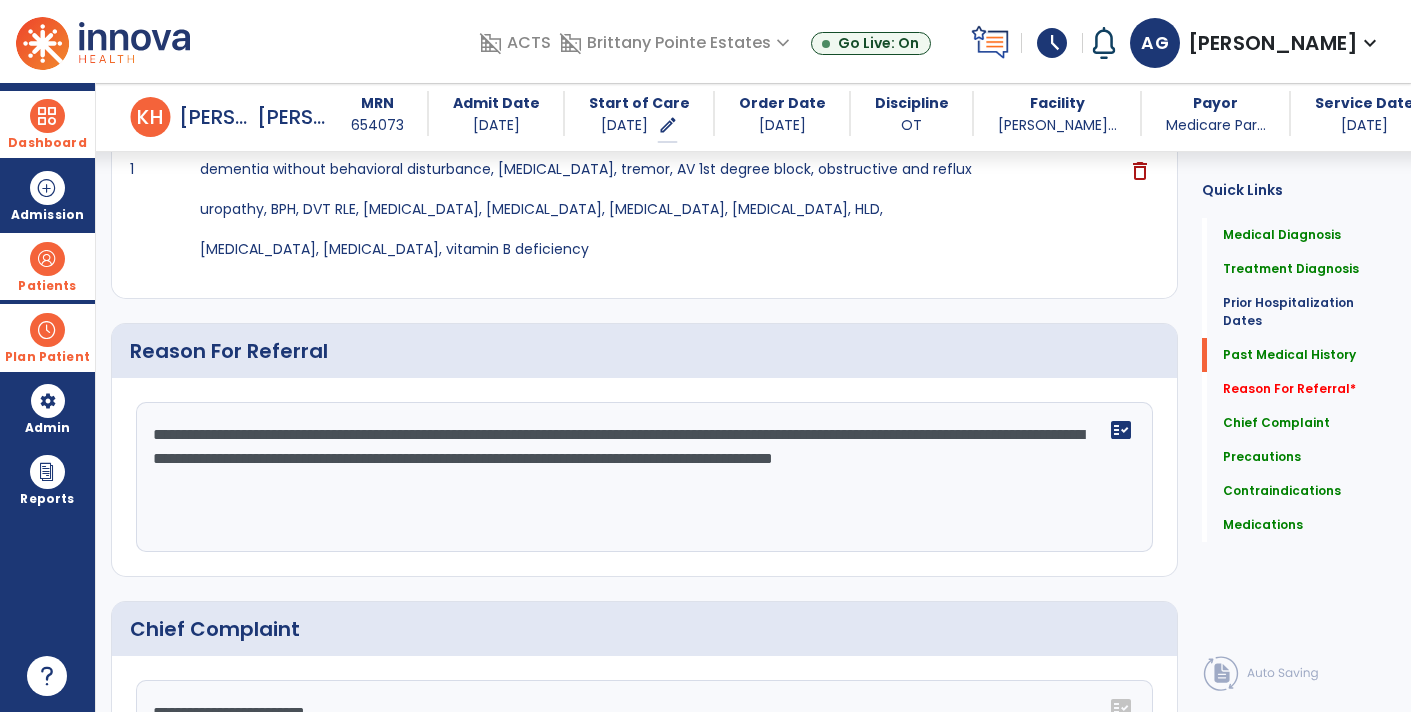 click on "**********" 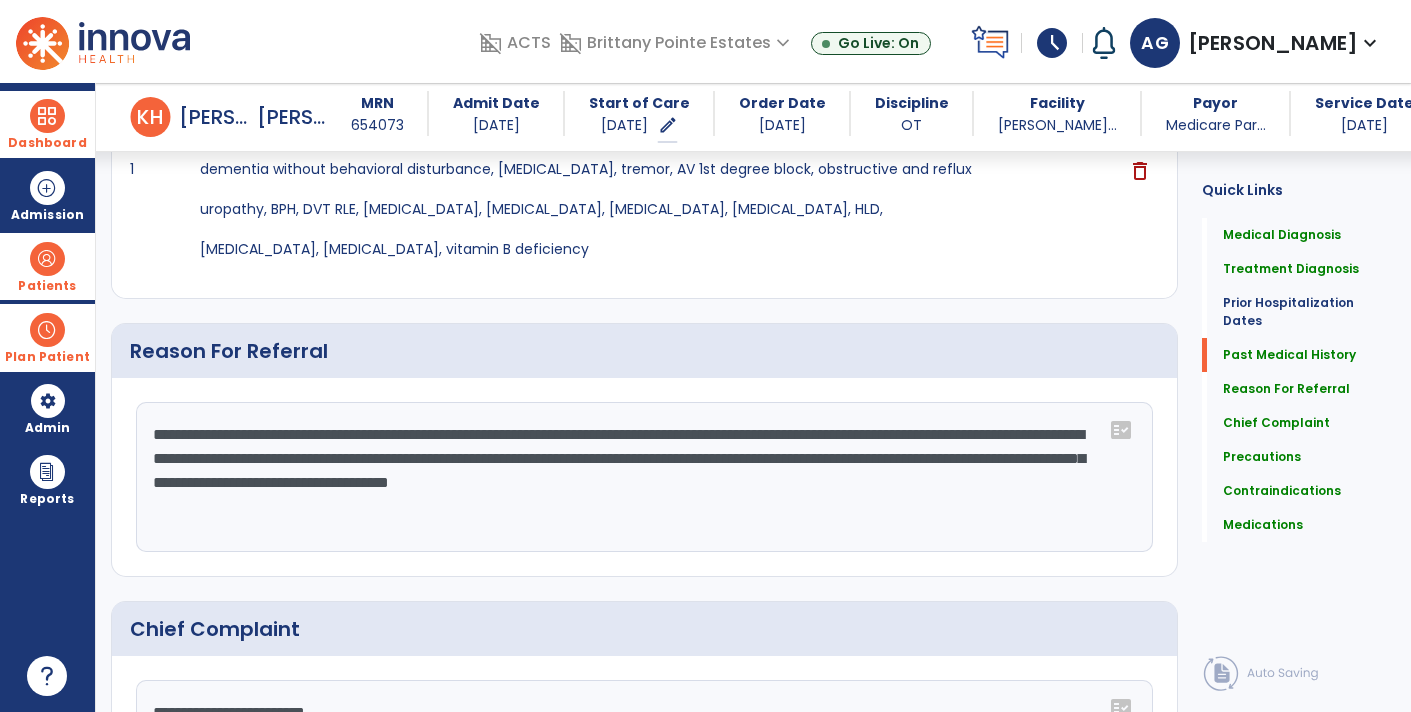 type on "**********" 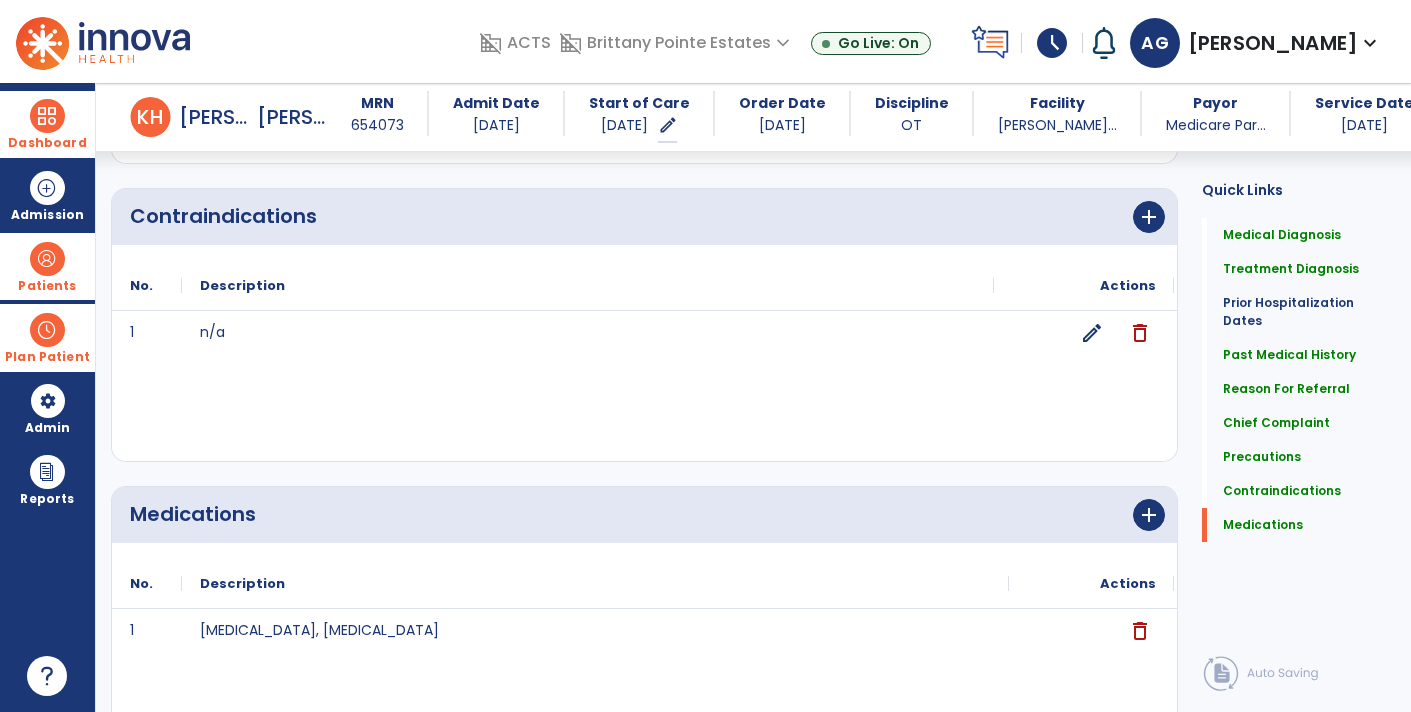 scroll, scrollTop: 2289, scrollLeft: 0, axis: vertical 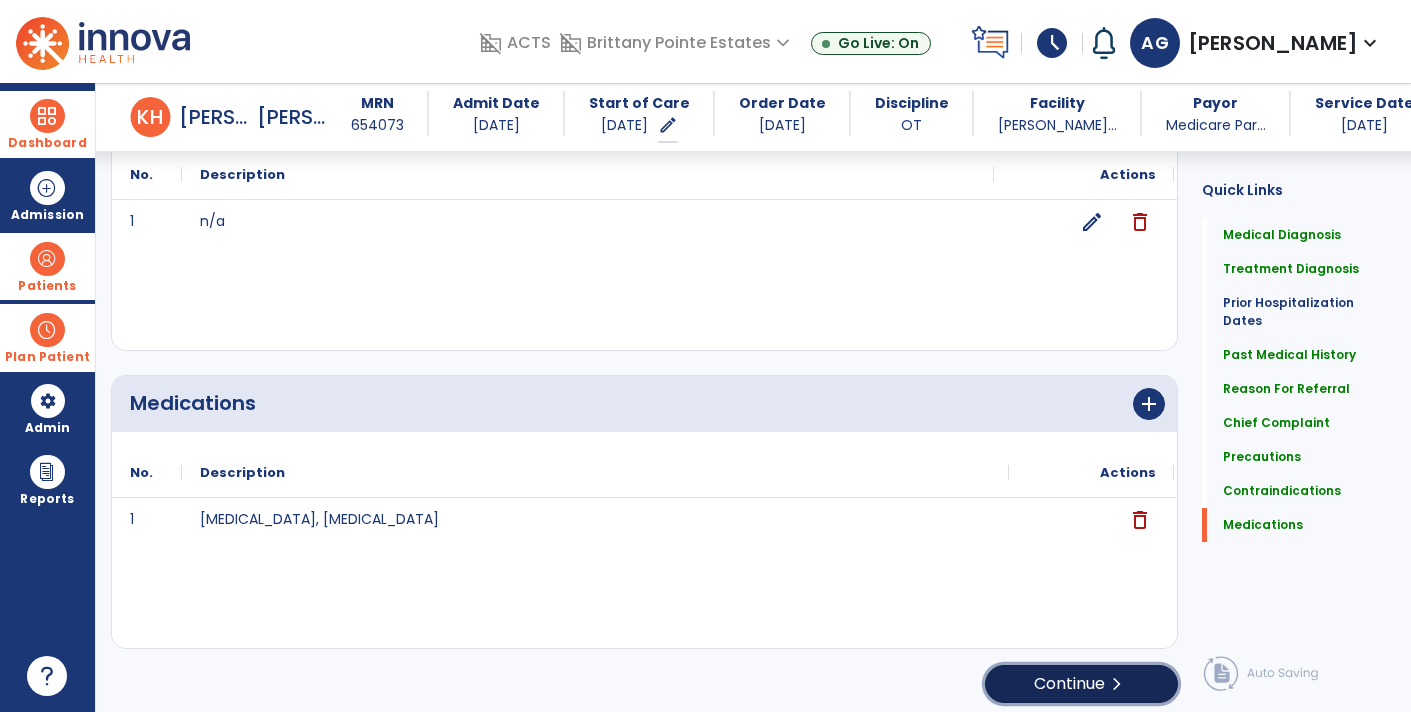 click on "Continue  chevron_right" 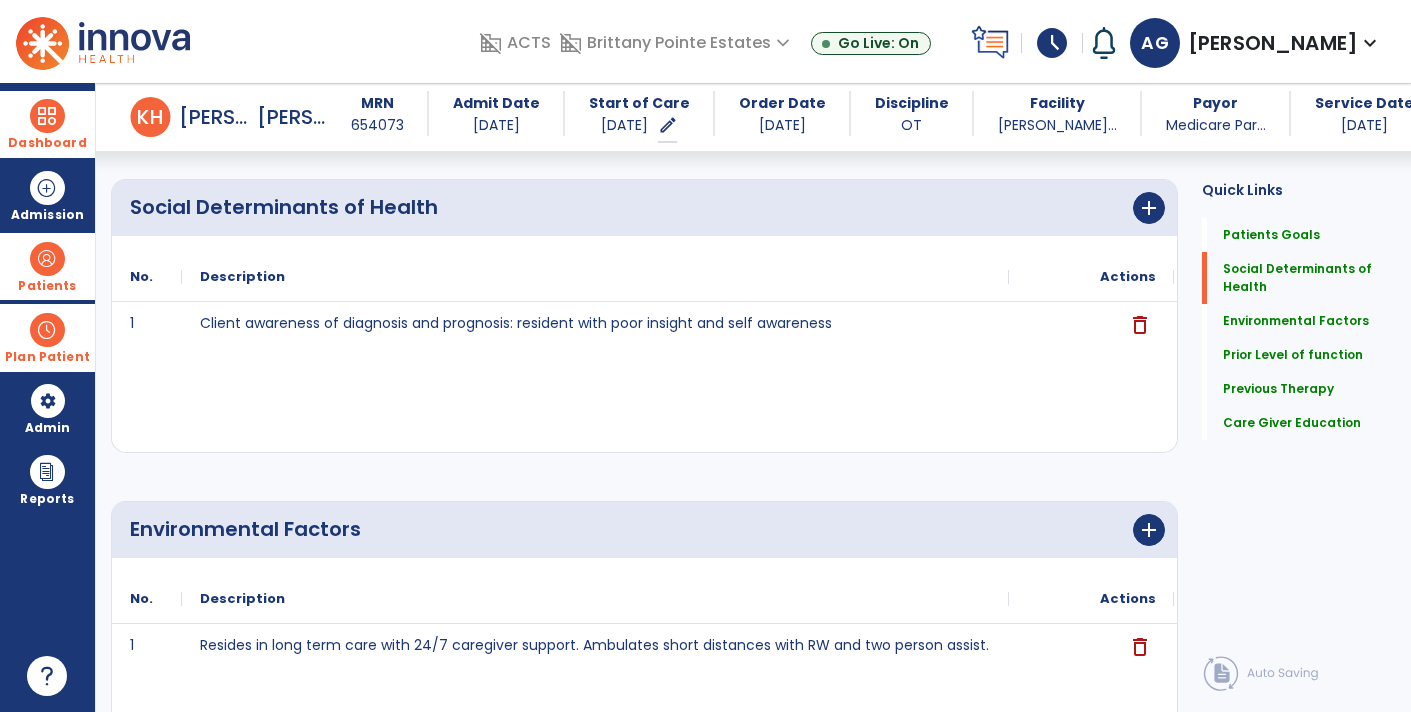 scroll, scrollTop: 0, scrollLeft: 0, axis: both 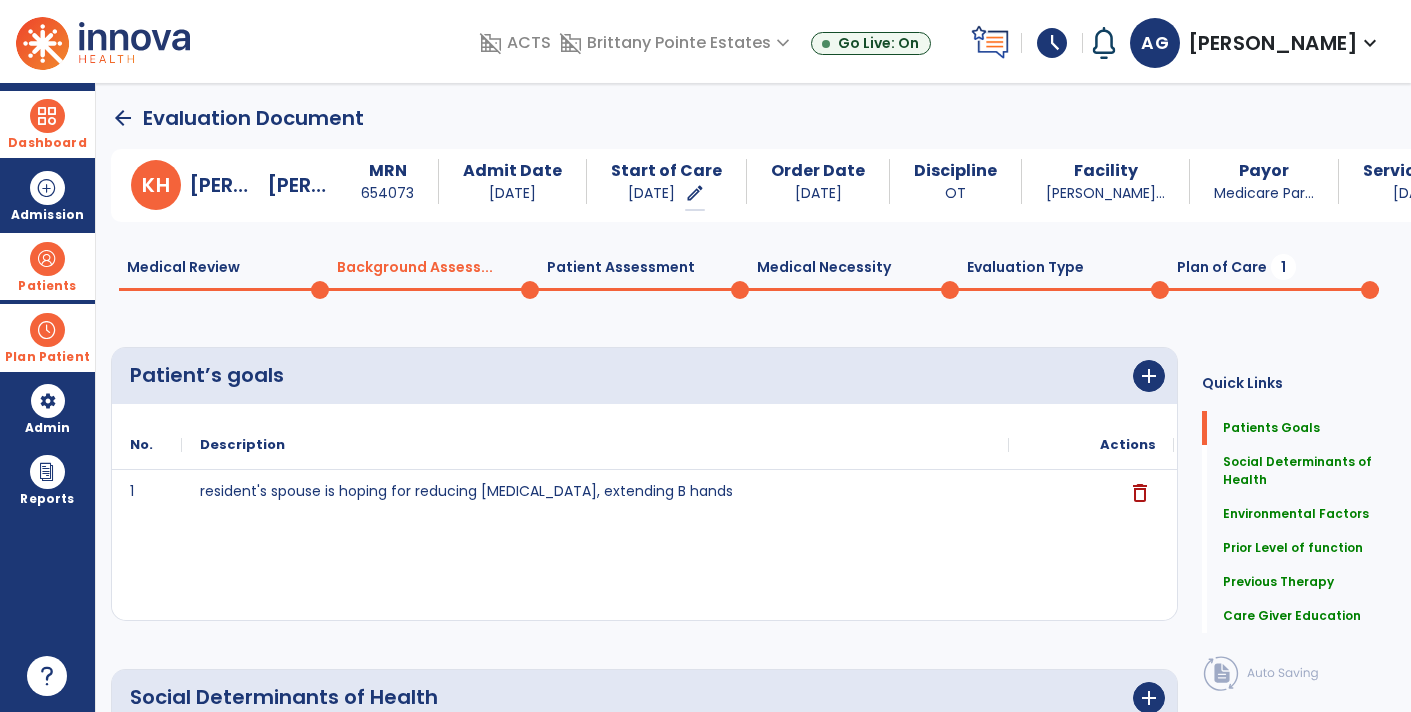 click 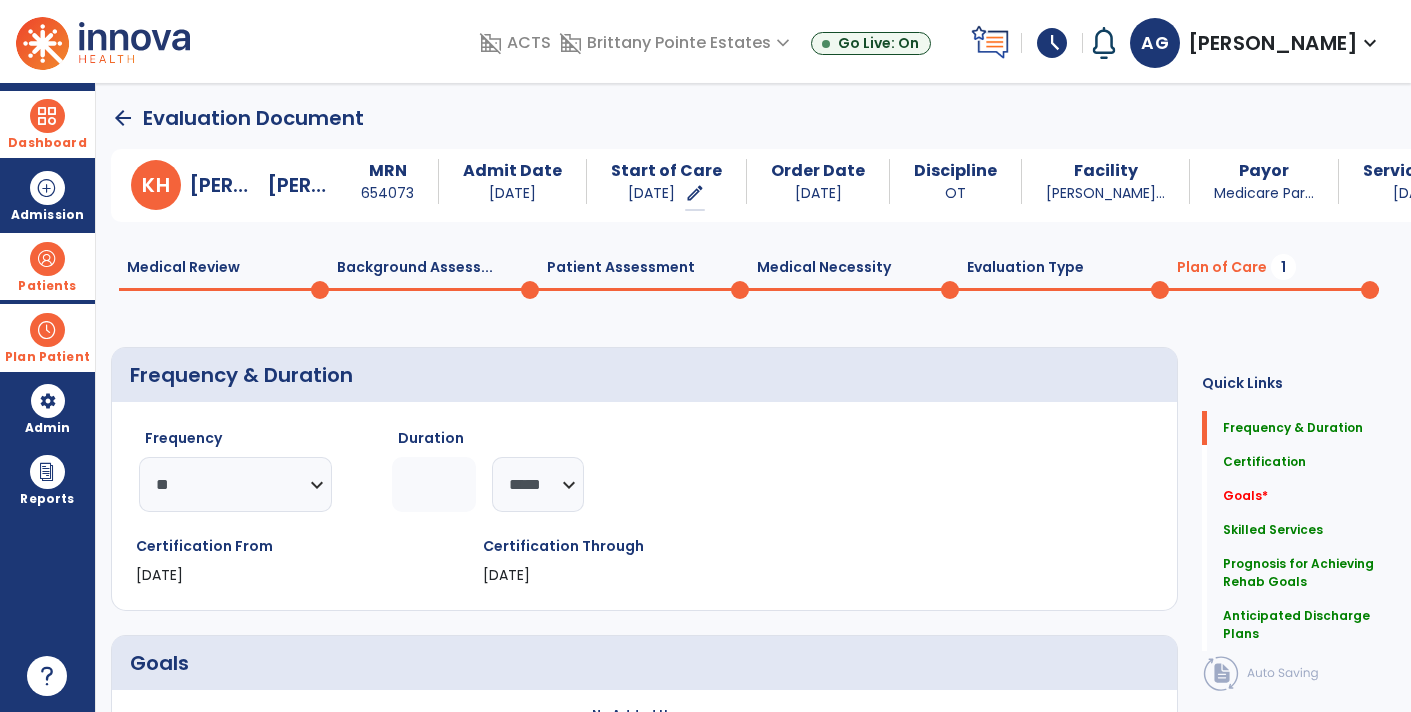 click on "schedule" at bounding box center [1052, 43] 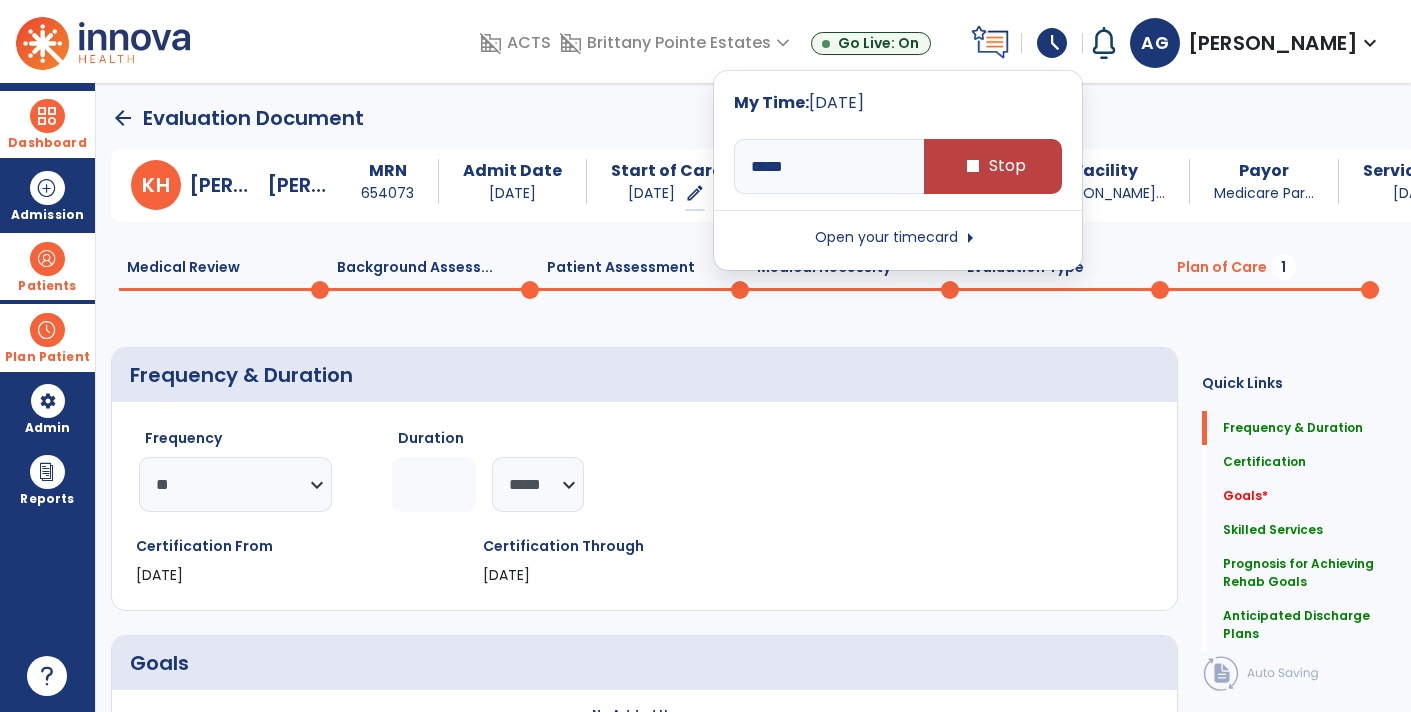 type on "*****" 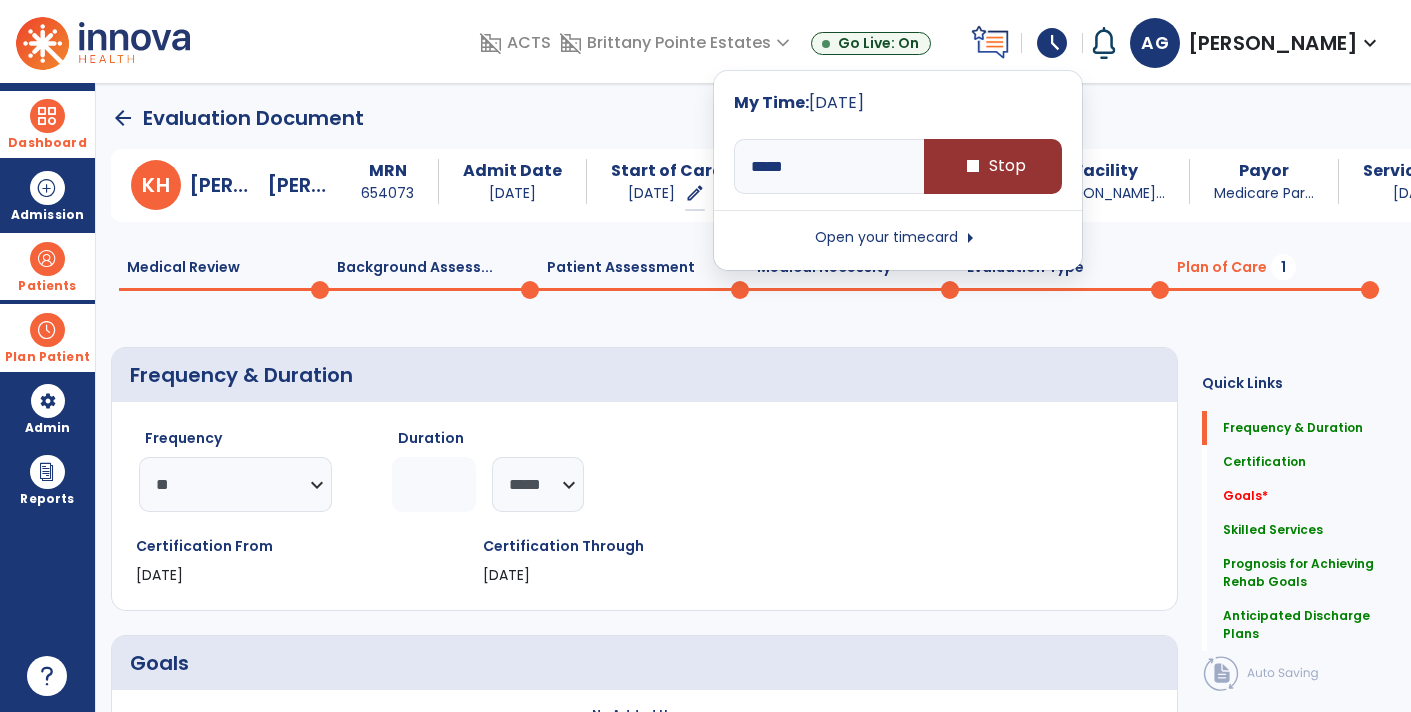 click on "stop  Stop" at bounding box center [993, 166] 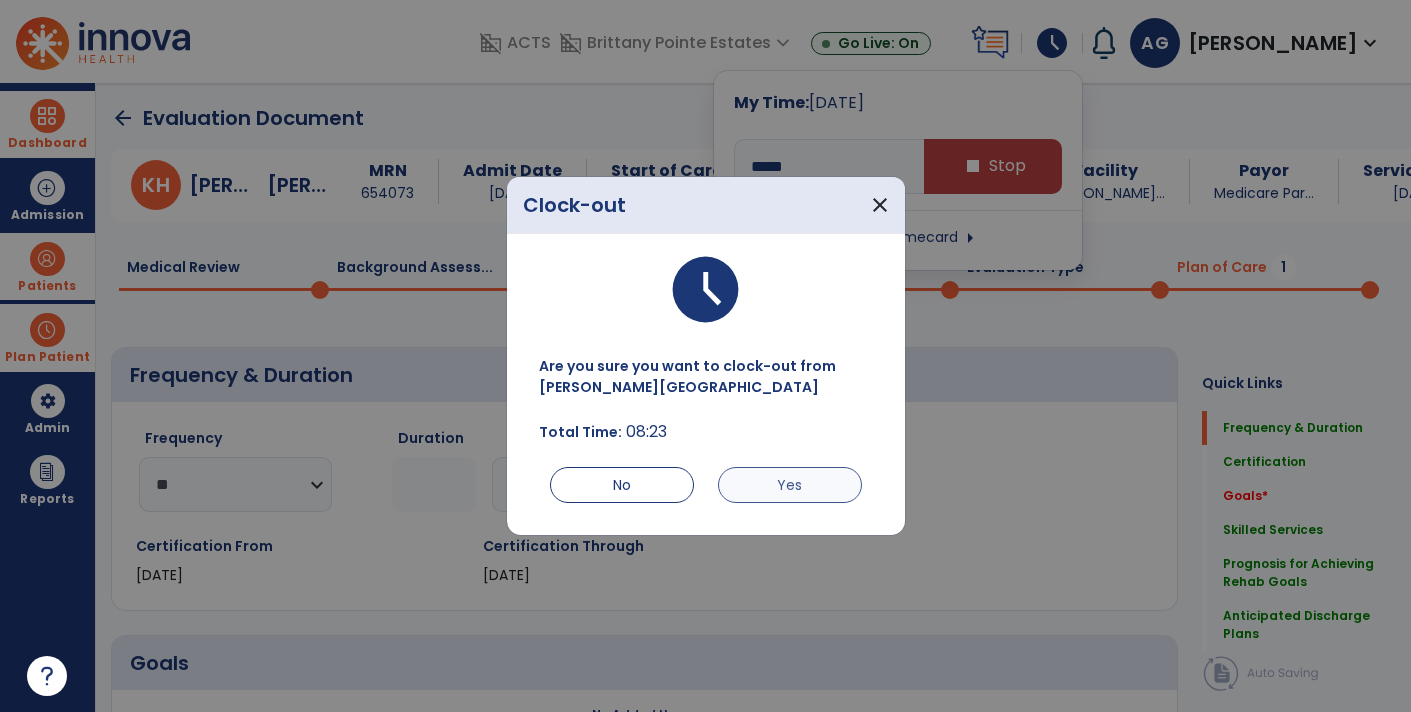 click on "Yes" at bounding box center [790, 485] 